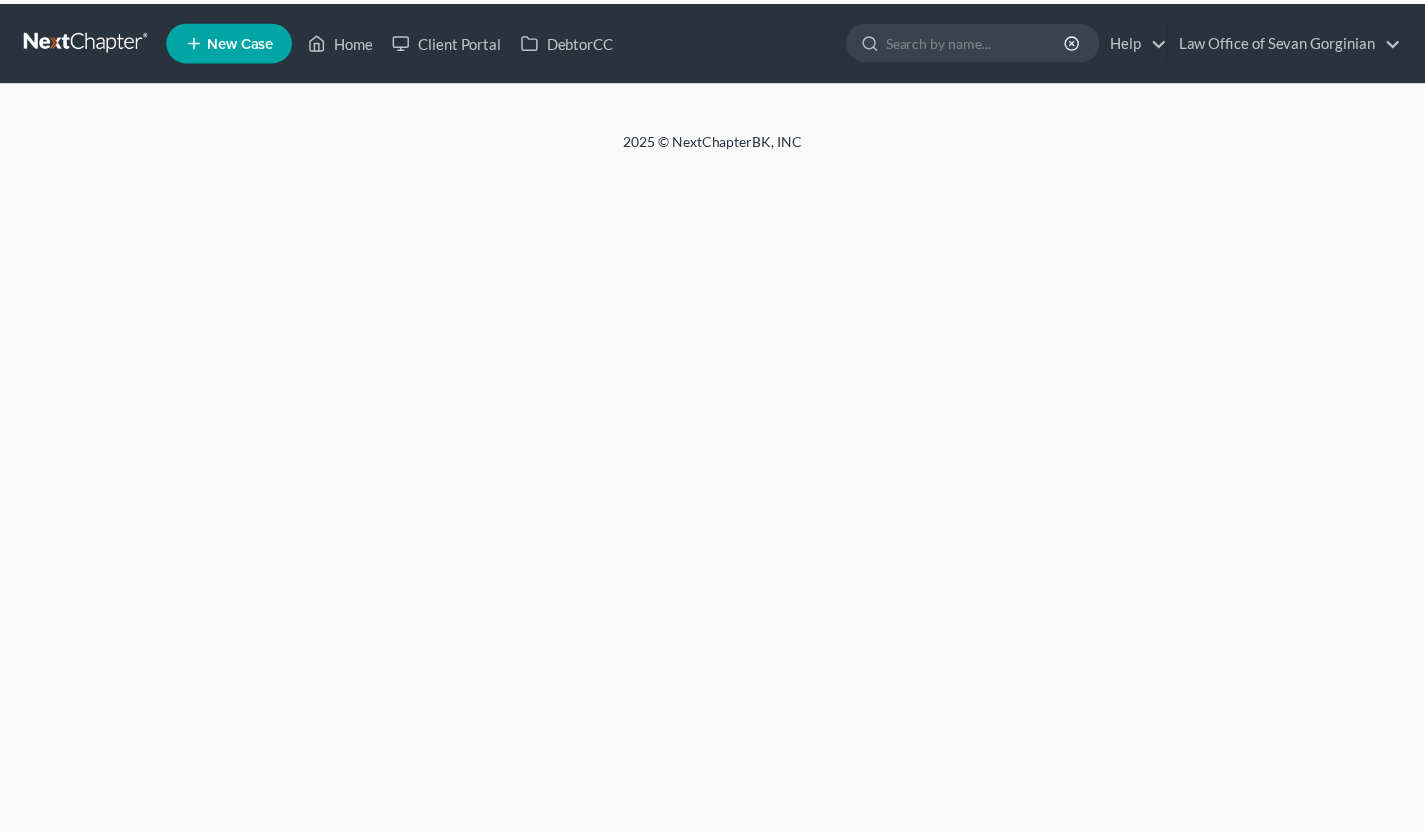 scroll, scrollTop: 0, scrollLeft: 0, axis: both 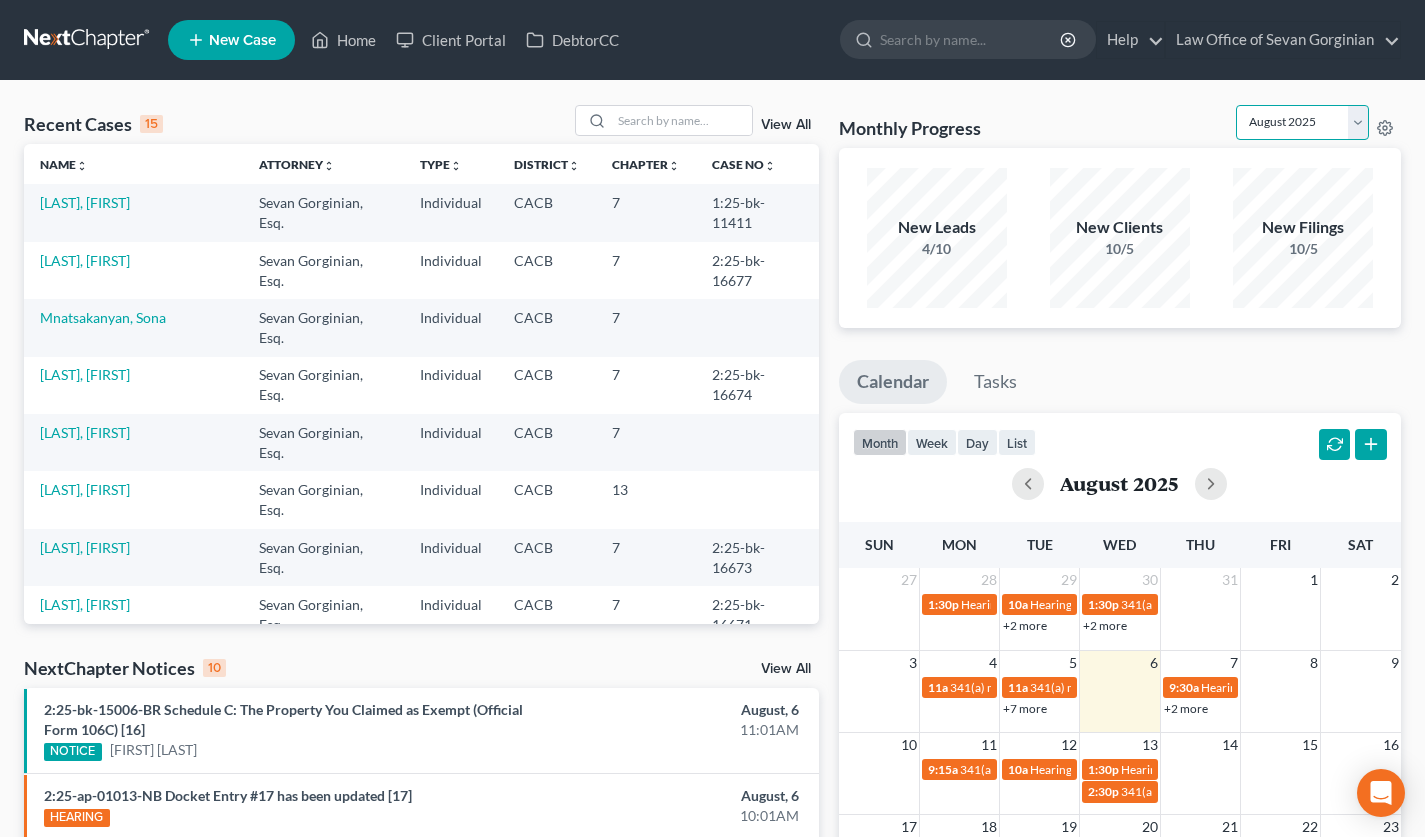 click on "August 2025 July 2025 June 2025 May 2025 April 2025 March 2025 February 2025 January 2025 December 2024 November 2024 October 2024 September 2024" at bounding box center [1302, 122] 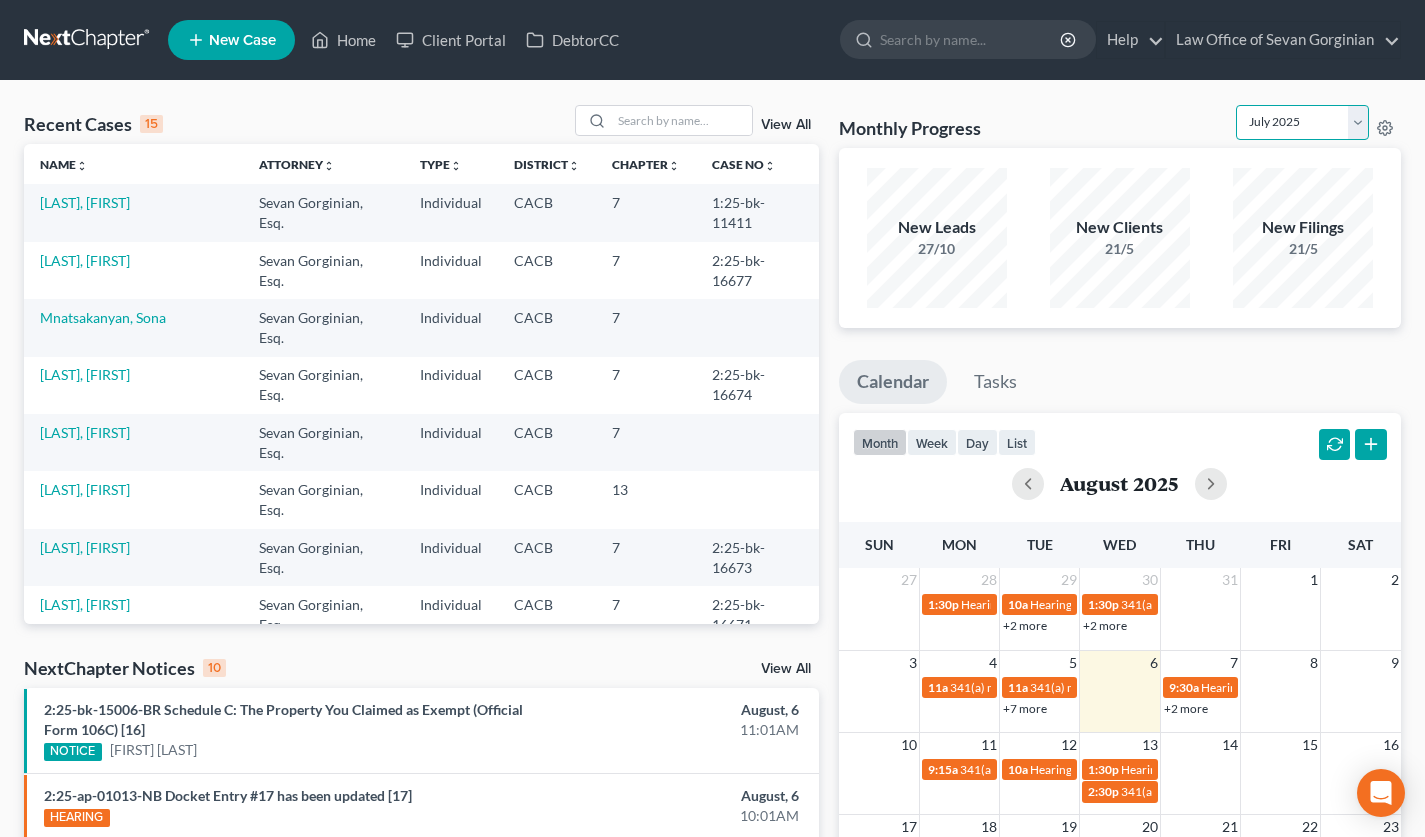 click on "August 2025 July 2025 June 2025 May 2025 April 2025 March 2025 February 2025 January 2025 December 2024 November 2024 October 2024 September 2024" at bounding box center (1302, 122) 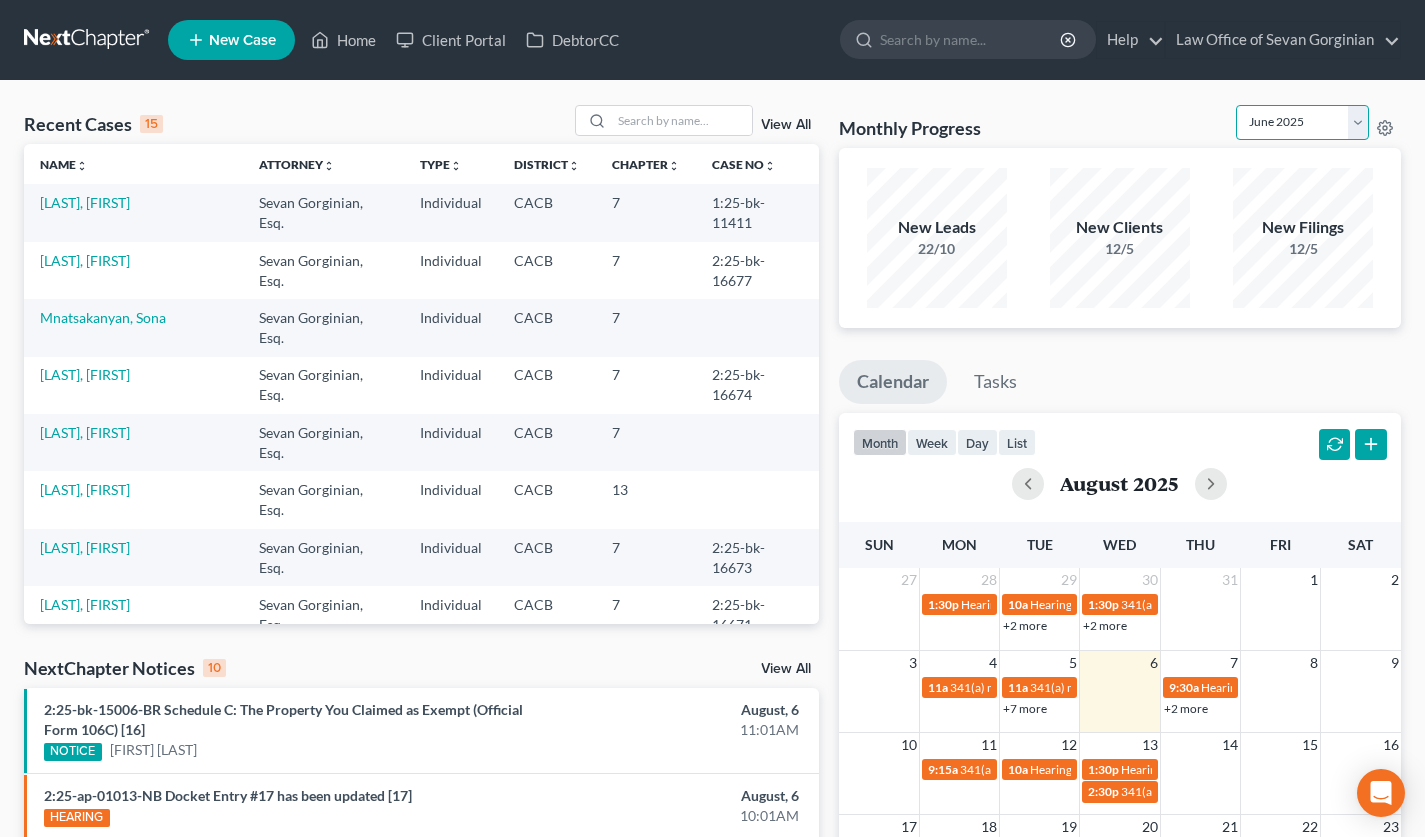 click on "August 2025 July 2025 June 2025 May 2025 April 2025 March 2025 February 2025 January 2025 December 2024 November 2024 October 2024 September 2024" at bounding box center [1302, 122] 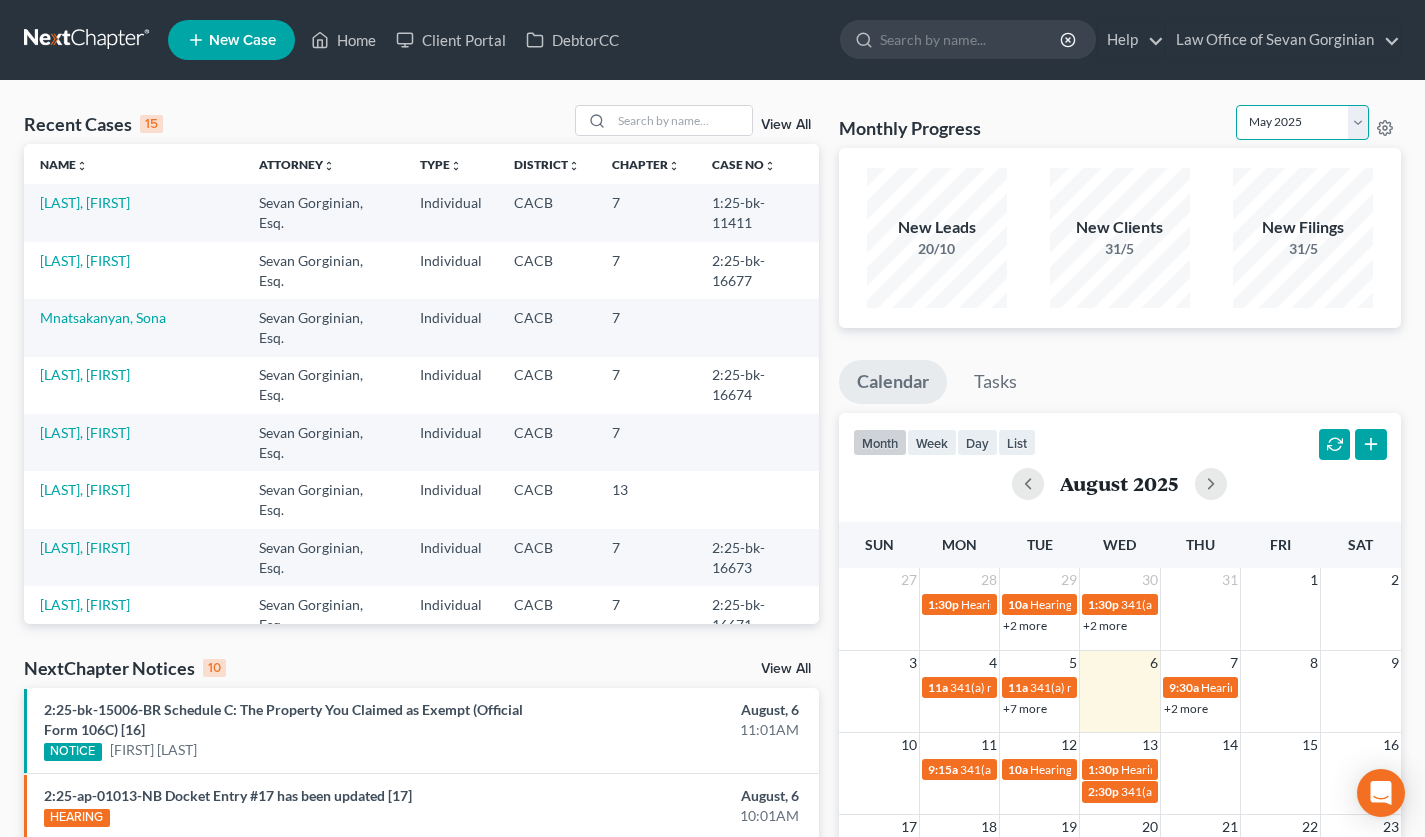 click on "August 2025 July 2025 June 2025 May 2025 April 2025 March 2025 February 2025 January 2025 December 2024 November 2024 October 2024 September 2024" at bounding box center [1302, 122] 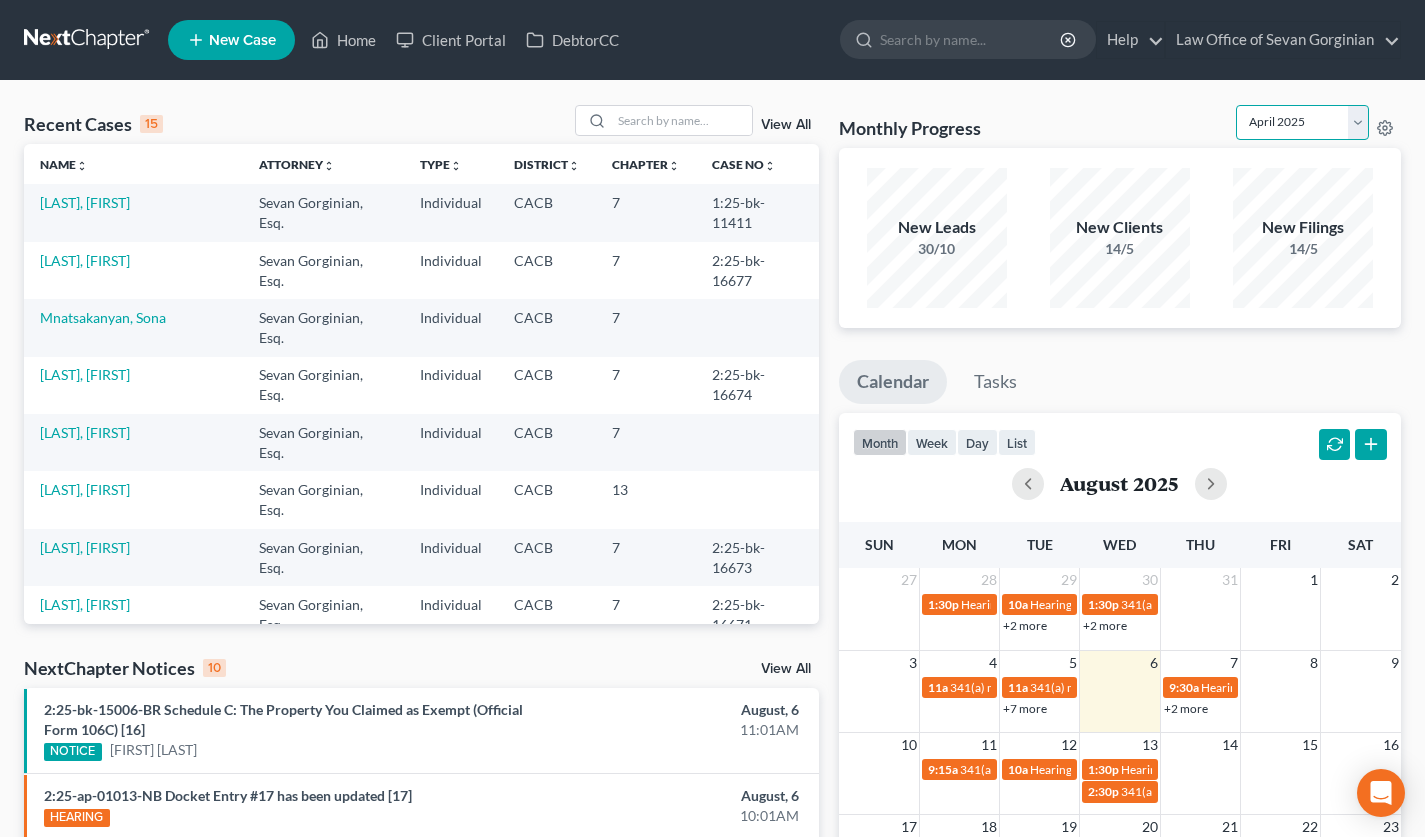 click on "August 2025 July 2025 June 2025 May 2025 April 2025 March 2025 February 2025 January 2025 December 2024 November 2024 October 2024 September 2024" at bounding box center (1302, 122) 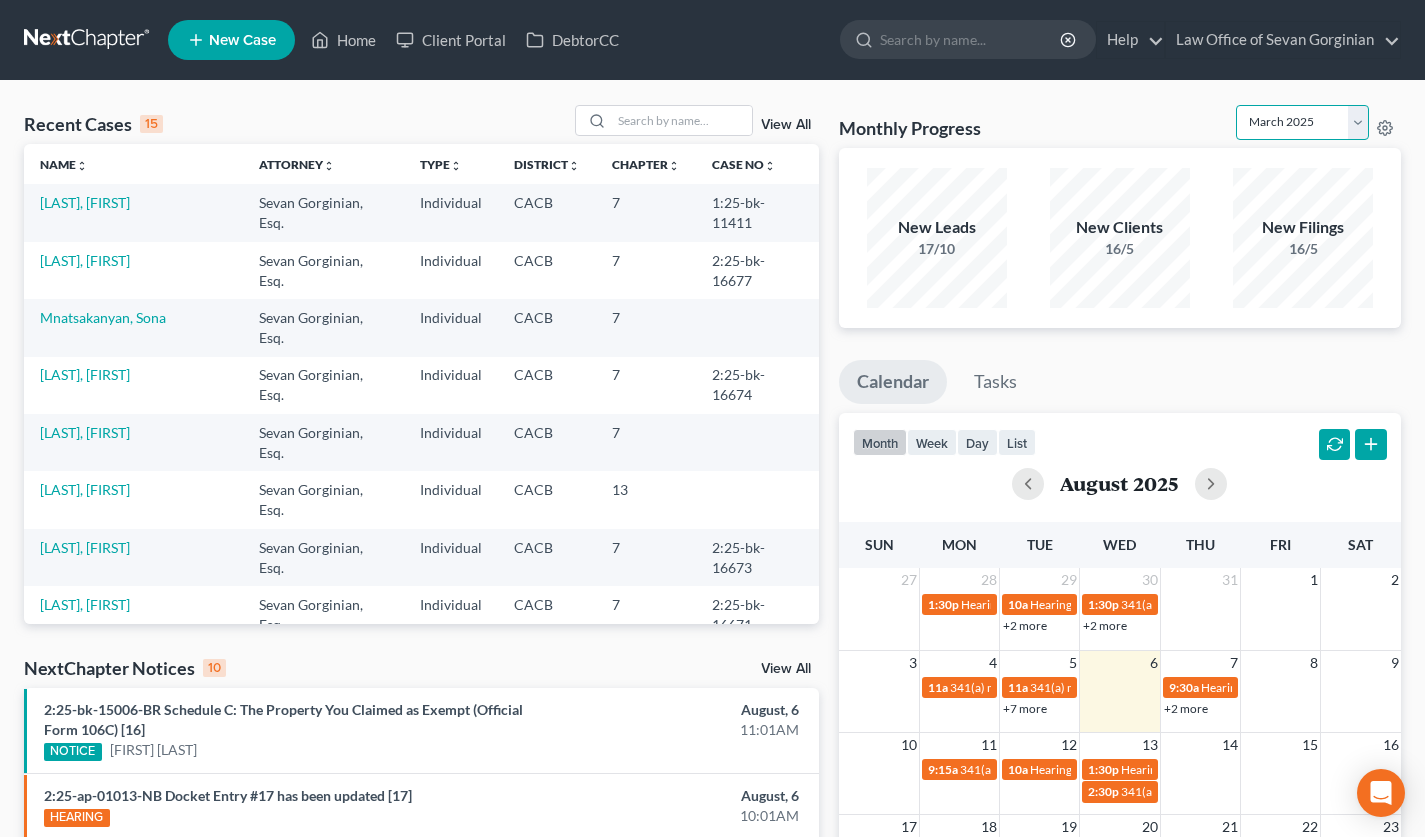 click on "August 2025 July 2025 June 2025 May 2025 April 2025 March 2025 February 2025 January 2025 December 2024 November 2024 October 2024 September 2024" at bounding box center (1302, 122) 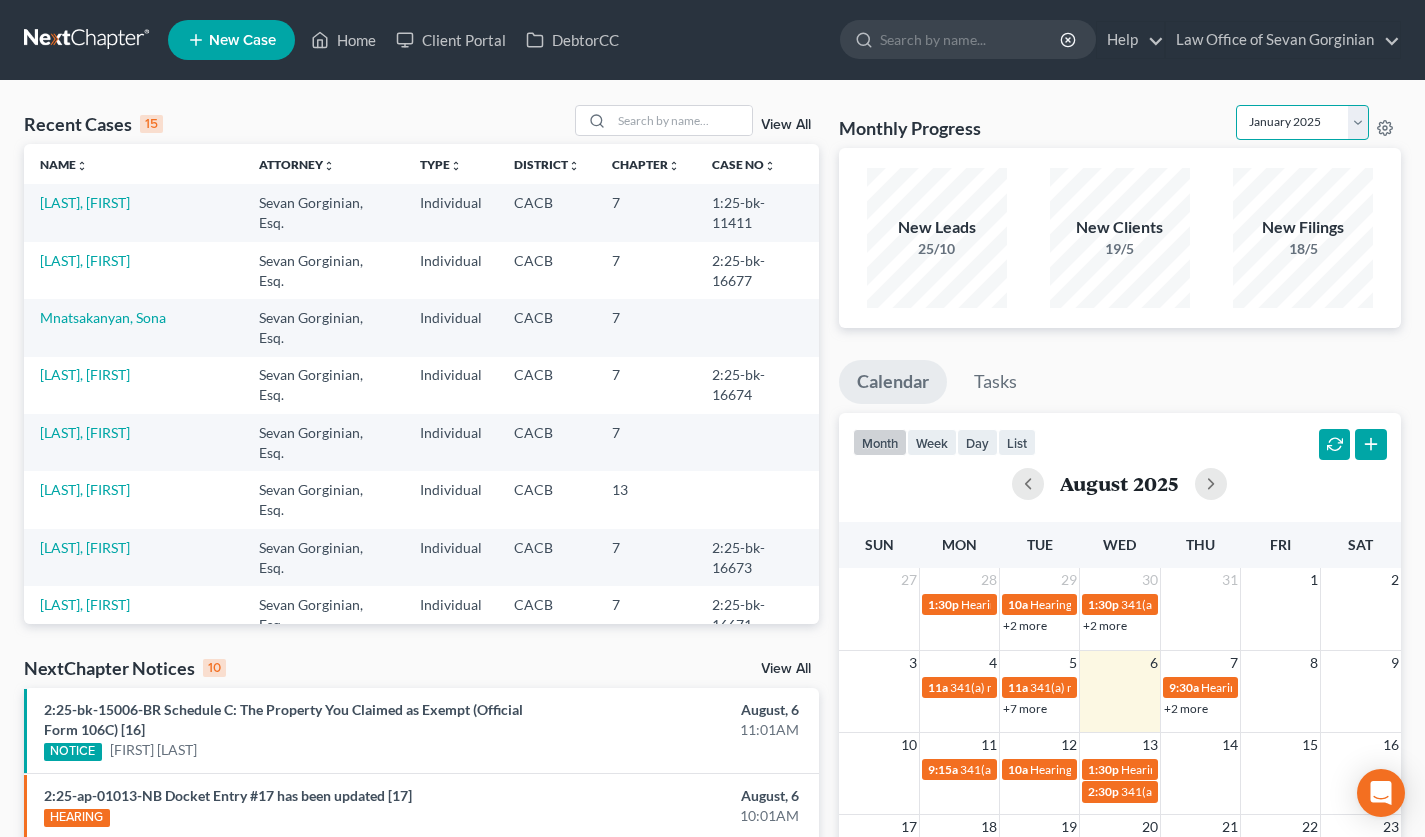 click on "August 2025 July 2025 June 2025 May 2025 April 2025 March 2025 February 2025 January 2025 December 2024 November 2024 October 2024 September 2024" at bounding box center (1302, 122) 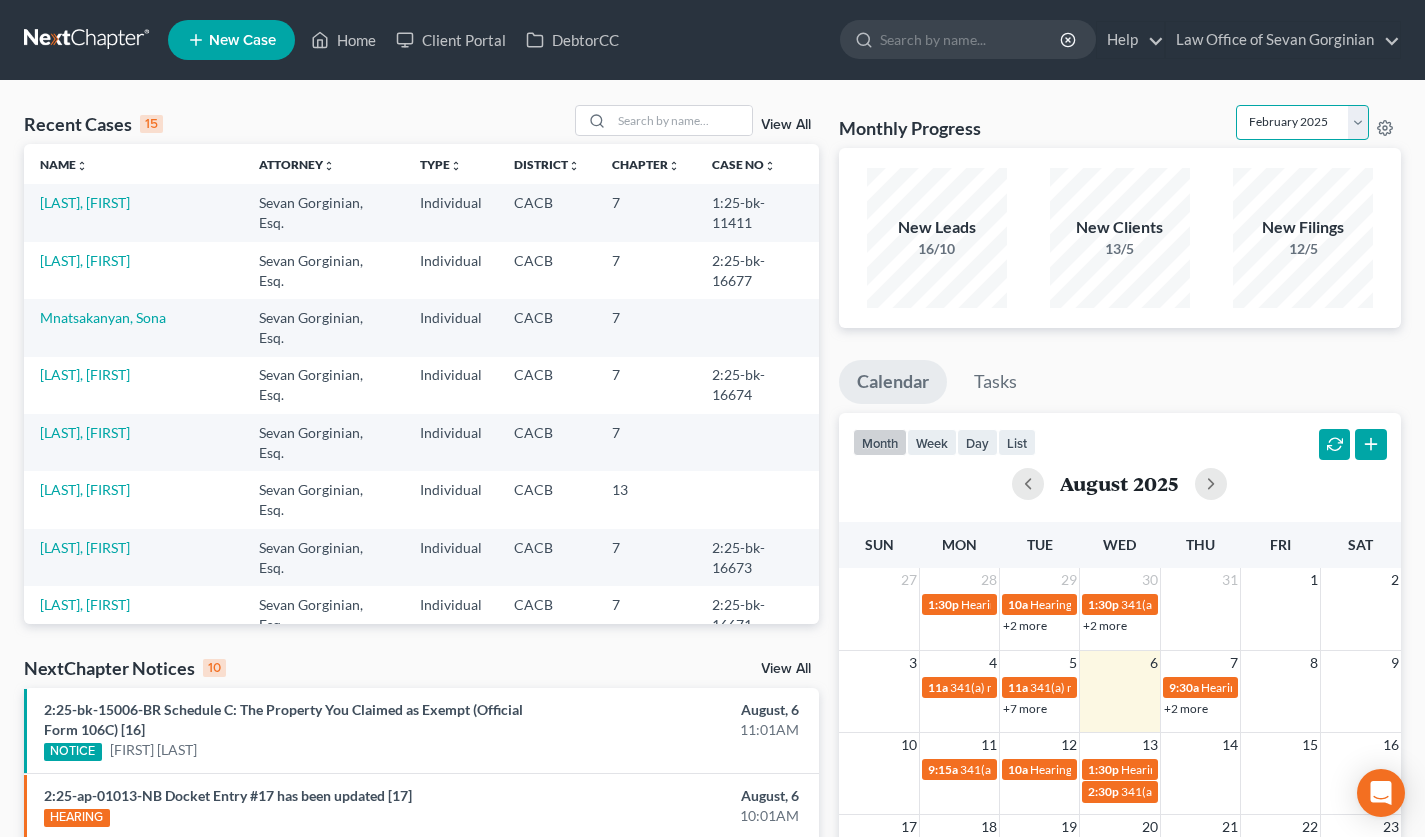 click on "August 2025 July 2025 June 2025 May 2025 April 2025 March 2025 February 2025 January 2025 December 2024 November 2024 October 2024 September 2024" at bounding box center [1302, 122] 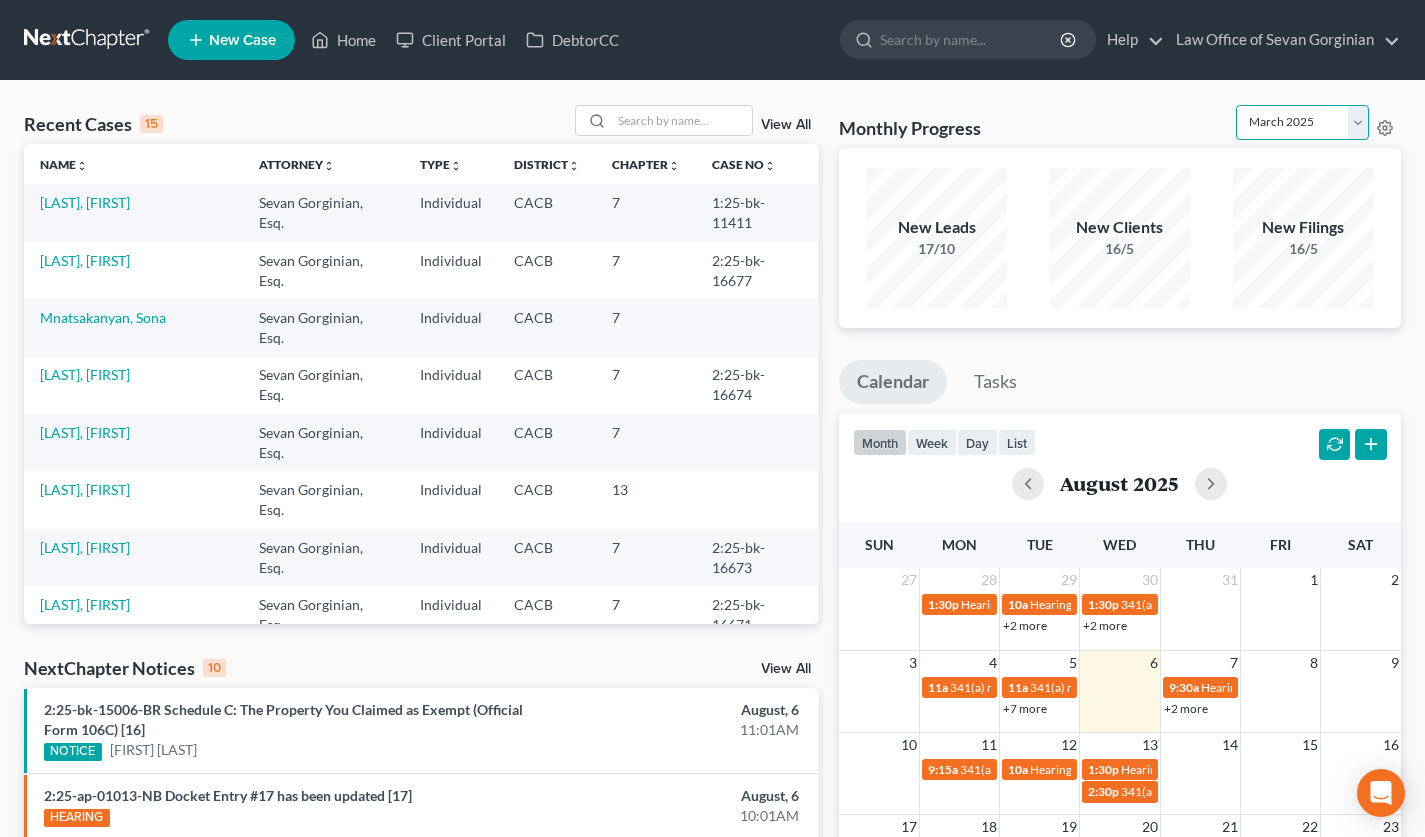 click on "August 2025 July 2025 June 2025 May 2025 April 2025 March 2025 February 2025 January 2025 December 2024 November 2024 October 2024 September 2024" at bounding box center (1302, 122) 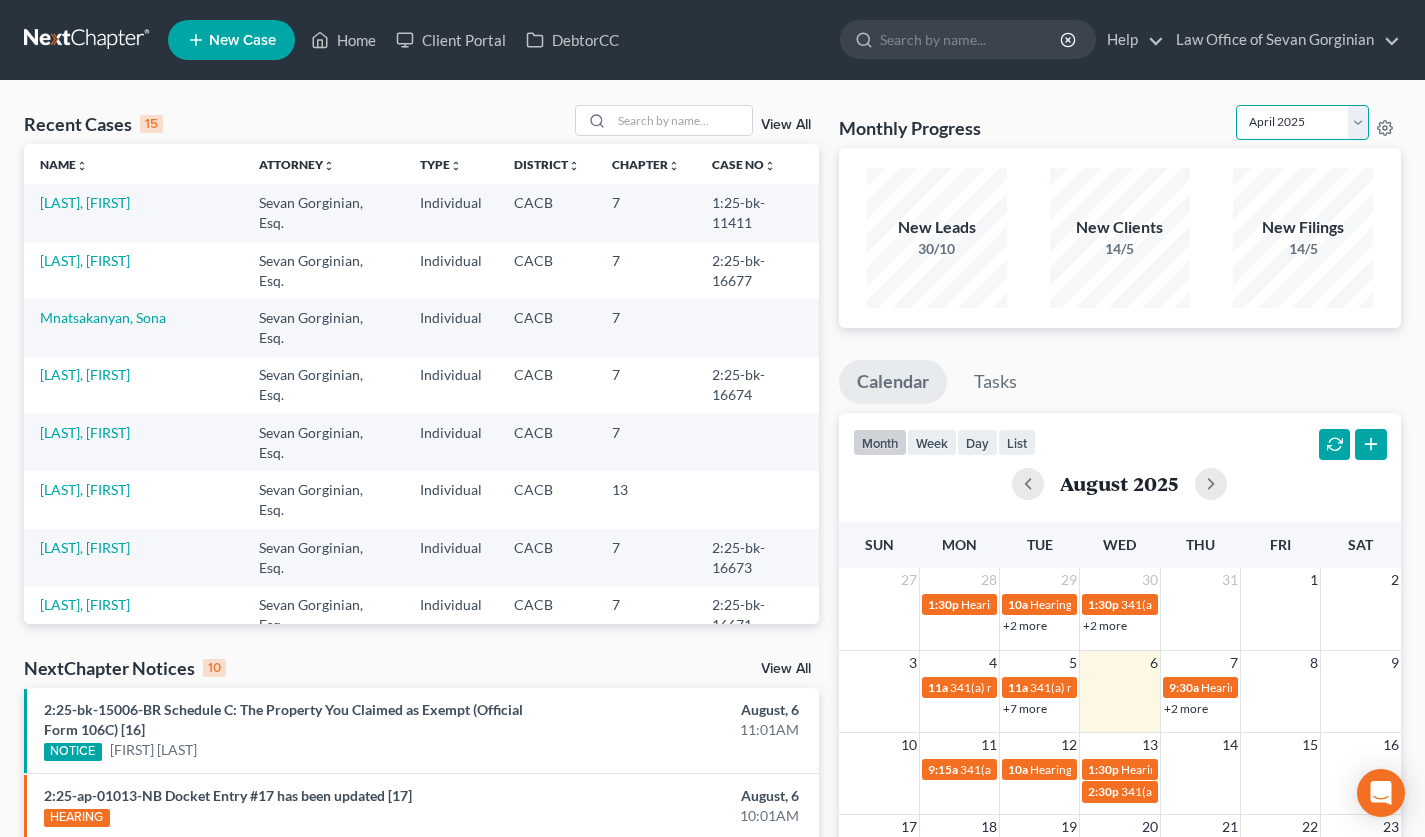 click on "August 2025 July 2025 June 2025 May 2025 April 2025 March 2025 February 2025 January 2025 December 2024 November 2024 October 2024 September 2024" at bounding box center (1302, 122) 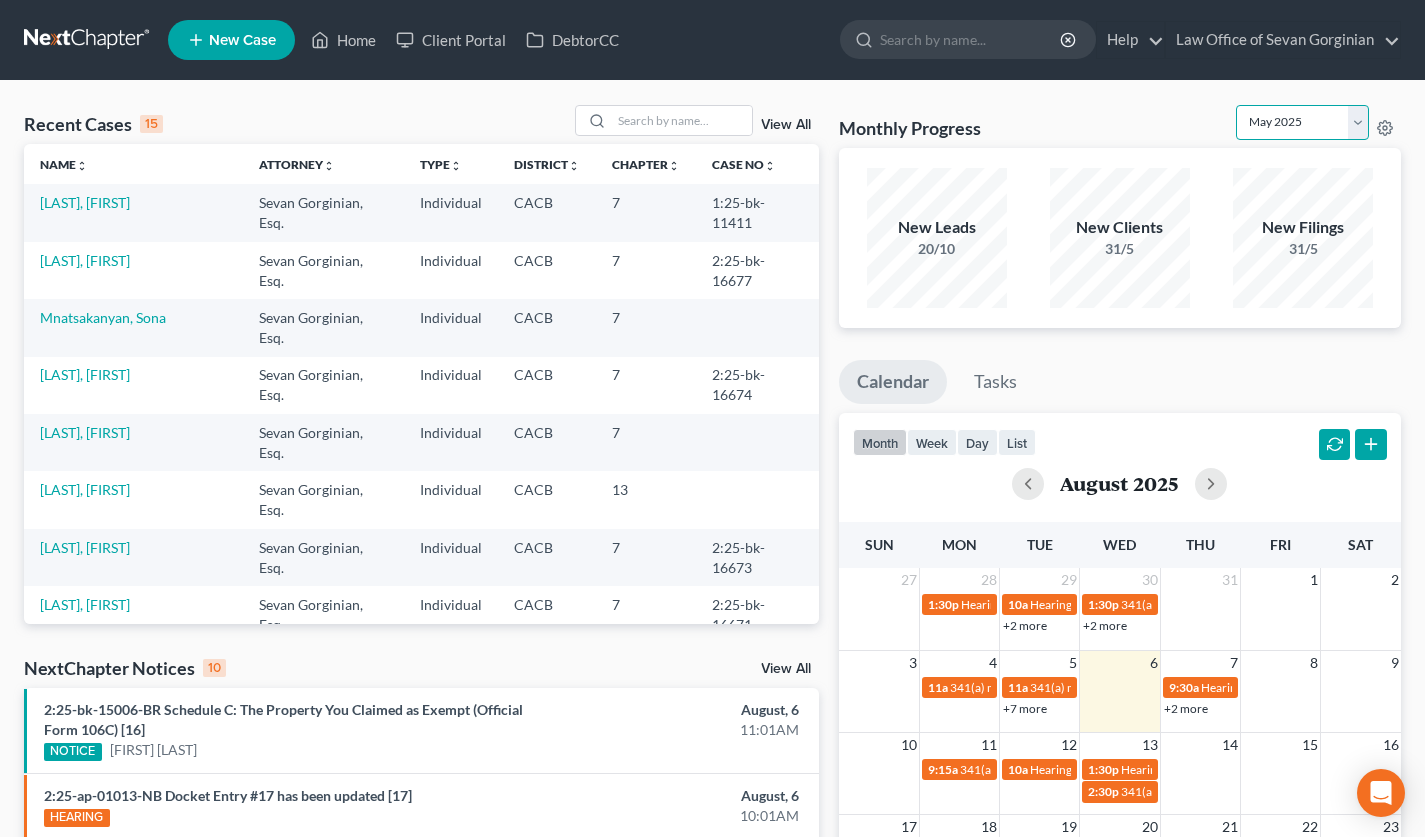 click on "August 2025 July 2025 June 2025 May 2025 April 2025 March 2025 February 2025 January 2025 December 2024 November 2024 October 2024 September 2024" at bounding box center [1302, 122] 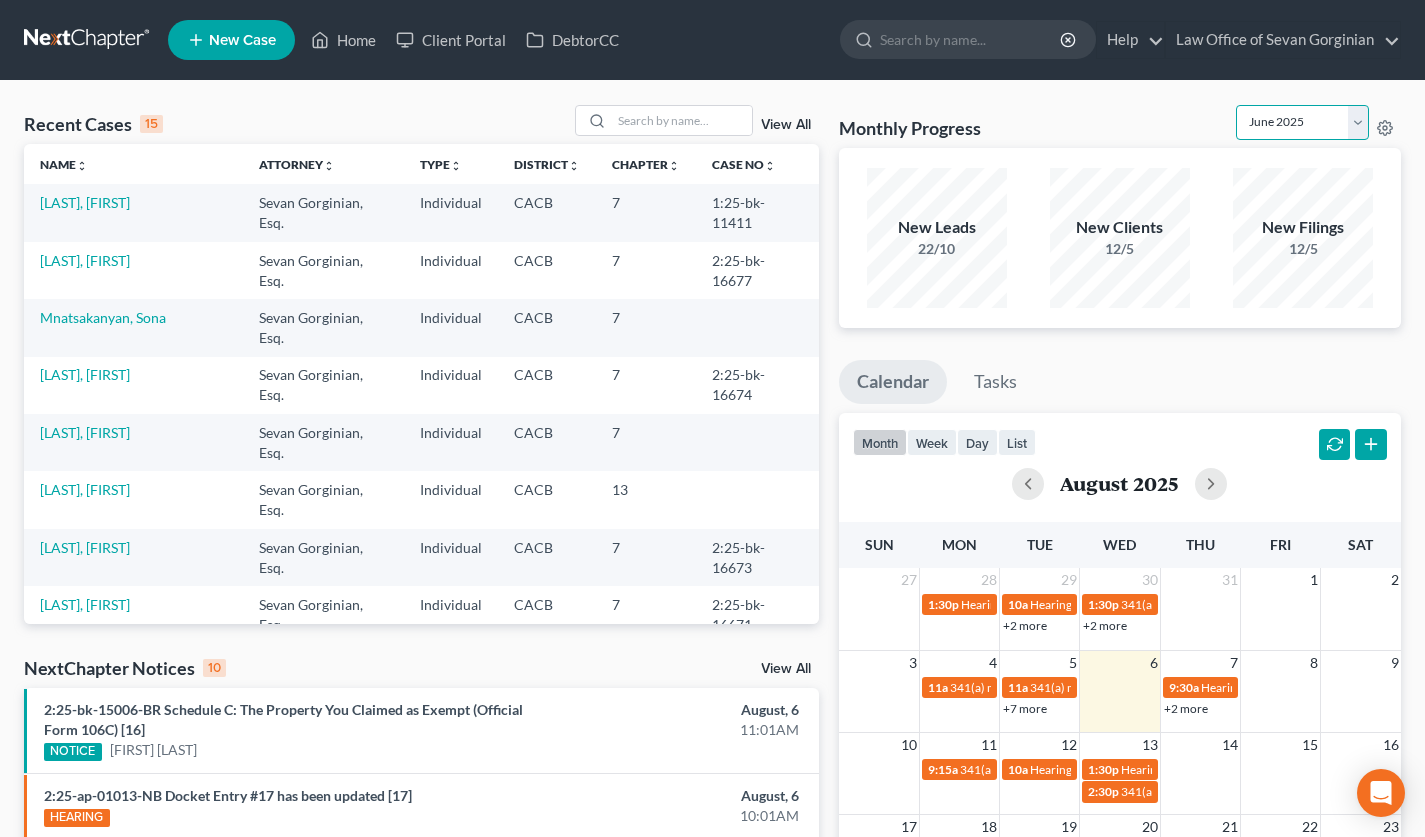 click on "August 2025 July 2025 June 2025 May 2025 April 2025 March 2025 February 2025 January 2025 December 2024 November 2024 October 2024 September 2024" at bounding box center [1302, 122] 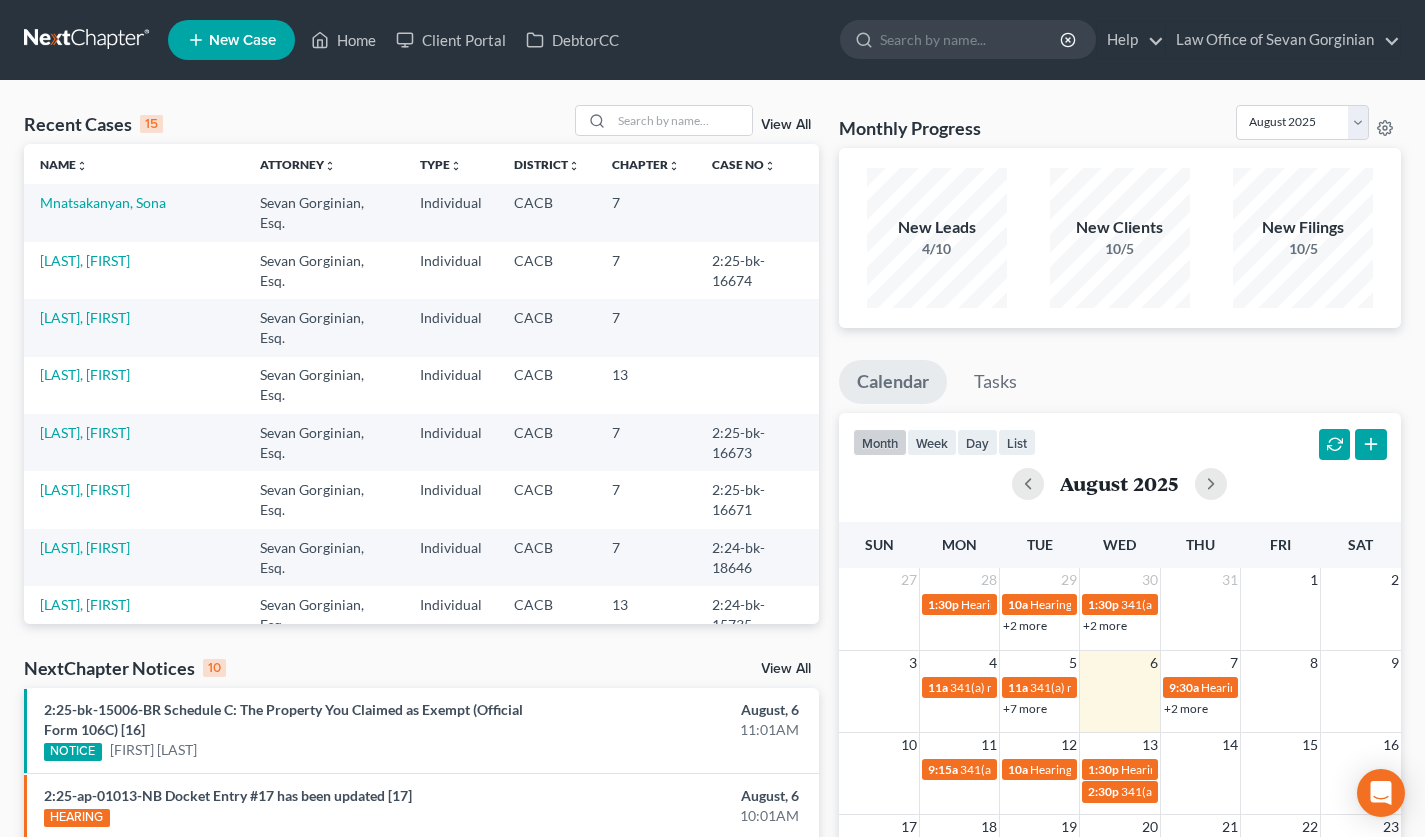 scroll, scrollTop: 0, scrollLeft: 0, axis: both 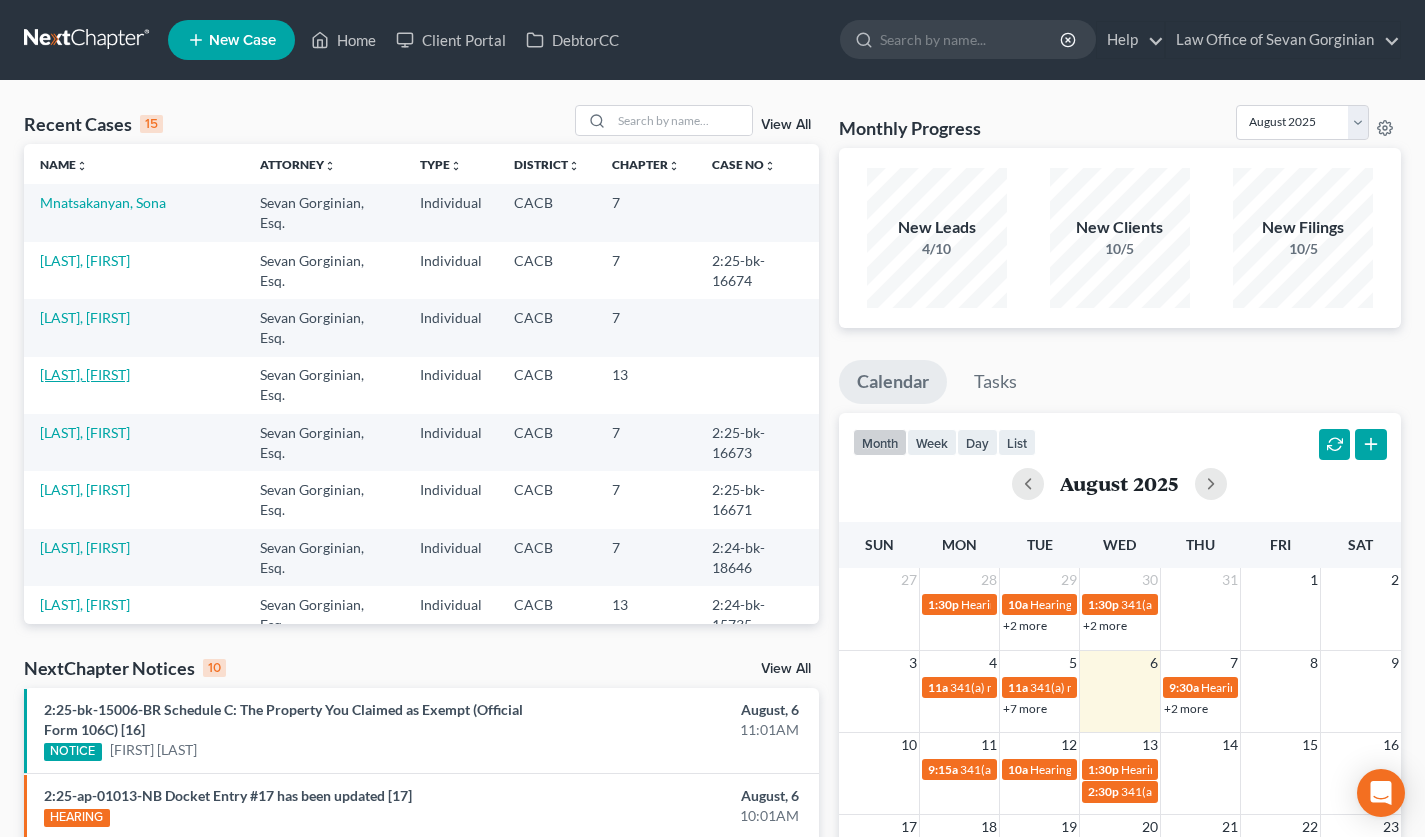 click on "[LAST], [FIRST]" at bounding box center (85, 374) 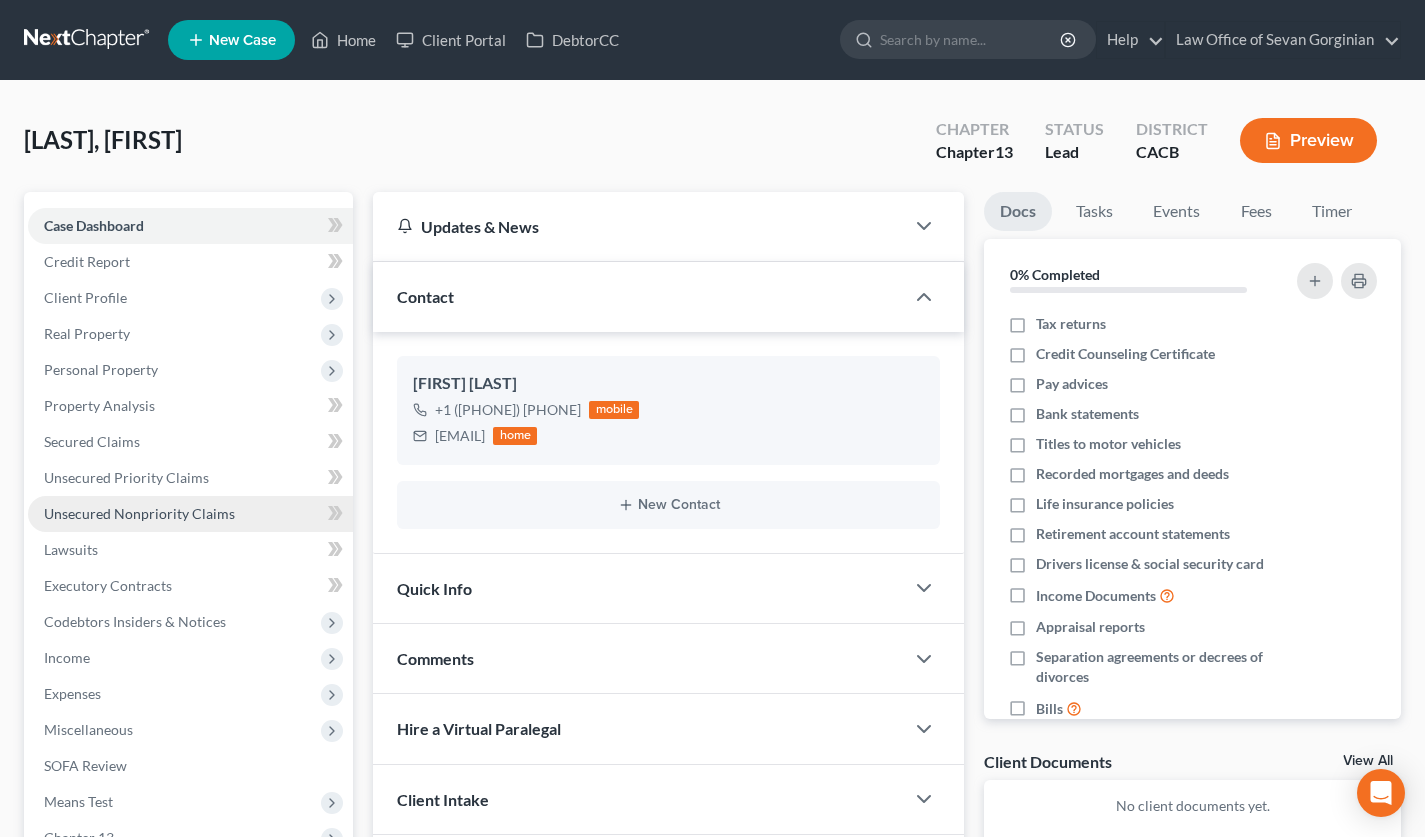 click on "Unsecured Nonpriority Claims" at bounding box center (139, 513) 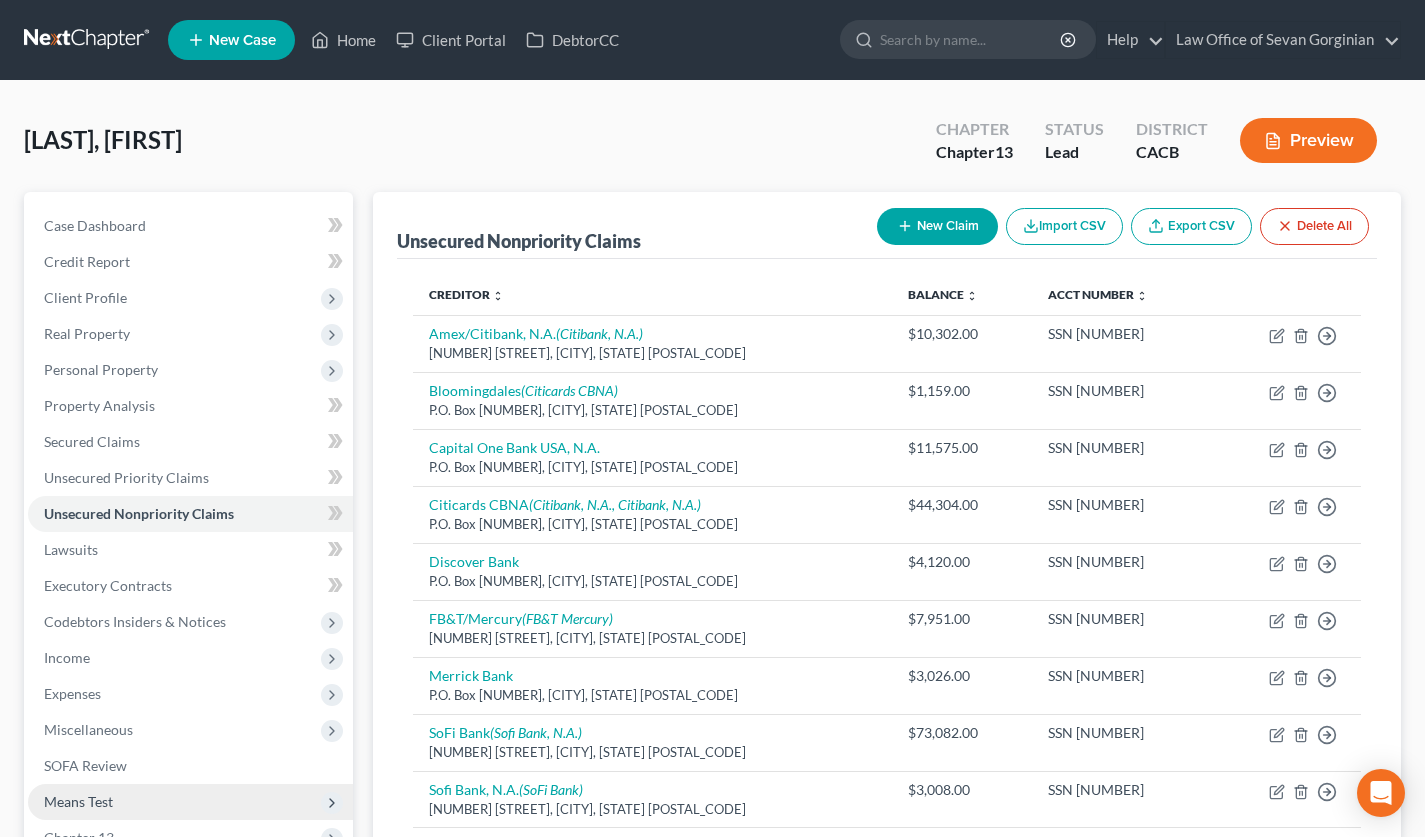 scroll, scrollTop: 260, scrollLeft: 0, axis: vertical 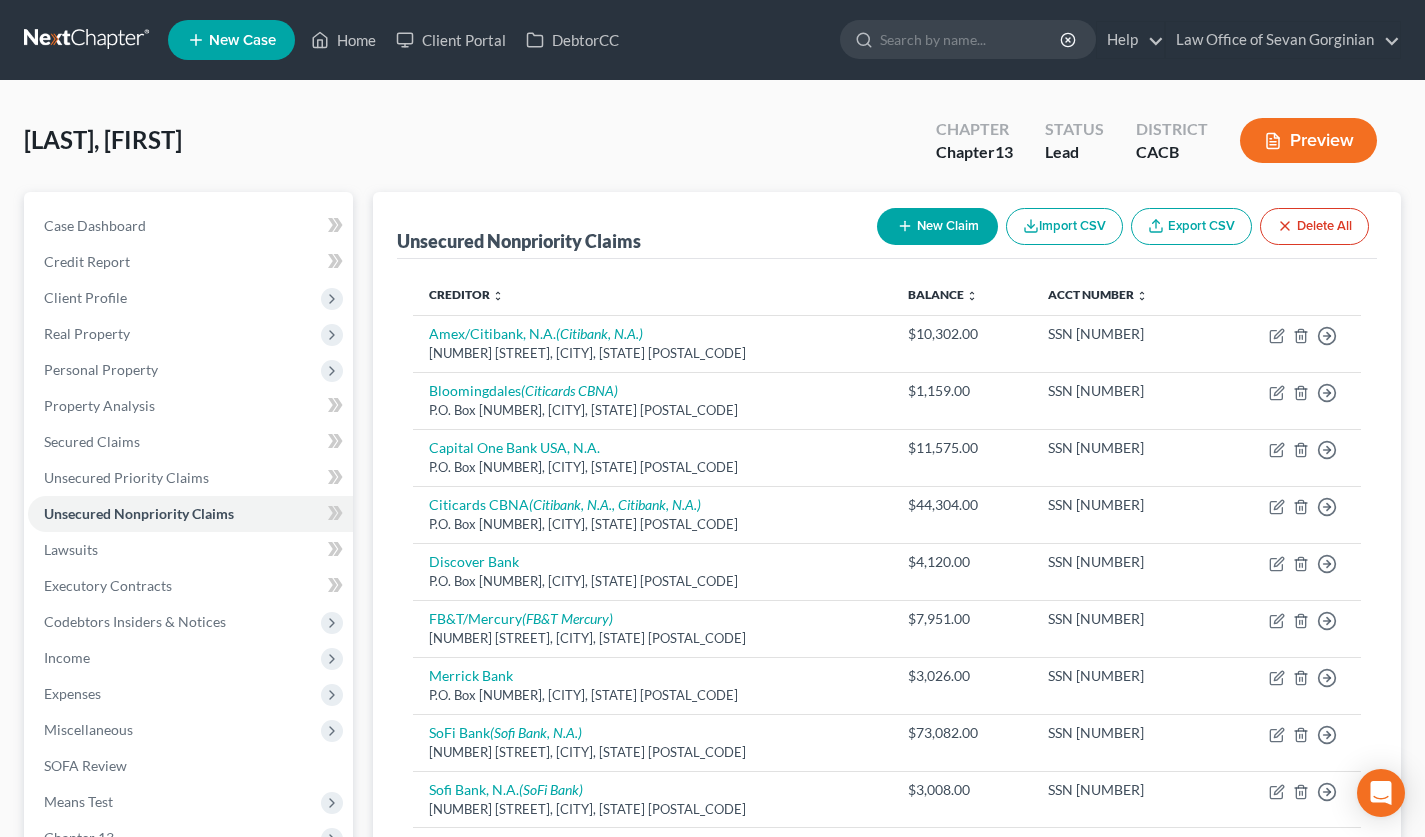 click at bounding box center [88, 40] 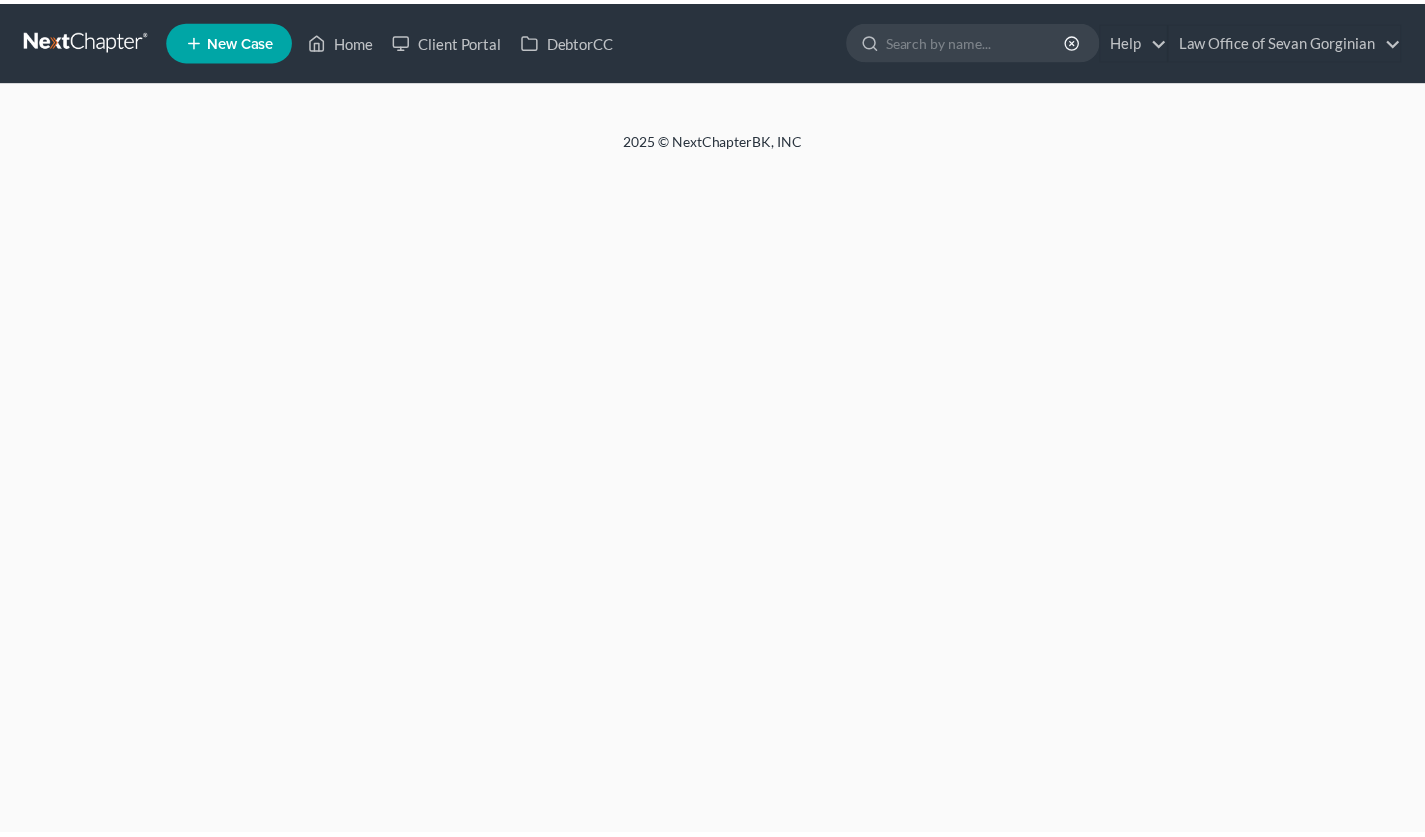 scroll, scrollTop: 0, scrollLeft: 0, axis: both 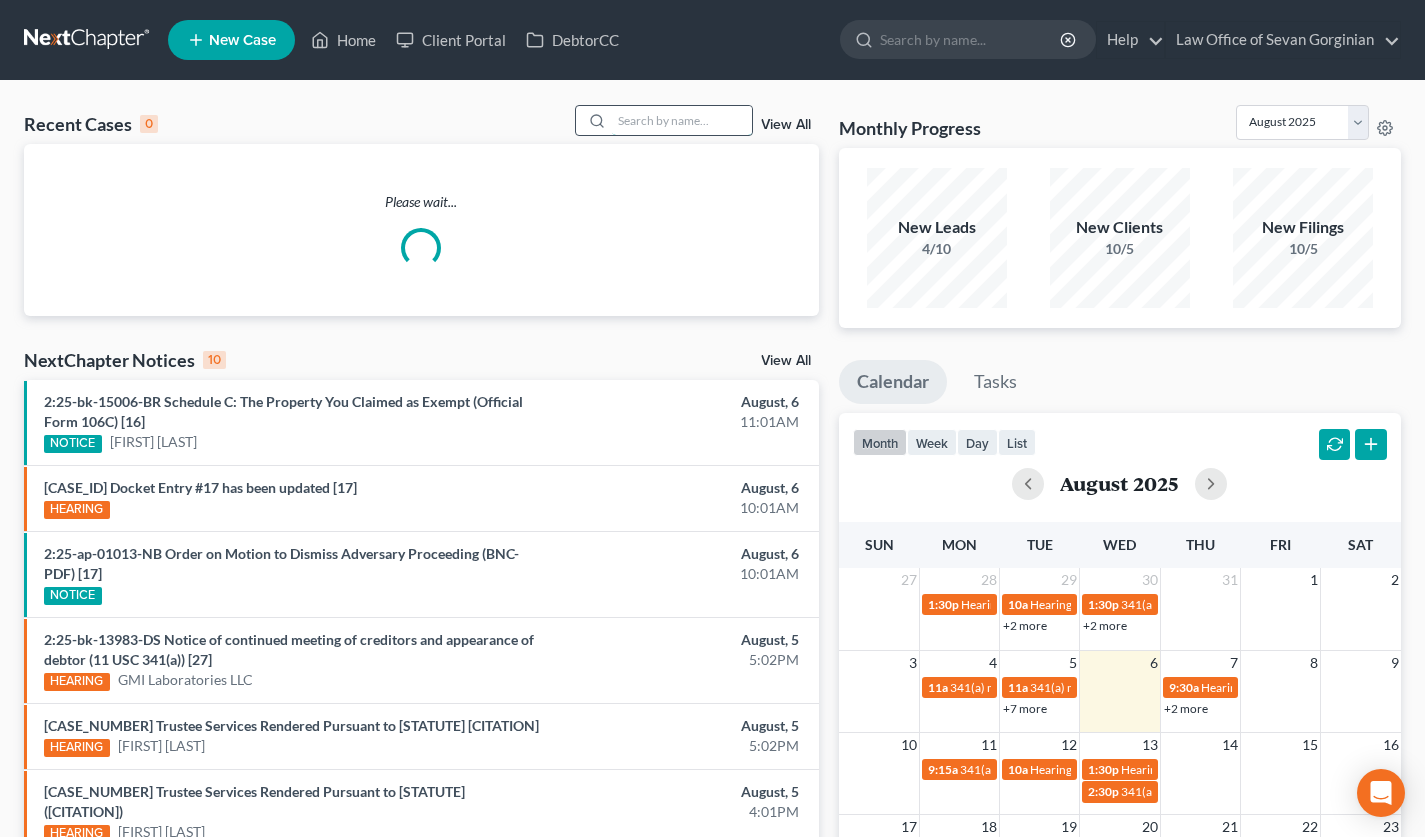 click at bounding box center (682, 120) 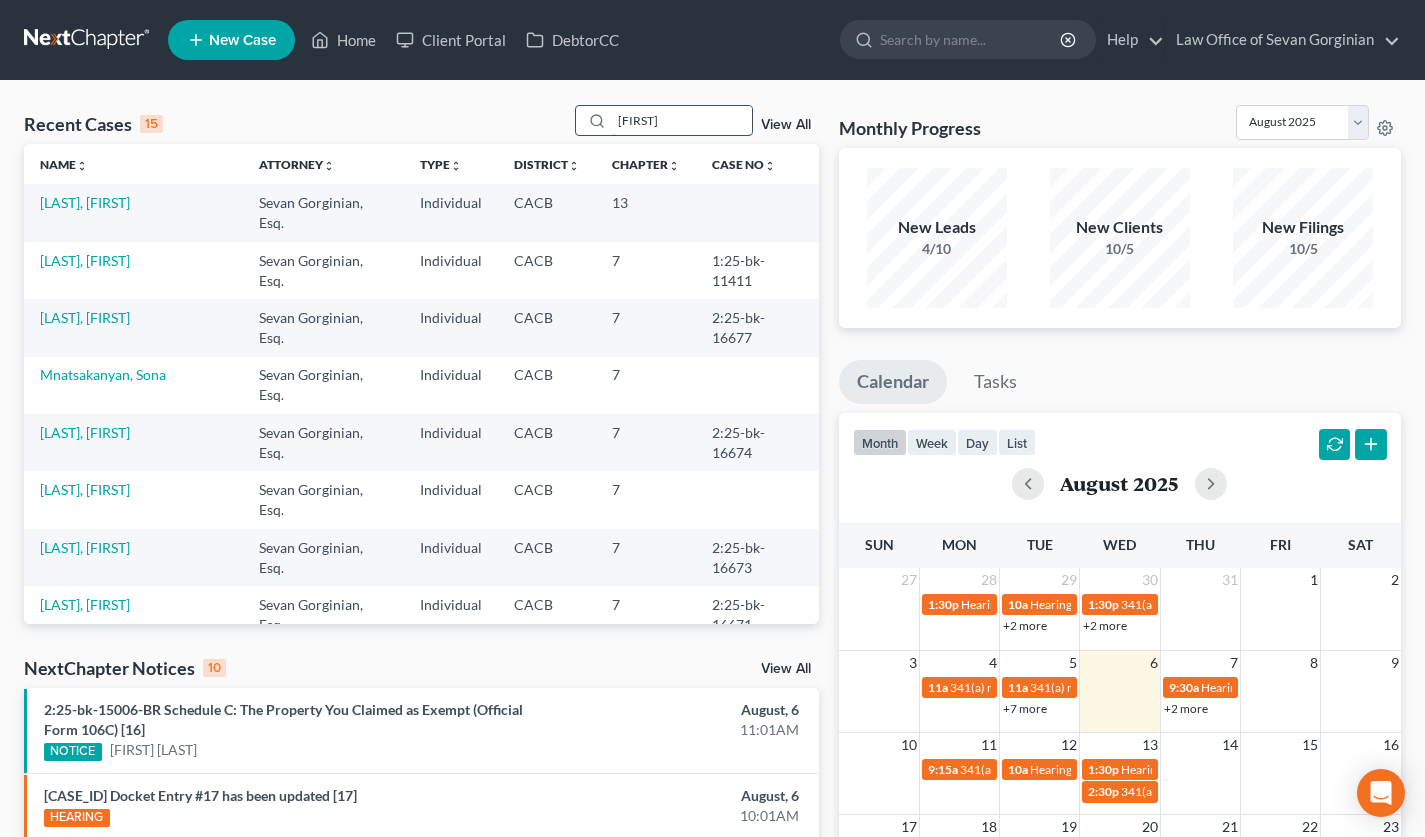 type on "[FIRST]" 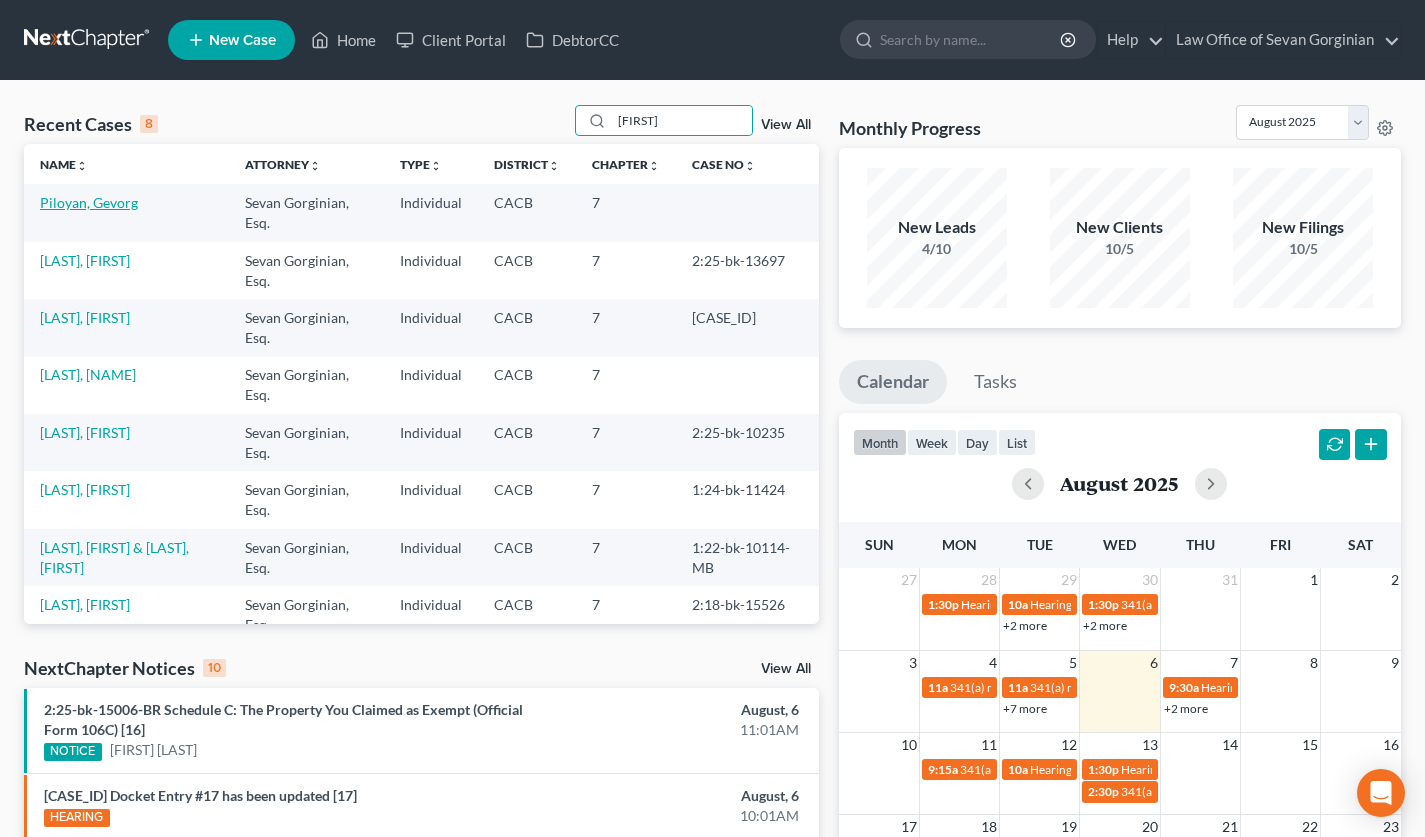 click on "Piloyan, Gevorg" at bounding box center [89, 202] 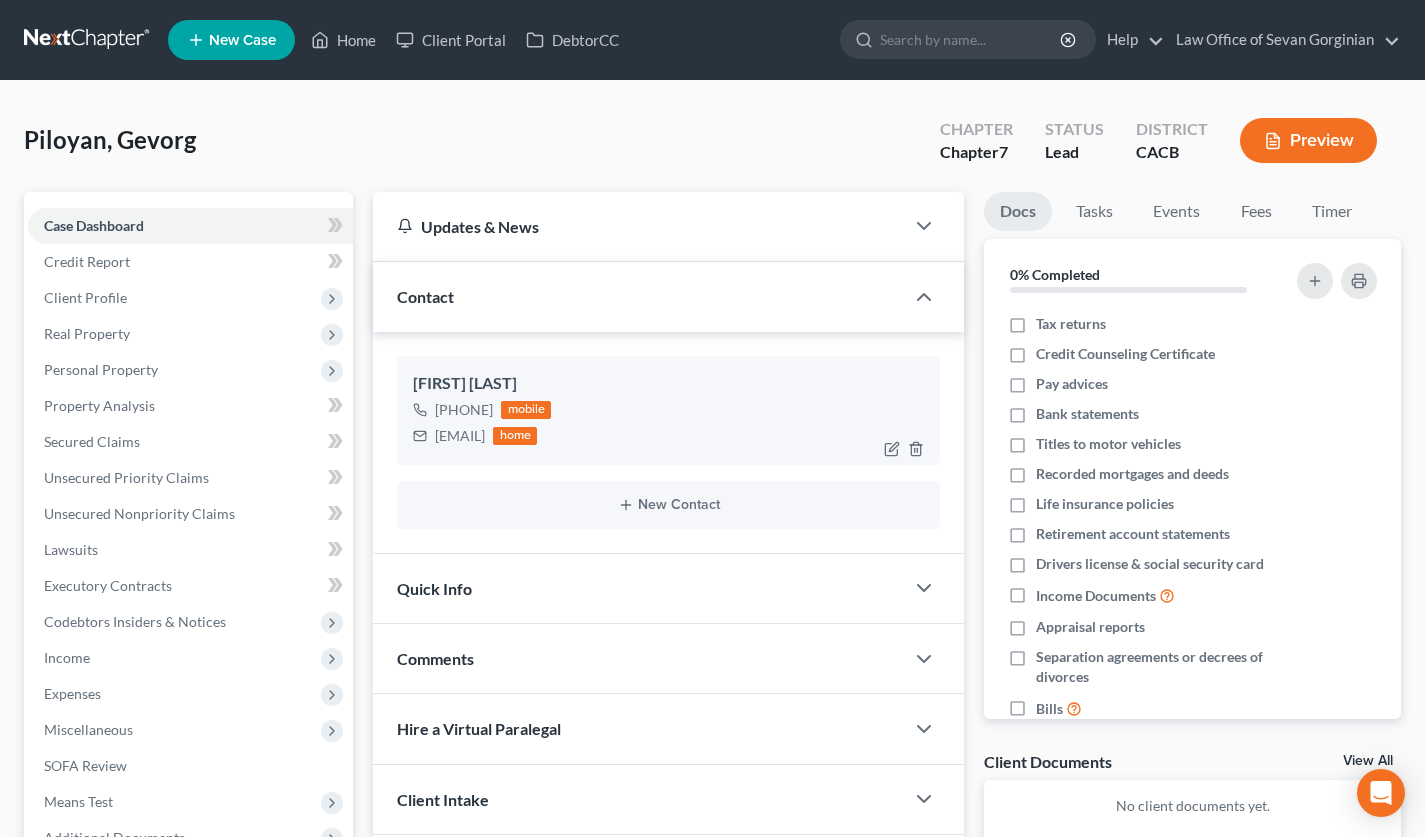 drag, startPoint x: 546, startPoint y: 408, endPoint x: 454, endPoint y: 410, distance: 92.021736 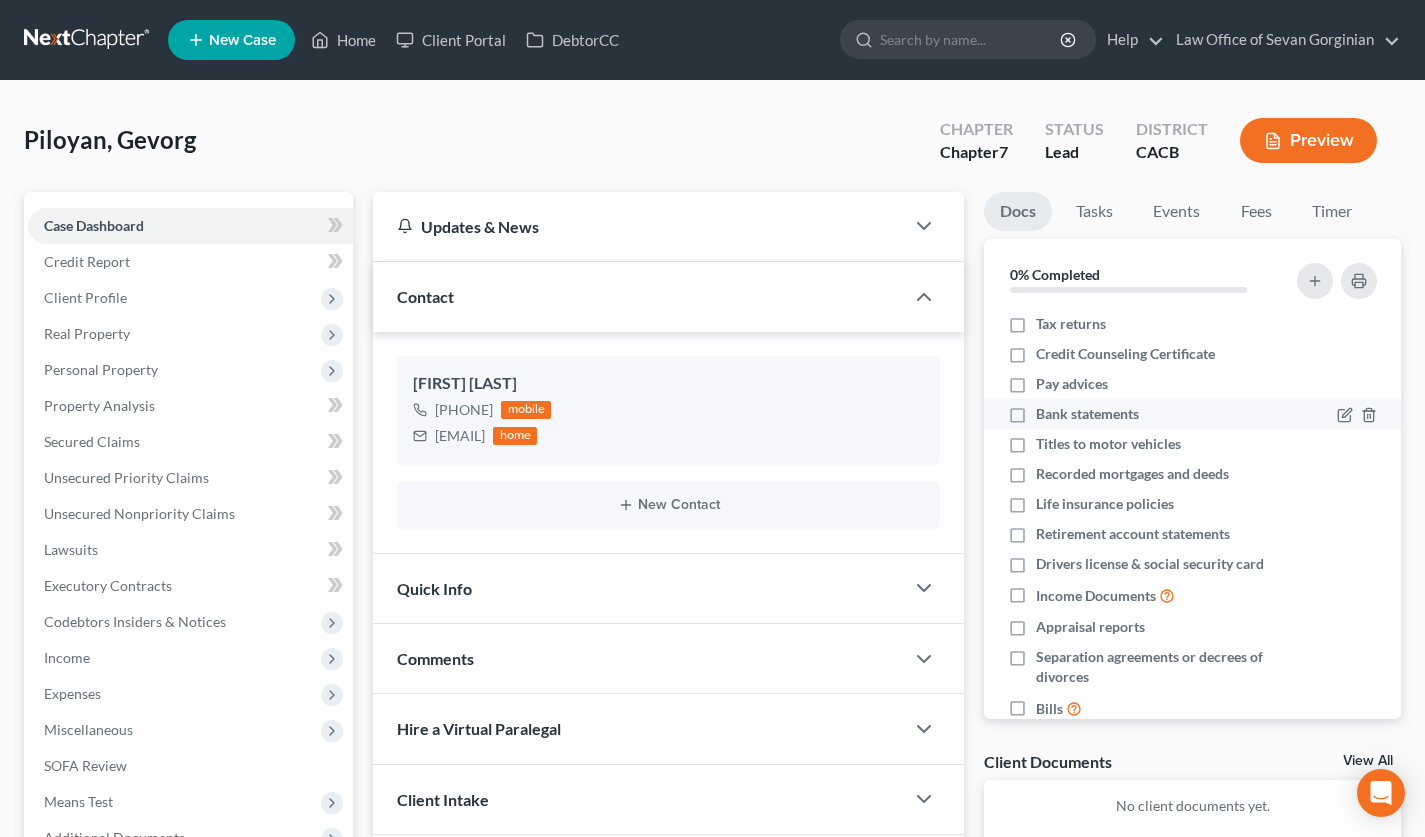 copy on "(323) 413-8888" 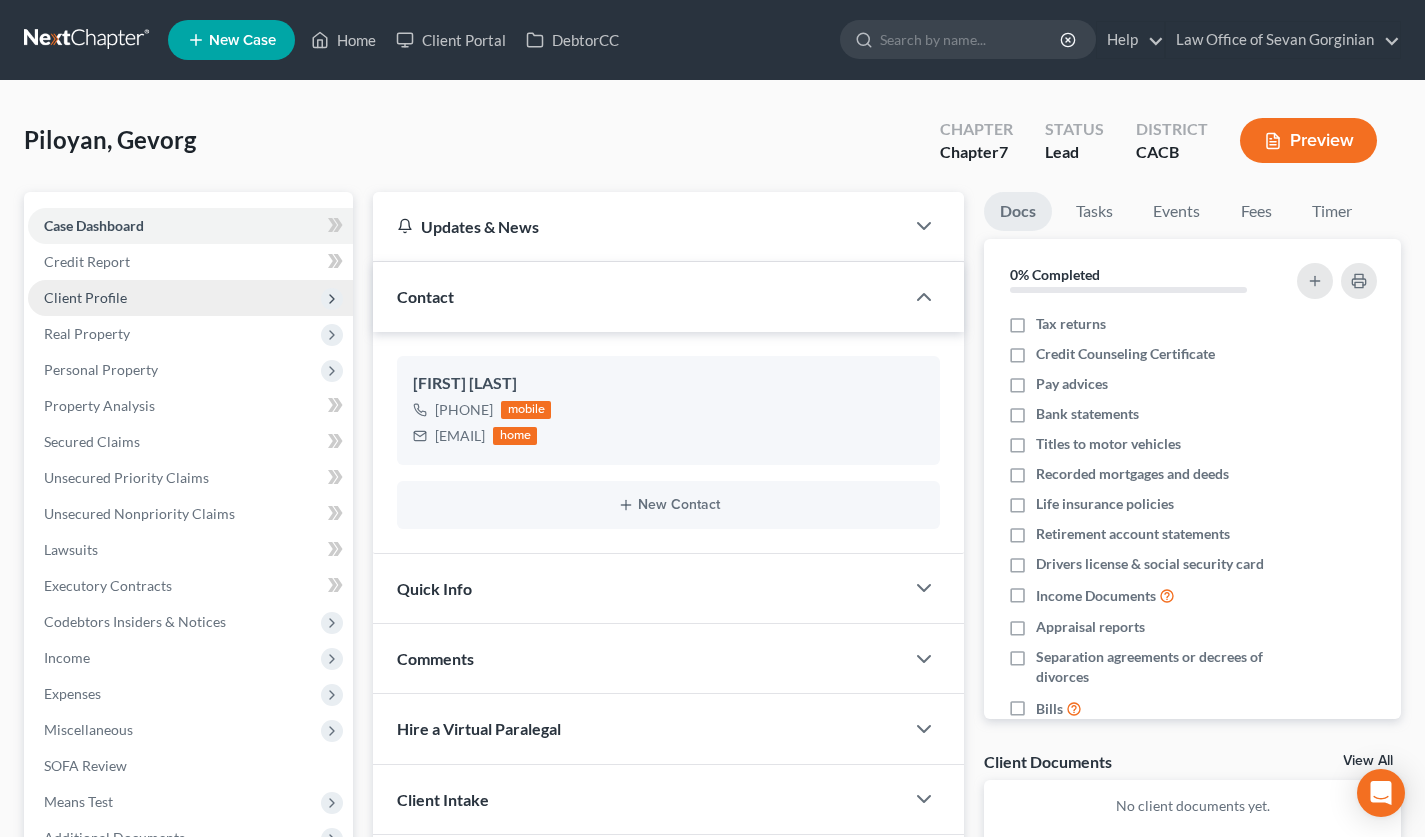 click on "Client Profile" at bounding box center (85, 297) 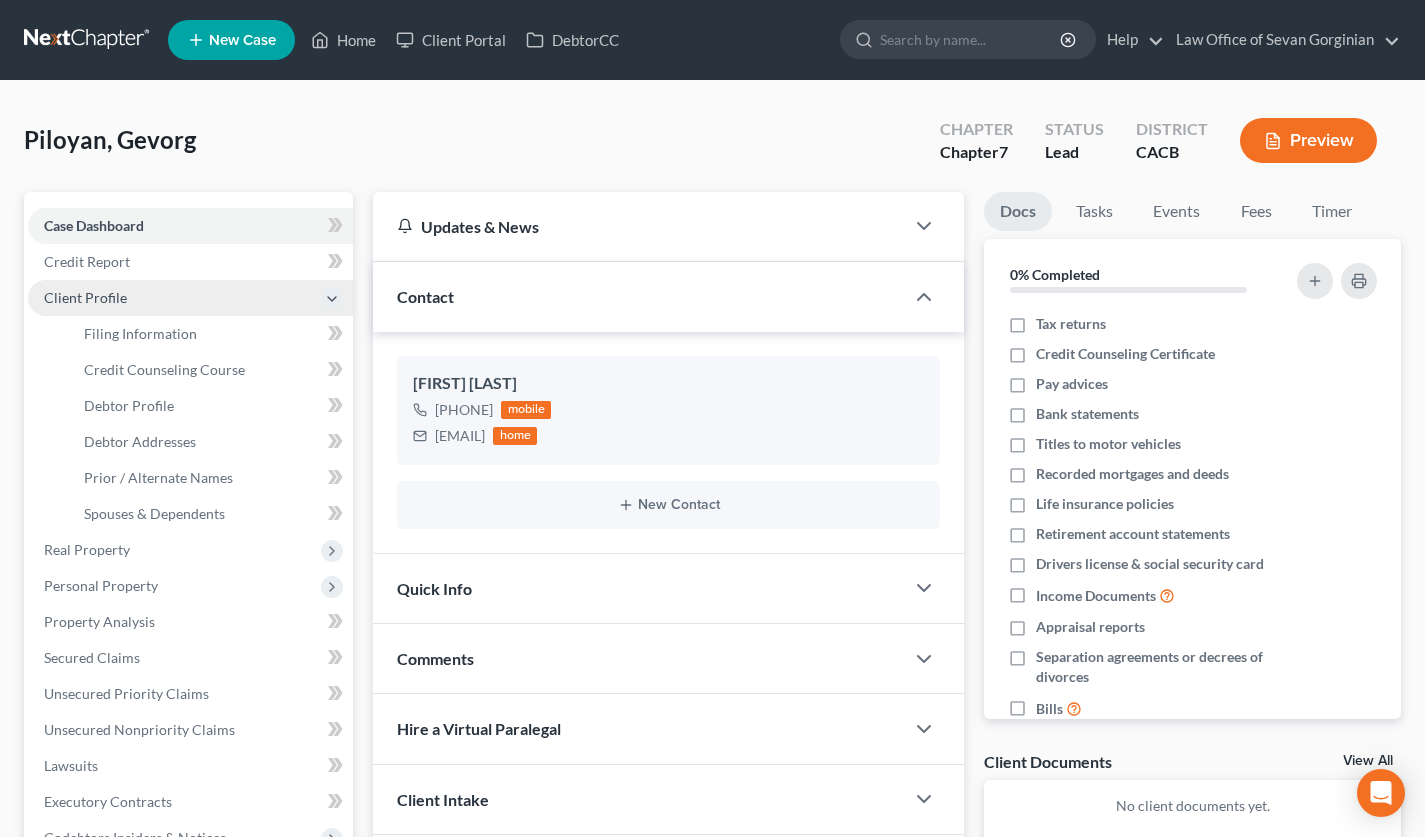 click on "Client Profile" at bounding box center (190, 298) 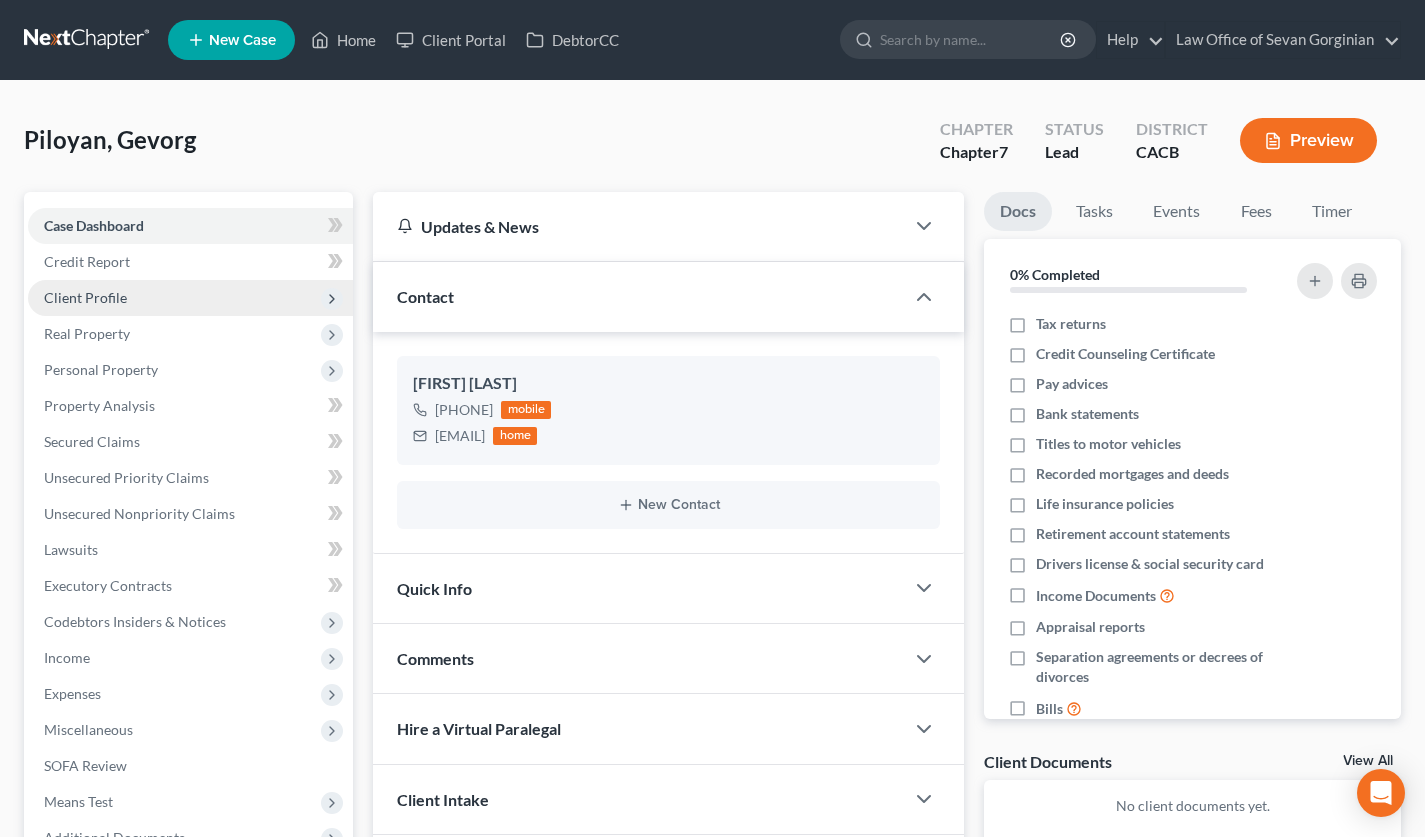 click on "Client Profile" at bounding box center (190, 298) 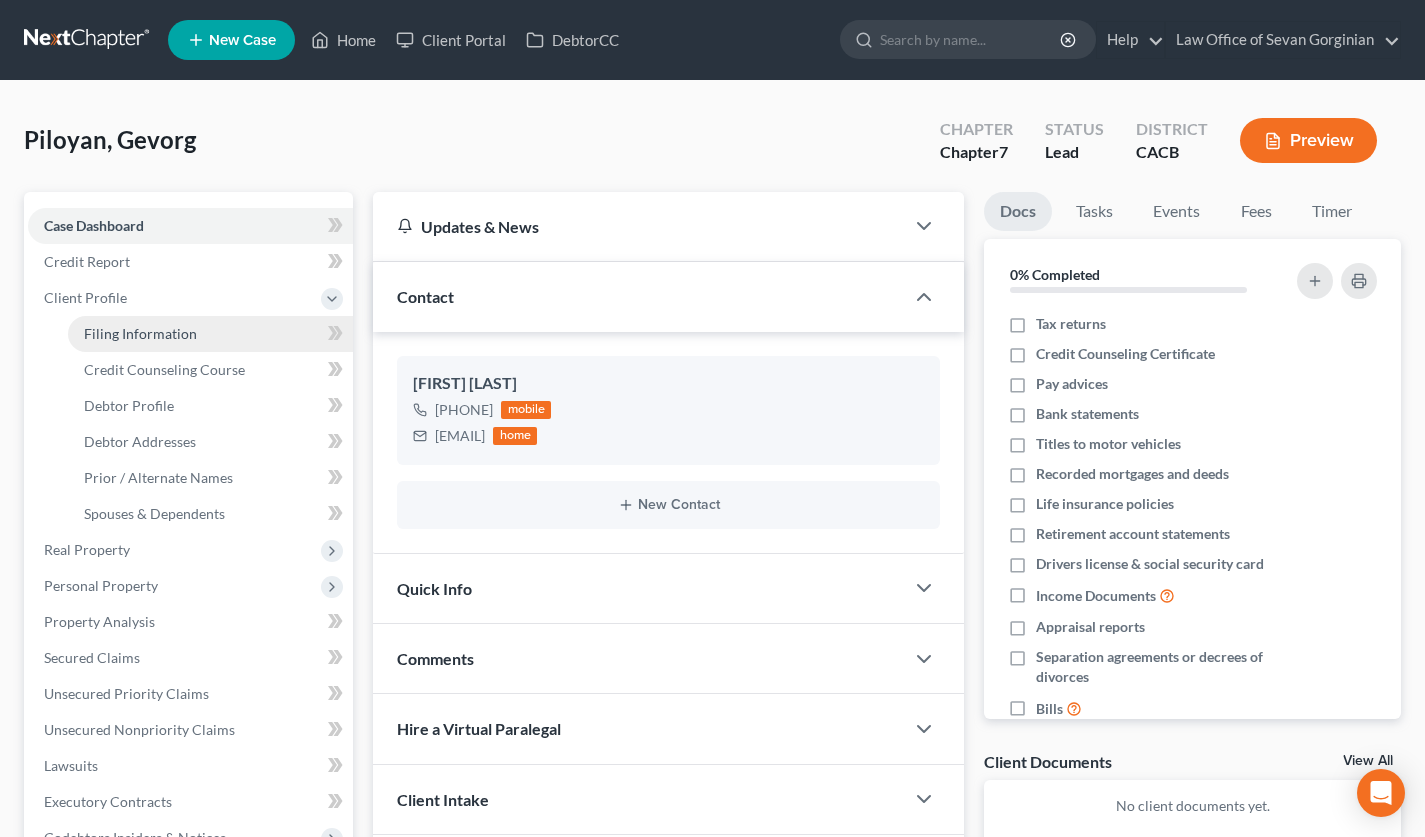 click on "Filing Information" at bounding box center [140, 333] 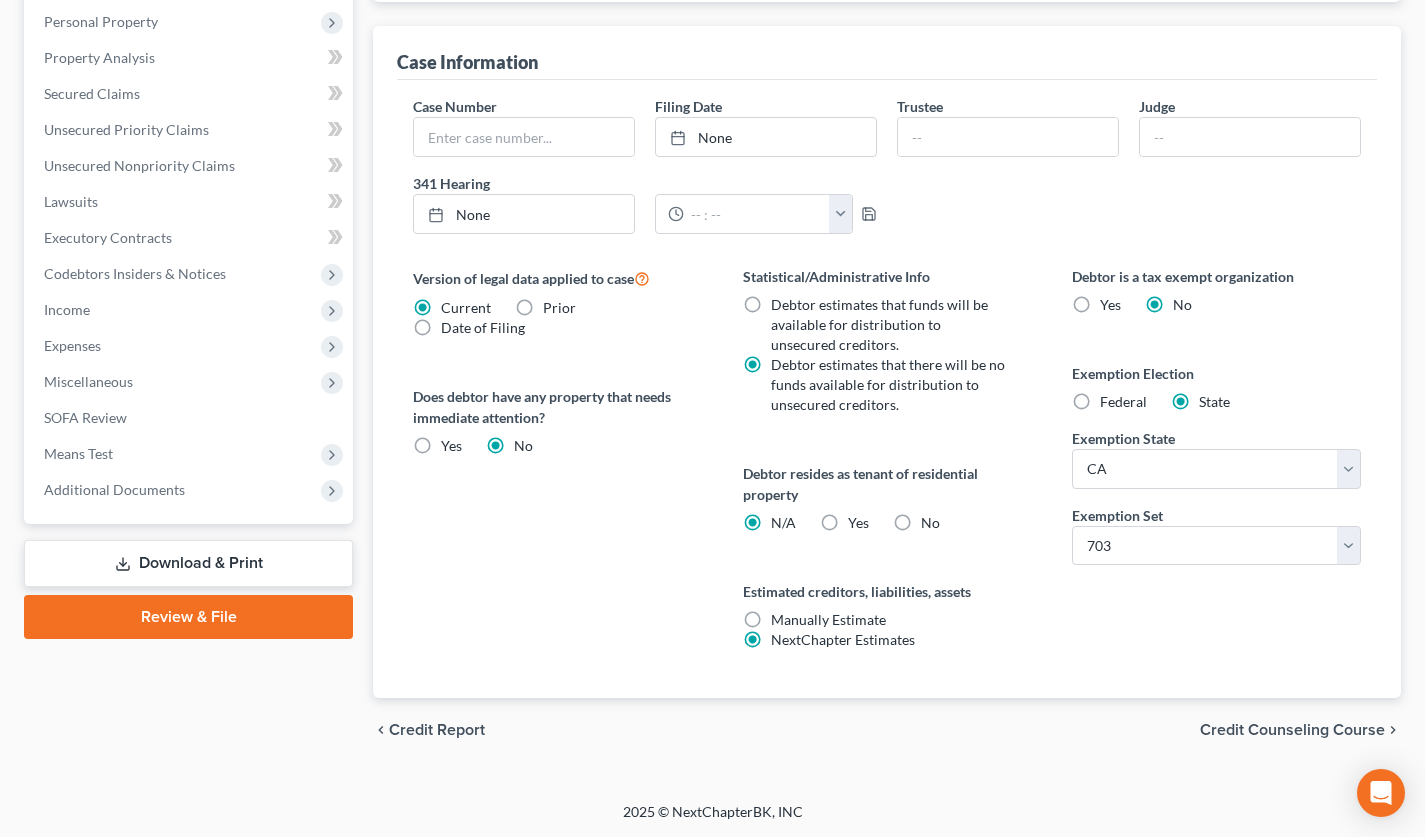 scroll, scrollTop: 72, scrollLeft: 0, axis: vertical 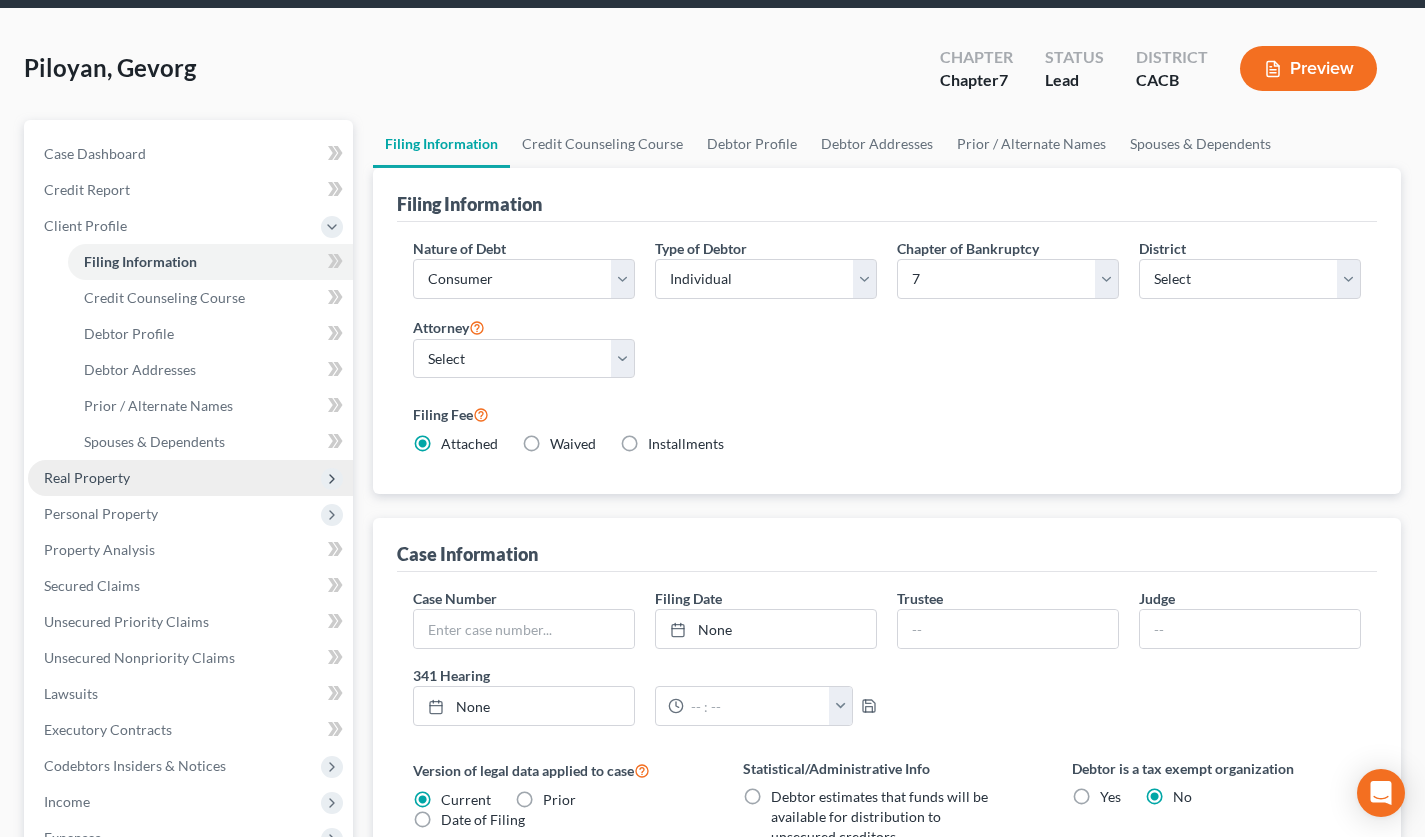 click on "Real Property" at bounding box center [190, 478] 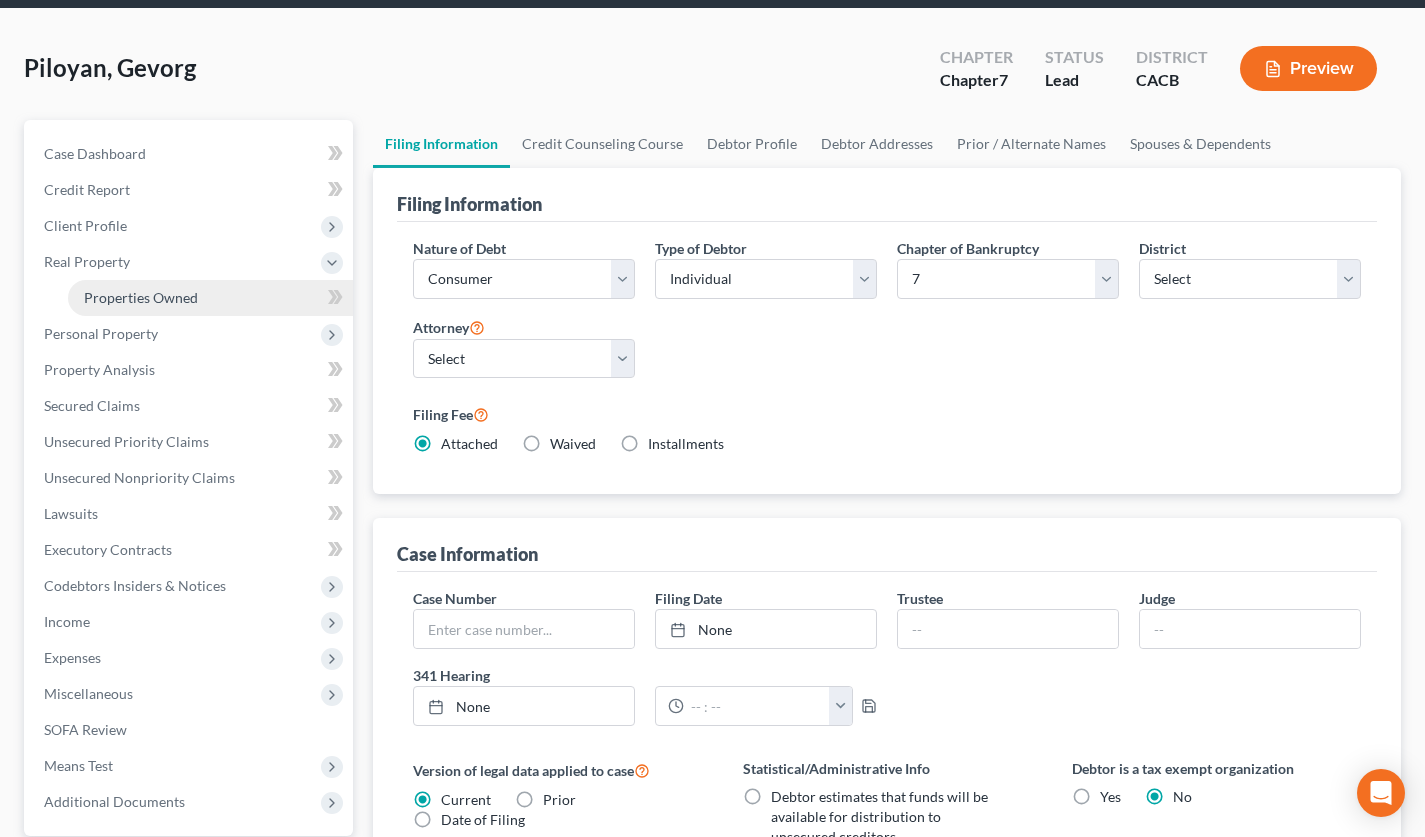 click on "Properties Owned" at bounding box center [141, 297] 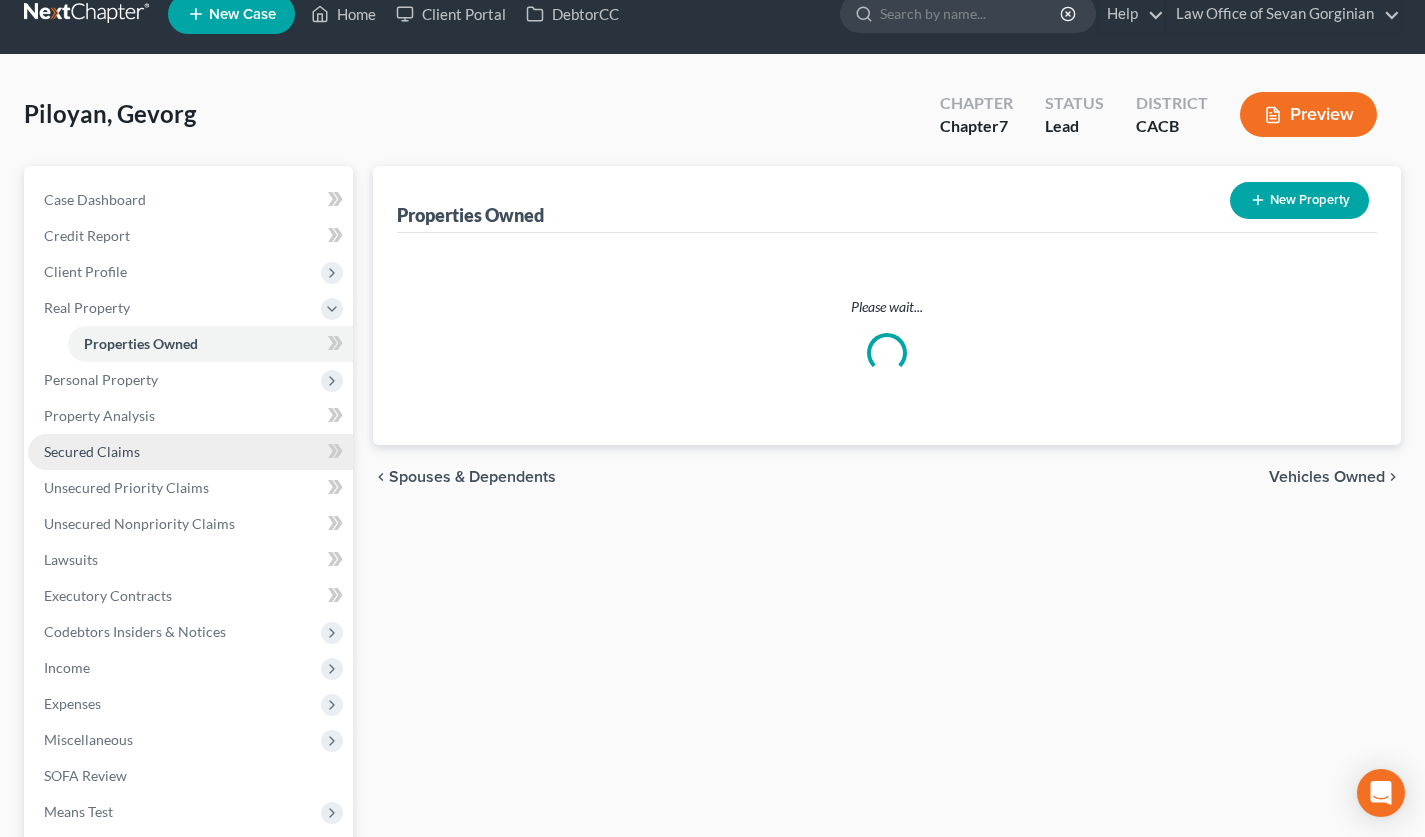 scroll, scrollTop: 0, scrollLeft: 0, axis: both 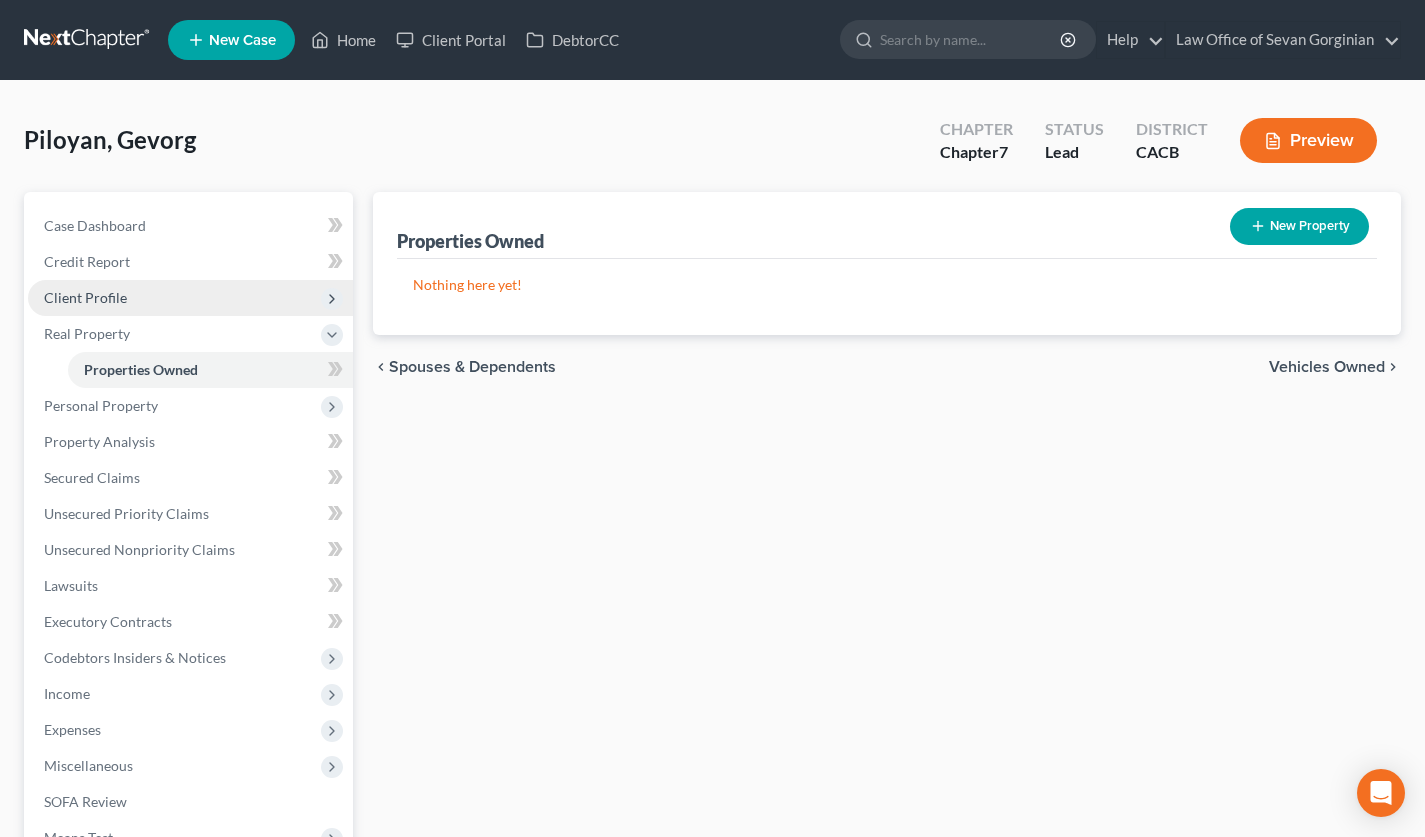 click on "Client Profile" at bounding box center (190, 298) 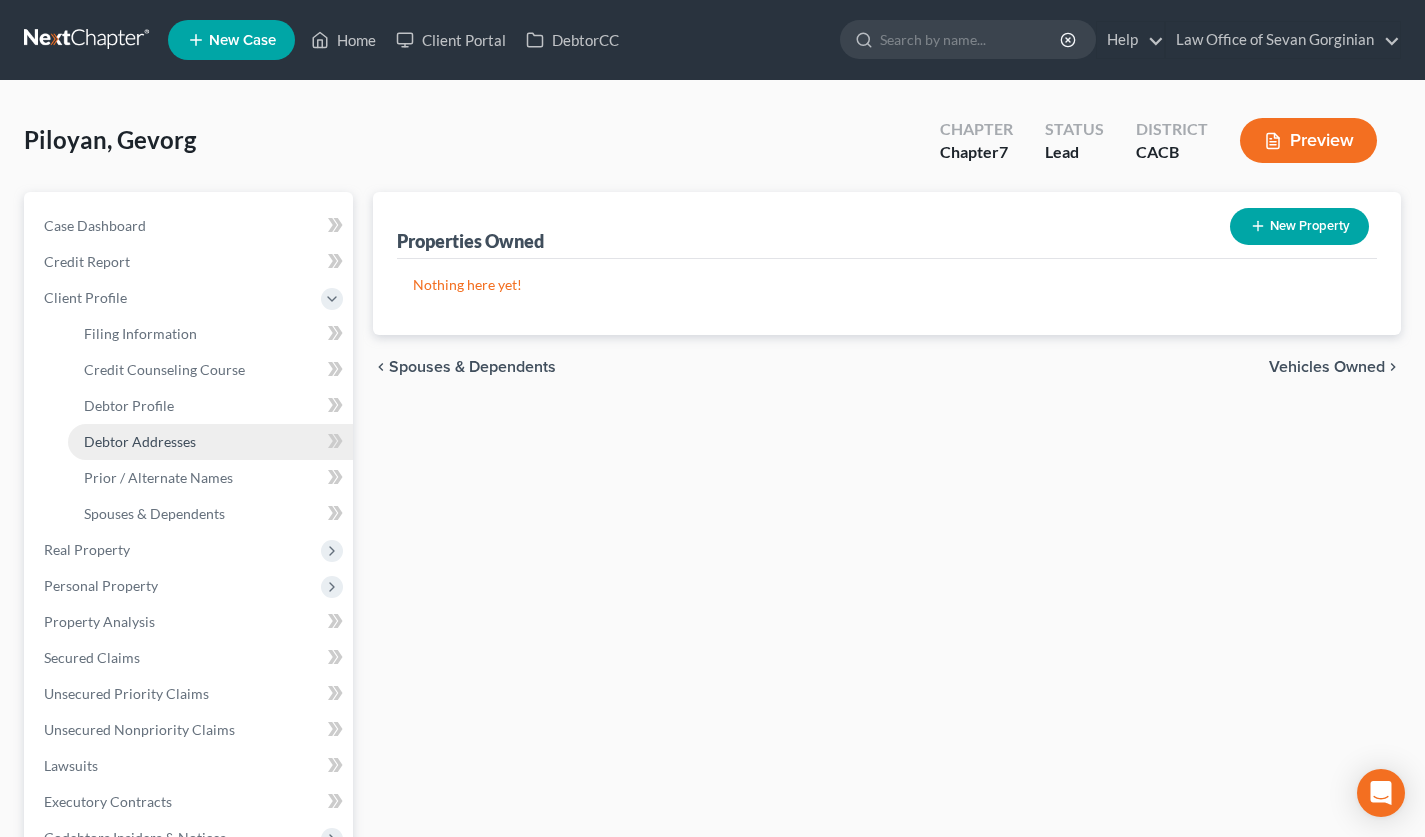 click on "Debtor Addresses" at bounding box center [210, 442] 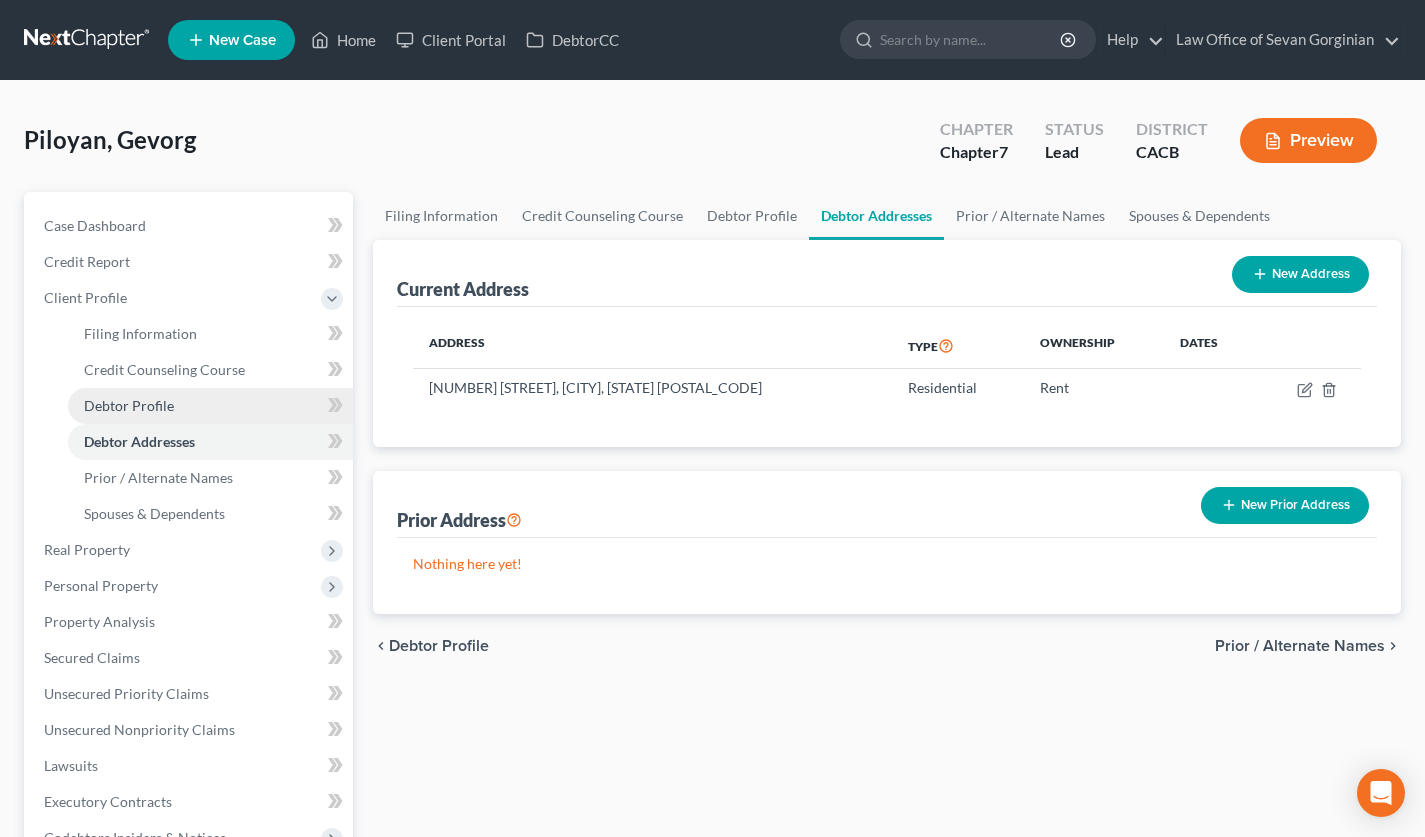 click on "Debtor Profile" at bounding box center [129, 405] 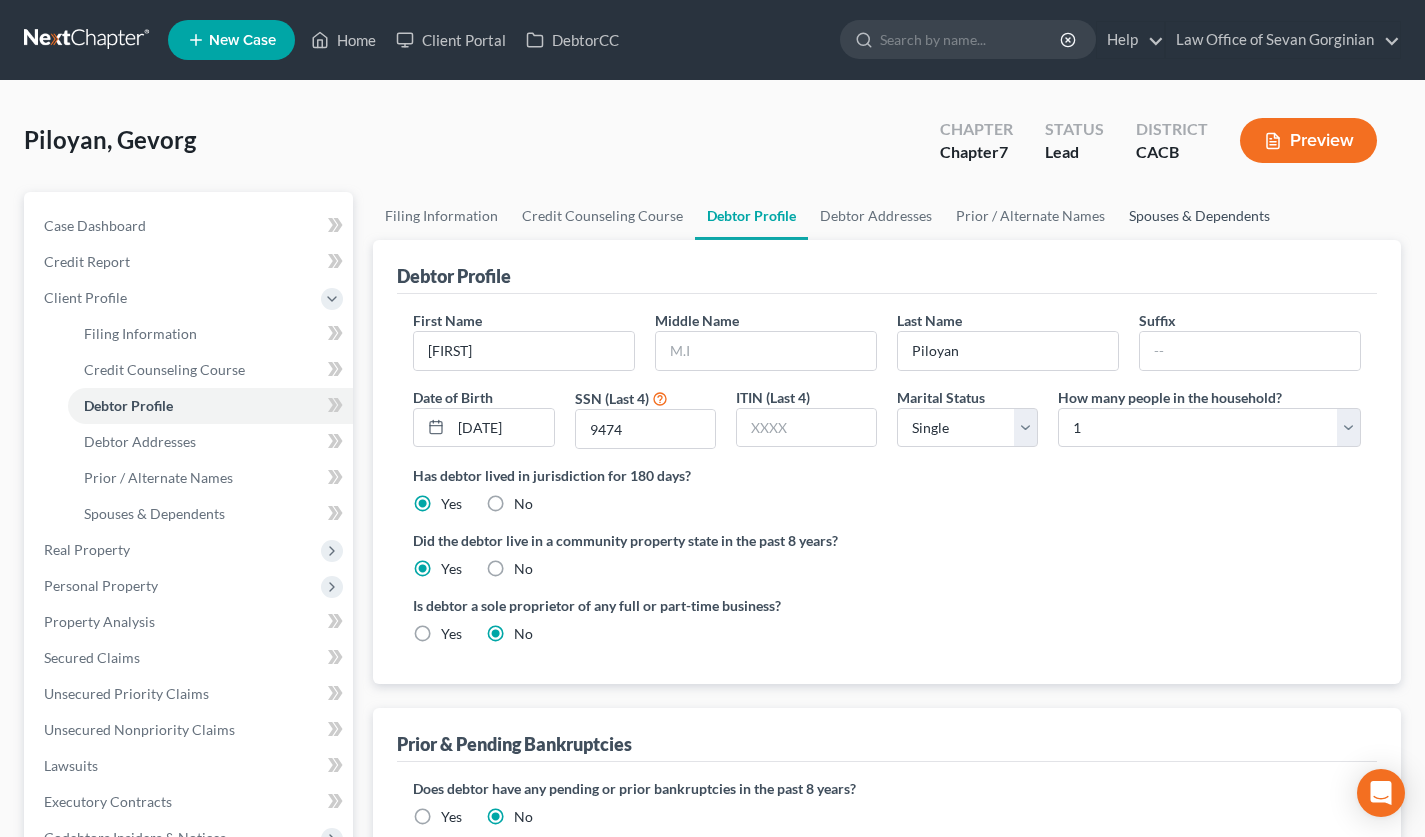 click on "Spouses & Dependents" at bounding box center [1199, 216] 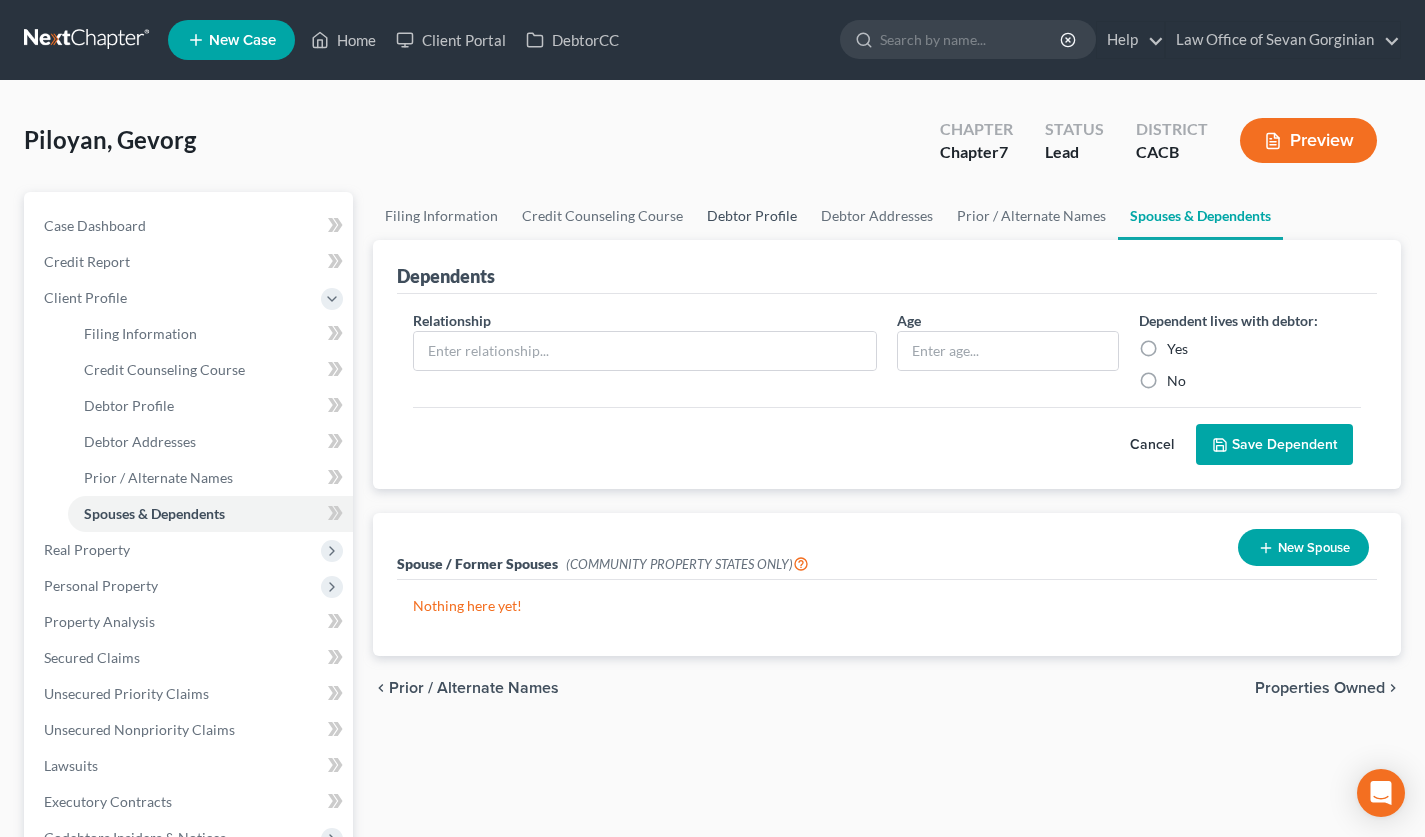 click on "Debtor Profile" at bounding box center (752, 216) 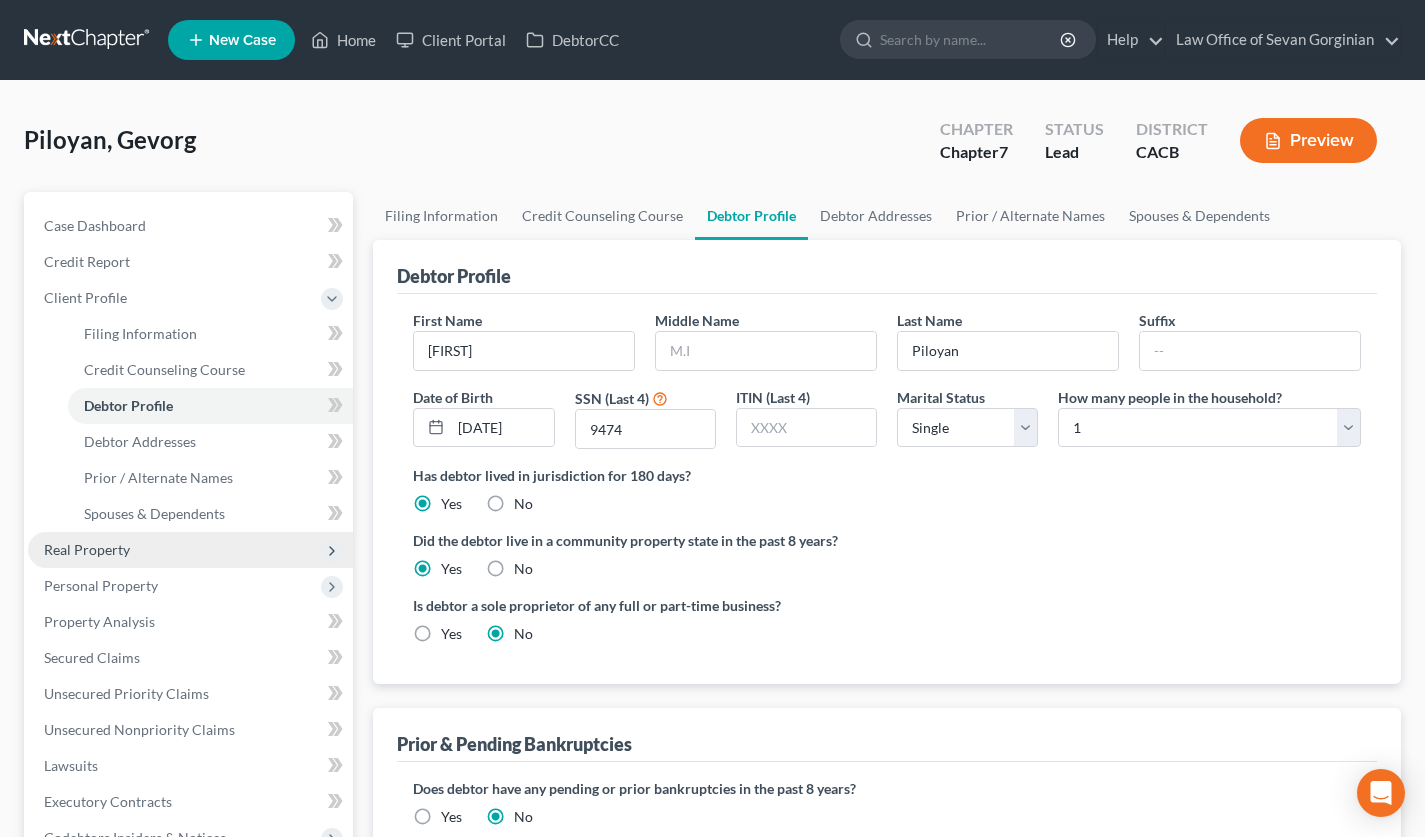 click on "Real Property" at bounding box center [190, 550] 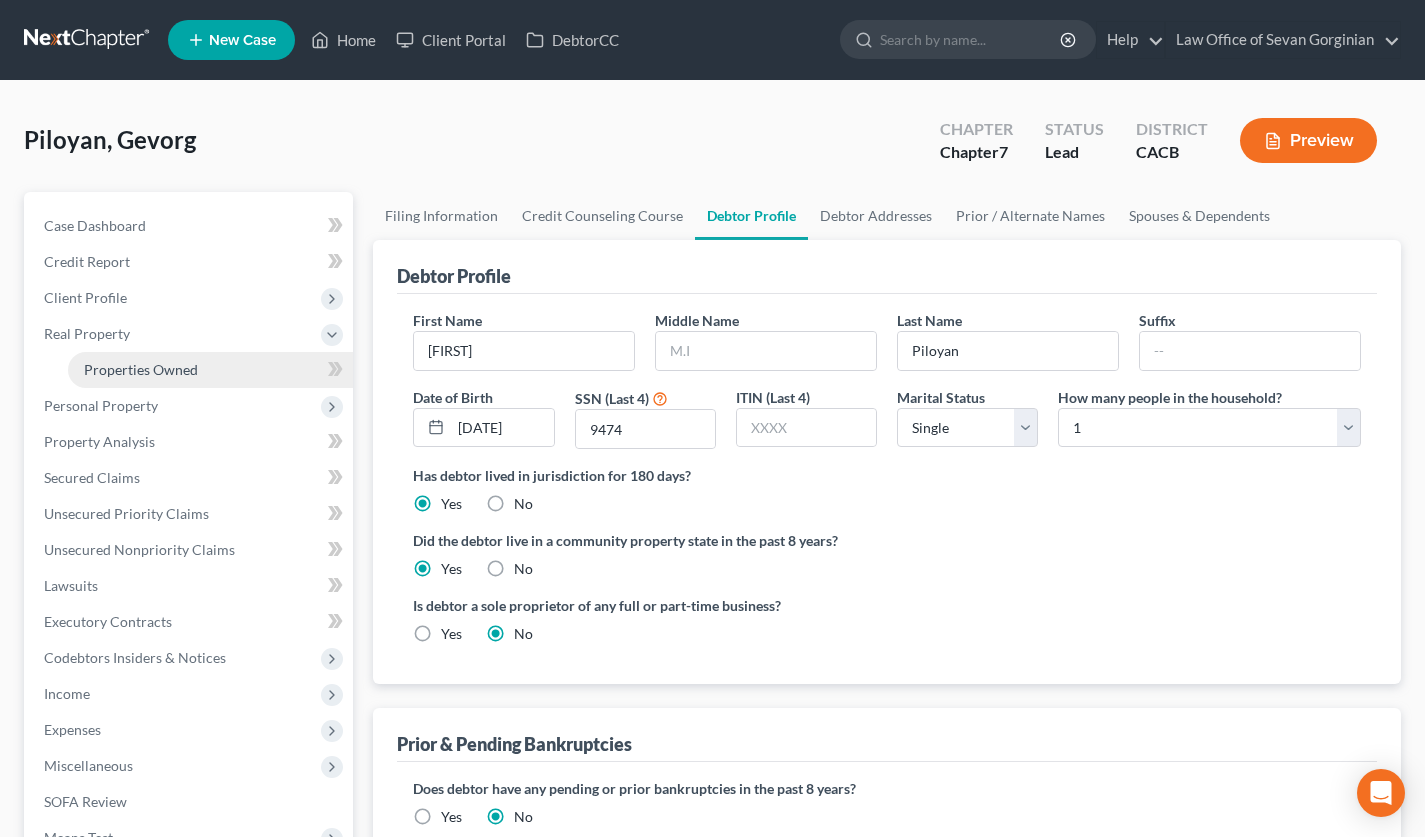 click on "Properties Owned" at bounding box center [141, 369] 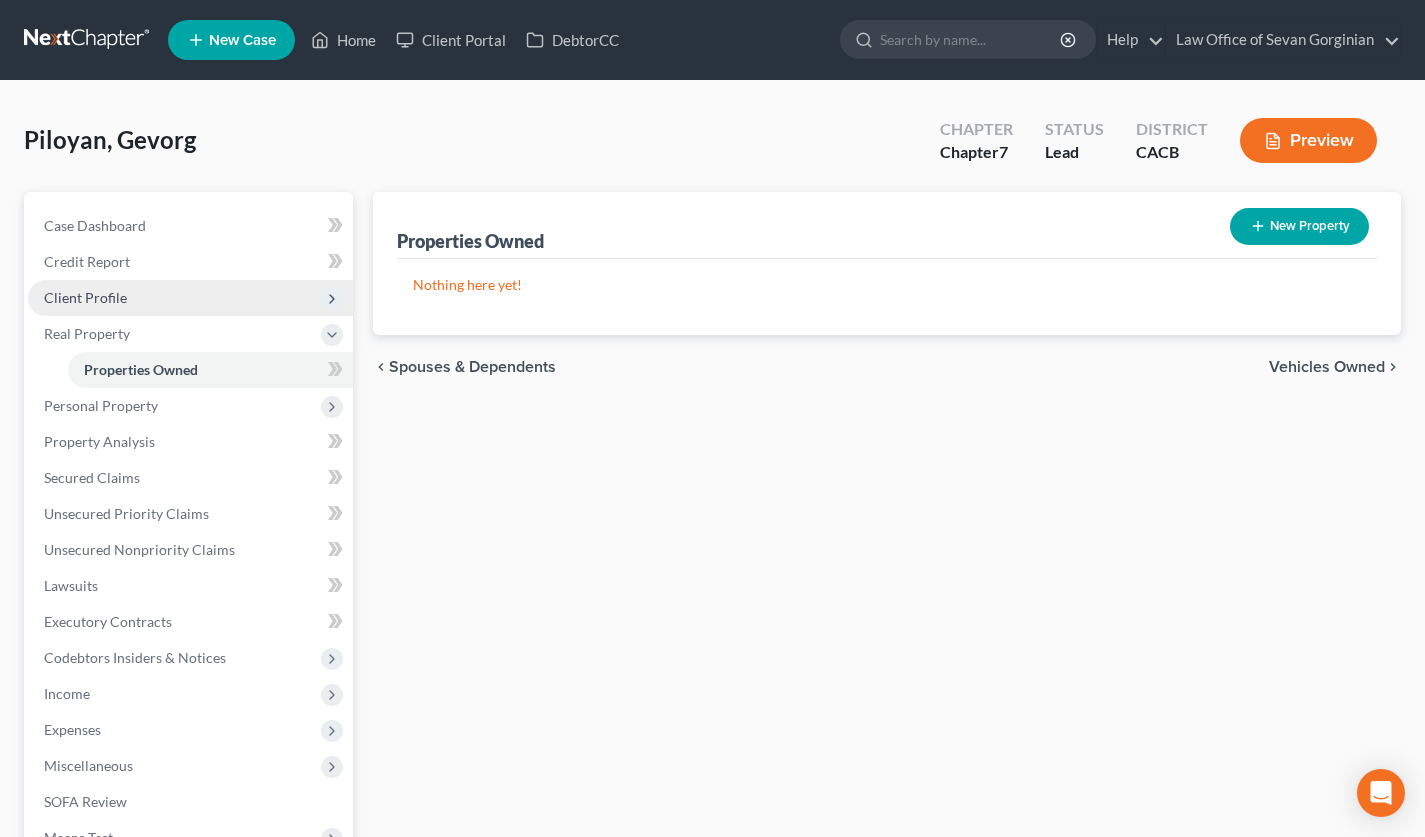 click on "Client Profile" at bounding box center (190, 298) 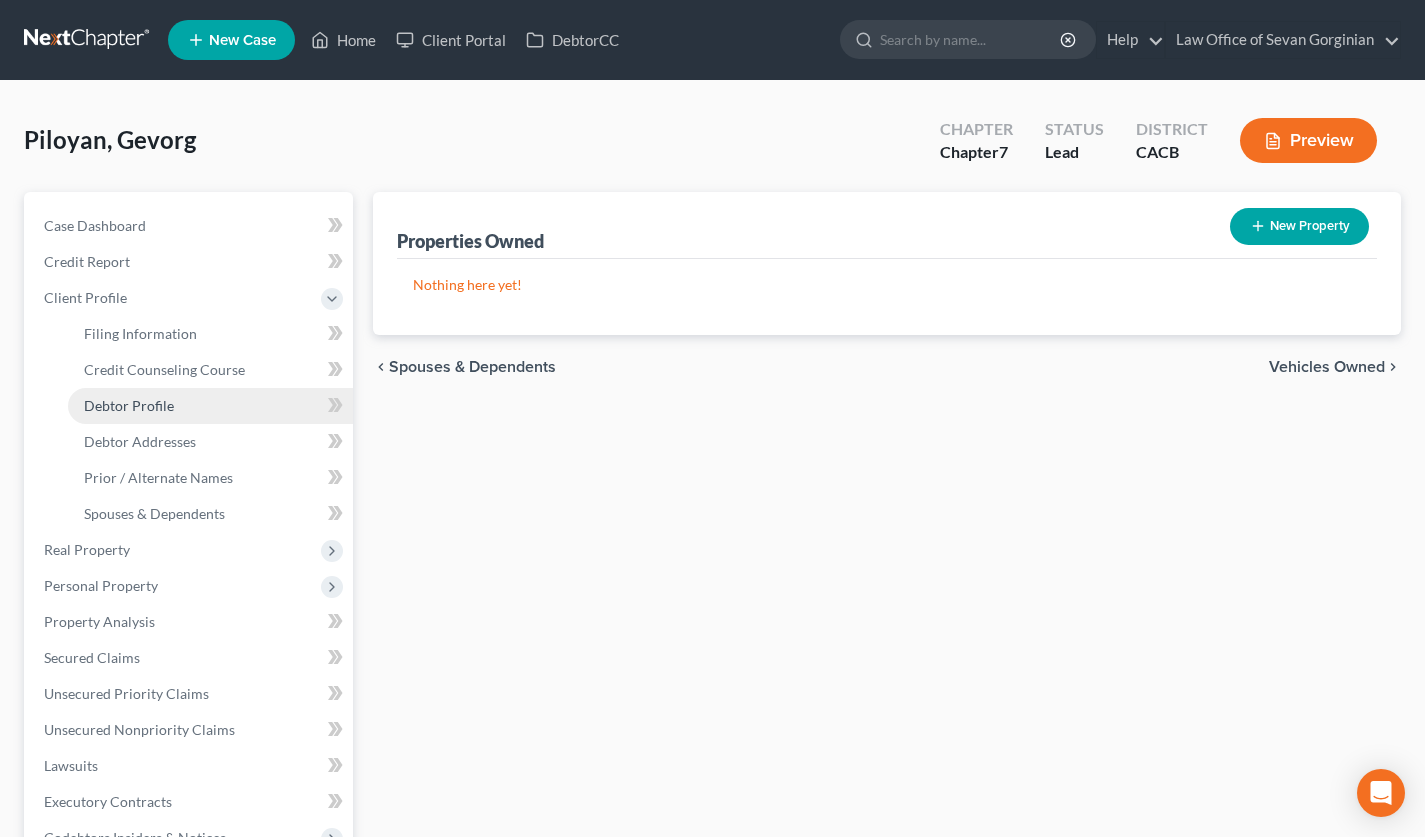 click on "Debtor Profile" at bounding box center [210, 406] 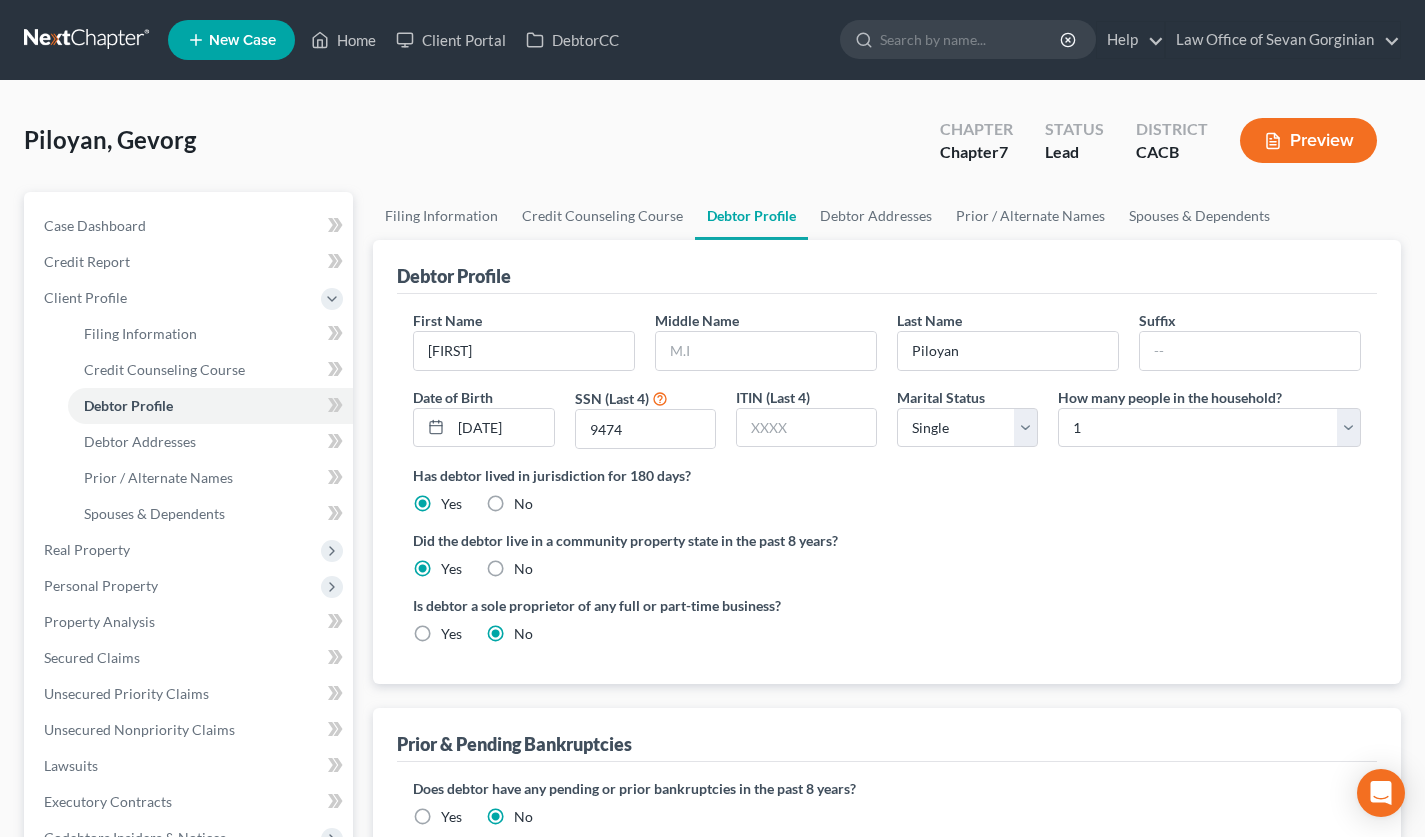 click on "Has debtor lived in jurisdiction for 180 days? Yes No Debtor must reside in jurisdiction for 180 prior to filing bankruptcy pursuant to U.S.C. 11 28 USC § 1408.   More Info" at bounding box center (887, 489) 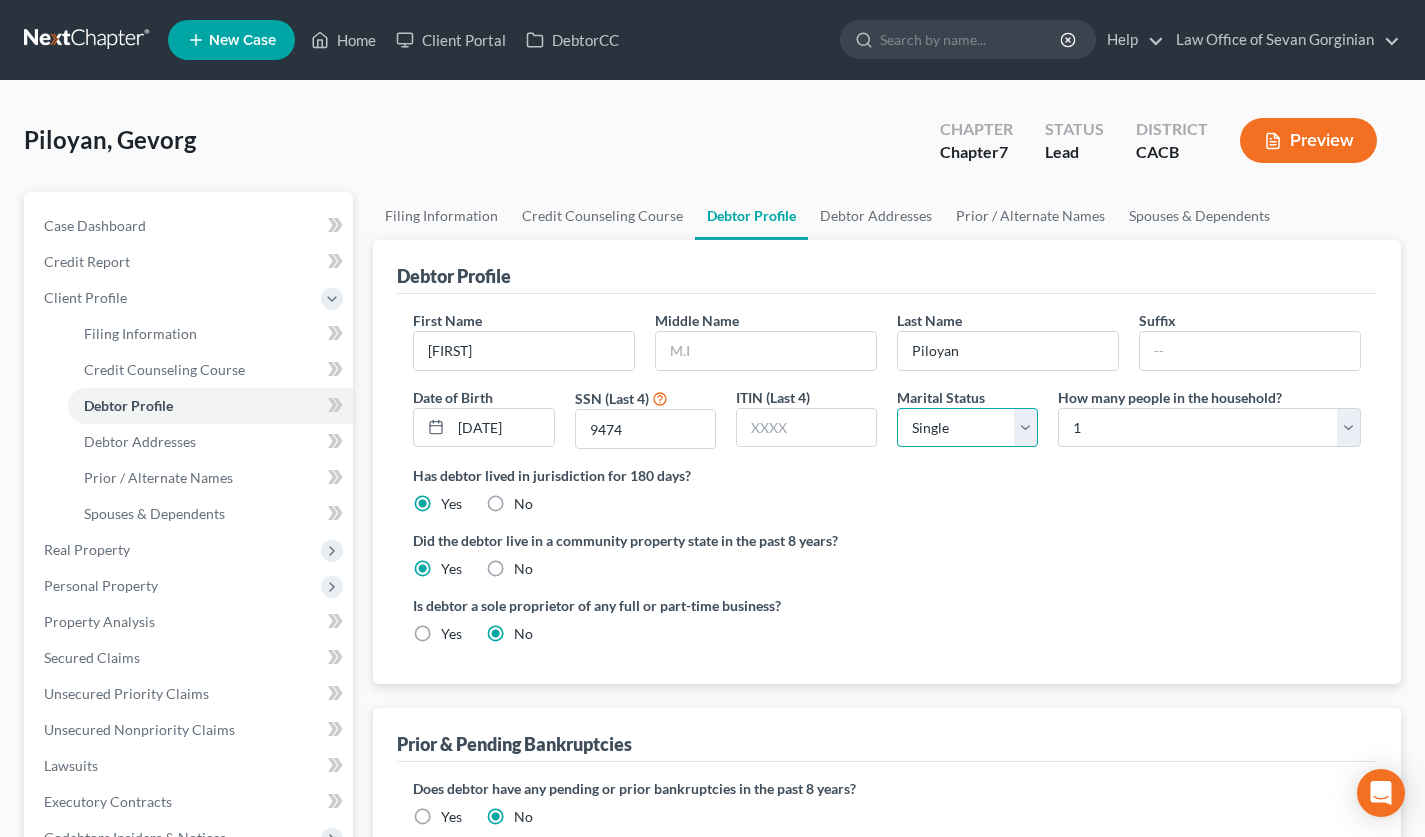 click on "Select Single Married Separated Divorced Widowed" at bounding box center (967, 428) 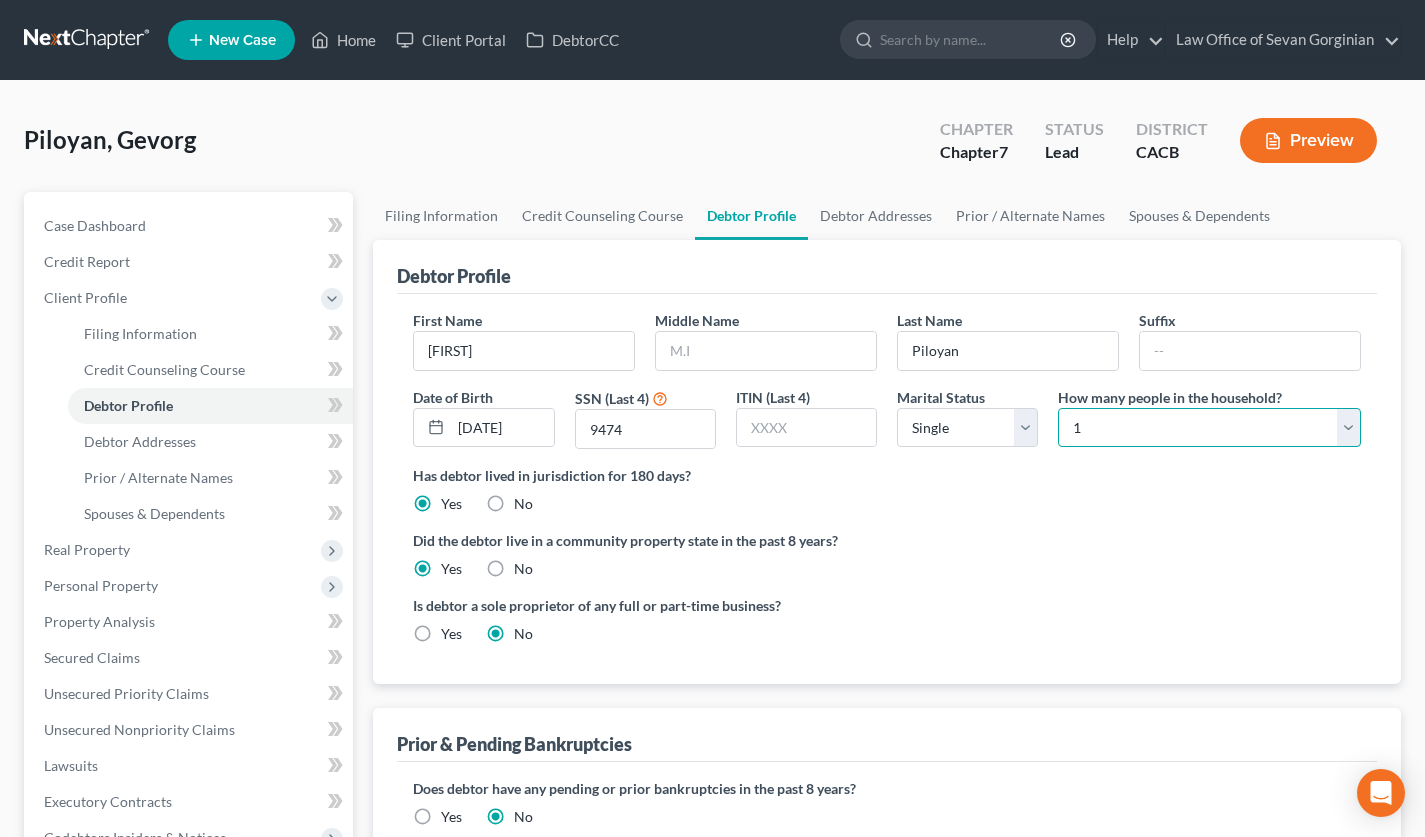 click on "Select 1 2 3 4 5 6 7 8 9 10 11 12 13 14 15 16 17 18 19 20" at bounding box center (1209, 428) 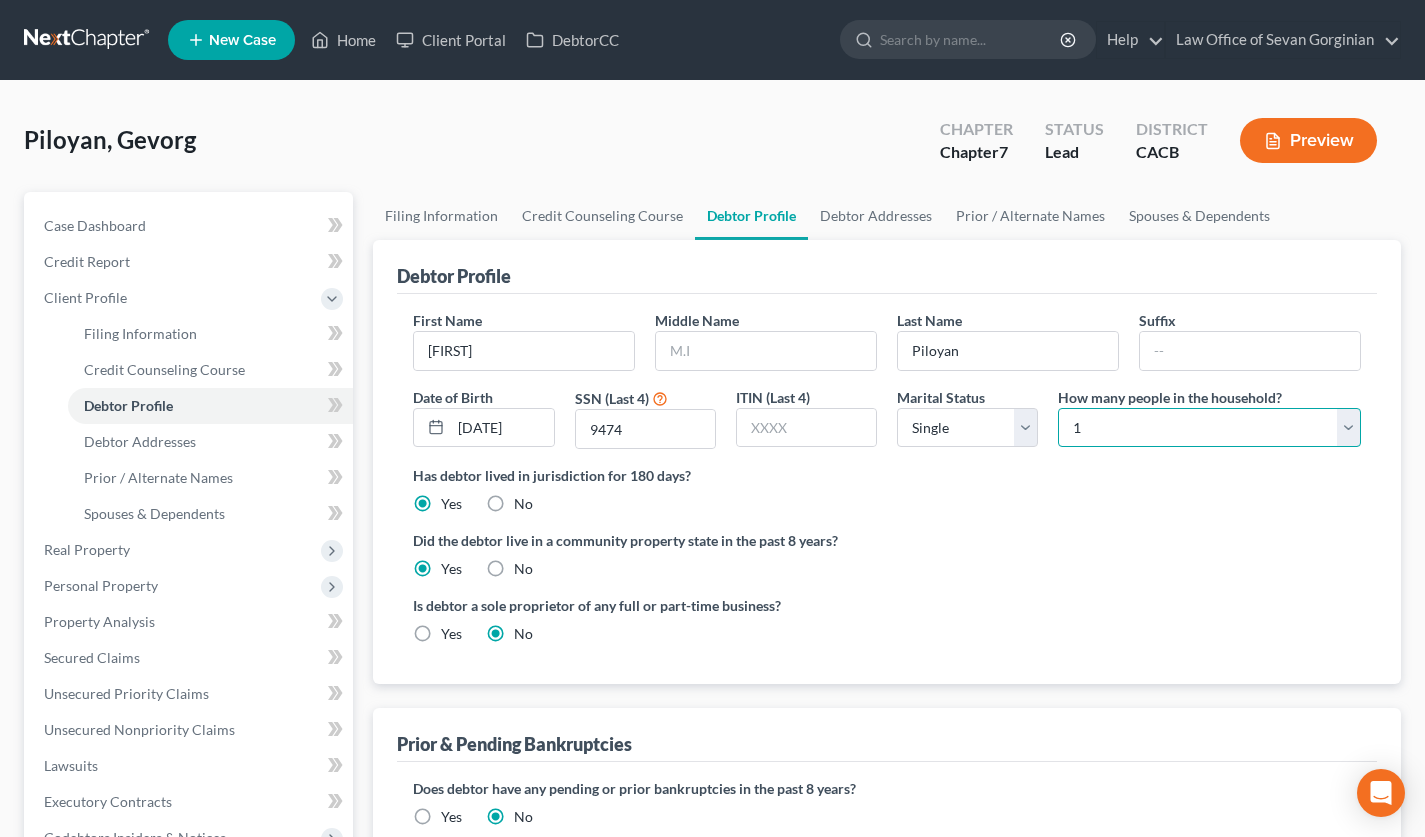 select on "3" 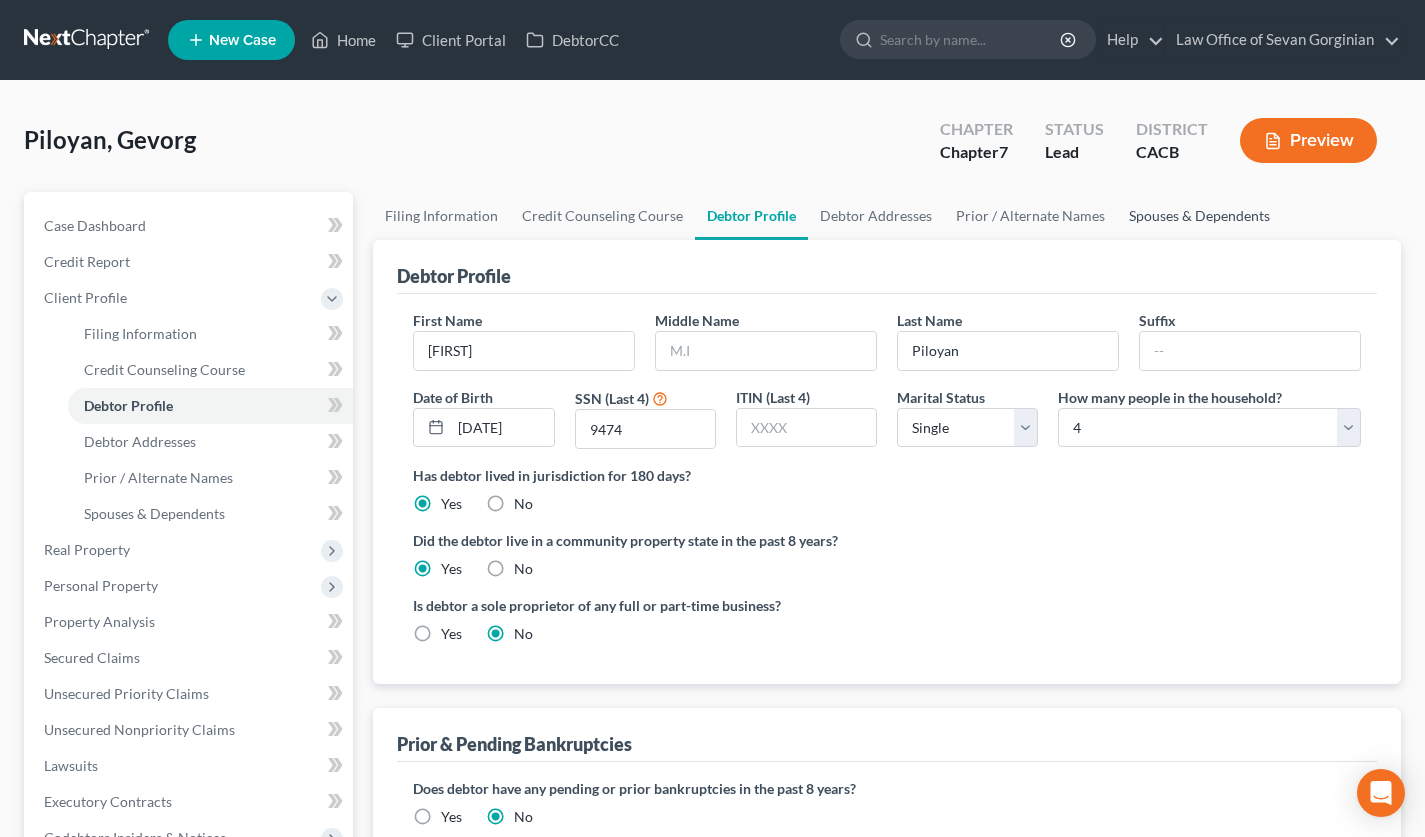 click on "Spouses & Dependents" at bounding box center (1199, 216) 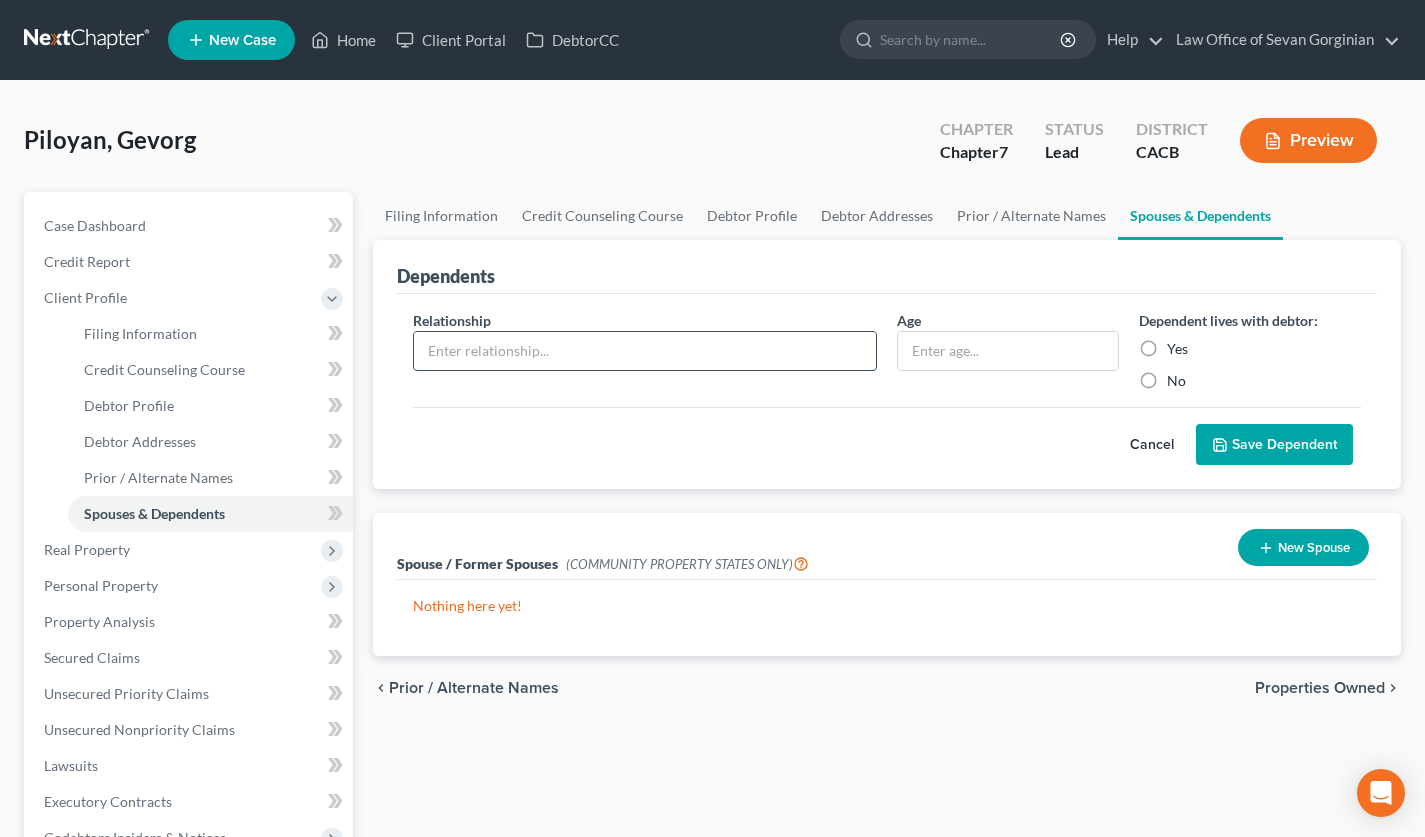 click at bounding box center [645, 351] 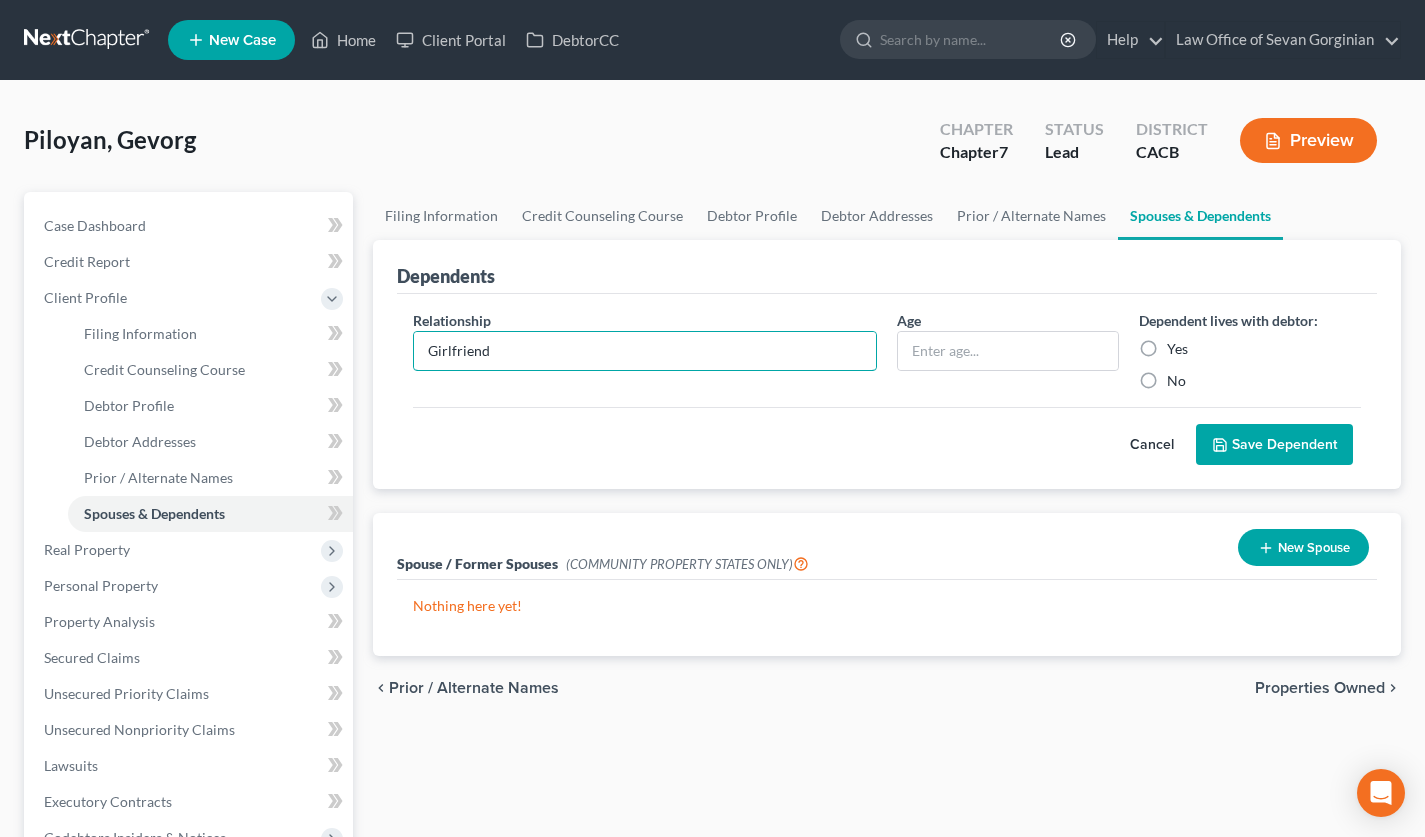 type on "Girlfriend" 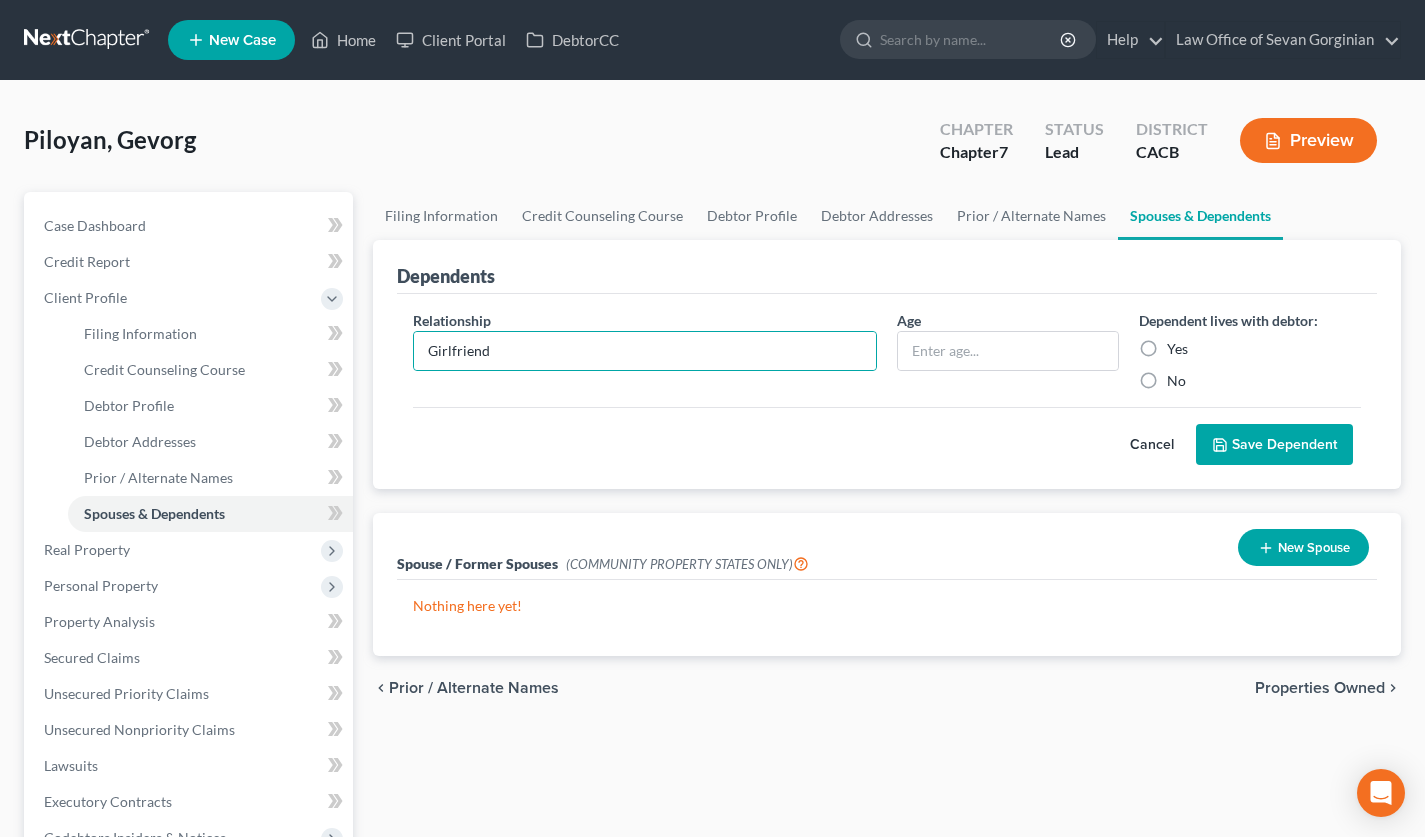 click on "Yes" at bounding box center [1177, 349] 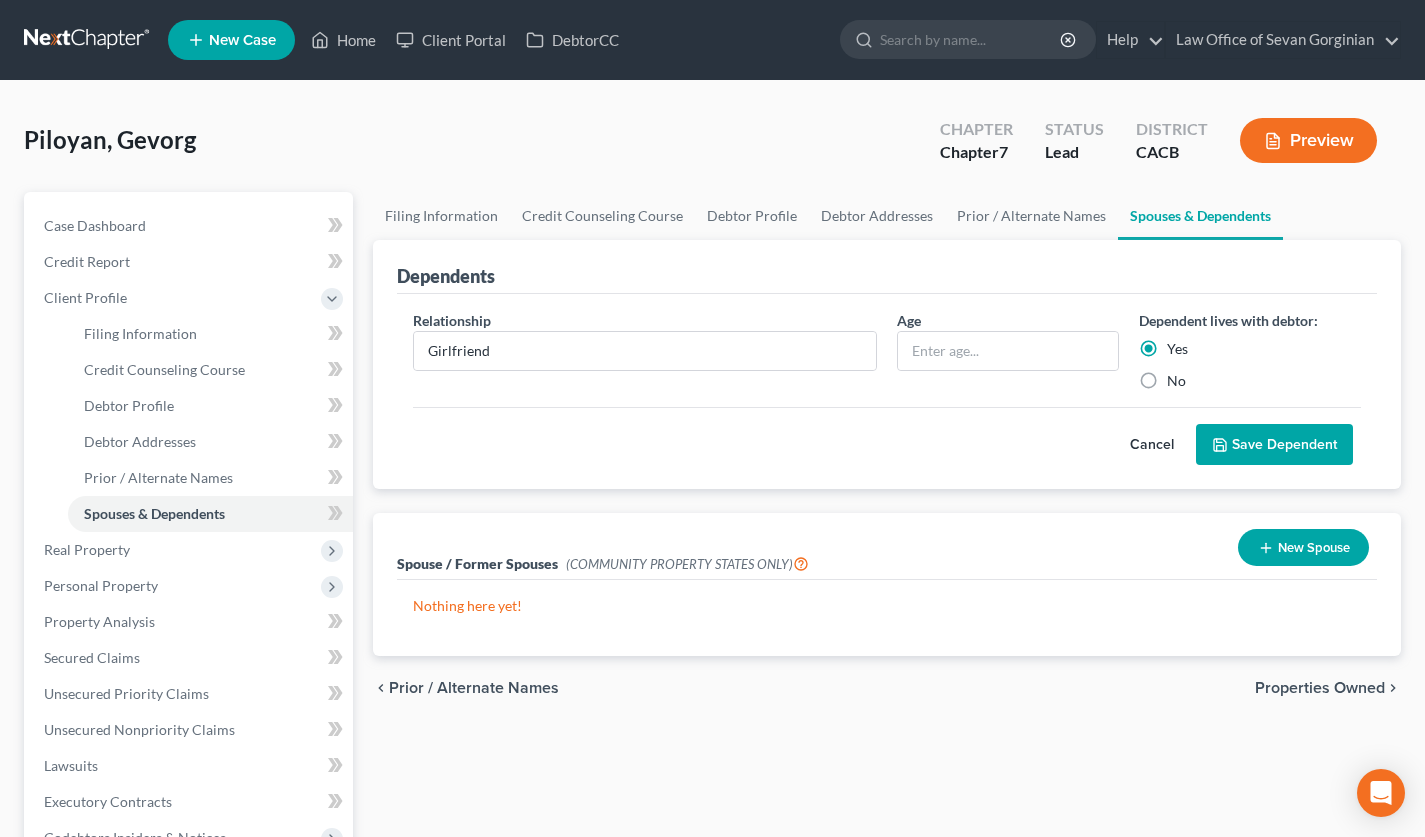 click on "Save Dependent" at bounding box center [1274, 445] 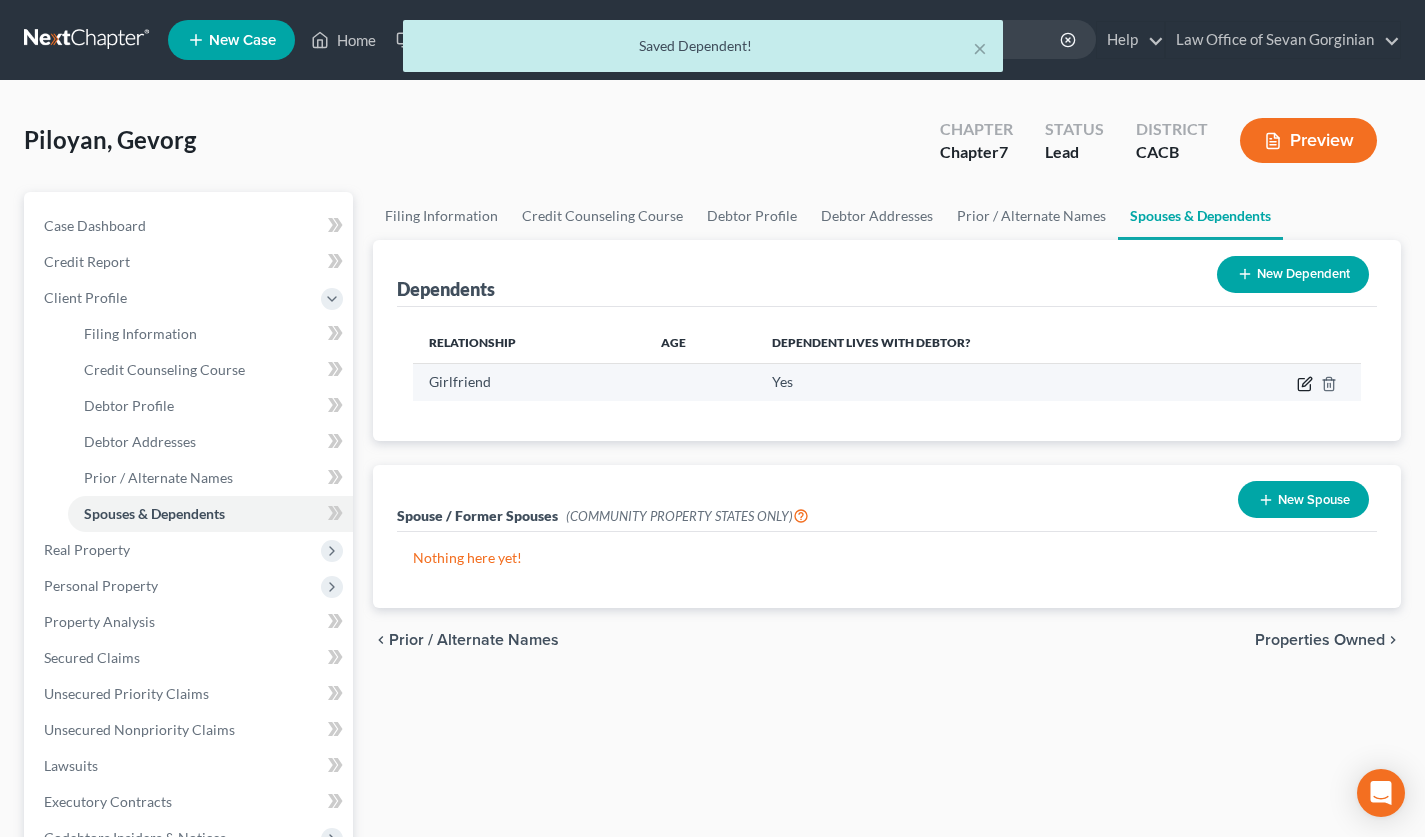 click 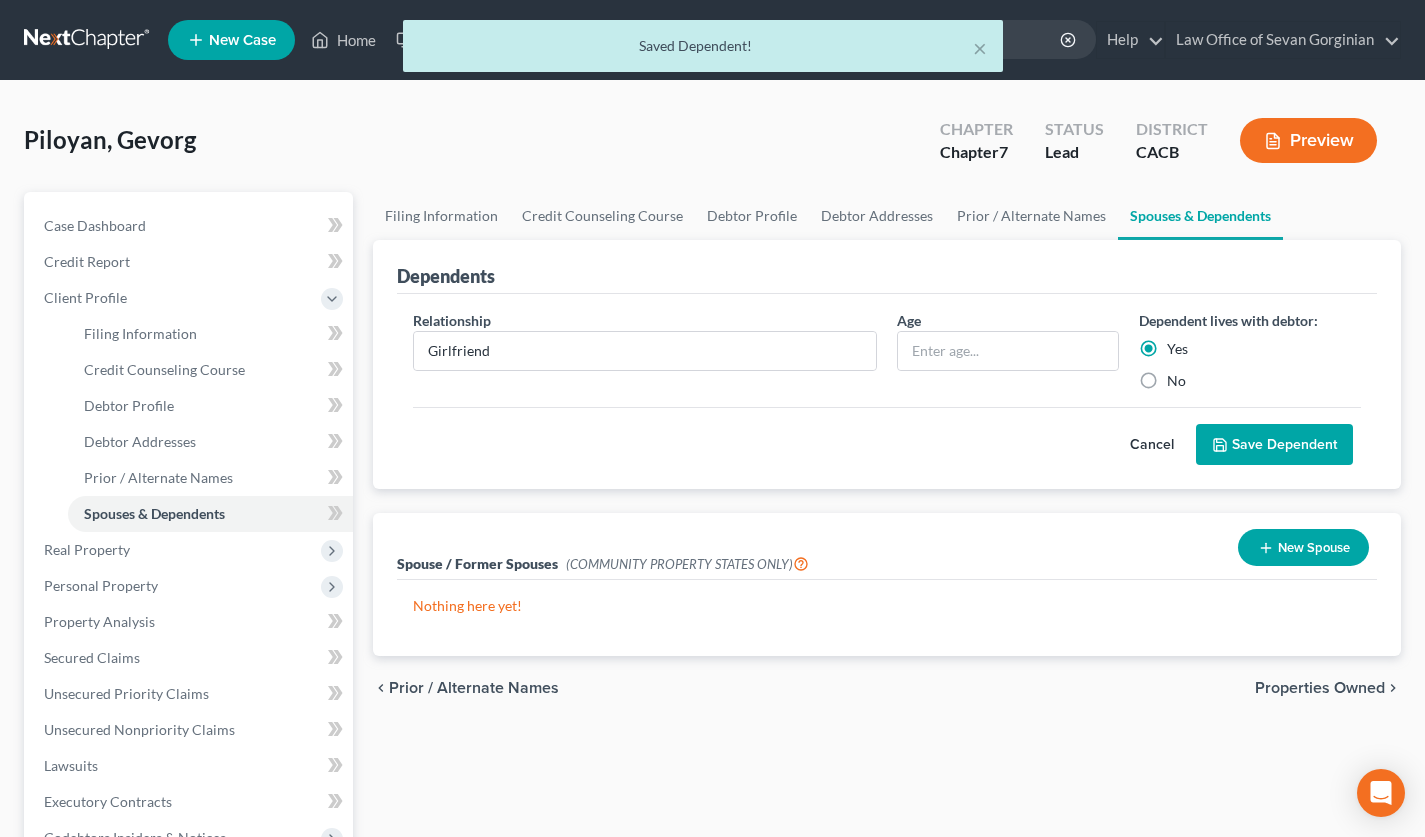 click on "Save Dependent" at bounding box center (1274, 445) 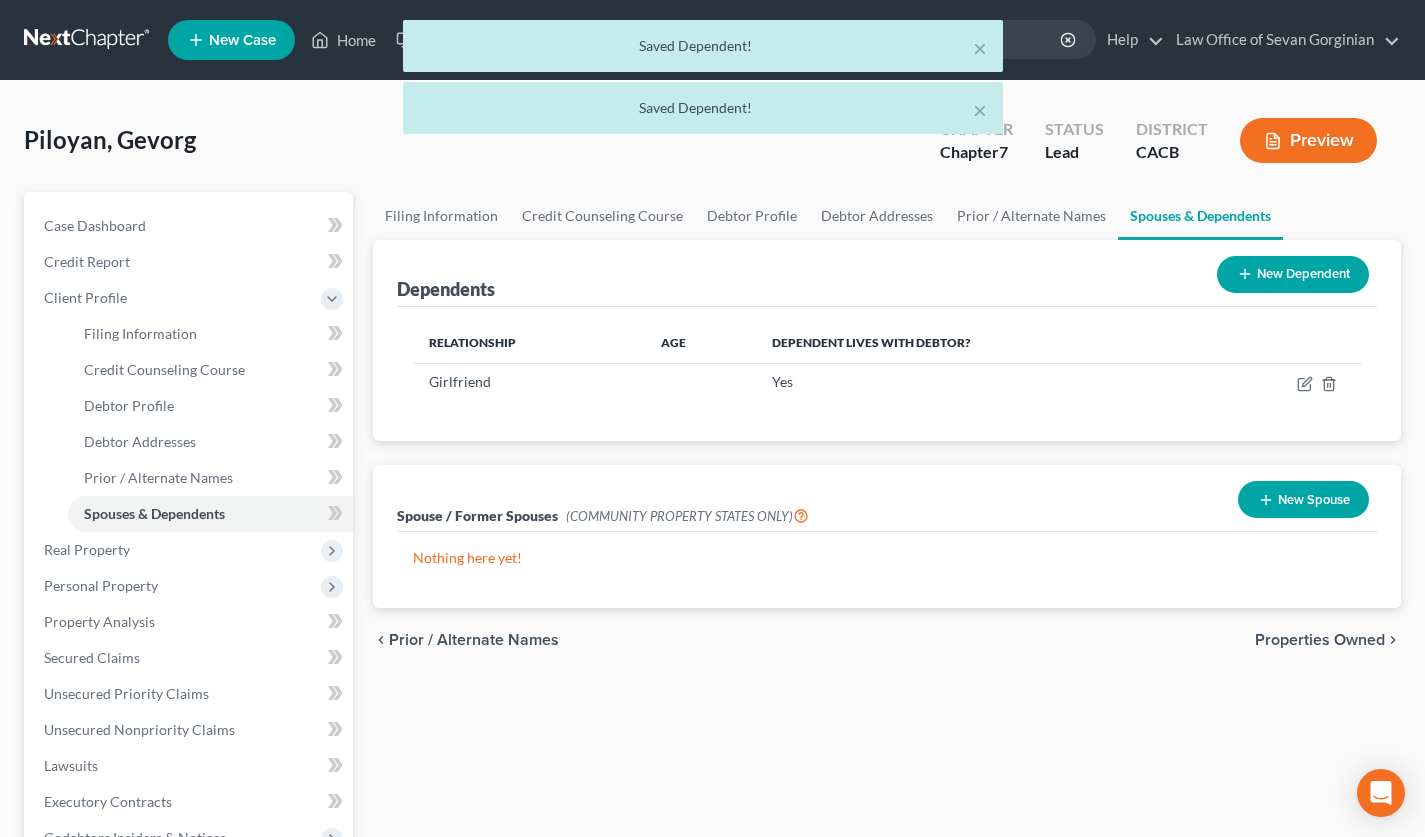 click on "New Dependent" at bounding box center (1293, 274) 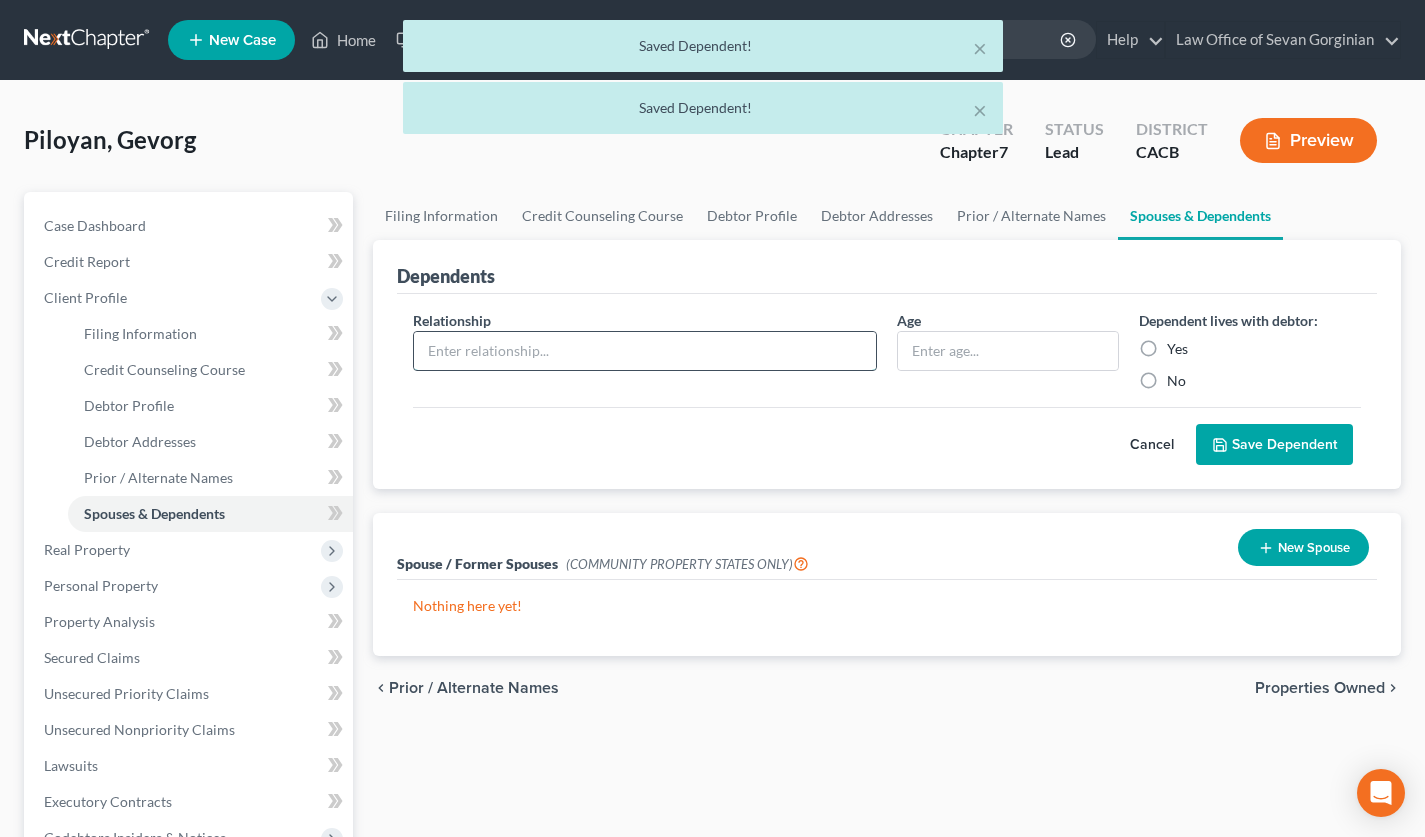 click at bounding box center (645, 351) 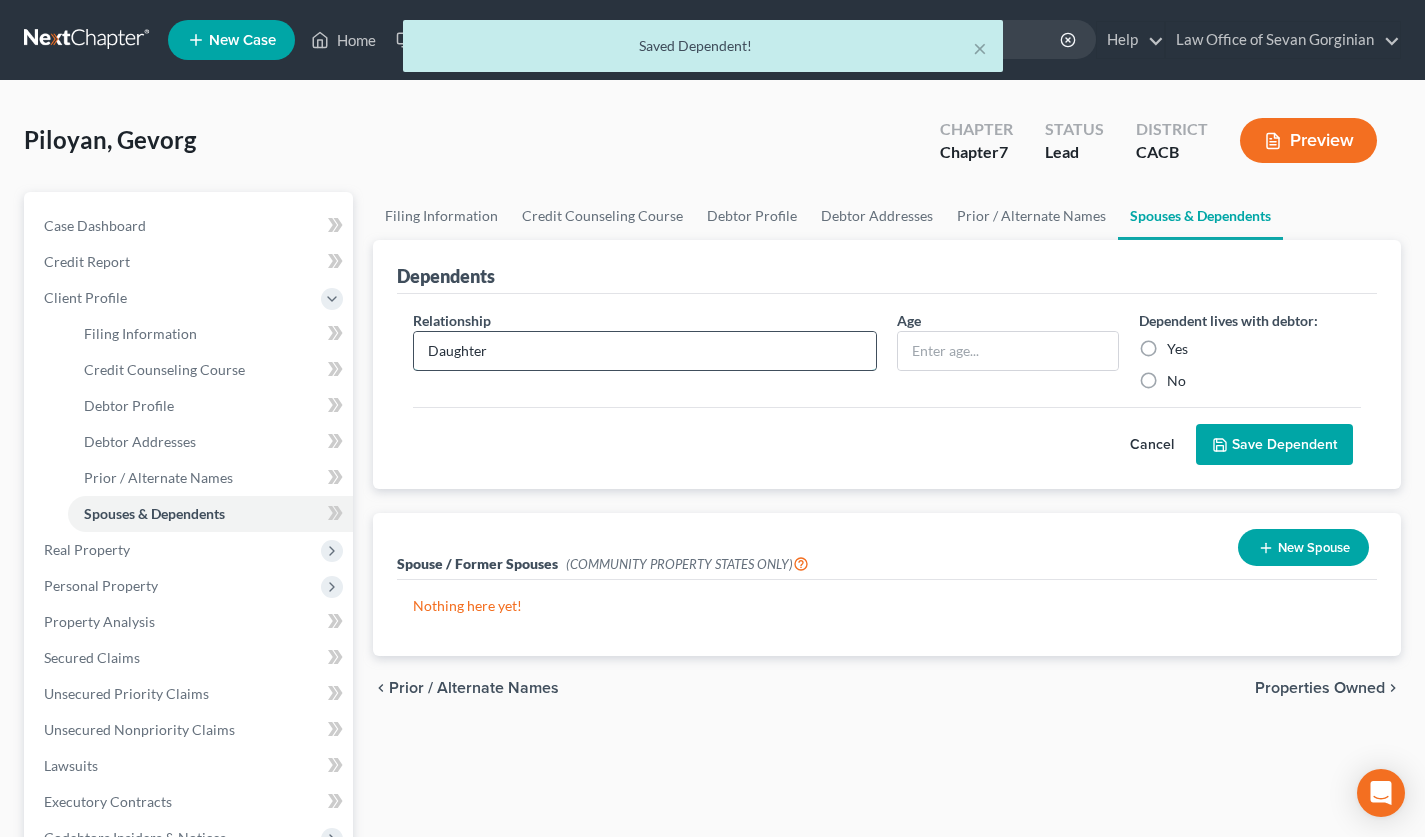 type on "Daughter" 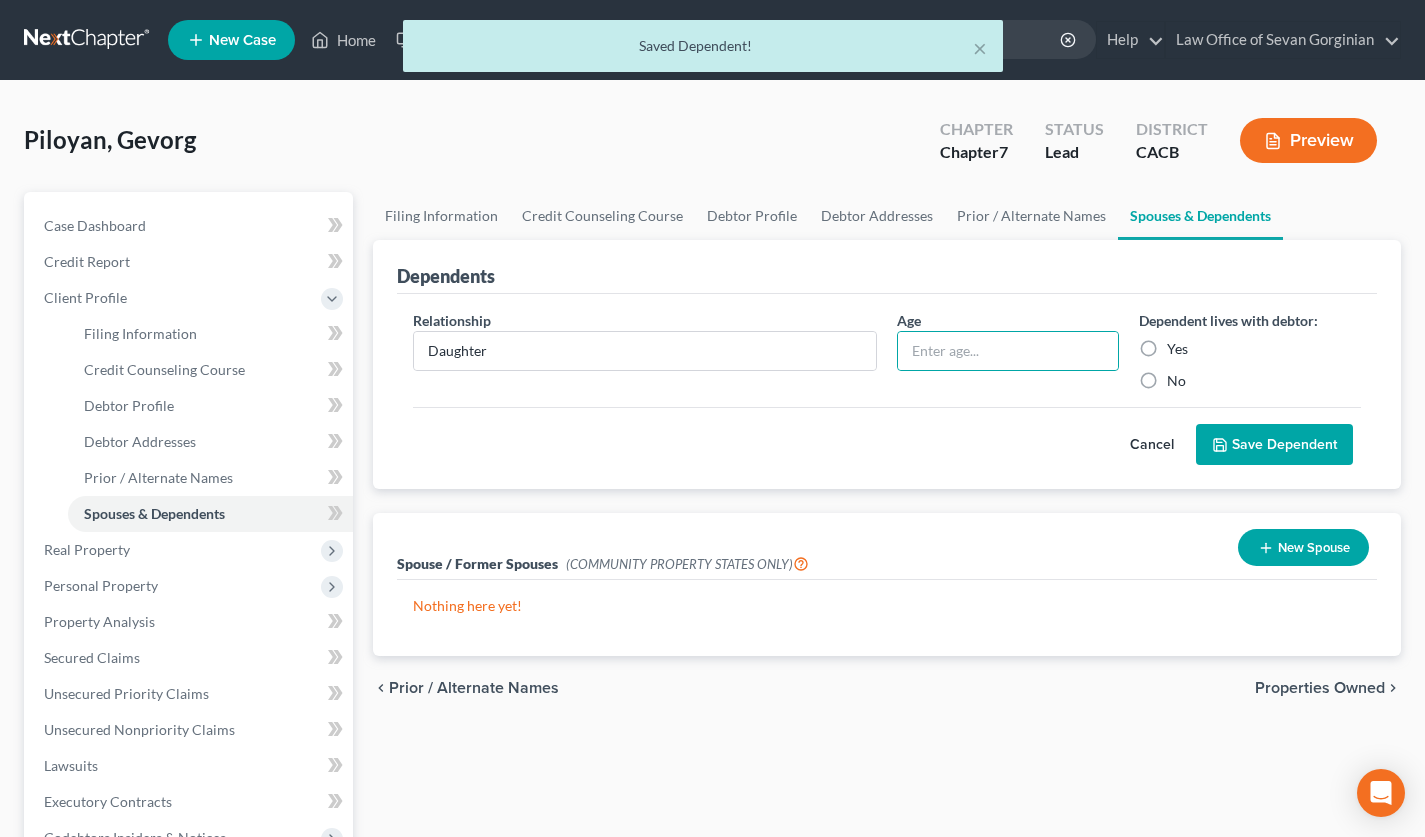 click on "Yes" at bounding box center (1177, 349) 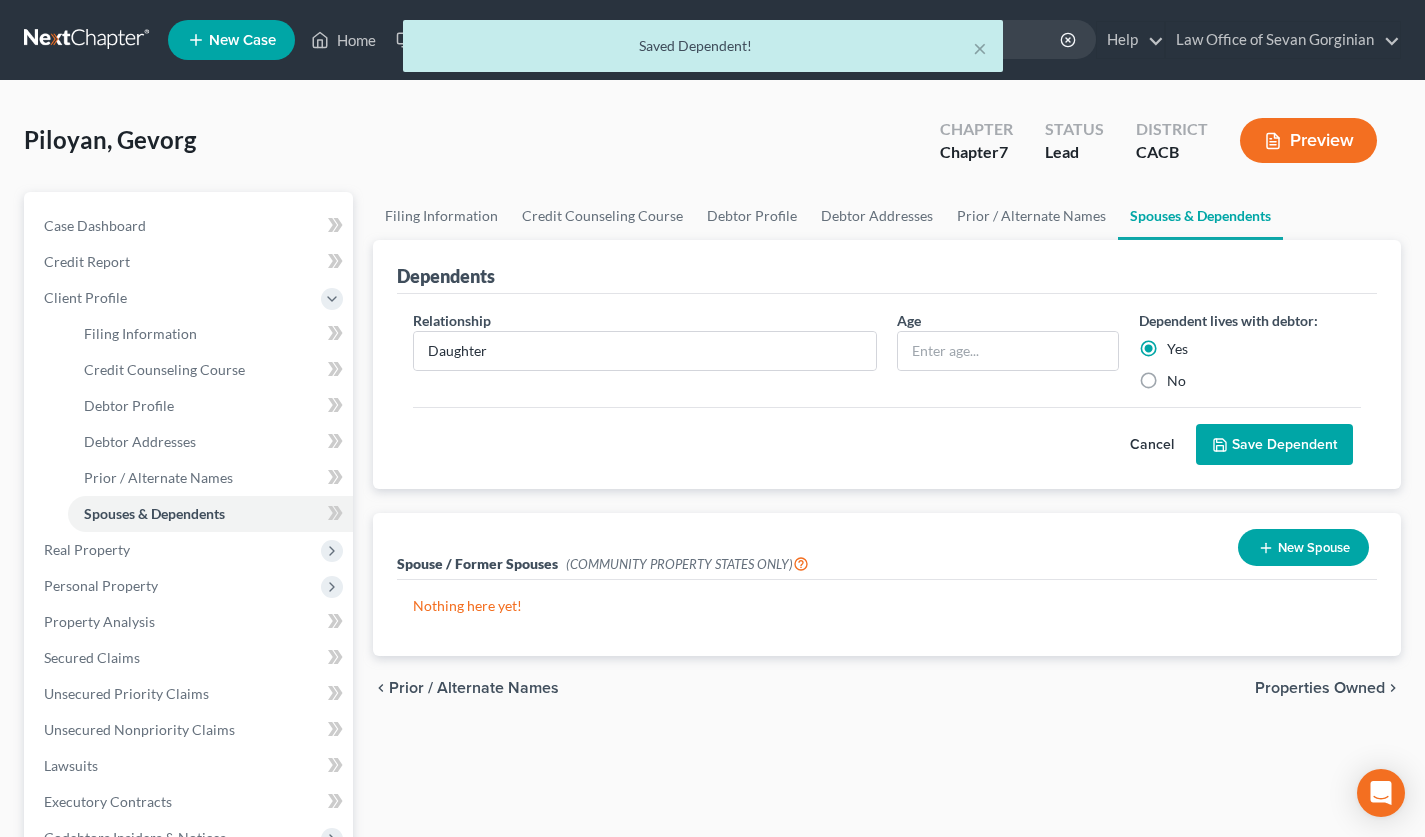 click on "Save Dependent" at bounding box center (1274, 445) 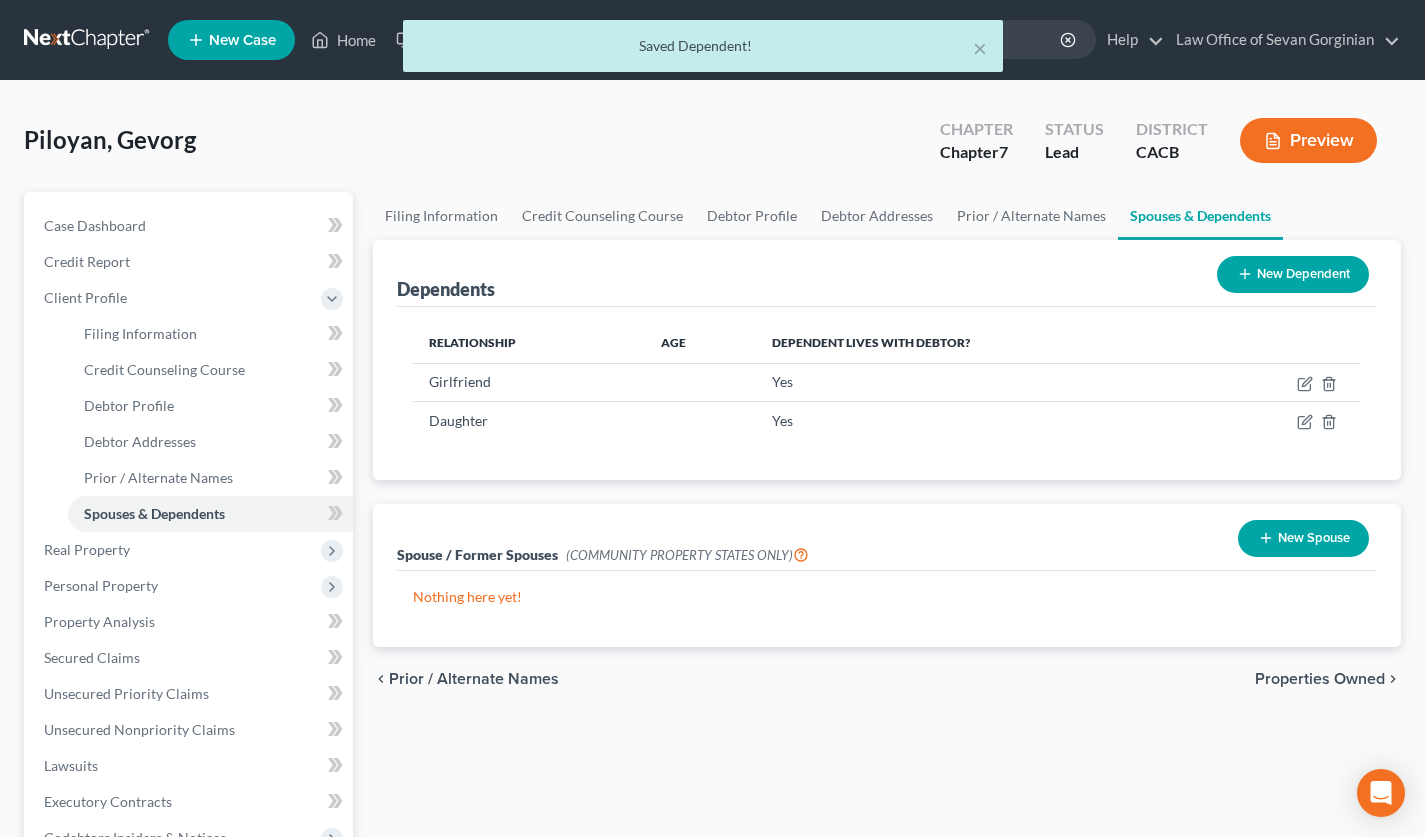 click on "New Dependent" at bounding box center [1293, 274] 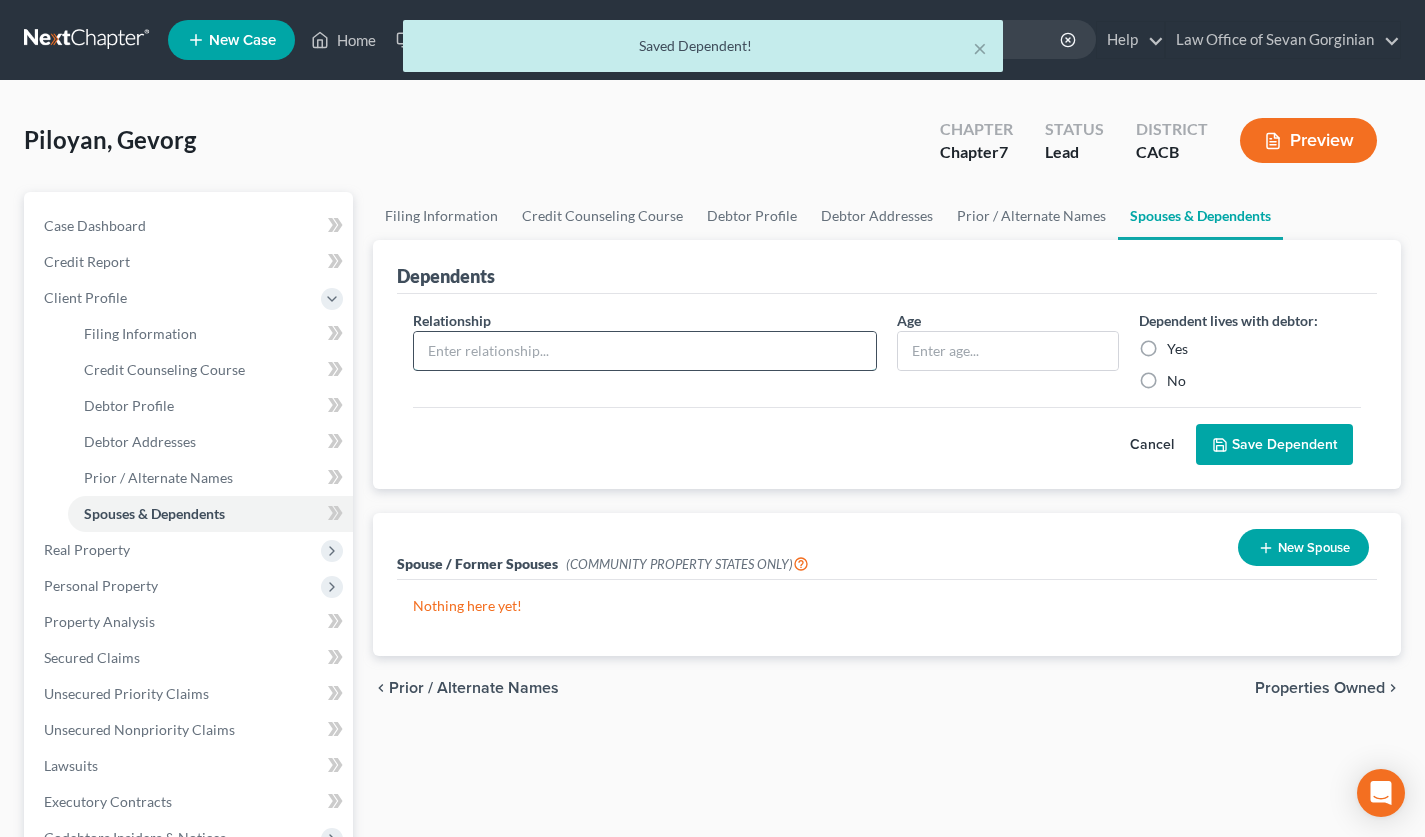 click at bounding box center (645, 351) 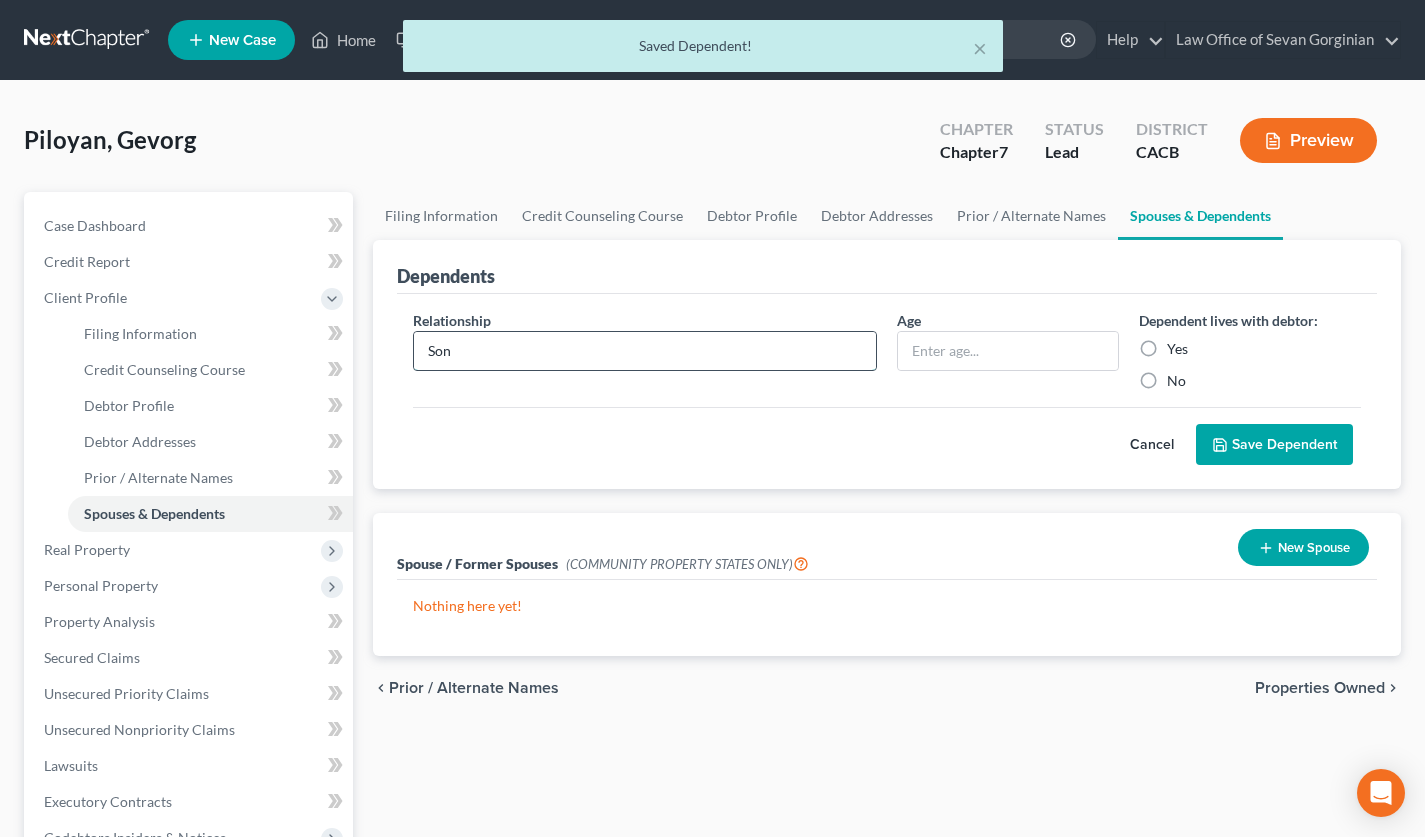 type on "Son" 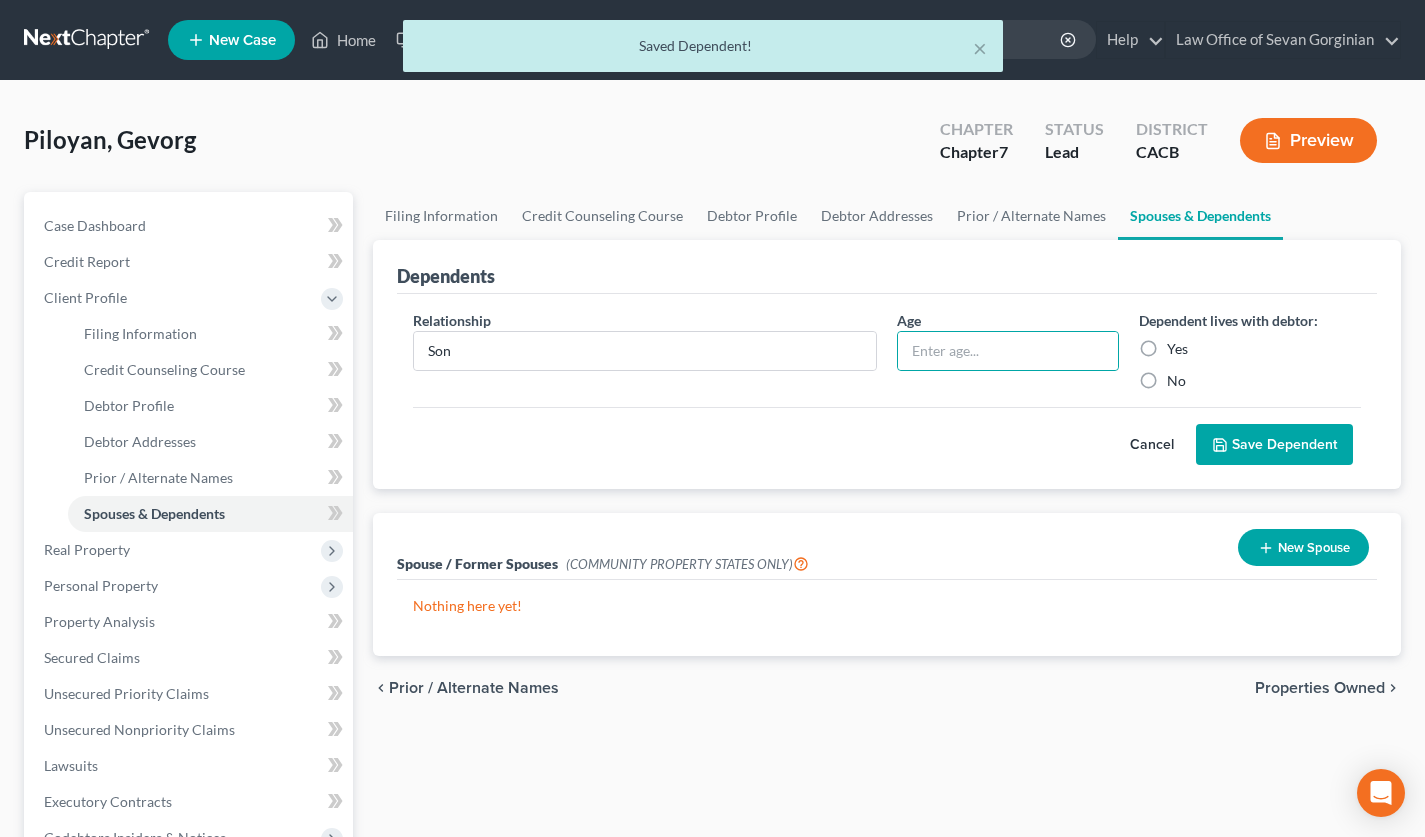 click on "Yes" at bounding box center (1177, 349) 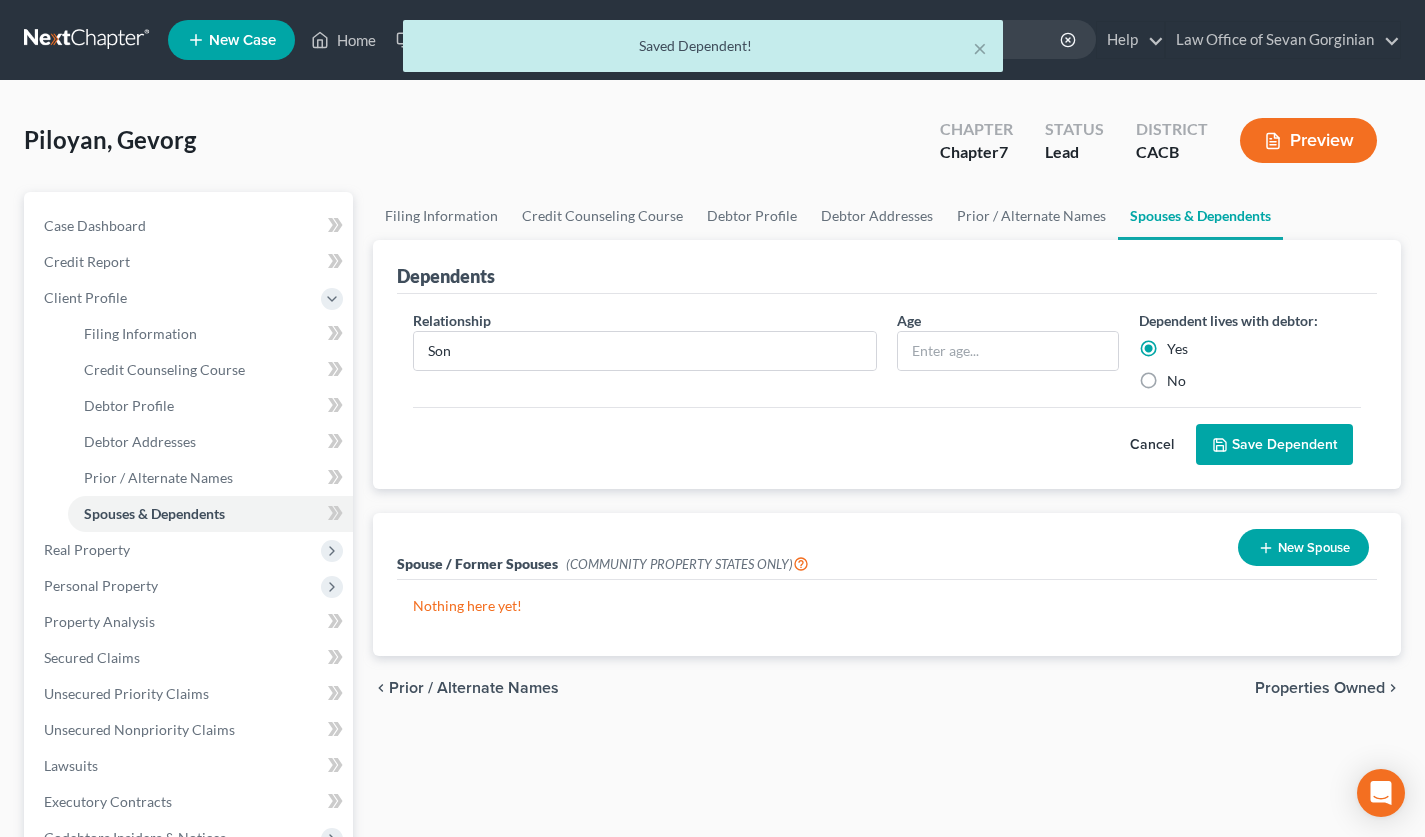 click on "Save Dependent" at bounding box center (1274, 445) 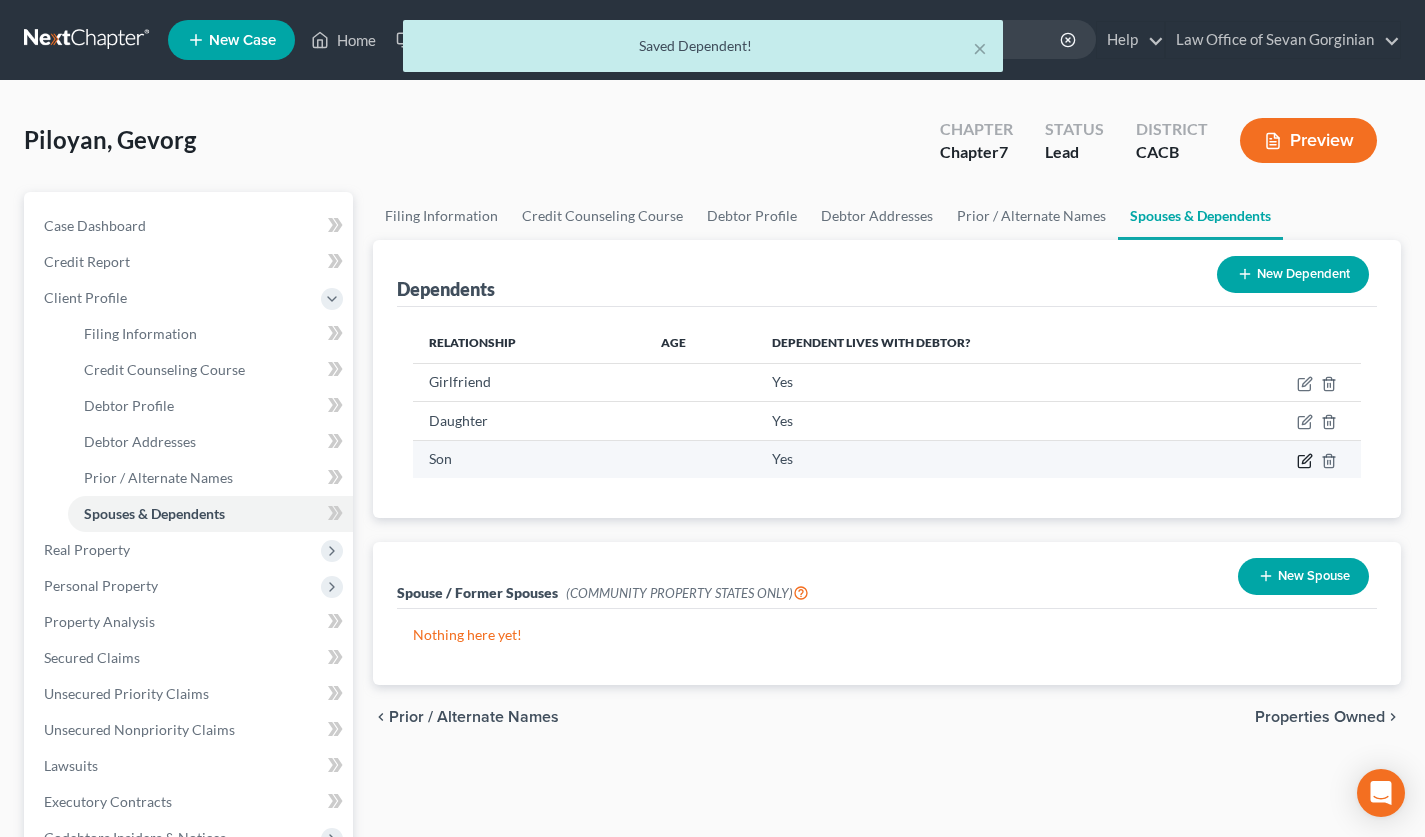 click 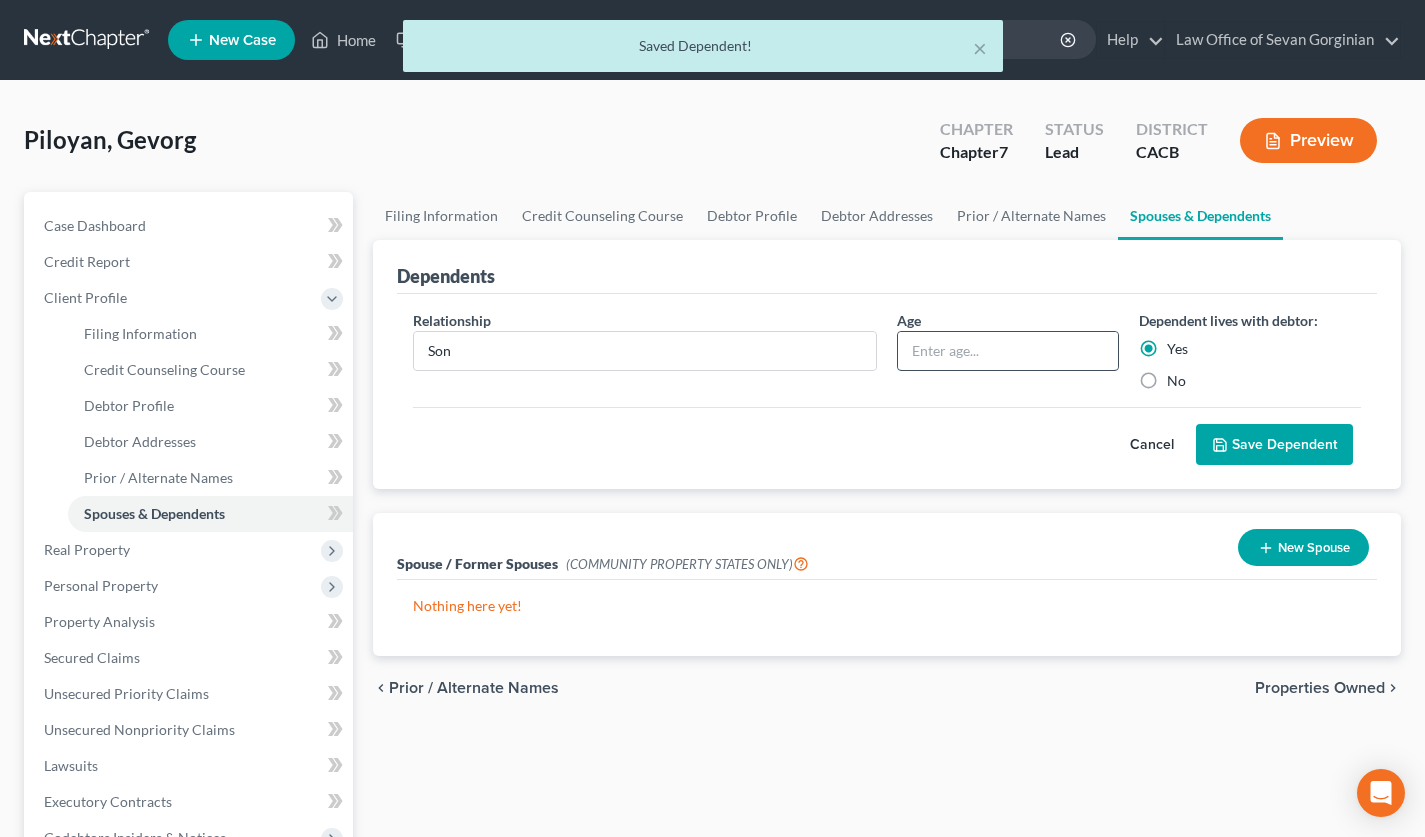 click at bounding box center (1008, 351) 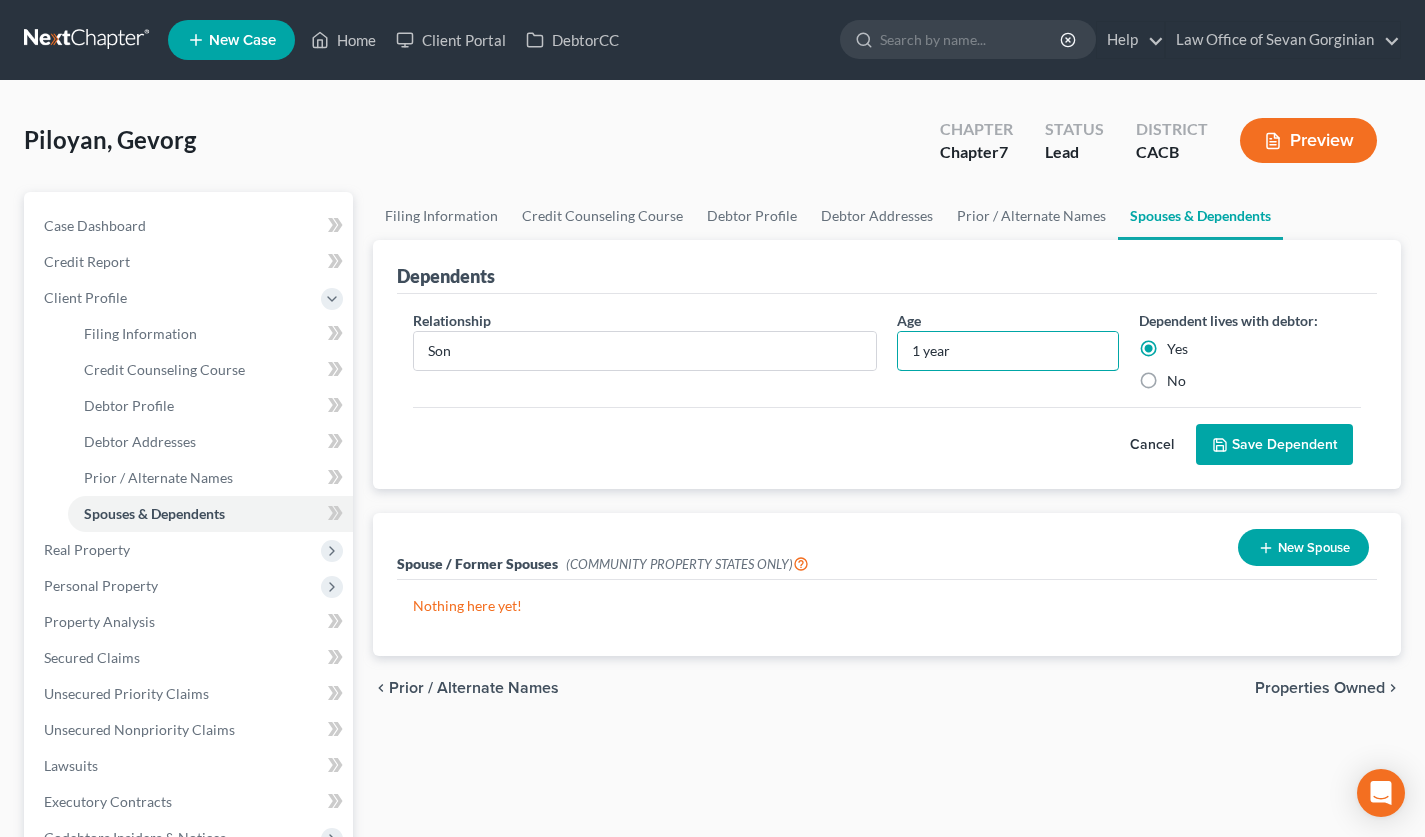 type on "1 year" 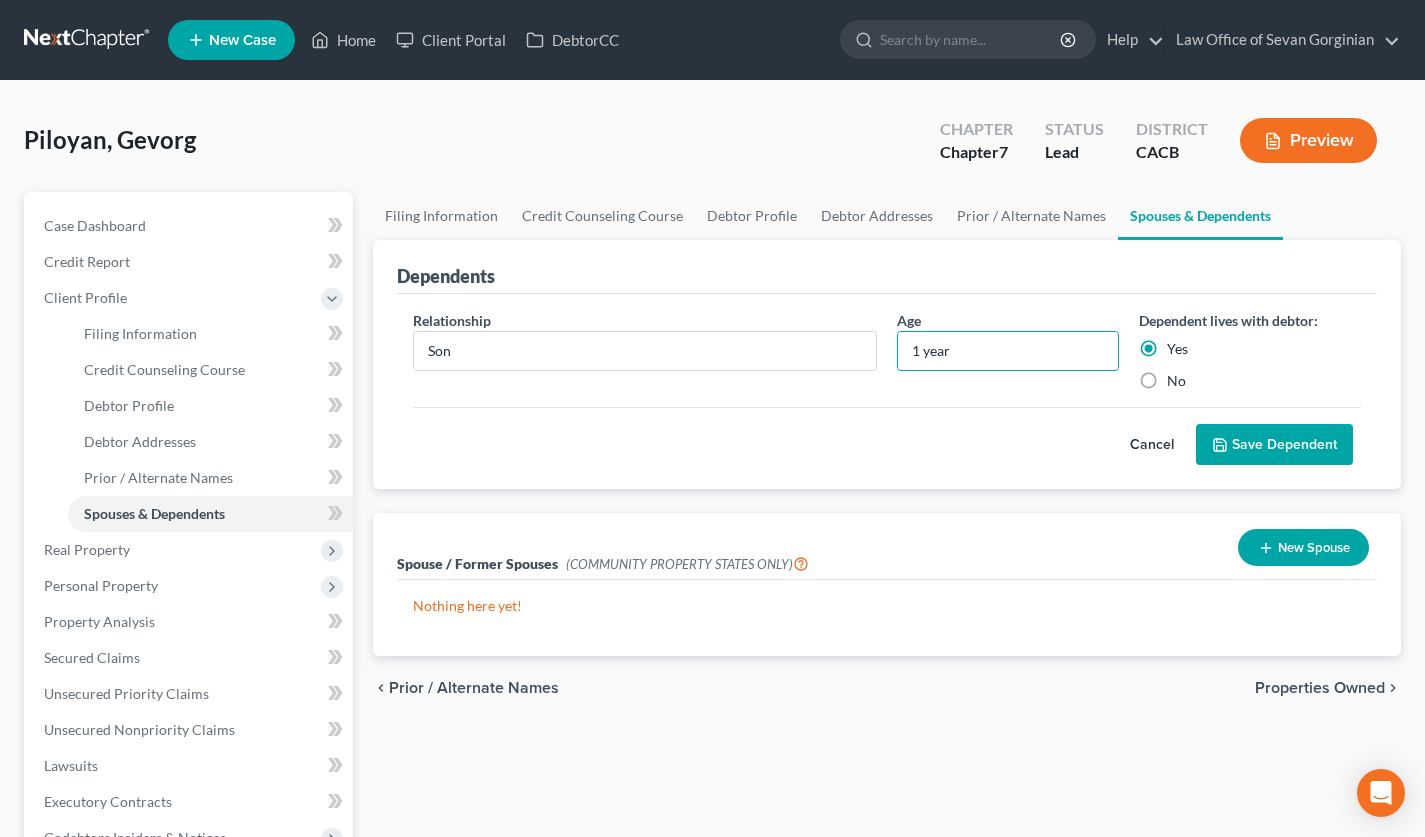 drag, startPoint x: 1264, startPoint y: 440, endPoint x: 1247, endPoint y: 454, distance: 22.022715 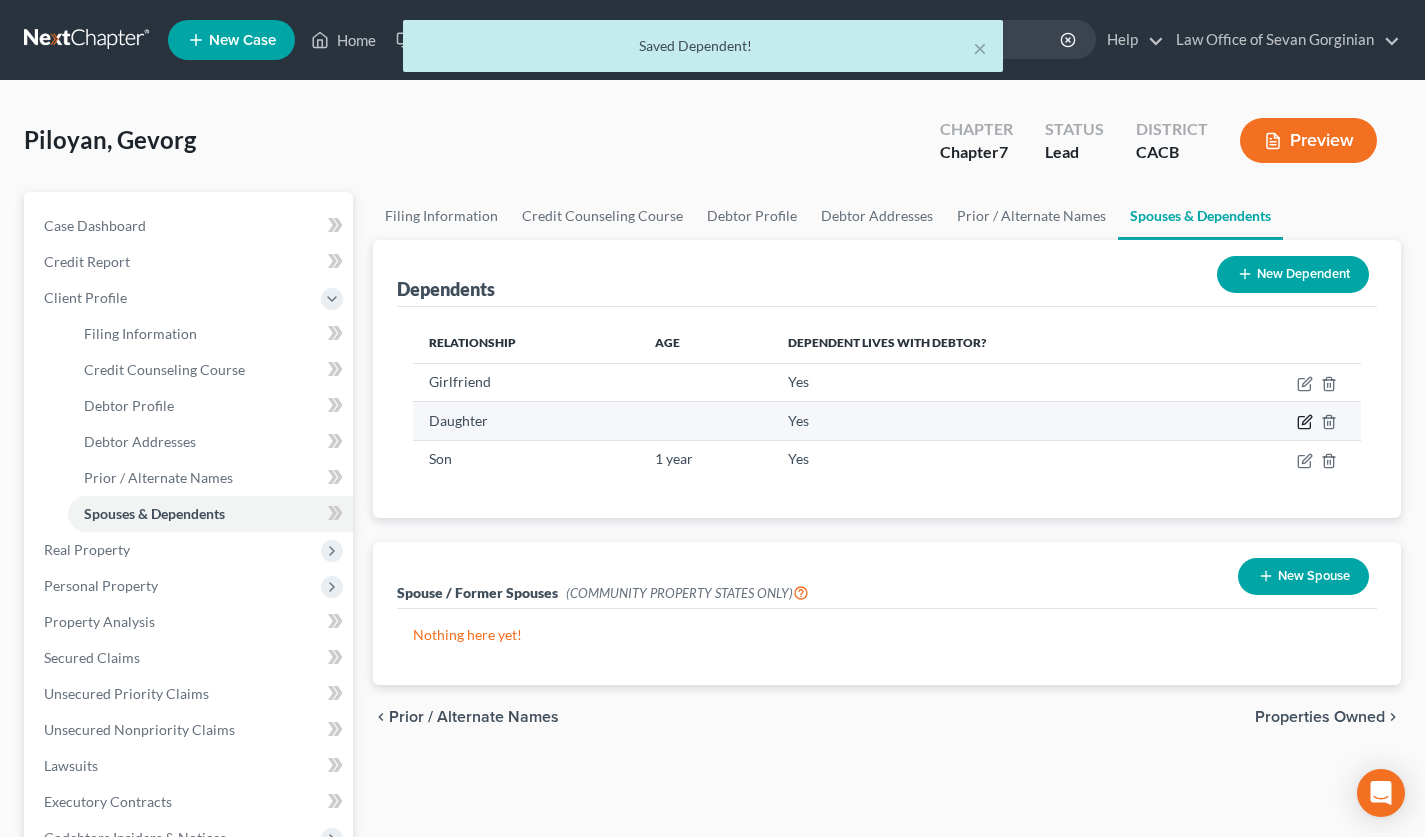 click 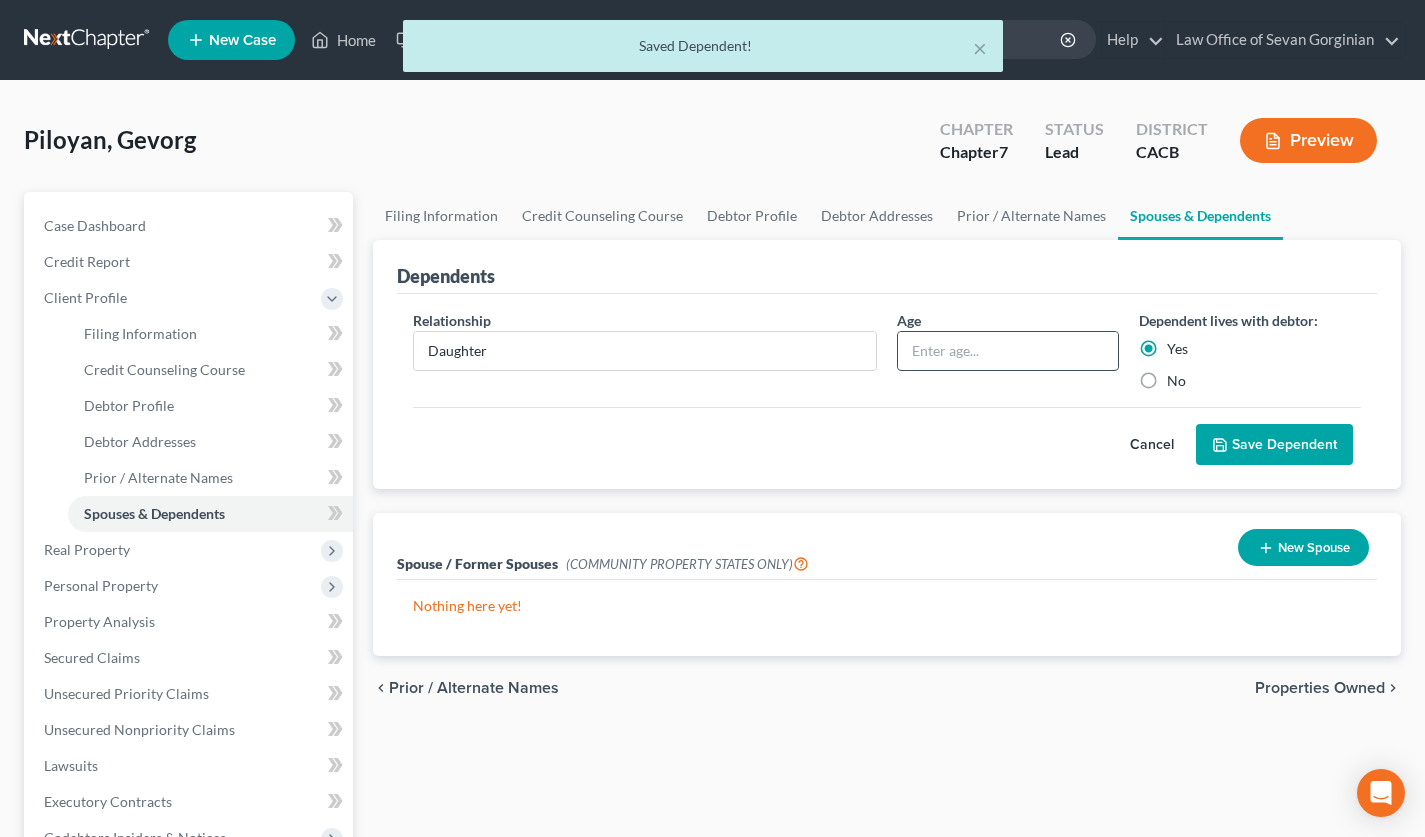 click at bounding box center (1008, 351) 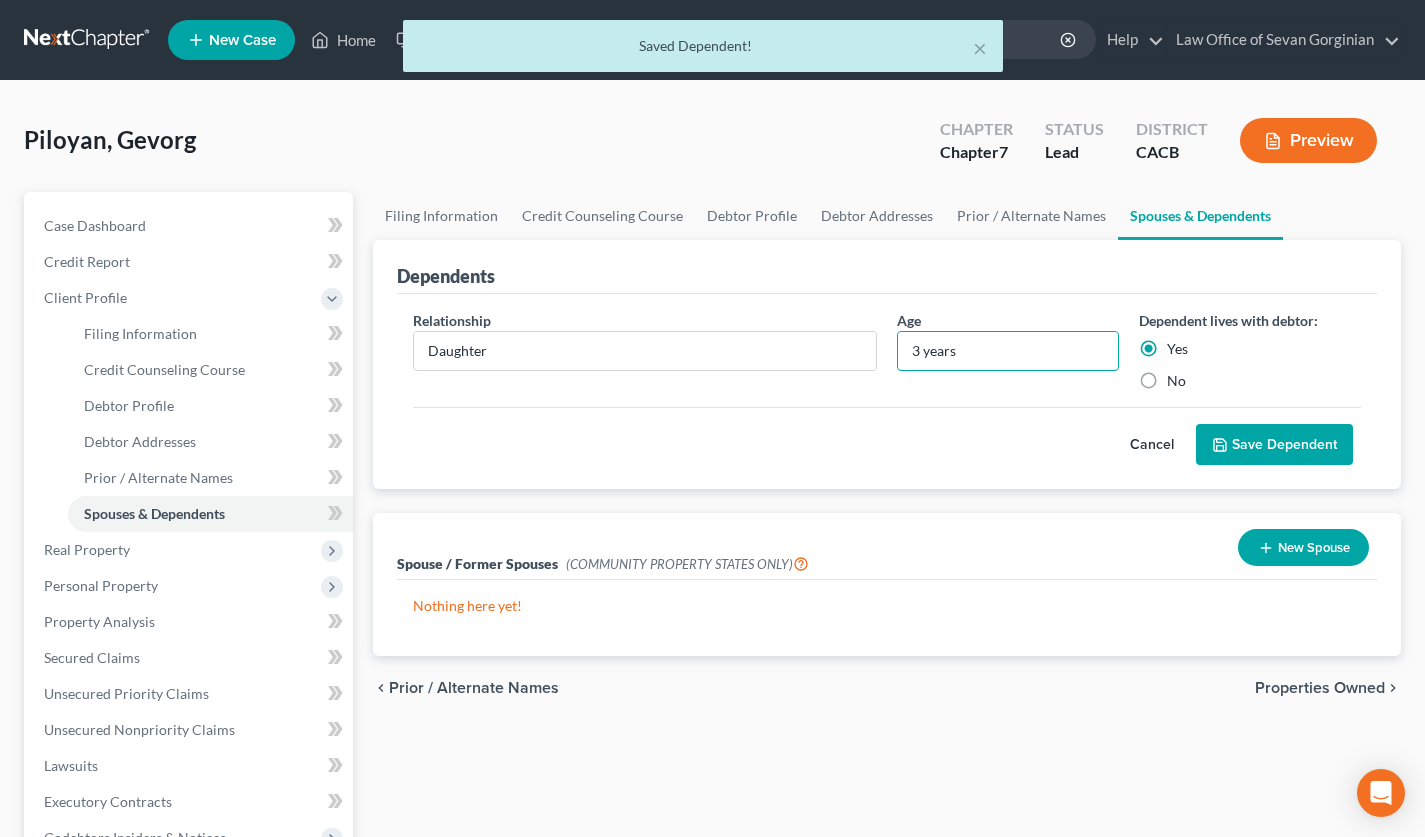 type on "3 years" 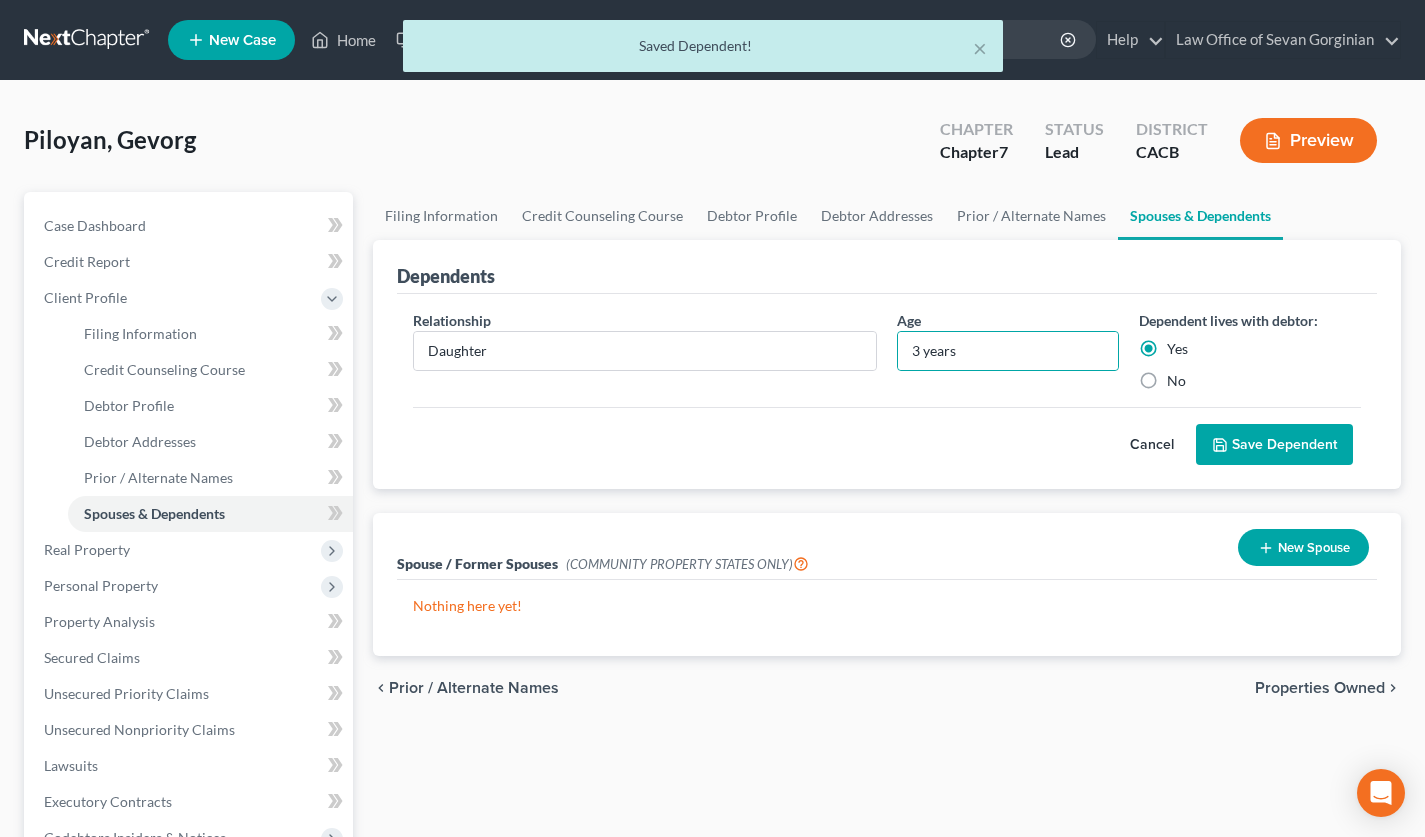 click on "Save Dependent" at bounding box center (1274, 445) 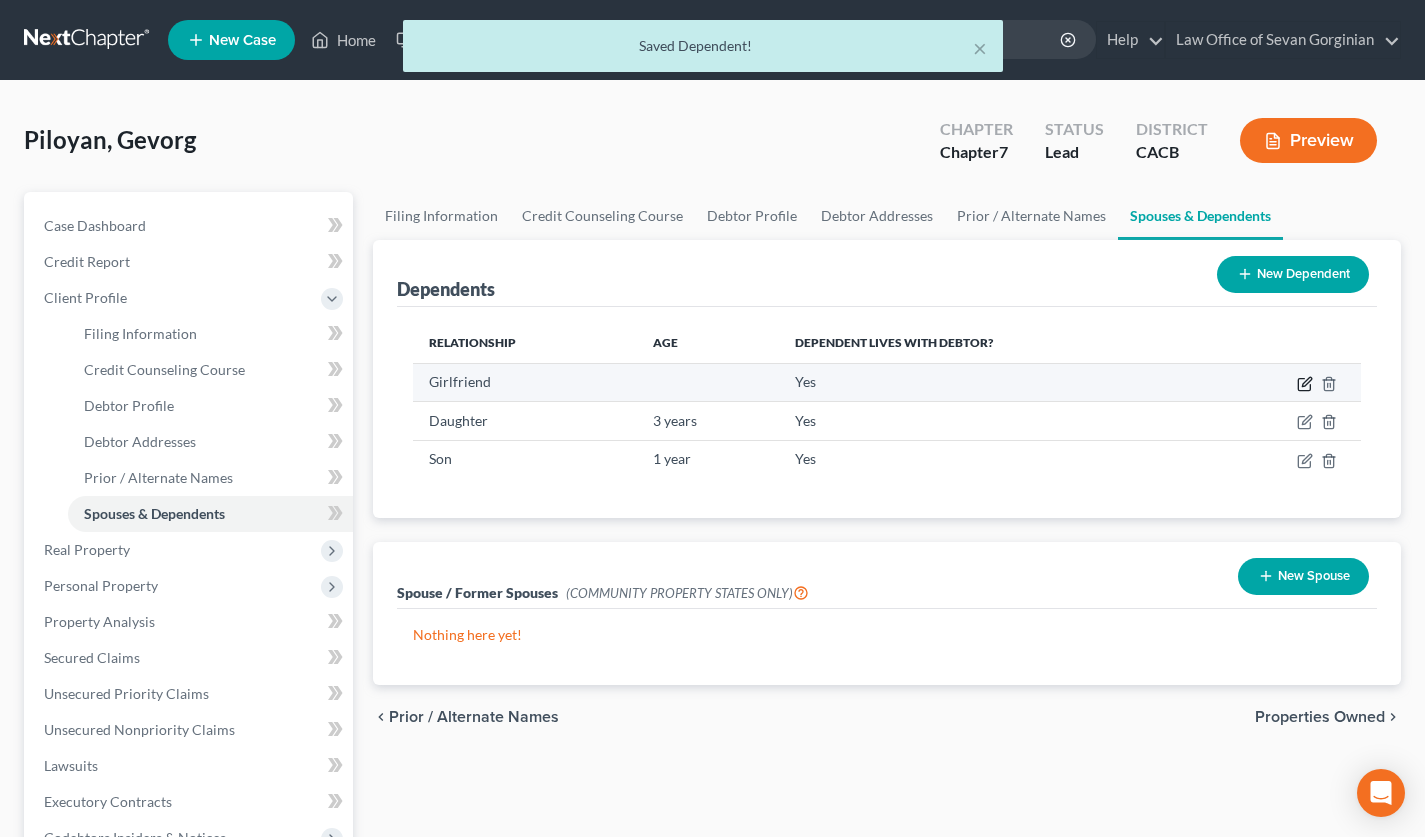 click 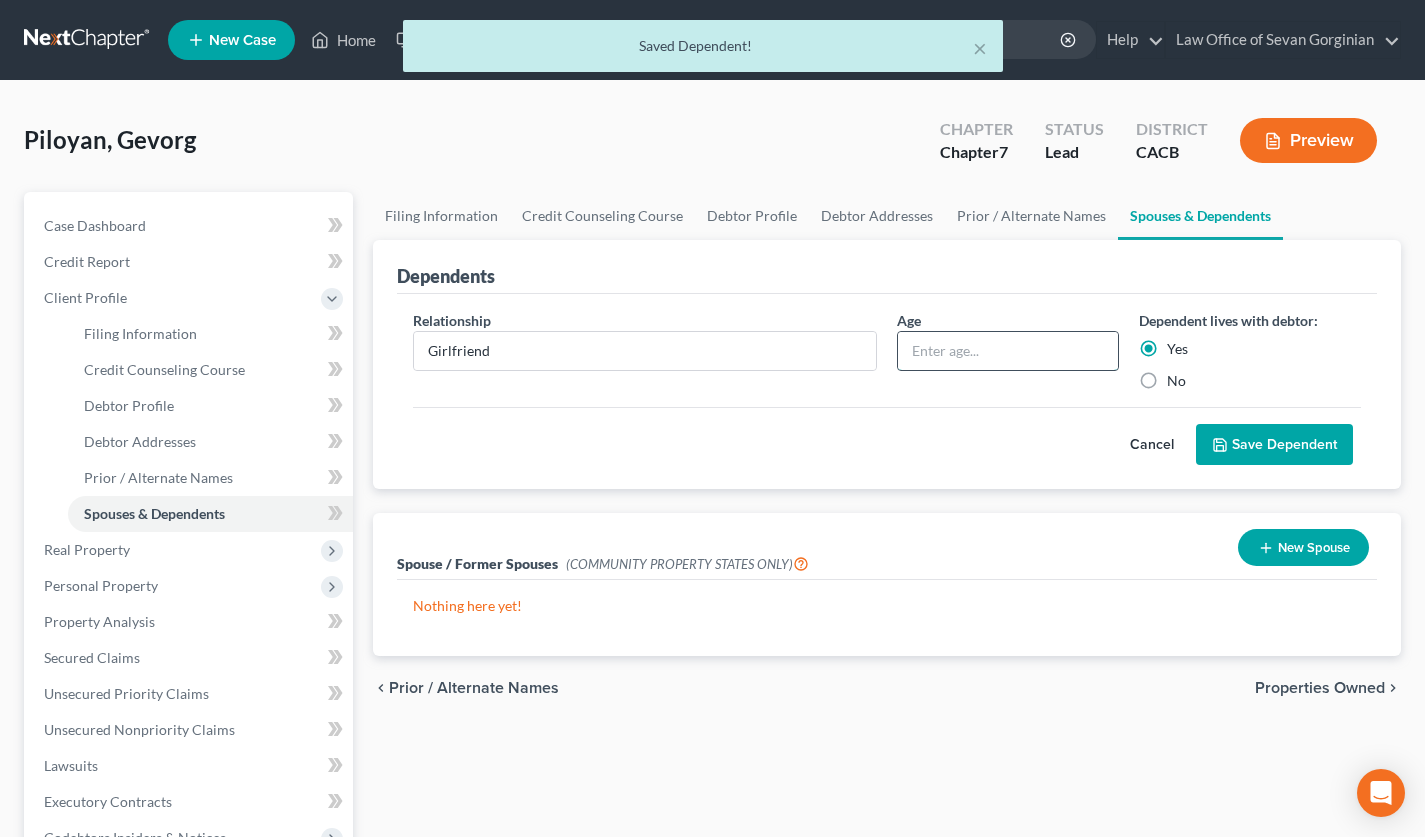 click at bounding box center (1008, 351) 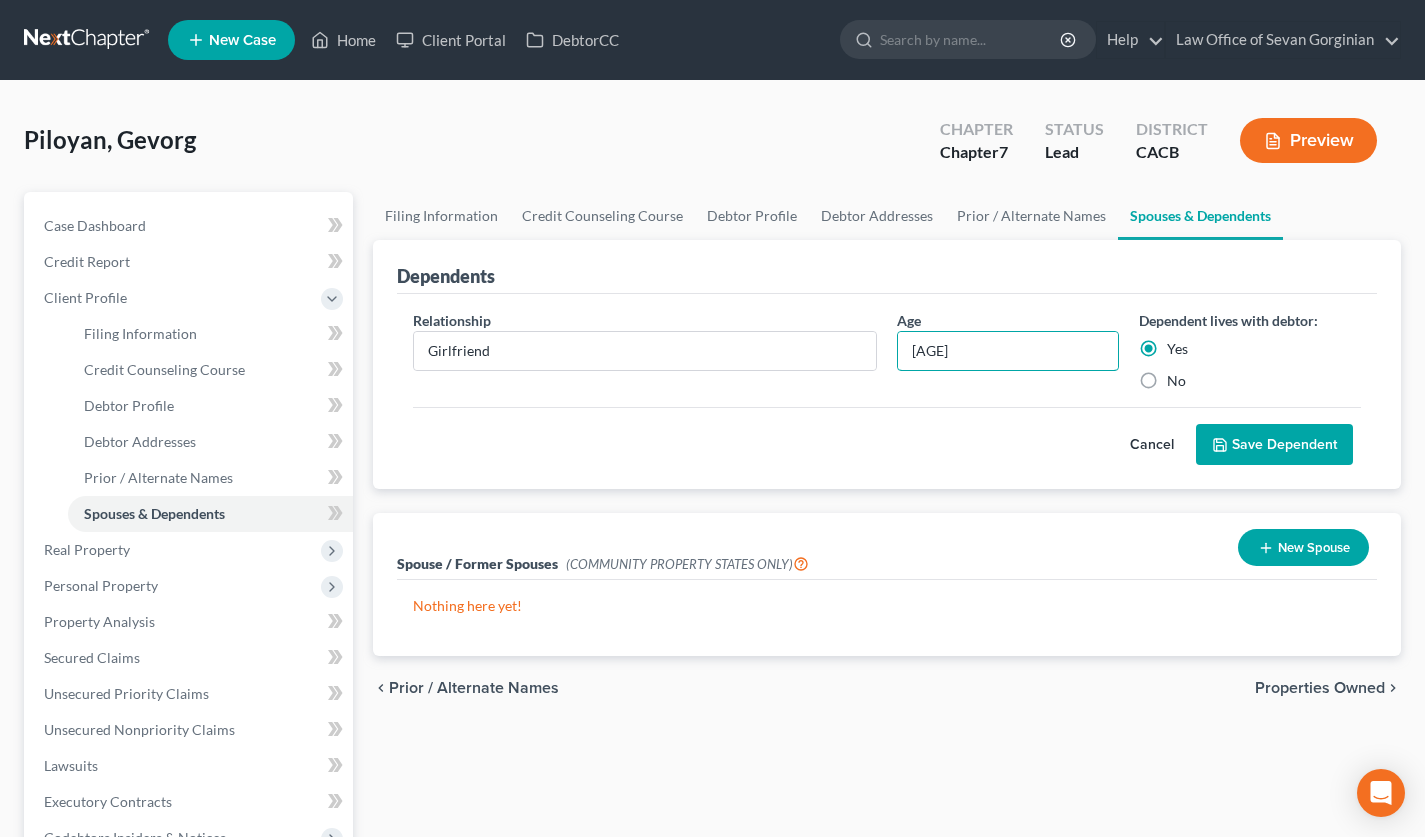 type on "35 years" 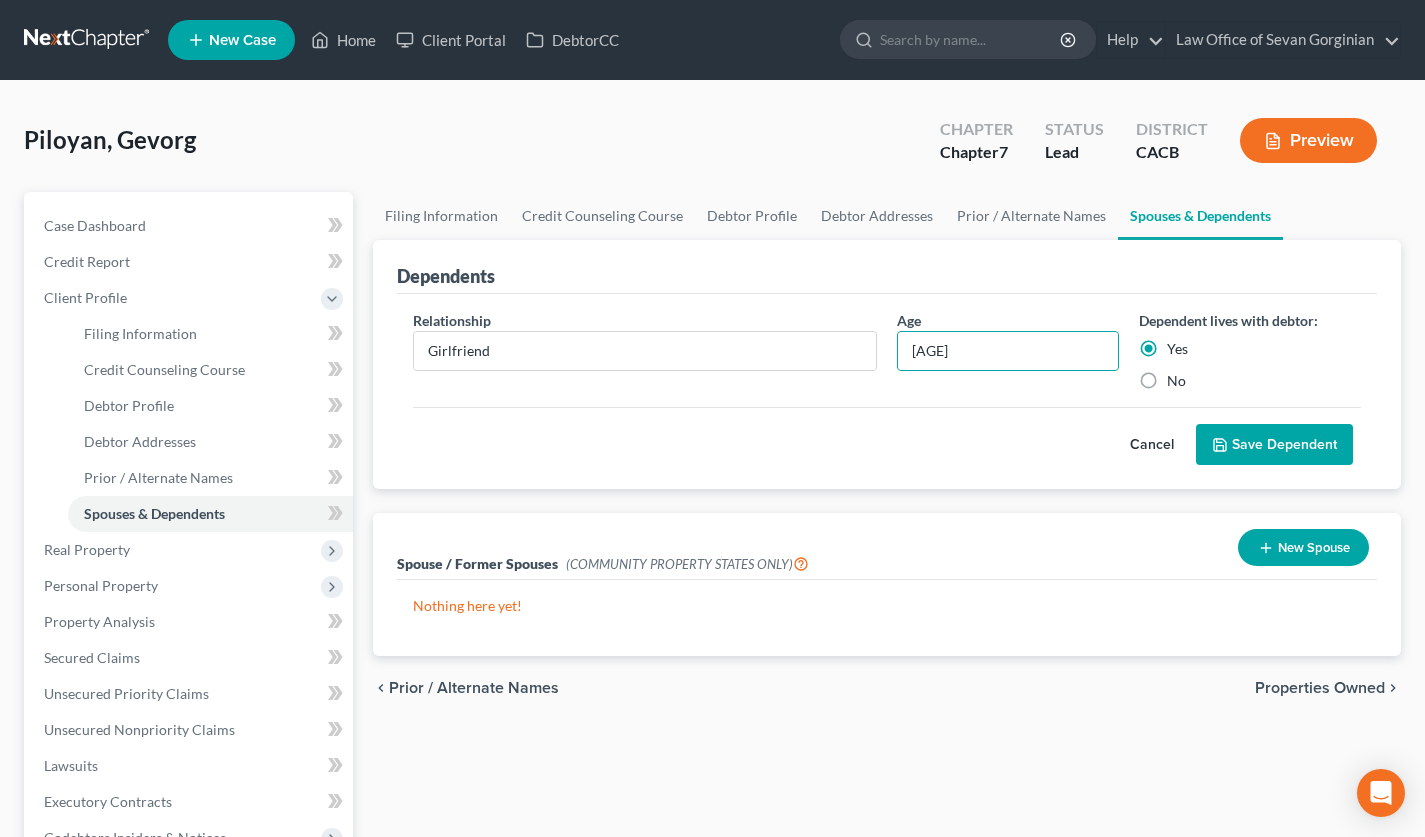 click on "Save Dependent" at bounding box center [1274, 445] 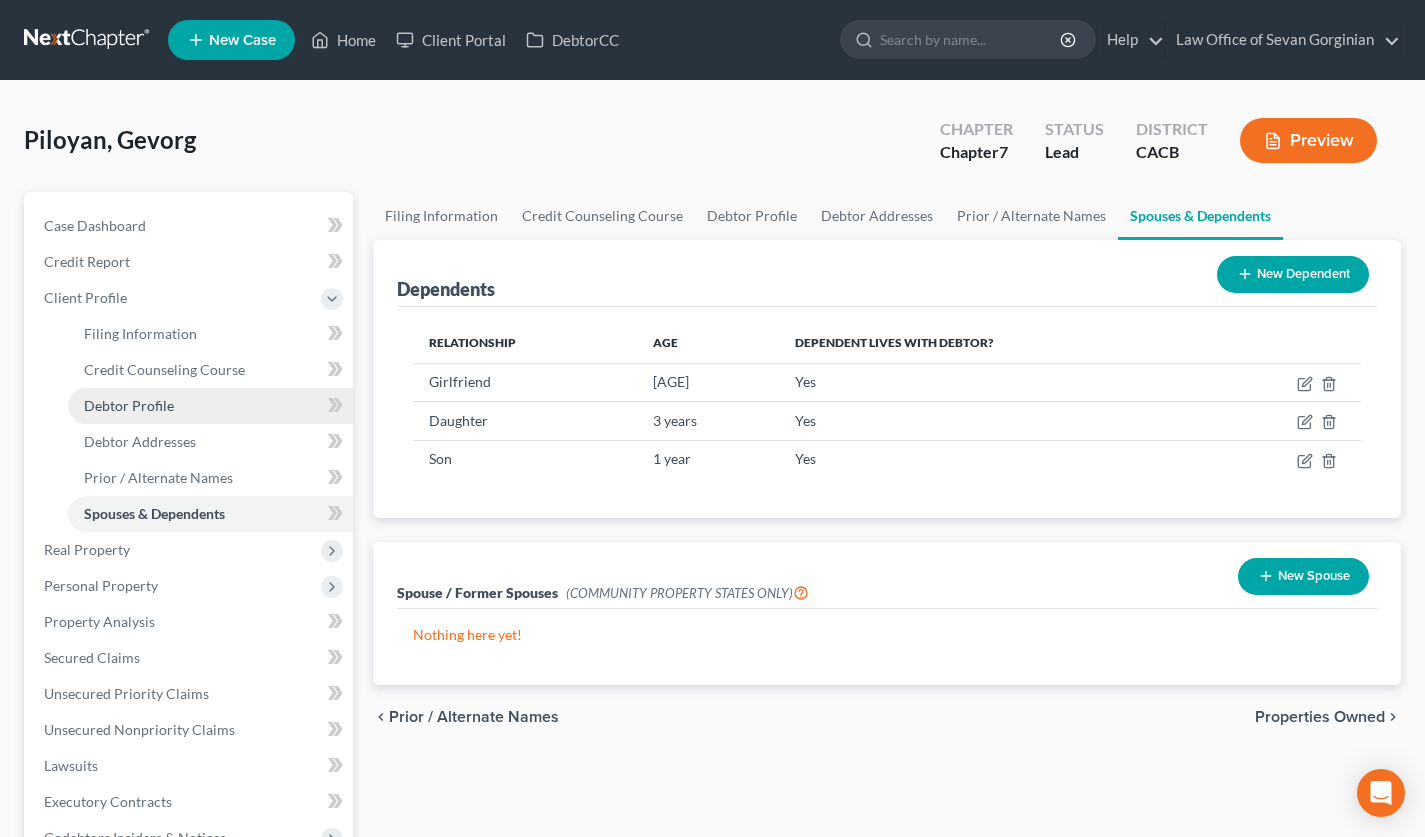 click on "Debtor Profile" at bounding box center (129, 405) 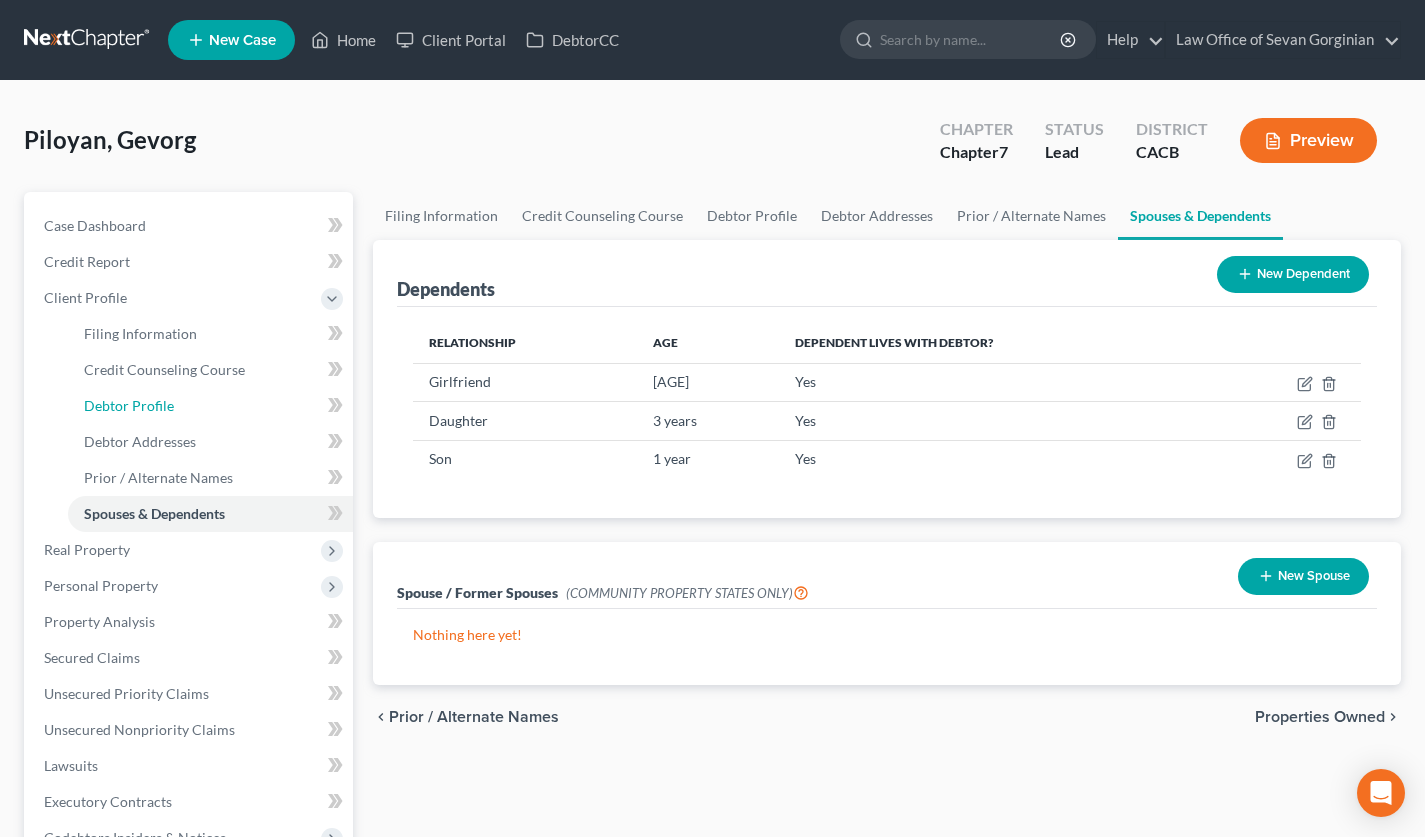 select on "0" 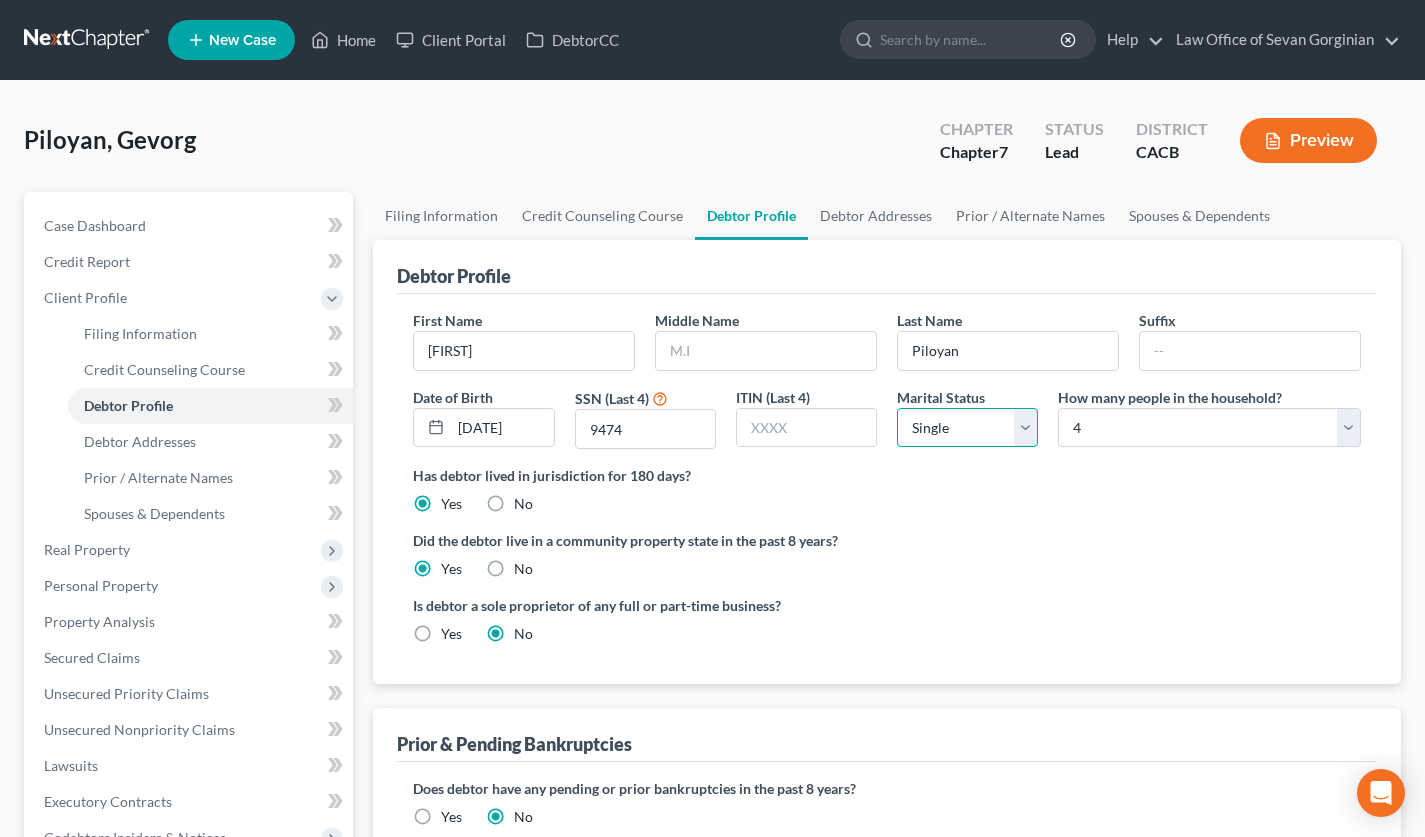 click on "Select Single Married Separated Divorced Widowed" at bounding box center [967, 428] 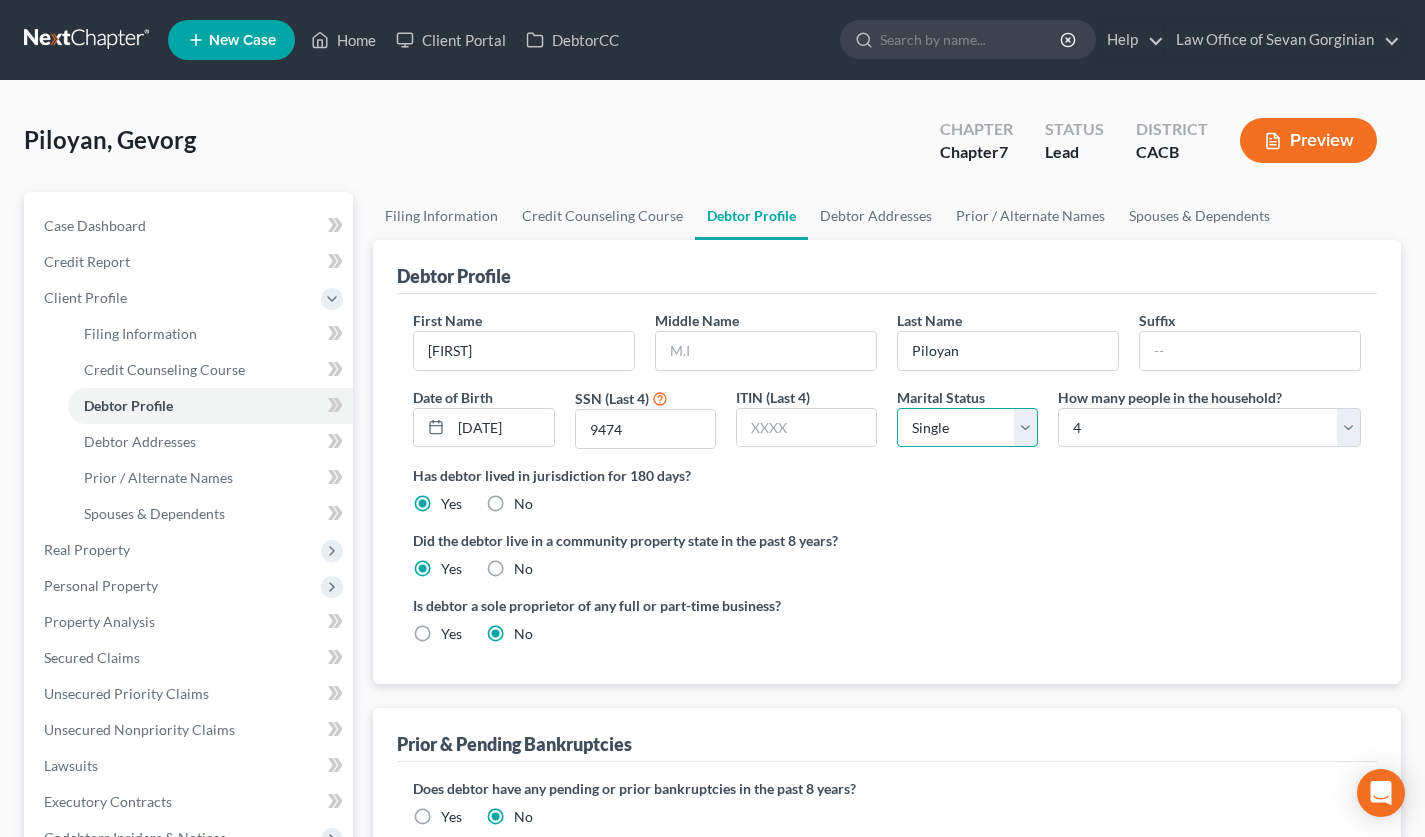 select on "3" 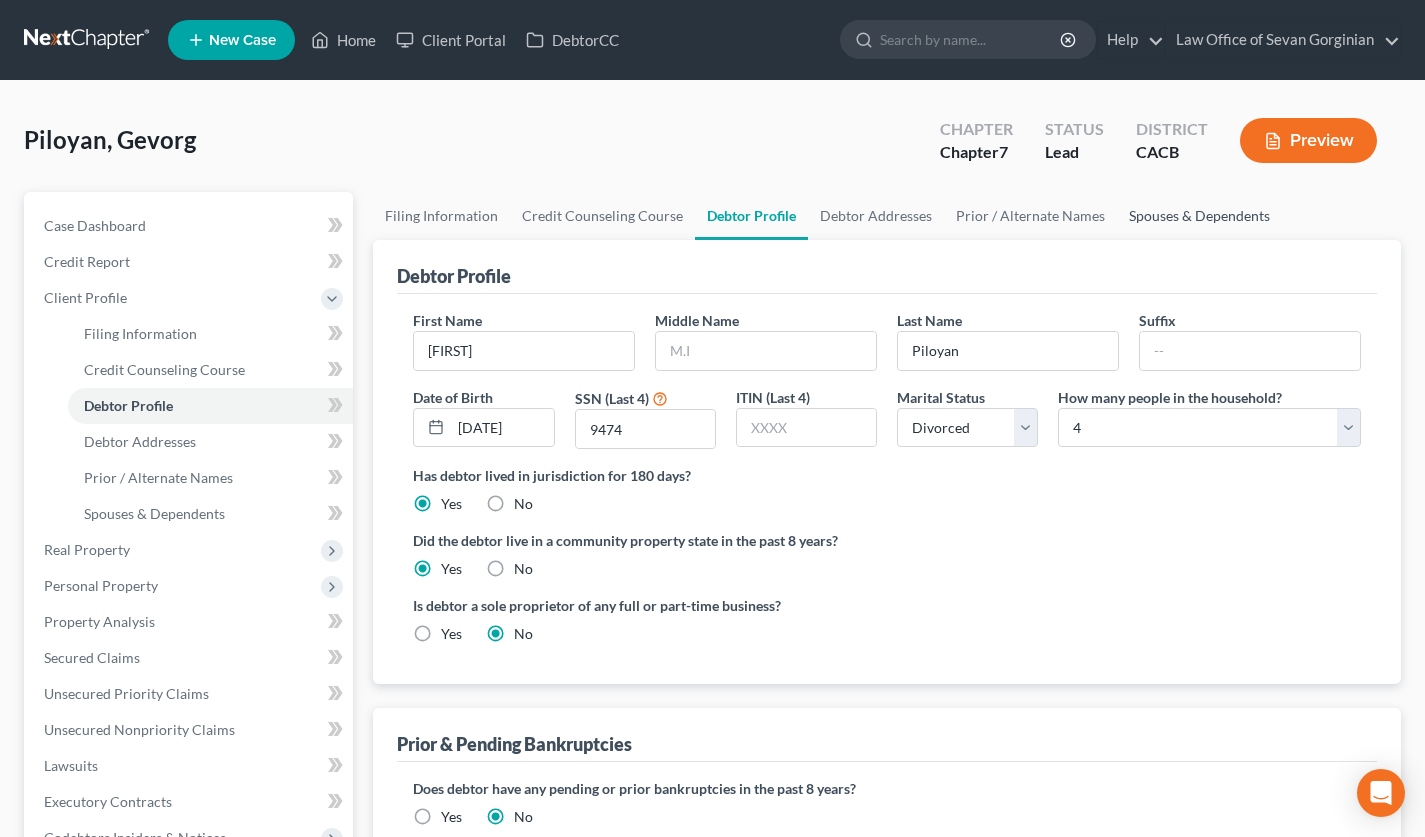 click on "Spouses & Dependents" at bounding box center (1199, 216) 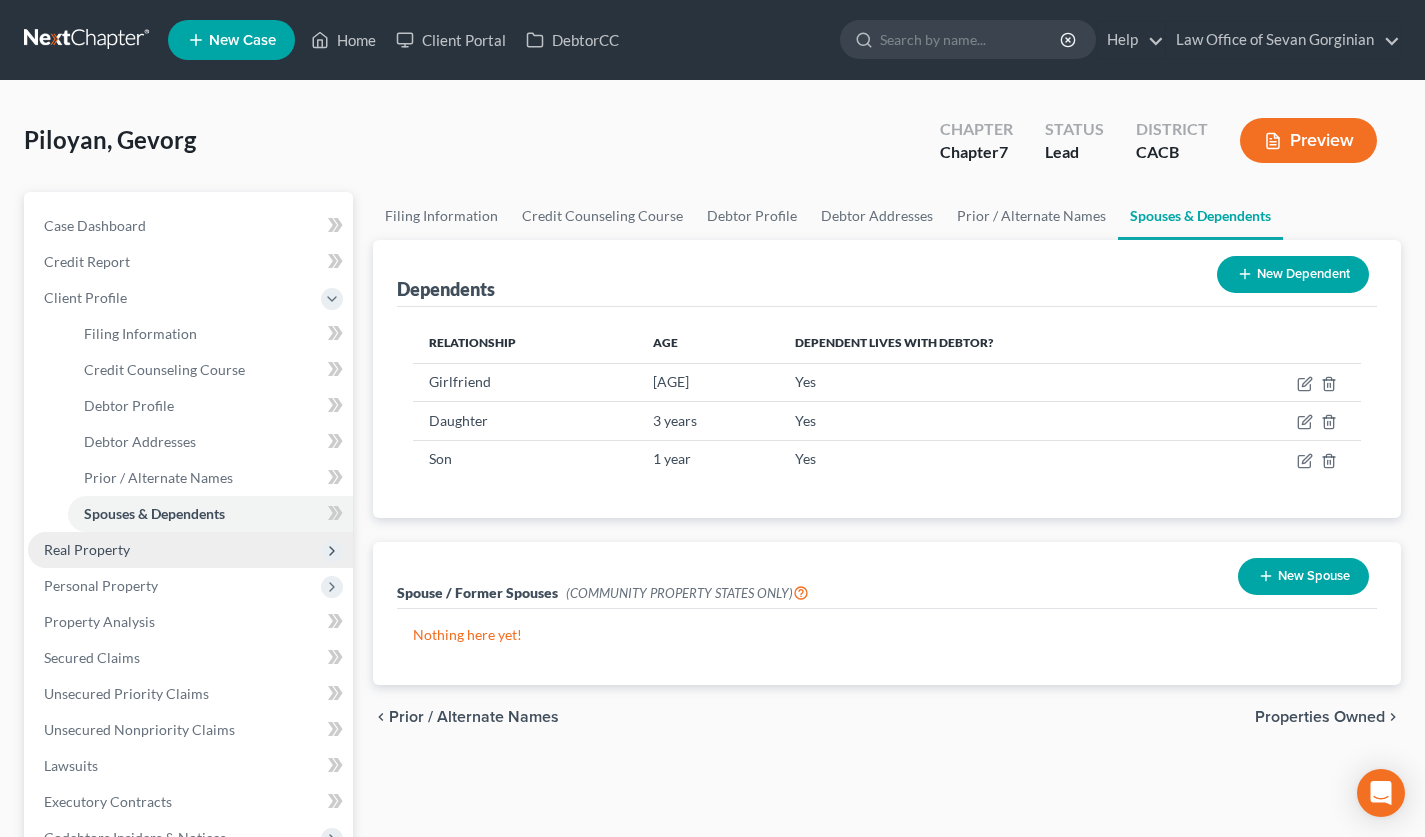 click on "Real Property" at bounding box center (190, 550) 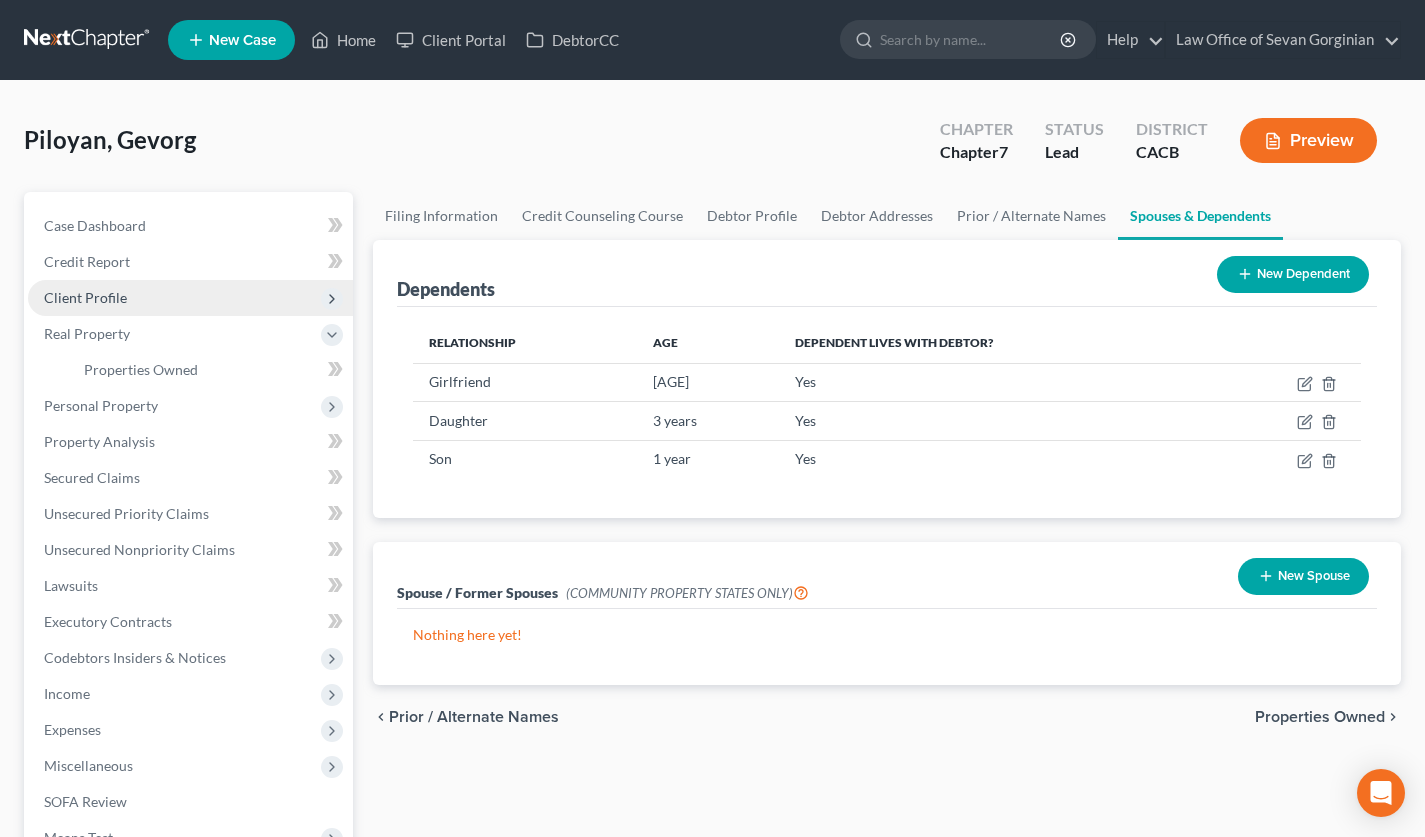 click on "Client Profile" at bounding box center (190, 298) 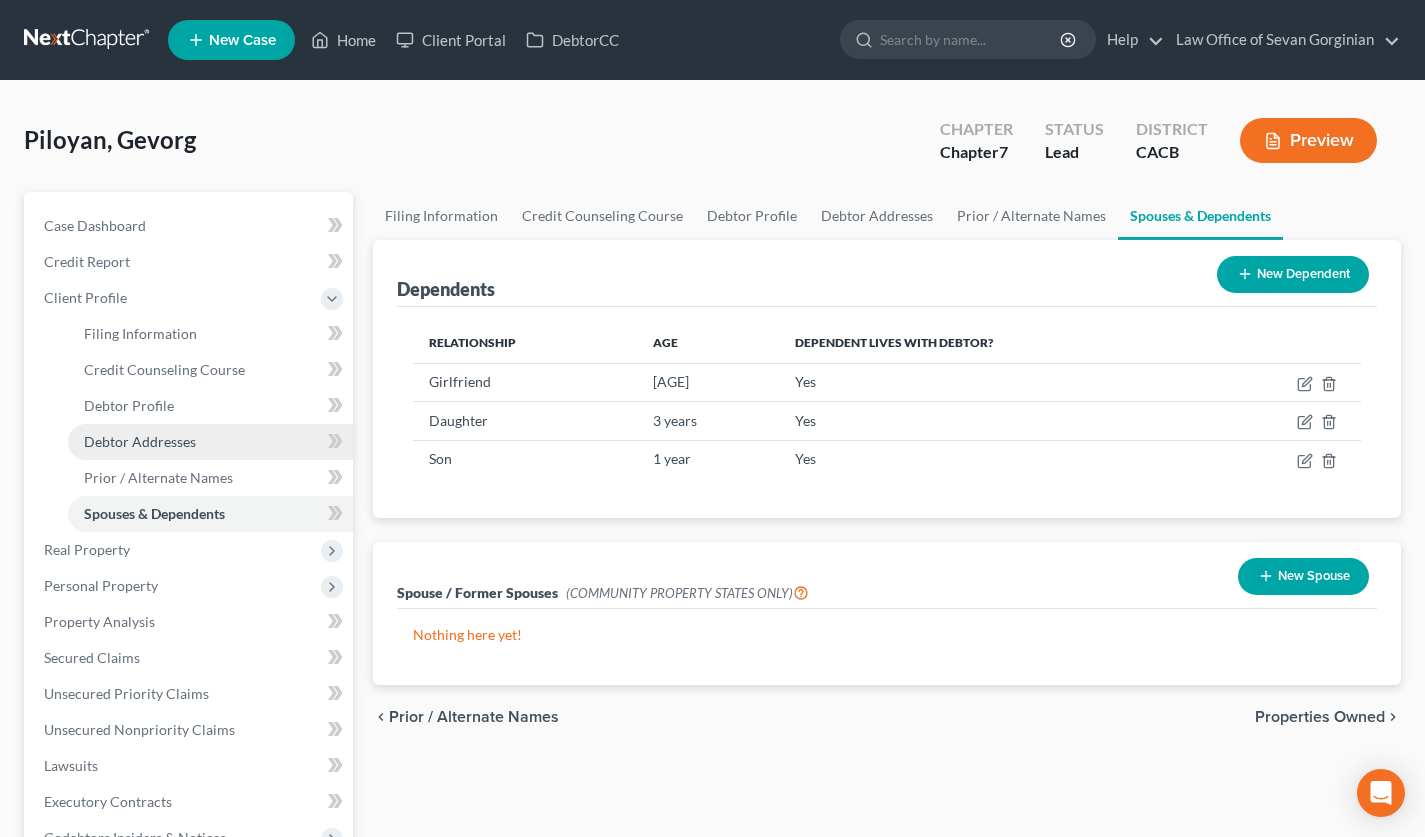 click on "Debtor Addresses" at bounding box center [210, 442] 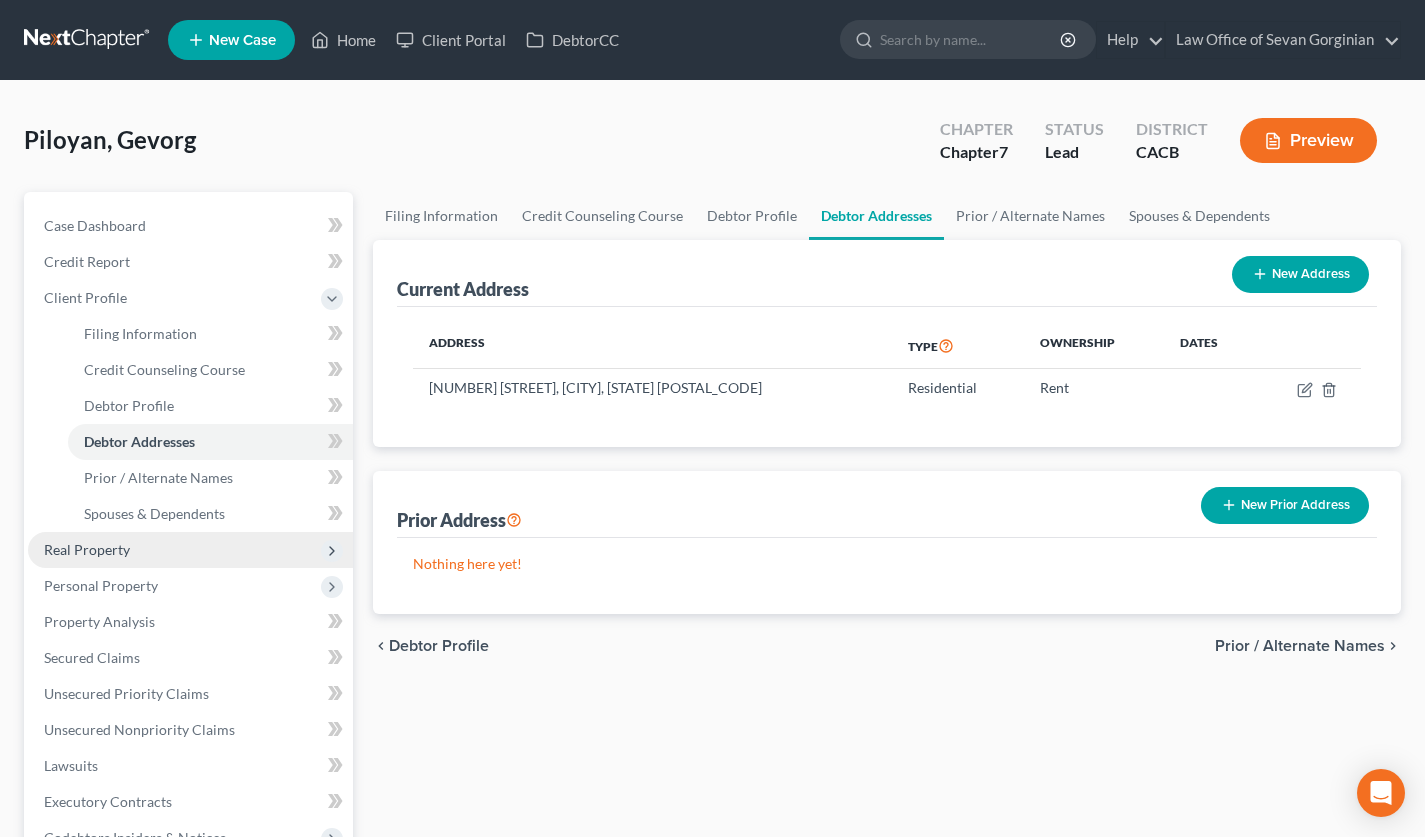 click on "Real Property" at bounding box center (87, 549) 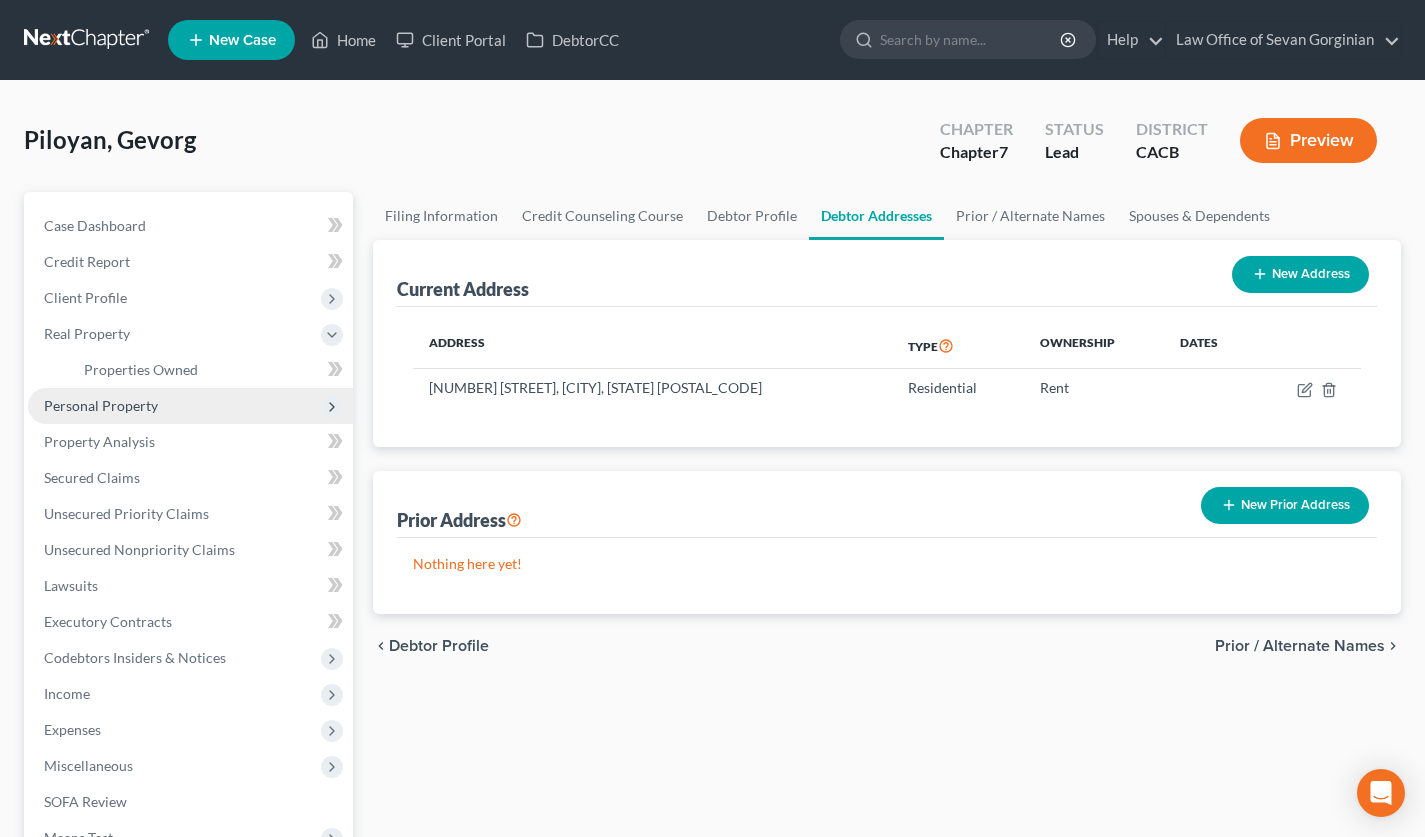 click on "Personal Property" at bounding box center [190, 406] 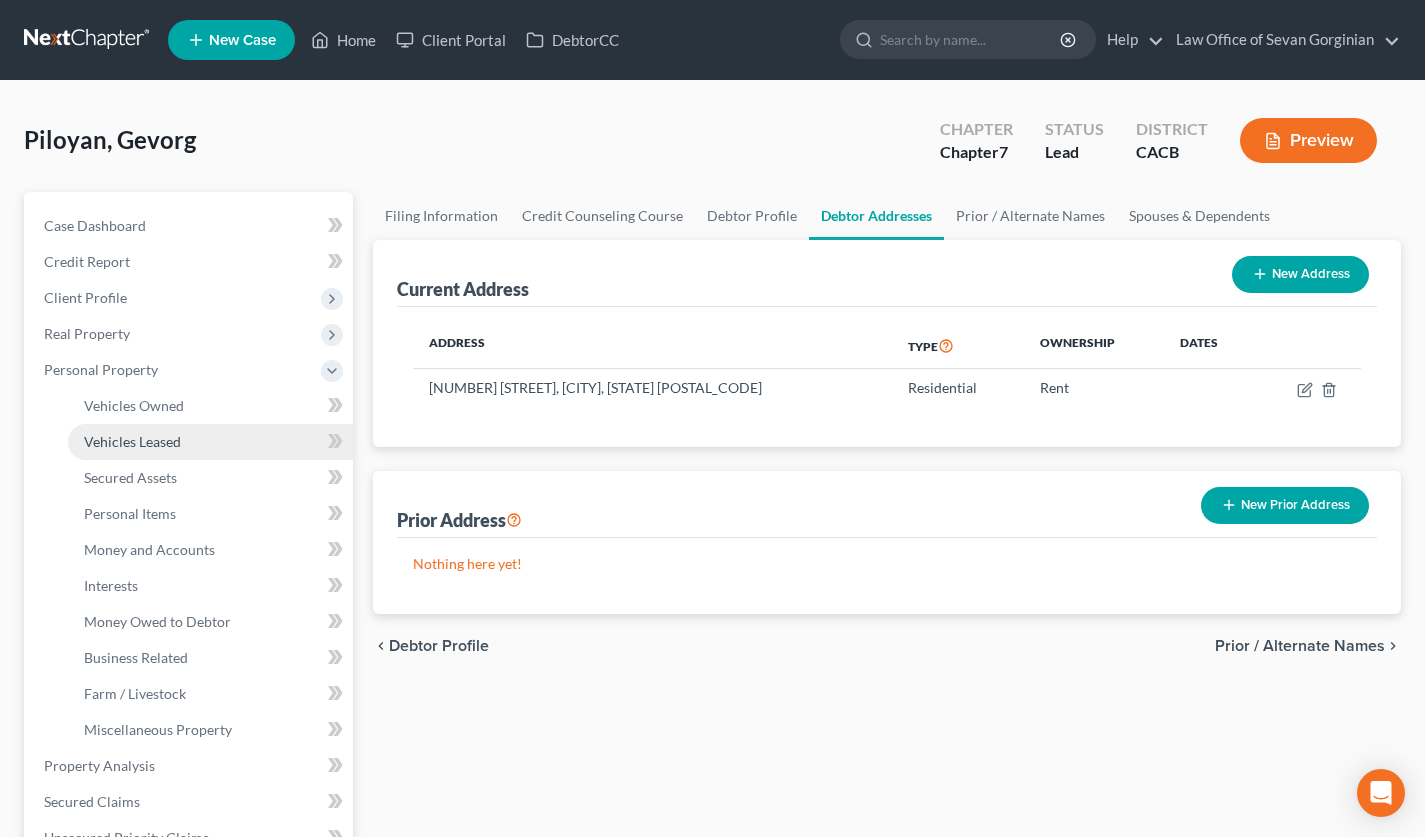 click on "Vehicles Leased" at bounding box center [132, 441] 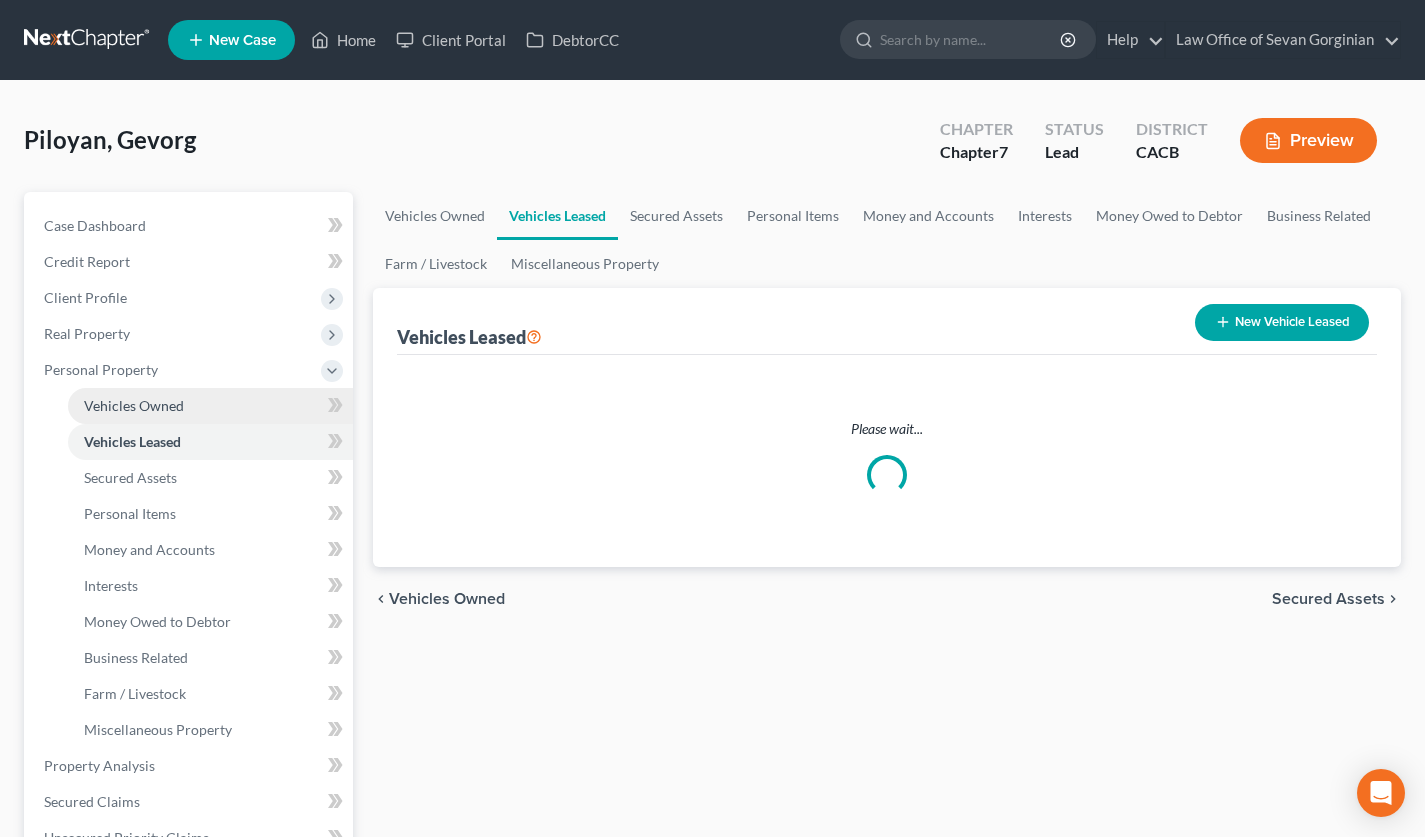 click on "Vehicles Owned" at bounding box center [134, 405] 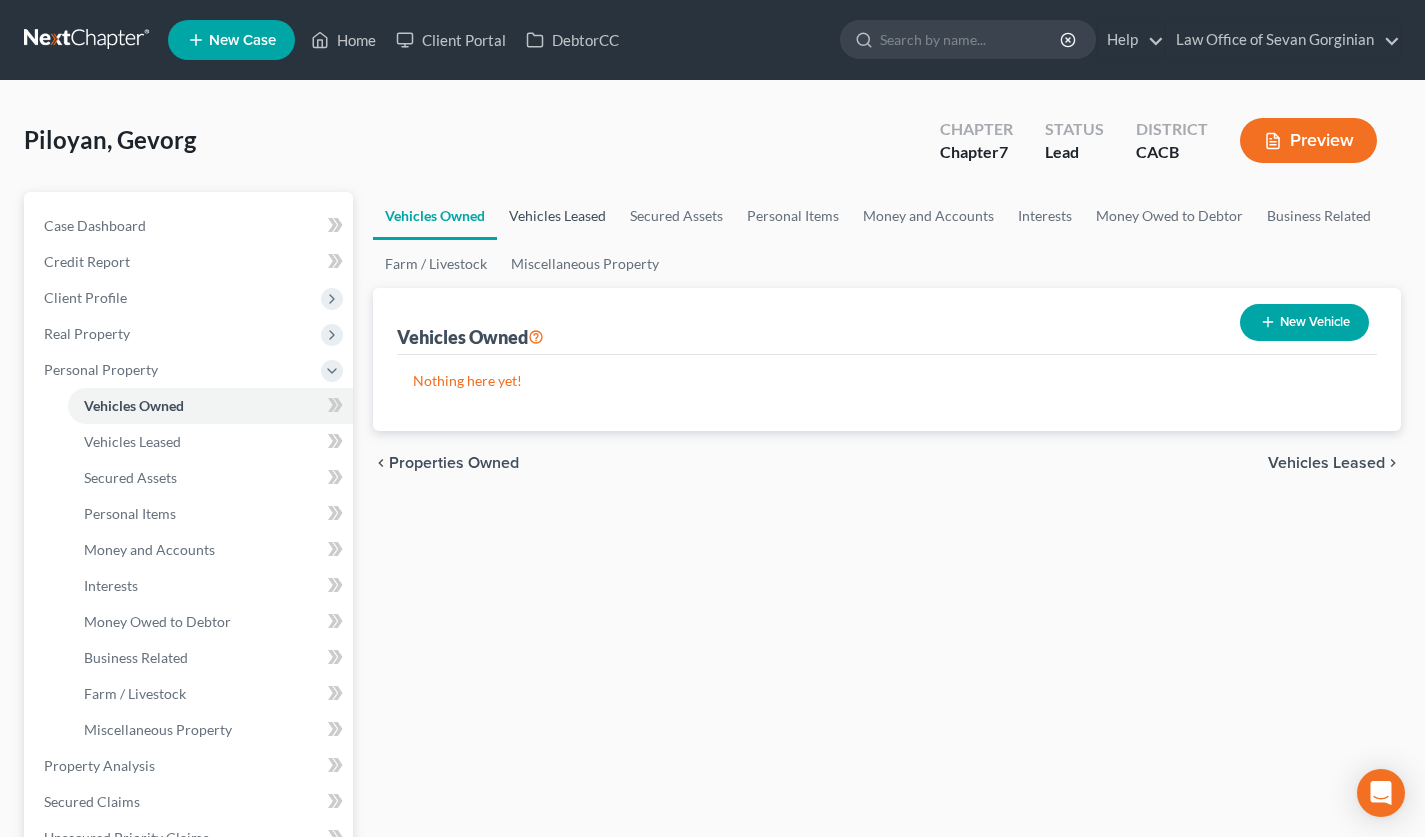 click on "Vehicles Leased" at bounding box center (557, 216) 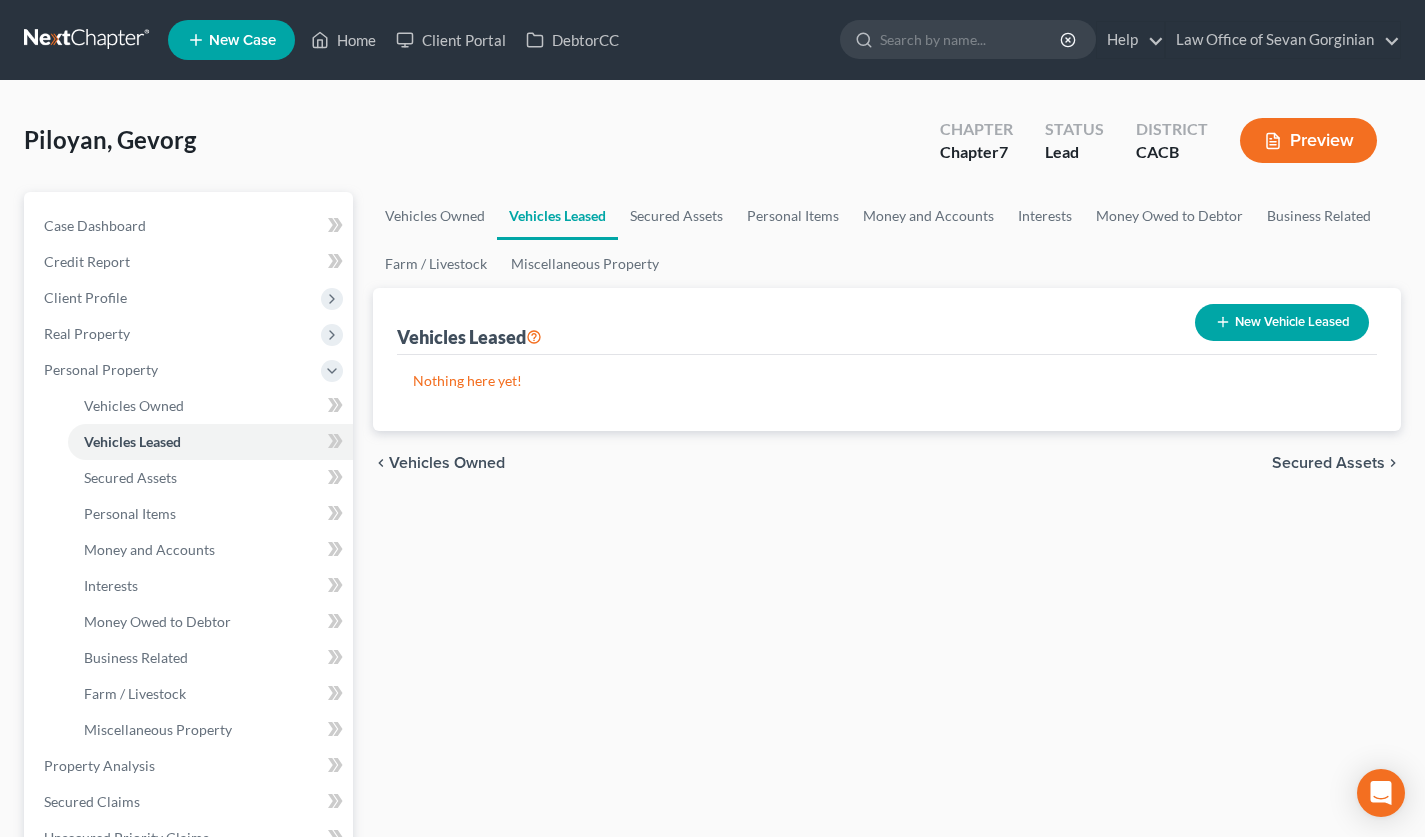 click on "New Vehicle Leased" at bounding box center (1282, 322) 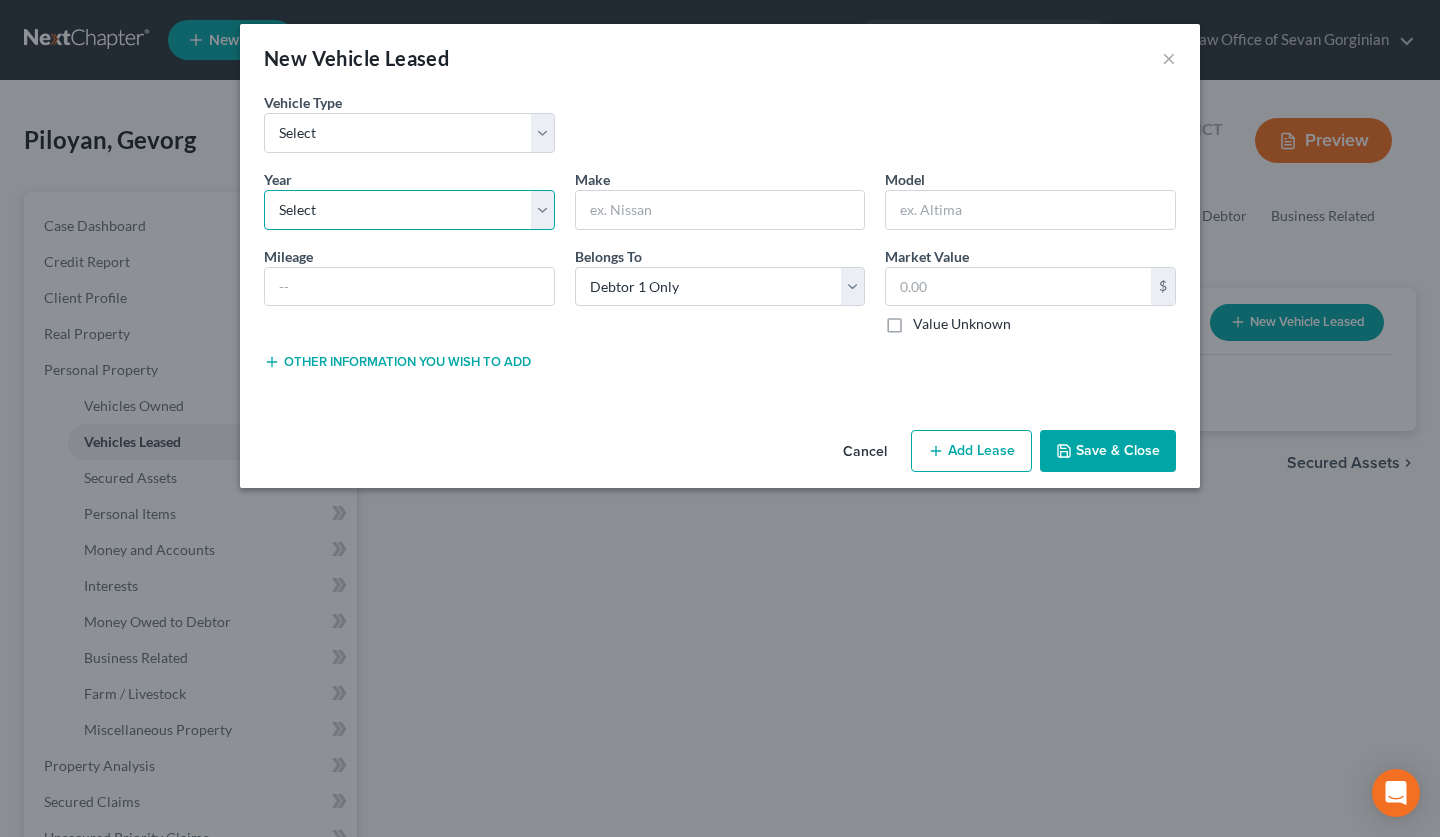 click on "Select 2026 2025 2024 2023 2022 2021 2020 2019 2018 2017 2016 2015 2014 2013 2012 2011 2010 2009 2008 2007 2006 2005 2004 2003 2002 2001 2000 1999 1998 1997 1996 1995 1994 1993 1992 1991 1990 1989 1988 1987 1986 1985 1984 1983 1982 1981 1980 1979 1978 1977 1976 1975 1974 1973 1972 1971 1970 1969 1968 1967 1966 1965 1964 1963 1962 1961 1960 1959 1958 1957 1956 1955 1954 1953 1952 1951 1950 1949 1948 1947 1946 1945 1944 1943 1942 1941 1940 1939 1938 1937 1936 1935 1934 1933 1932 1931 1930 1929 1928 1927 1926 1925 1924 1923 1922 1921 1920 1919 1918 1917 1916 1915 1914 1913 1912 1911 1910 1909 1908 1907 1906 1905 1904 1903 1902 1901" at bounding box center (409, 210) 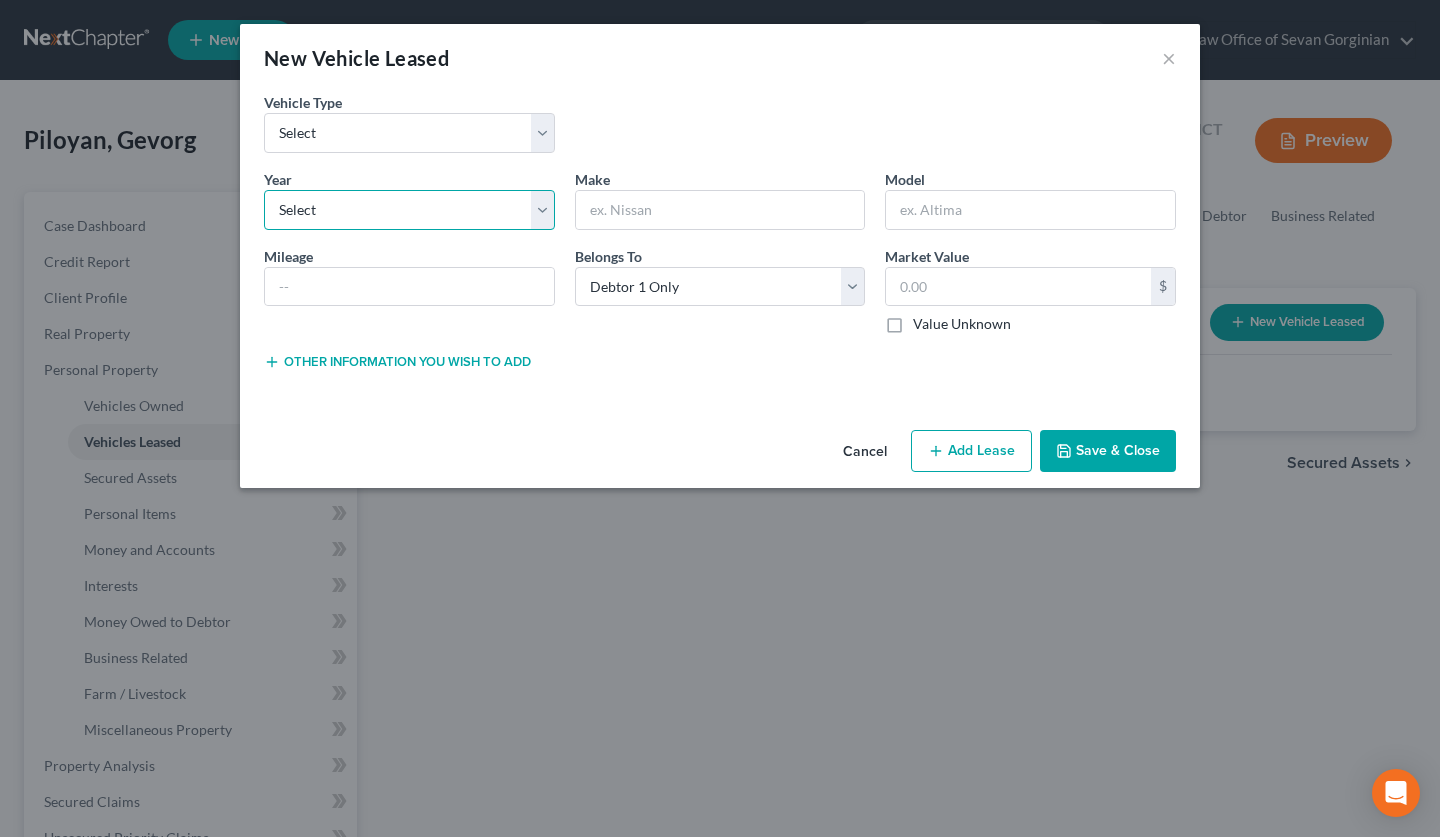 select on "1" 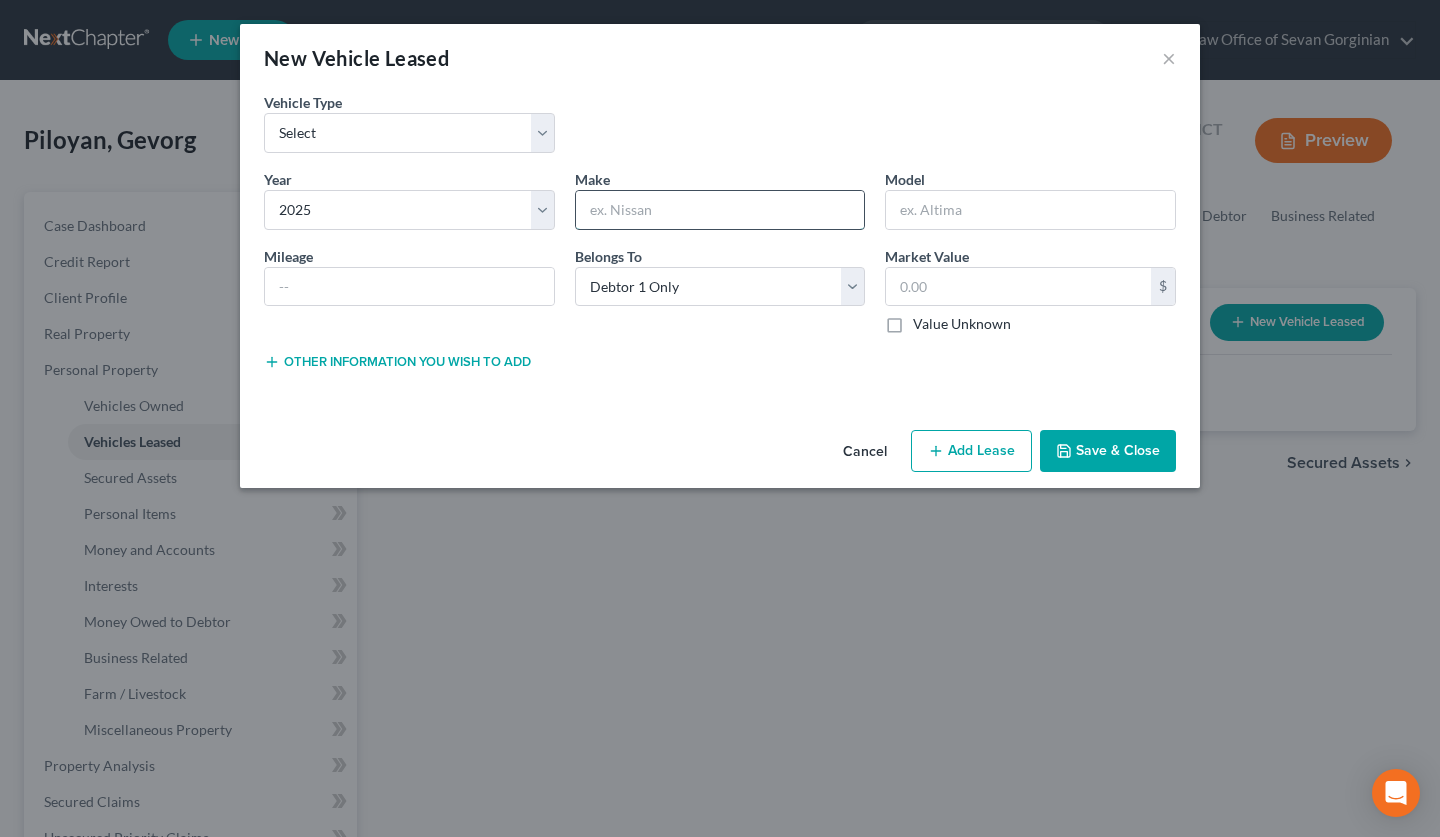 click at bounding box center (720, 210) 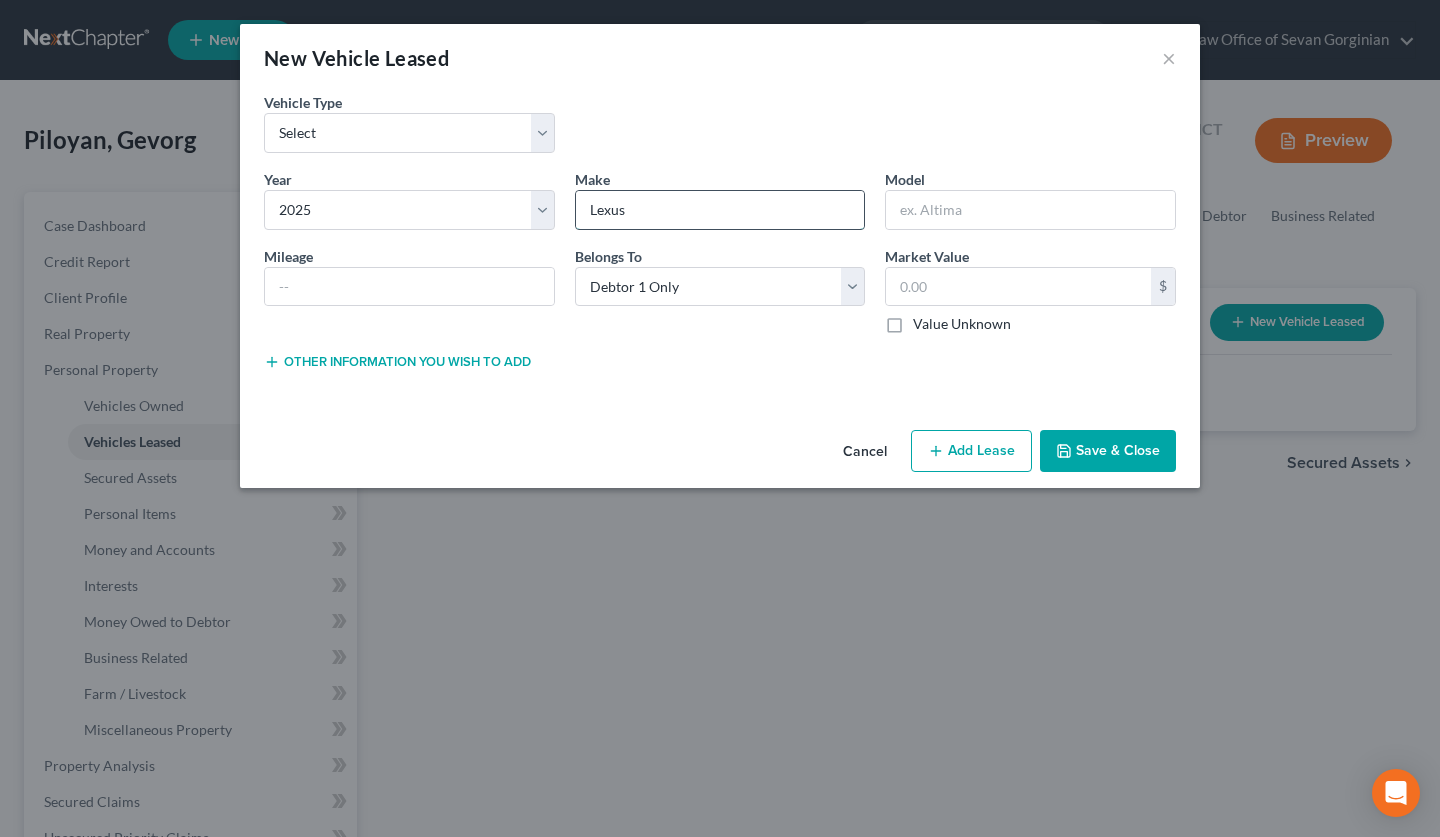 type on "Lexus" 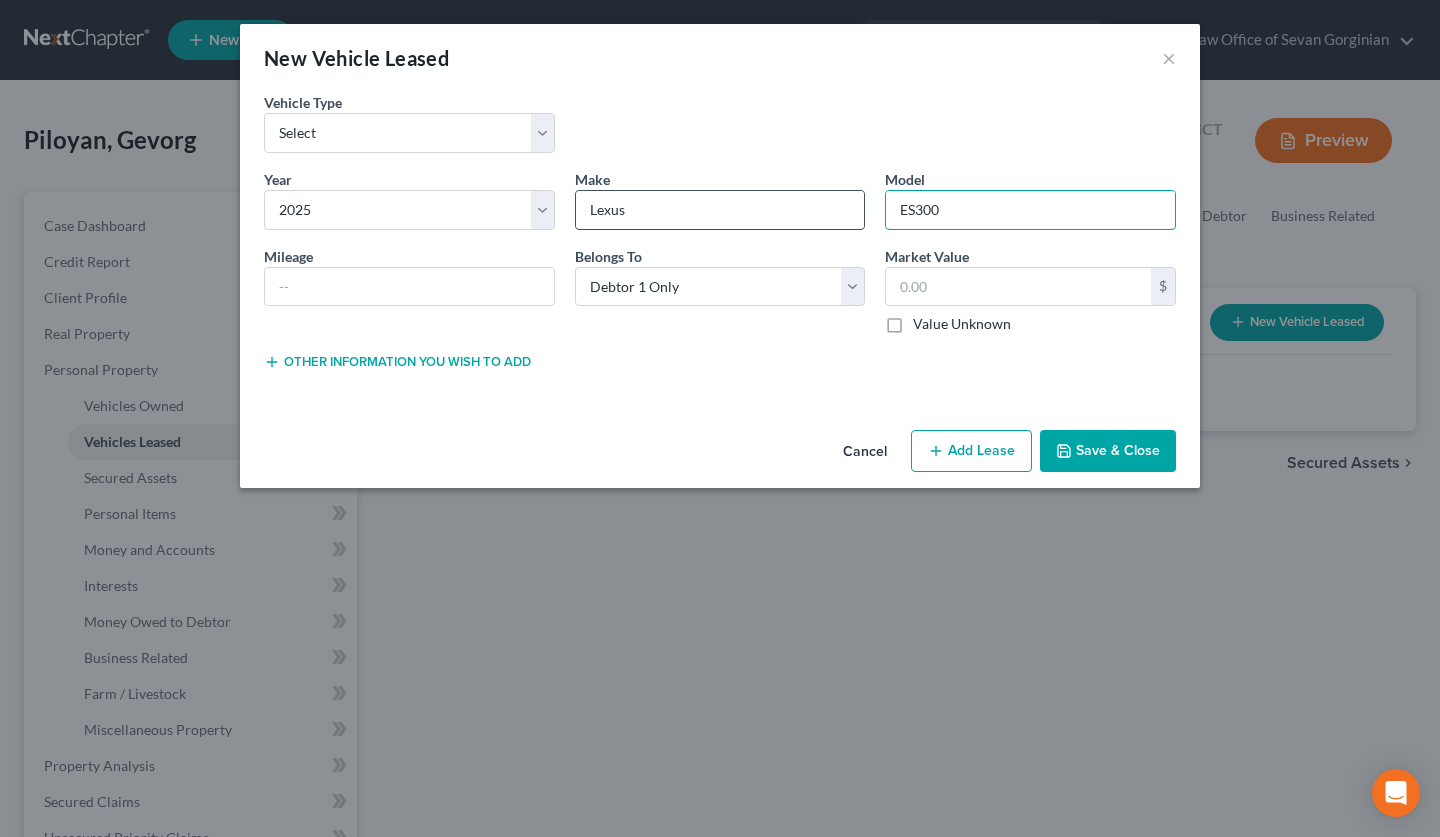 type on "ES300" 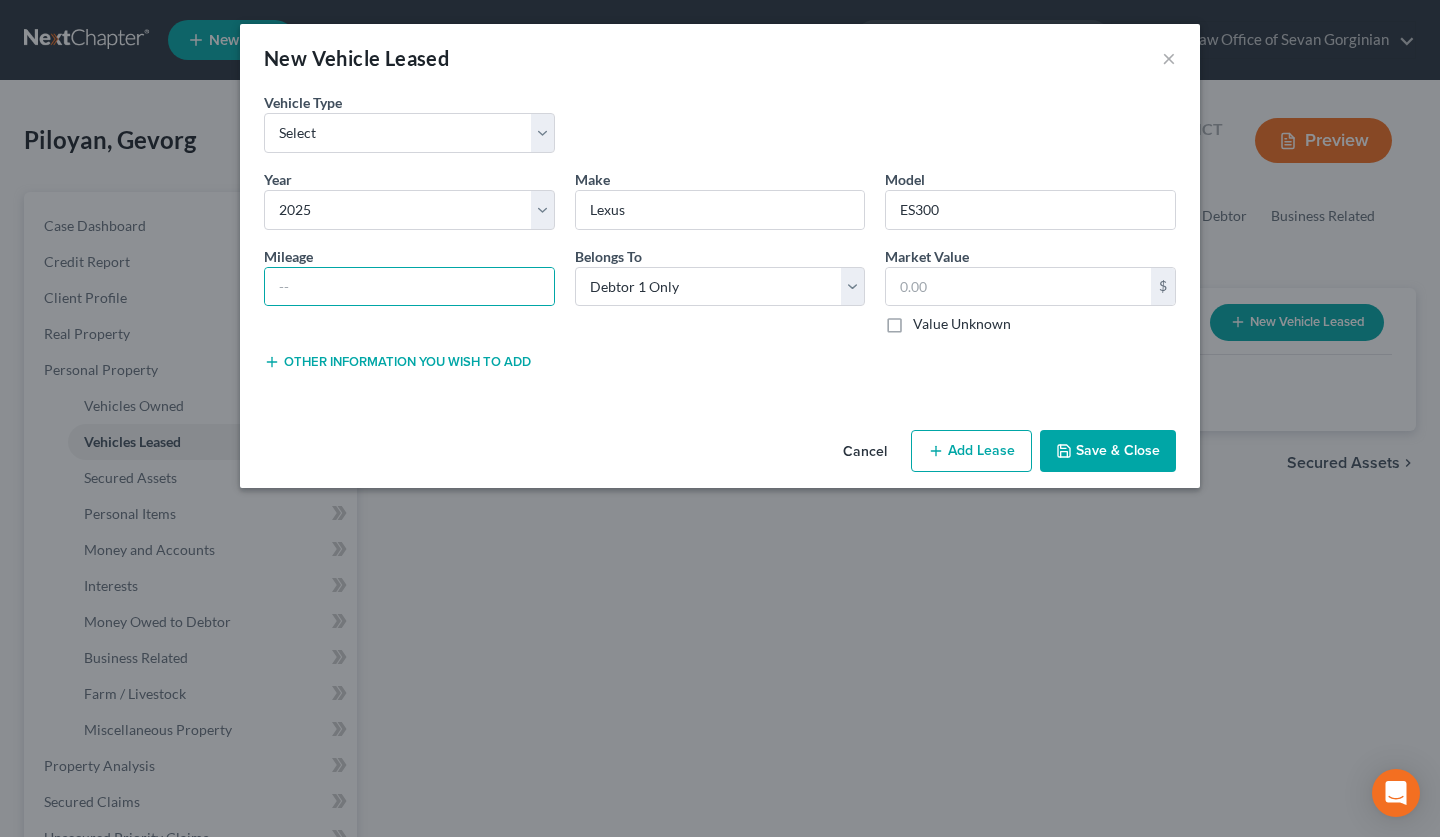 click on "Add Lease" at bounding box center (971, 451) 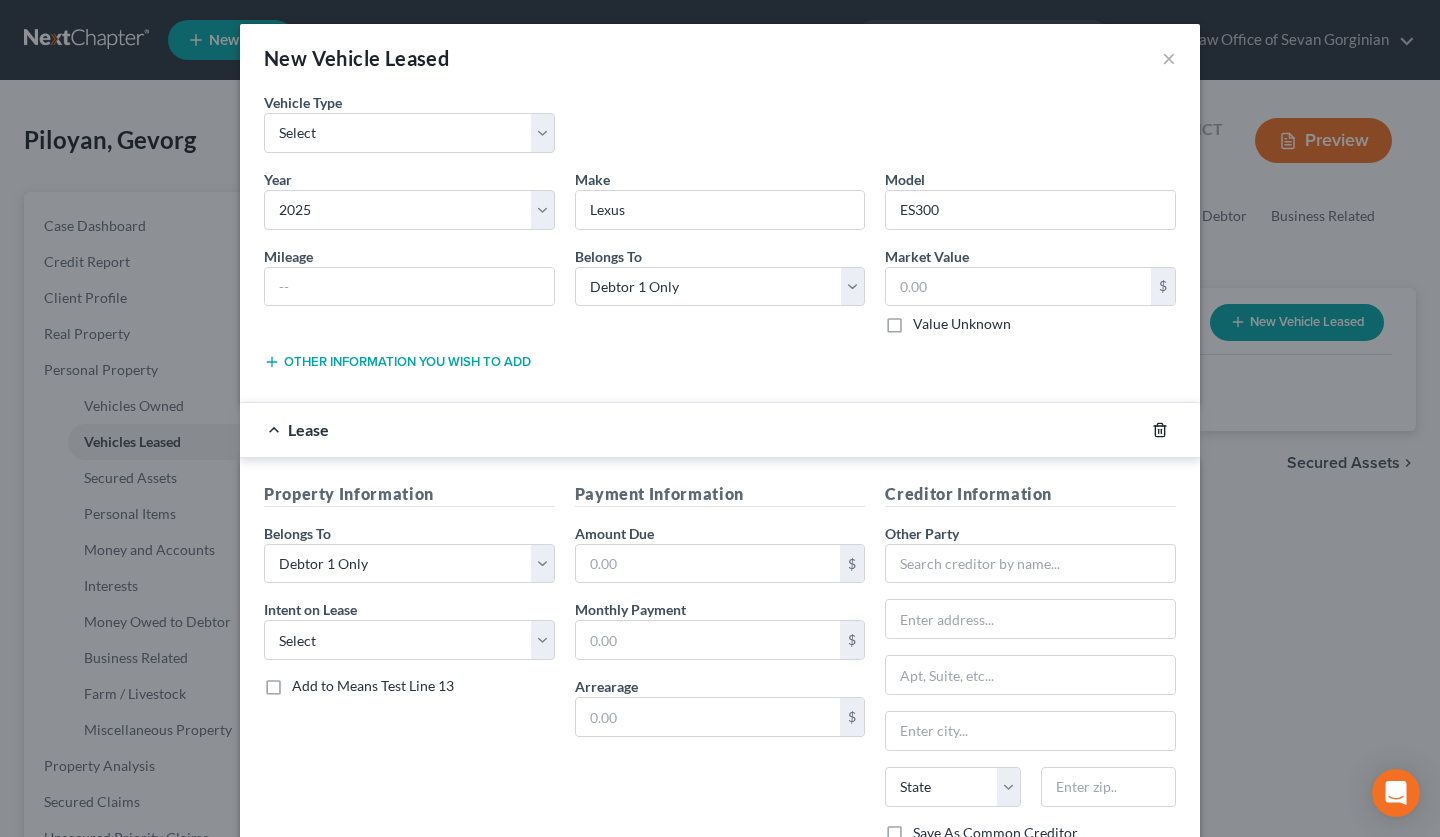 click 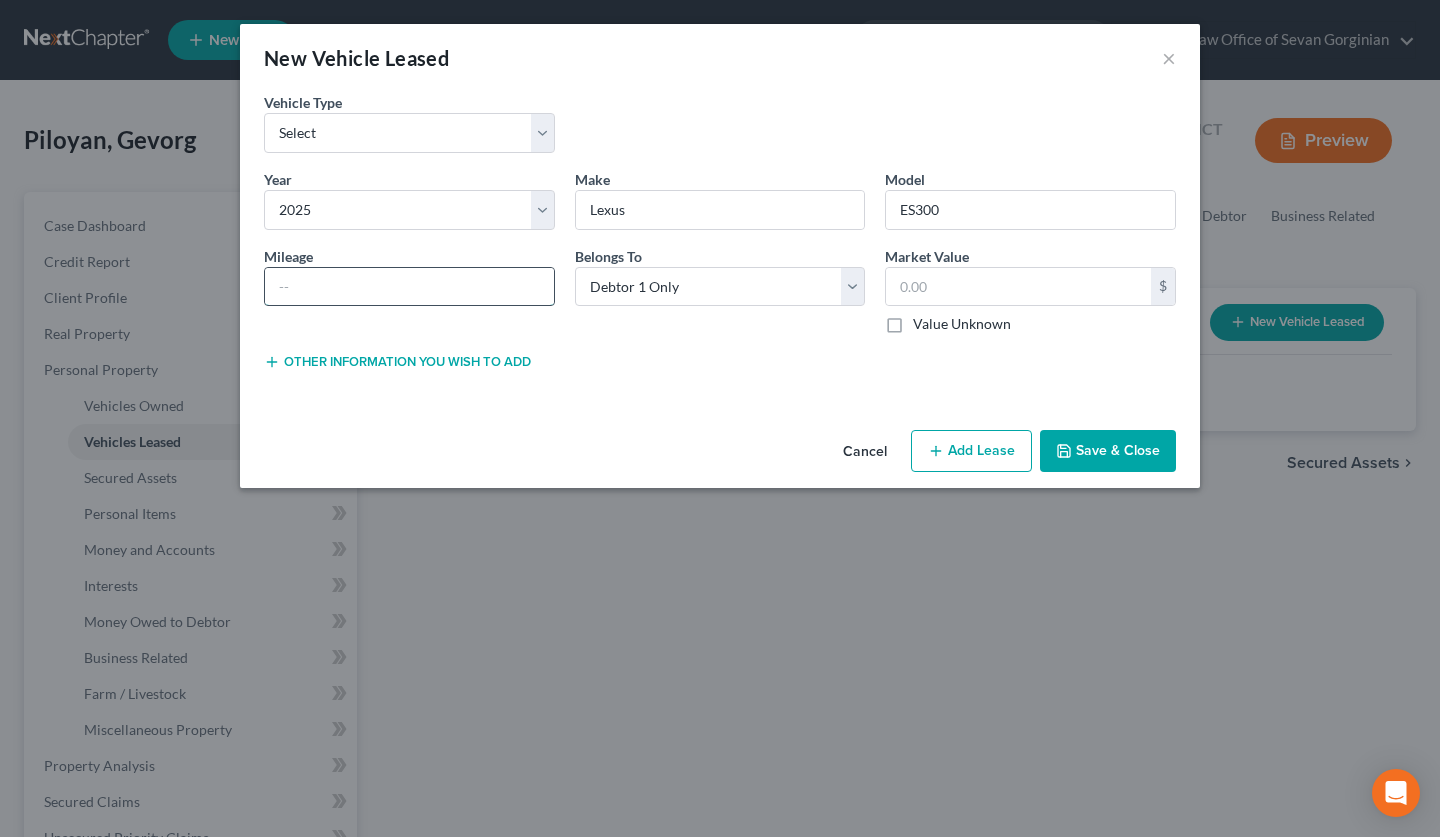 click at bounding box center [409, 287] 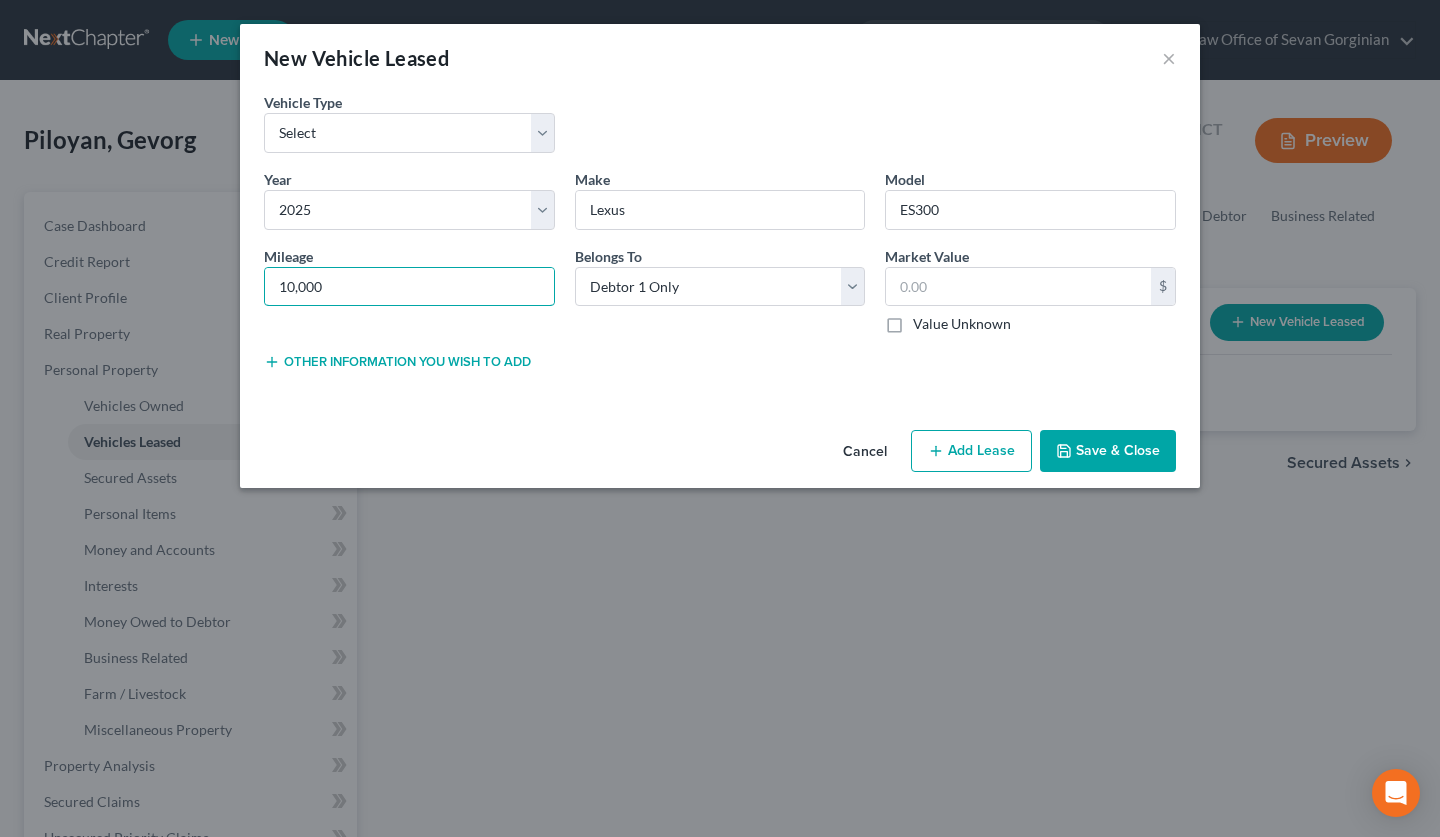 type on "10,000" 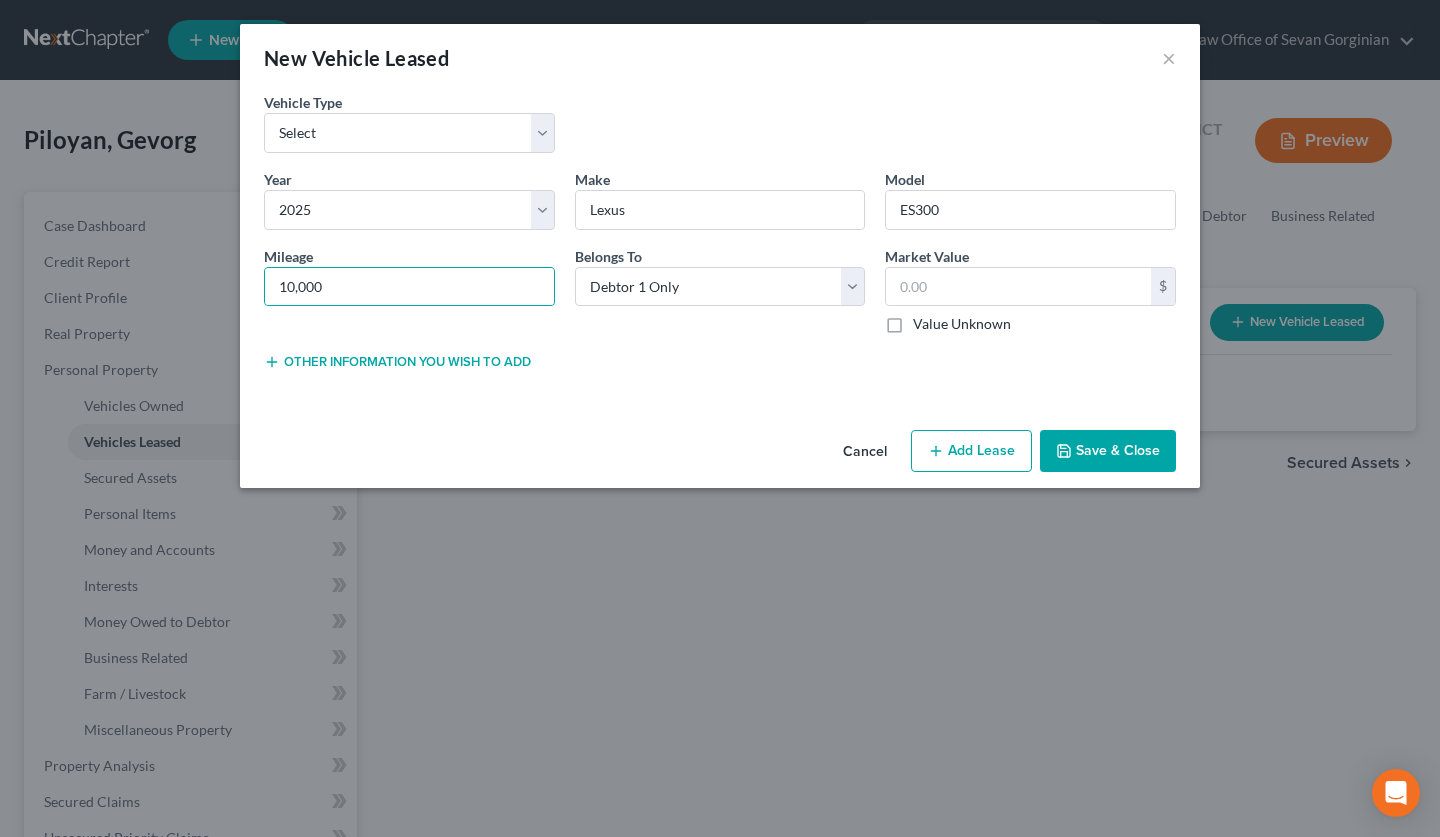 click on "Other information you wish to add" at bounding box center (397, 362) 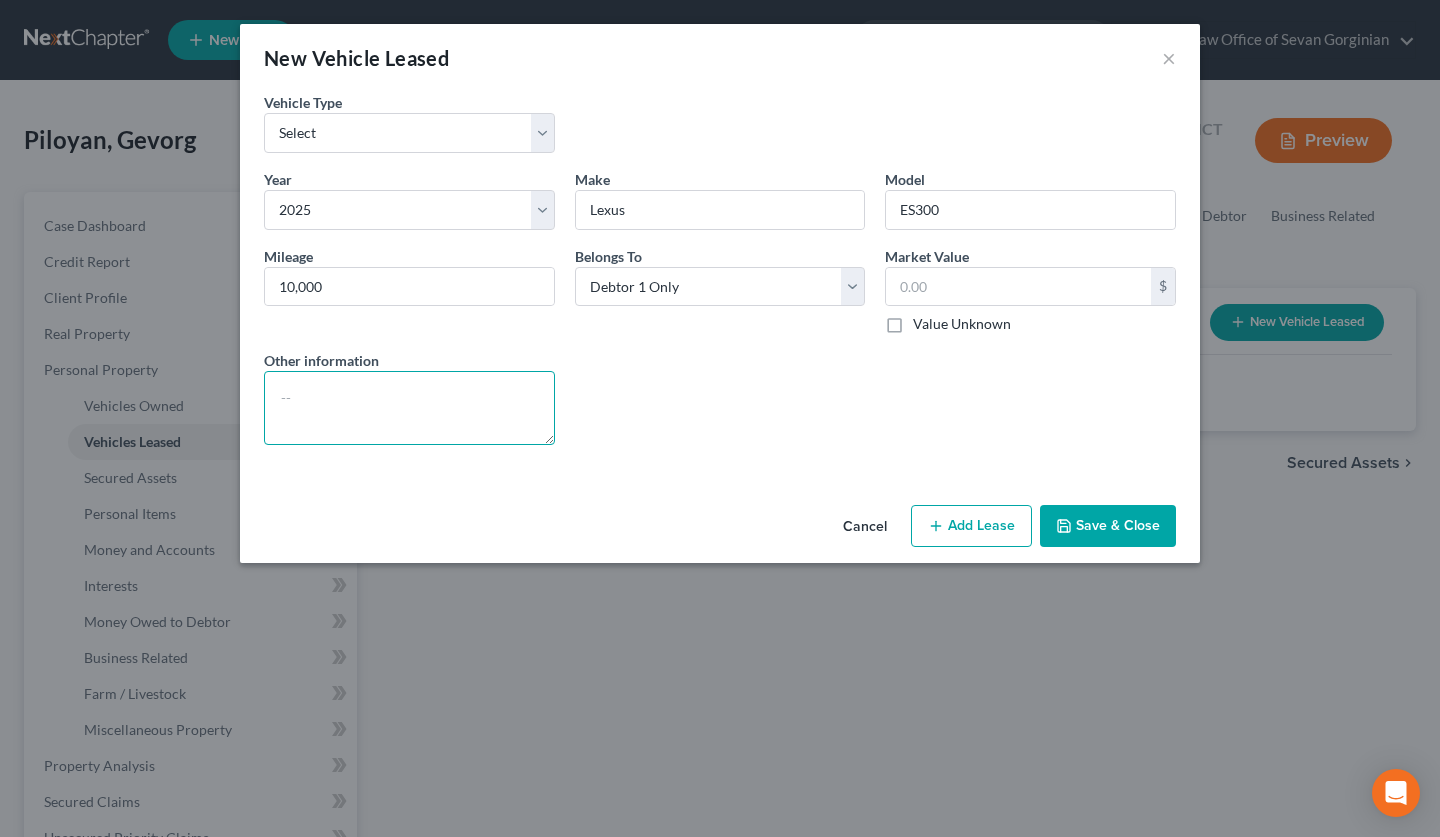 click at bounding box center (409, 408) 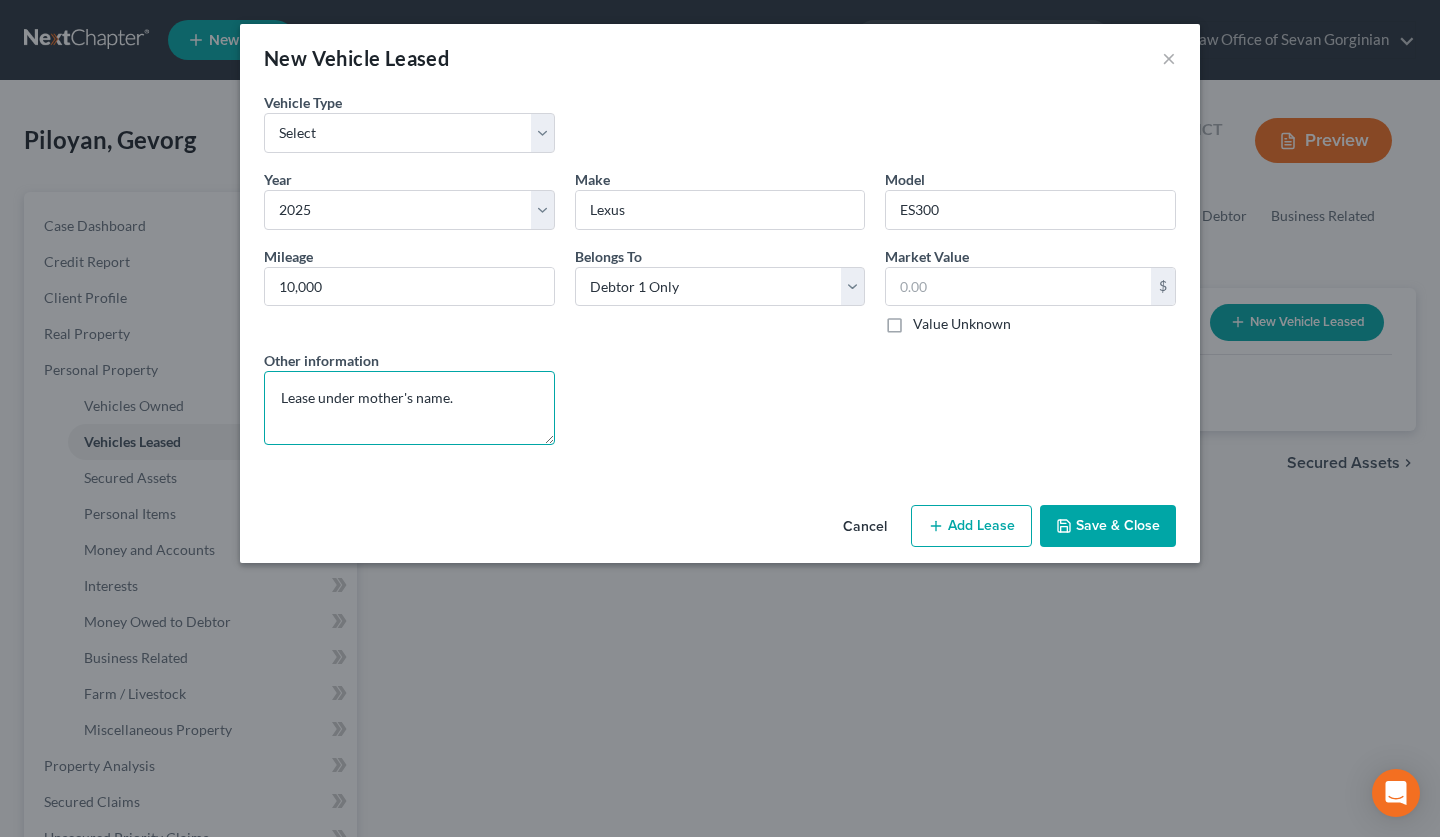 type on "Lease under mother's name." 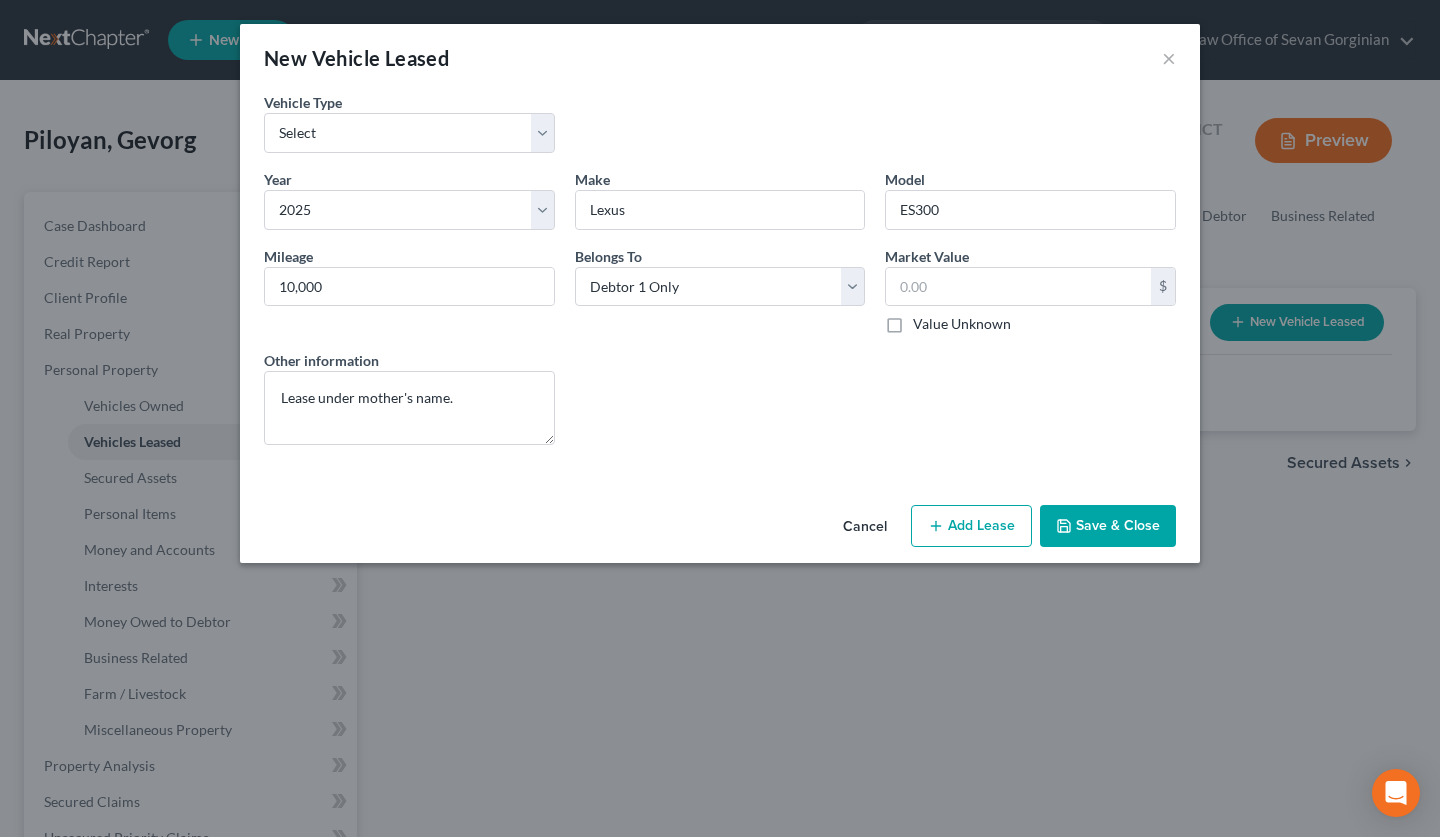 click on "Save & Close" at bounding box center (1108, 526) 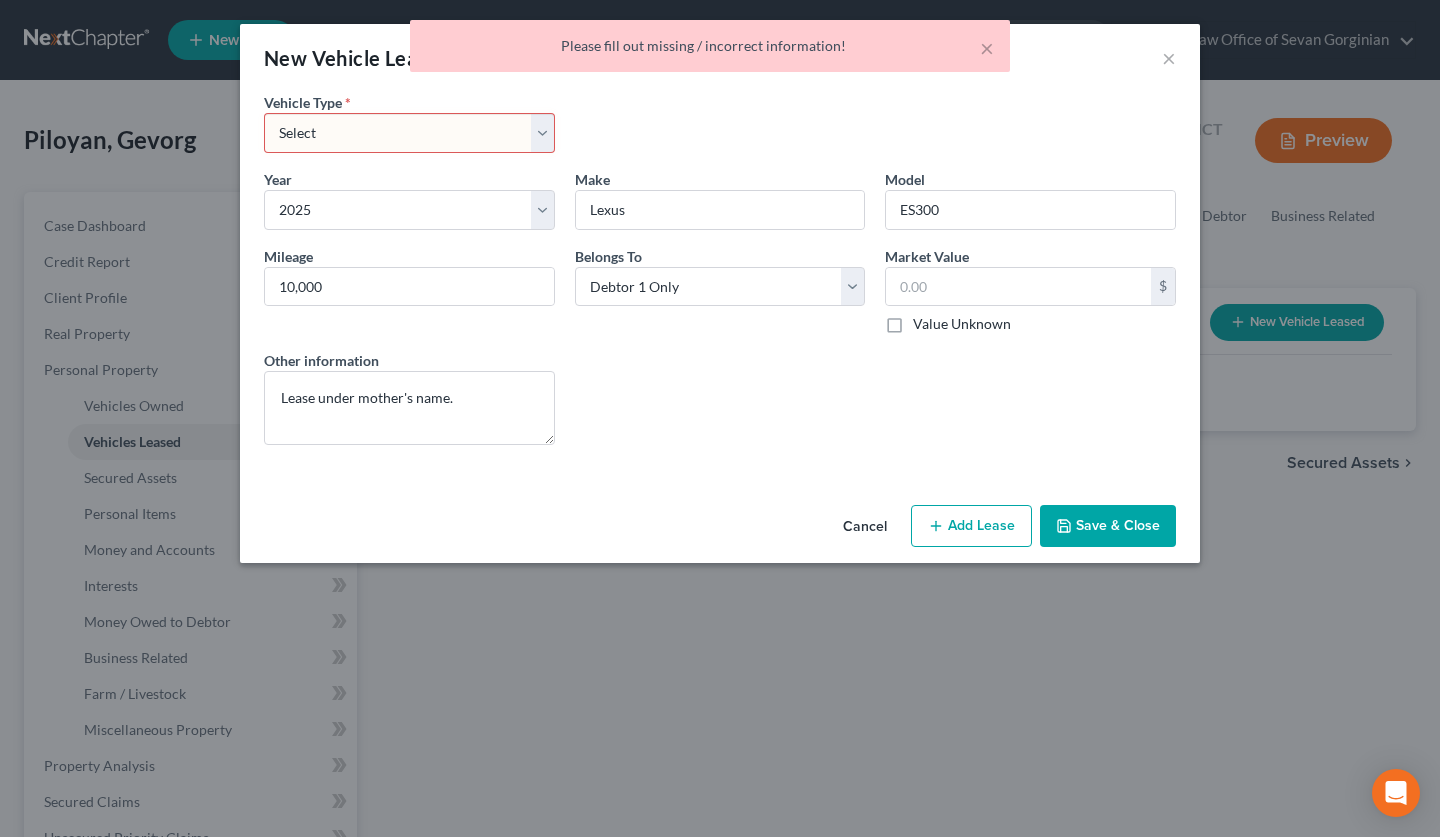 click on "Vehicle Type
*
Select Automobile Truck Trailer Watercraft Aircraft Motor Home Atv Other Vehicle" at bounding box center (720, 130) 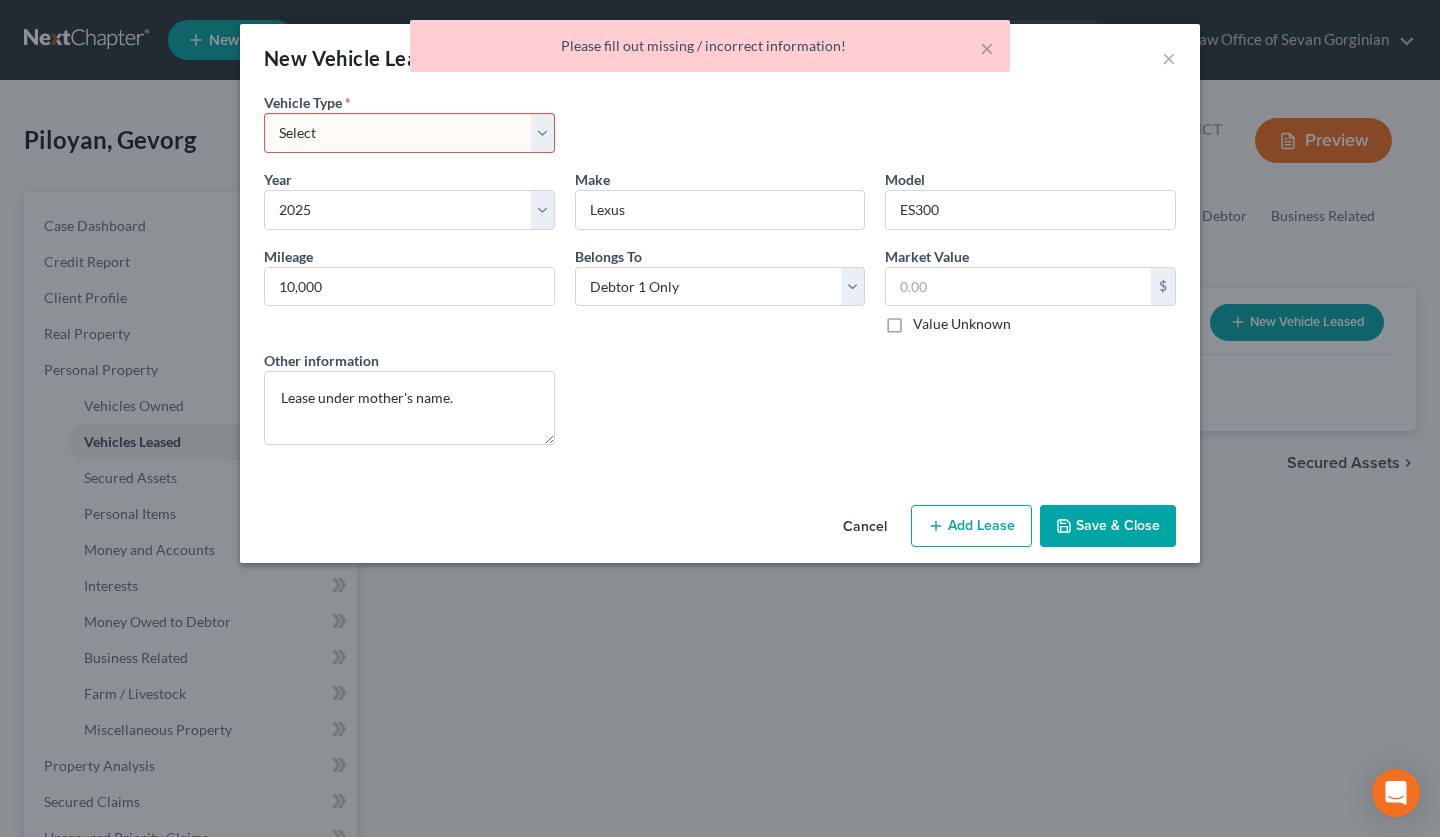 click on "Select Automobile Truck Trailer Watercraft Aircraft Motor Home Atv Other Vehicle" at bounding box center (409, 133) 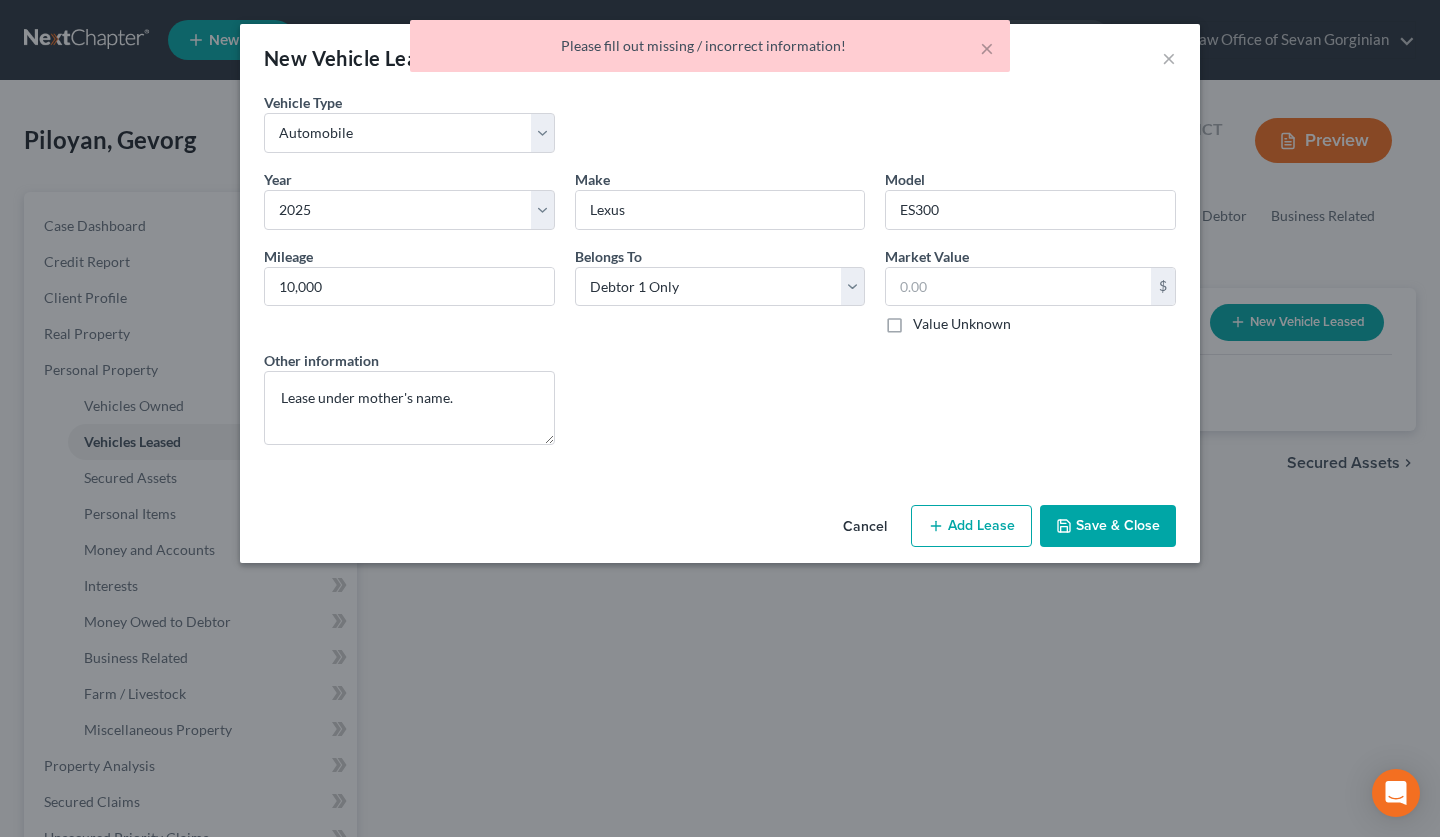 click on "Save & Close" at bounding box center (1108, 526) 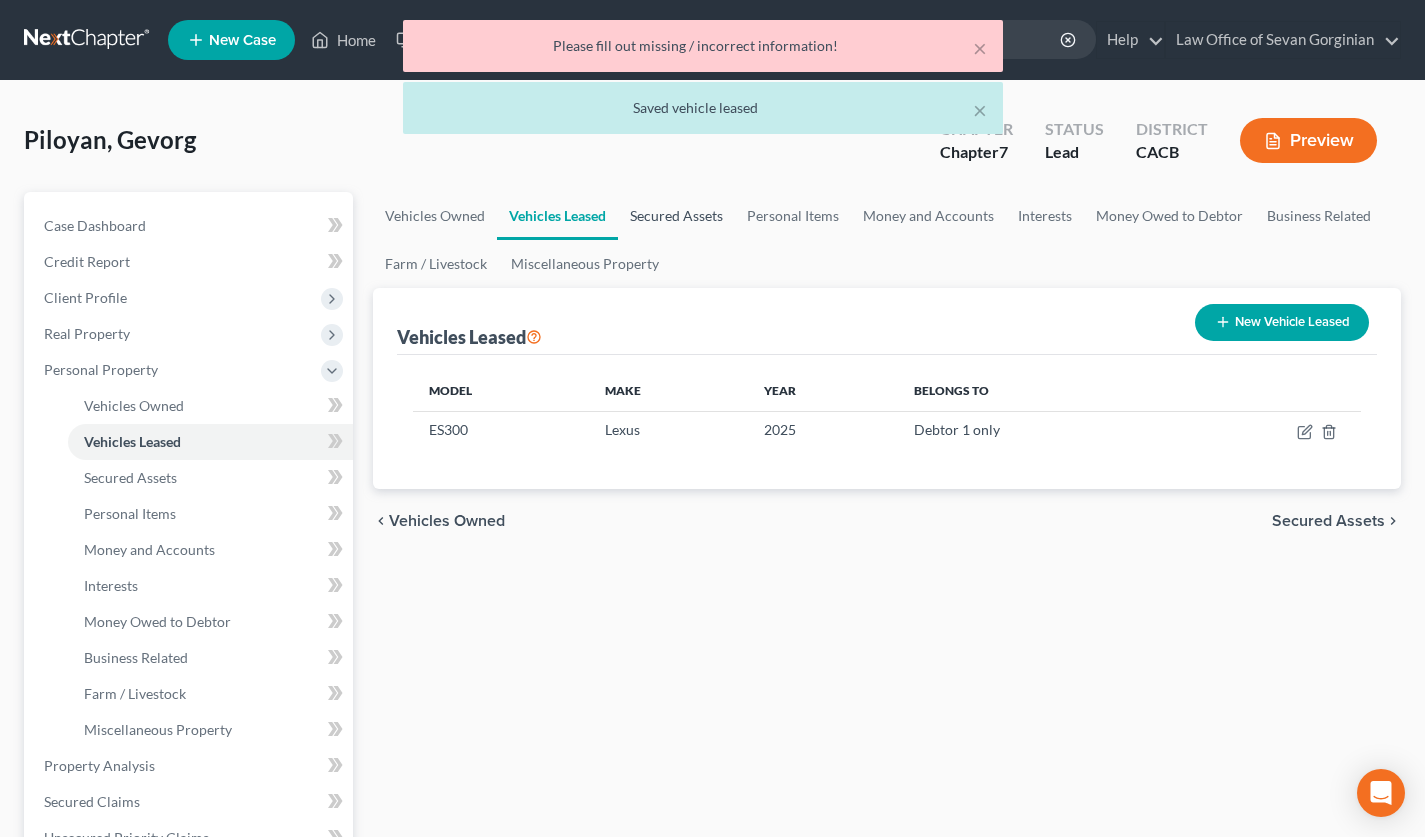 click on "Secured Assets" at bounding box center [676, 216] 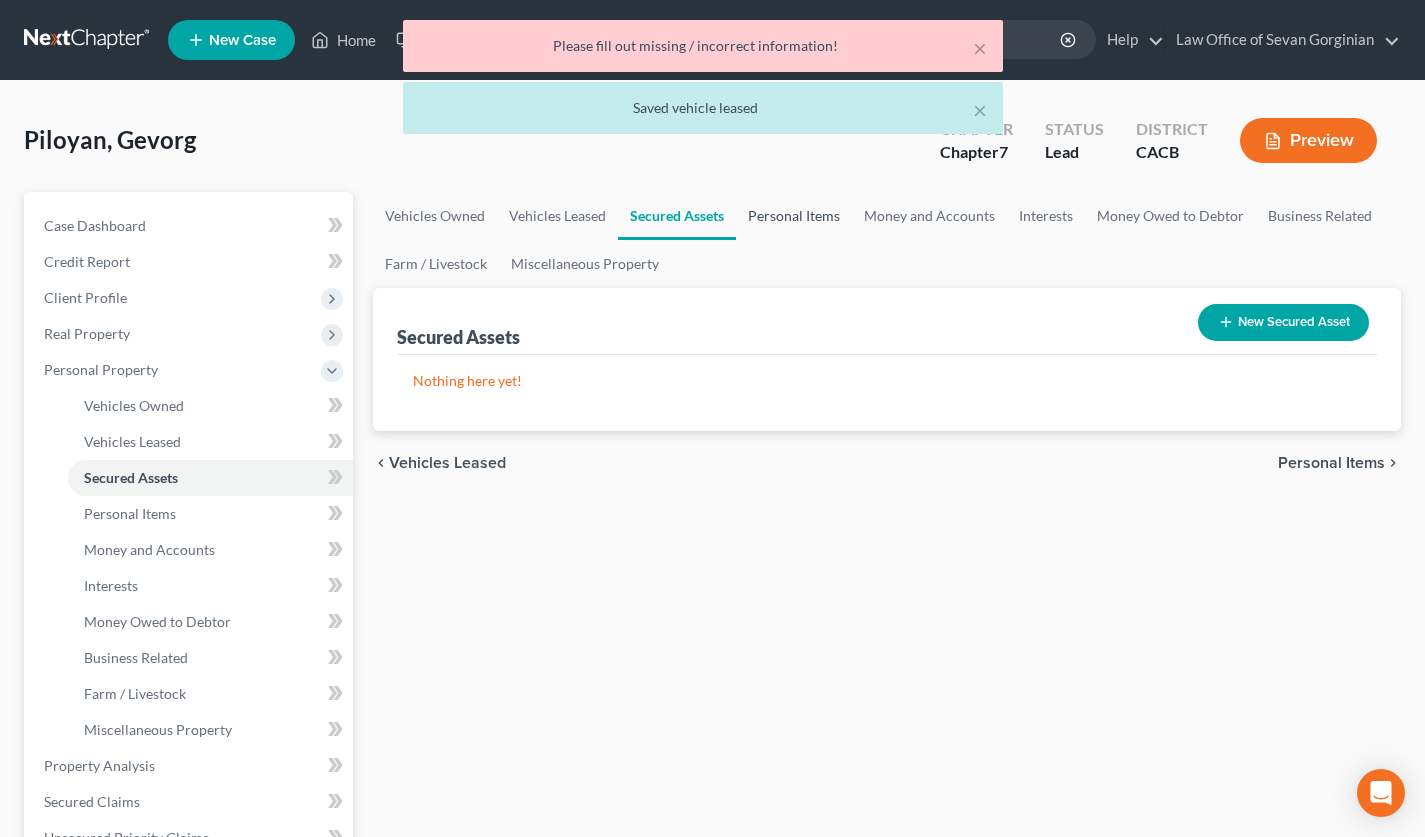 click on "Personal Items" at bounding box center [794, 216] 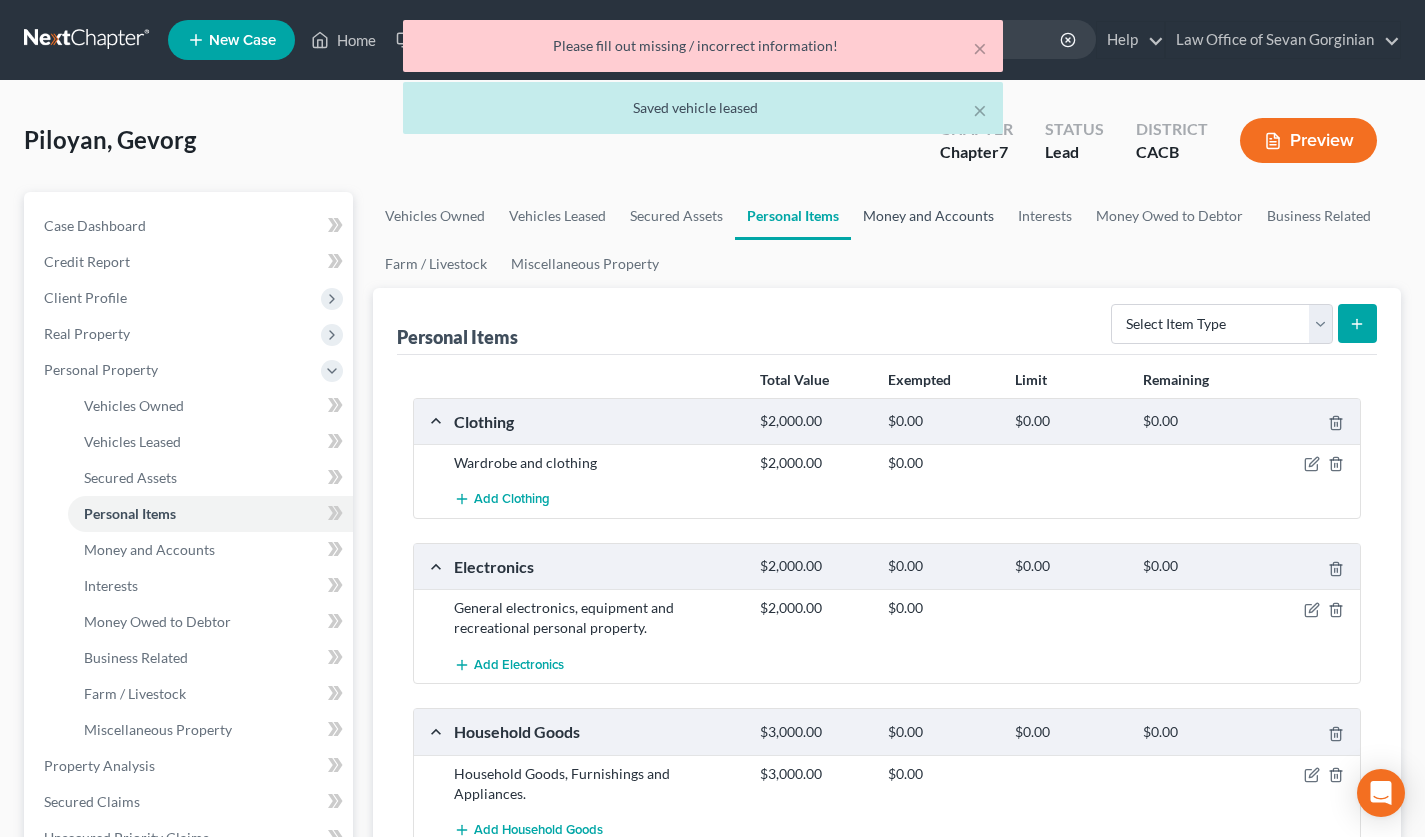 click on "Money and Accounts" at bounding box center [928, 216] 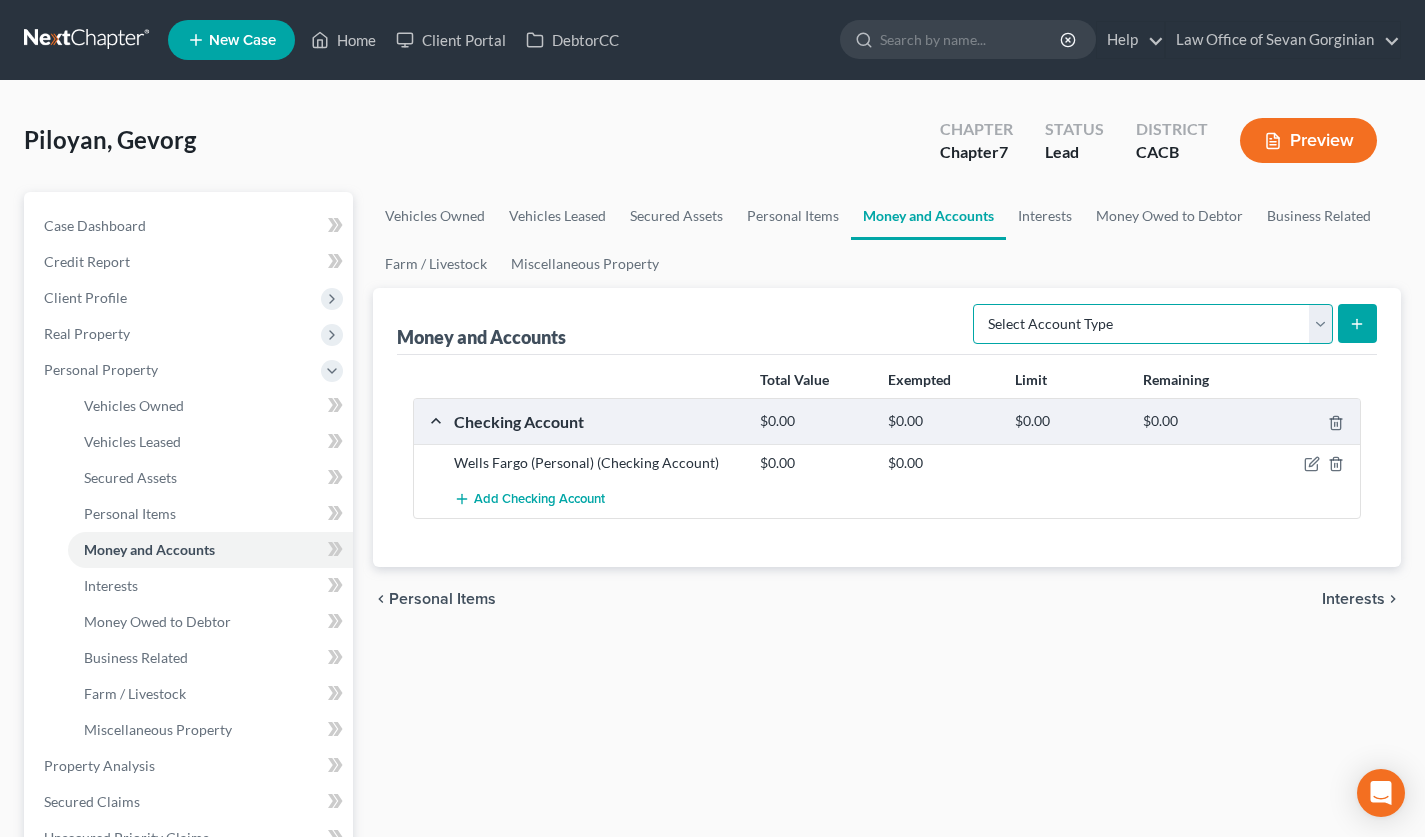 click on "Select Account Type Brokerage Cash on Hand Certificates of Deposit Checking Account Money Market Other (Credit Union, Health Savings Account, etc) Safe Deposit Box Savings Account Security Deposits or Prepayments" at bounding box center [1153, 324] 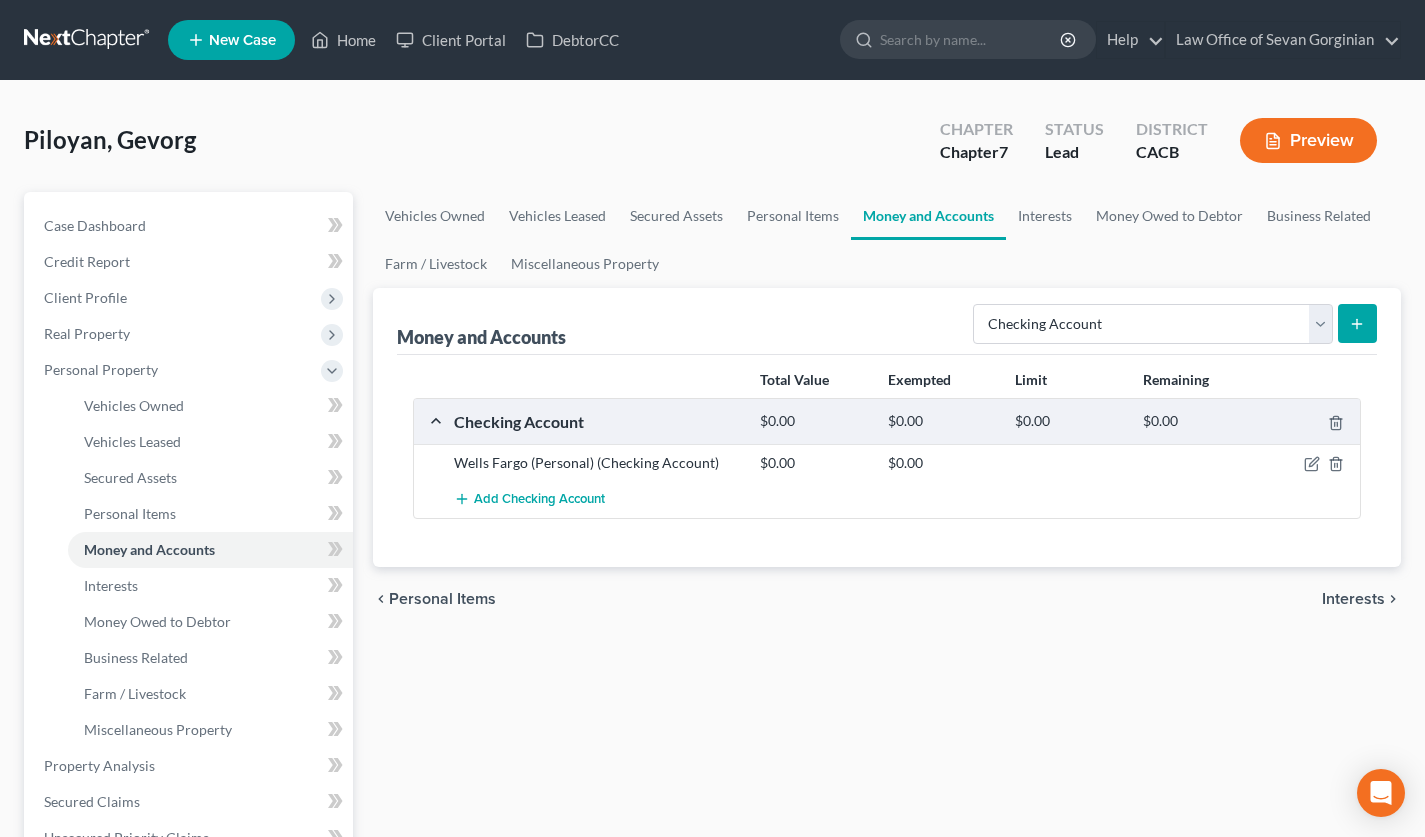 click at bounding box center [1357, 323] 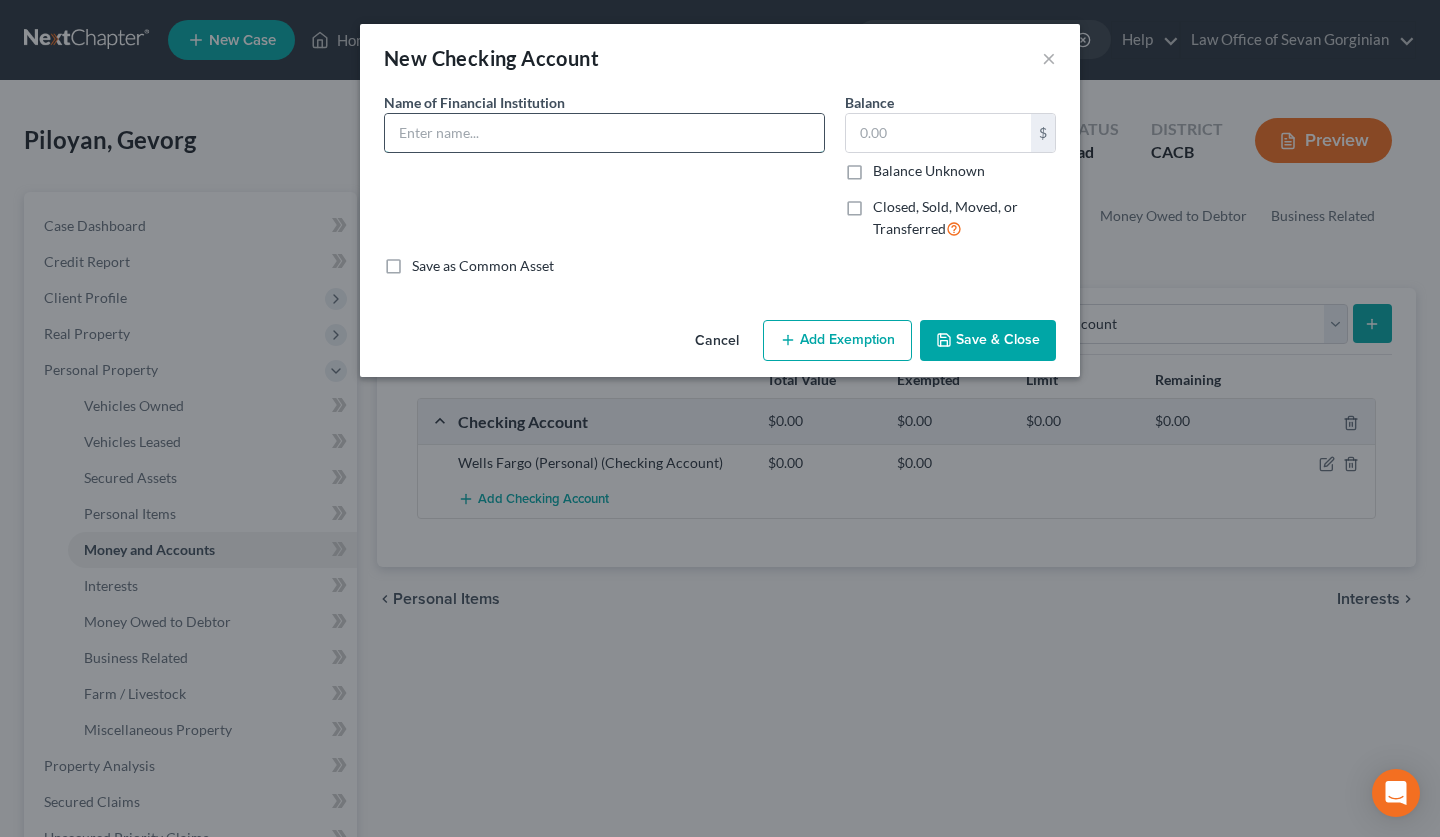 click at bounding box center (604, 133) 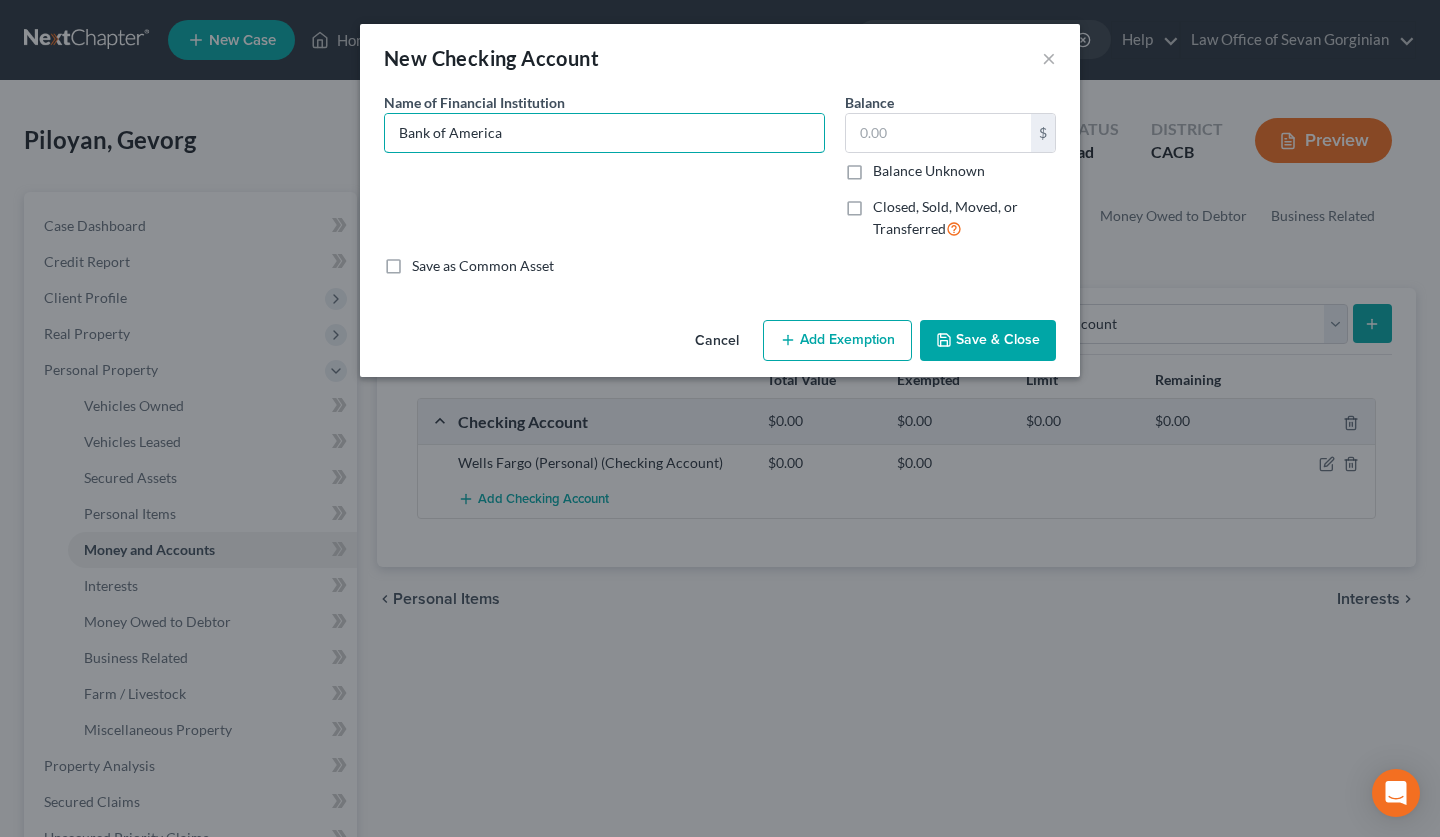 type on "Bank of America" 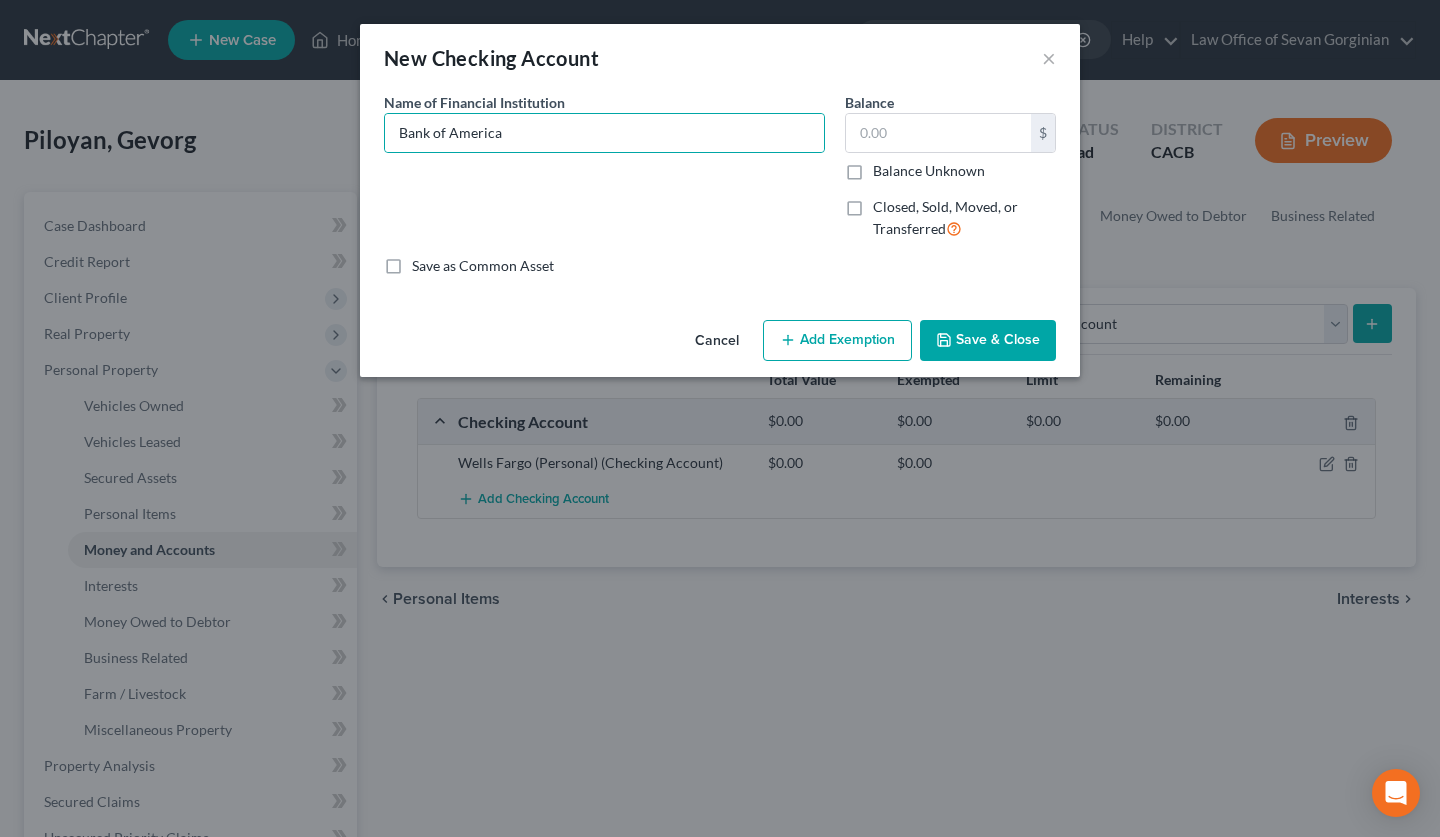 click on "Name of Financial Institution
*
Bank of America" at bounding box center (604, 174) 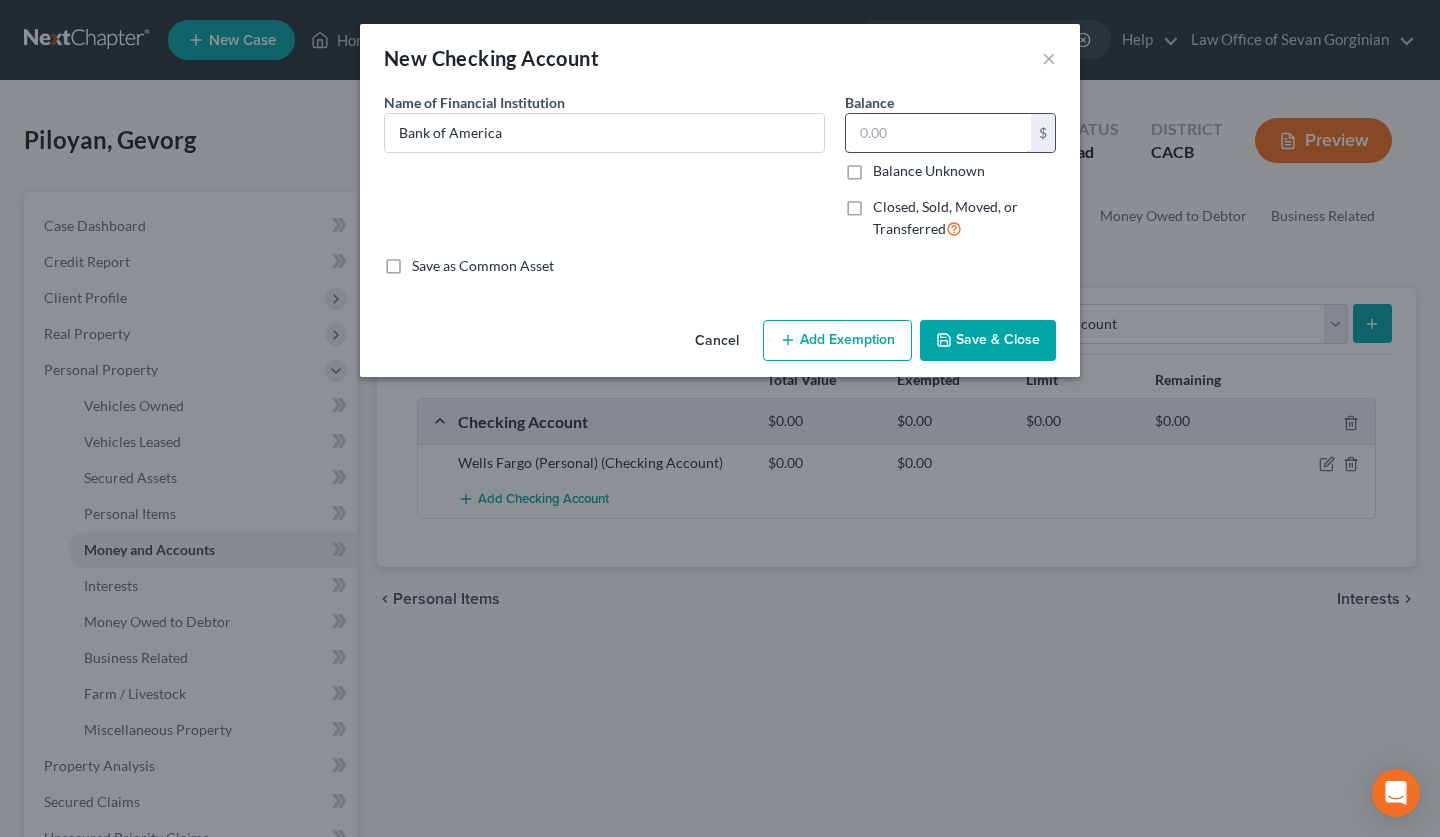 click on "Closed, Sold, Moved, or Transferred" at bounding box center [964, 218] 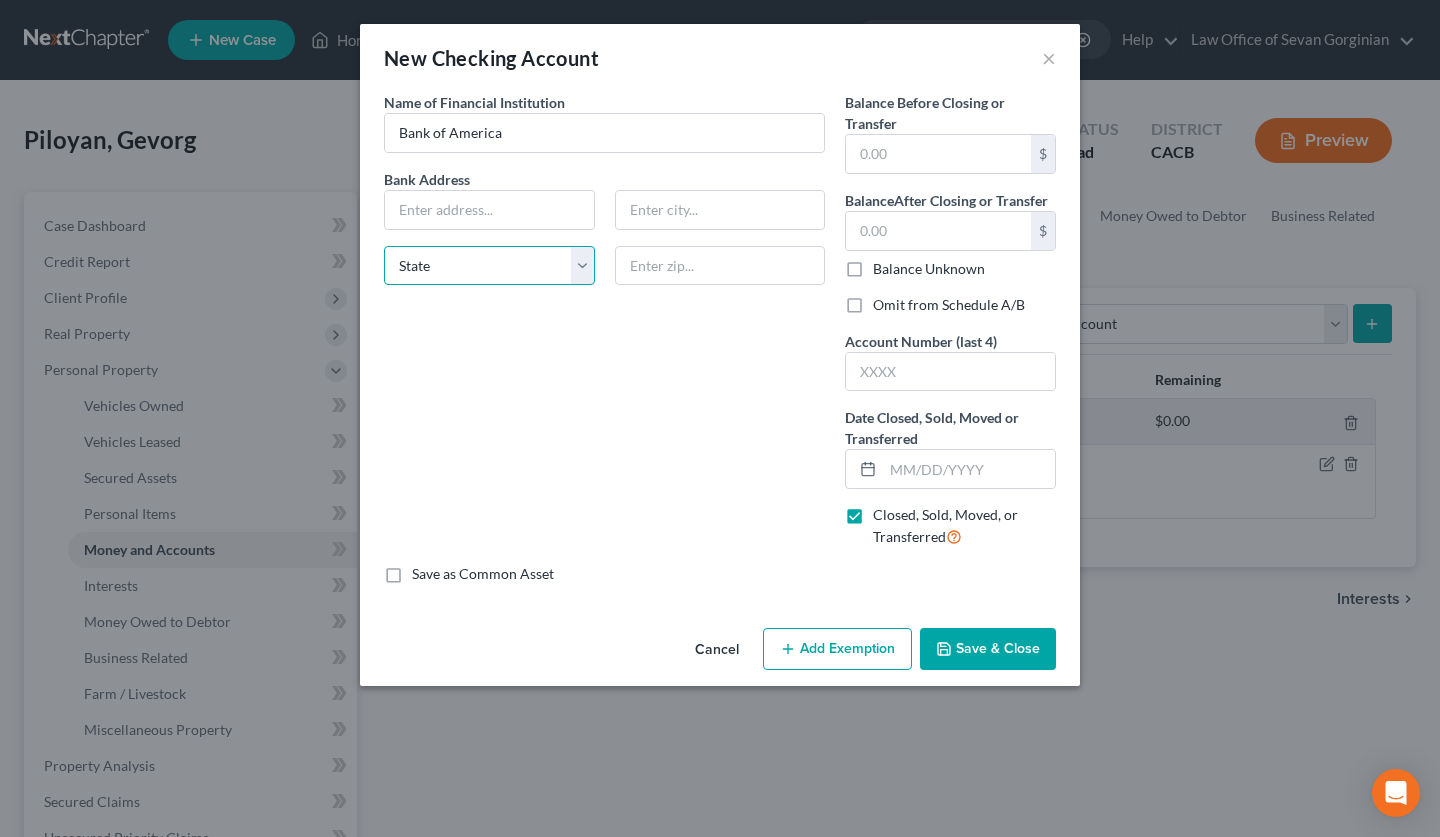 click on "State AL AK AR AZ CA CO CT DE DC FL GA GU HI ID IL IN IA KS KY LA ME MD MA MI MN MS MO MT NC ND NE NV NH NJ NM NY OH OK OR PA PR RI SC SD TN TX UT VI VA VT WA WV WI WY" at bounding box center [489, 266] 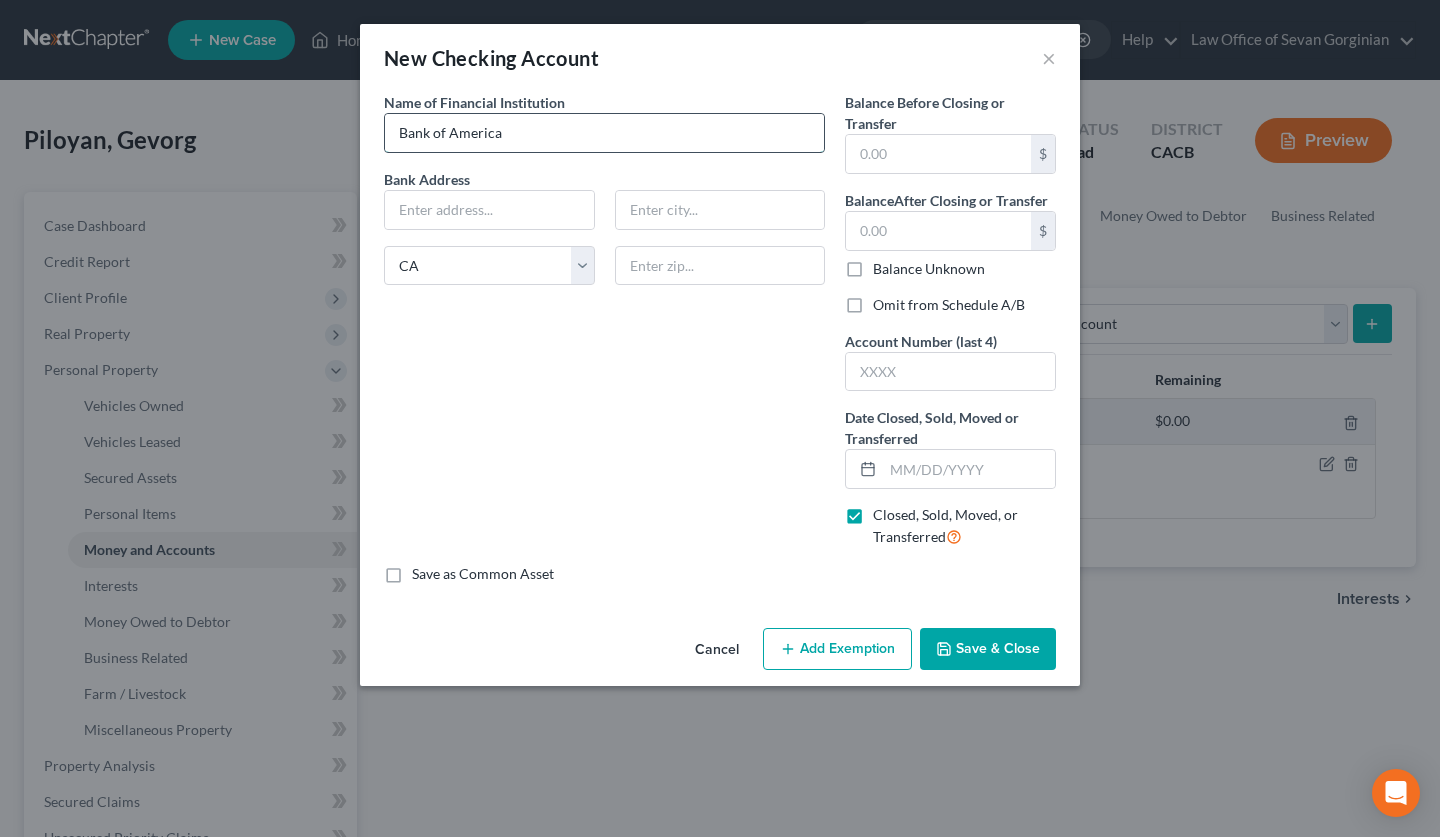 click on "Bank of America" at bounding box center (604, 133) 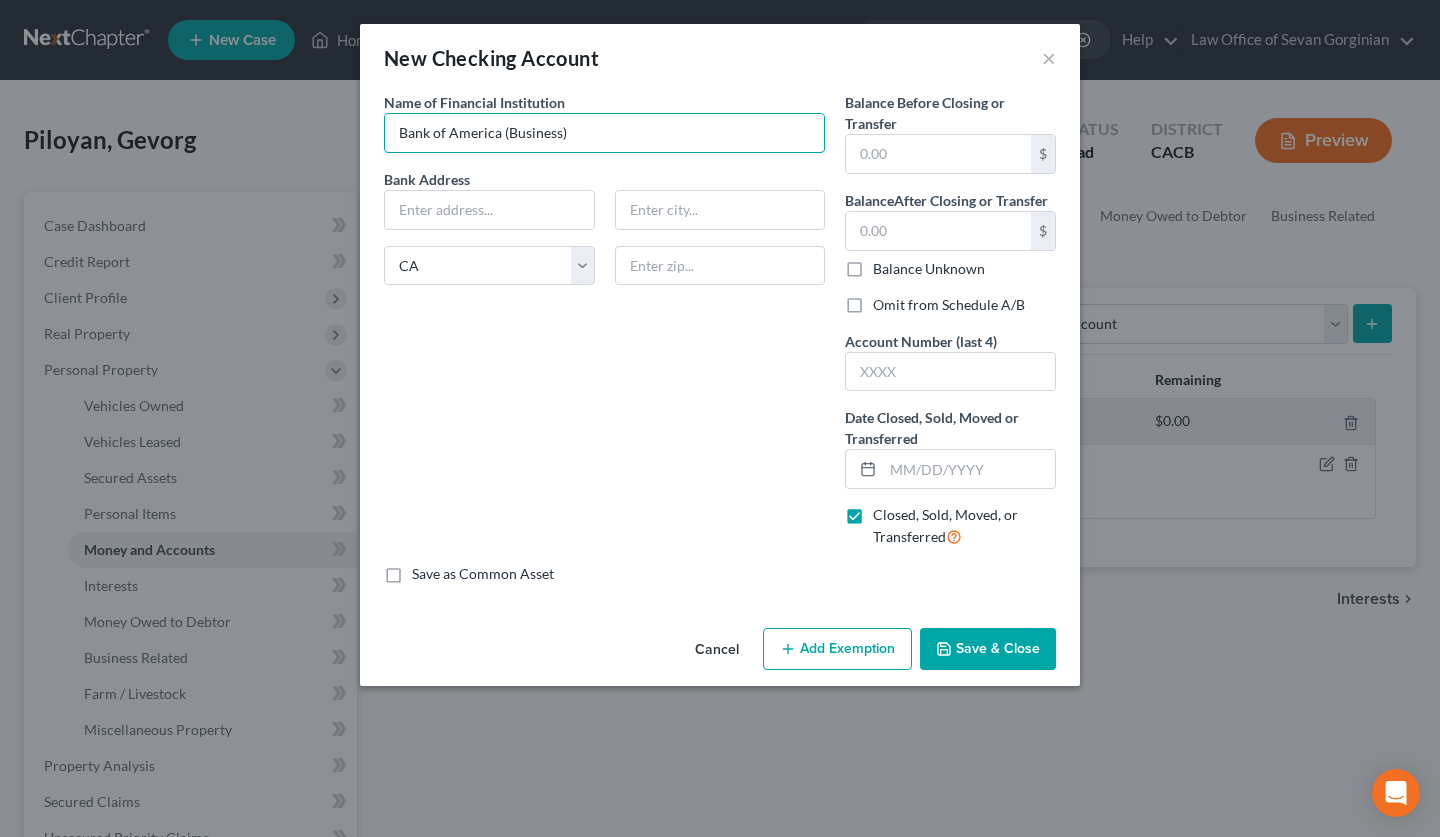 type on "Bank of America (Business)" 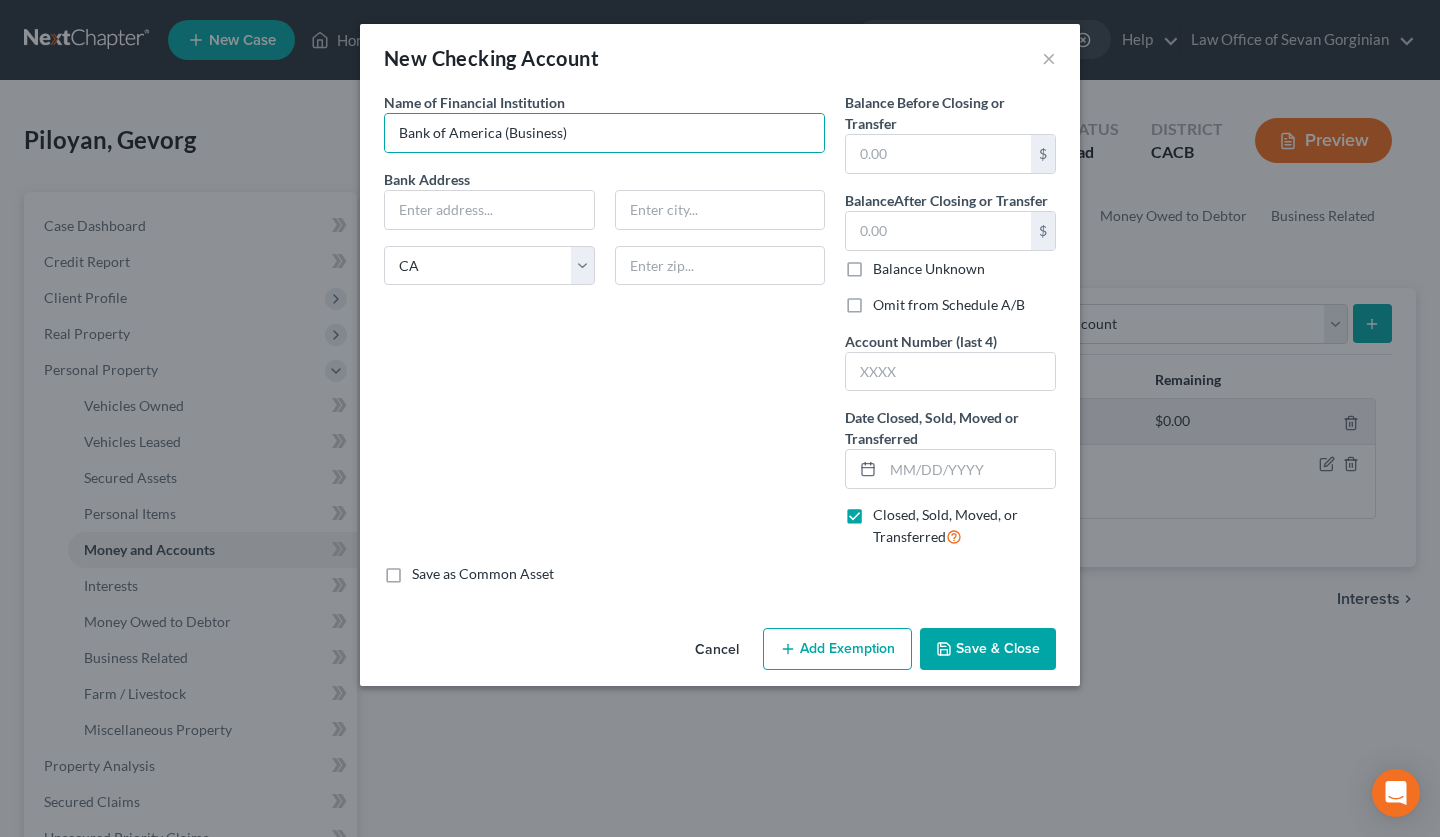 click on "Save & Close" at bounding box center (988, 649) 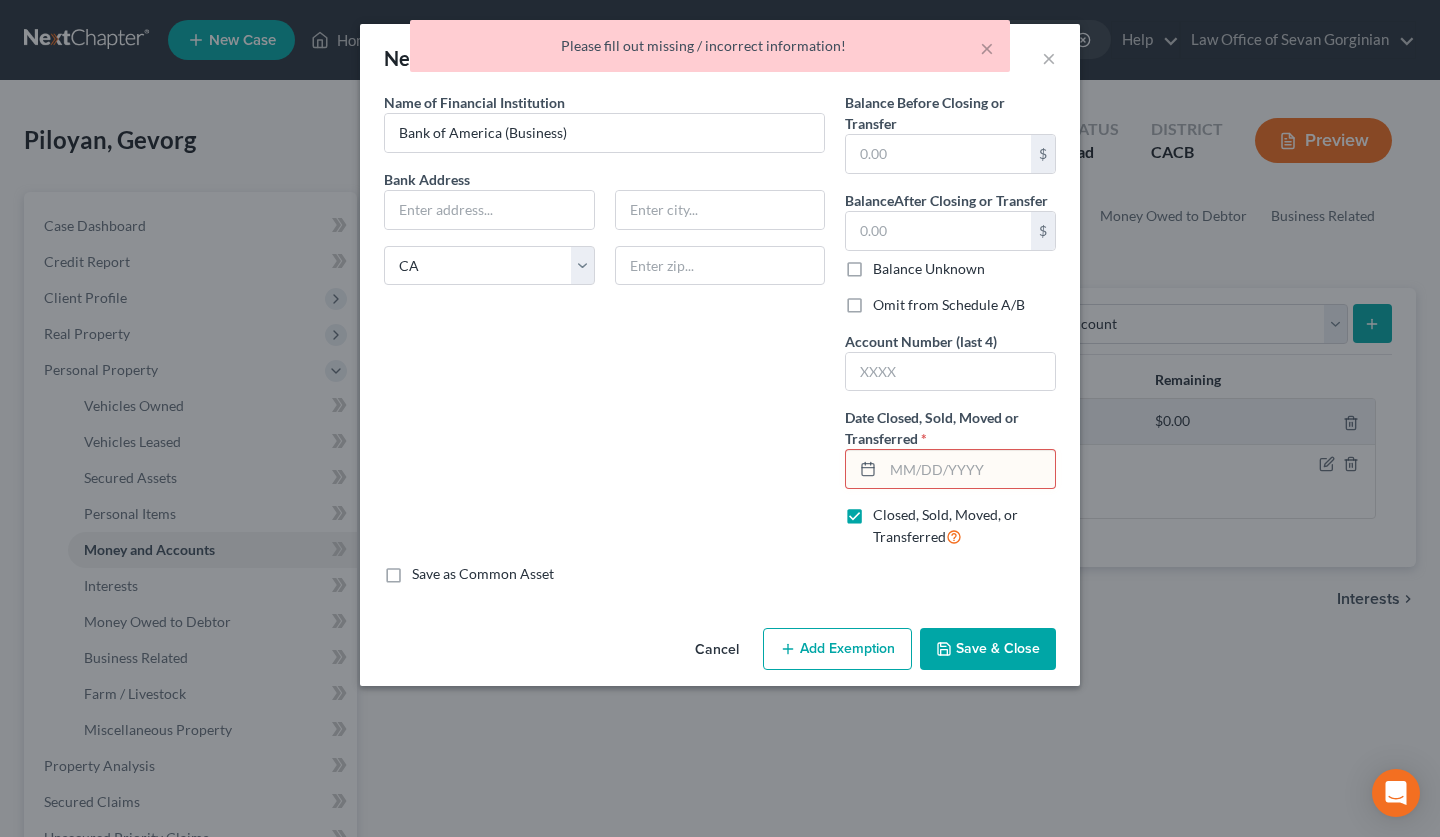 click at bounding box center [969, 469] 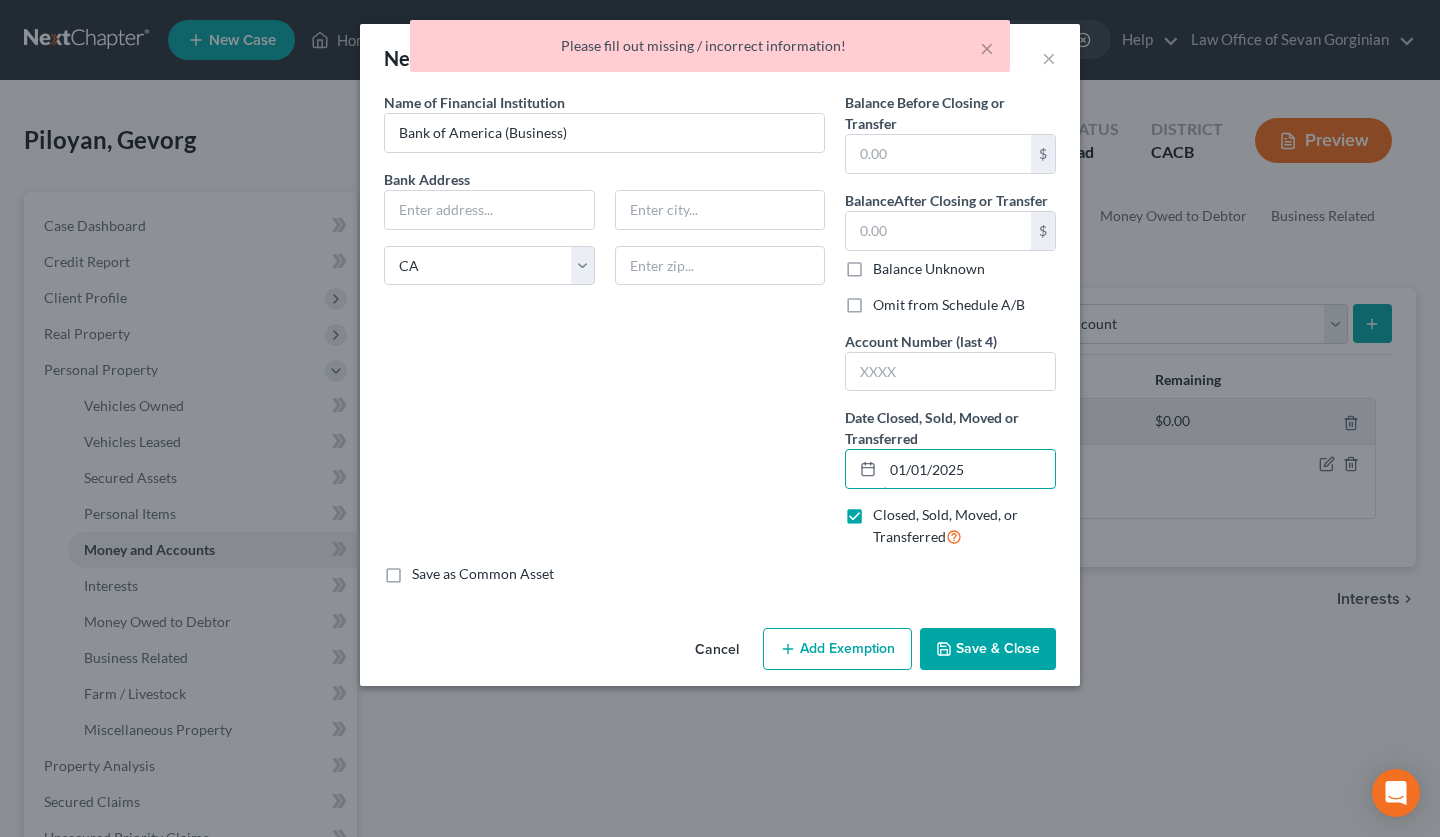 type on "01/01/2025" 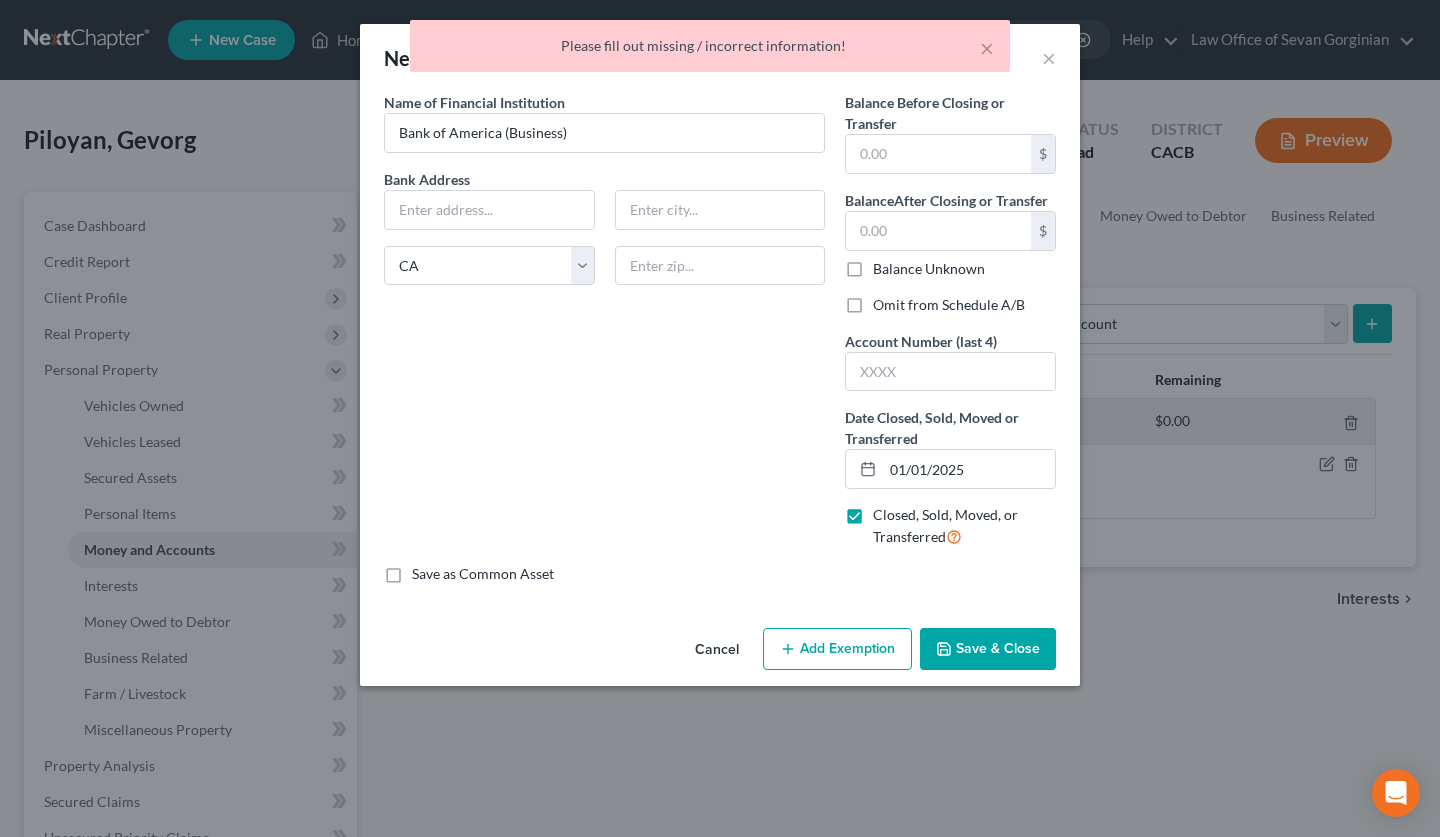 click on "Save & Close" at bounding box center (988, 649) 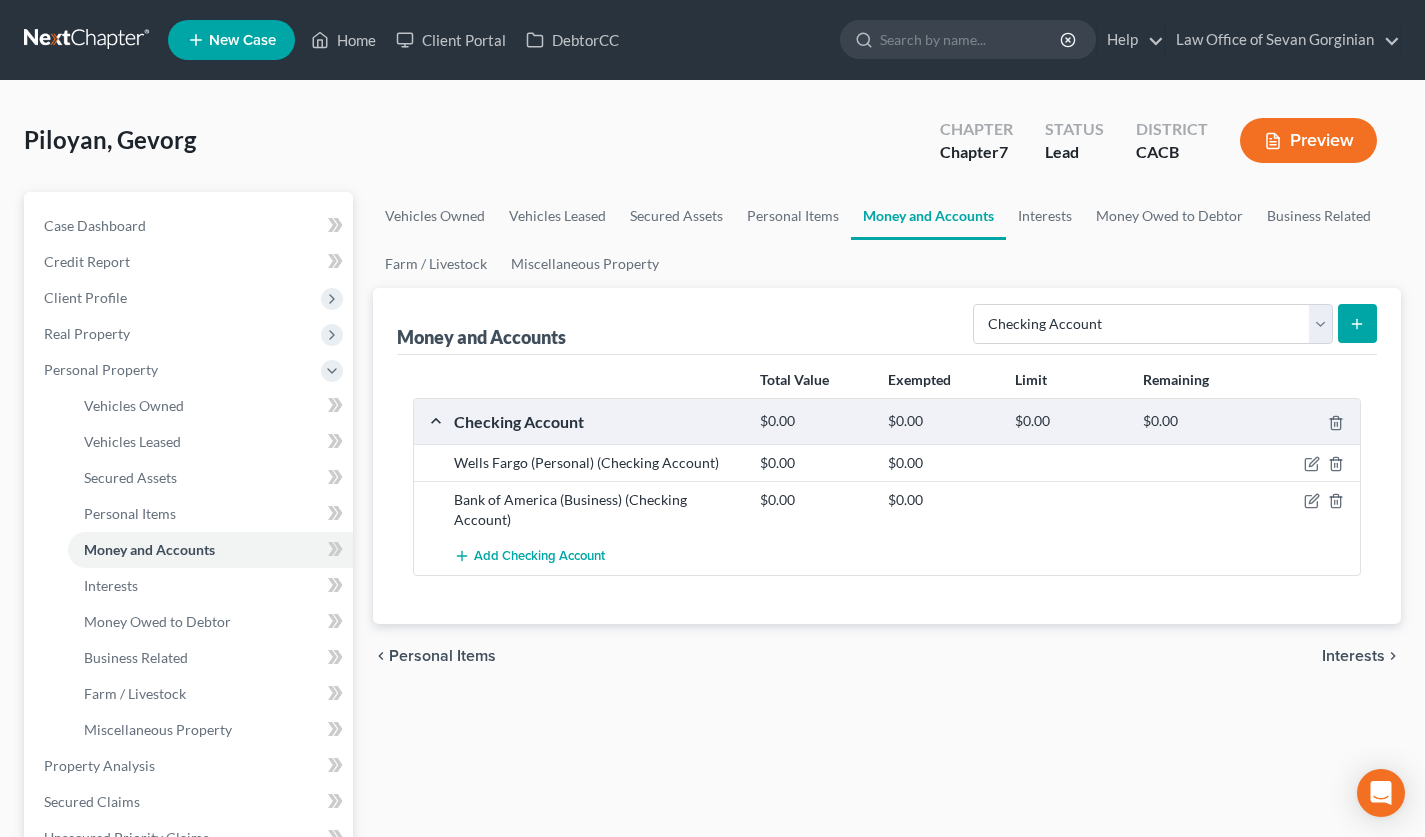 click 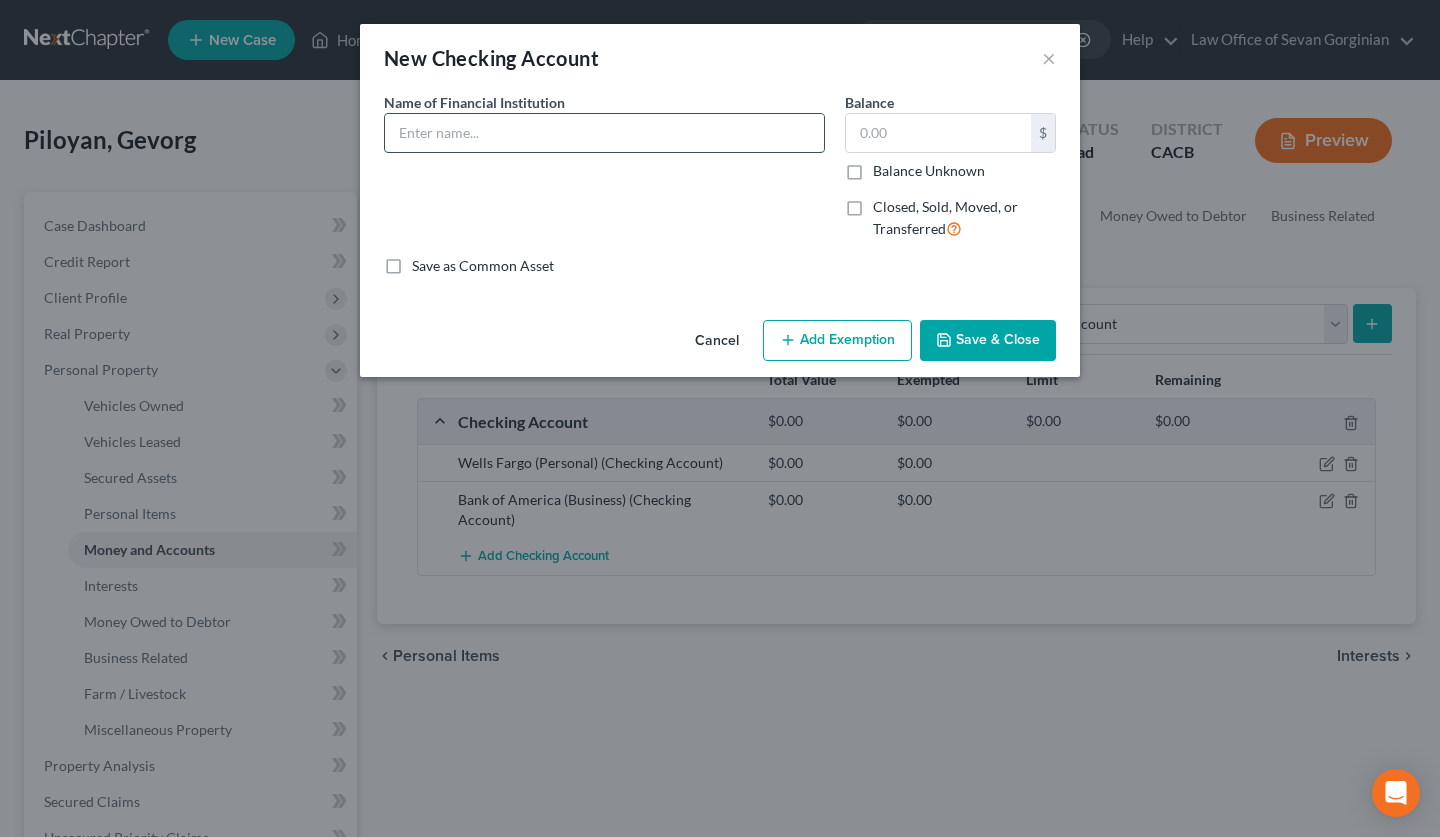 click at bounding box center [604, 133] 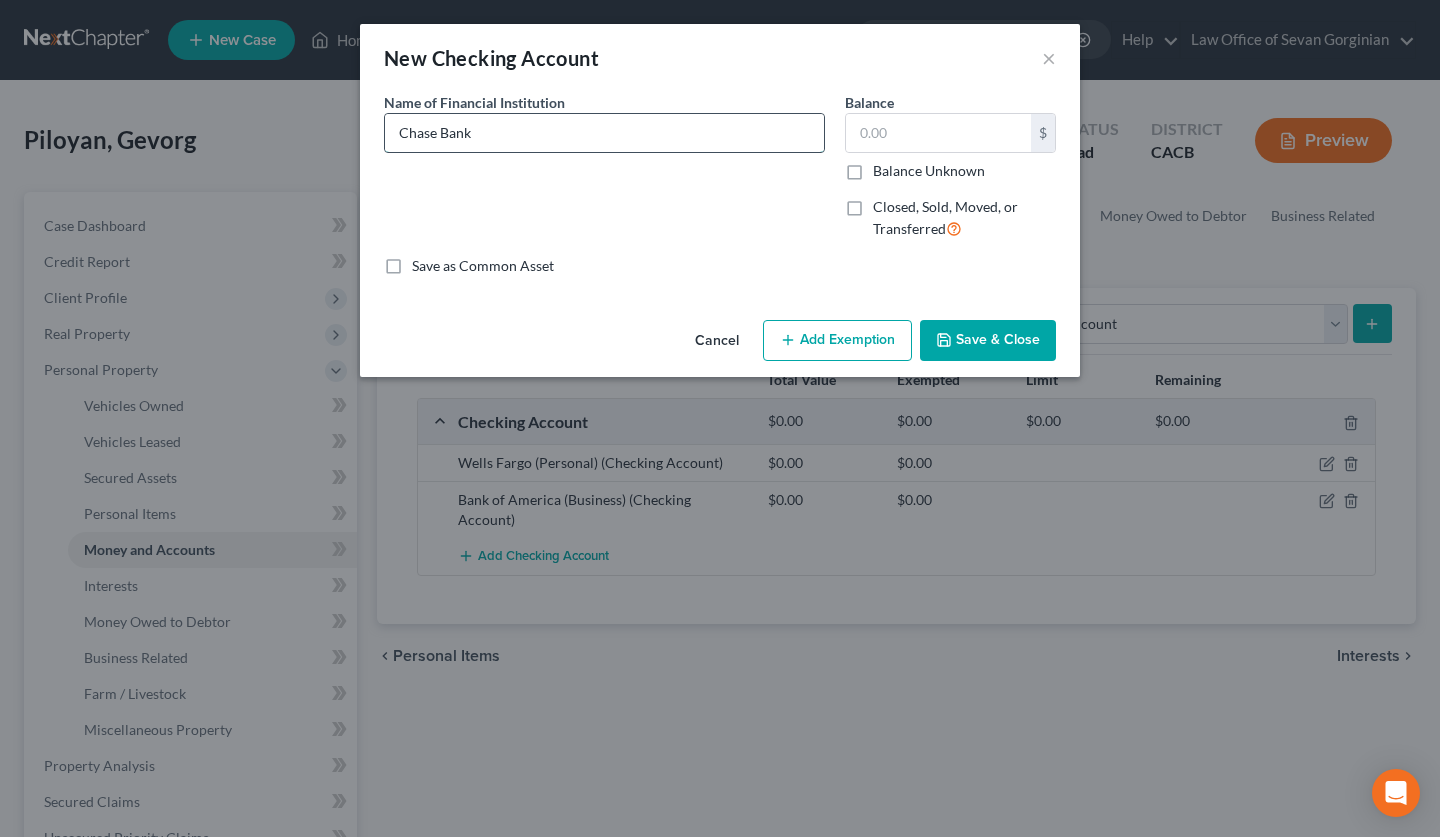 type on "Chase Bank" 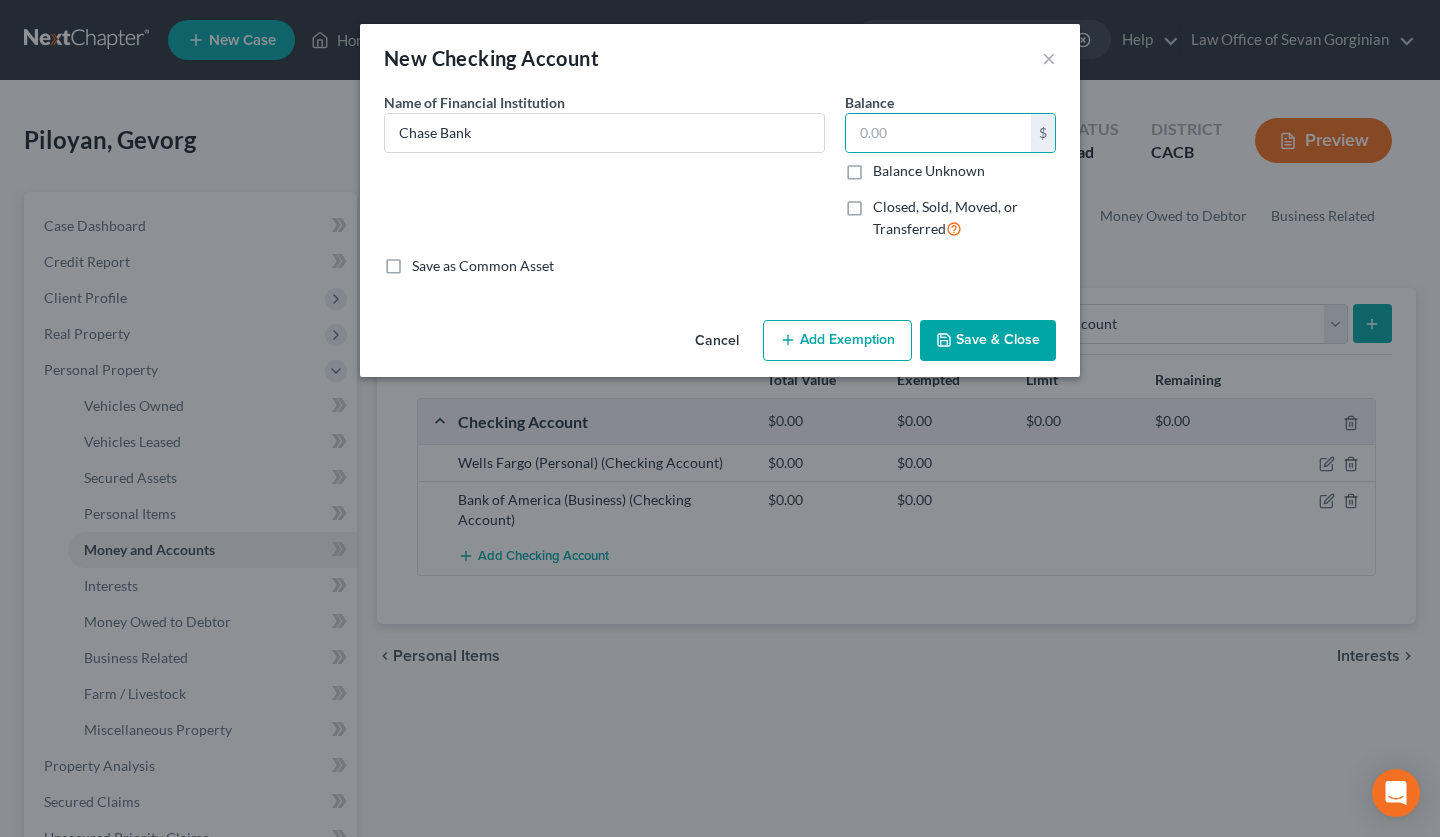 click on "Closed, Sold, Moved, or Transferred" at bounding box center [945, 217] 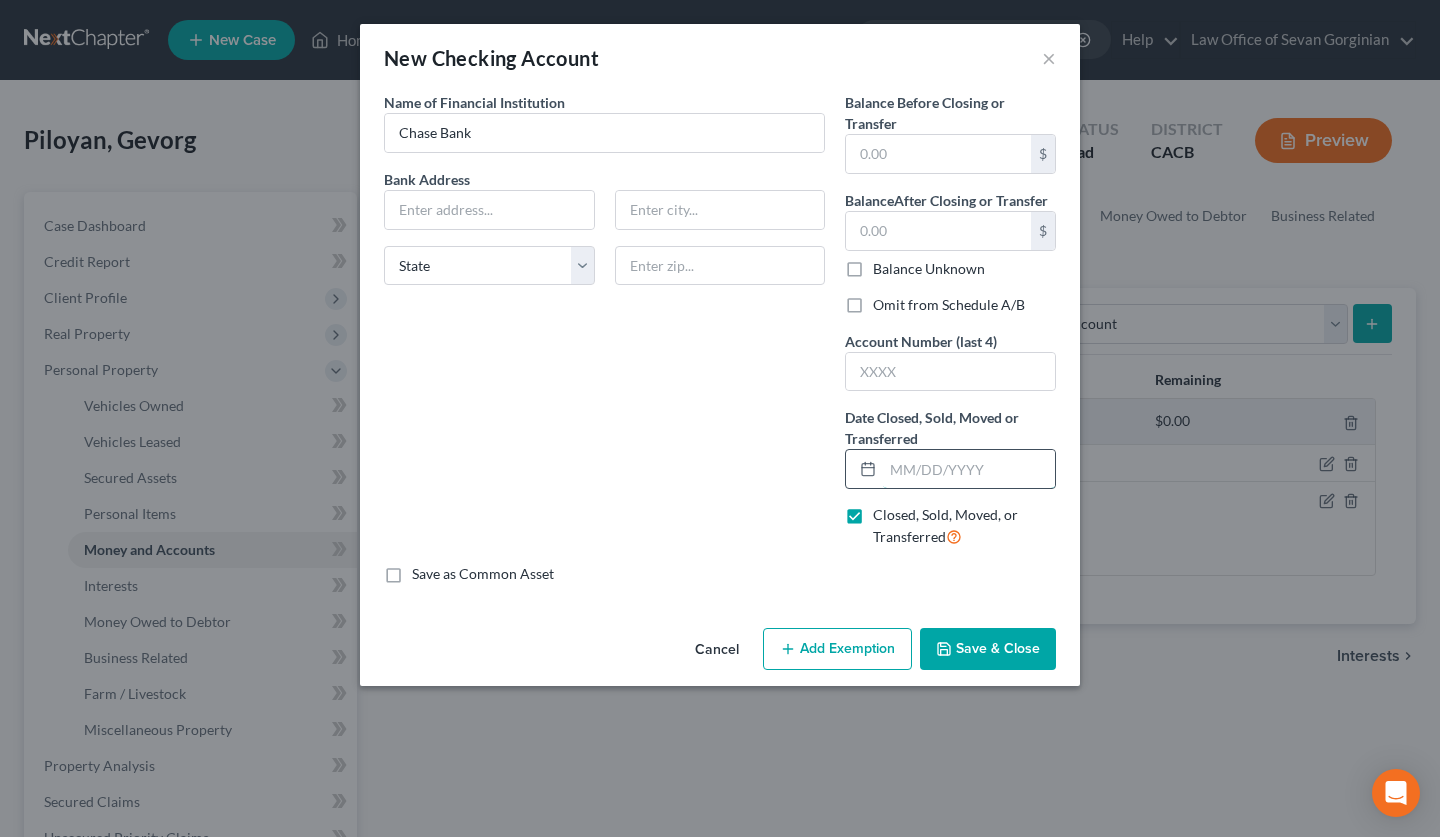 click at bounding box center [969, 469] 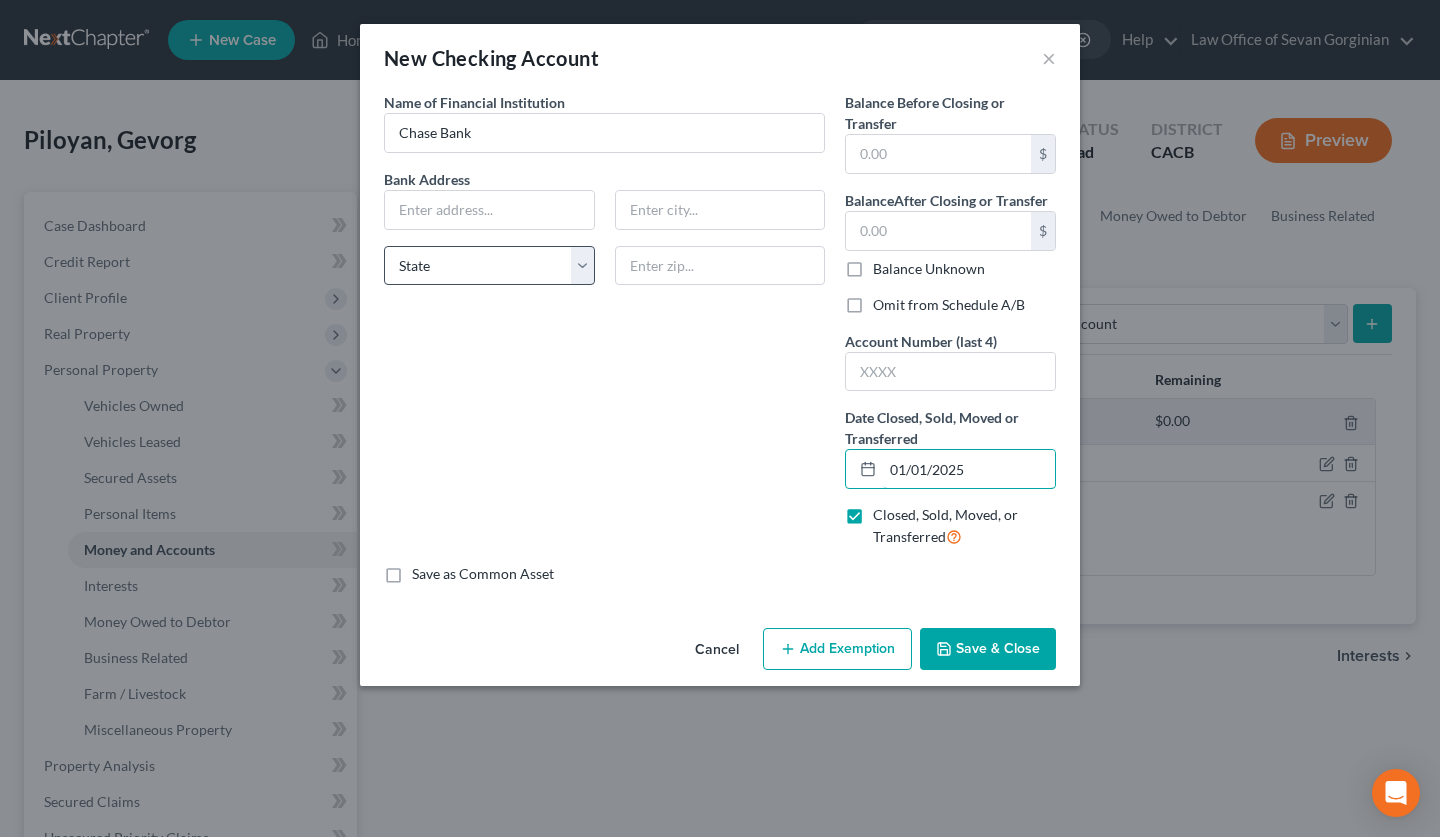 type on "01/01/2025" 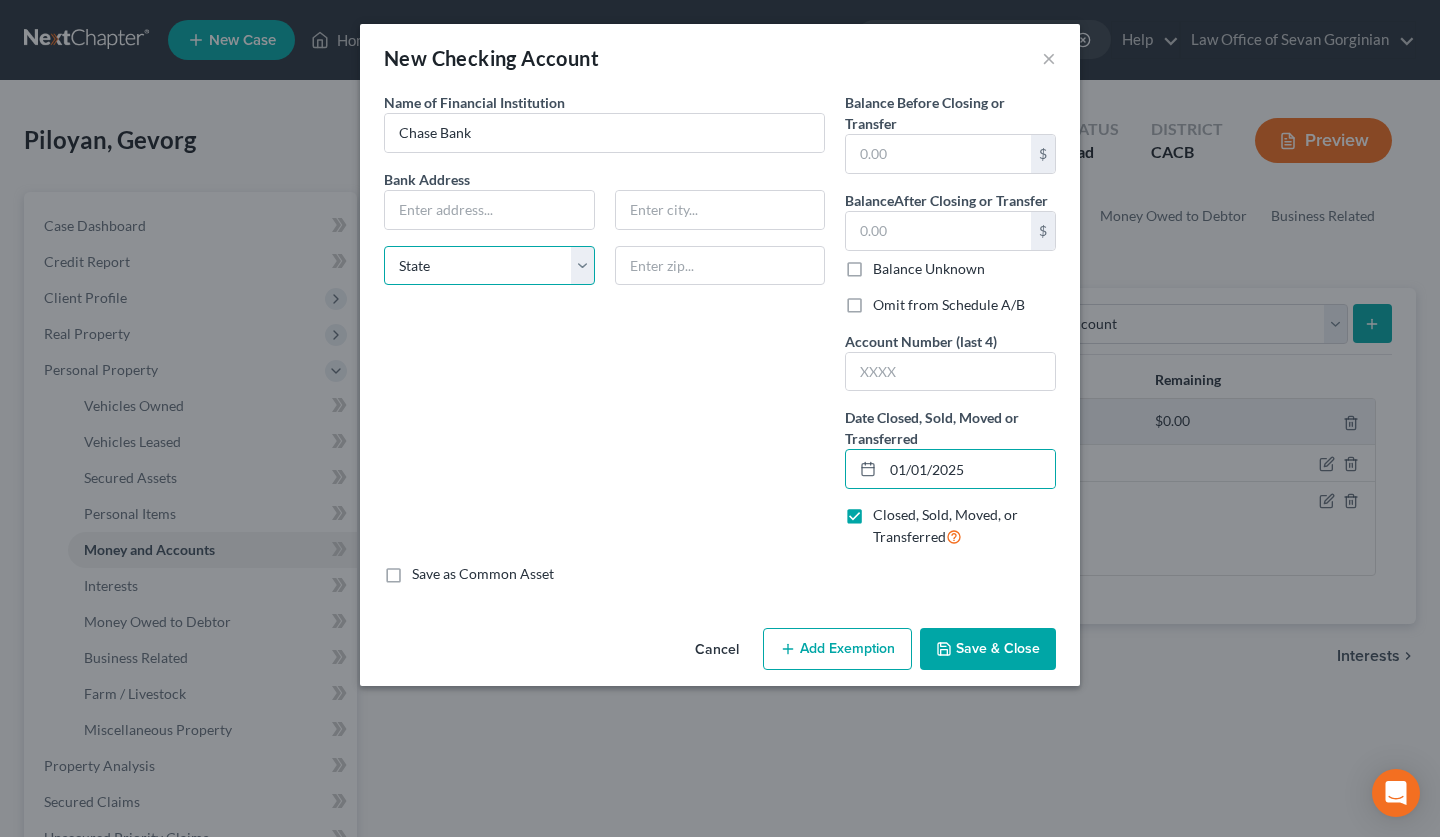 click on "State AL AK AR AZ CA CO CT DE DC FL GA GU HI ID IL IN IA KS KY LA ME MD MA MI MN MS MO MT NC ND NE NV NH NJ NM NY OH OK OR PA PR RI SC SD TN TX UT VI VA VT WA WV WI WY" at bounding box center [489, 266] 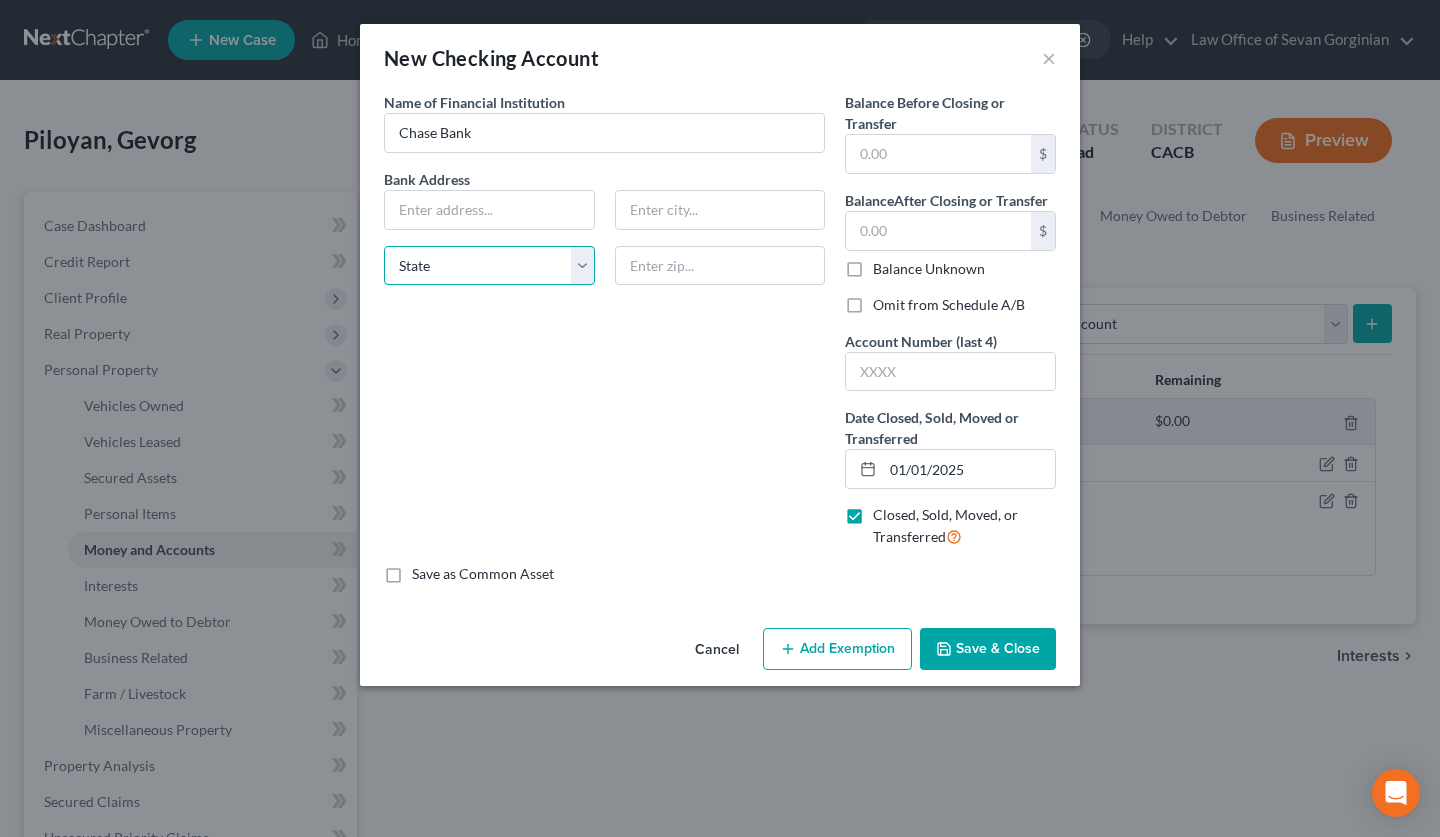 select on "4" 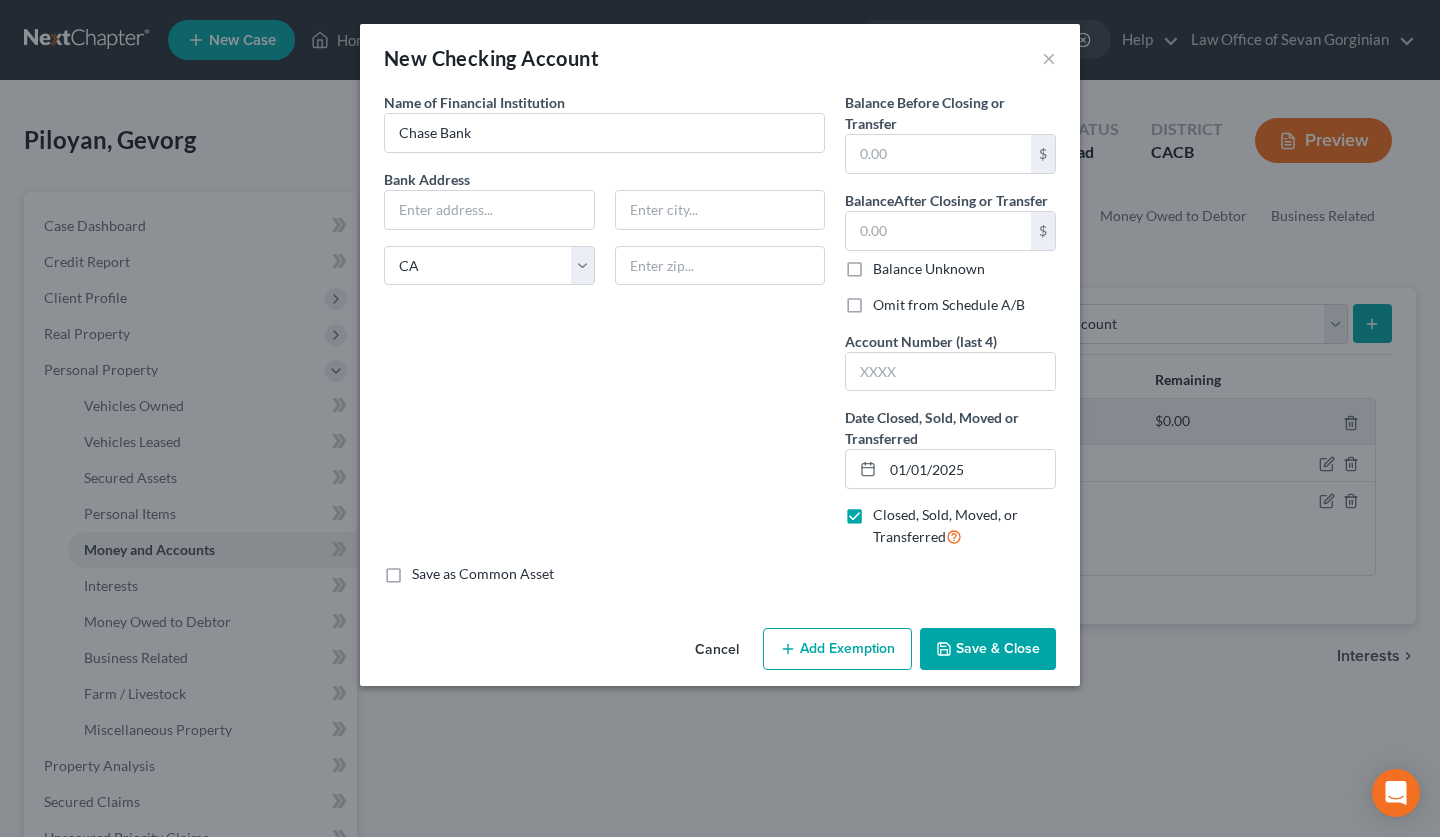 click on "Save & Close" at bounding box center (988, 649) 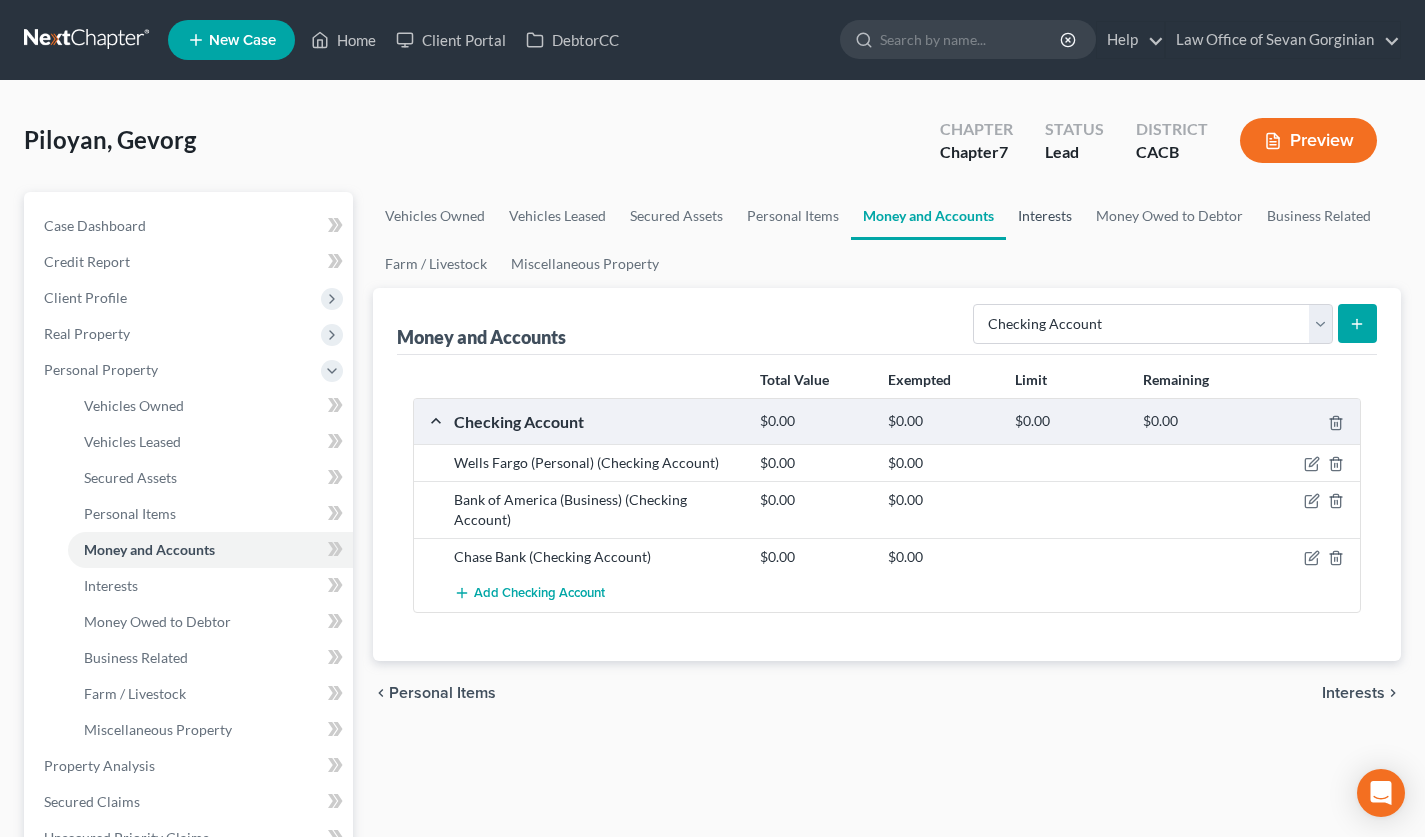click on "Interests" at bounding box center (1045, 216) 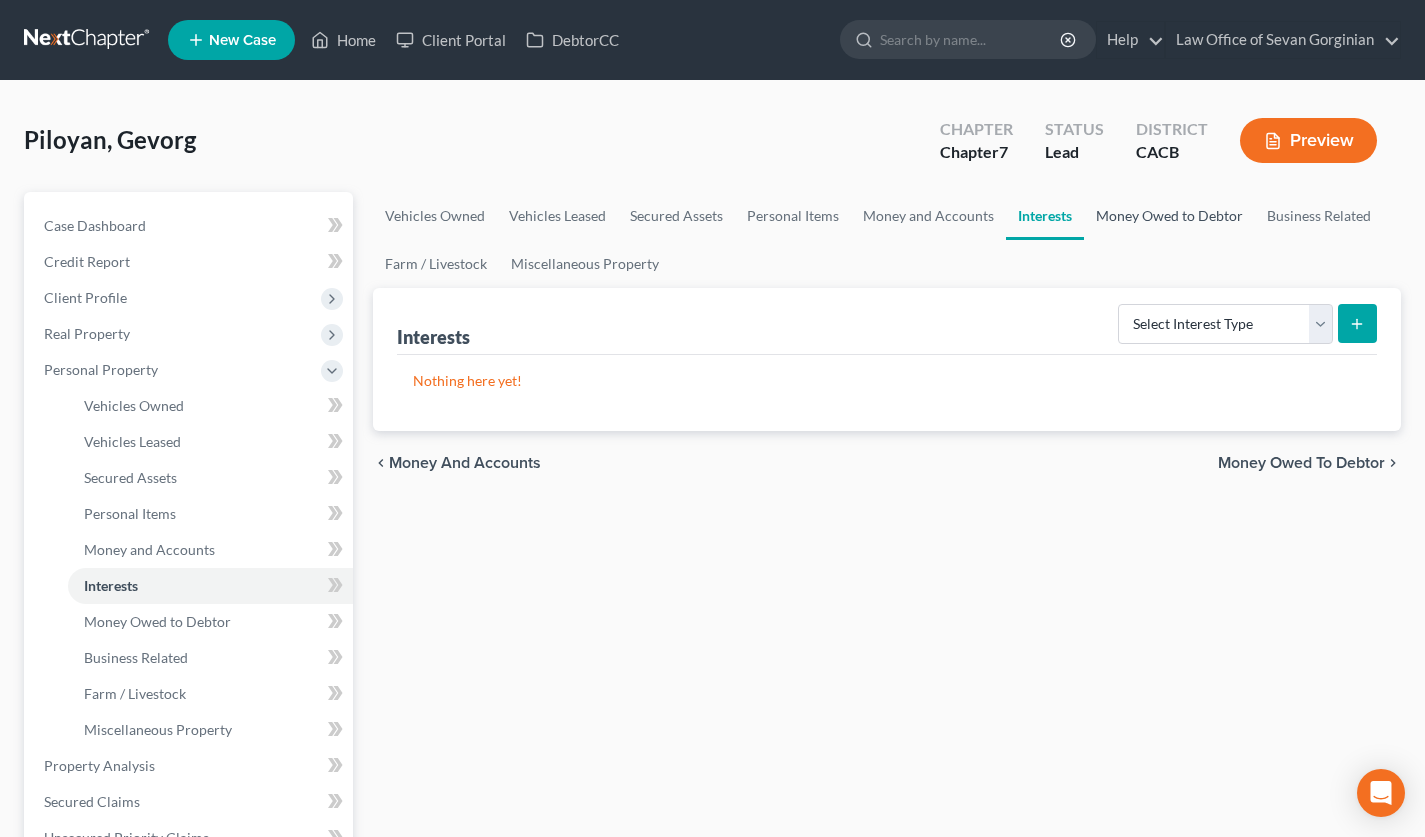 click on "Money Owed to Debtor" at bounding box center [1169, 216] 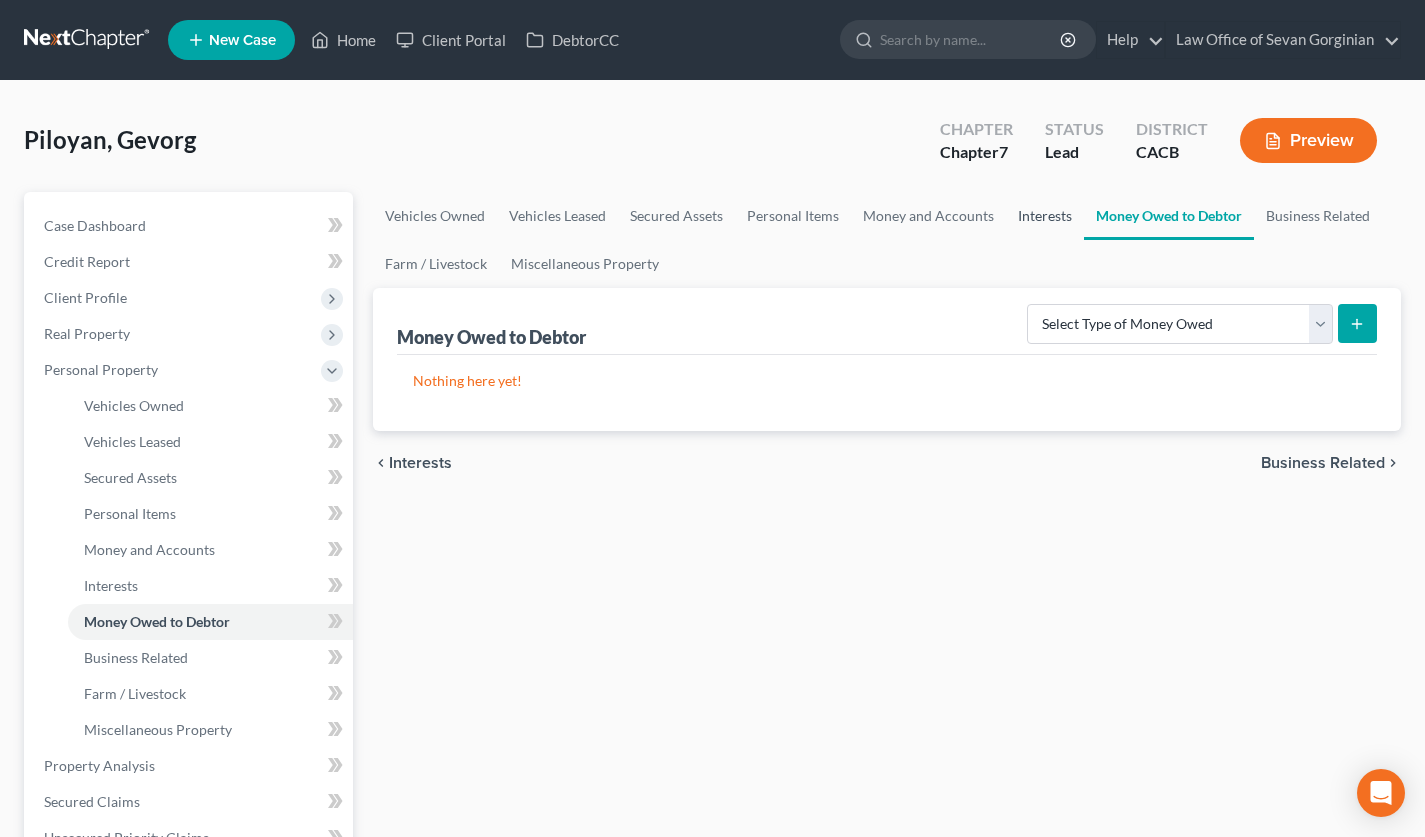click on "Interests" at bounding box center [1045, 216] 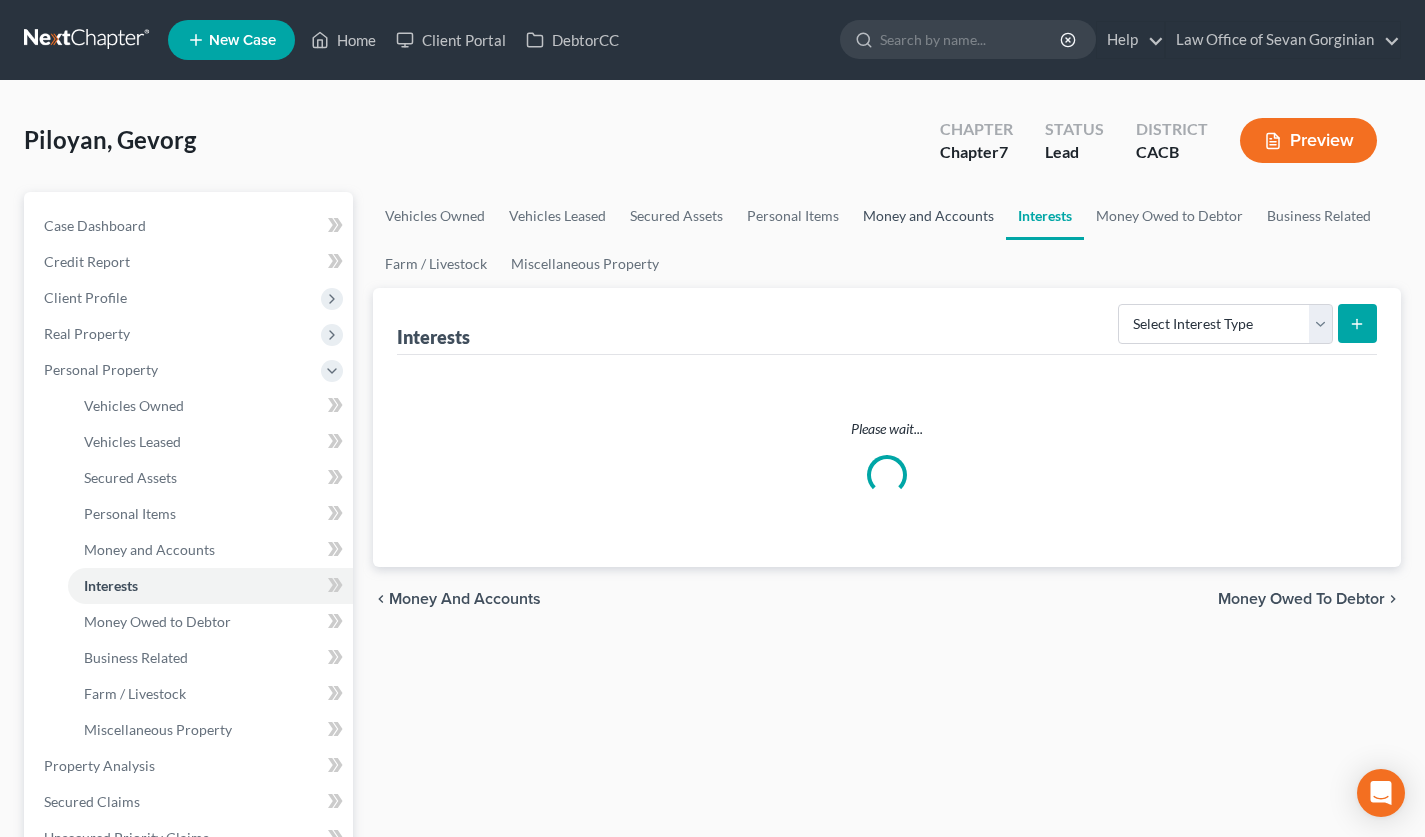 click on "Money and Accounts" at bounding box center (928, 216) 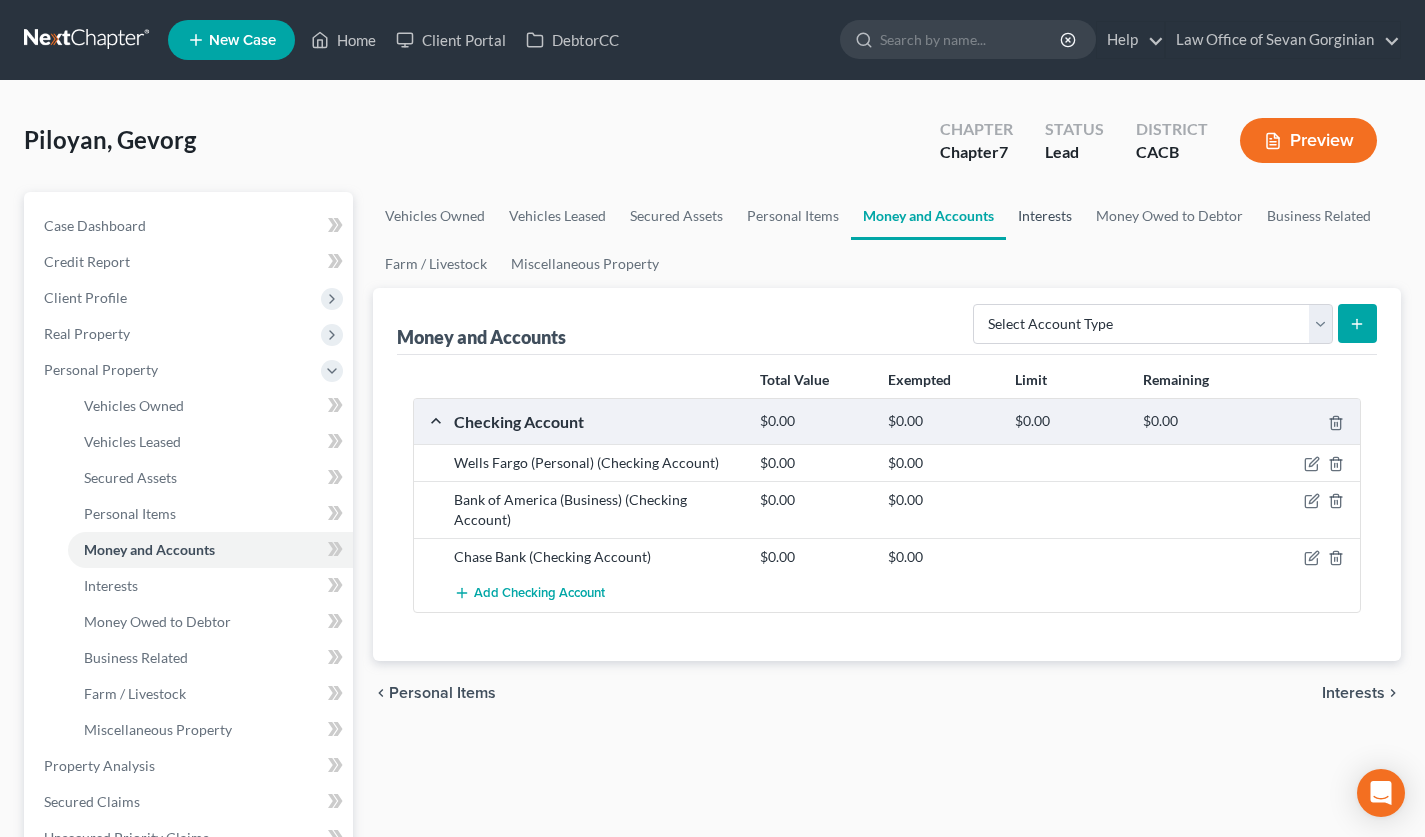 click on "Interests" at bounding box center [1045, 216] 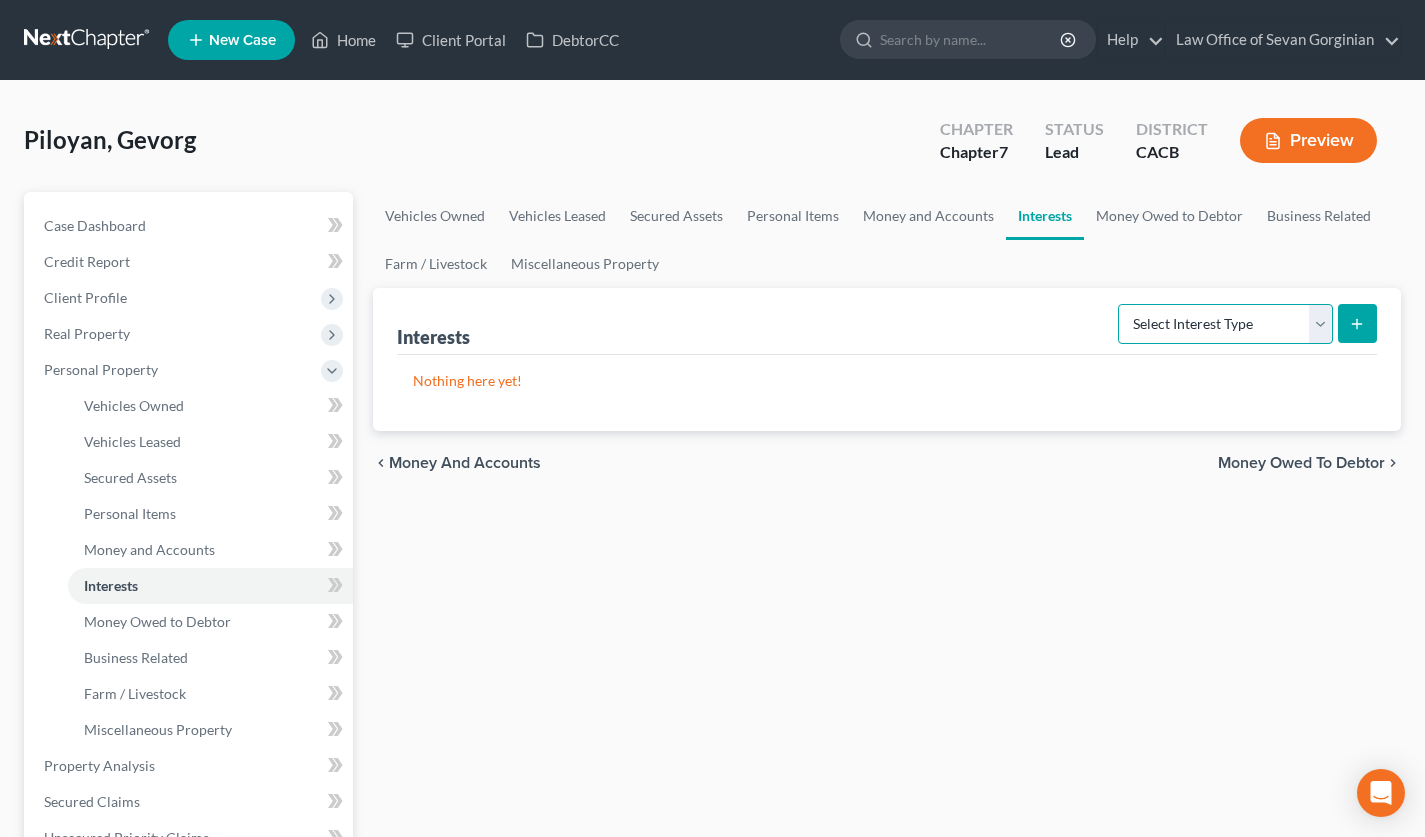 click on "Select Interest Type 401K Annuity Bond Education IRA Government Bond Government Pension Plan Incorporated Business IRA Joint Venture (Active) Joint Venture (Inactive) Keogh Mutual Fund Other Retirement Plan Partnership (Active) Partnership (Inactive) Pension Plan Stock Term Life Insurance Unincorporated Business Whole Life Insurance" at bounding box center (1225, 324) 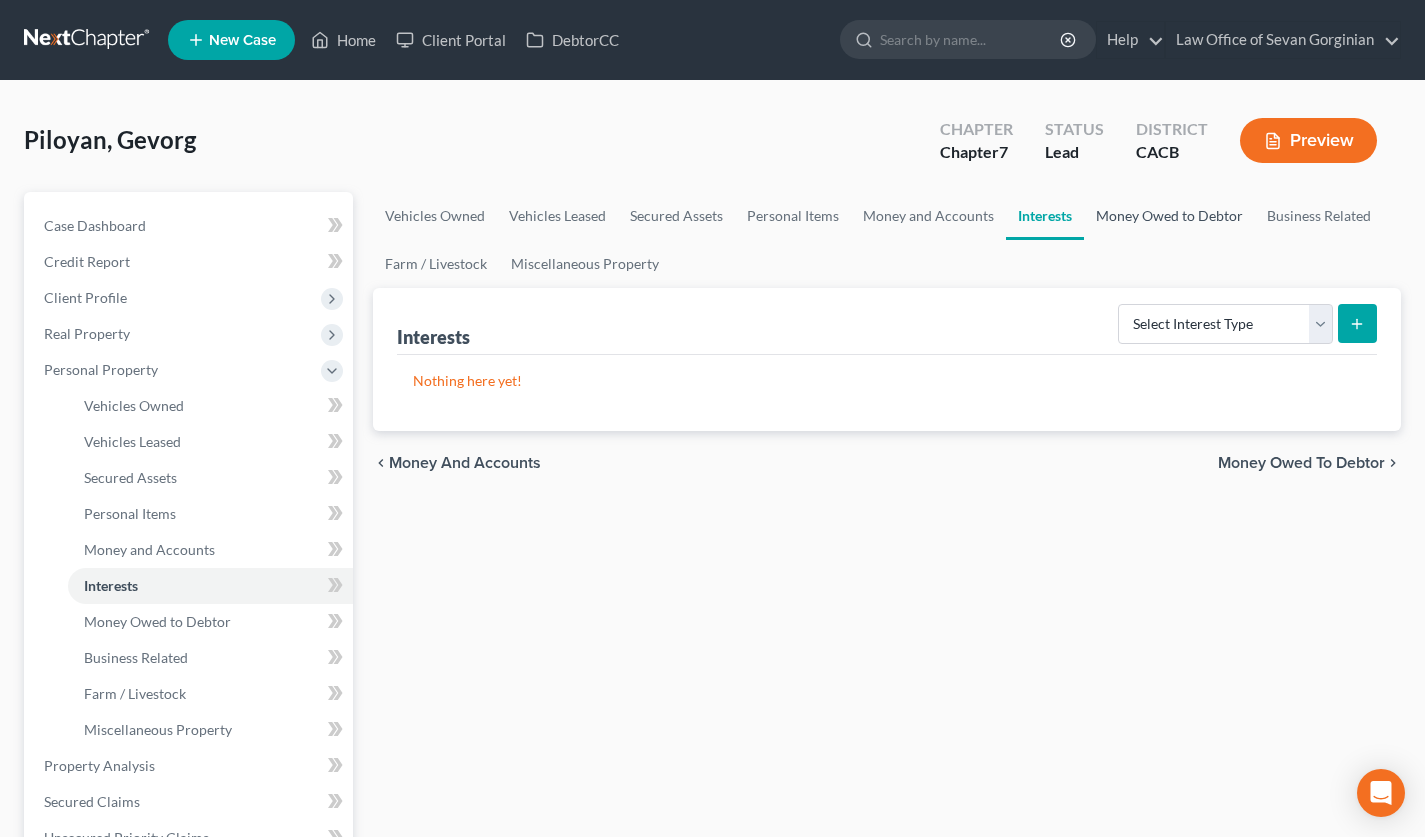 click on "Money Owed to Debtor" at bounding box center (1169, 216) 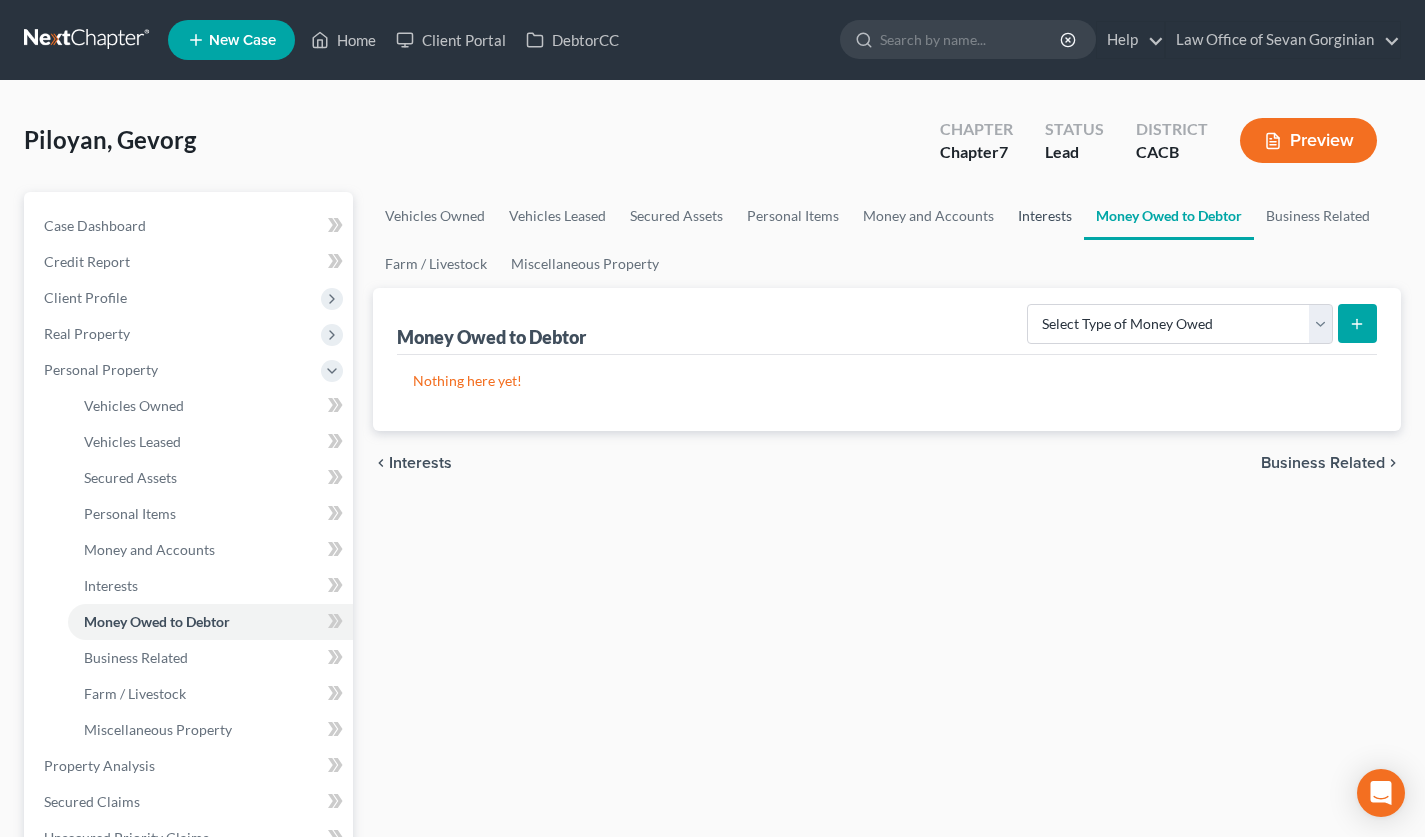 click on "Interests" at bounding box center [1045, 216] 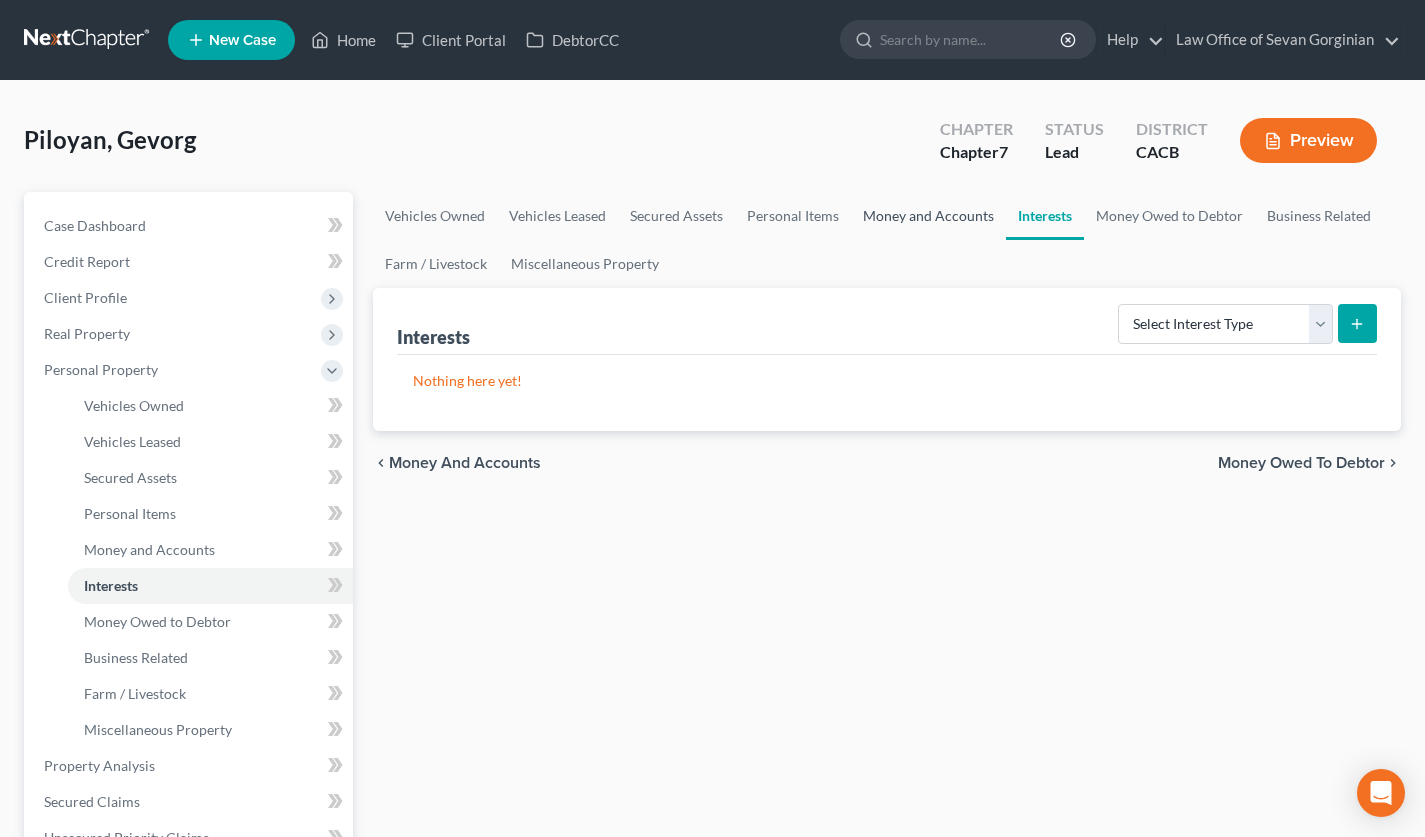 click on "Money and Accounts" at bounding box center (928, 216) 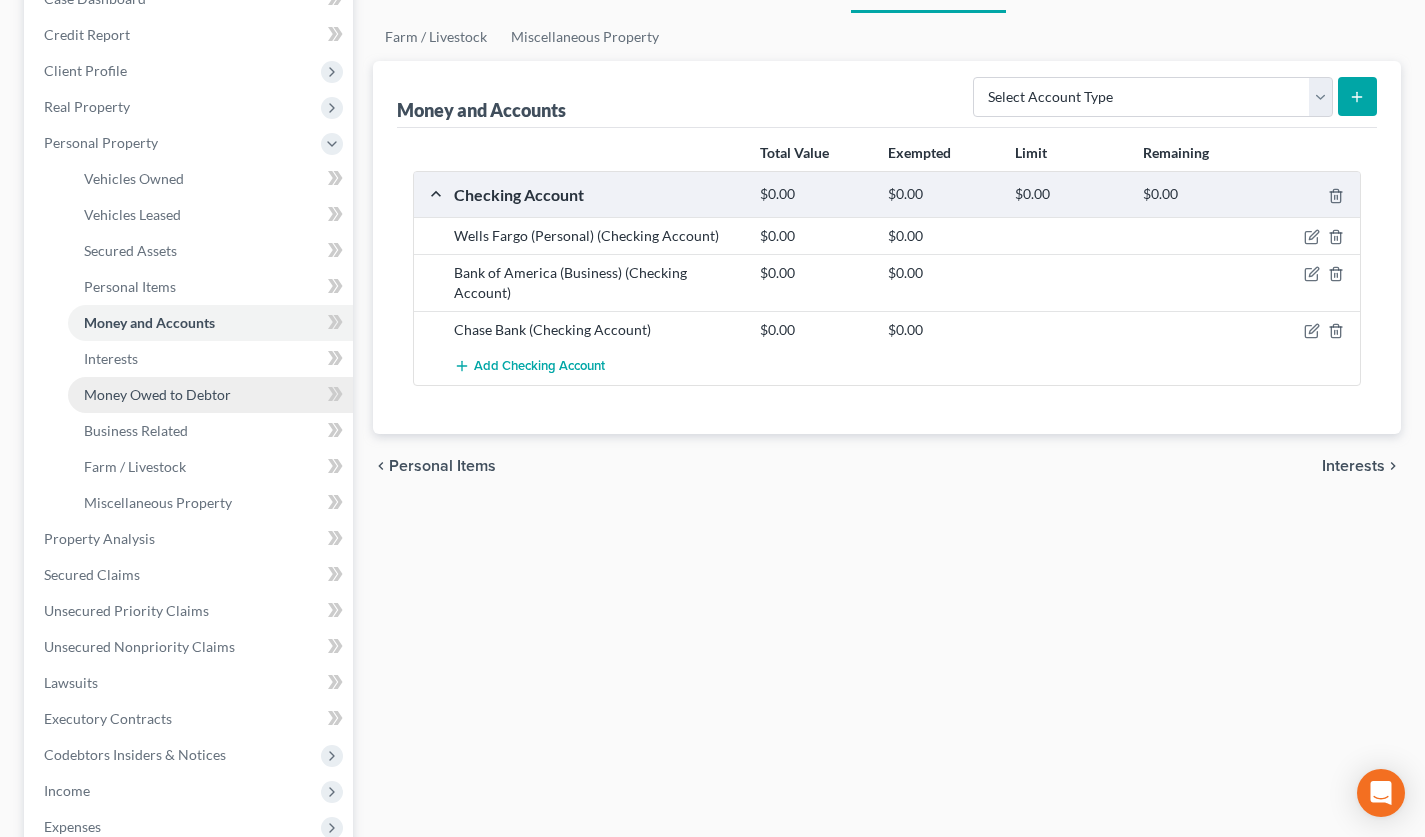 scroll, scrollTop: 227, scrollLeft: 0, axis: vertical 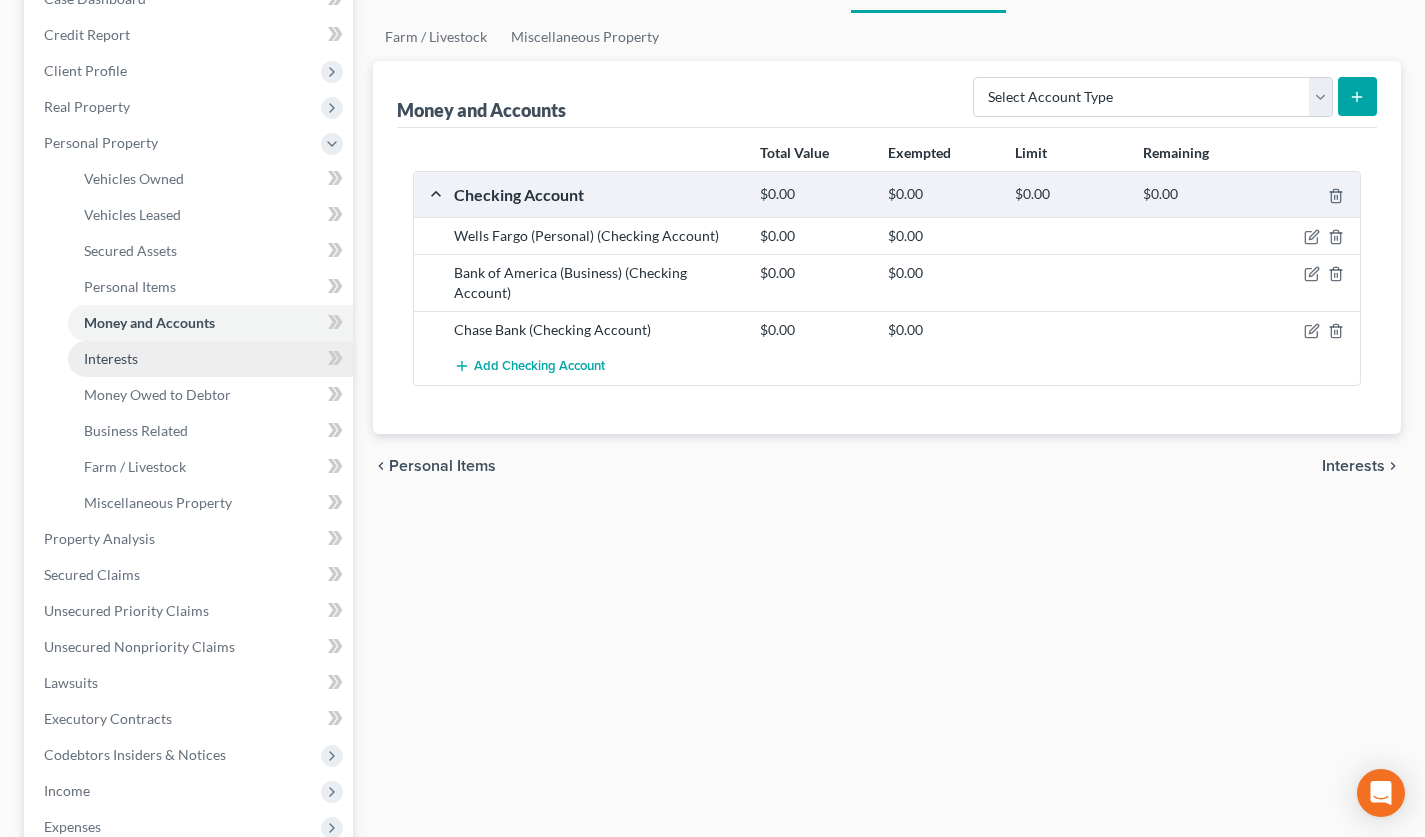 click on "Interests" at bounding box center [210, 359] 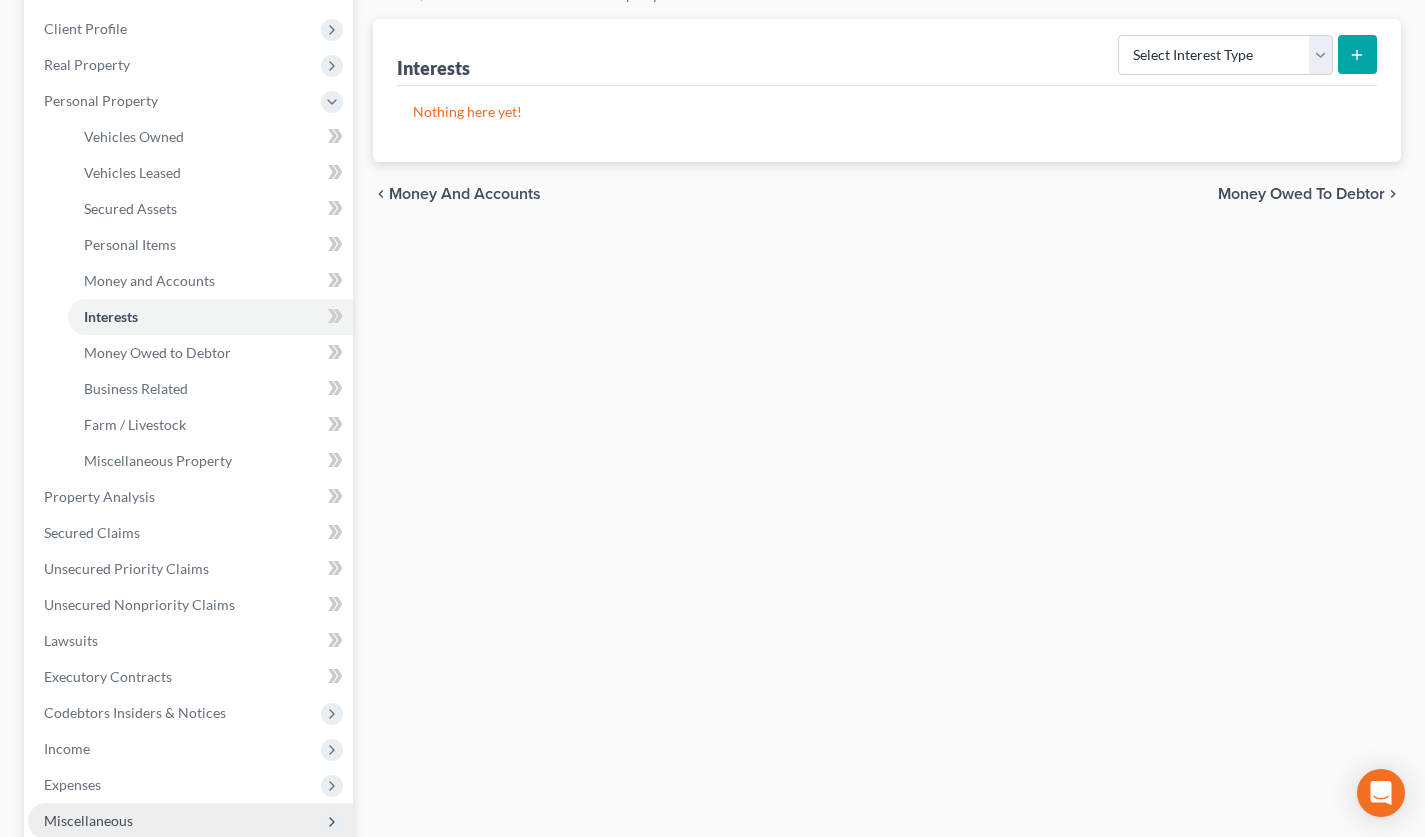 scroll, scrollTop: 523, scrollLeft: 0, axis: vertical 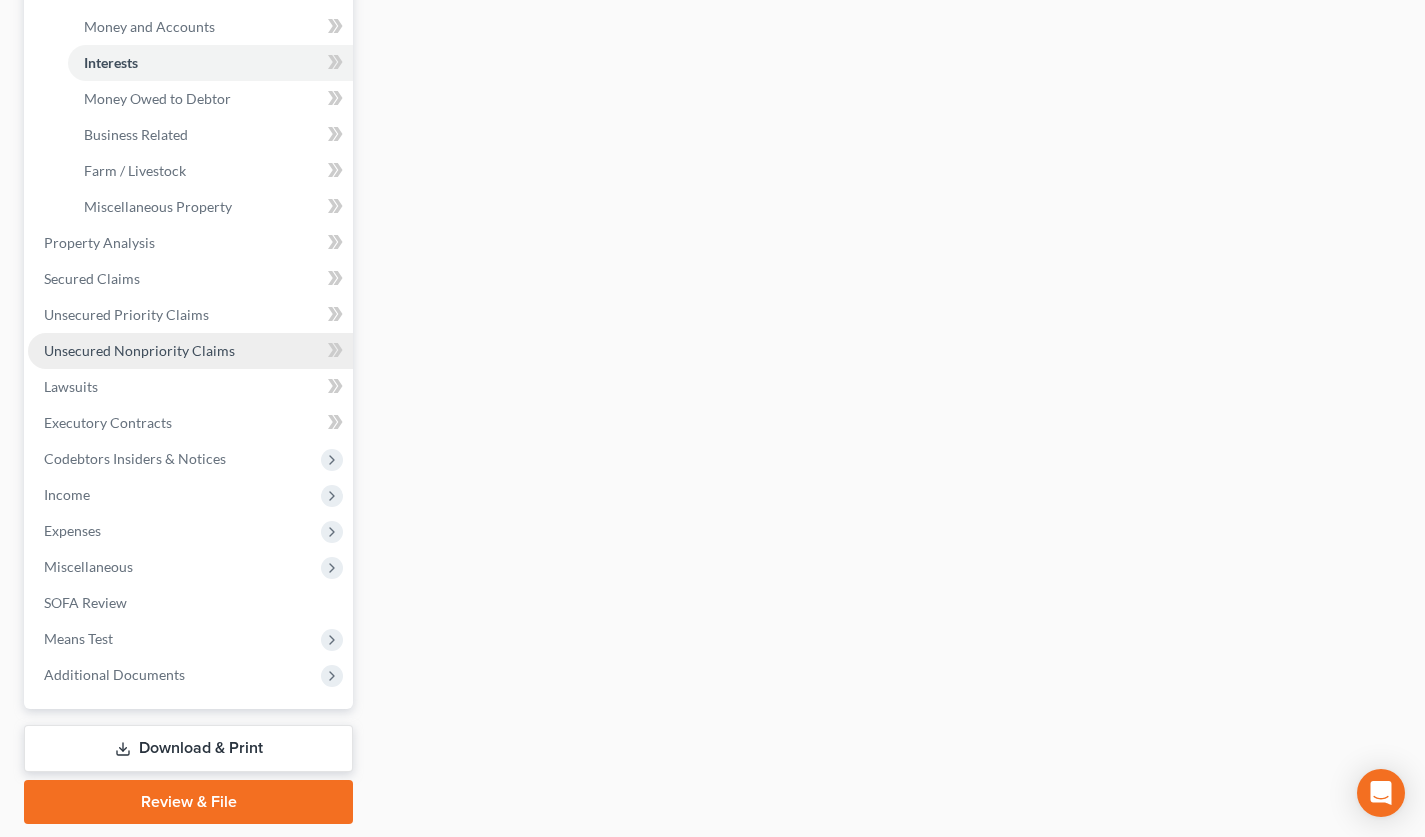 click on "Unsecured Nonpriority Claims" at bounding box center (139, 350) 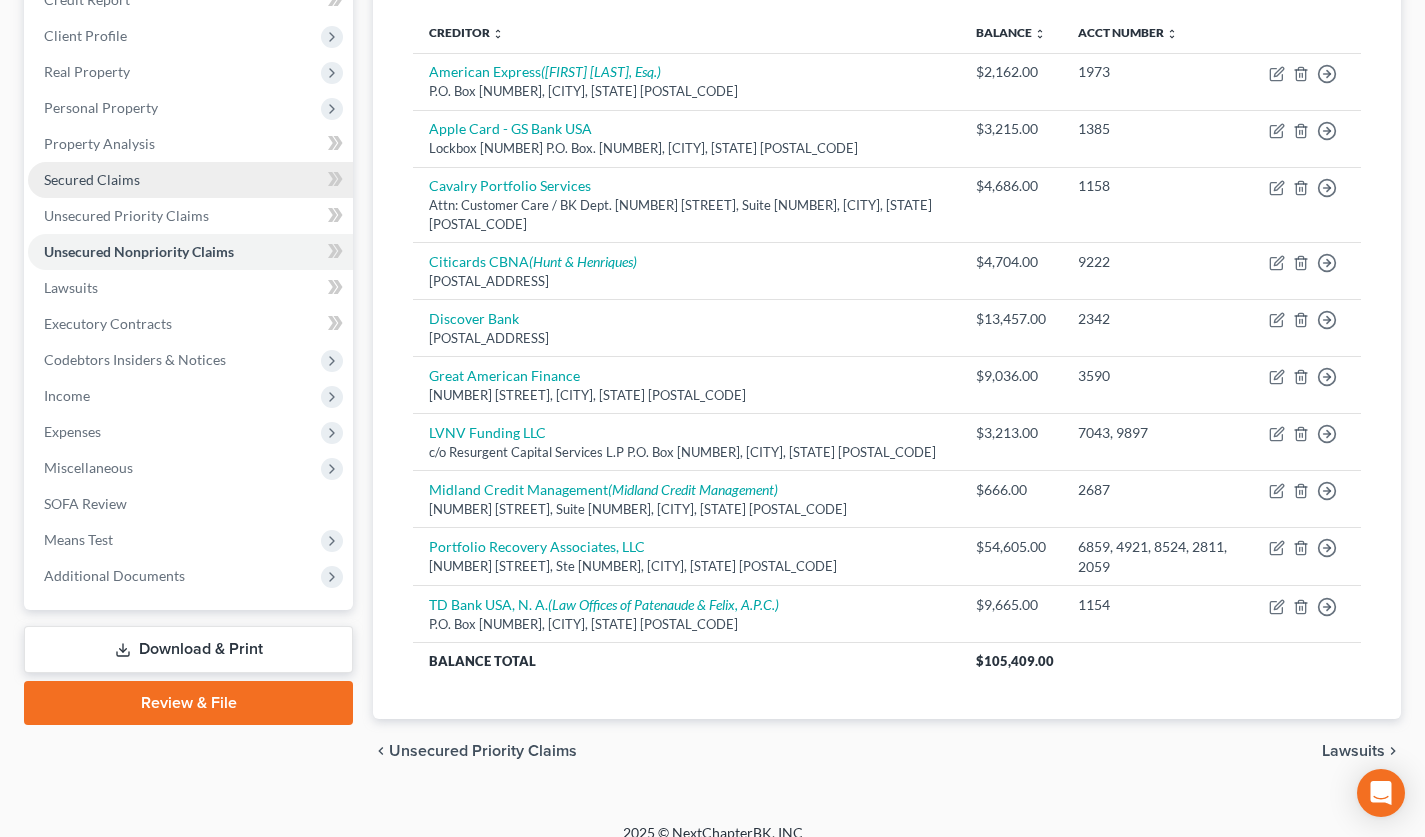 scroll, scrollTop: 263, scrollLeft: 0, axis: vertical 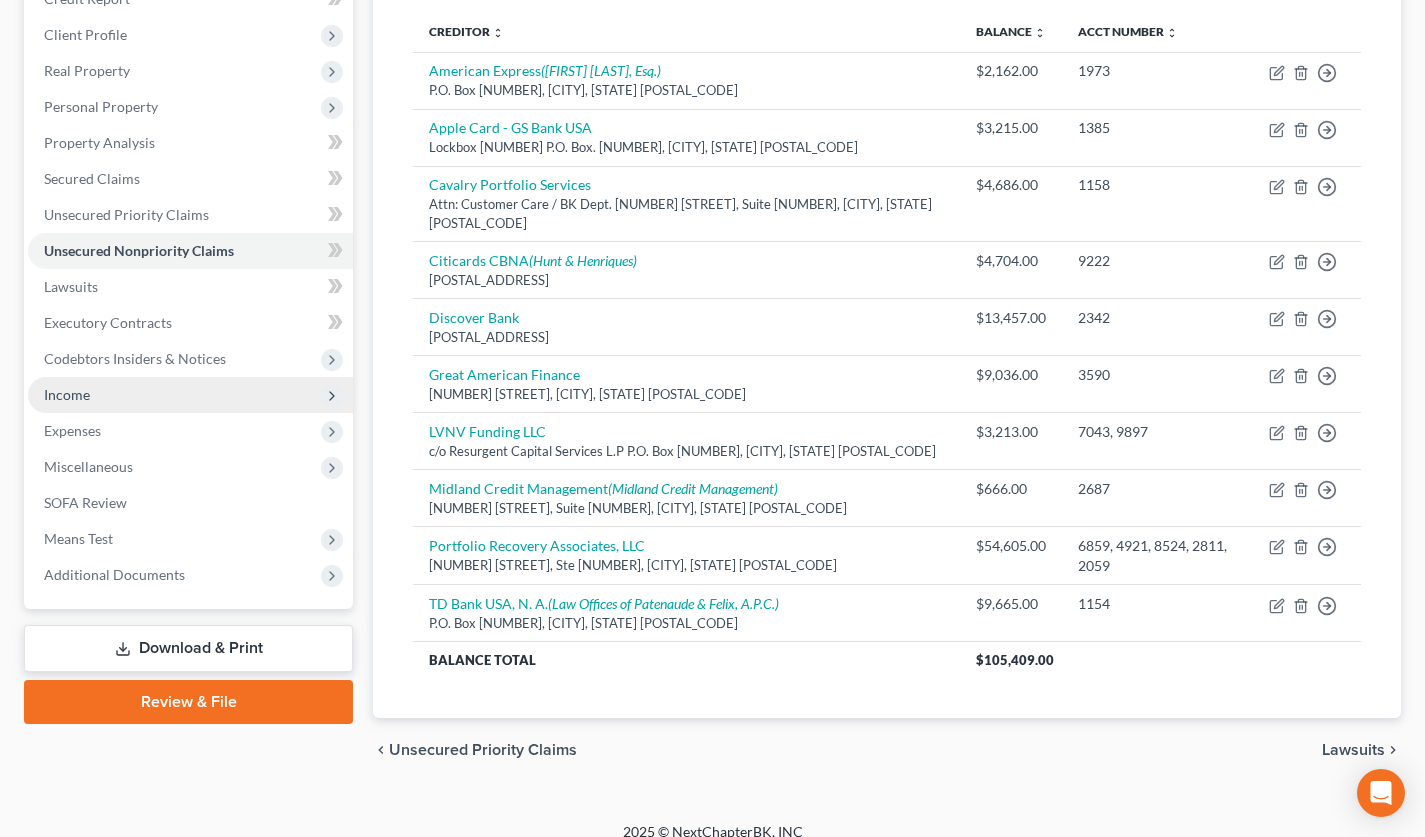 click on "Income" at bounding box center (190, 395) 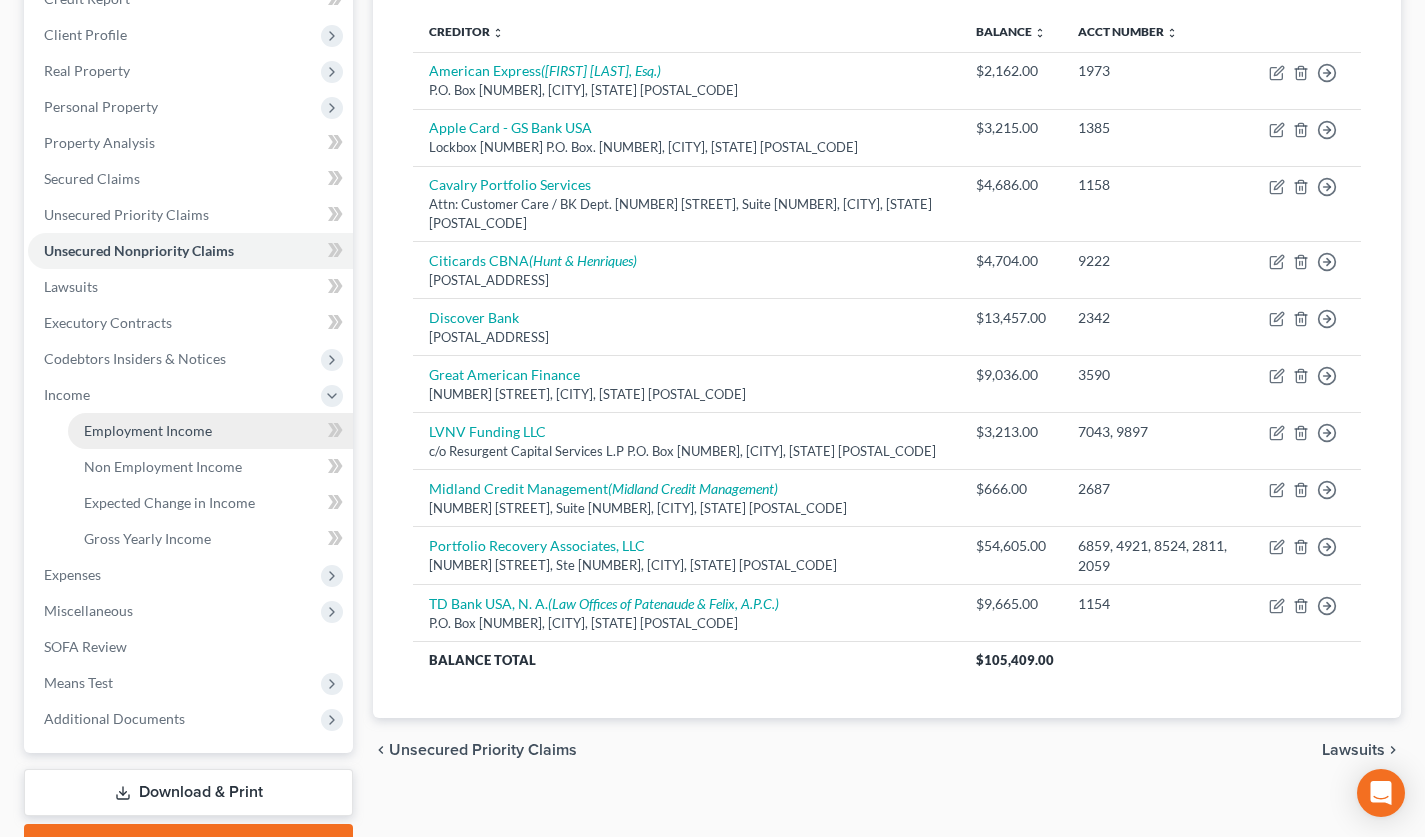 click on "Employment Income" at bounding box center [148, 430] 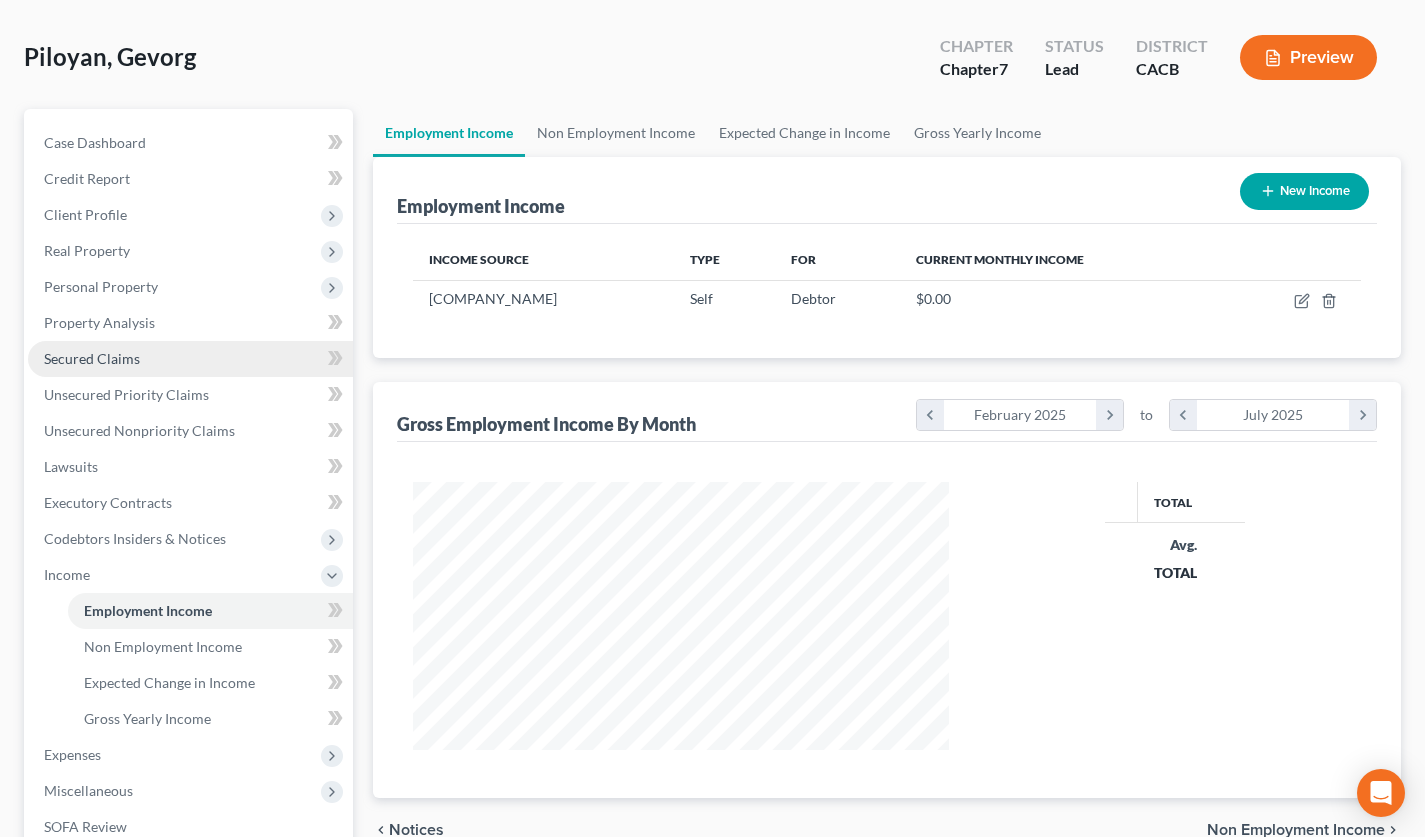 scroll, scrollTop: 0, scrollLeft: 0, axis: both 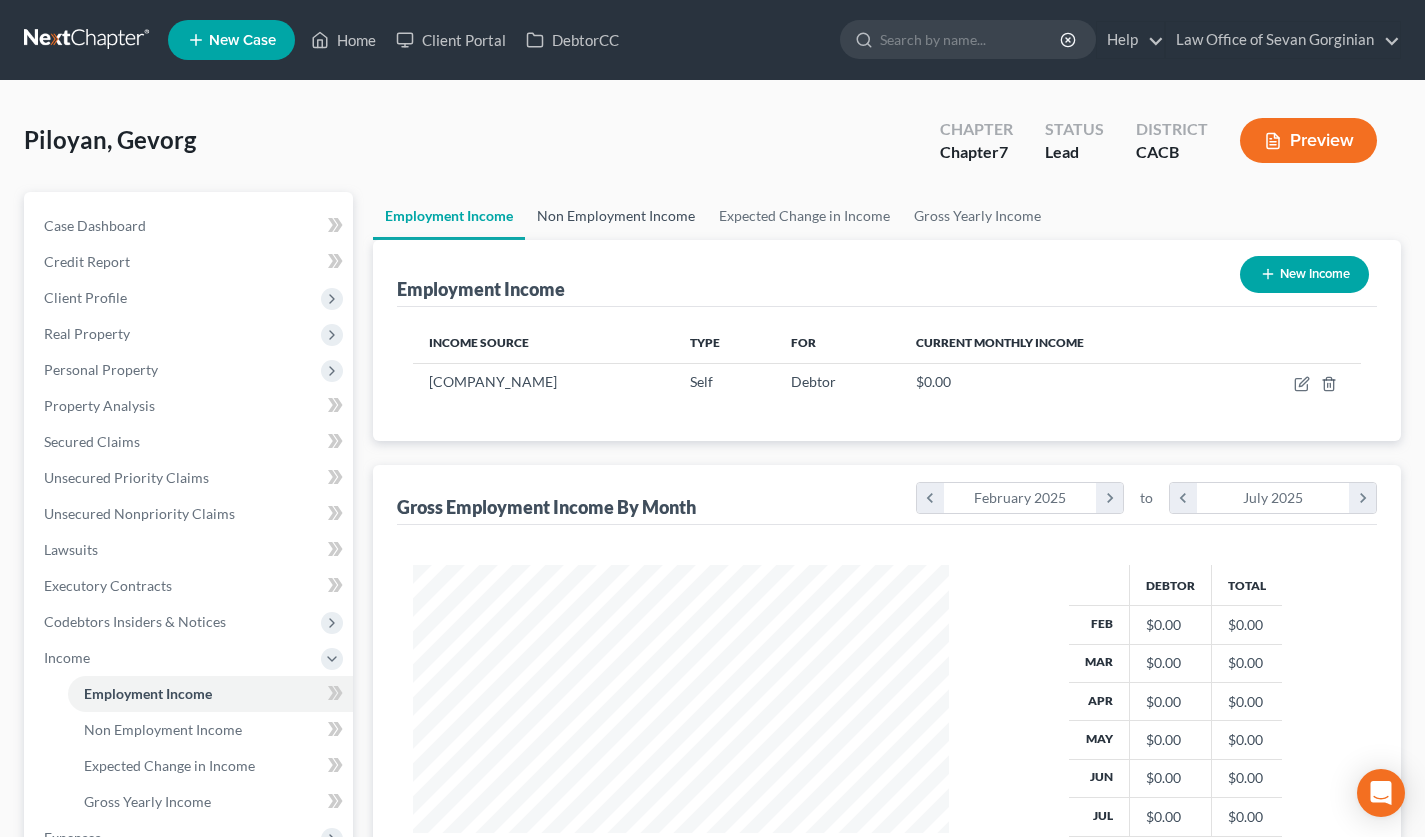 click on "Non Employment Income" at bounding box center (616, 216) 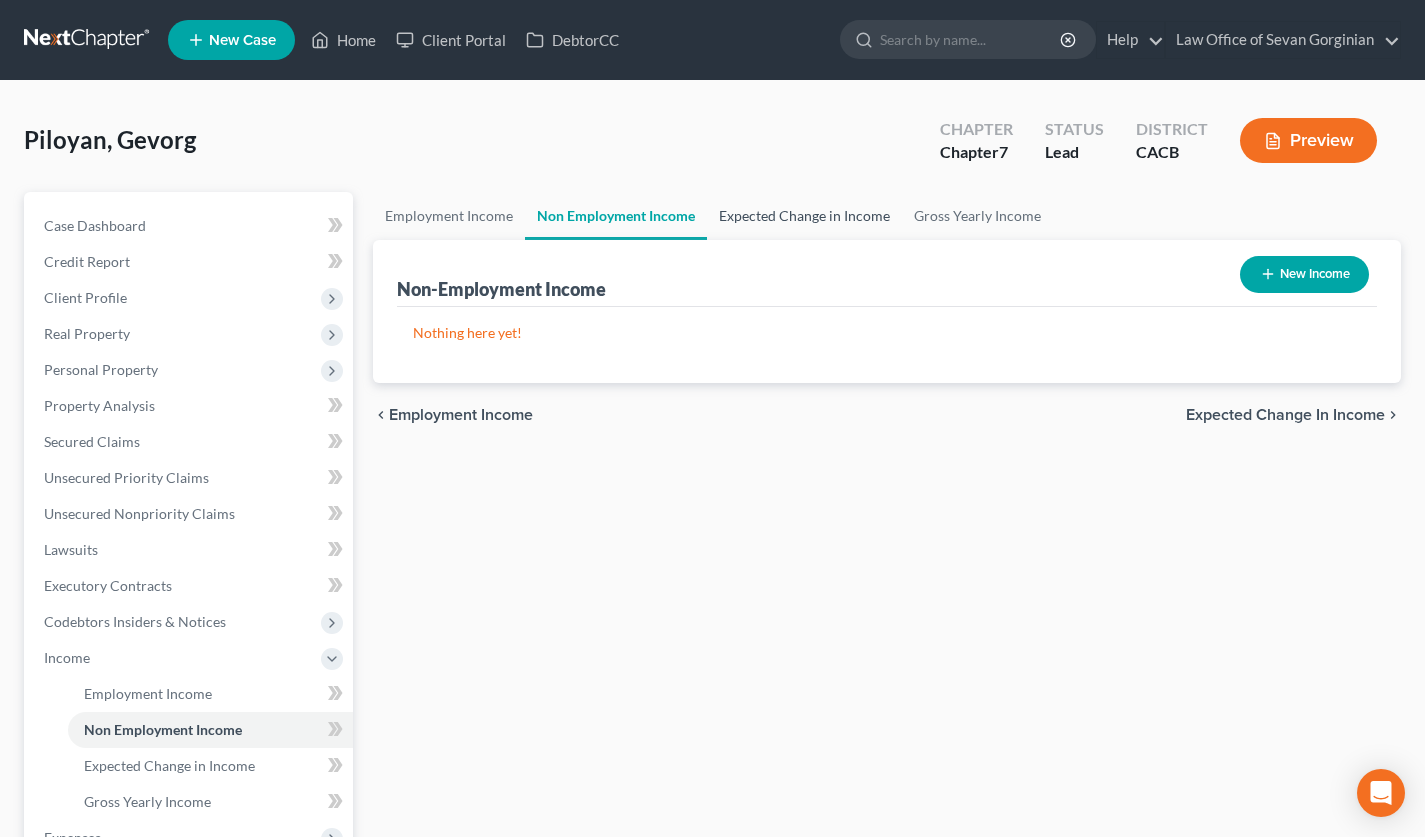 click on "Expected Change in Income" at bounding box center (804, 216) 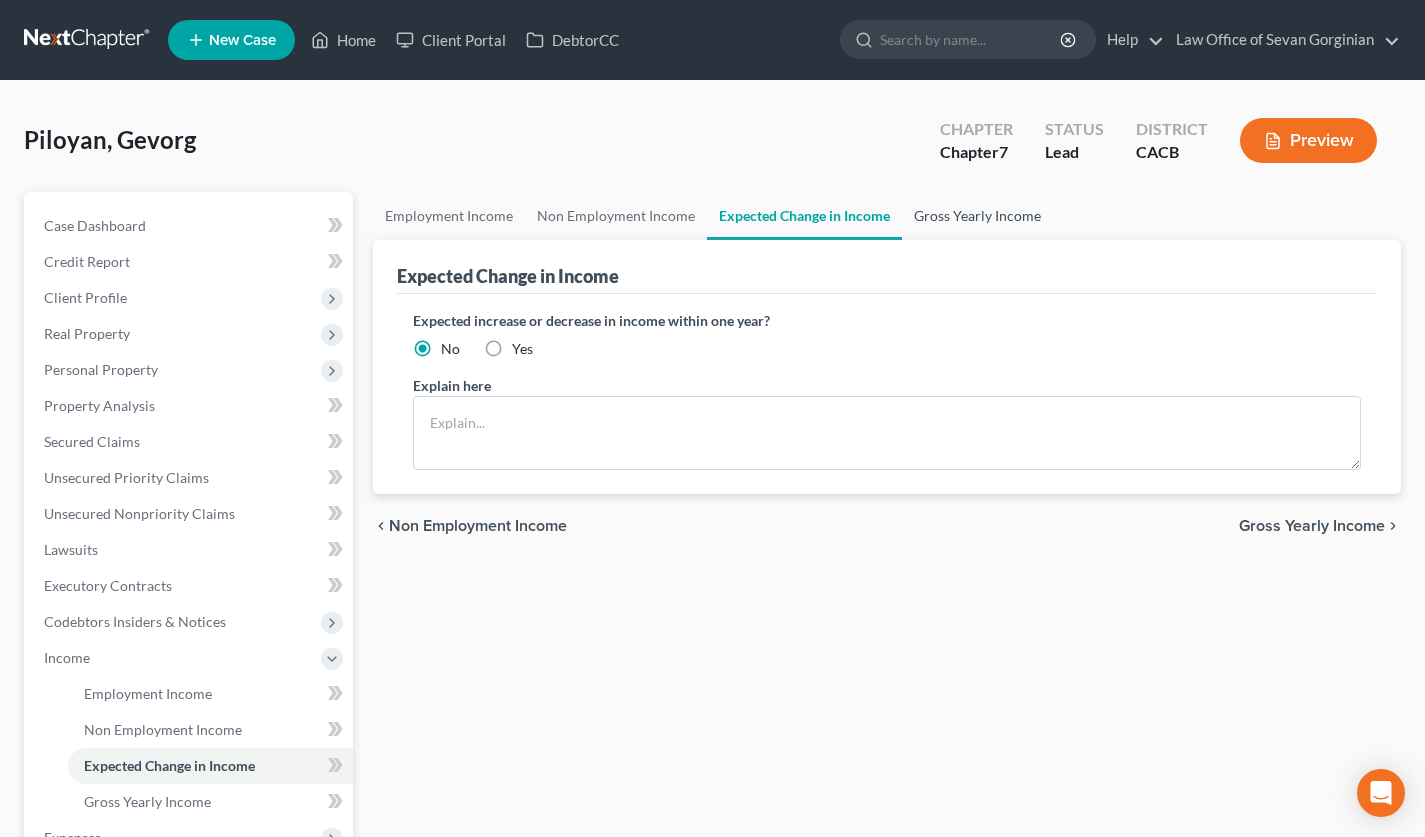 click on "Gross Yearly Income" at bounding box center (977, 216) 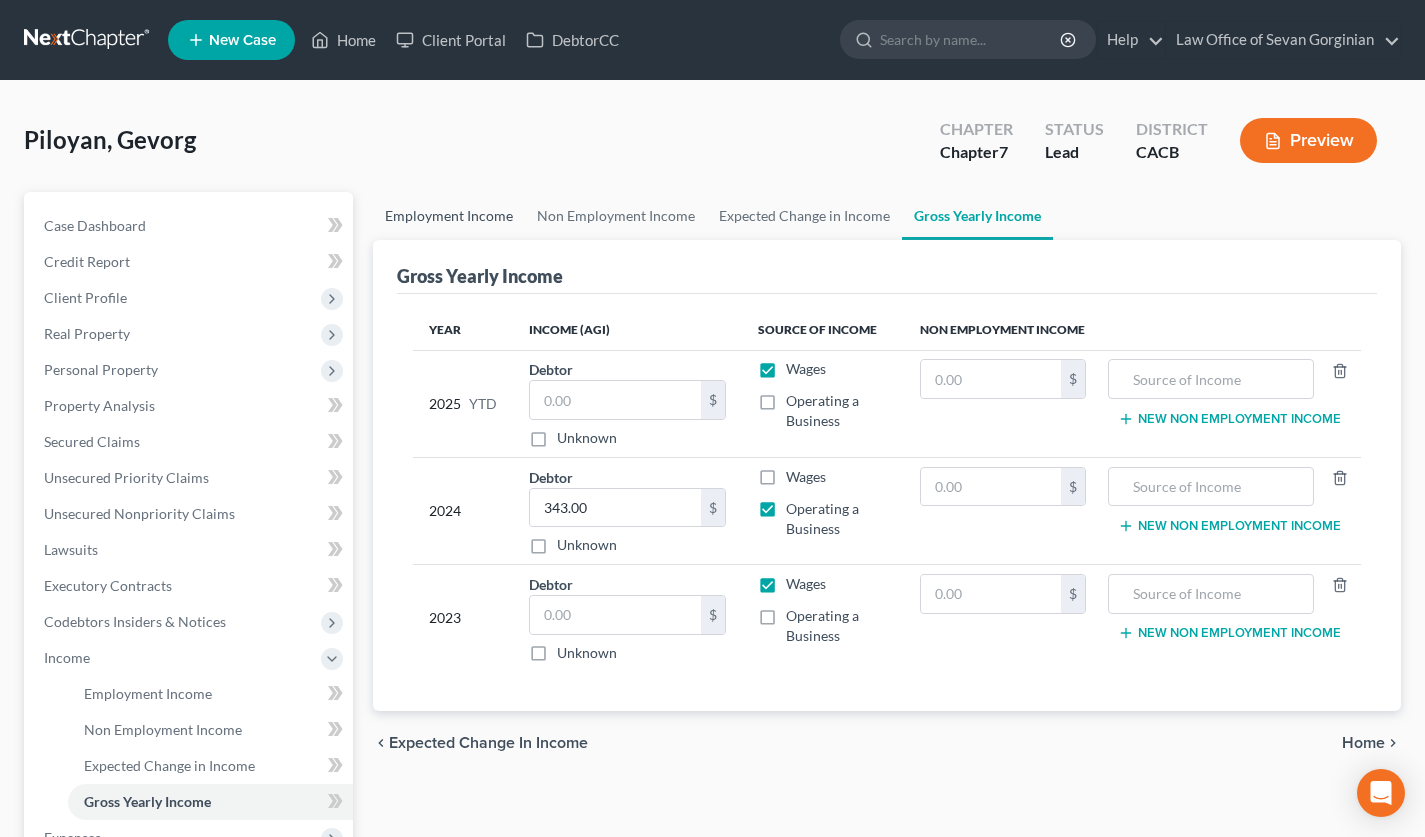 click on "Employment Income" at bounding box center (449, 216) 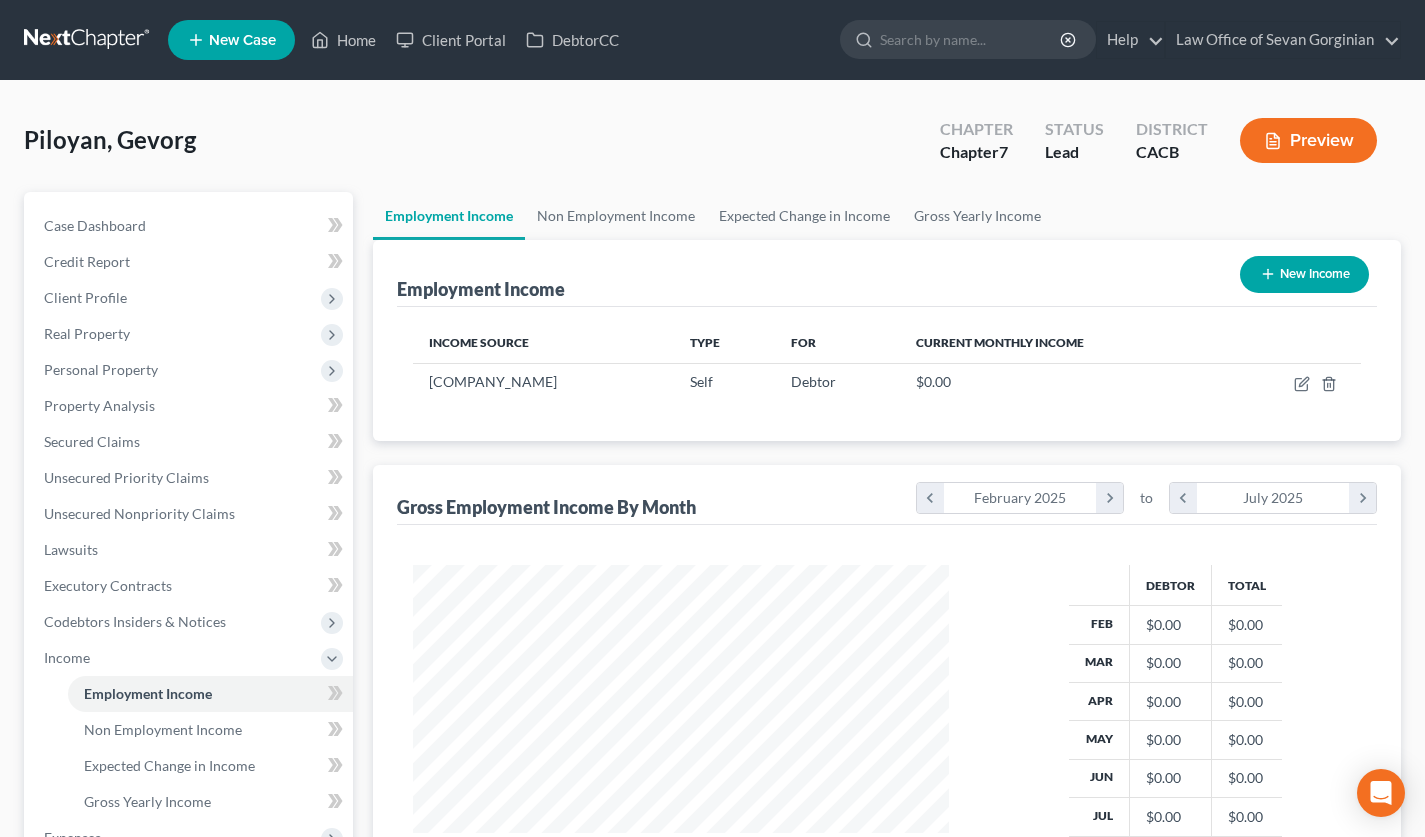 scroll, scrollTop: 999641, scrollLeft: 999424, axis: both 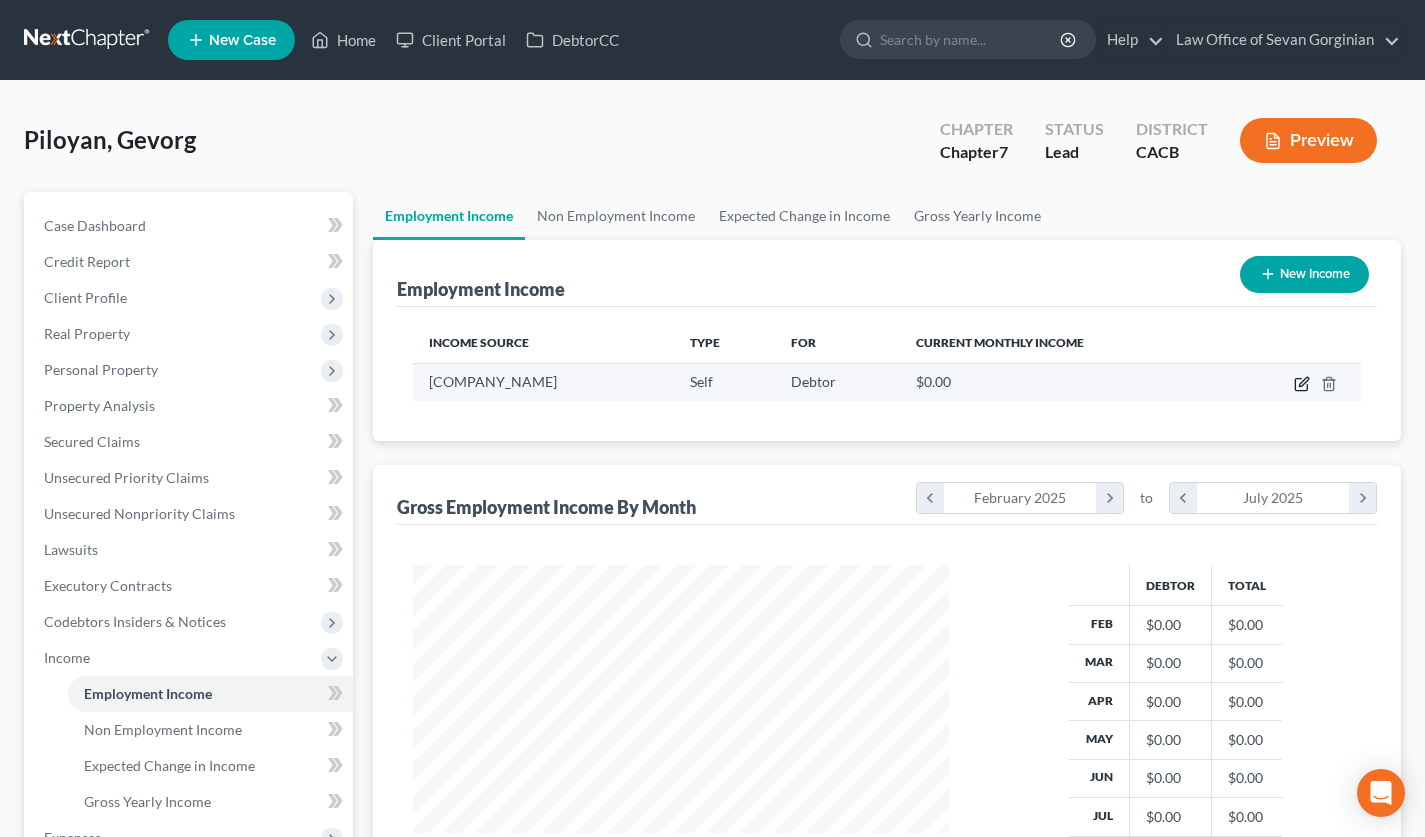 click 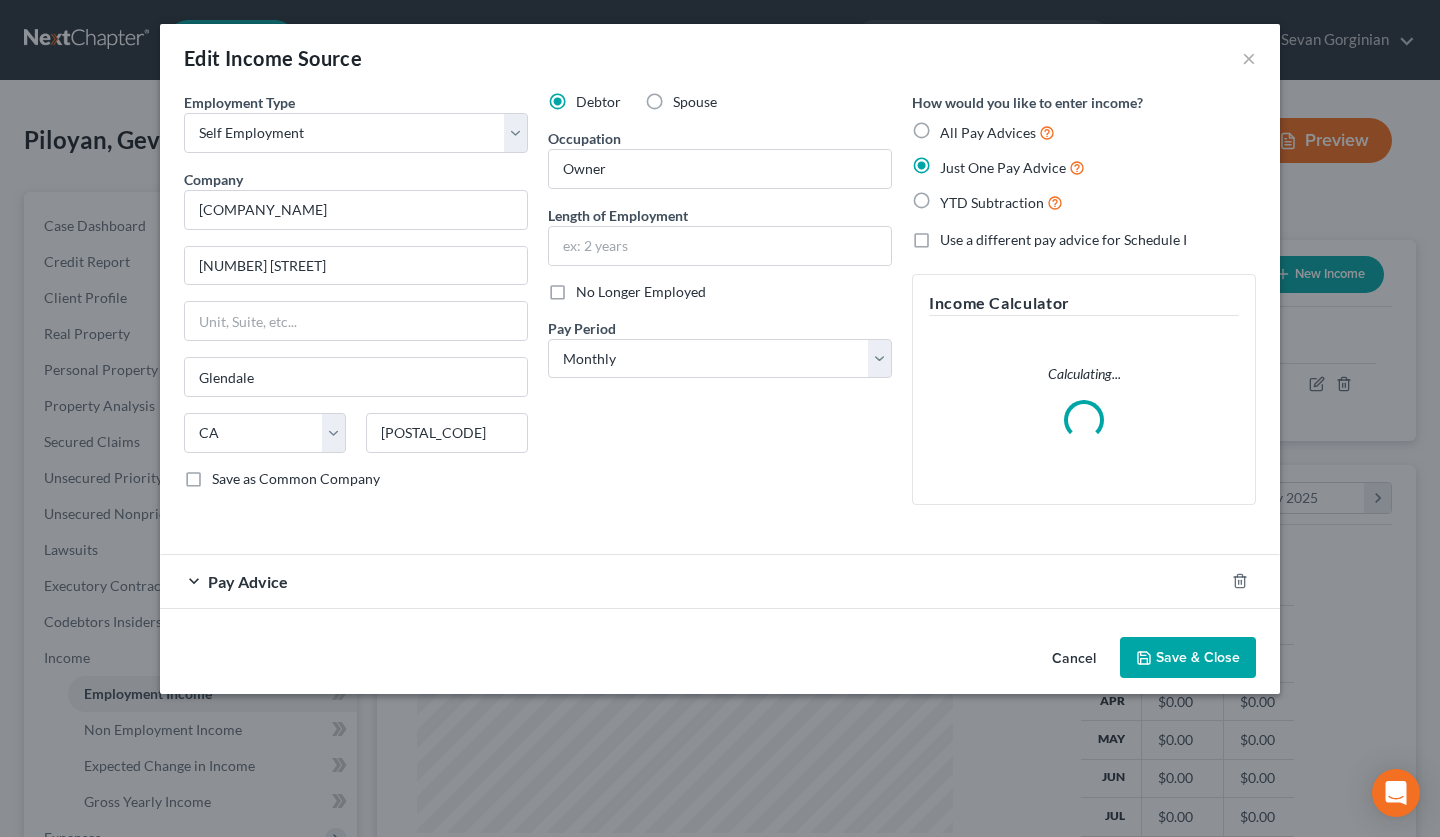 scroll, scrollTop: 999641, scrollLeft: 999417, axis: both 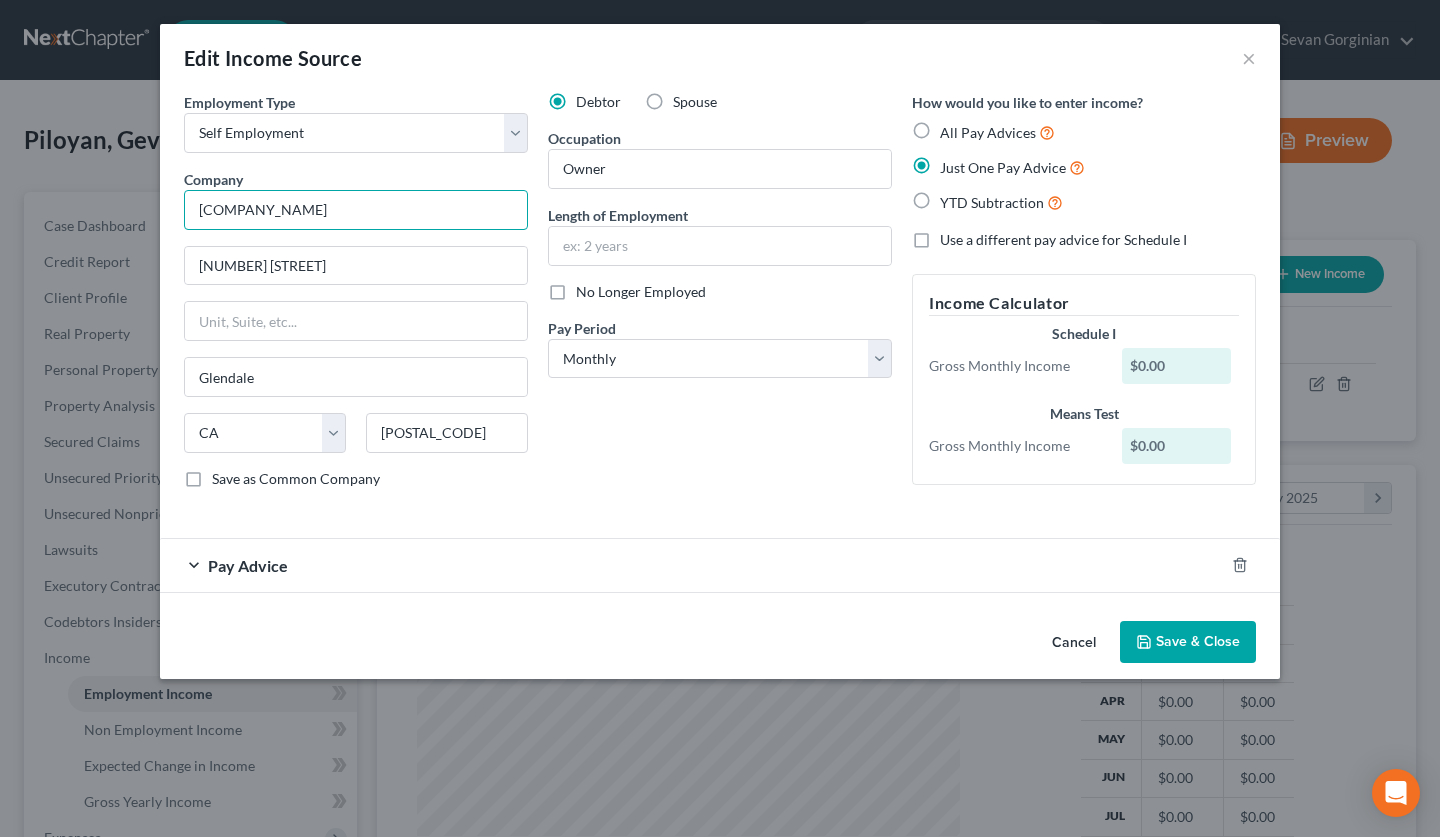 click on "Daynight Catering Corp" at bounding box center [356, 210] 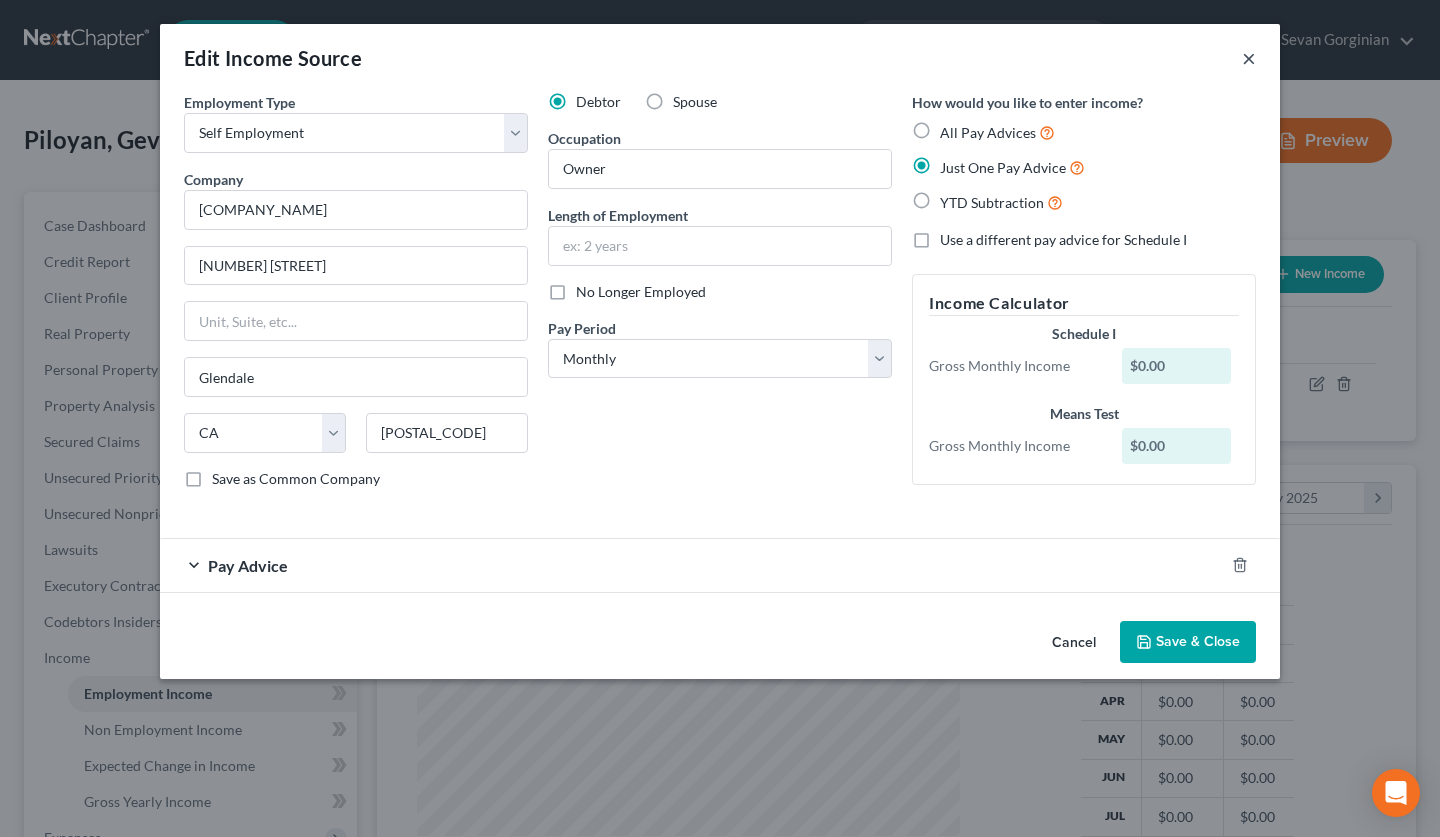 click on "×" at bounding box center (1249, 58) 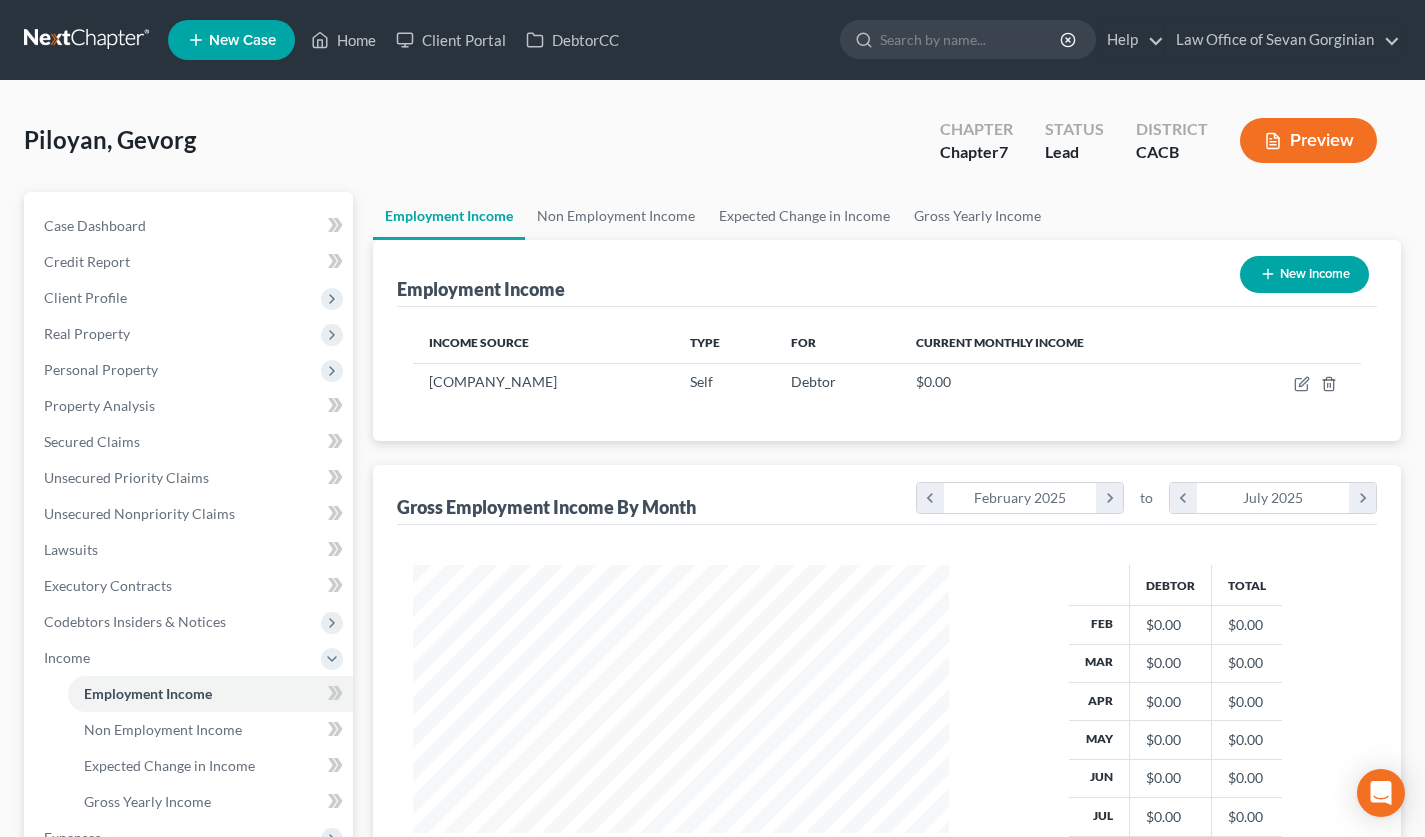 scroll, scrollTop: 358, scrollLeft: 576, axis: both 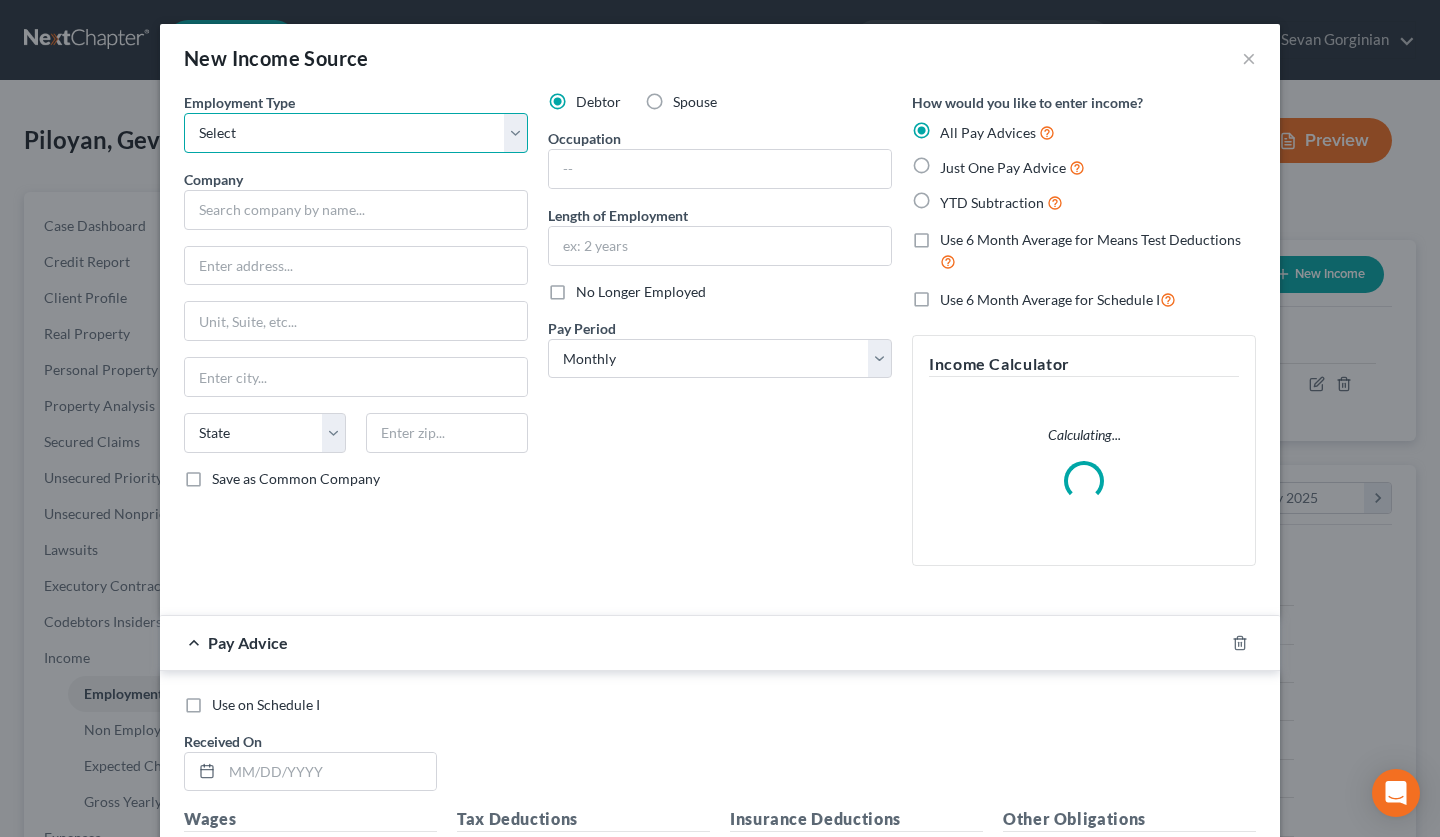 click on "Select Full or Part Time Employment Self Employment" at bounding box center [356, 133] 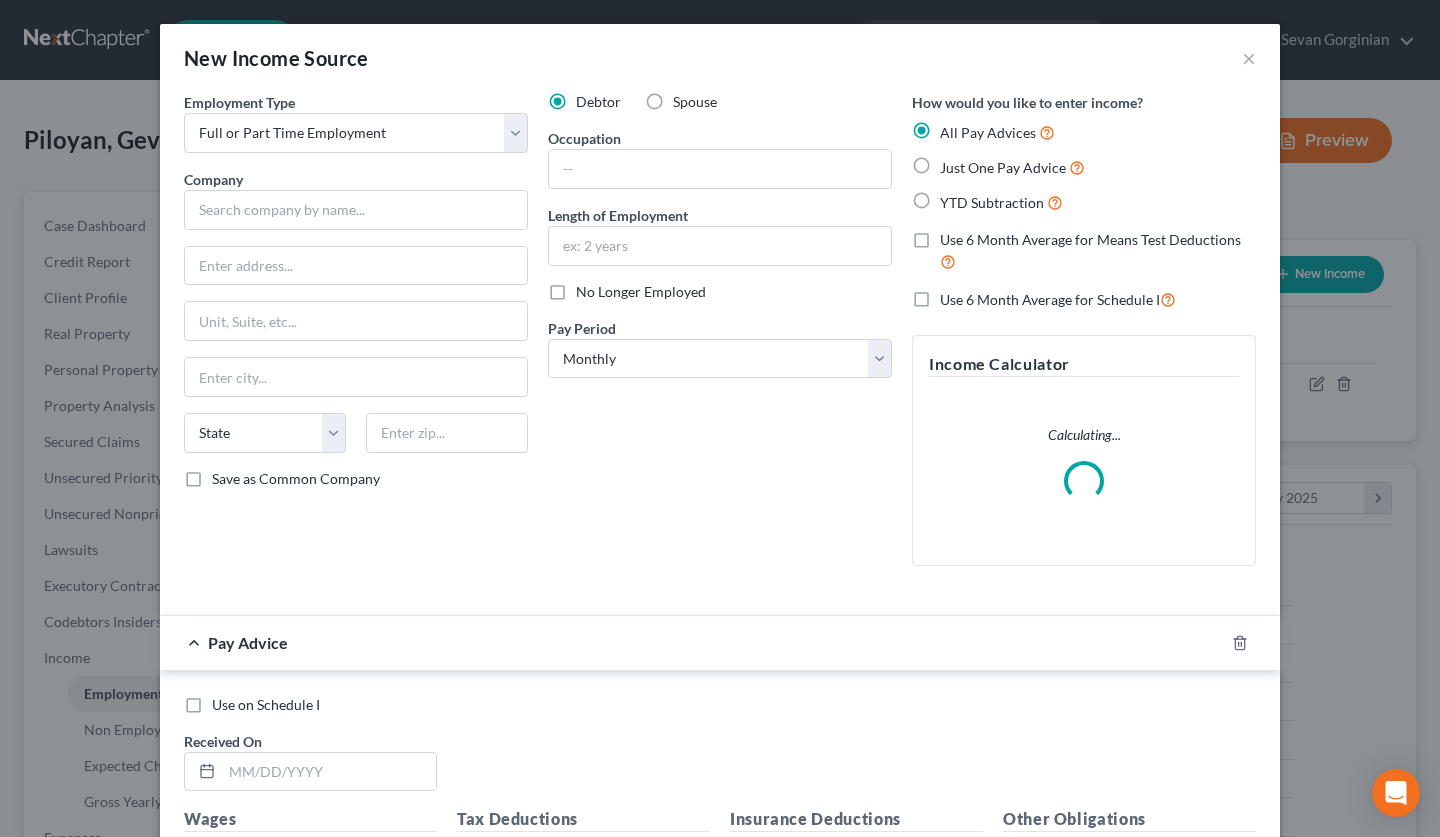 click on "Just One Pay Advice" at bounding box center [1003, 167] 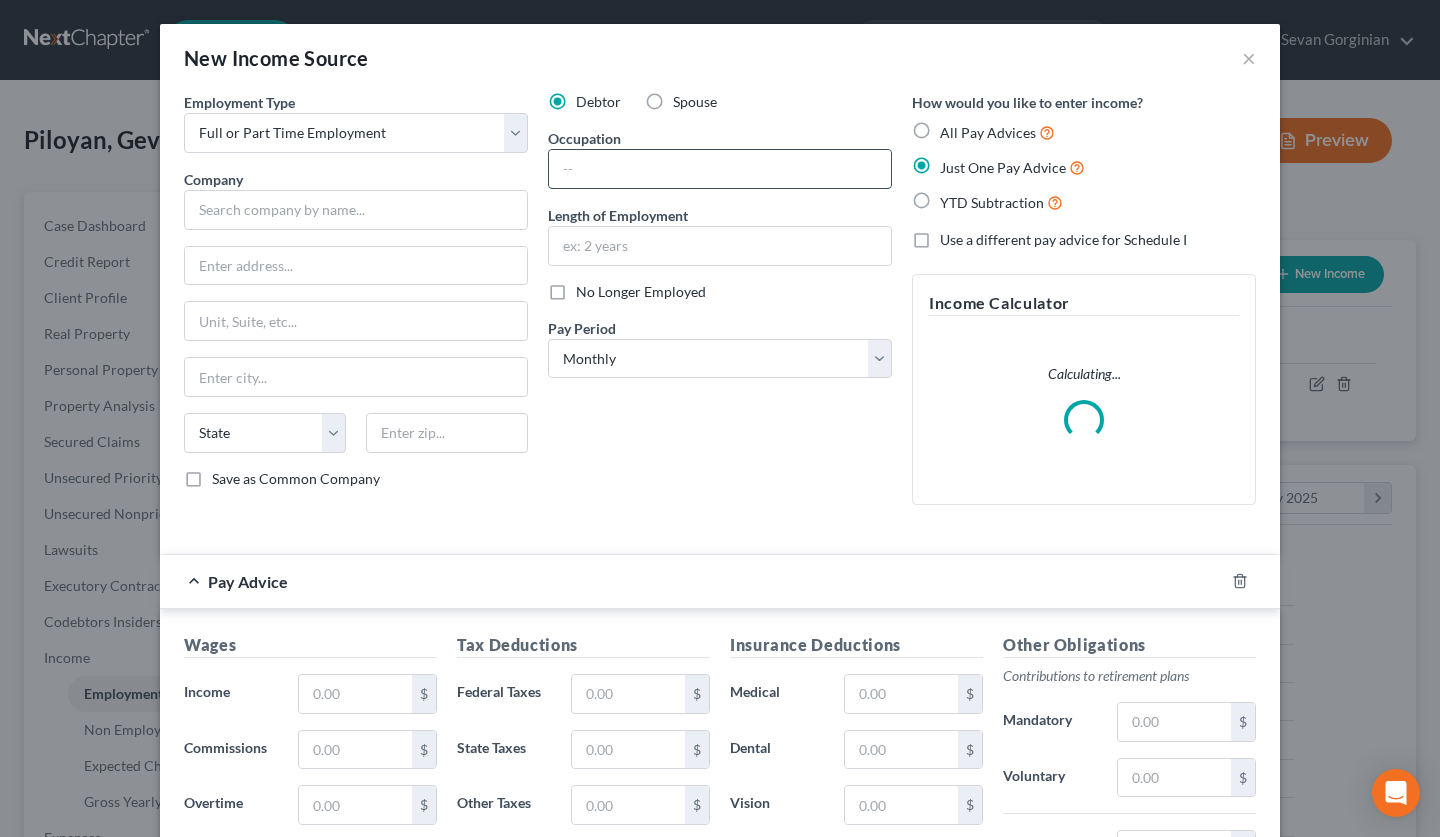 click at bounding box center [720, 169] 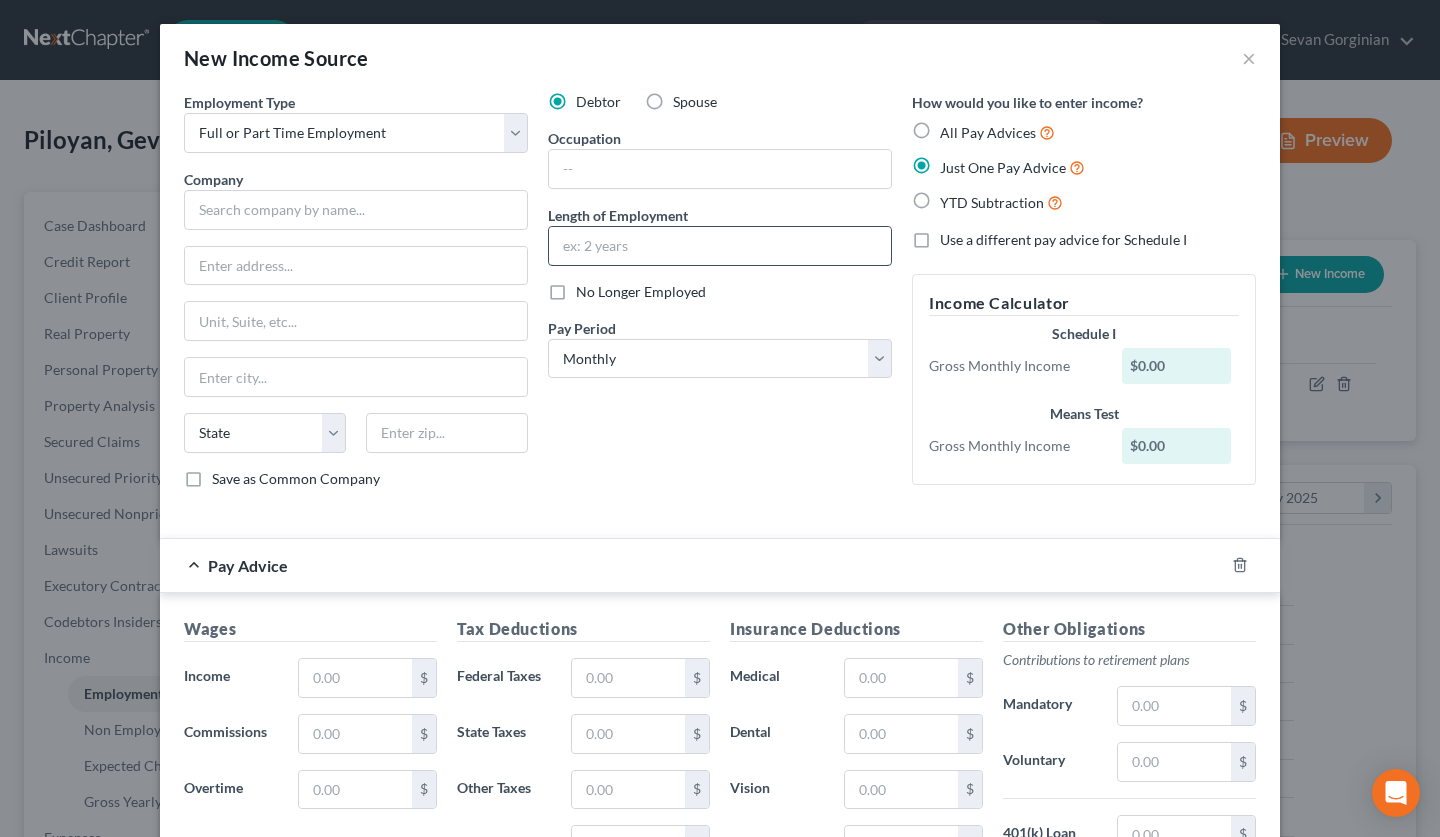 click at bounding box center [720, 246] 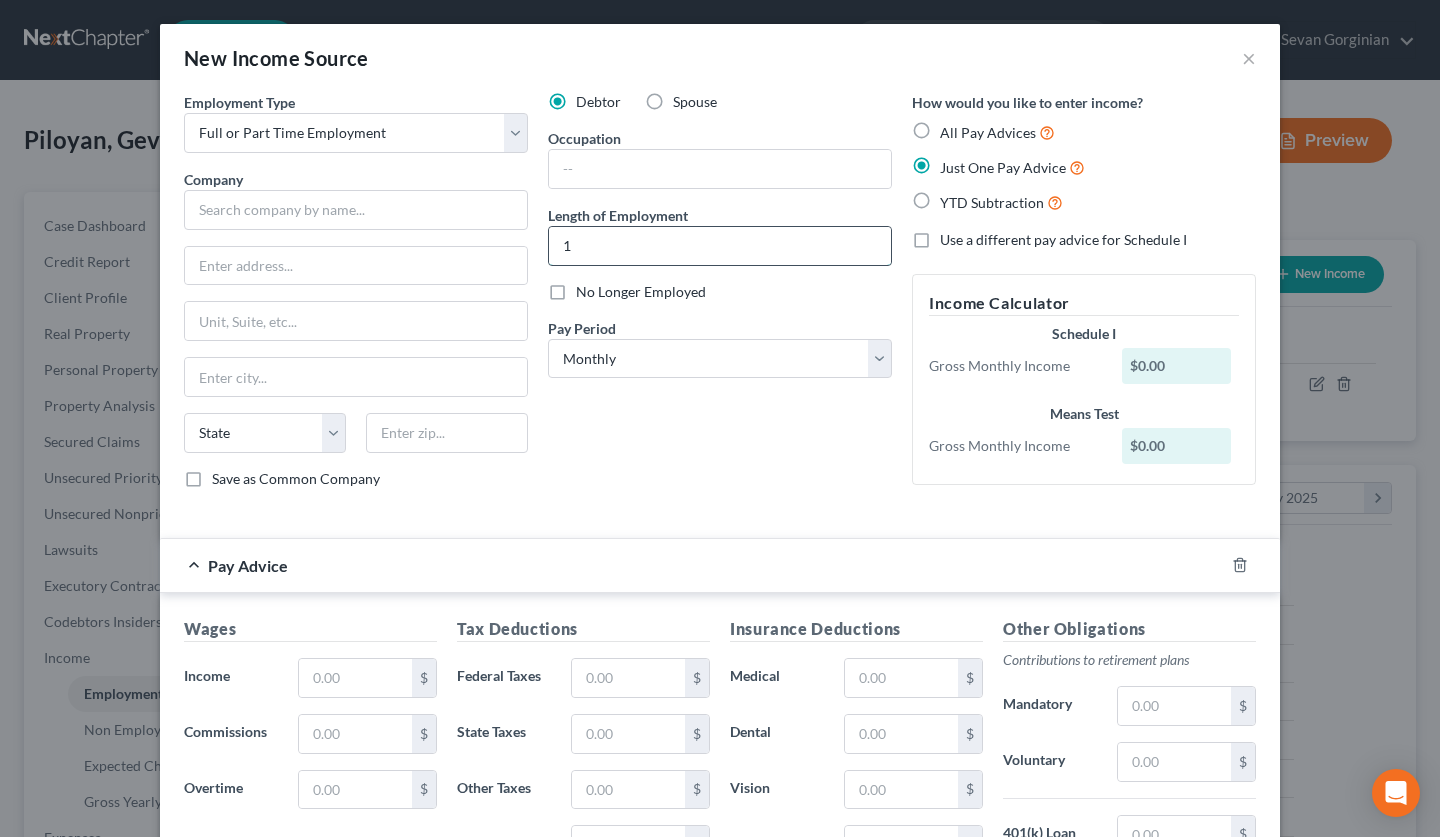 type on "1" 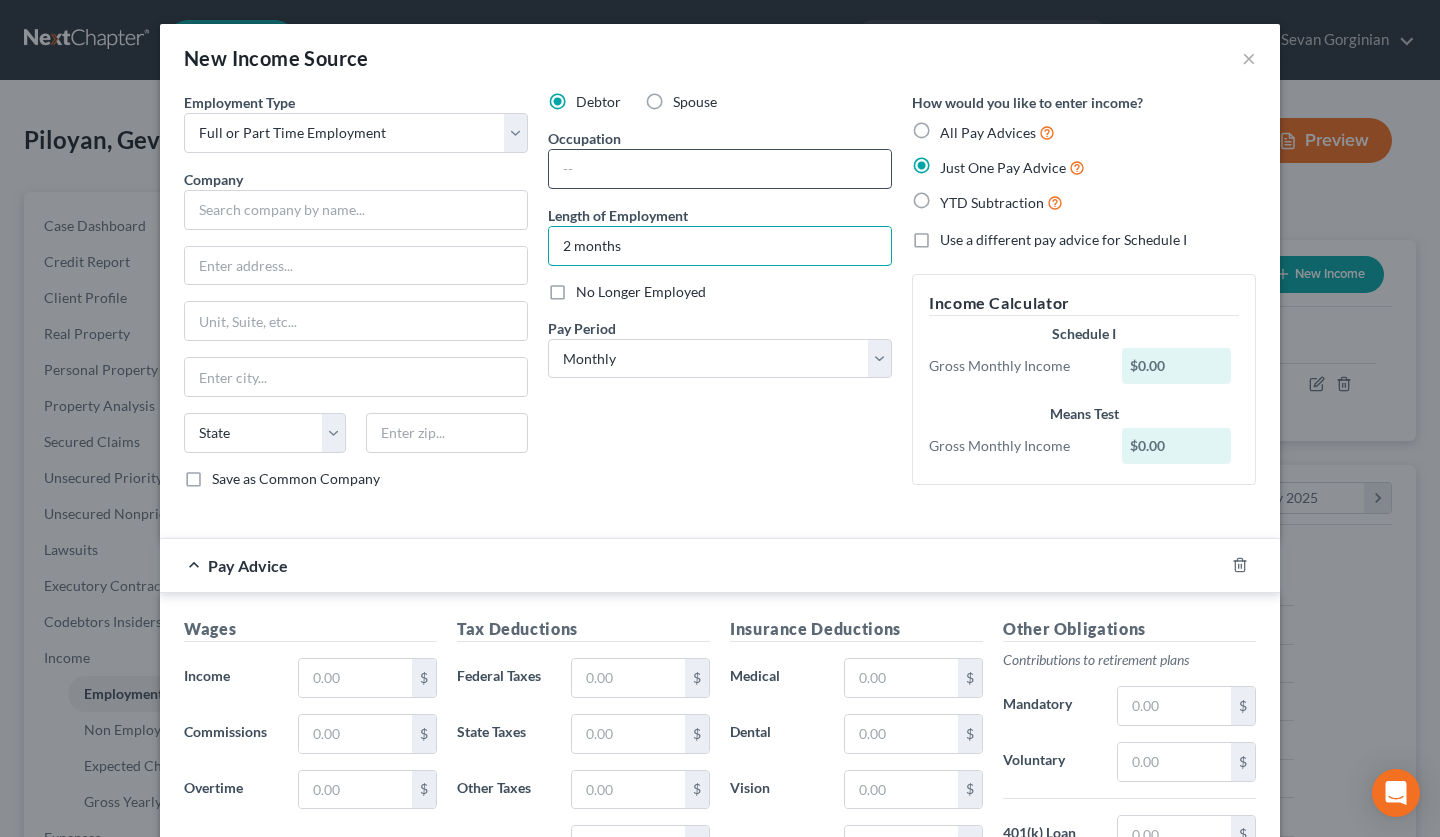 type on "2 months" 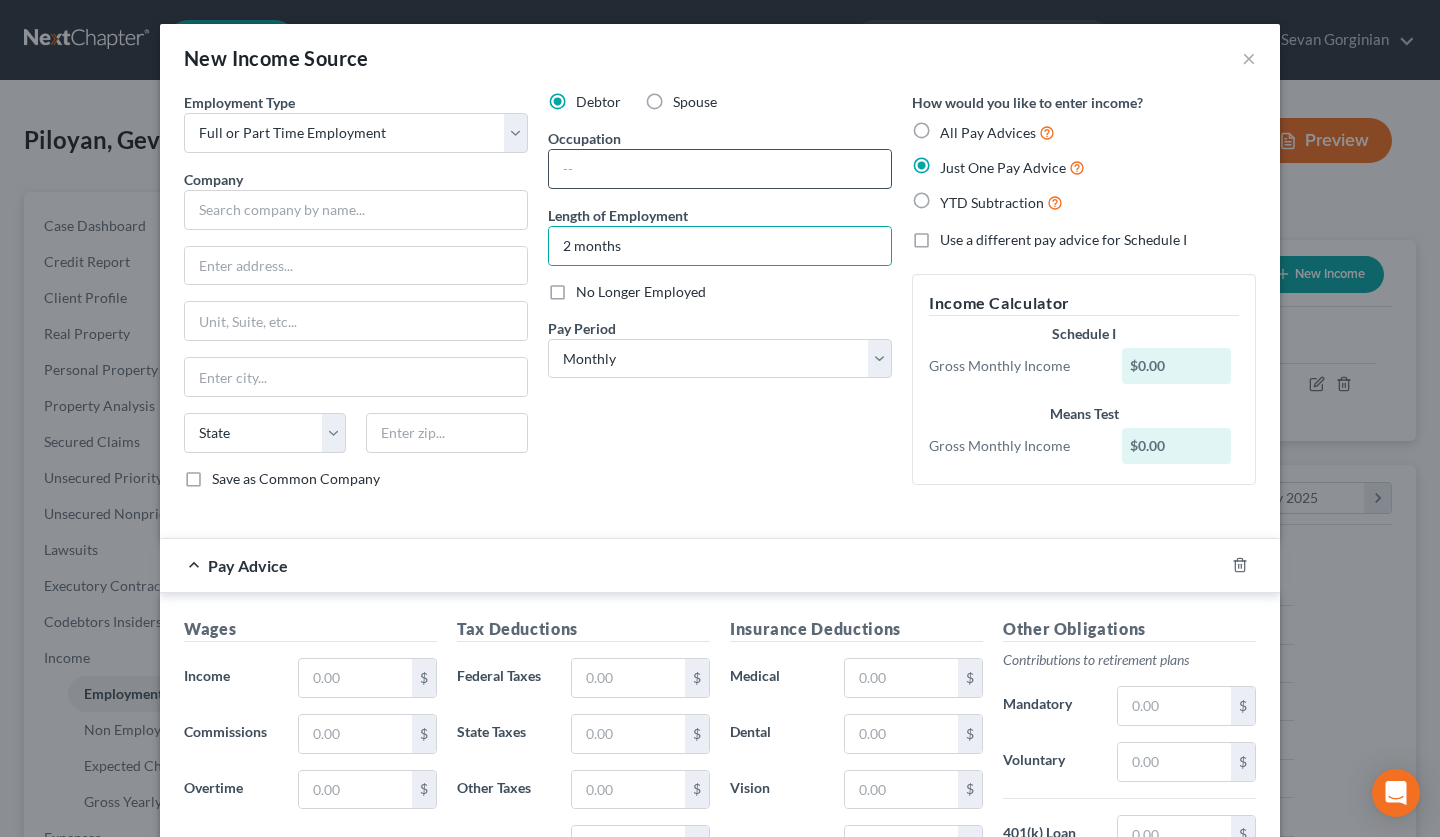 click at bounding box center [720, 169] 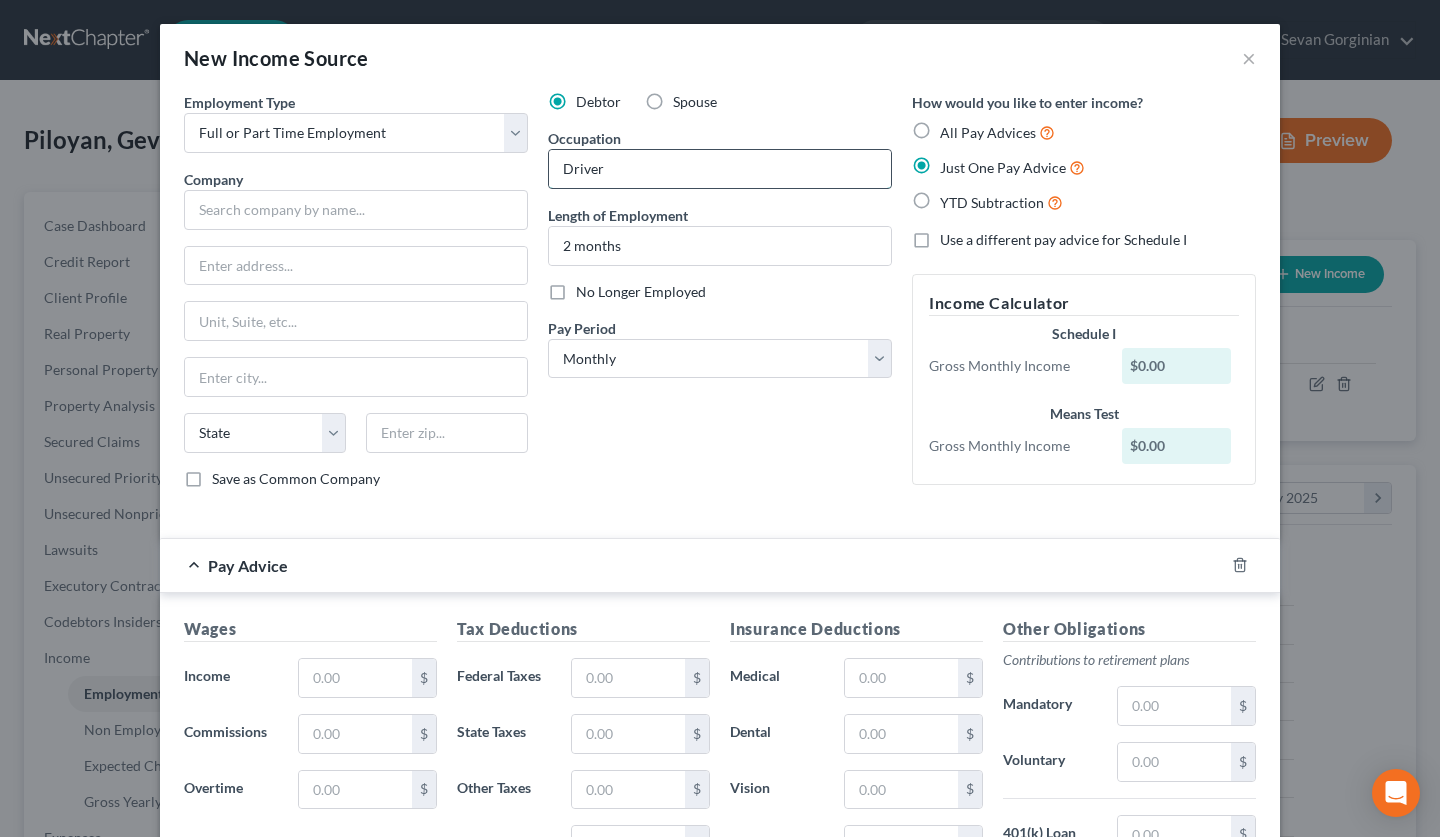 type on "Driver" 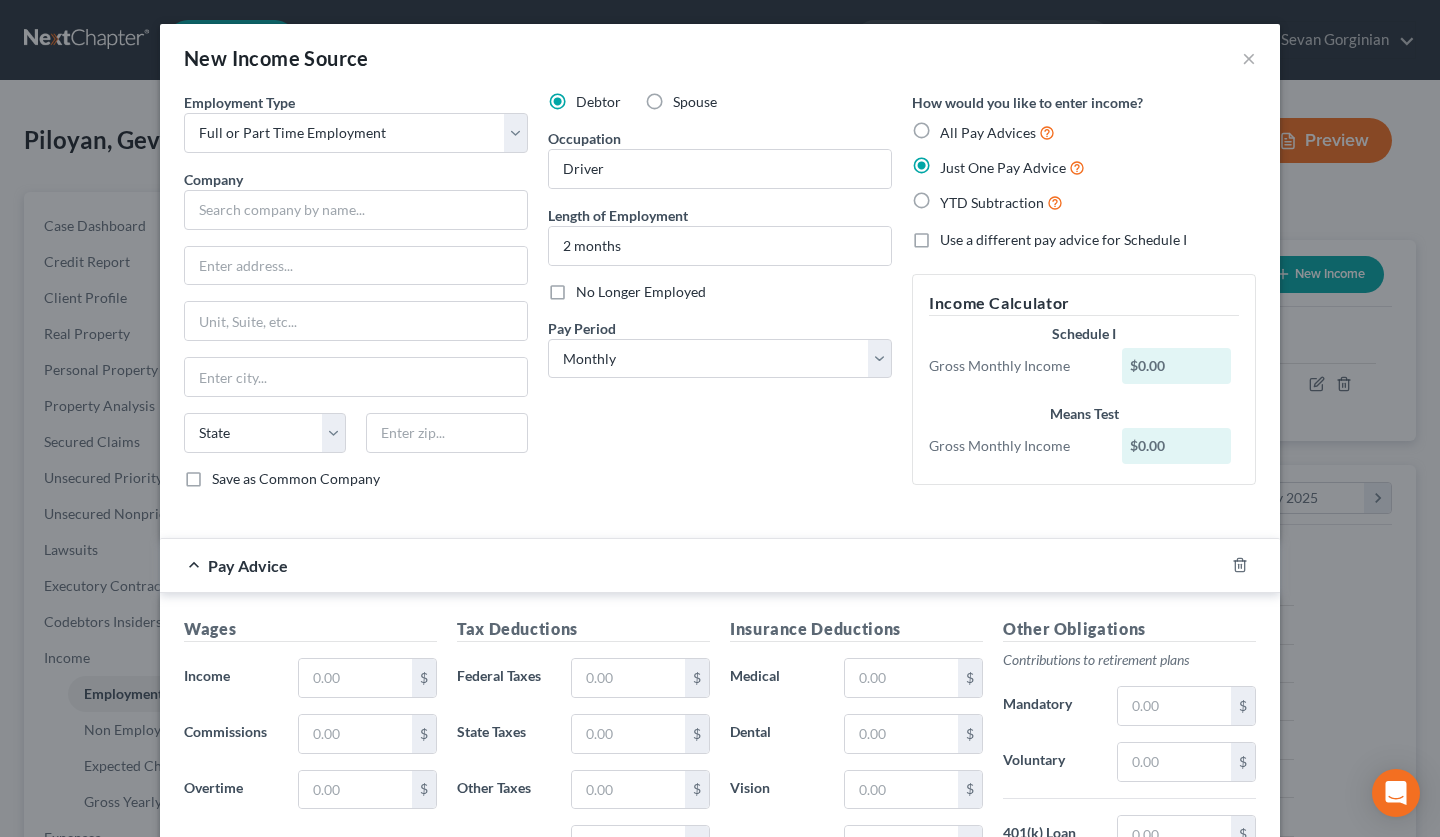 click on "Employment Type
*
Select Full or Part Time Employment Self Employment
Company
*
State AL AK AR AZ CA CO CT DE DC FL GA GU HI ID IL IN IA KS KY LA ME MD MA MI MN MS MO MT NC ND NE NV NH NJ NM NY OH OK OR PA PR RI SC SD TN TX UT VI VA VT WA WV WI WY Save as Common Company" at bounding box center (356, 298) 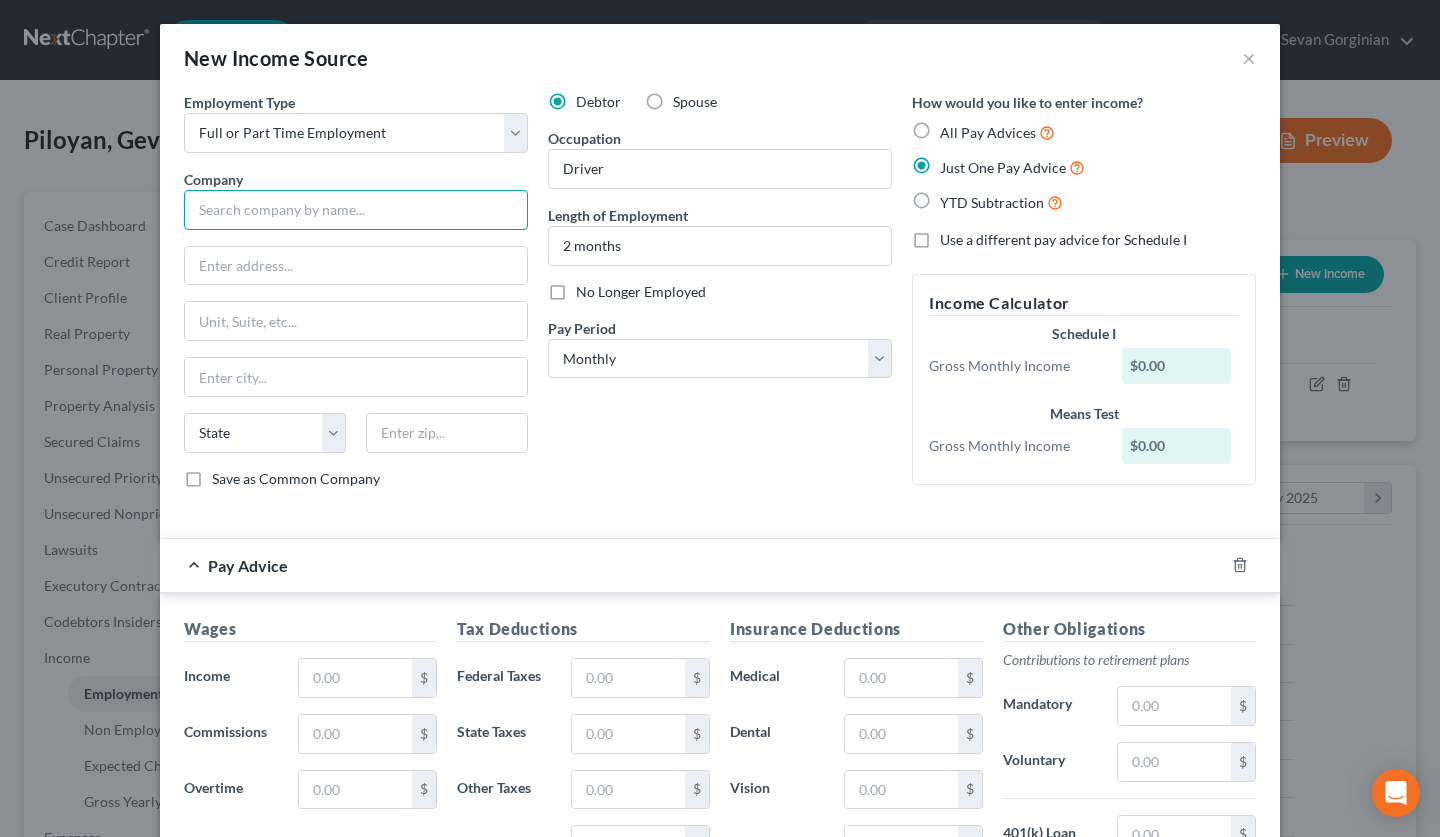 click at bounding box center (356, 210) 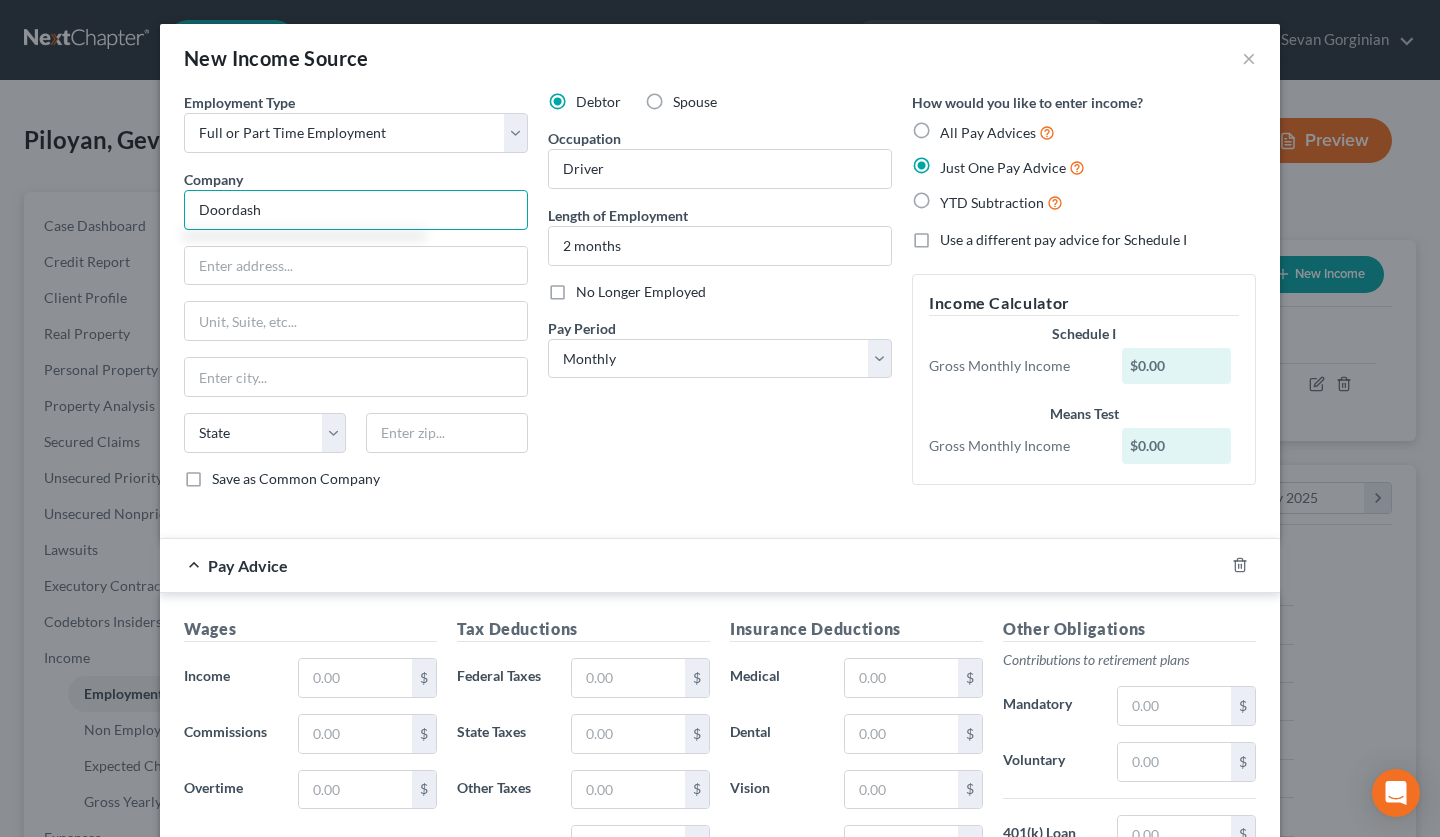type on "Doordash" 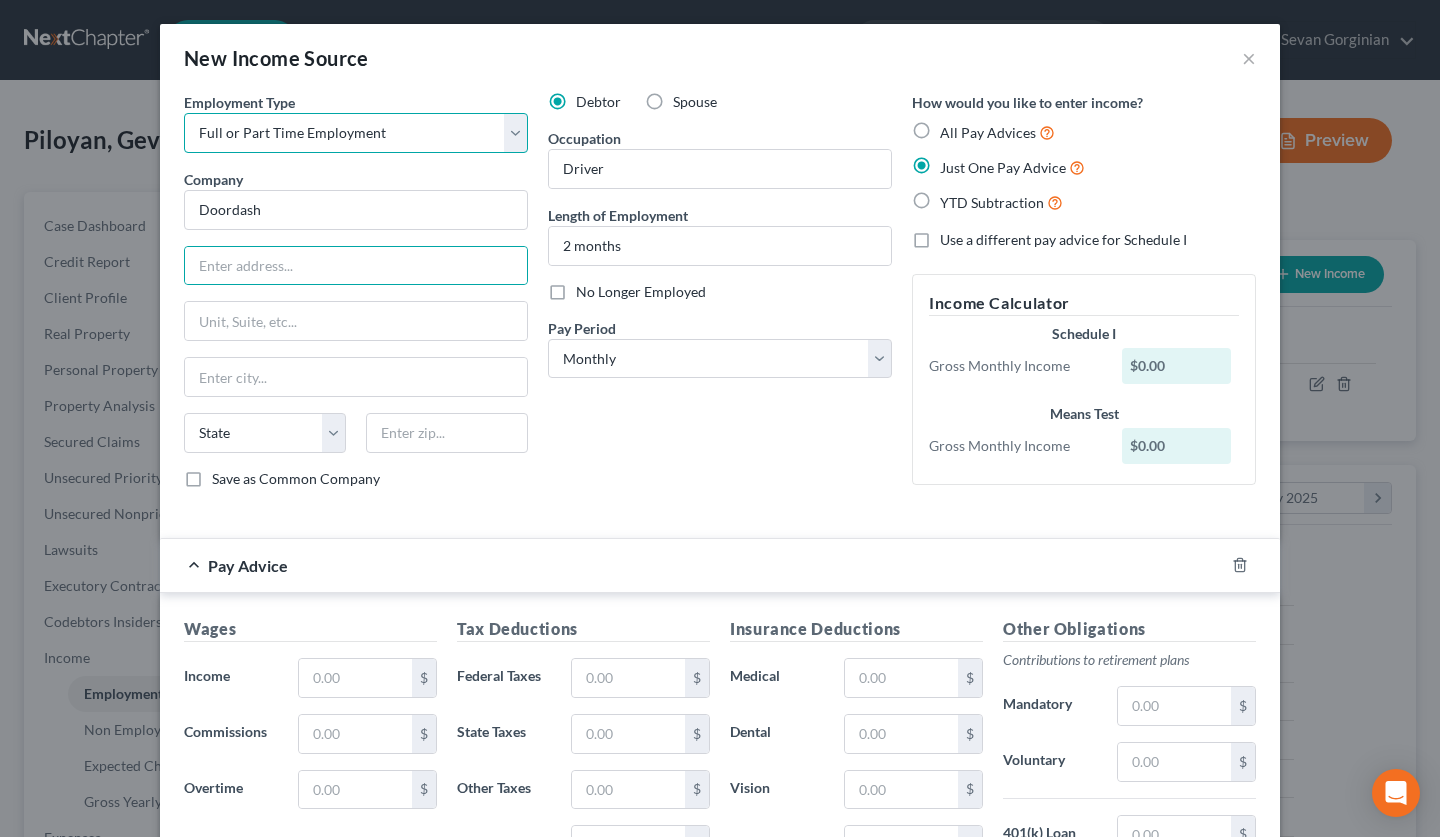 click on "Select Full or Part Time Employment Self Employment" at bounding box center (356, 133) 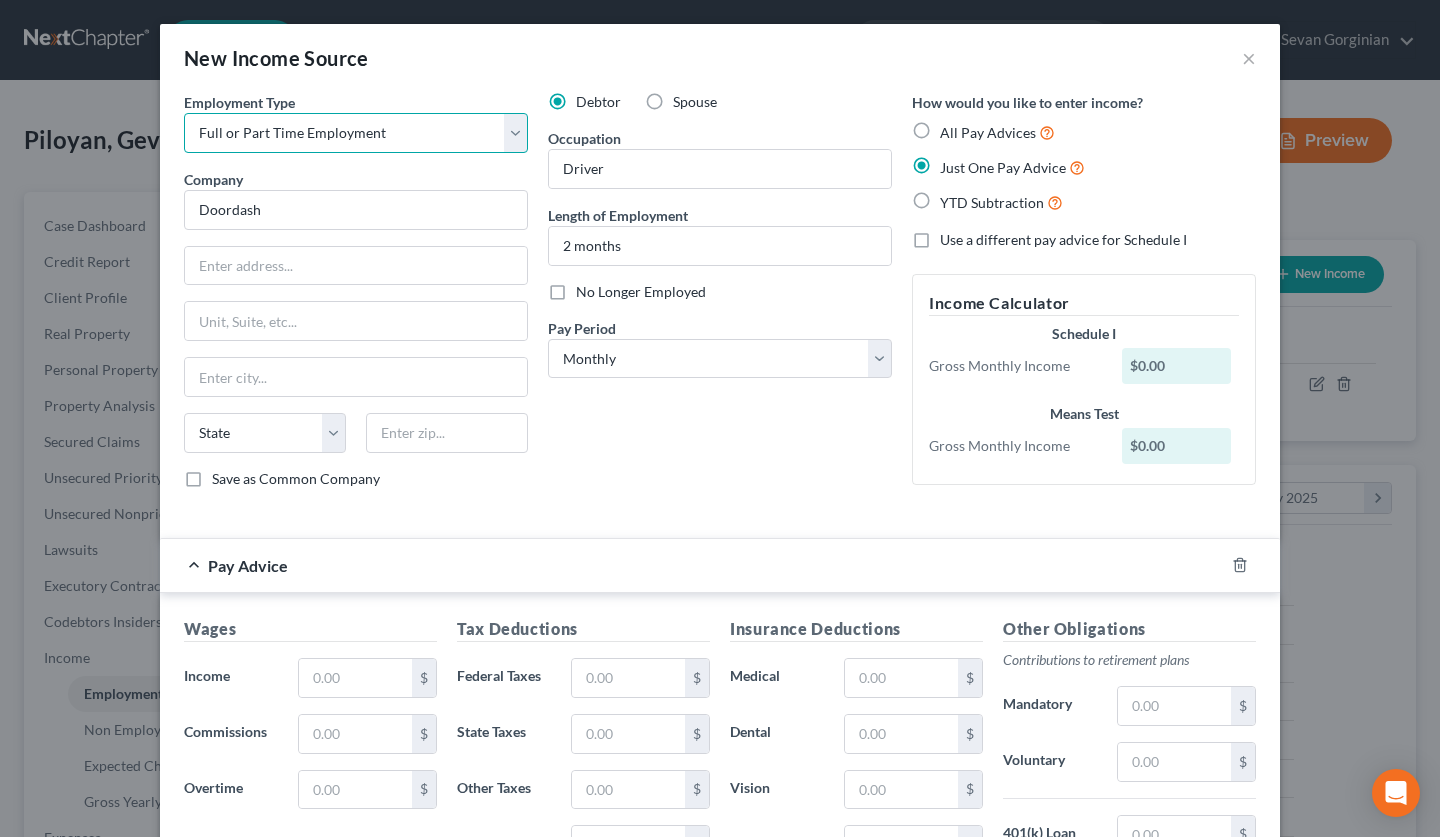 select on "1" 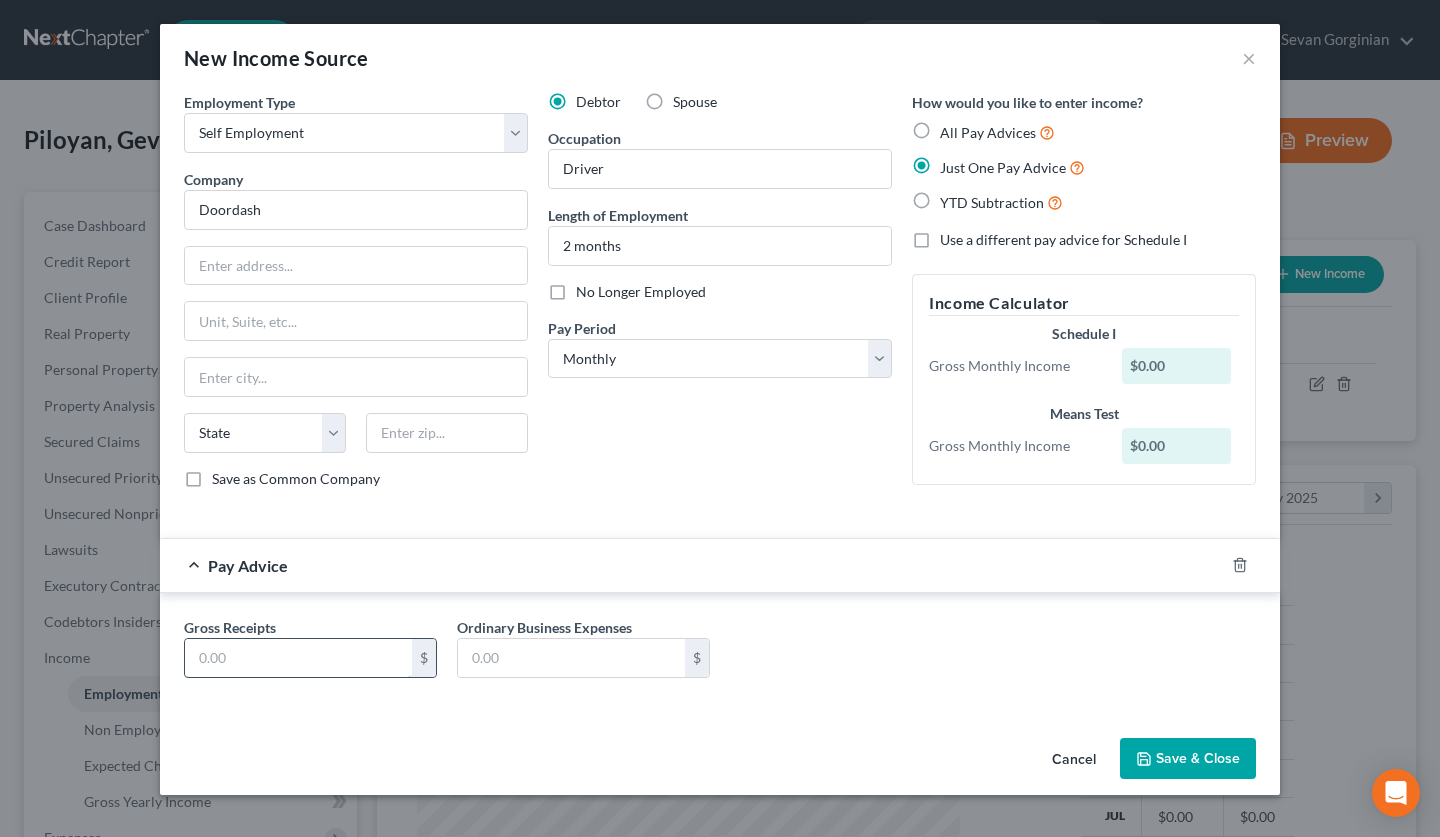 click at bounding box center [298, 658] 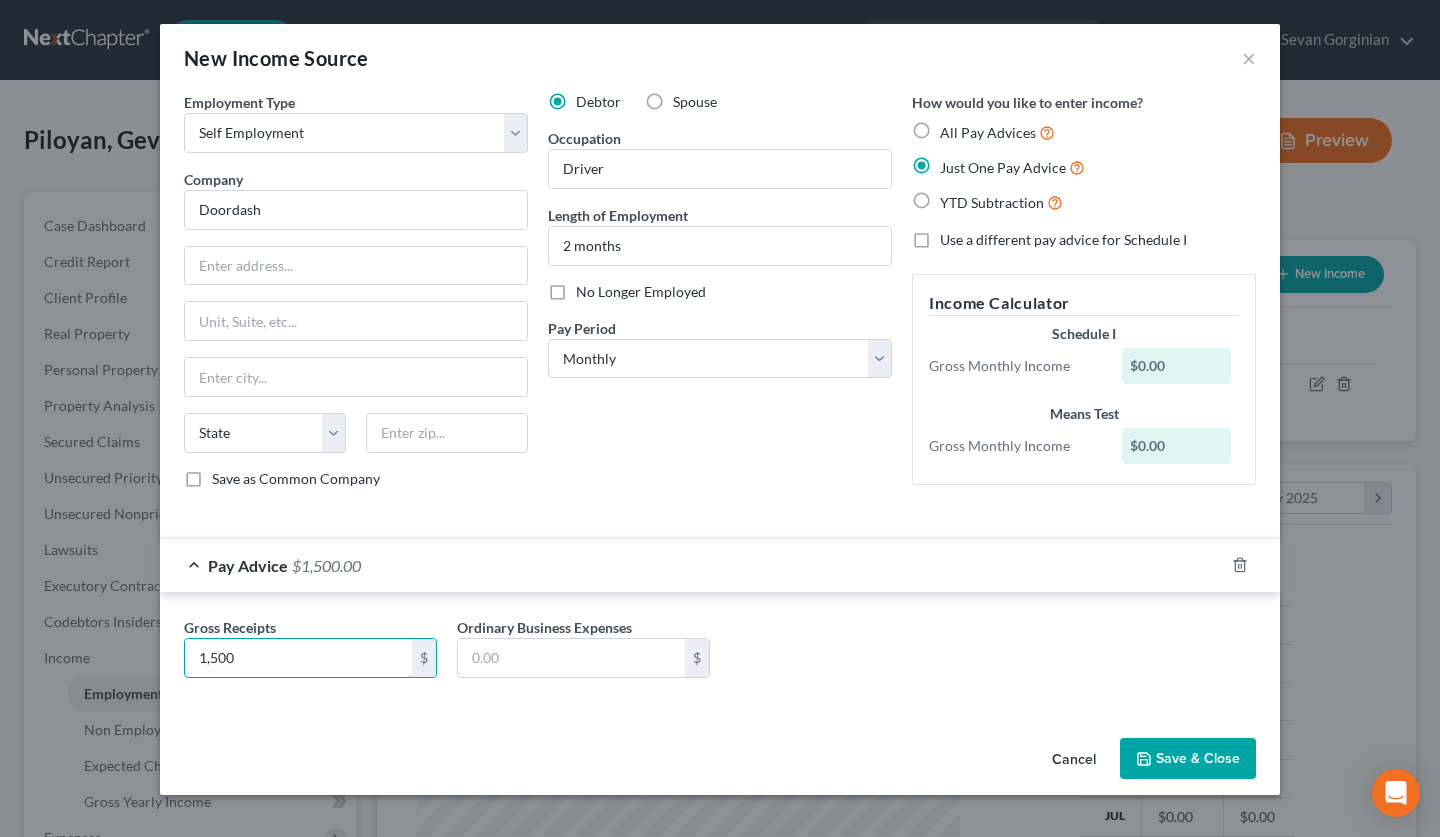 type on "1,500" 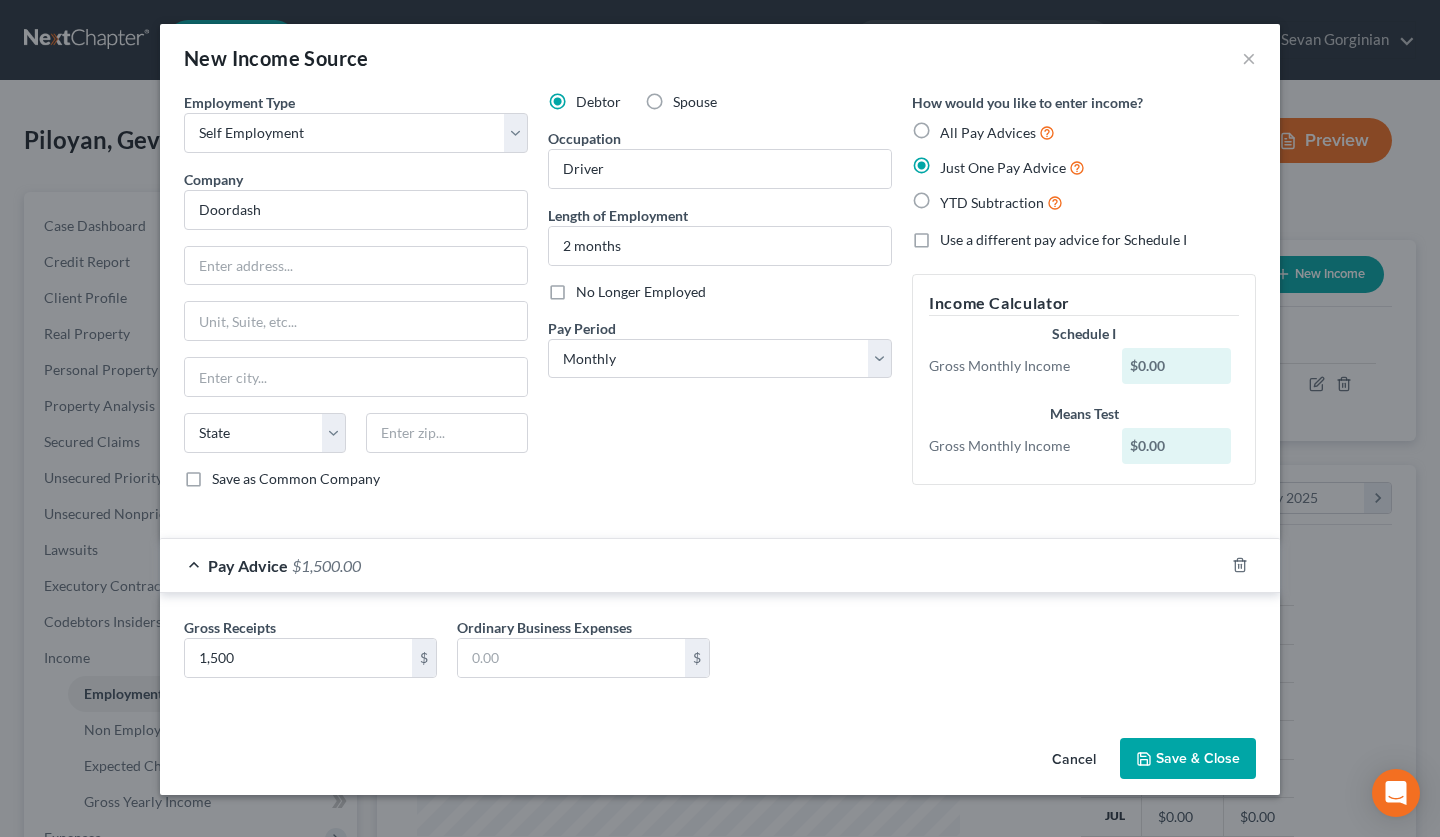 click on "Save & Close" at bounding box center [1188, 759] 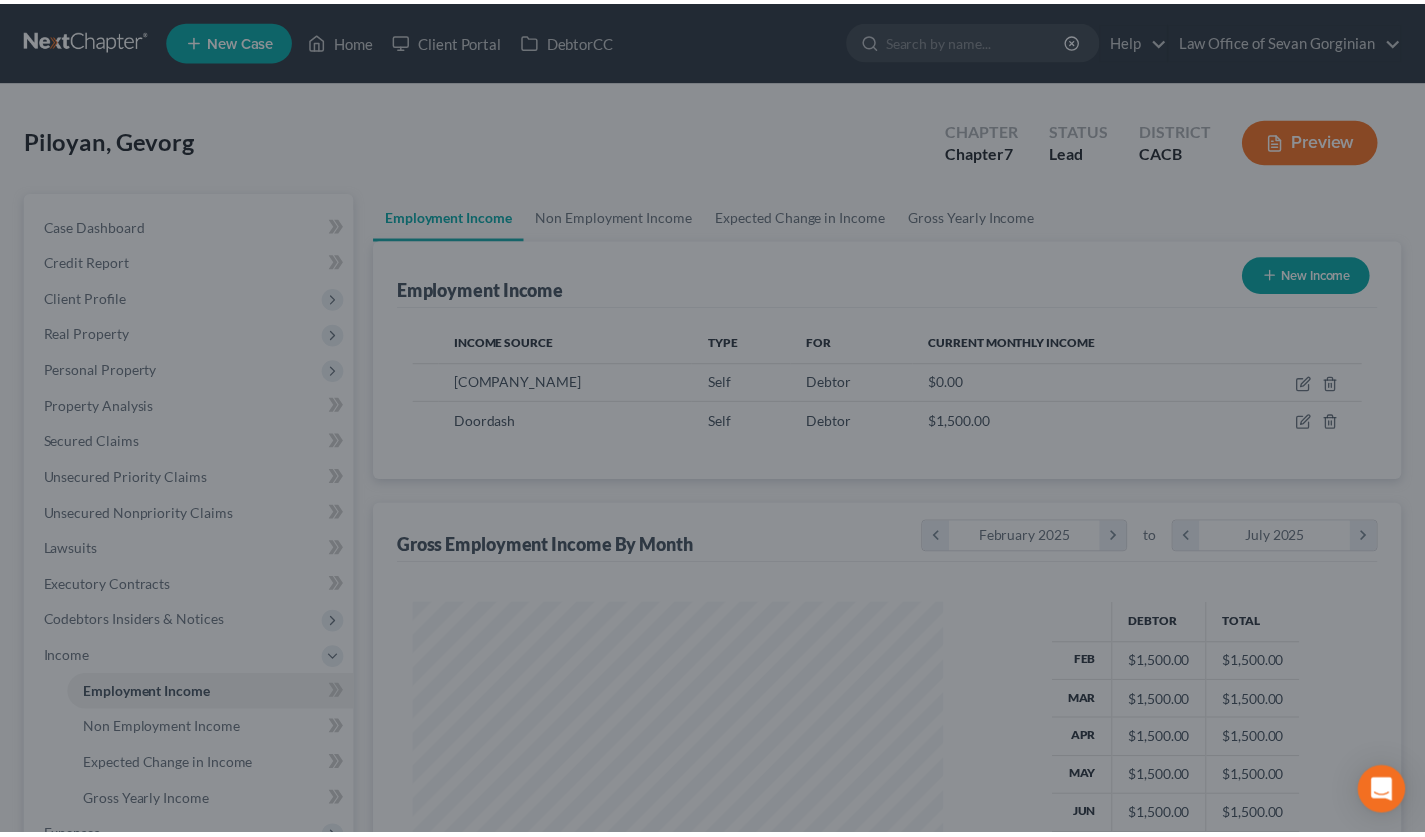scroll, scrollTop: 358, scrollLeft: 576, axis: both 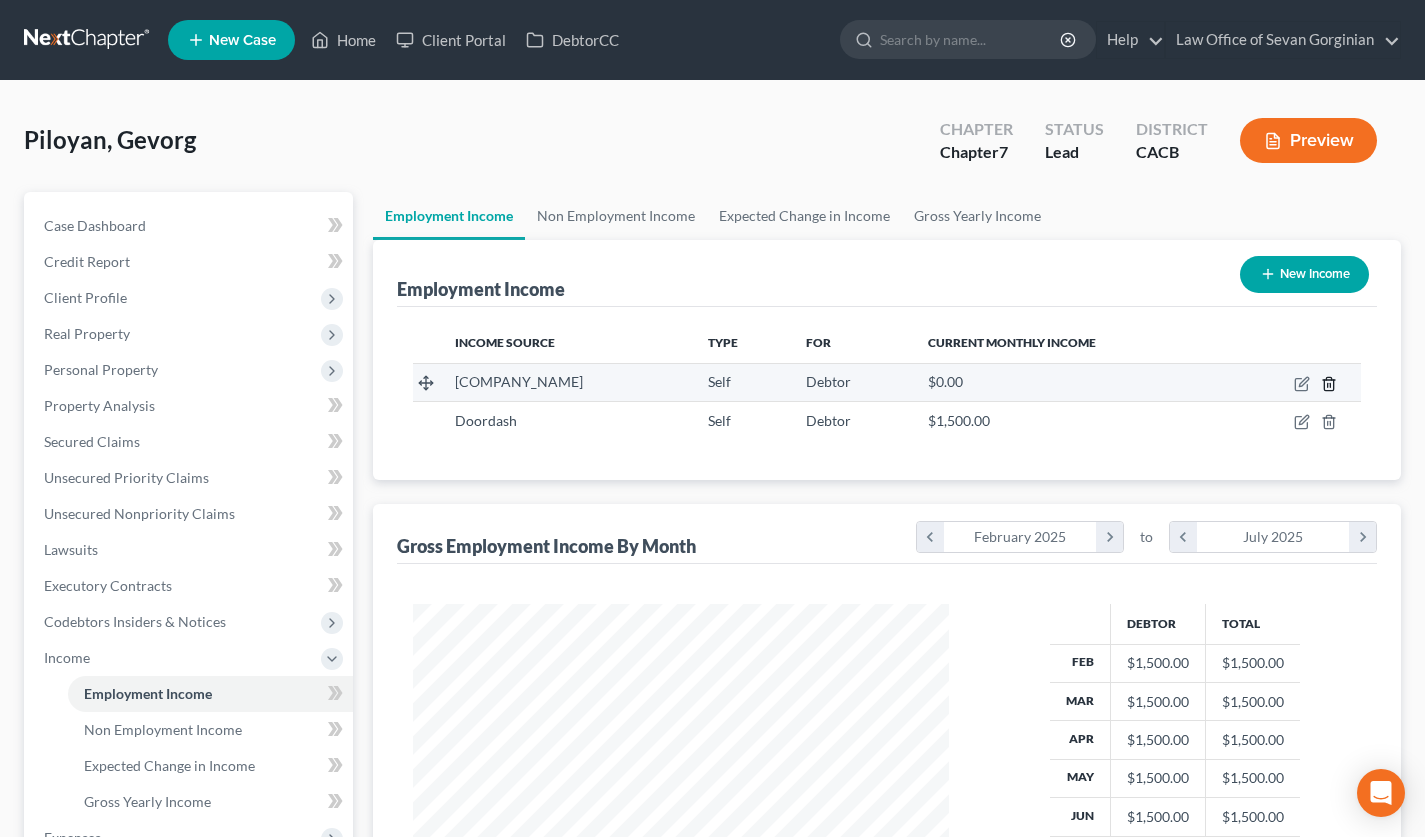 click 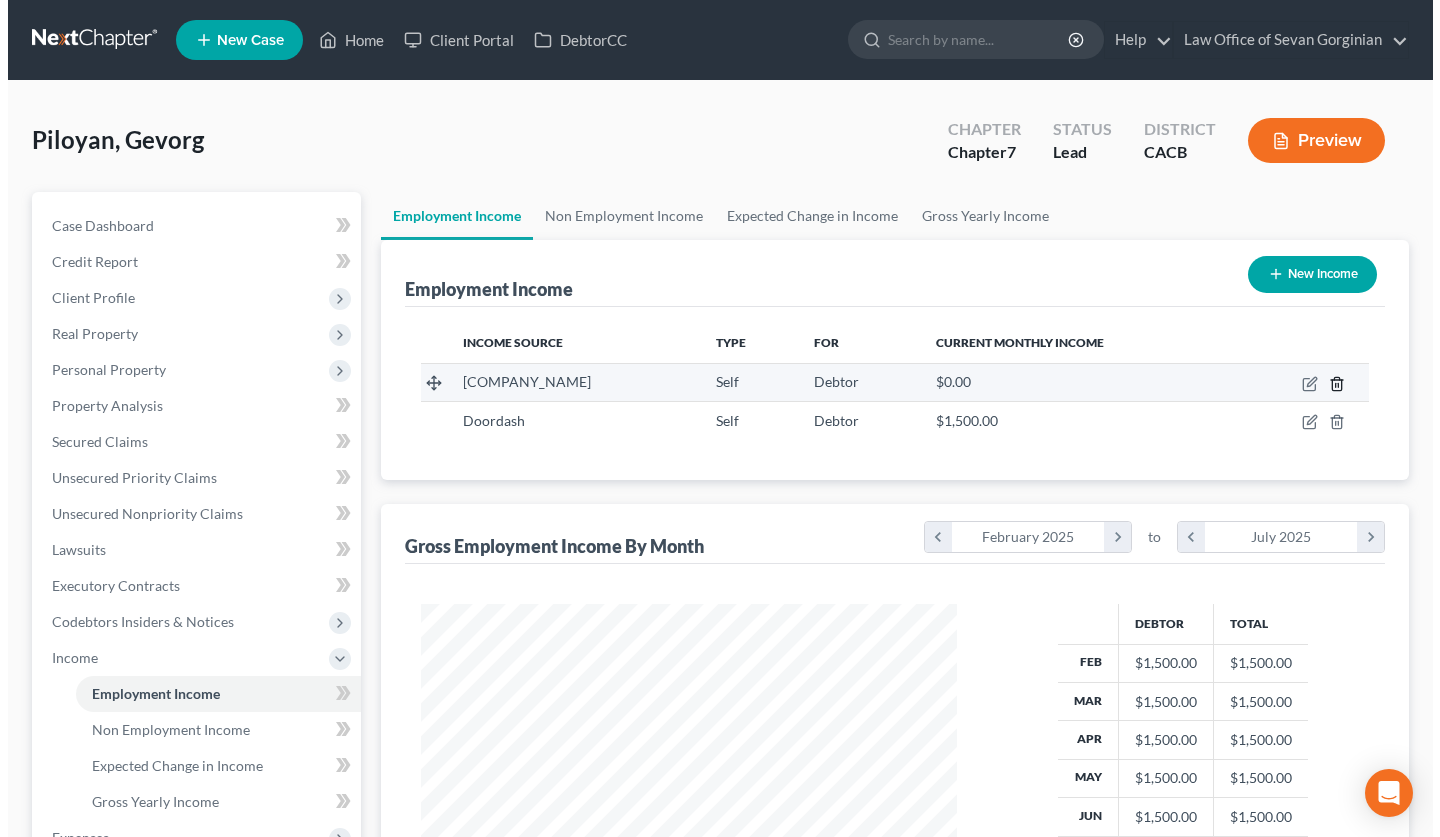 scroll, scrollTop: 999641, scrollLeft: 999417, axis: both 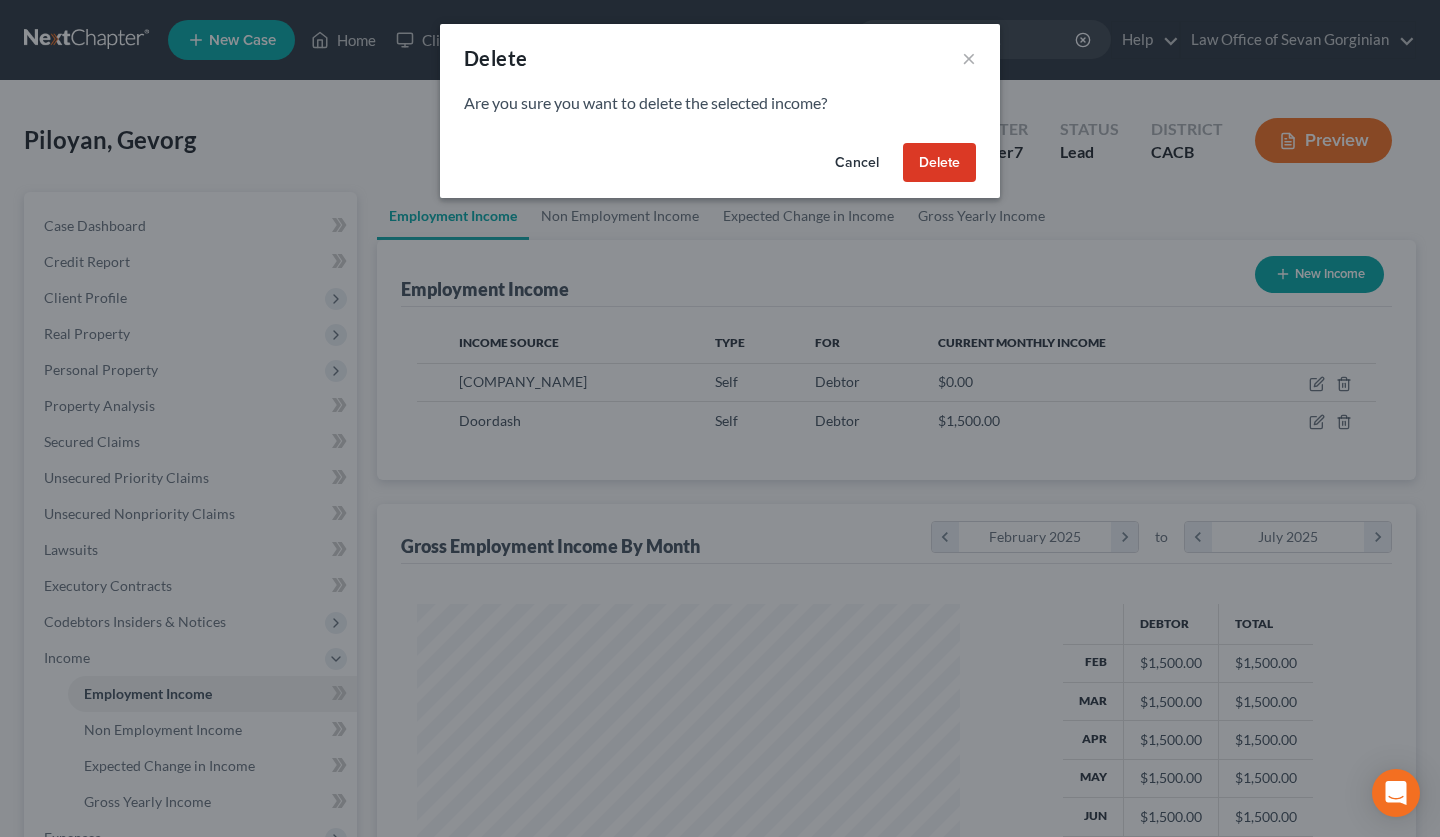 click on "Delete" at bounding box center (939, 163) 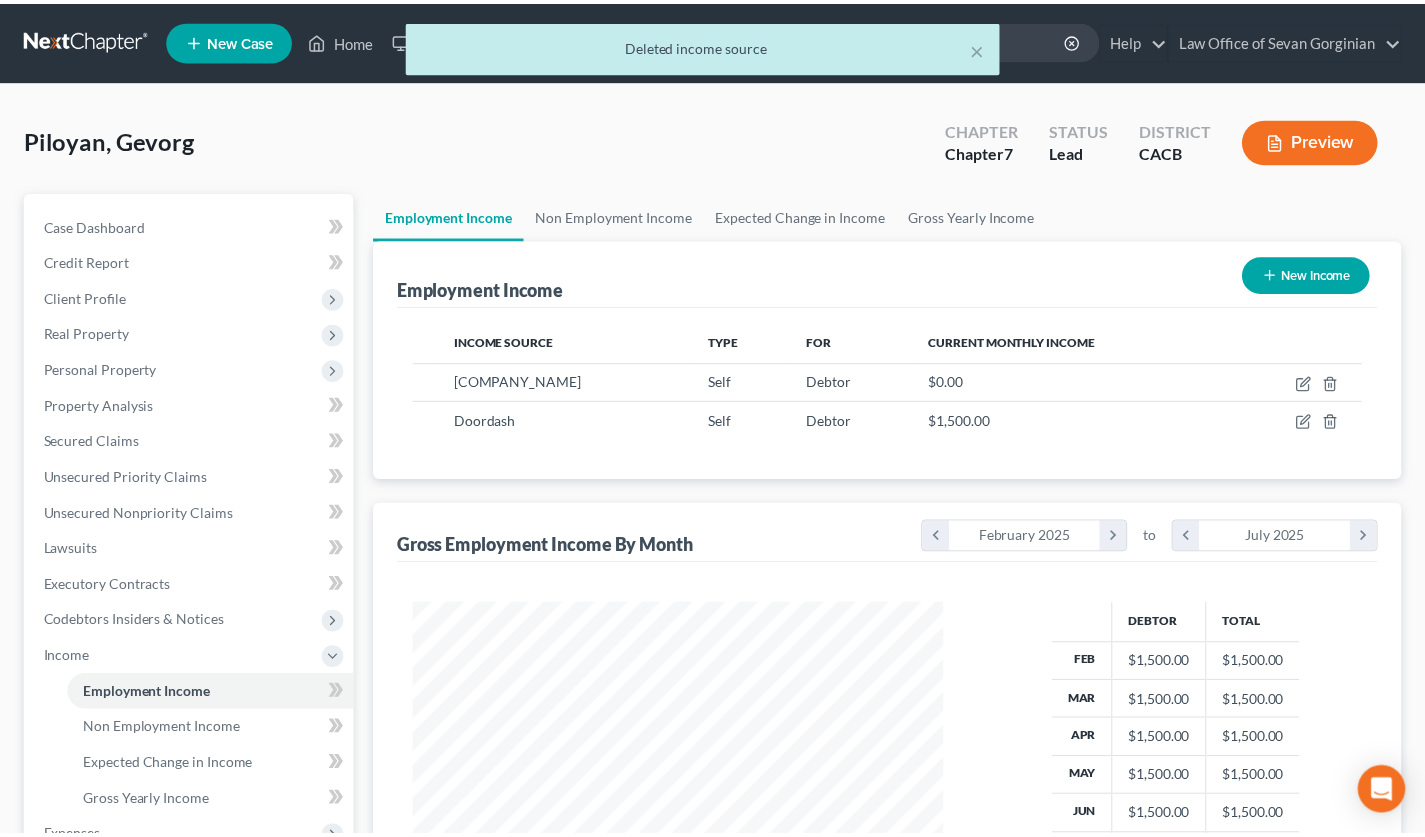 scroll, scrollTop: 358, scrollLeft: 576, axis: both 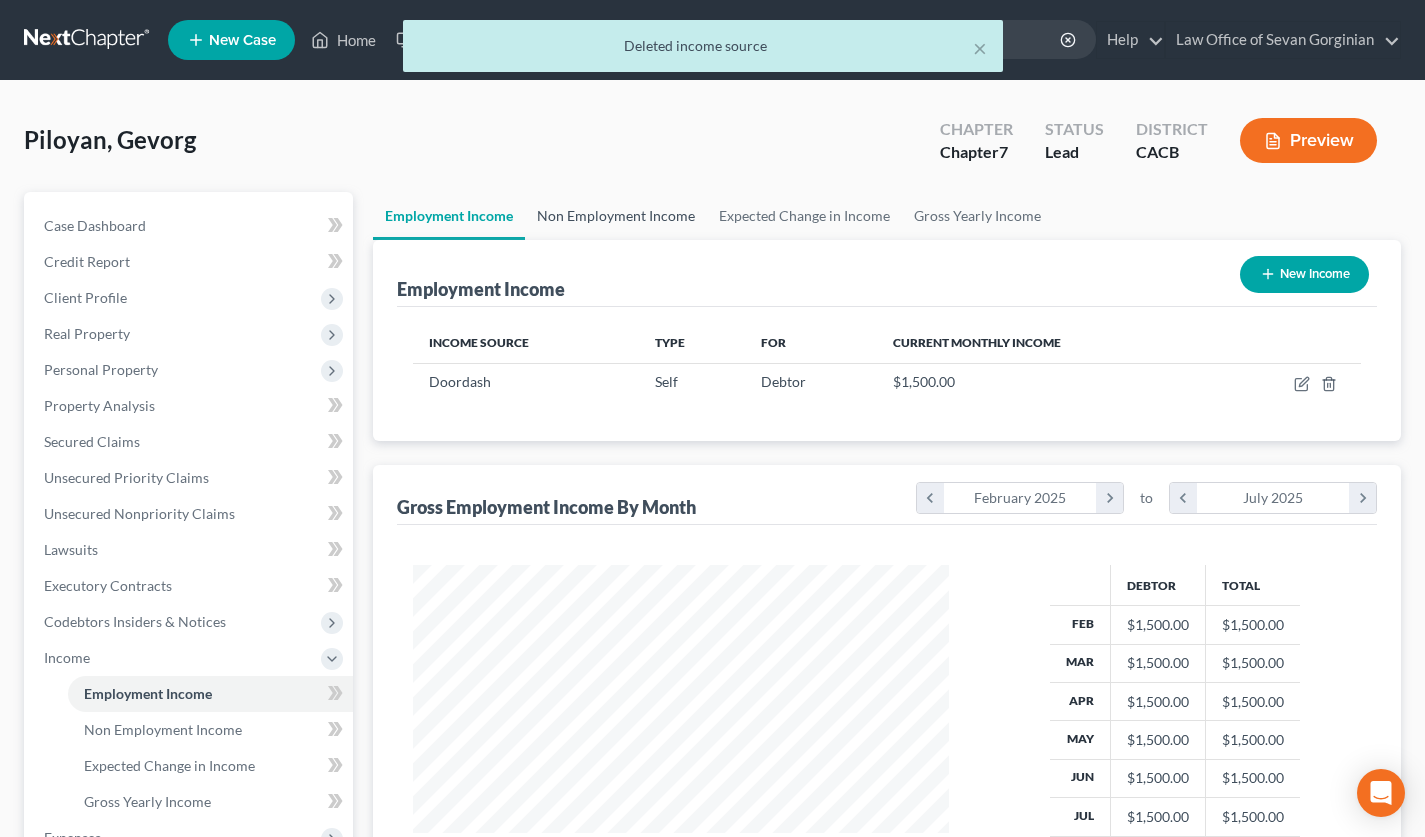 click on "Non Employment Income" at bounding box center (616, 216) 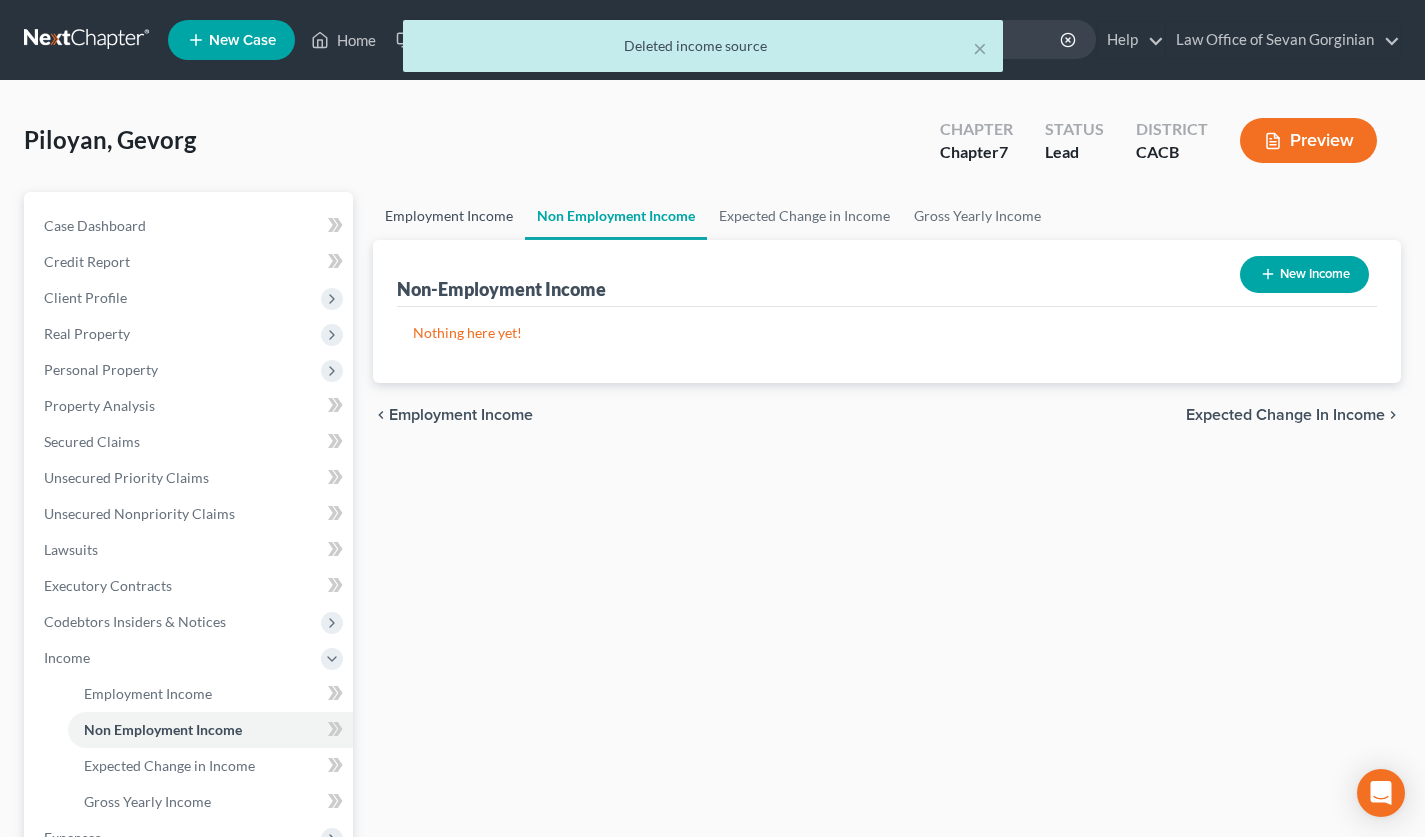 click on "Employment Income" at bounding box center (449, 216) 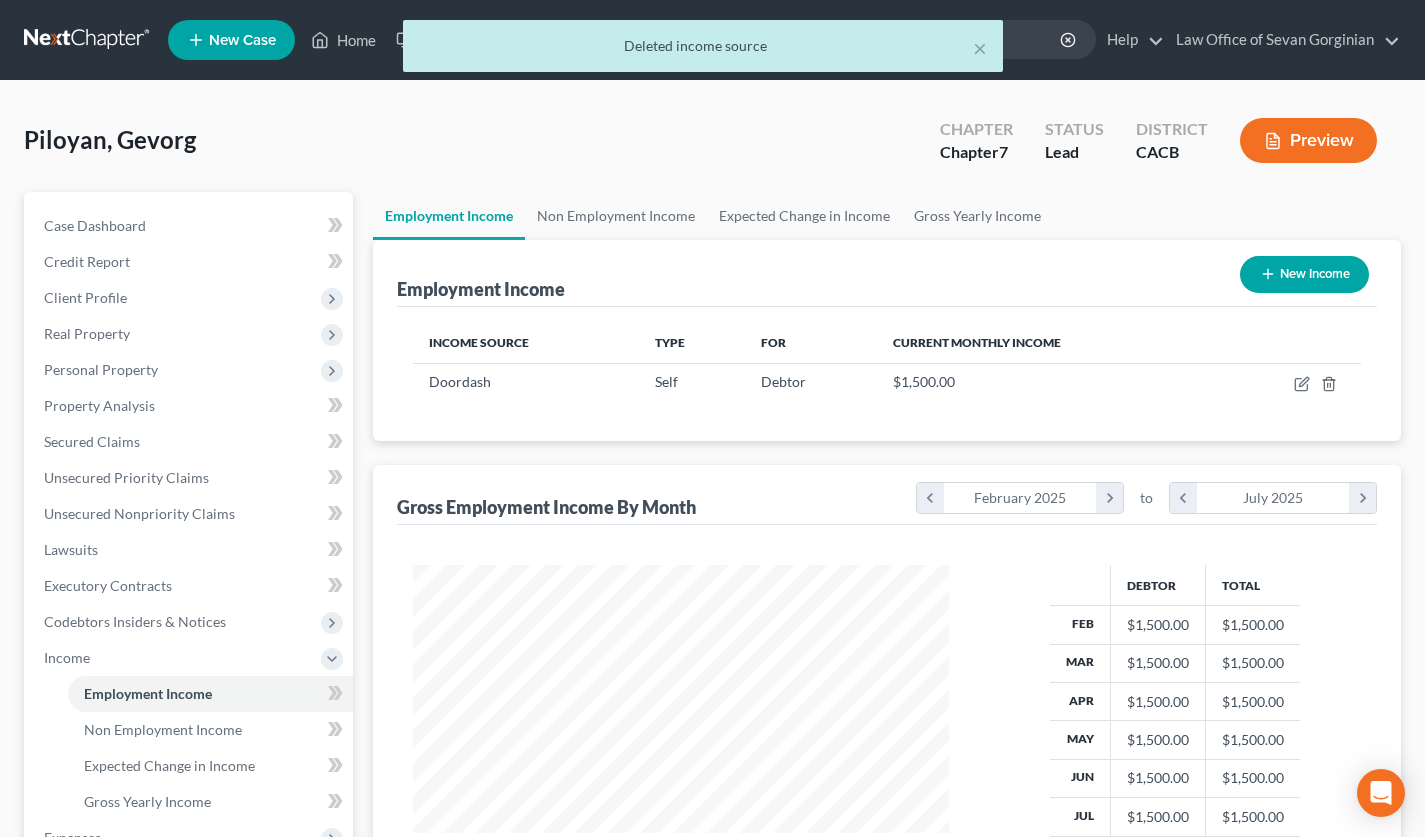 scroll, scrollTop: 999641, scrollLeft: 999424, axis: both 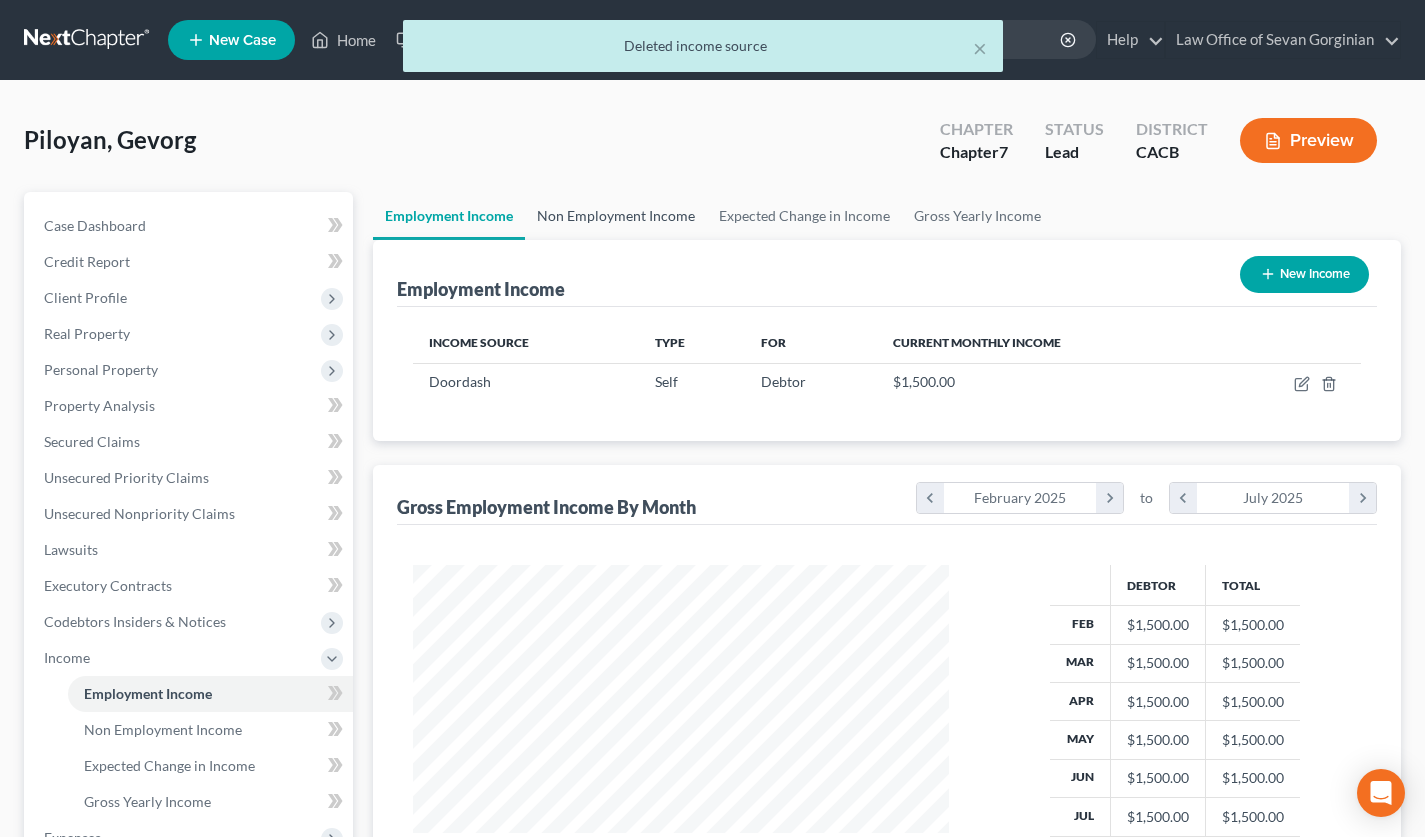click on "Non Employment Income" at bounding box center [616, 216] 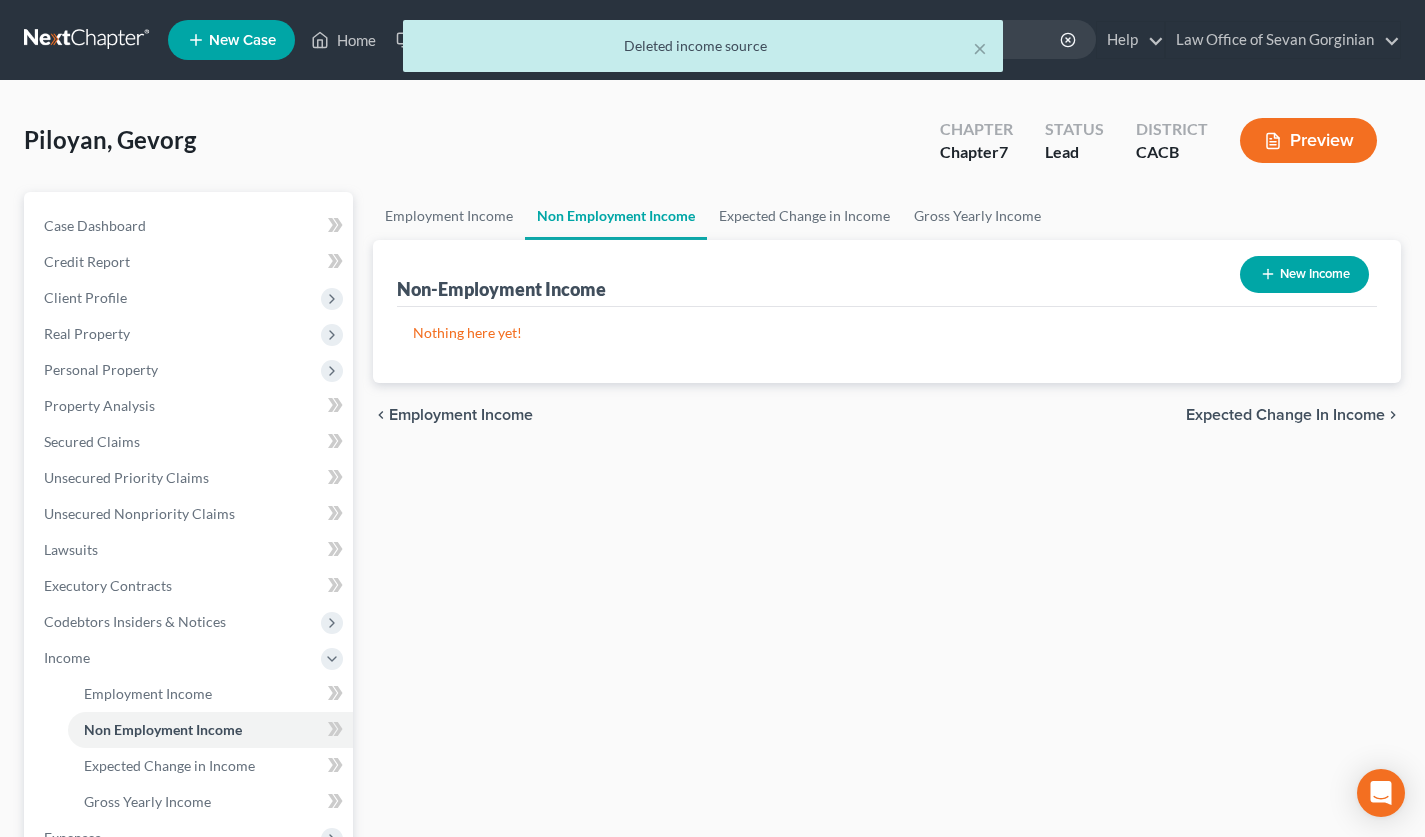 click on "New Income" at bounding box center [1304, 274] 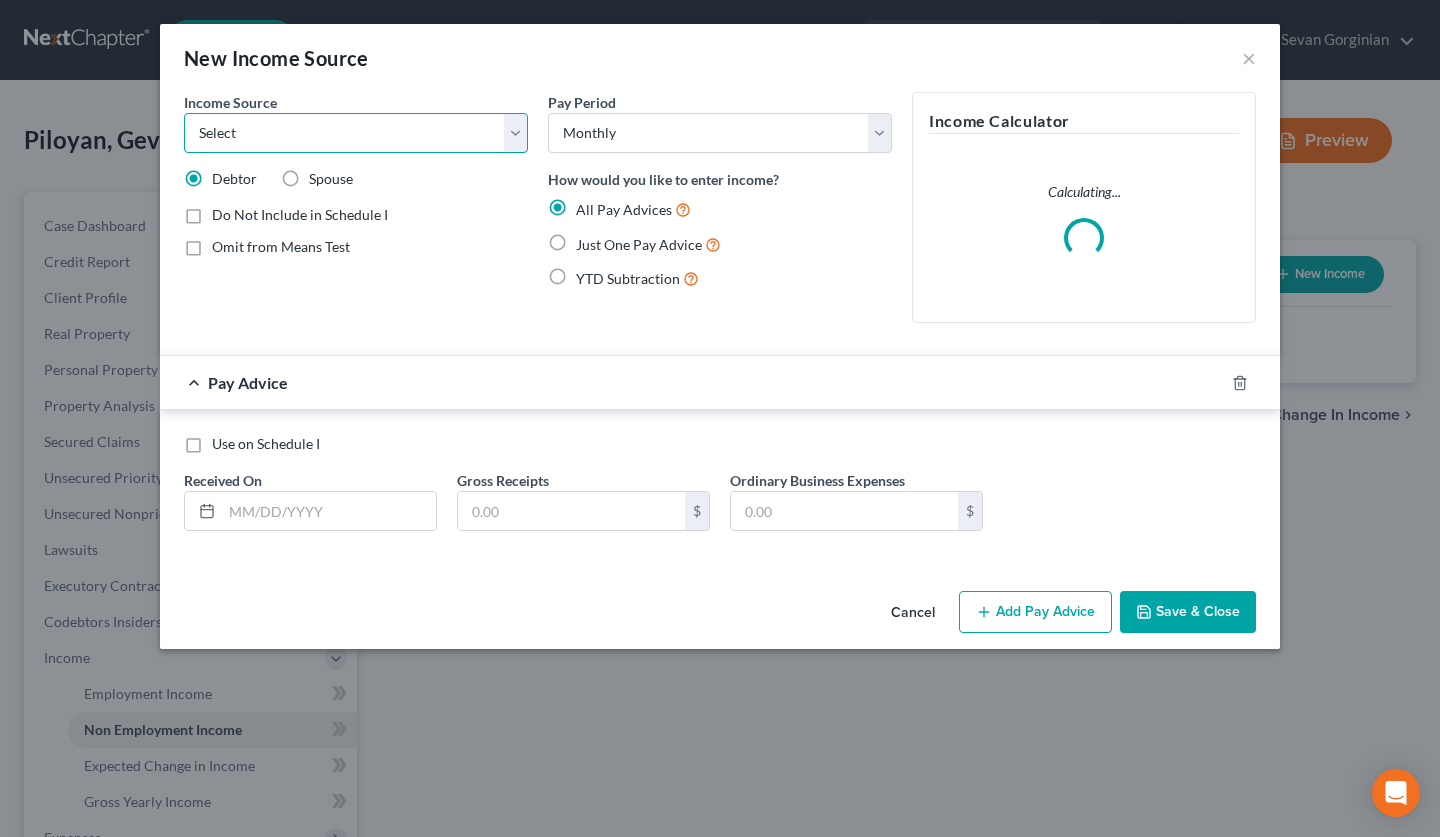 click on "Select Unemployment Disability (from employer) Pension Retirement Social Security / Social Security Disability Other Government Assistance Interests, Dividends or Royalties Child / Family Support Contributions to Household Property / Rental Business, Professional or Farm Alimony / Maintenance Payments Military Disability Benefits Other Monthly Income" at bounding box center [356, 133] 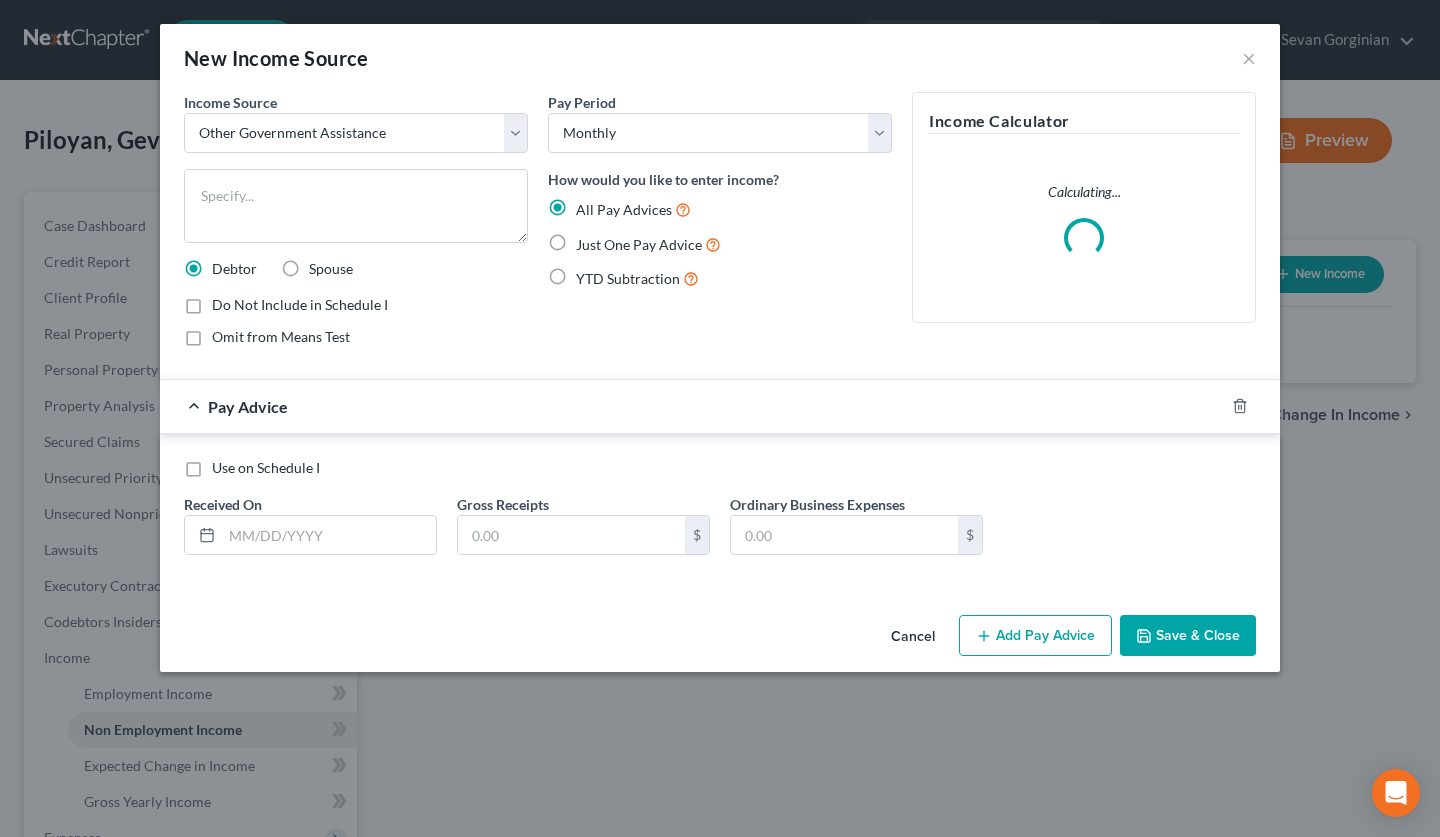 click on "Just One Pay Advice" at bounding box center (639, 244) 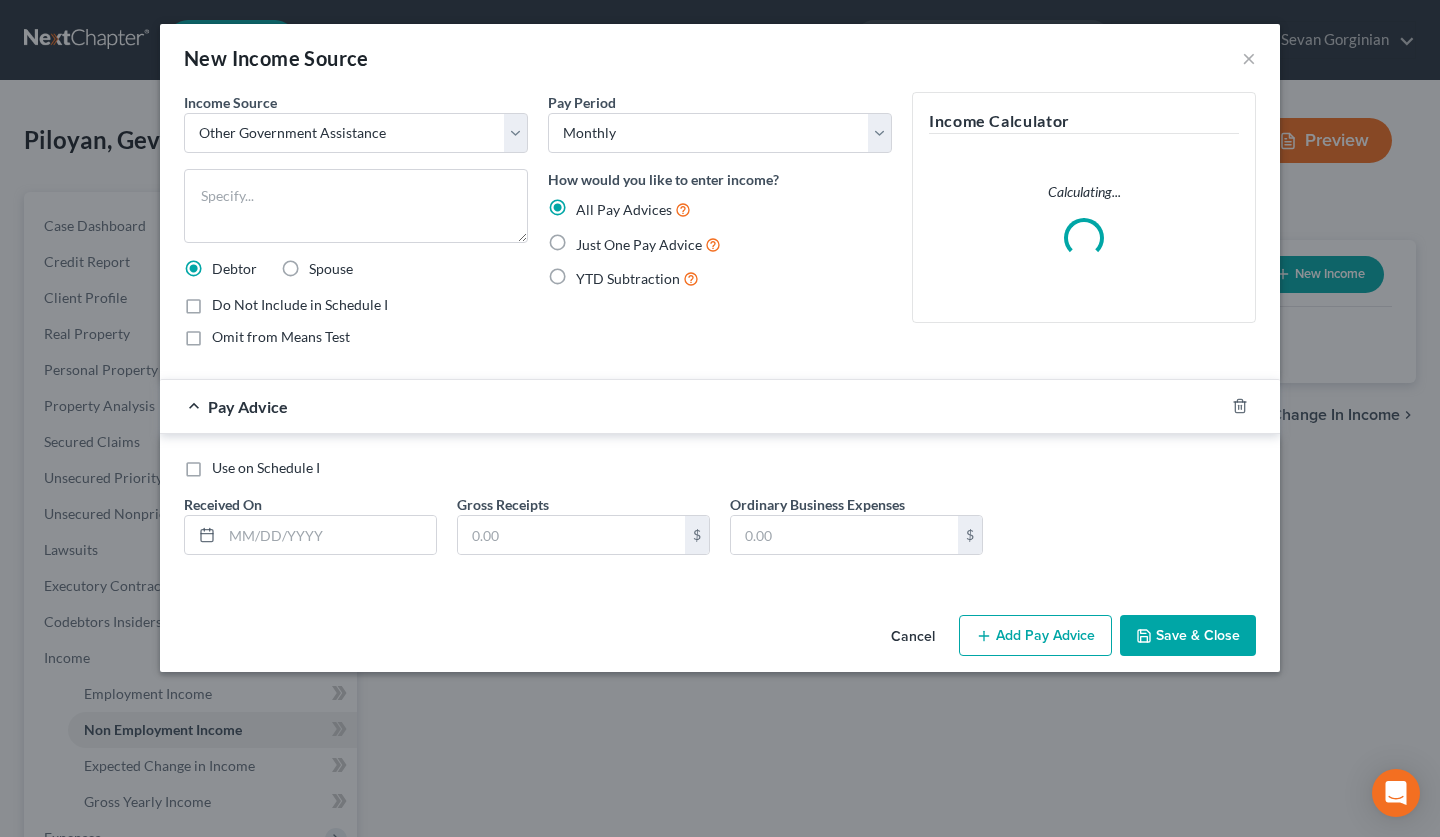 click on "Just One Pay Advice" at bounding box center [590, 239] 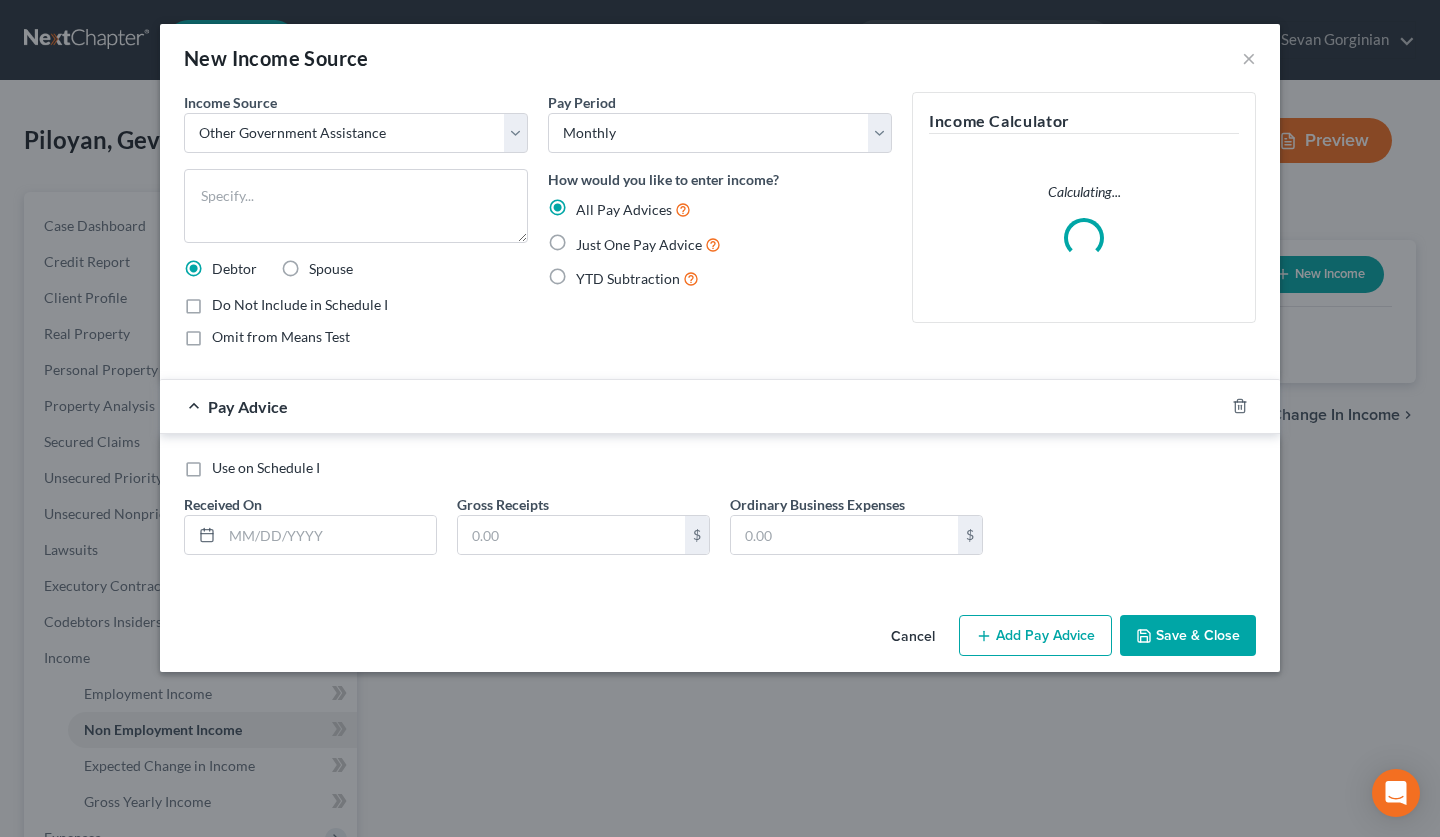 radio on "true" 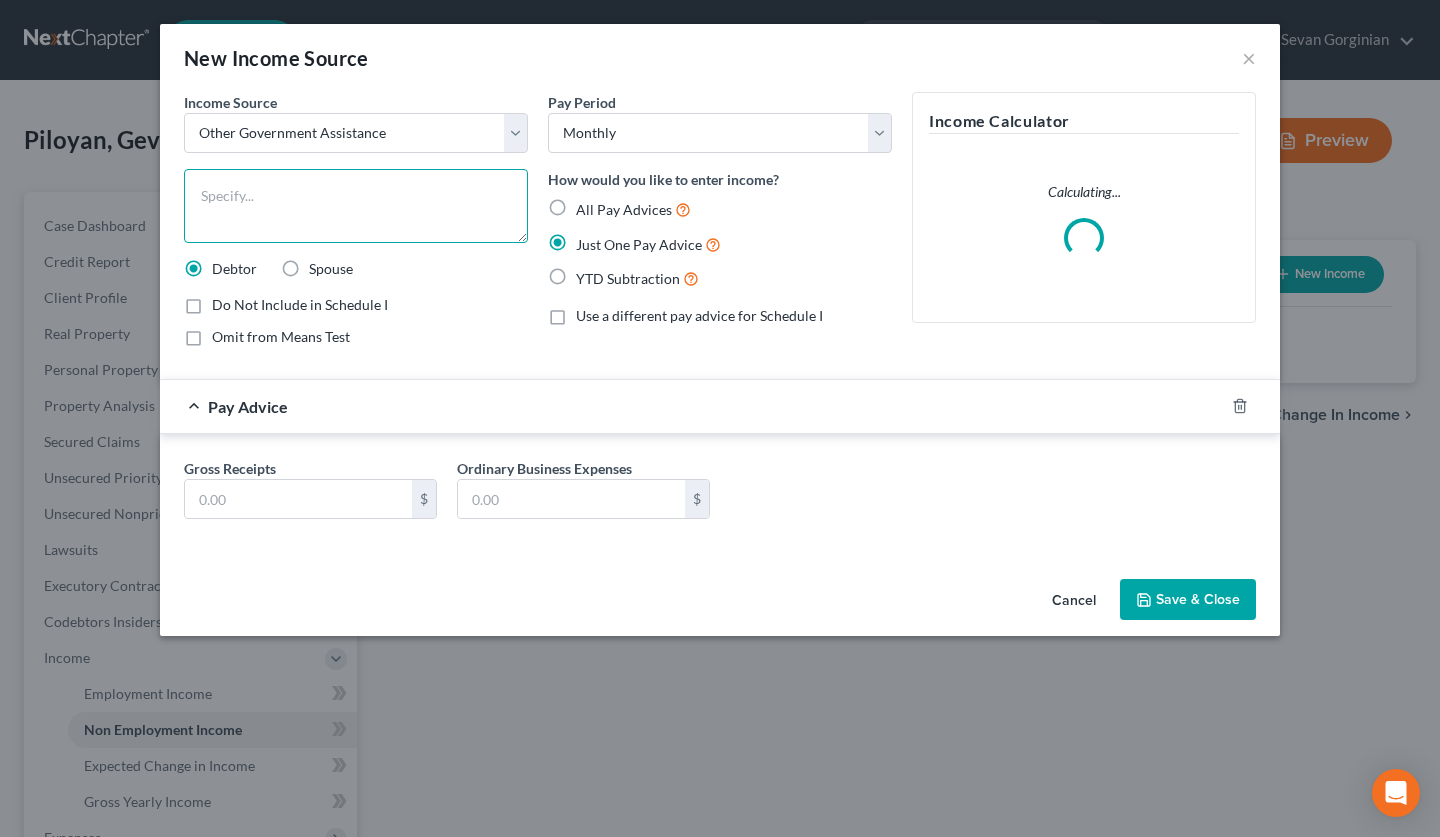 click at bounding box center [356, 206] 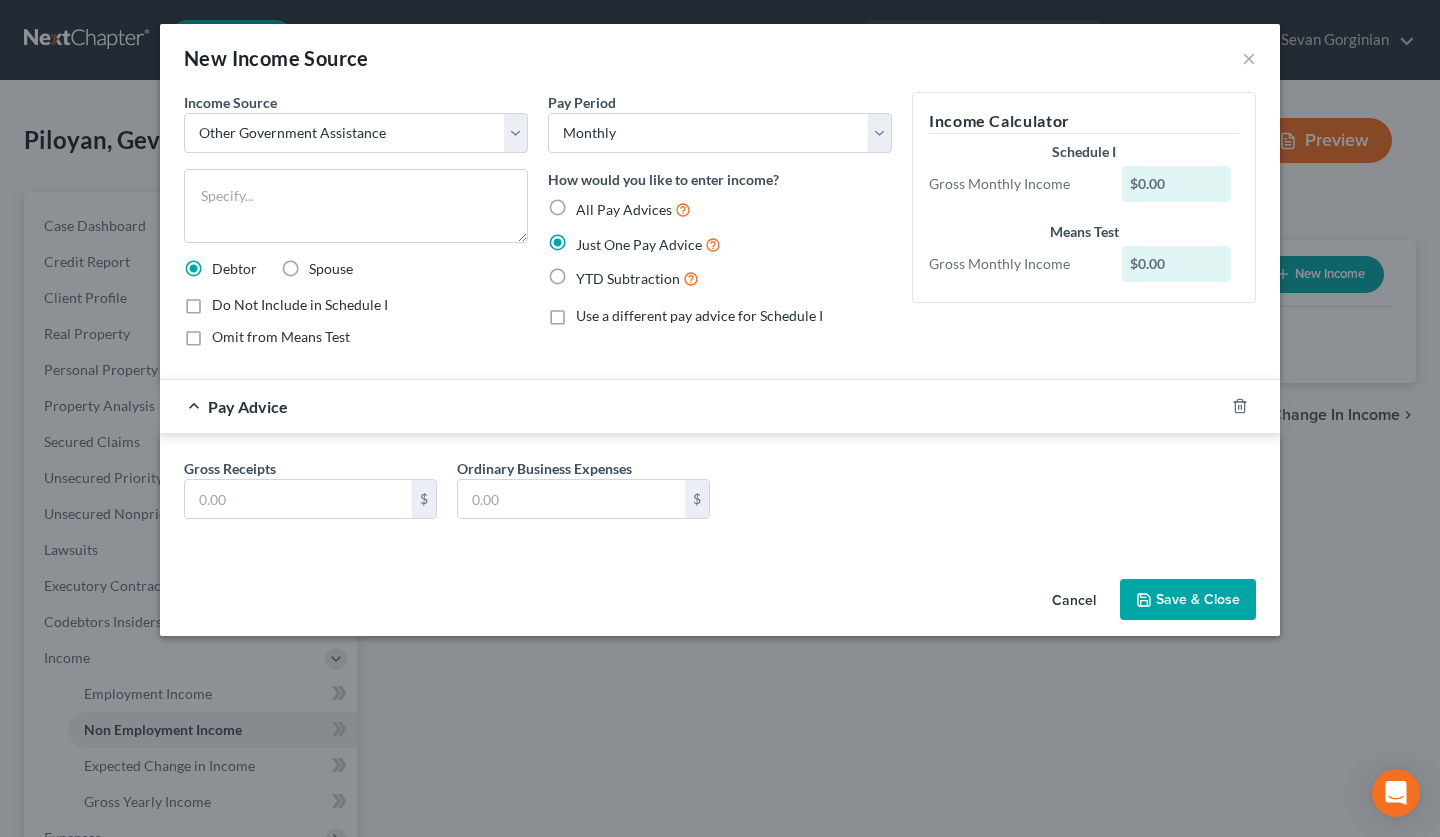 drag, startPoint x: 760, startPoint y: 271, endPoint x: 781, endPoint y: 260, distance: 23.70654 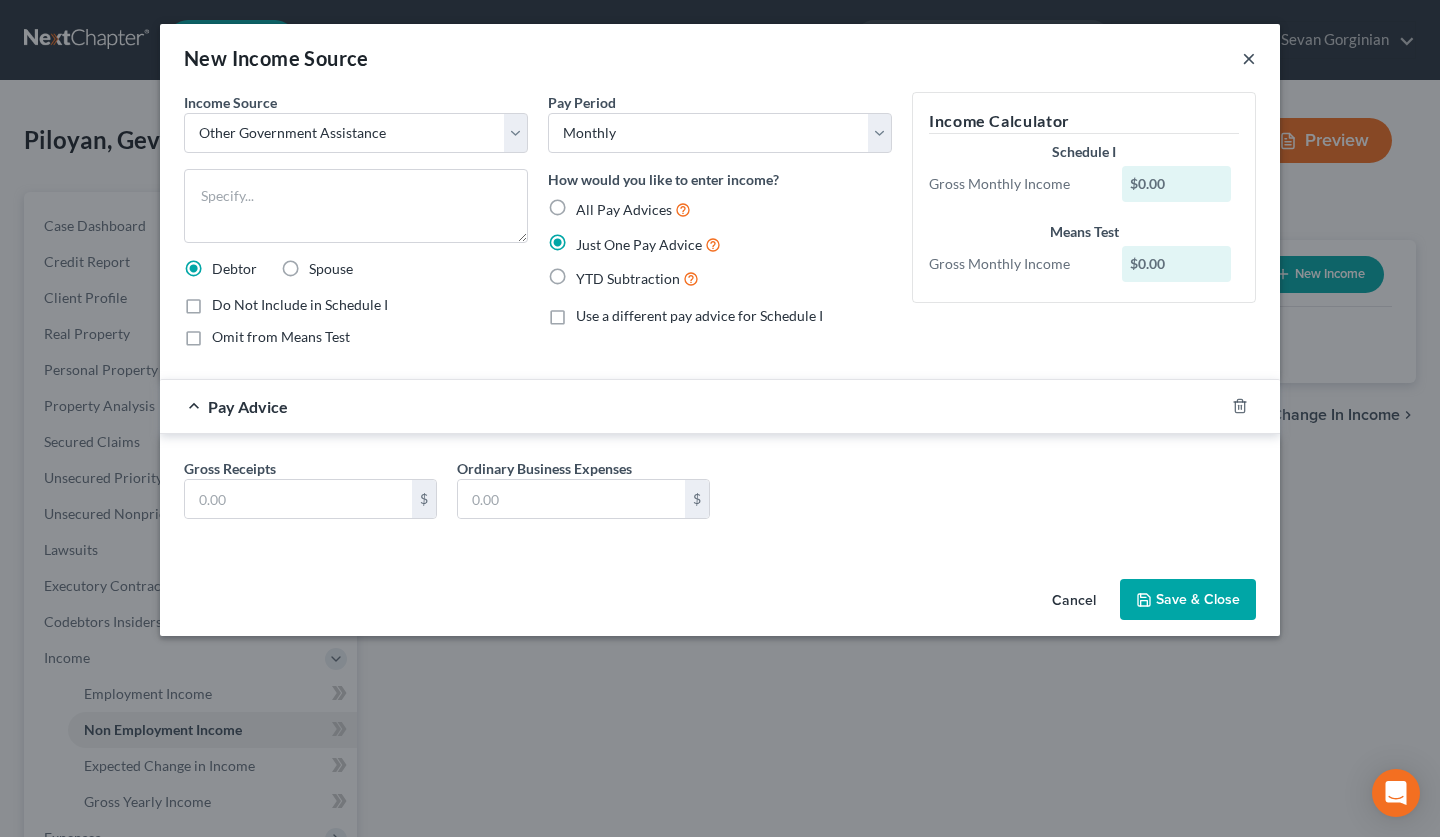 click on "New Income Source ×" at bounding box center (720, 58) 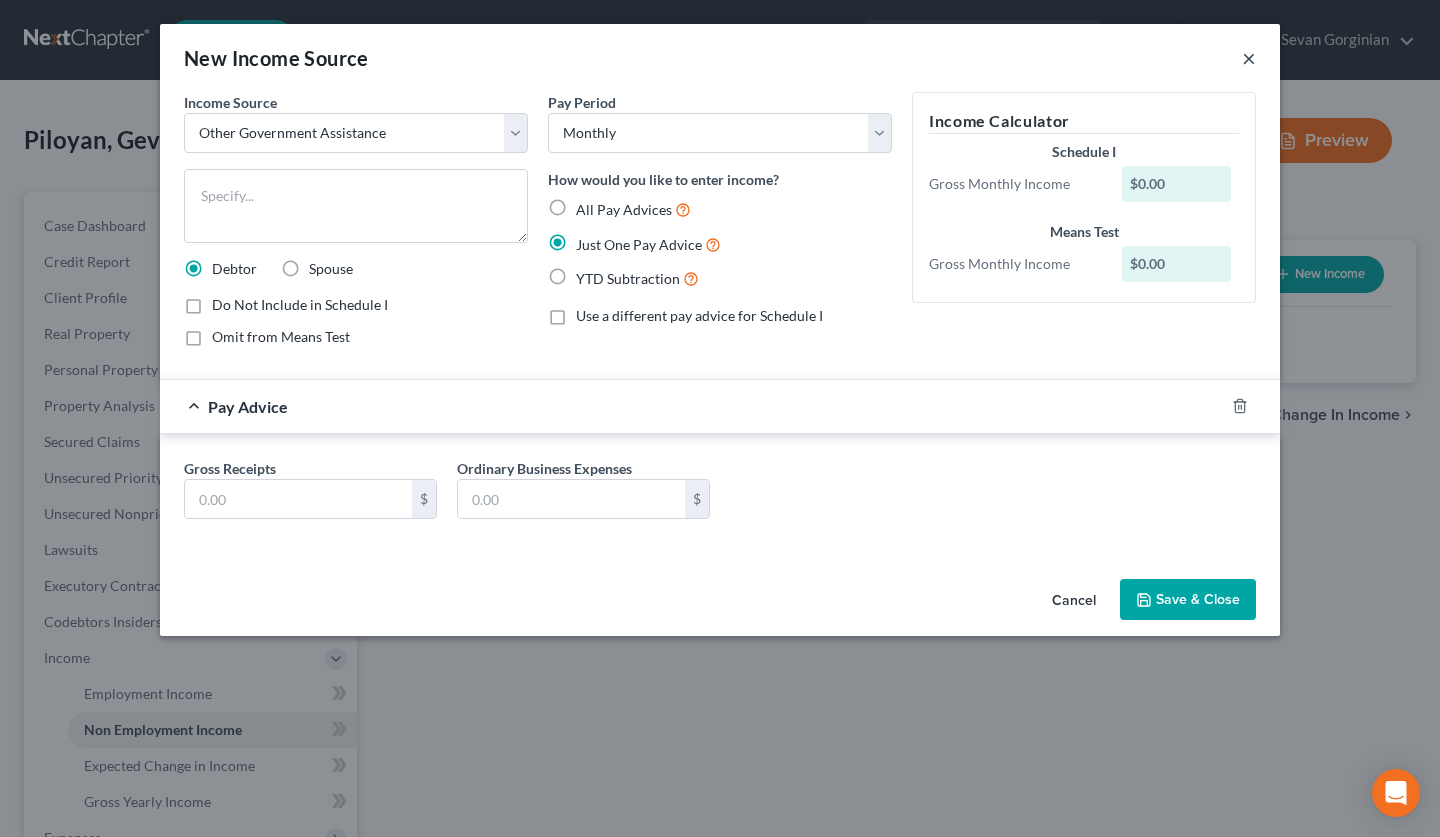 click on "×" at bounding box center (1249, 58) 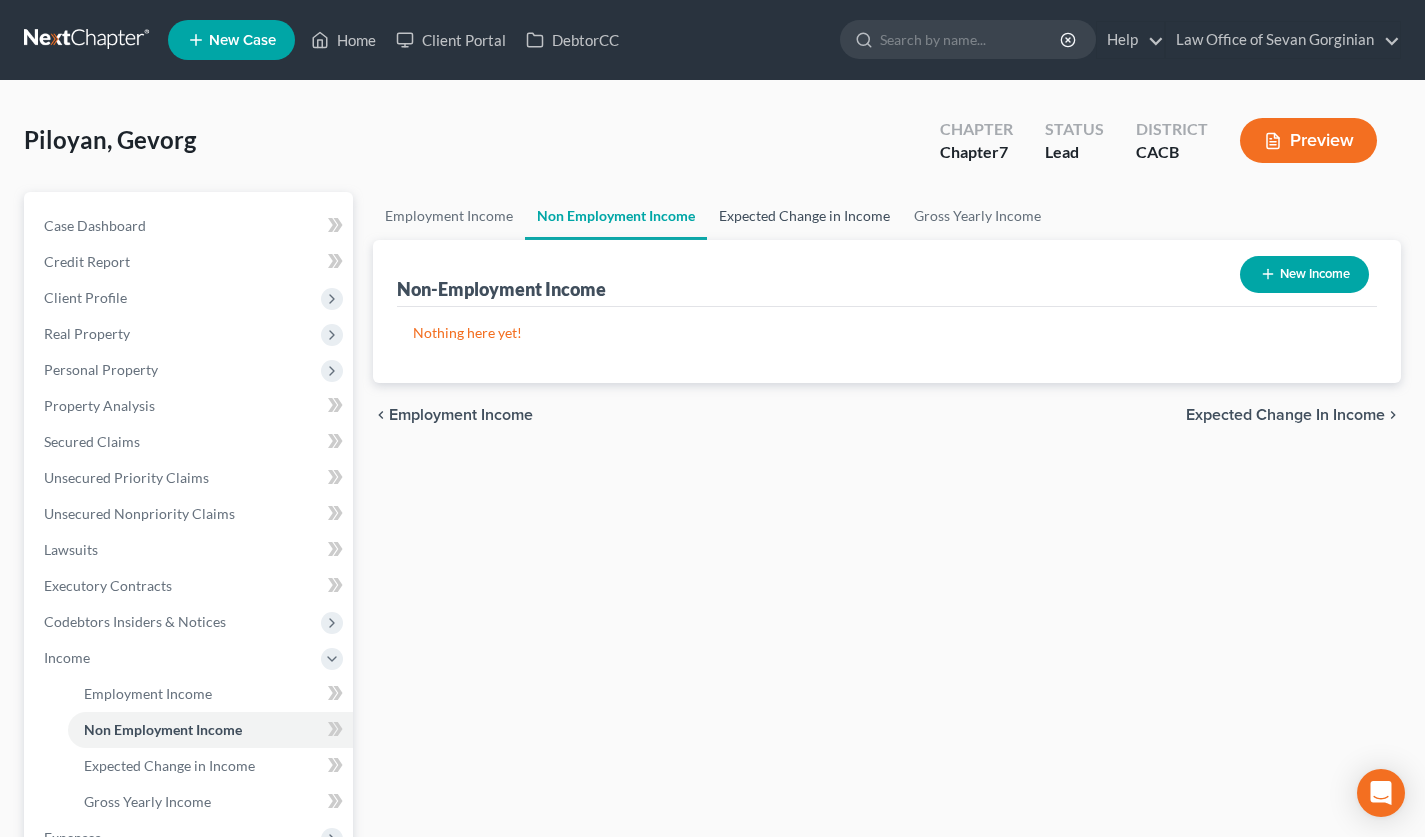click on "Expected Change in Income" at bounding box center [804, 216] 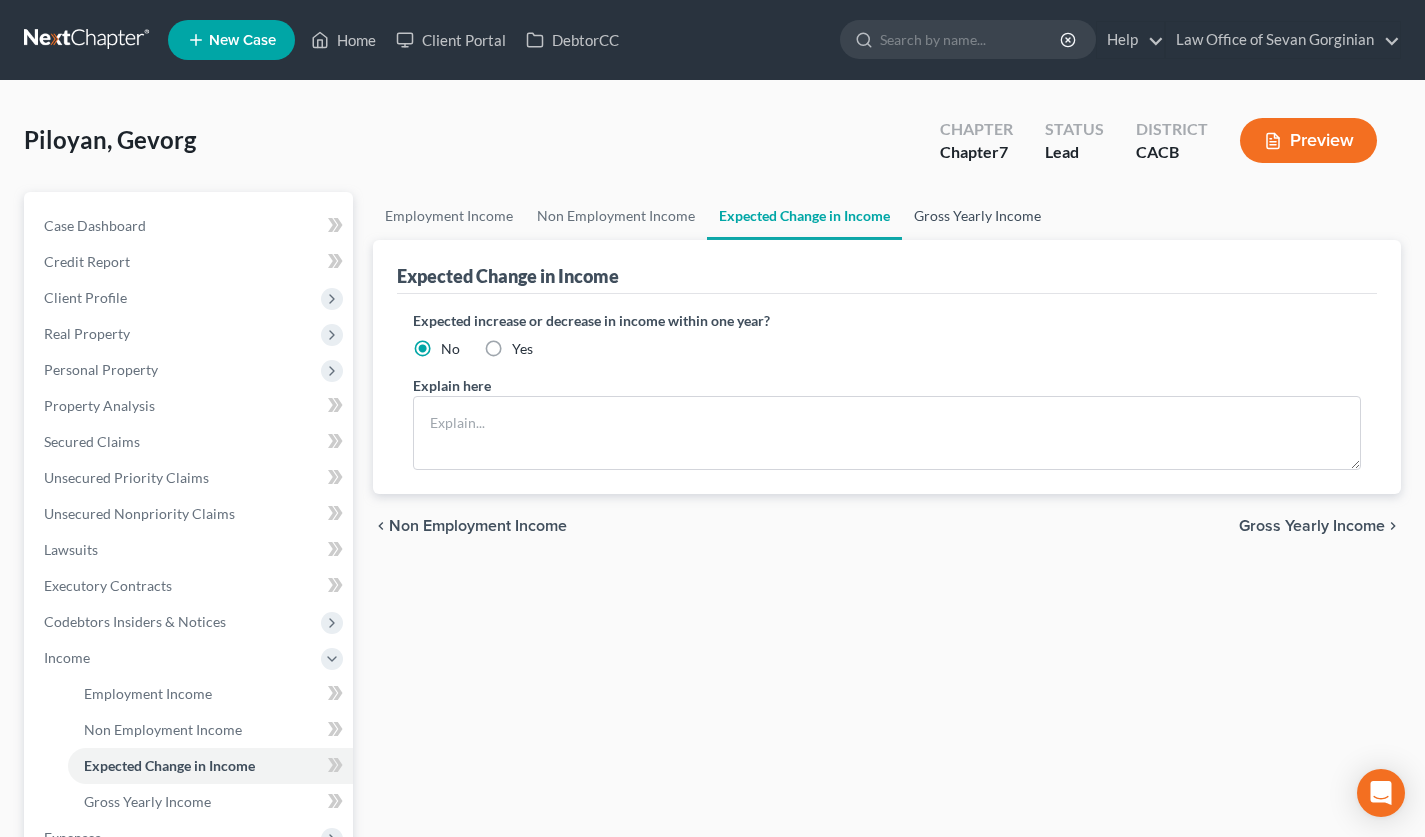 click on "Gross Yearly Income" at bounding box center (977, 216) 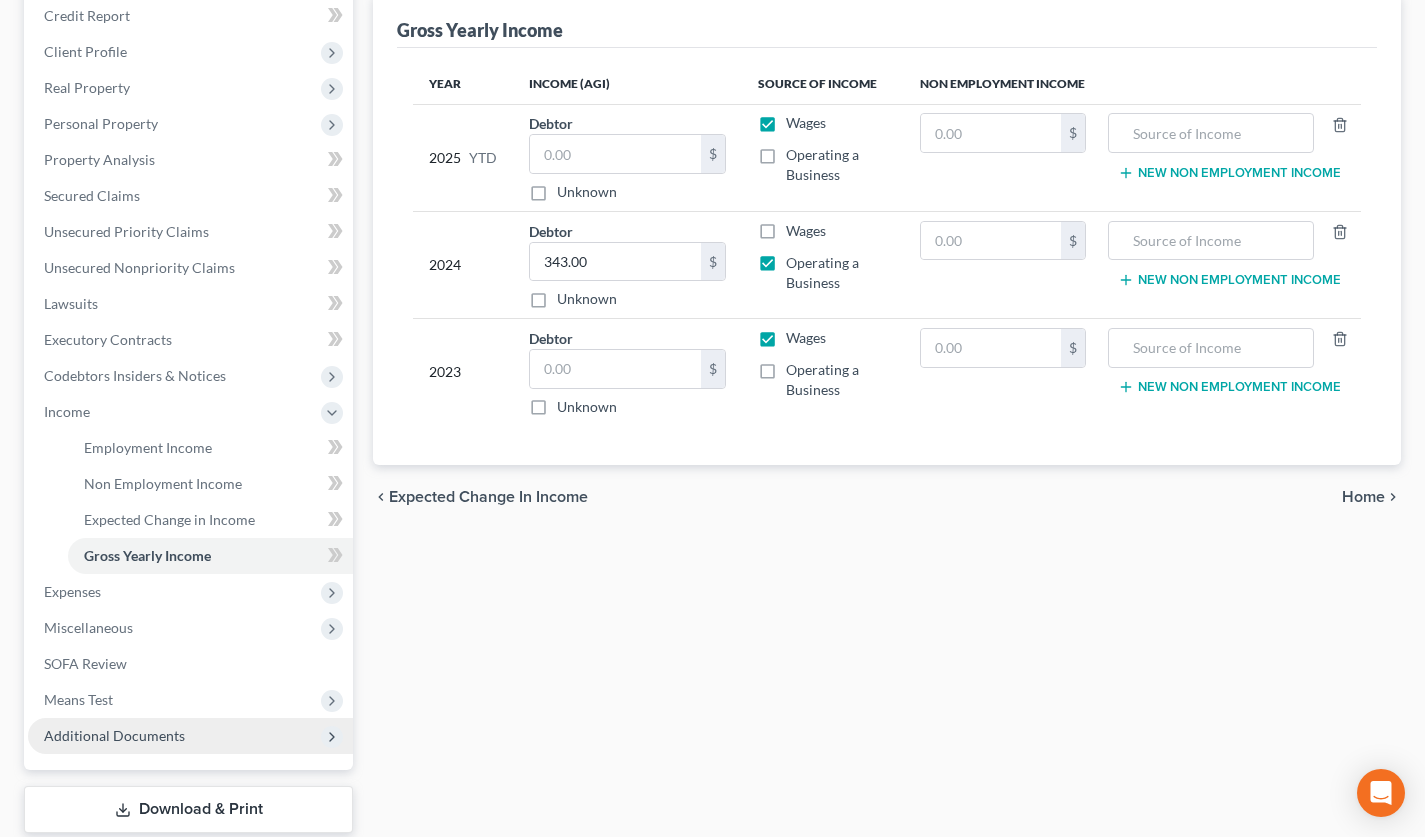 scroll, scrollTop: 368, scrollLeft: 0, axis: vertical 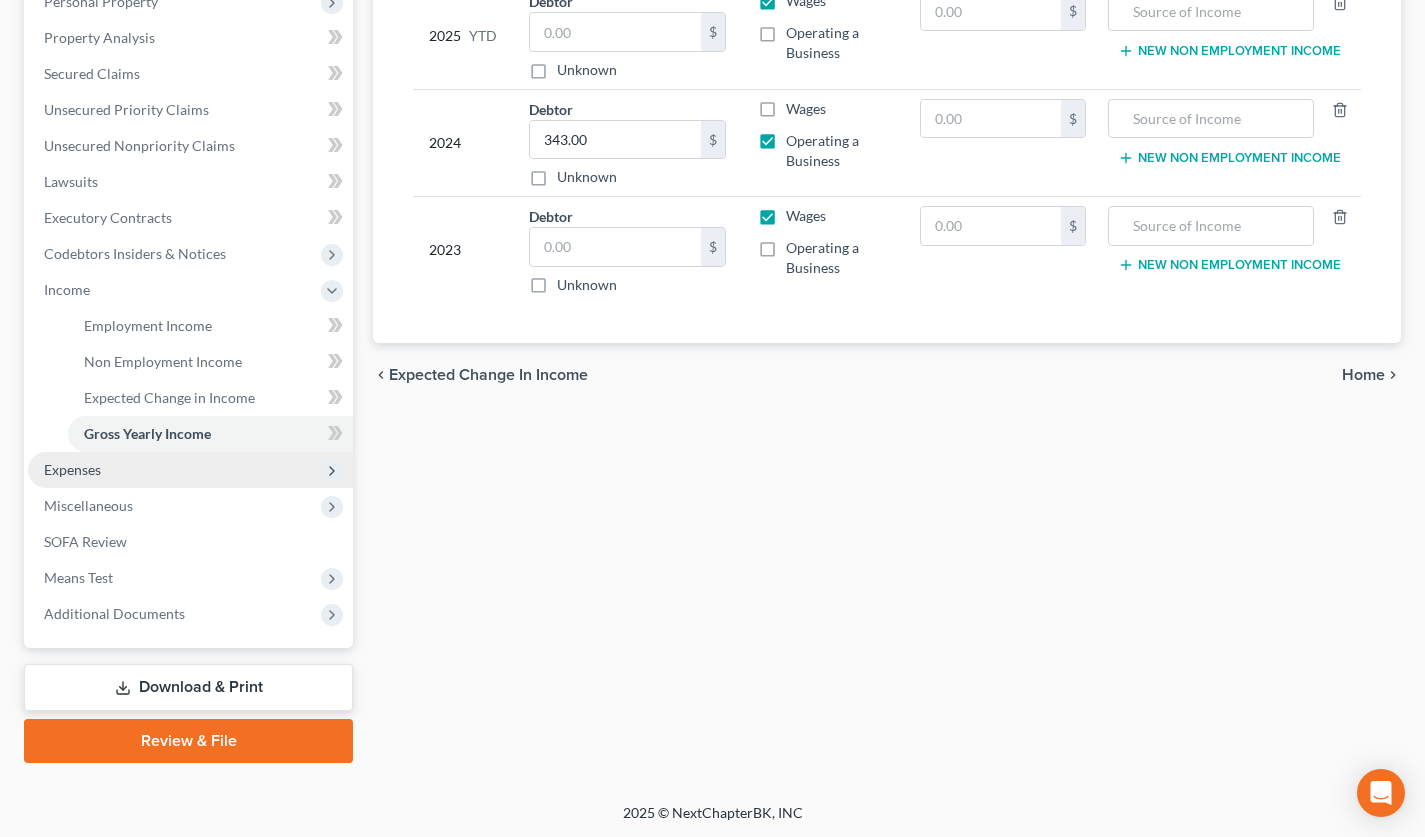 click on "Expenses" at bounding box center [190, 470] 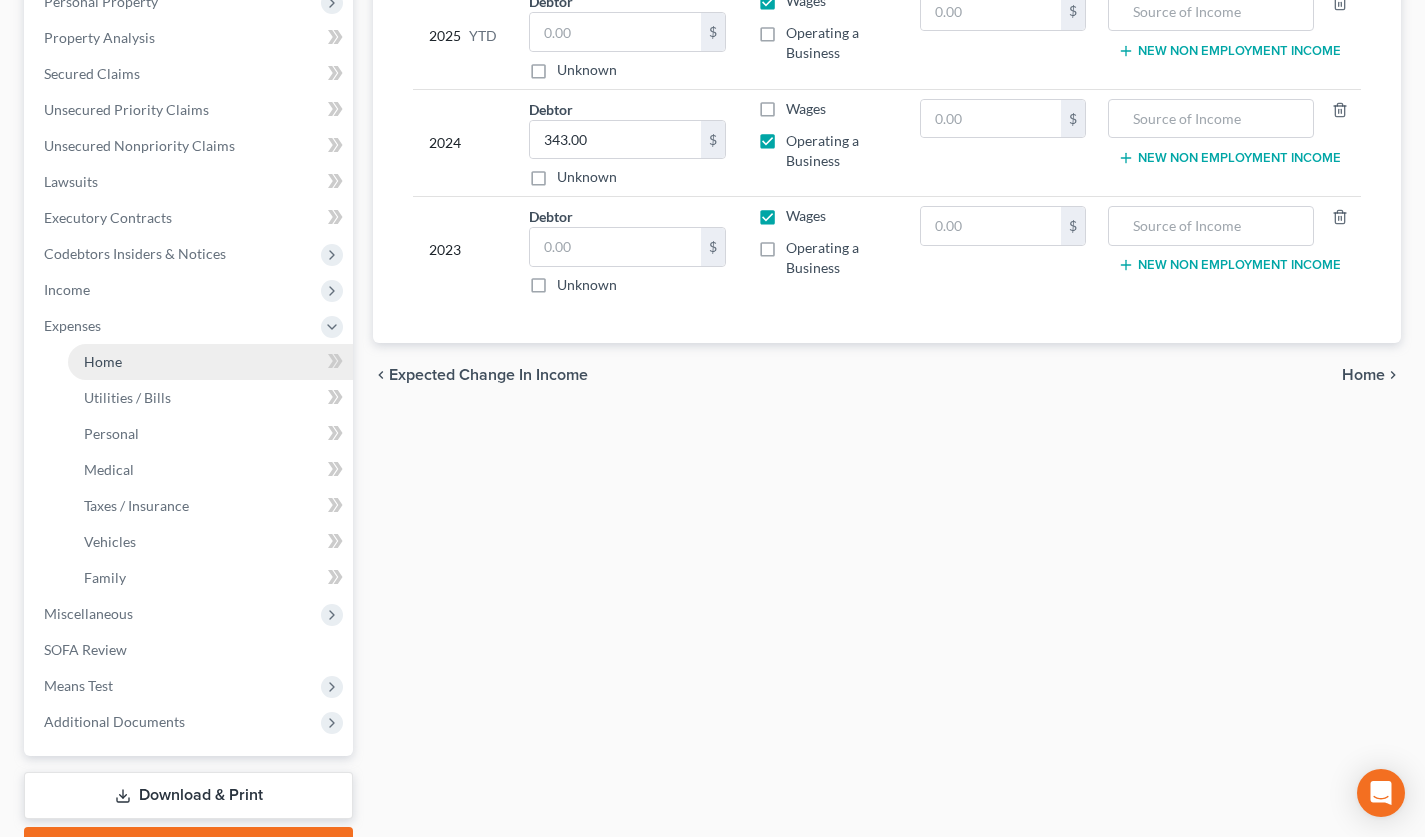 click on "Home" at bounding box center [210, 362] 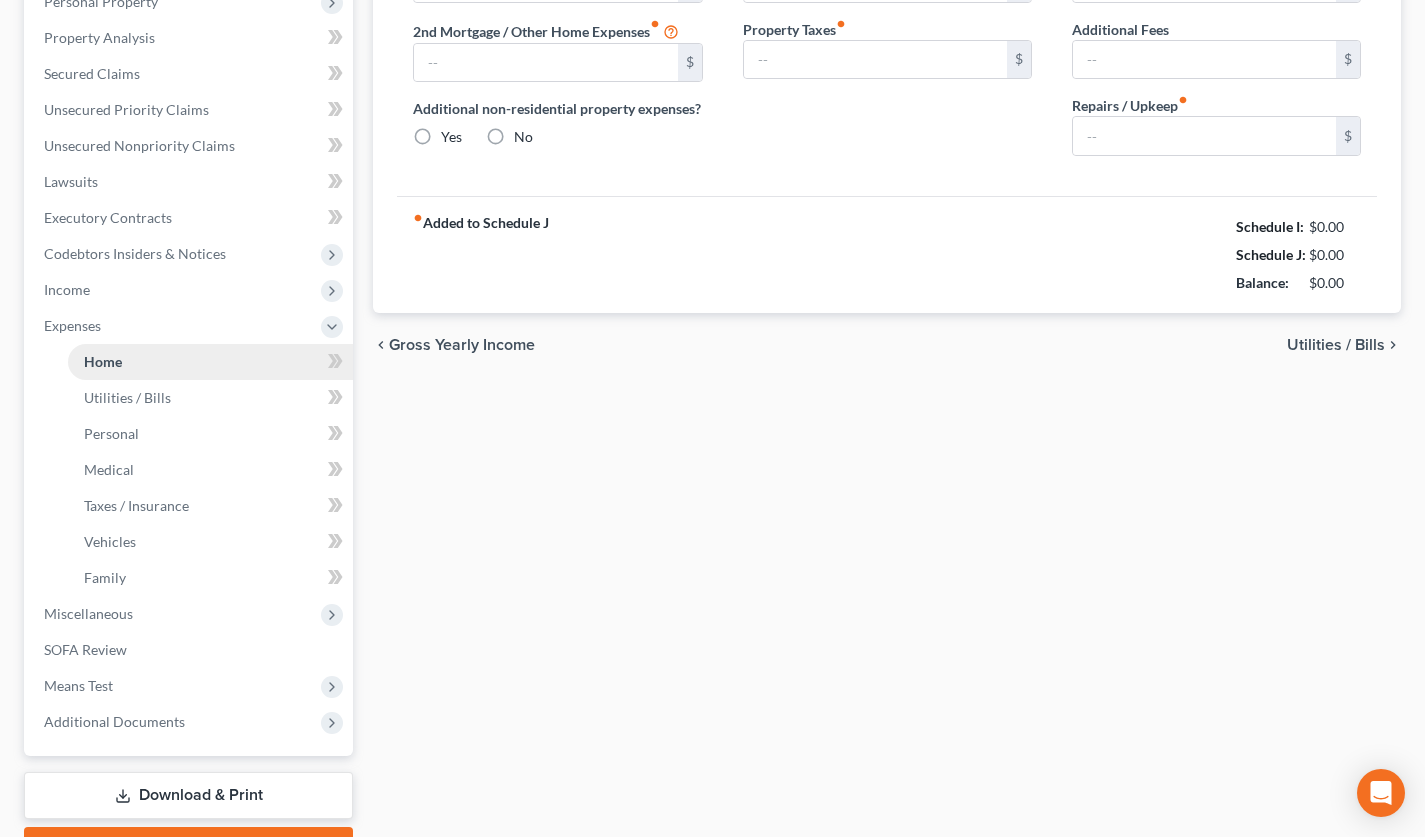 type on "0.00" 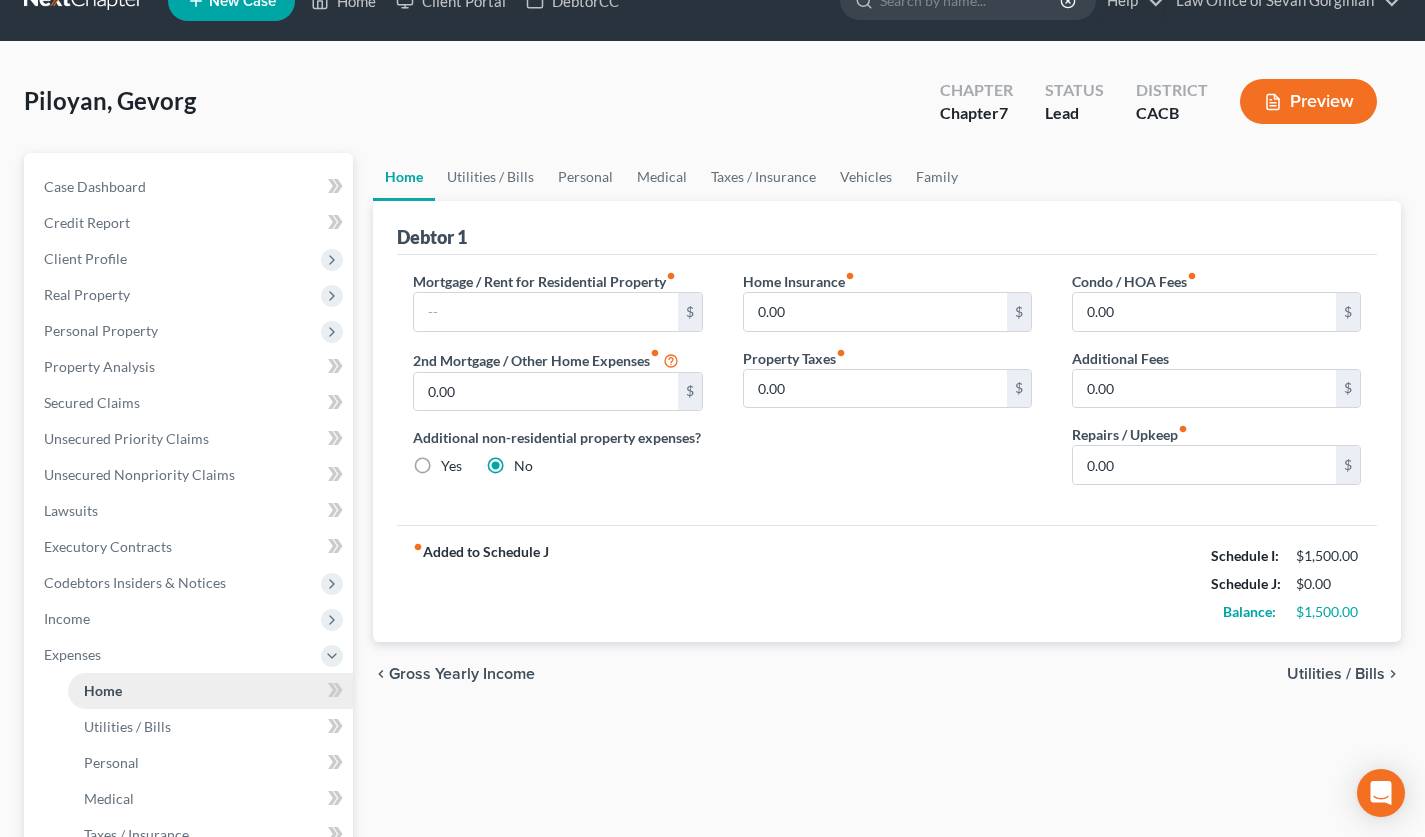 scroll, scrollTop: 0, scrollLeft: 0, axis: both 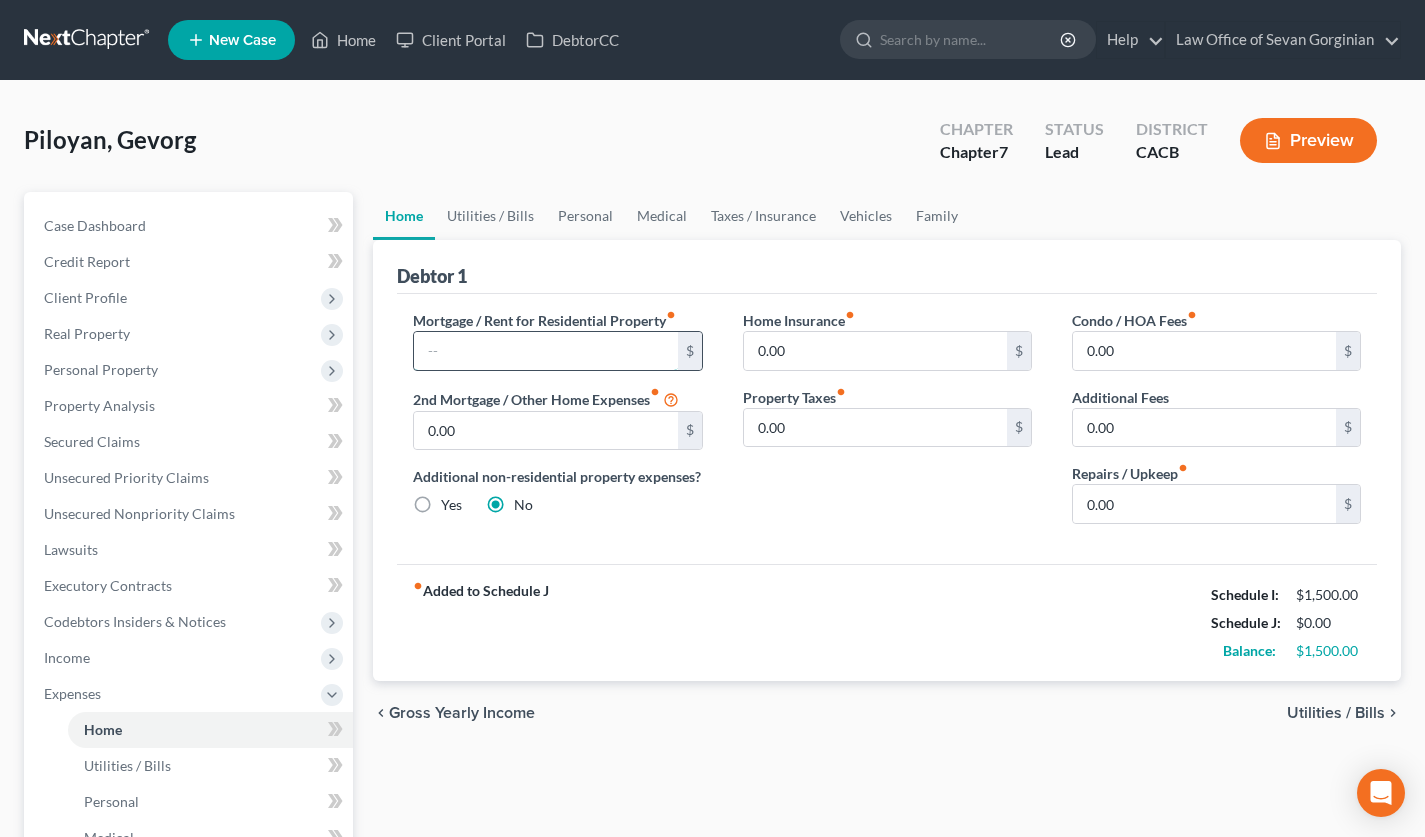 click at bounding box center (545, 351) 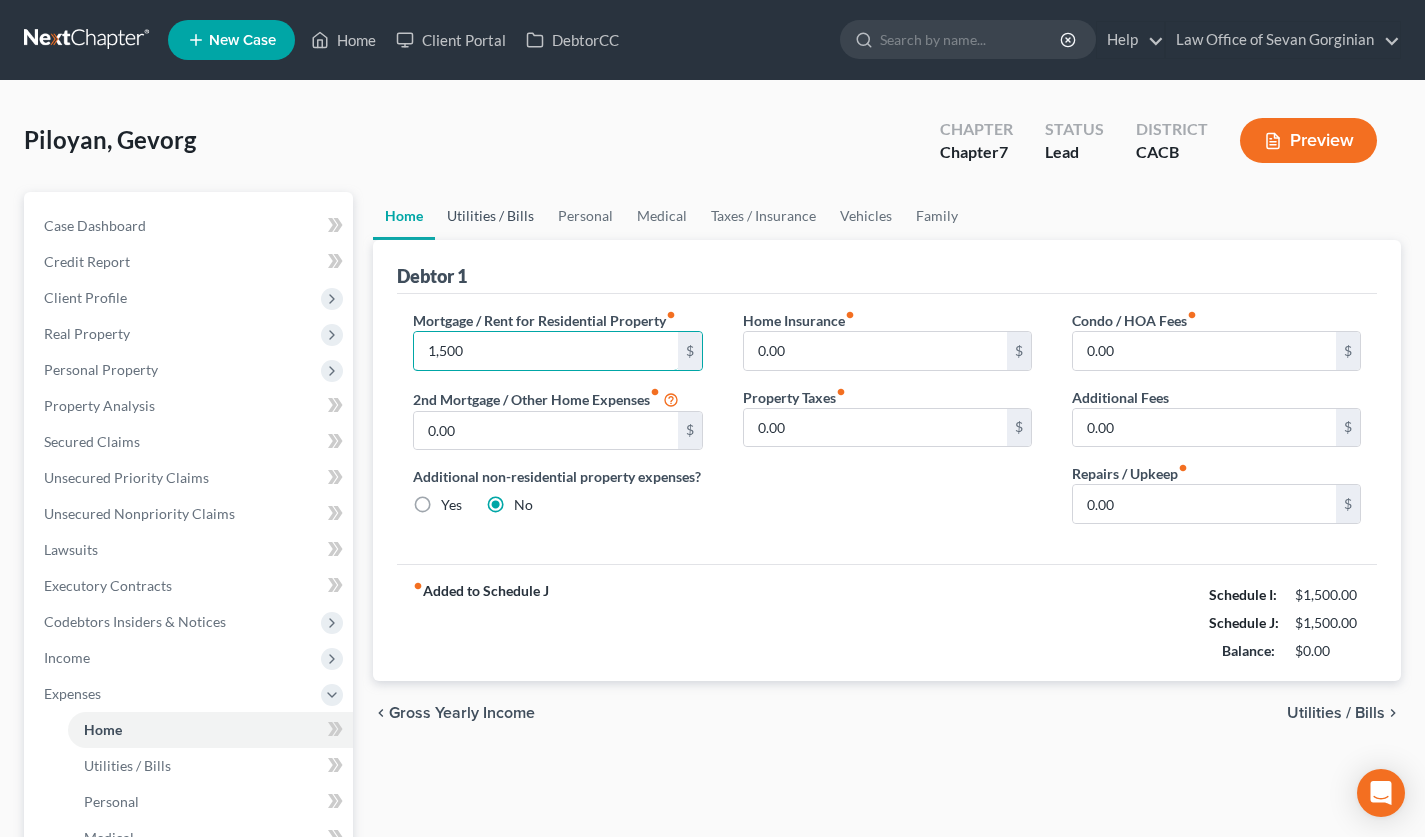 type on "1,500" 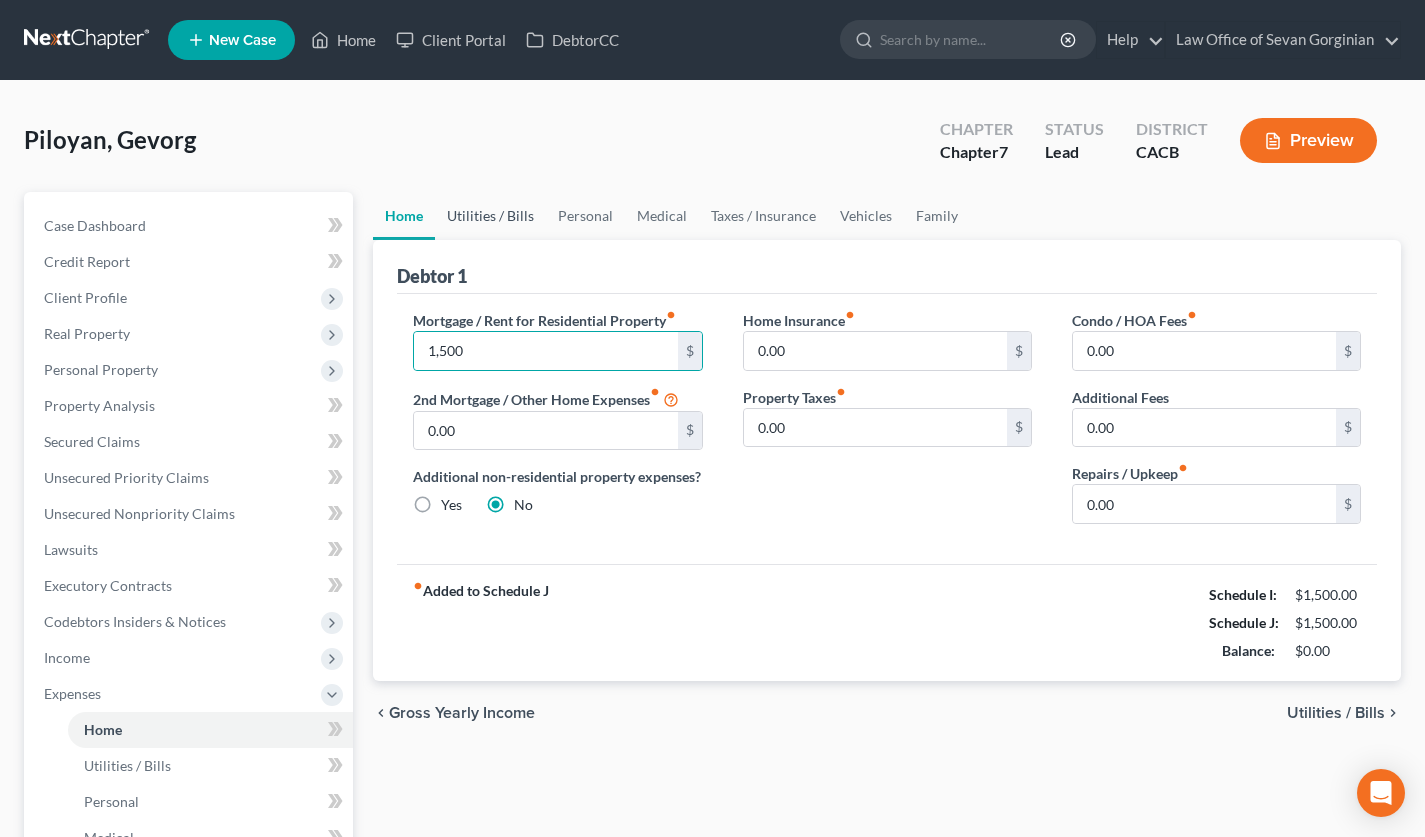 click on "Utilities / Bills" at bounding box center [490, 216] 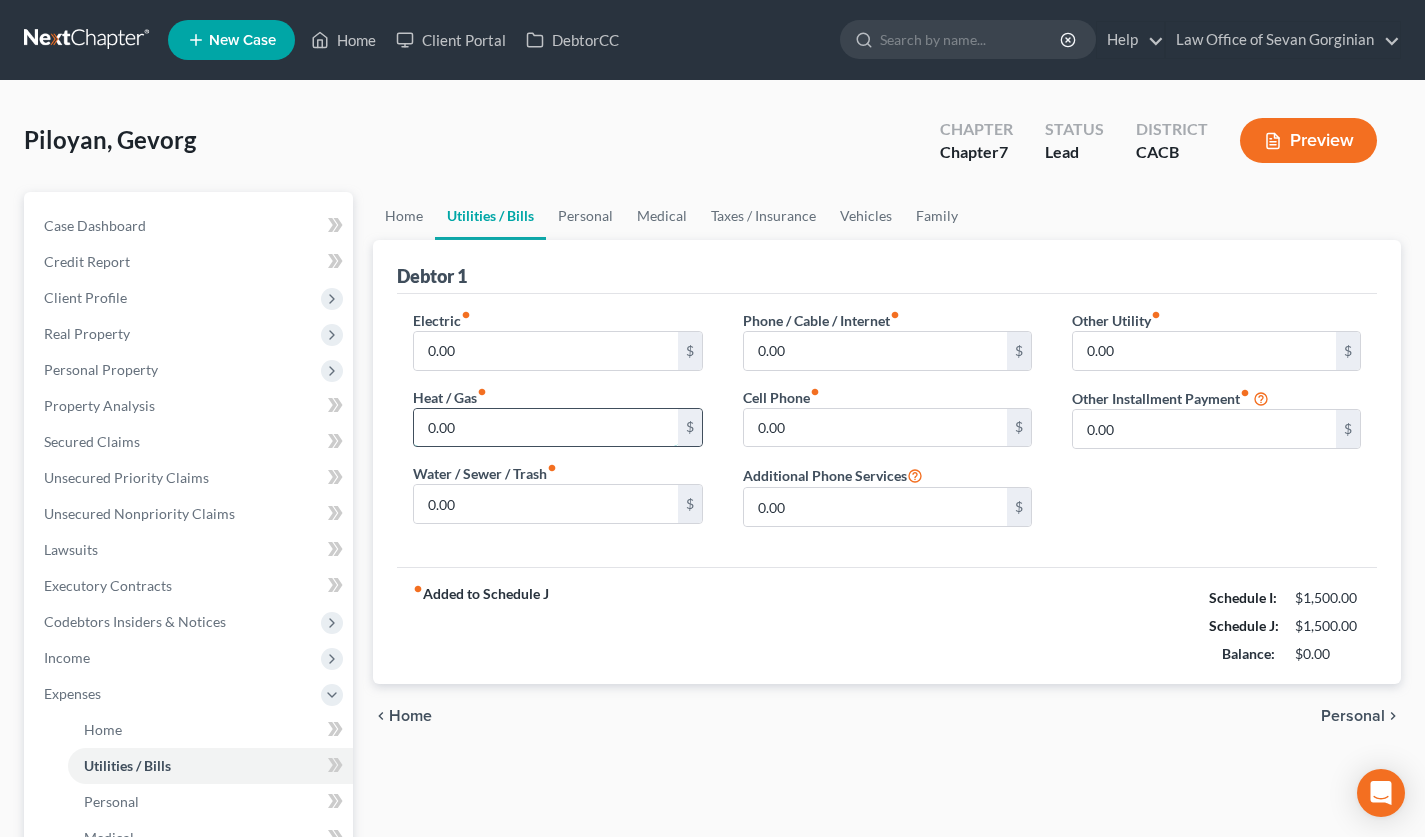 click on "0.00" at bounding box center (545, 428) 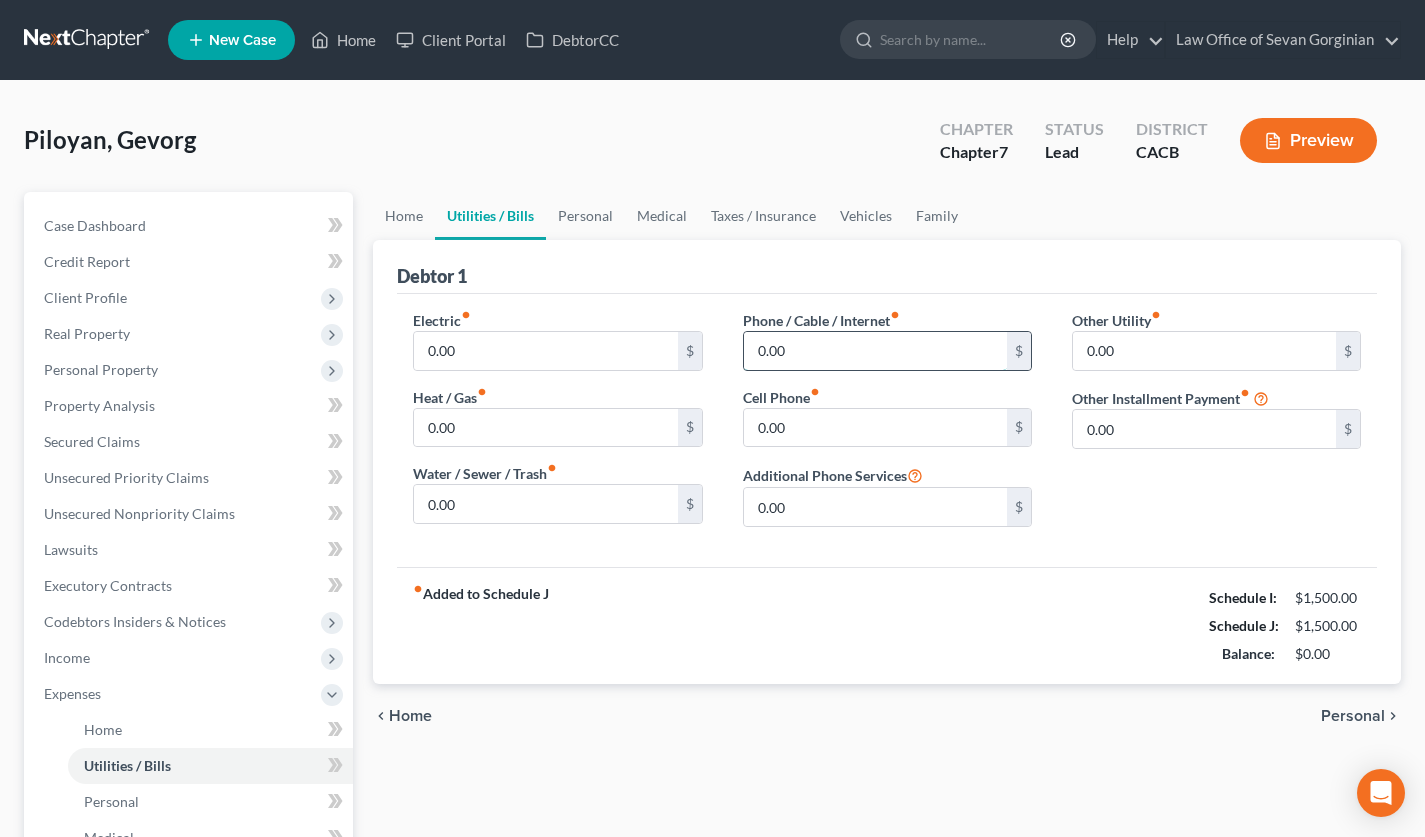click on "0.00" at bounding box center [875, 351] 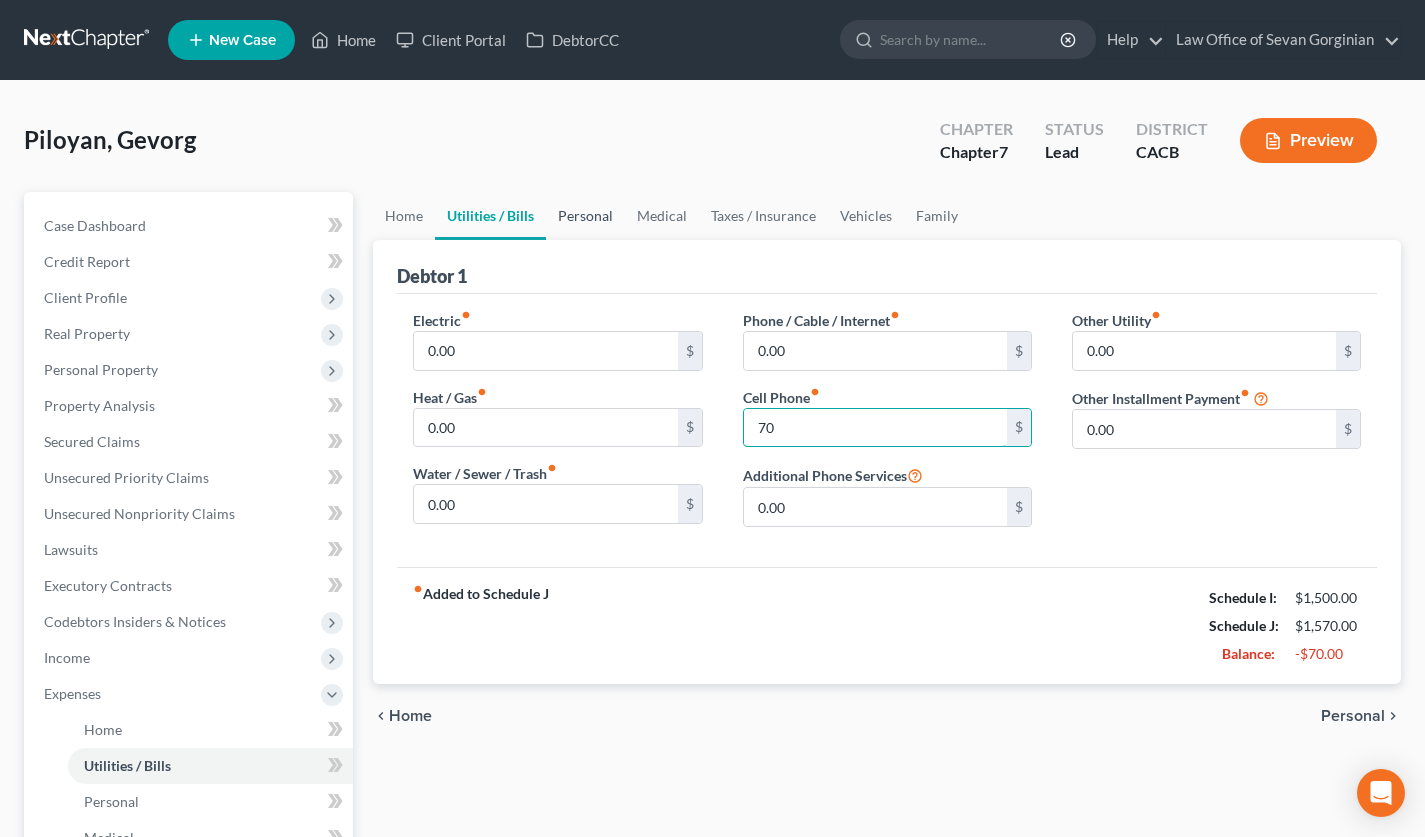 type on "70" 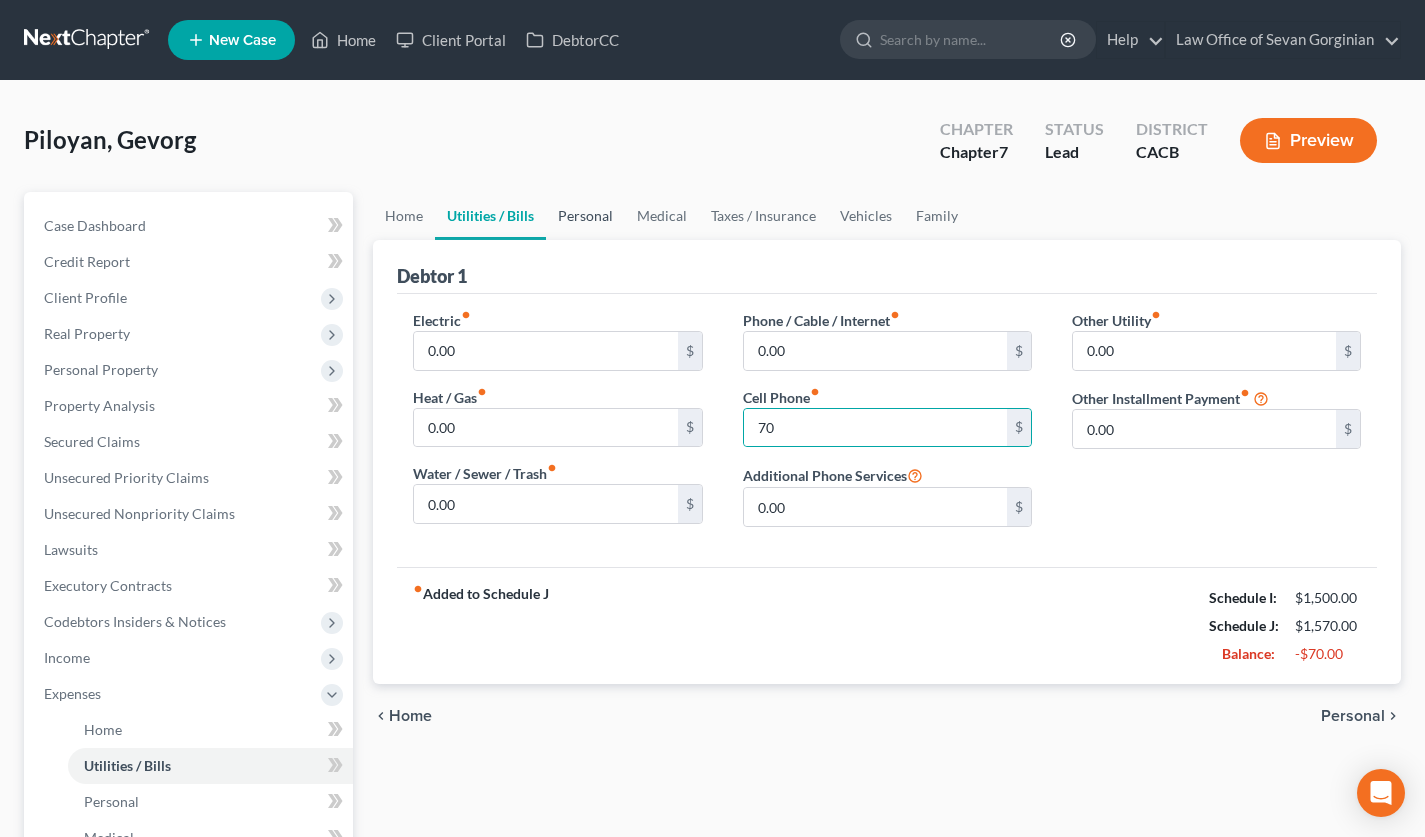 click on "Personal" at bounding box center [585, 216] 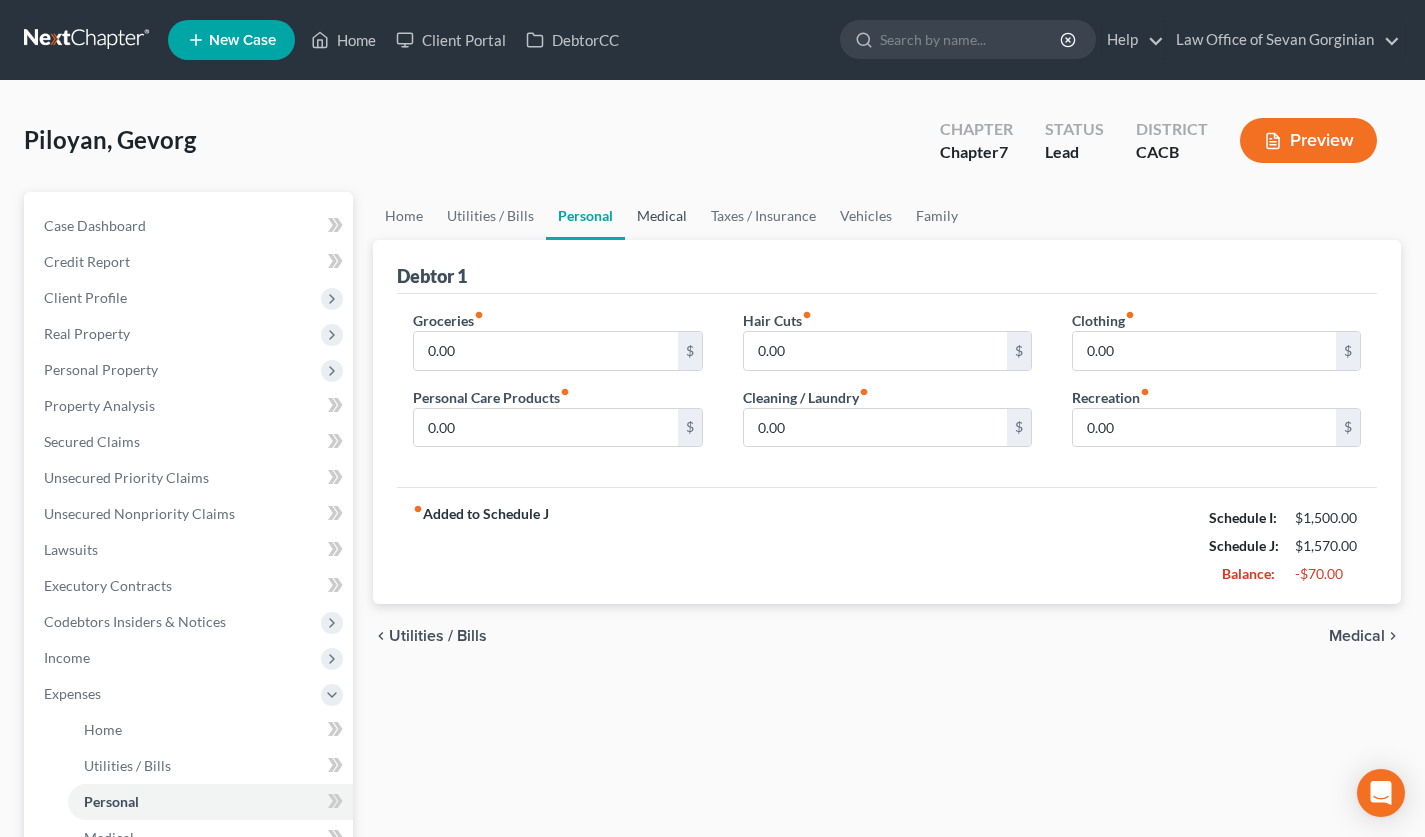 click on "Medical" at bounding box center [662, 216] 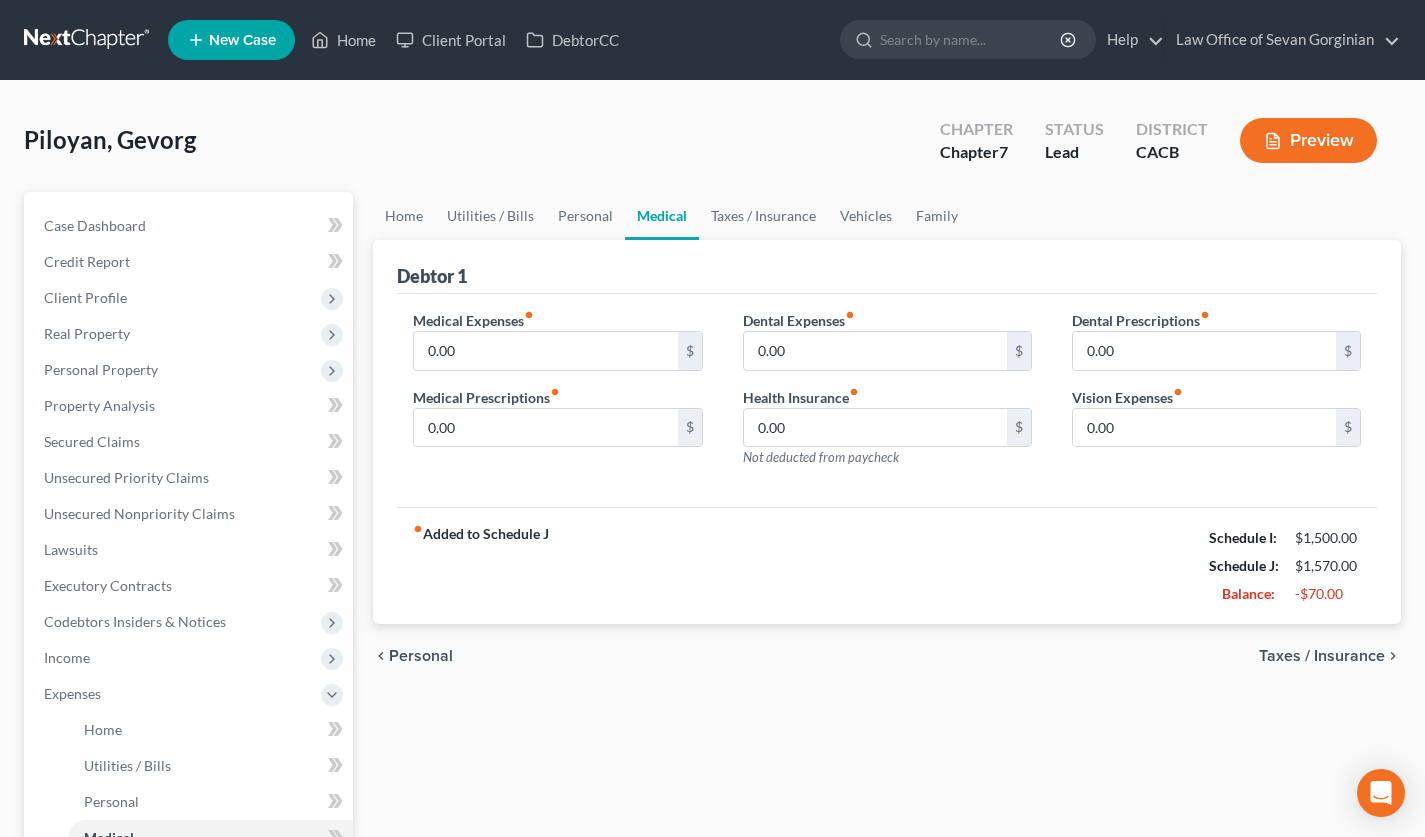 click on "Not deducted from paycheck" at bounding box center (821, 457) 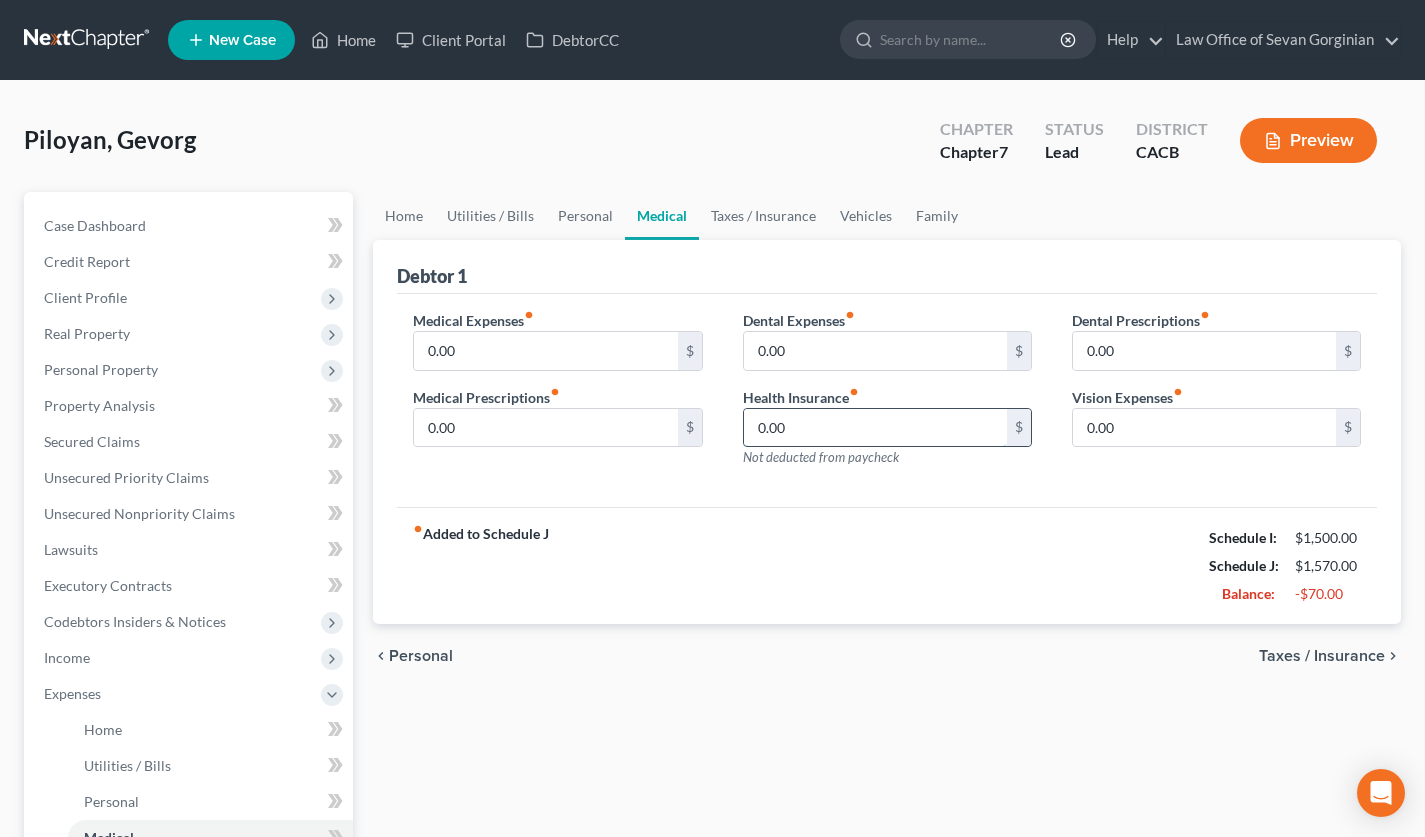 click on "0.00" at bounding box center (875, 428) 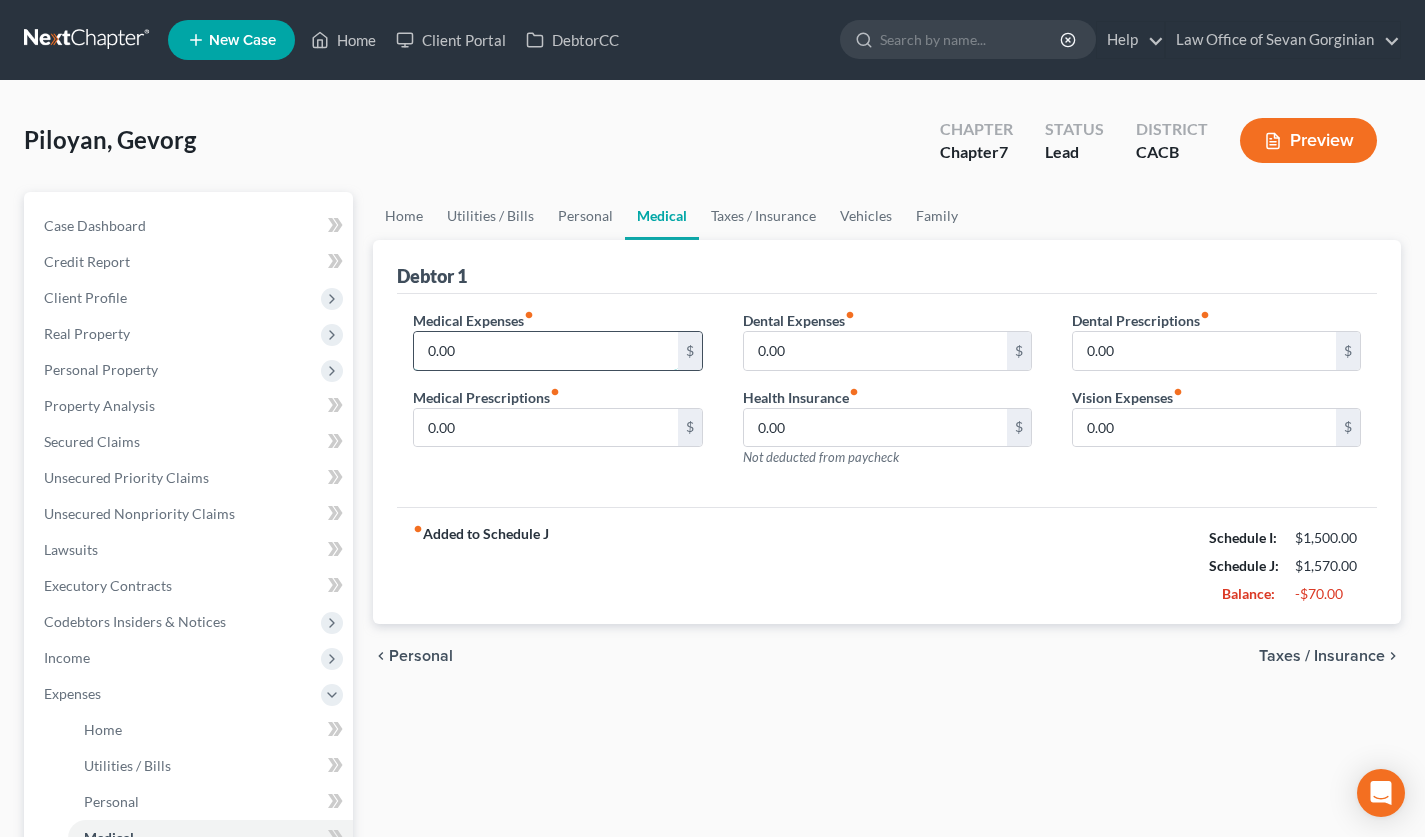 click on "0.00" at bounding box center (545, 351) 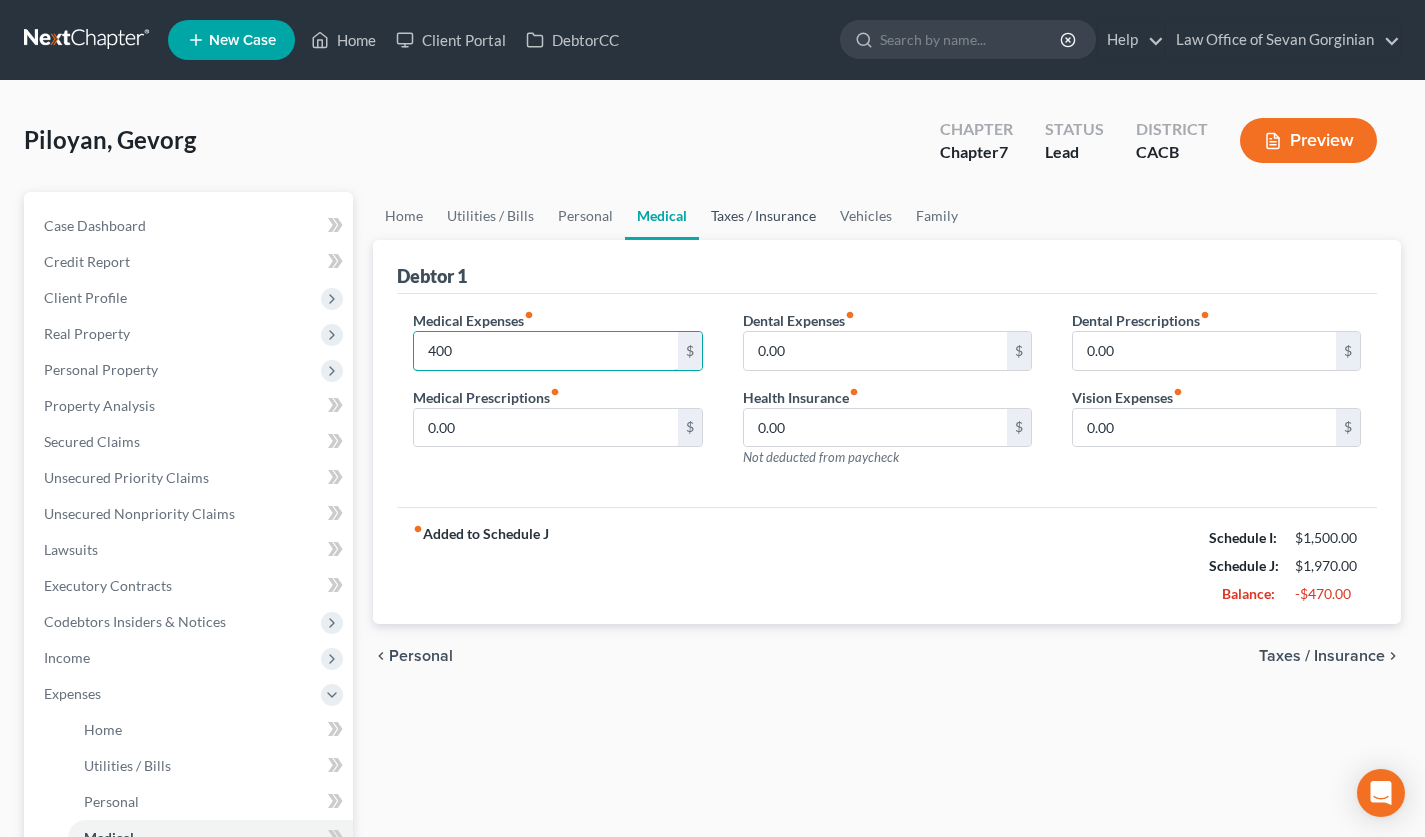 type on "400" 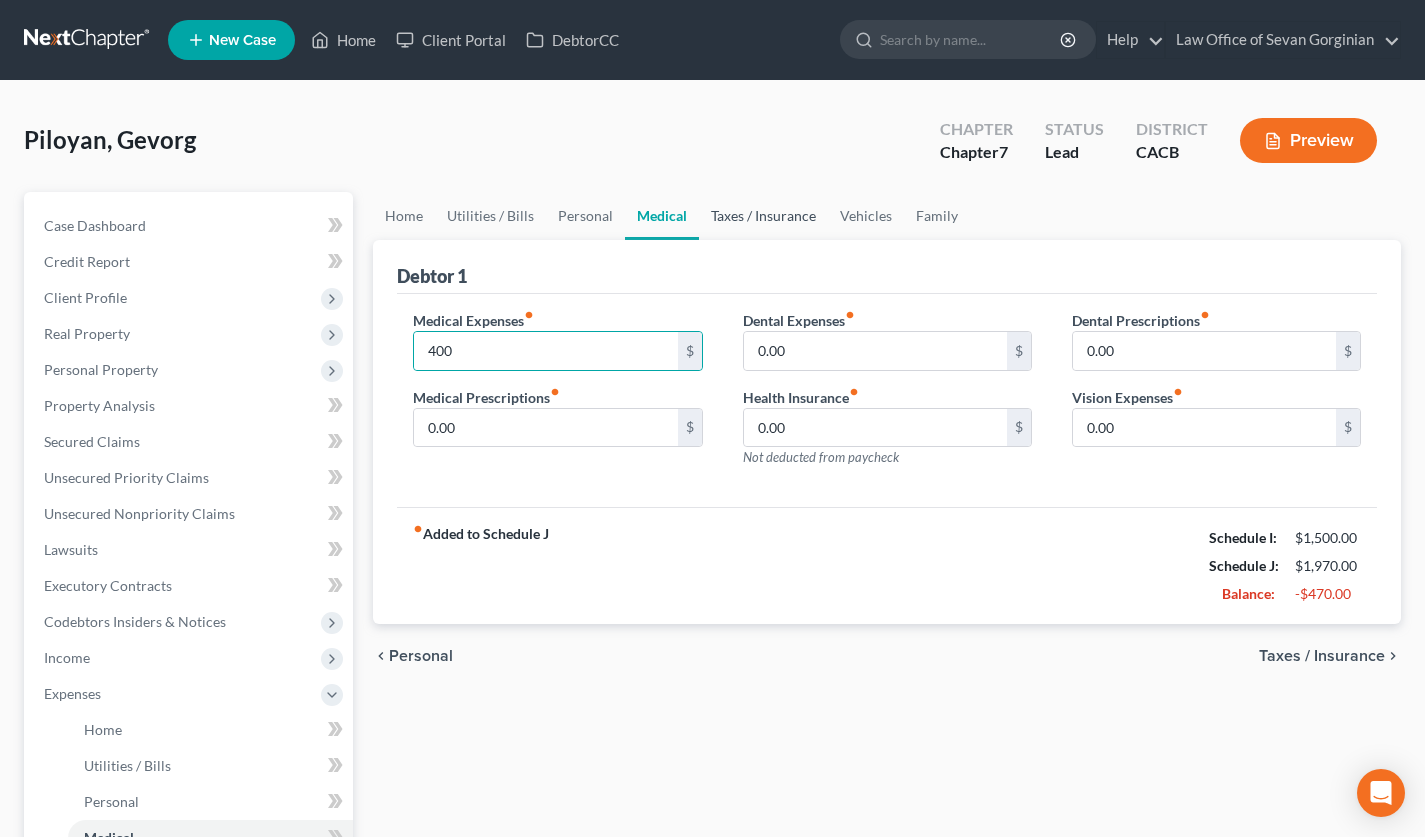 click on "Taxes / Insurance" at bounding box center [763, 216] 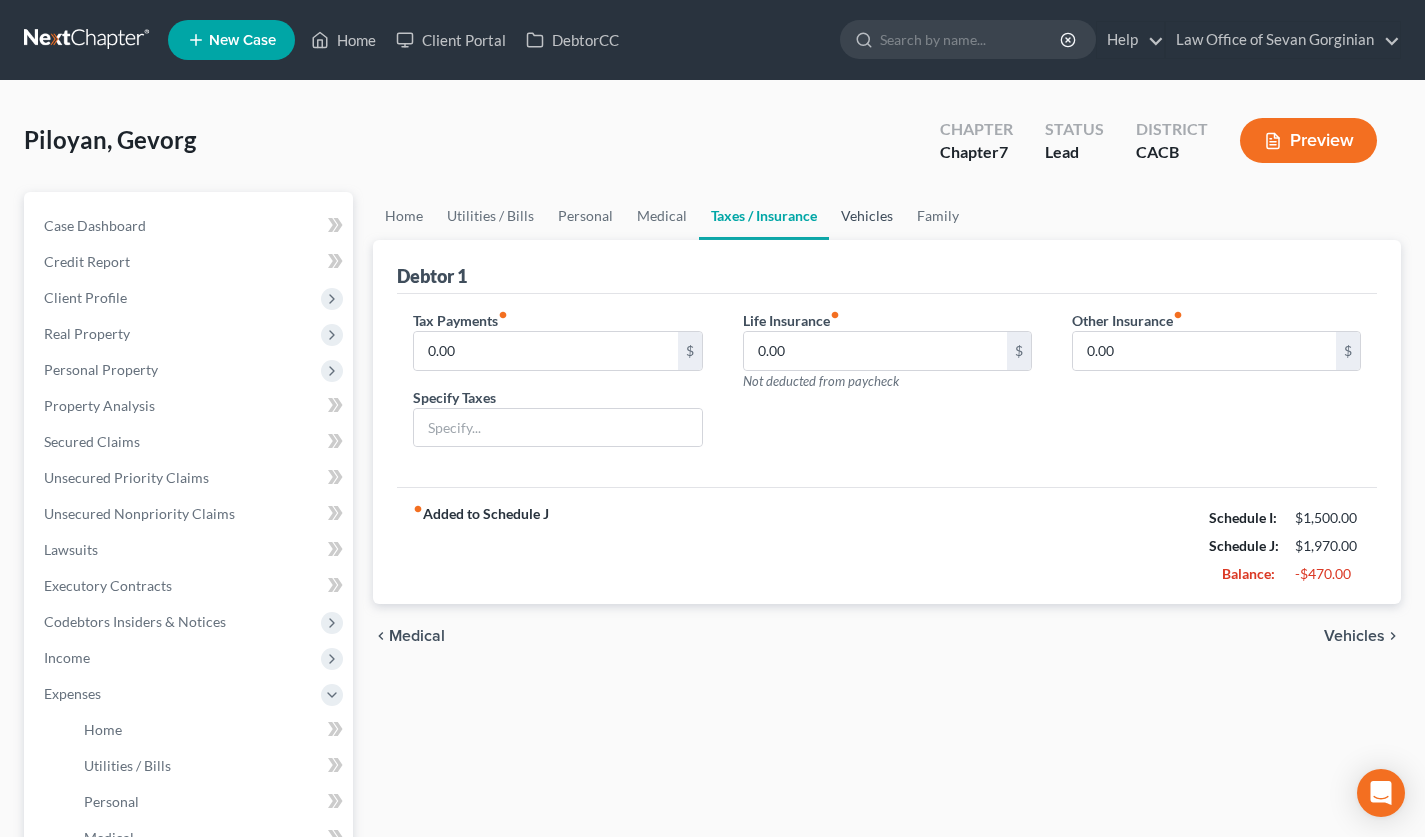 click on "Vehicles" at bounding box center [867, 216] 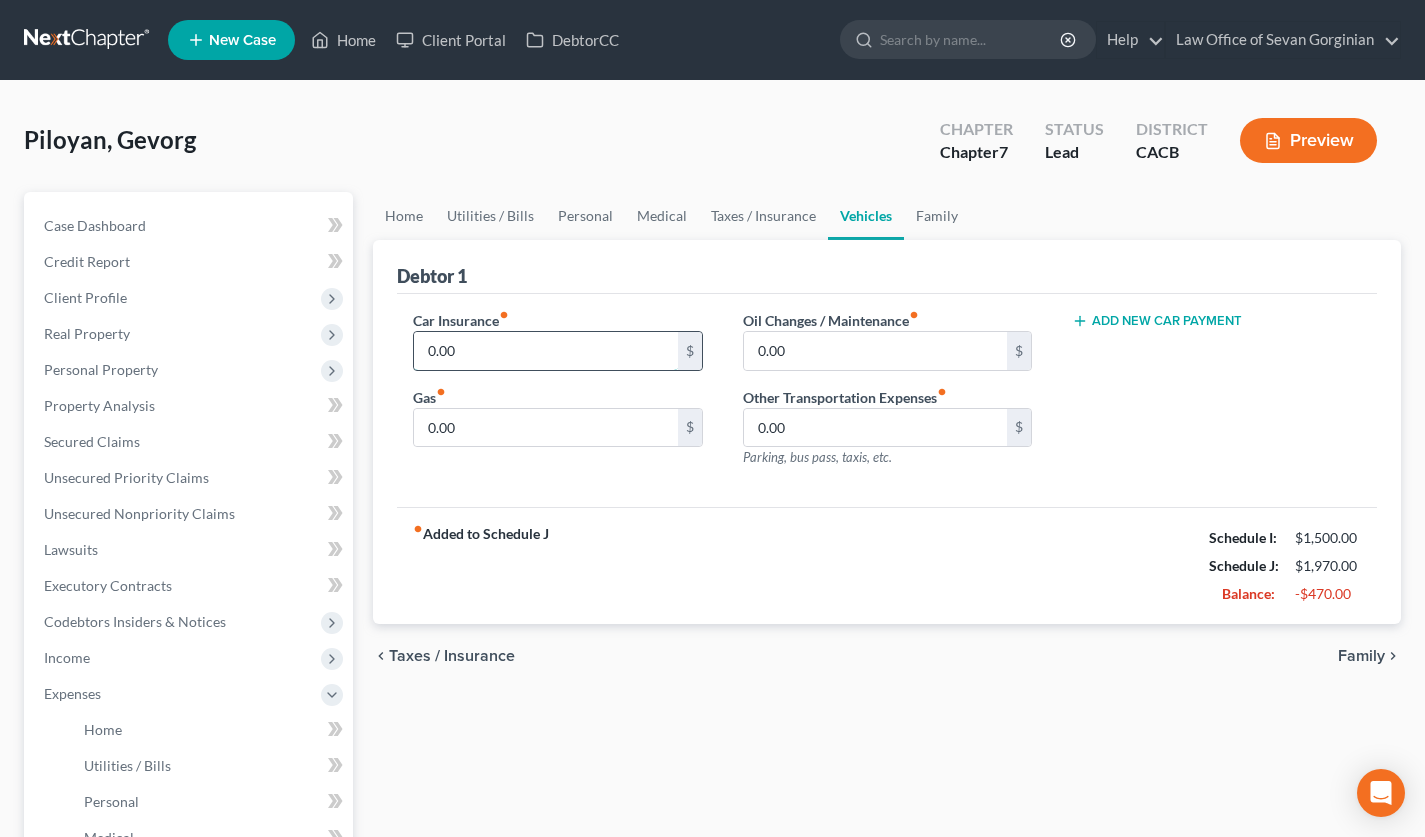 click on "0.00" at bounding box center (545, 351) 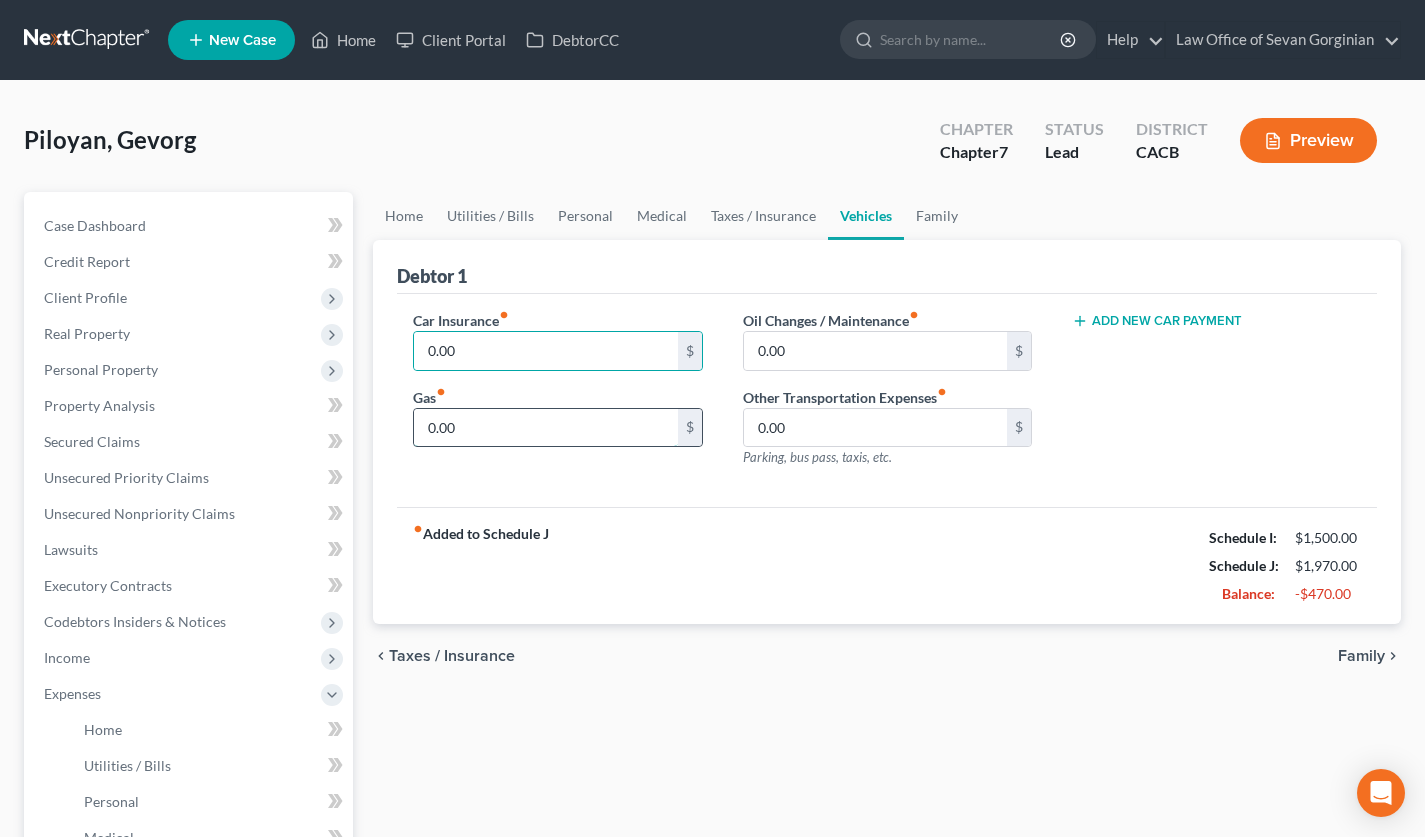 click on "0.00" at bounding box center [545, 428] 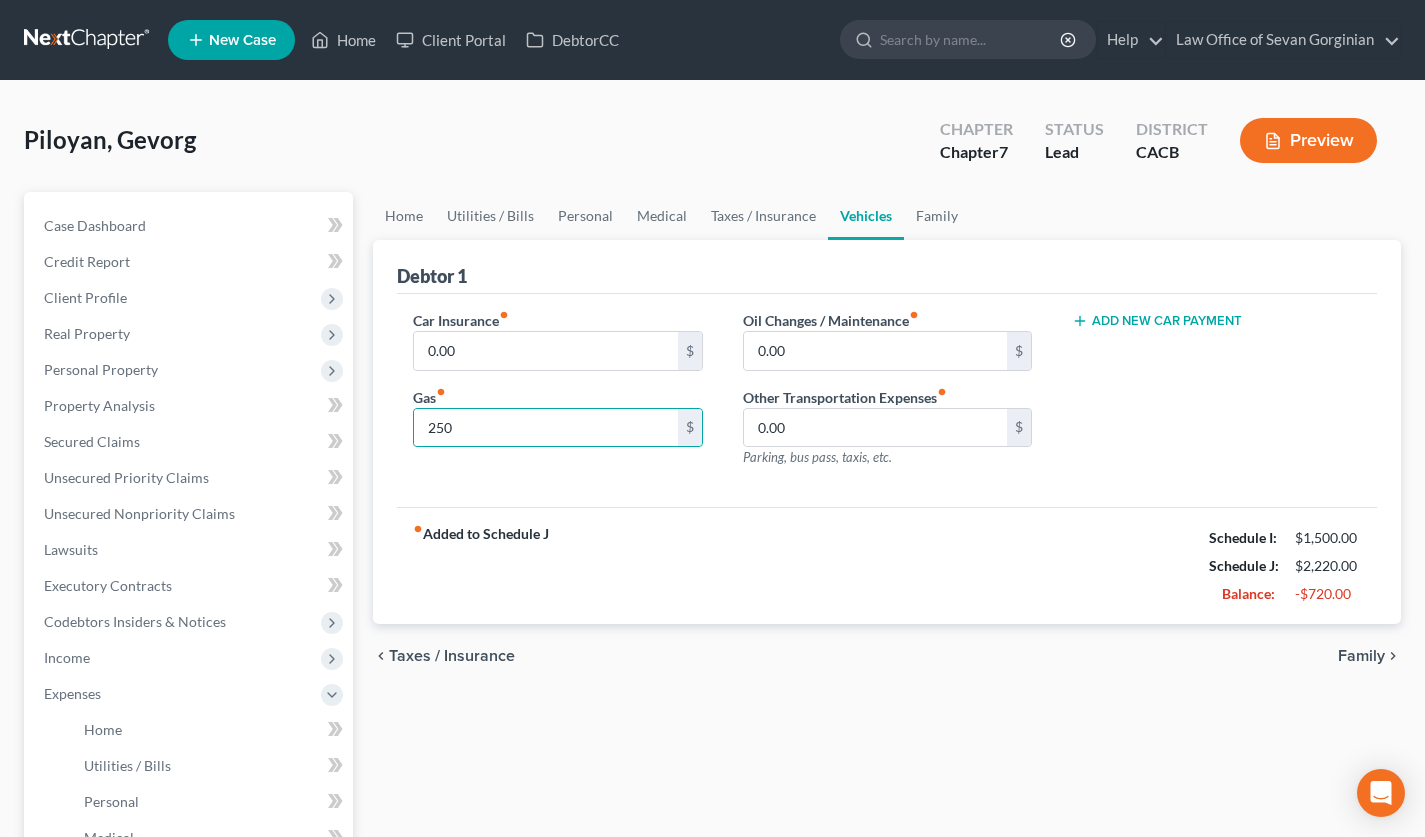 click on "Car Insurance  fiber_manual_record 0.00 $ Gas  fiber_manual_record 250 $ Oil Changes / Maintenance  fiber_manual_record 0.00 $ Other Transportation Expenses  fiber_manual_record 0.00 $ Parking, bus pass, taxis, etc. Add New Car Payment" at bounding box center [887, 401] 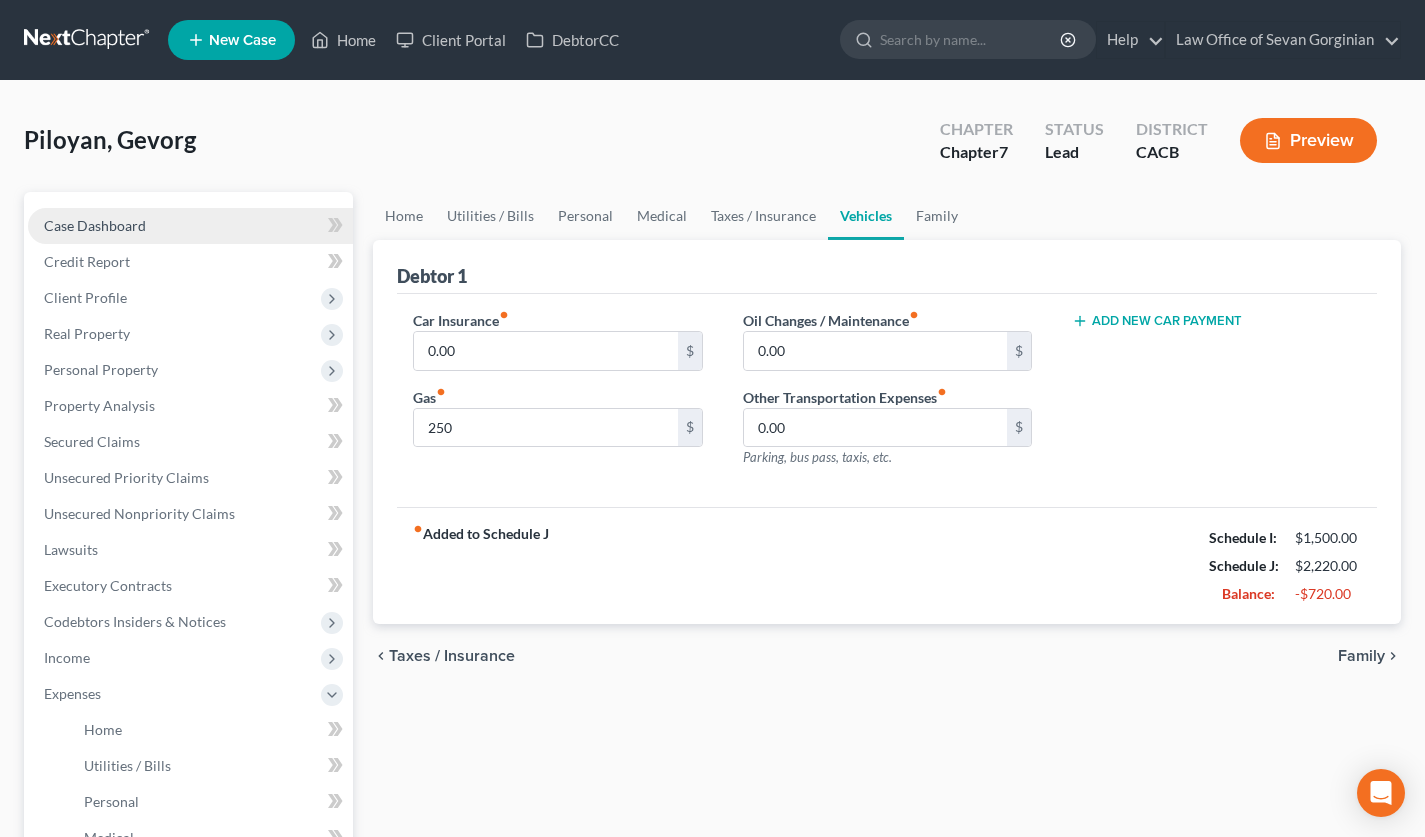 click on "Case Dashboard" at bounding box center [190, 226] 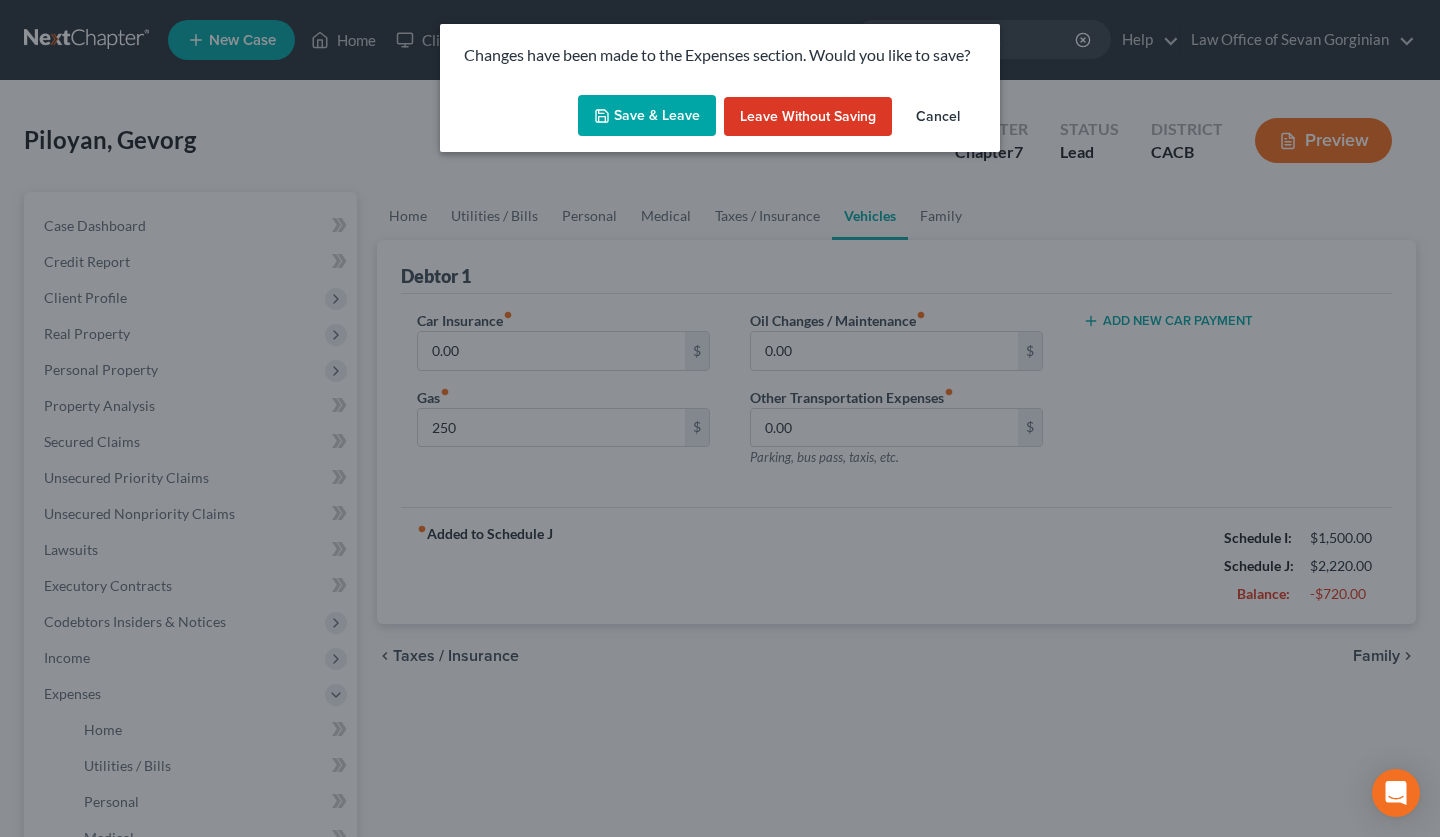 click on "Save & Leave" at bounding box center [647, 116] 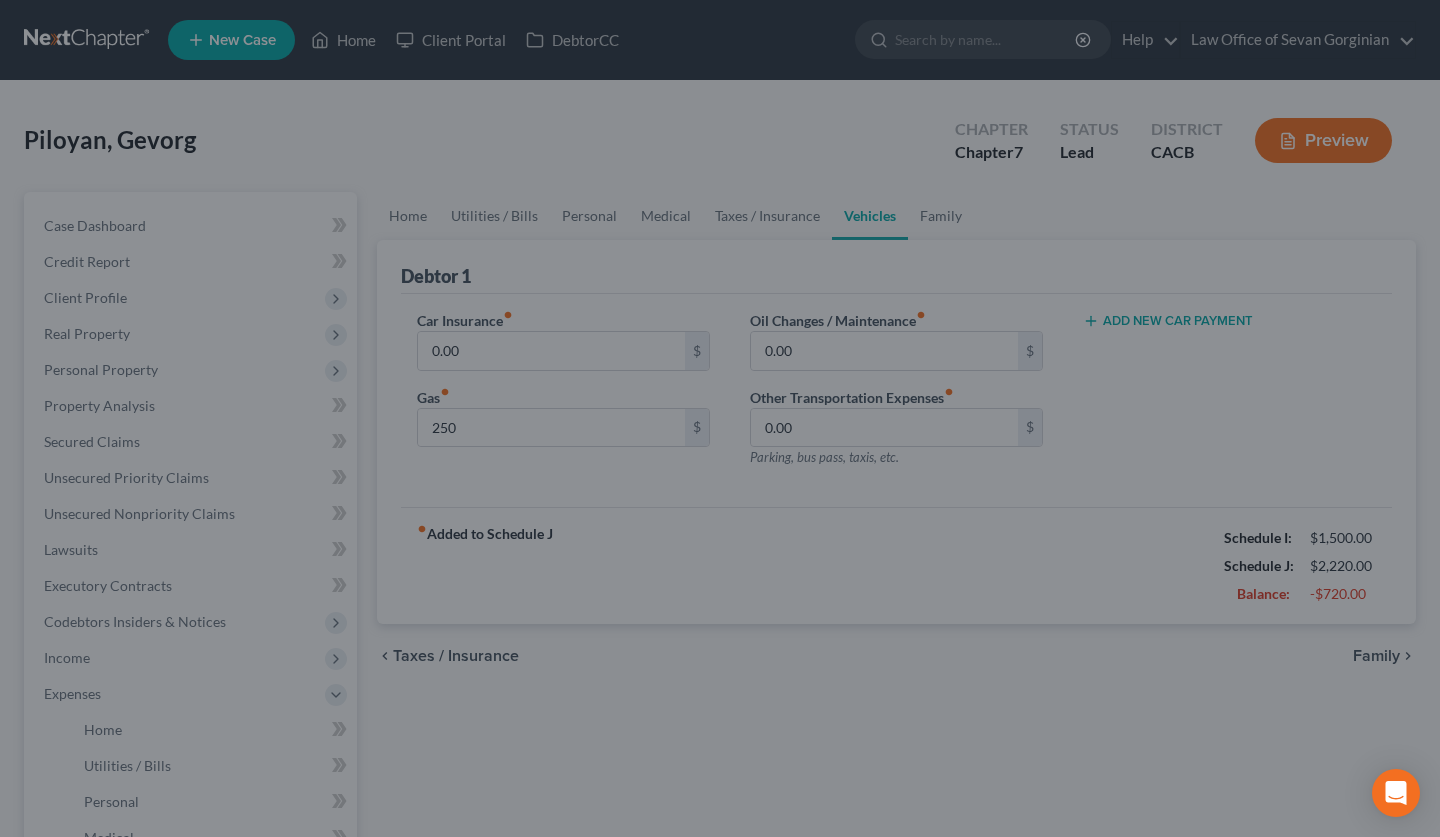 type on "250.00" 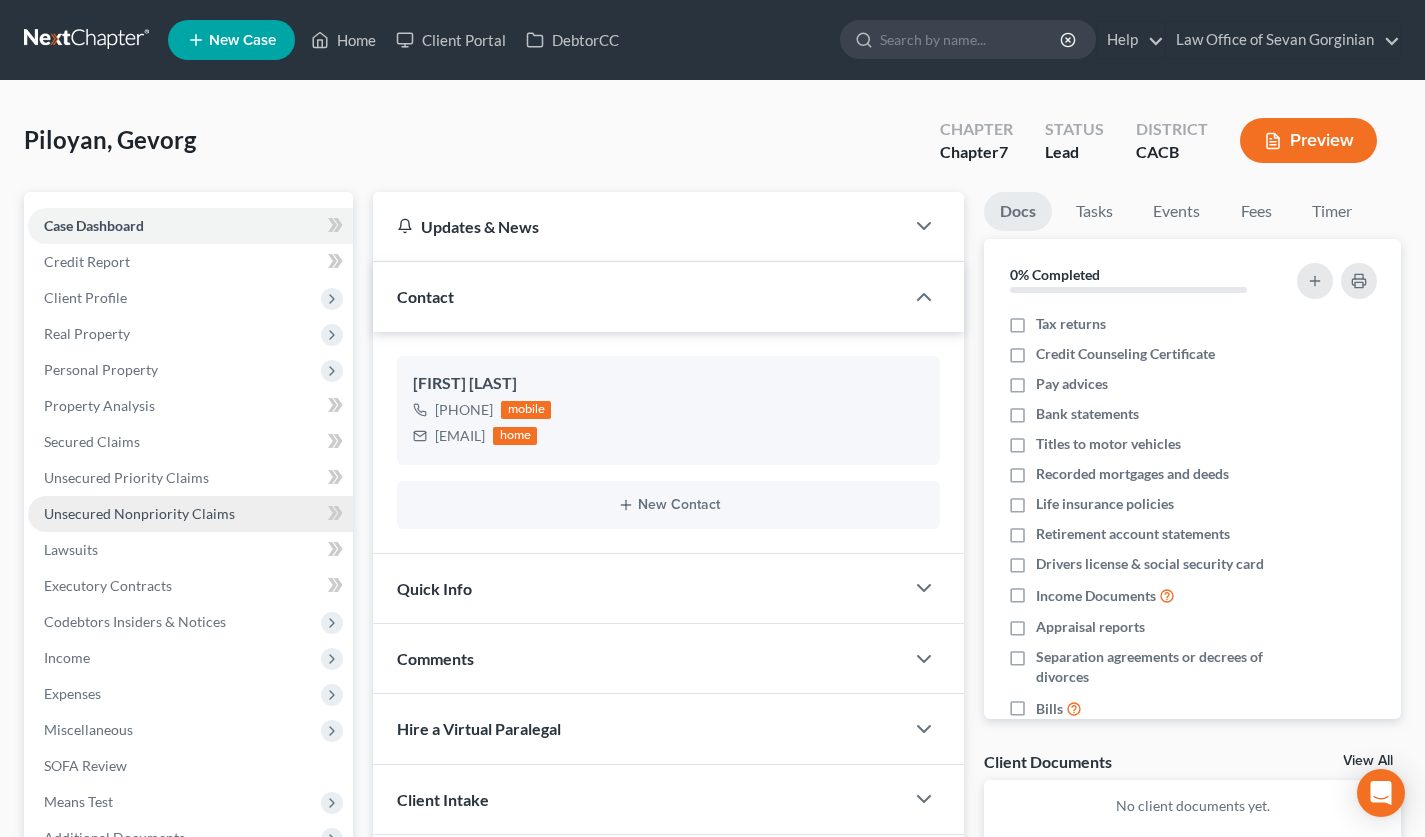 click on "Unsecured Nonpriority Claims" at bounding box center [139, 513] 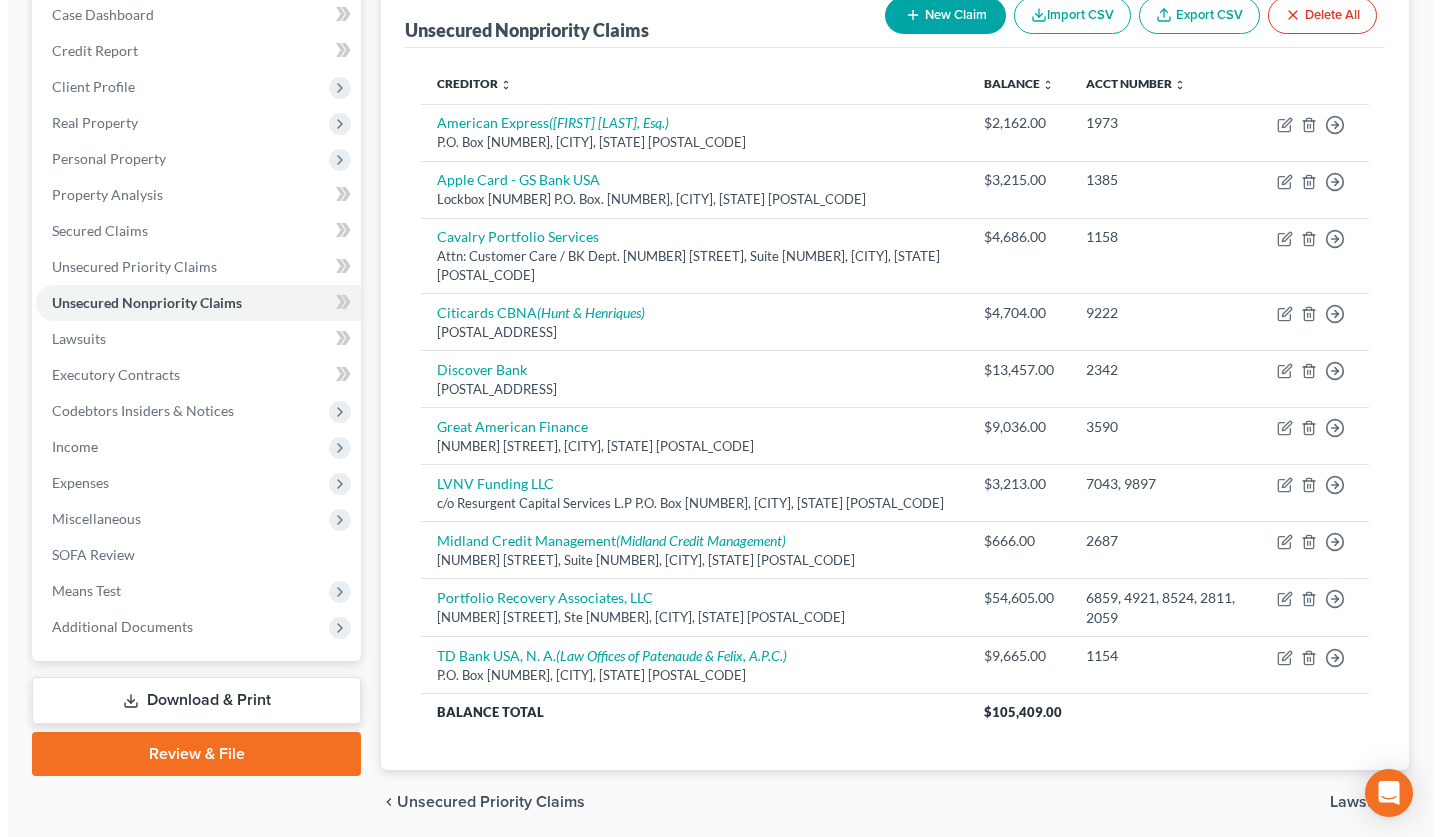 scroll, scrollTop: 176, scrollLeft: 0, axis: vertical 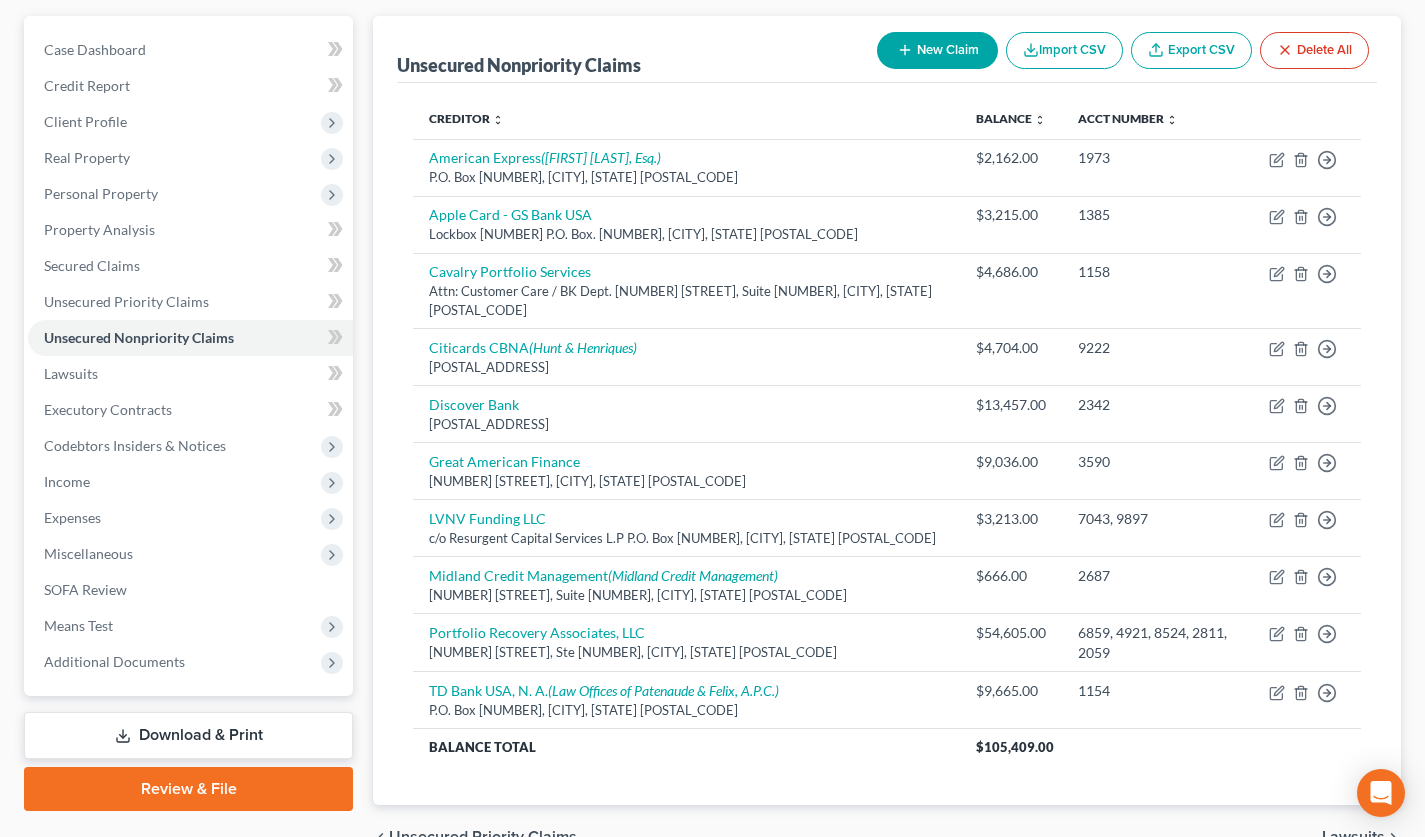 click on "New Claim" at bounding box center [937, 50] 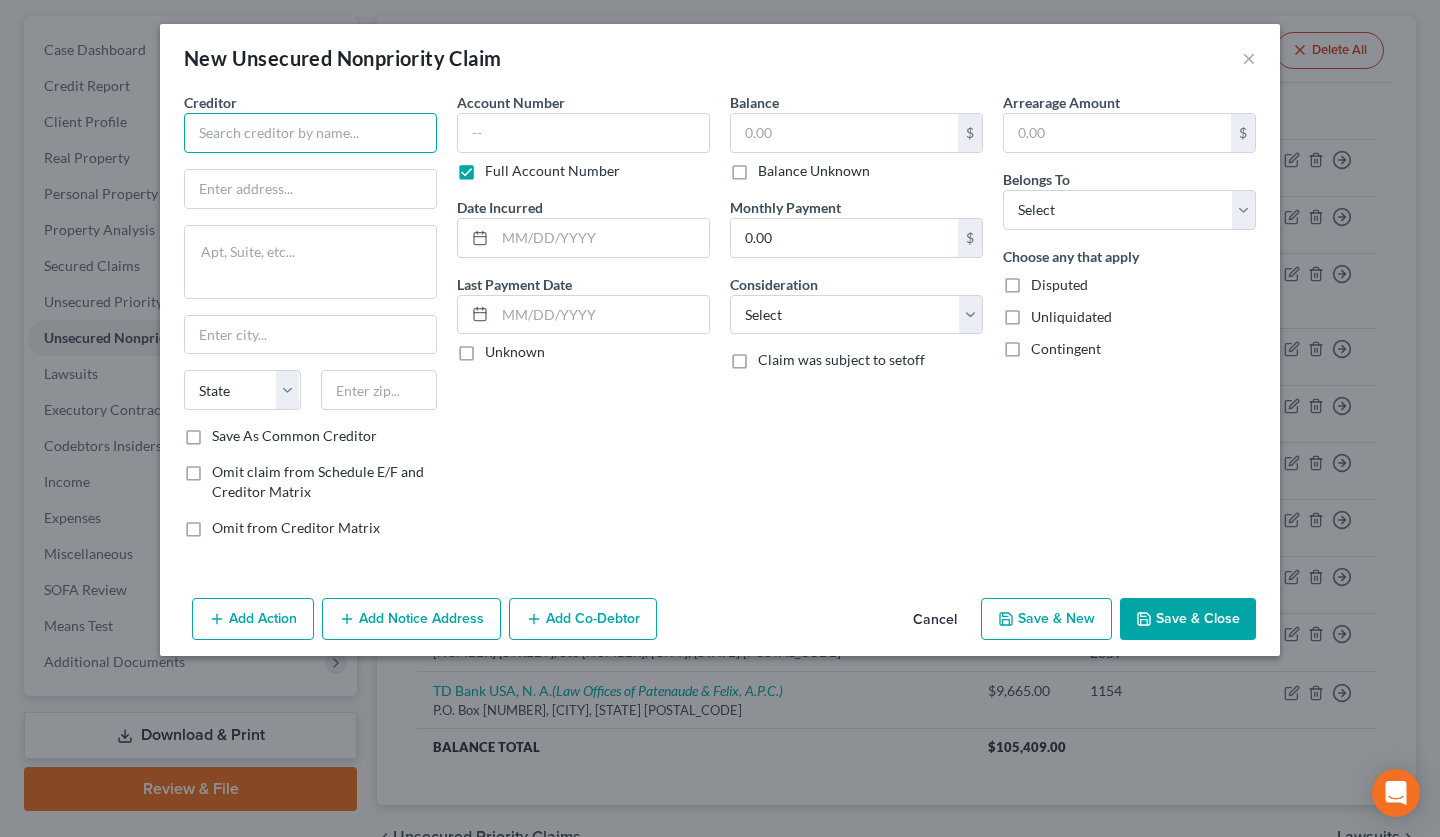 click at bounding box center [310, 133] 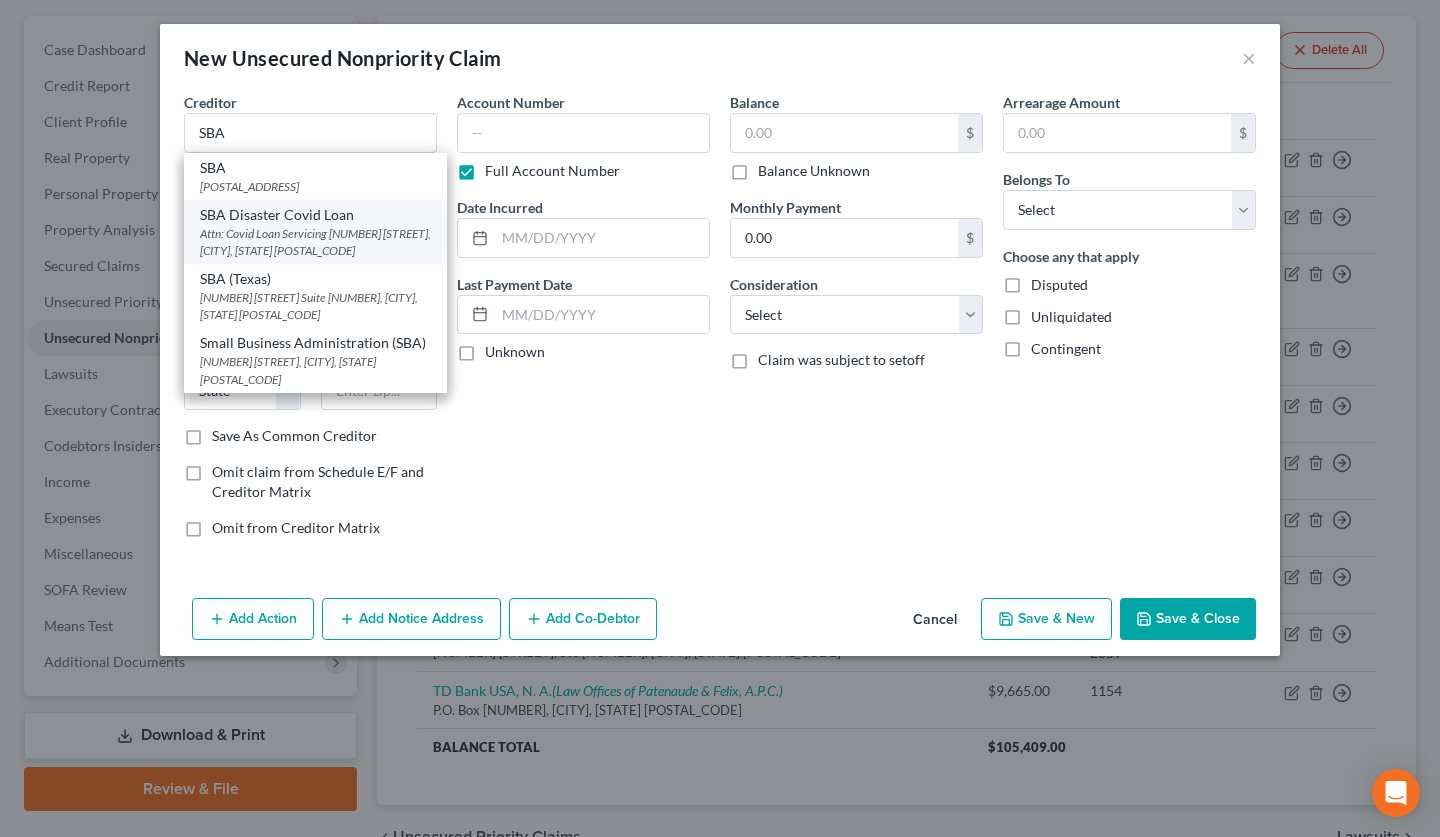 click on "SBA Disaster Covid Loan" at bounding box center (315, 215) 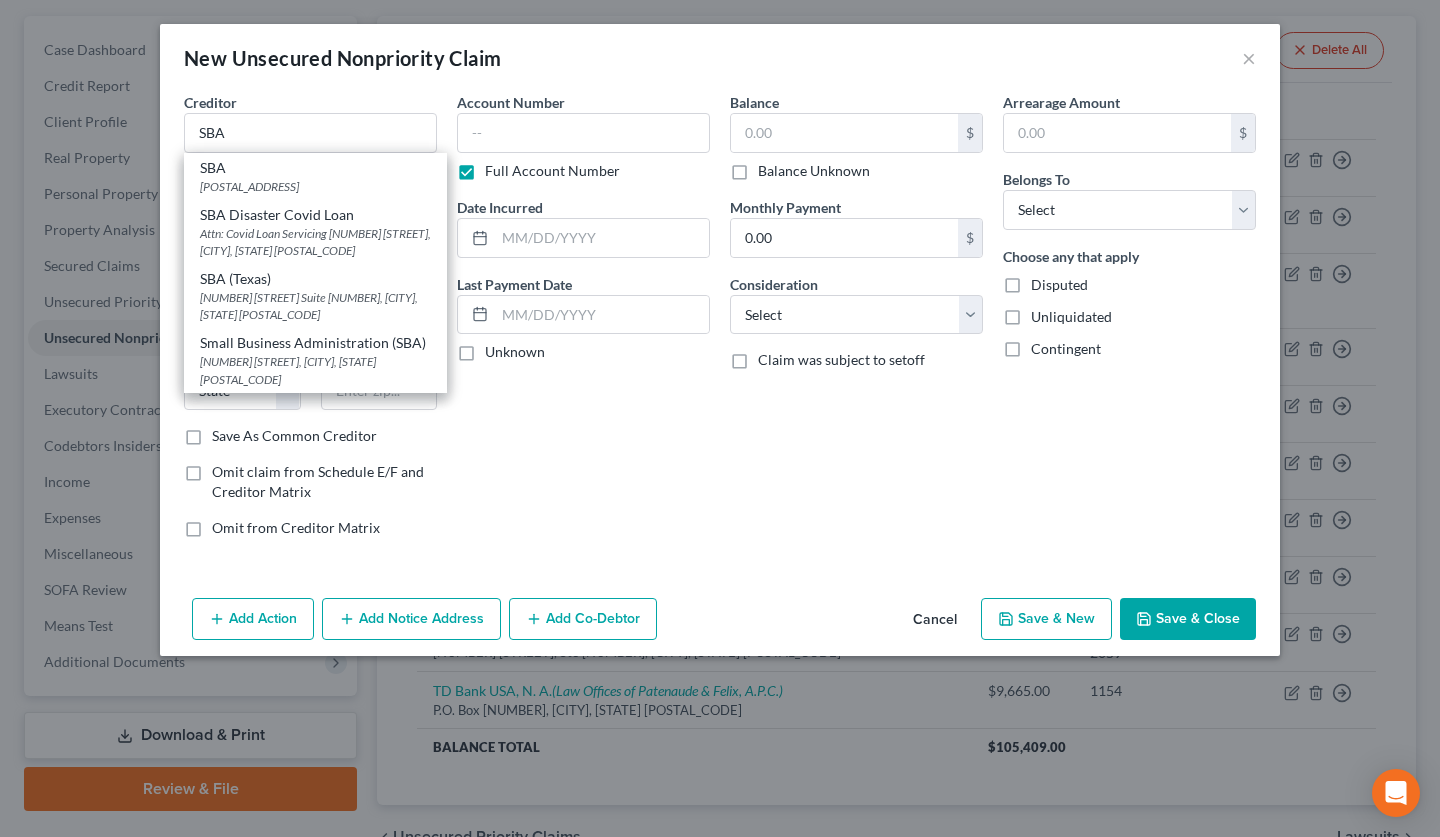 type on "SBA Disaster Covid Loan" 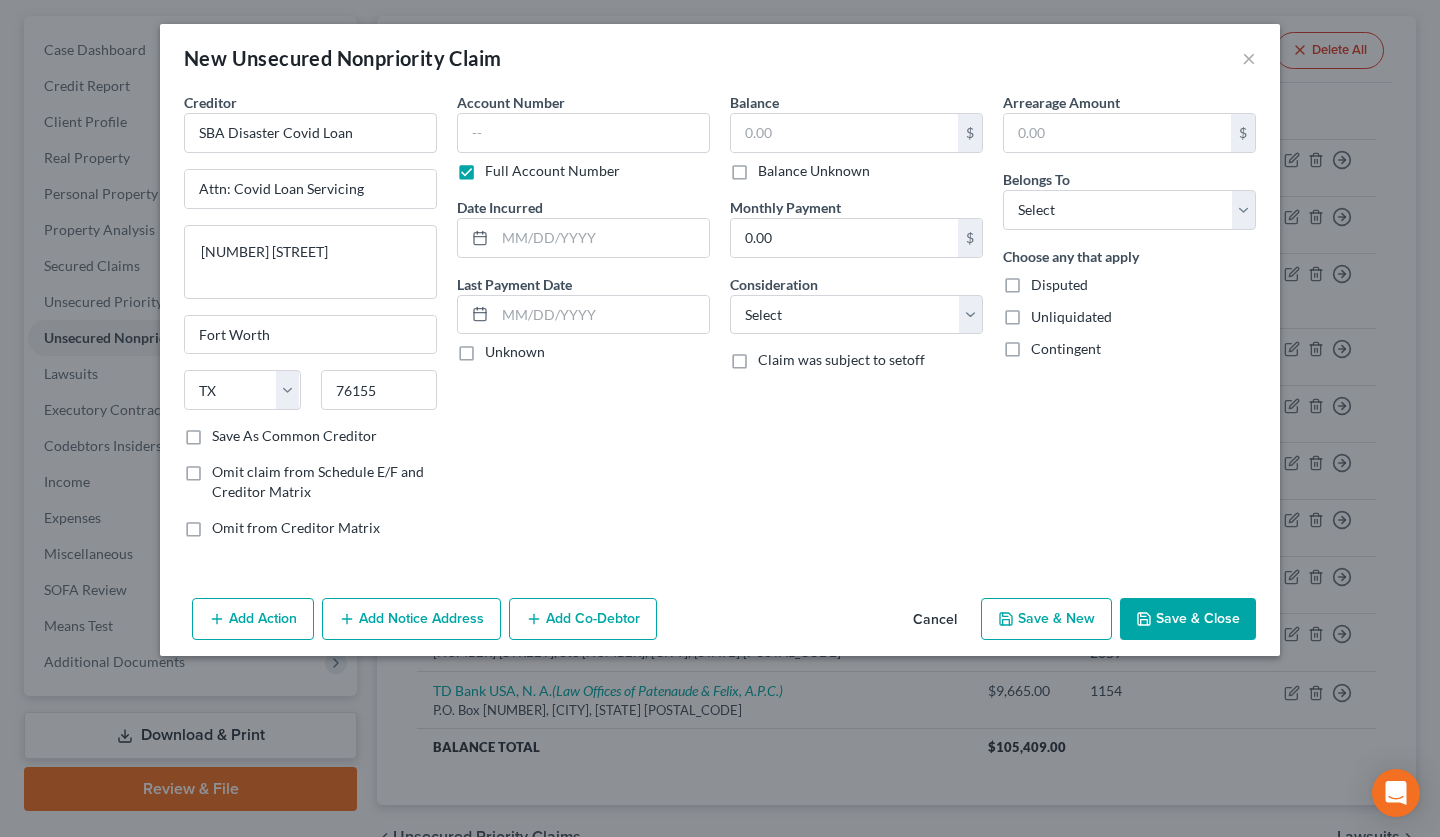click on "Add Notice Address" at bounding box center [411, 619] 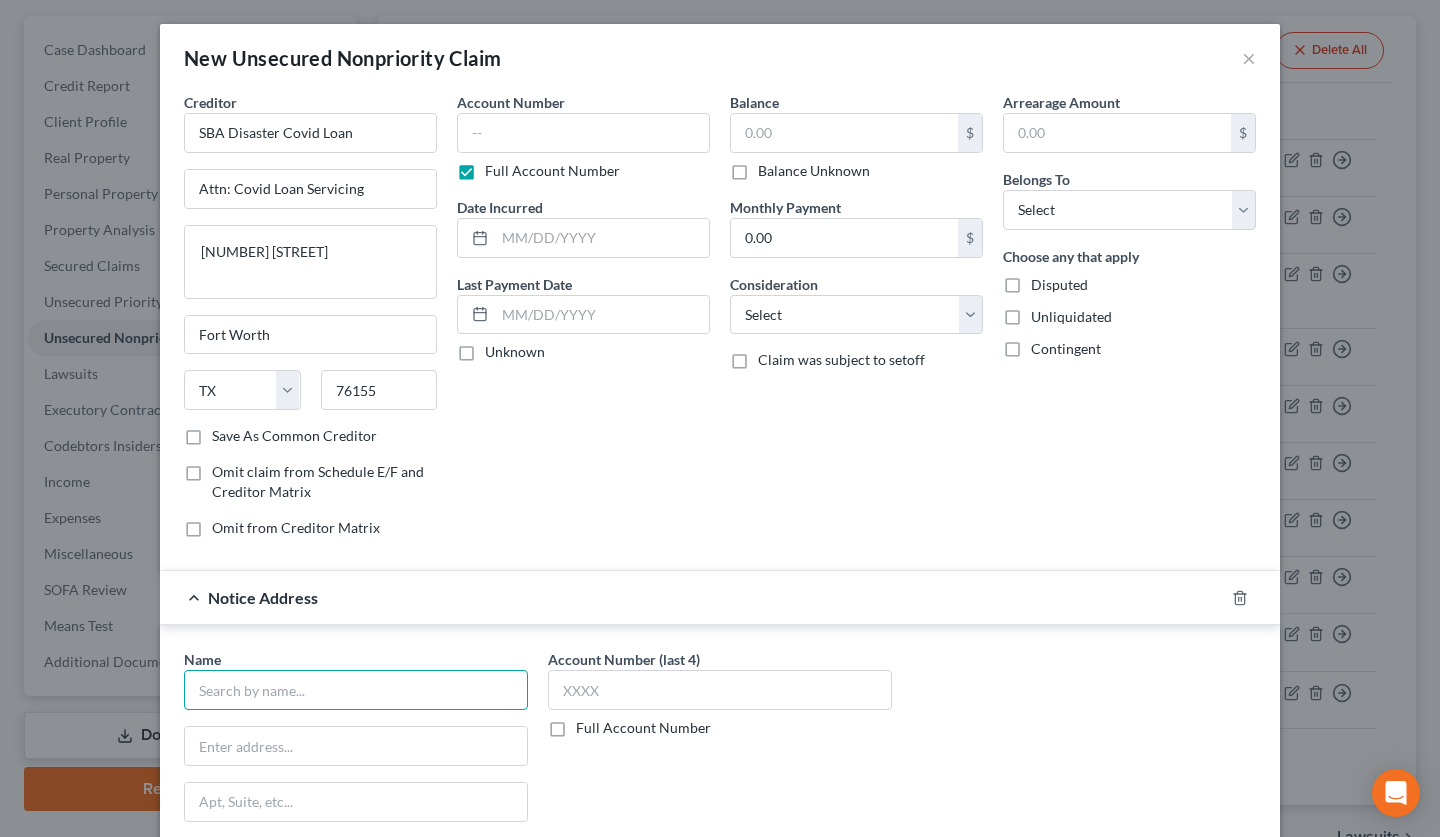 click at bounding box center [356, 690] 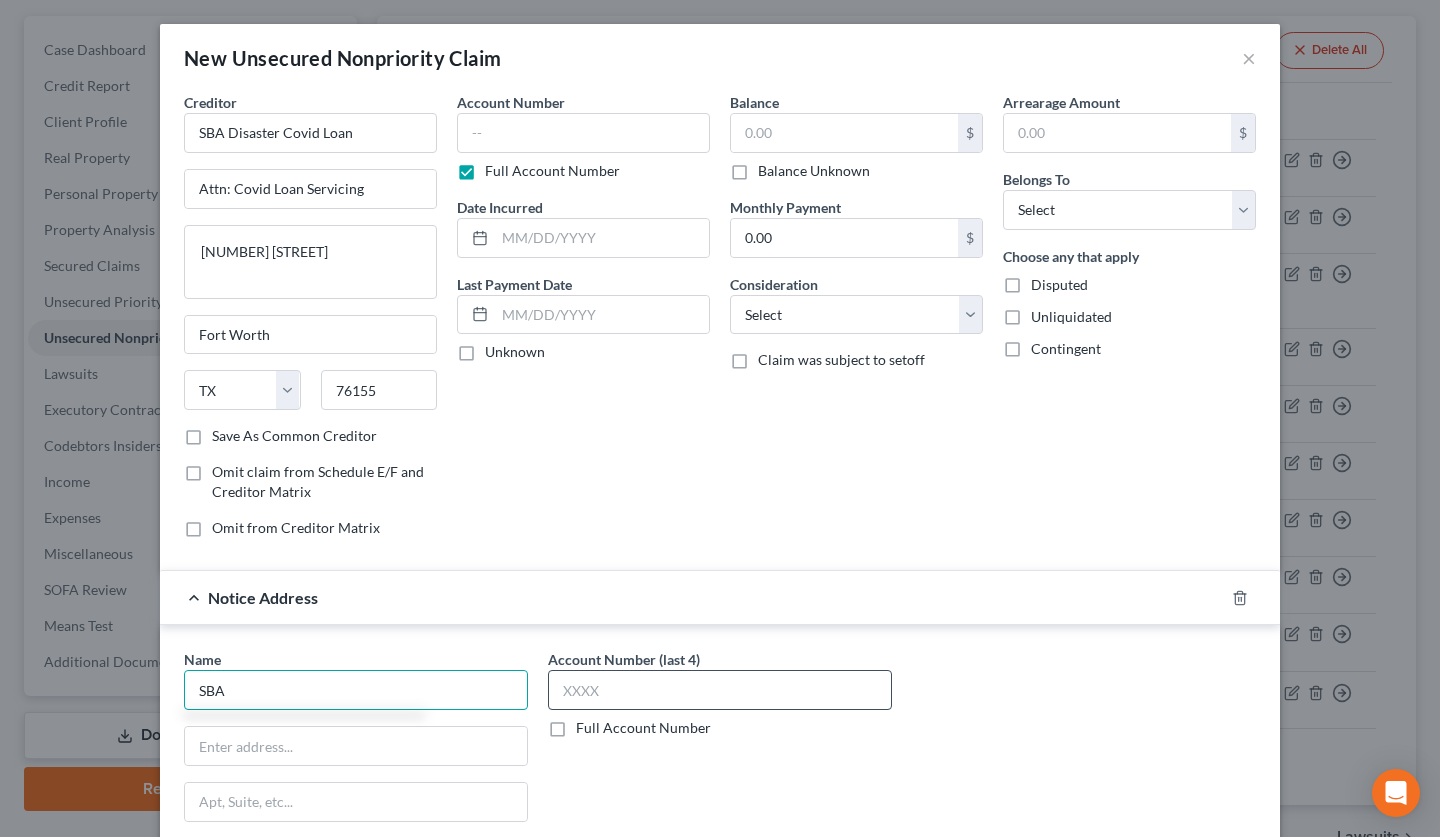 scroll, scrollTop: 223, scrollLeft: 0, axis: vertical 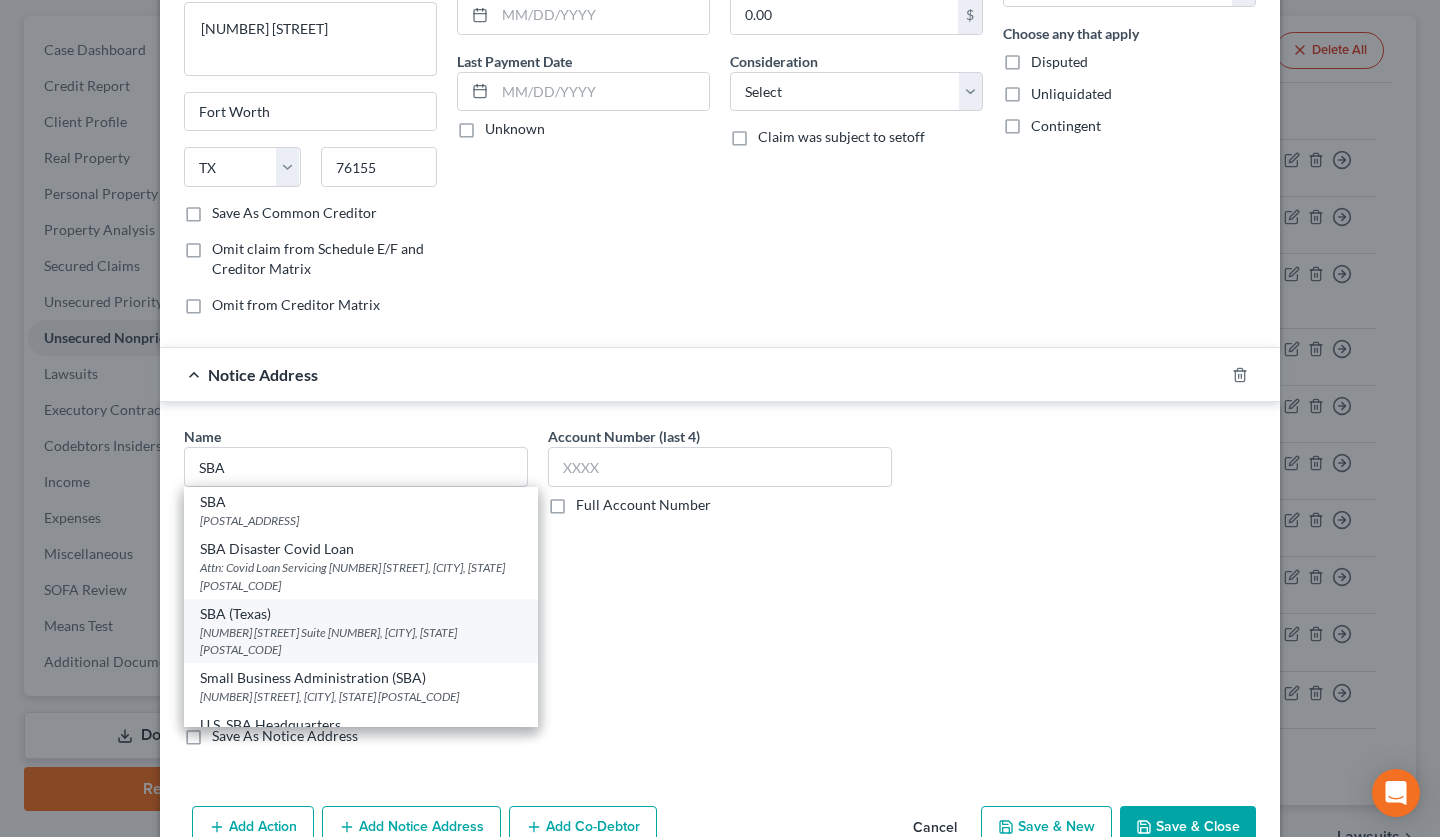 click on "1545 Hawkins Blvd. Suite 202, El Paso, TX 79925" at bounding box center [361, 641] 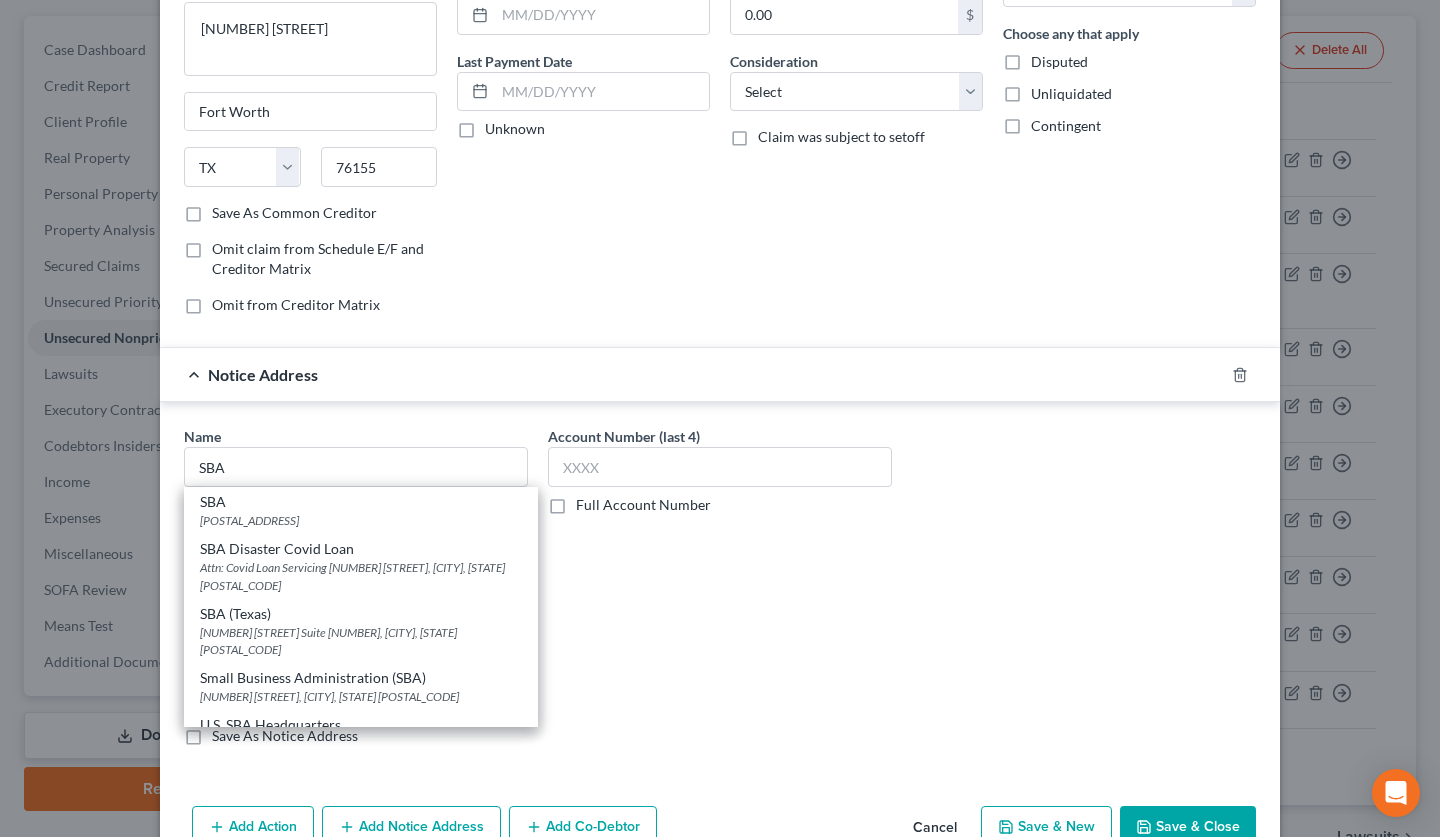 type on "SBA (Texas)" 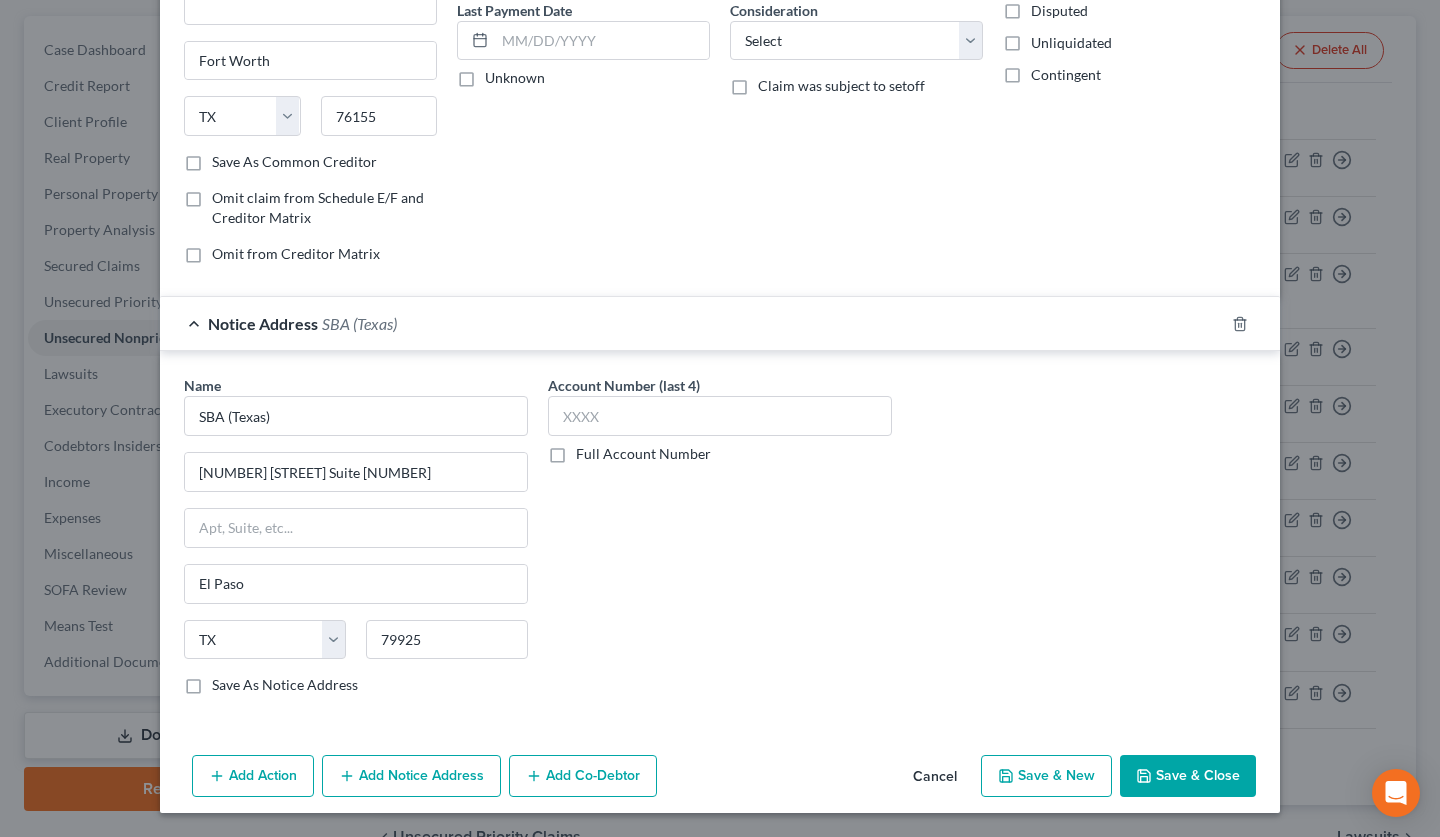 drag, startPoint x: 404, startPoint y: 761, endPoint x: 440, endPoint y: 727, distance: 49.517673 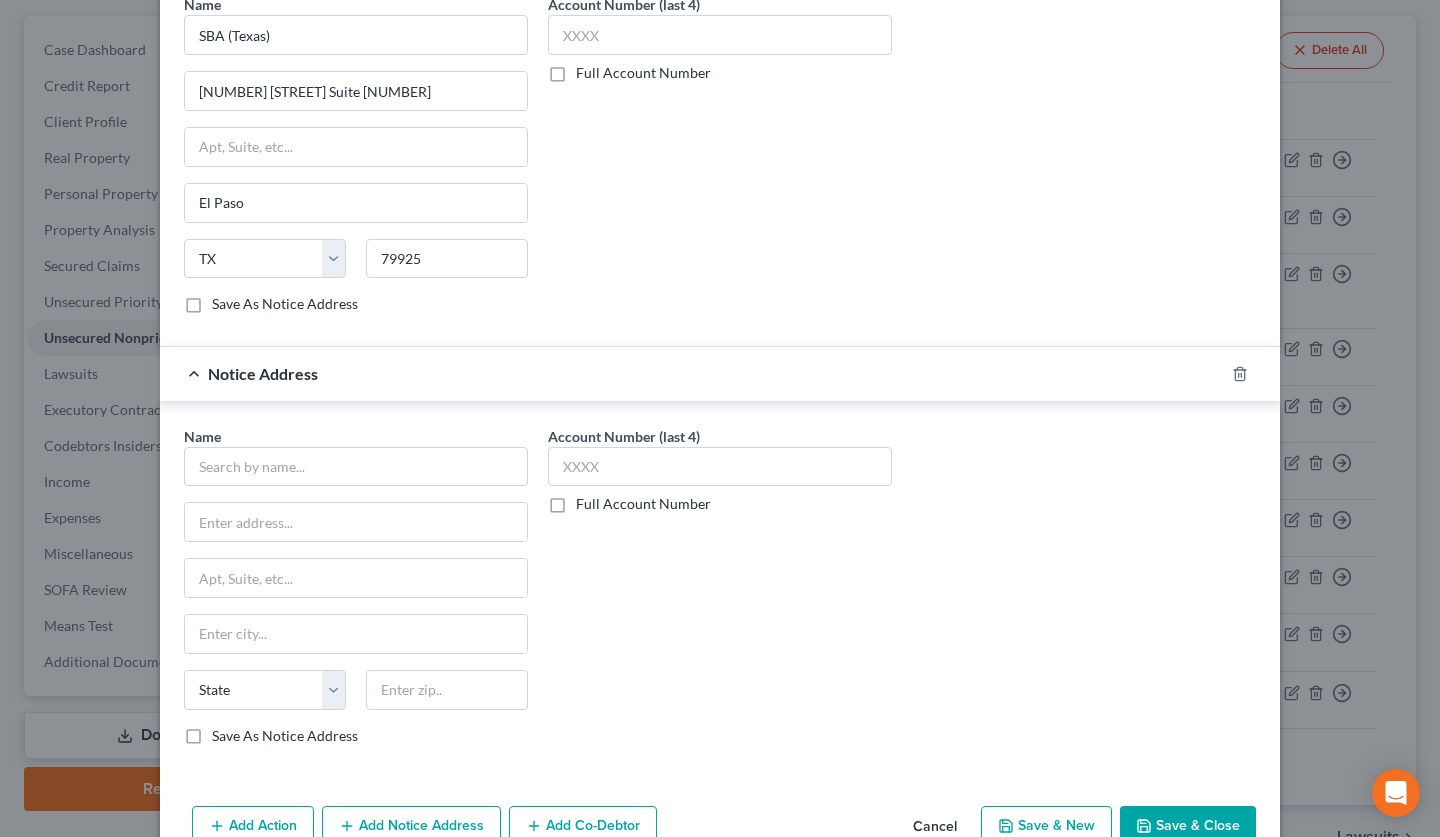 scroll, scrollTop: 705, scrollLeft: 0, axis: vertical 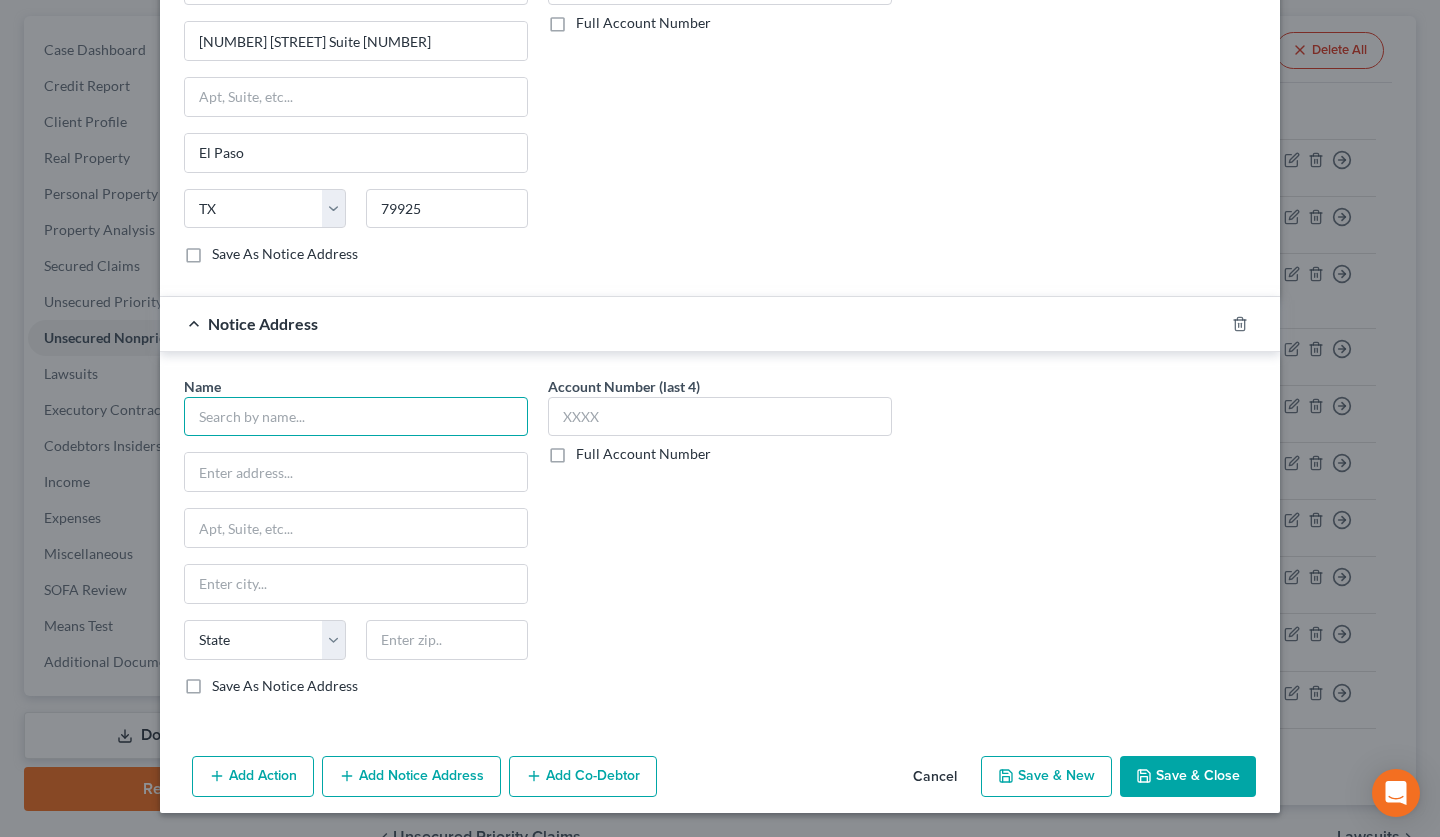 click at bounding box center [356, 417] 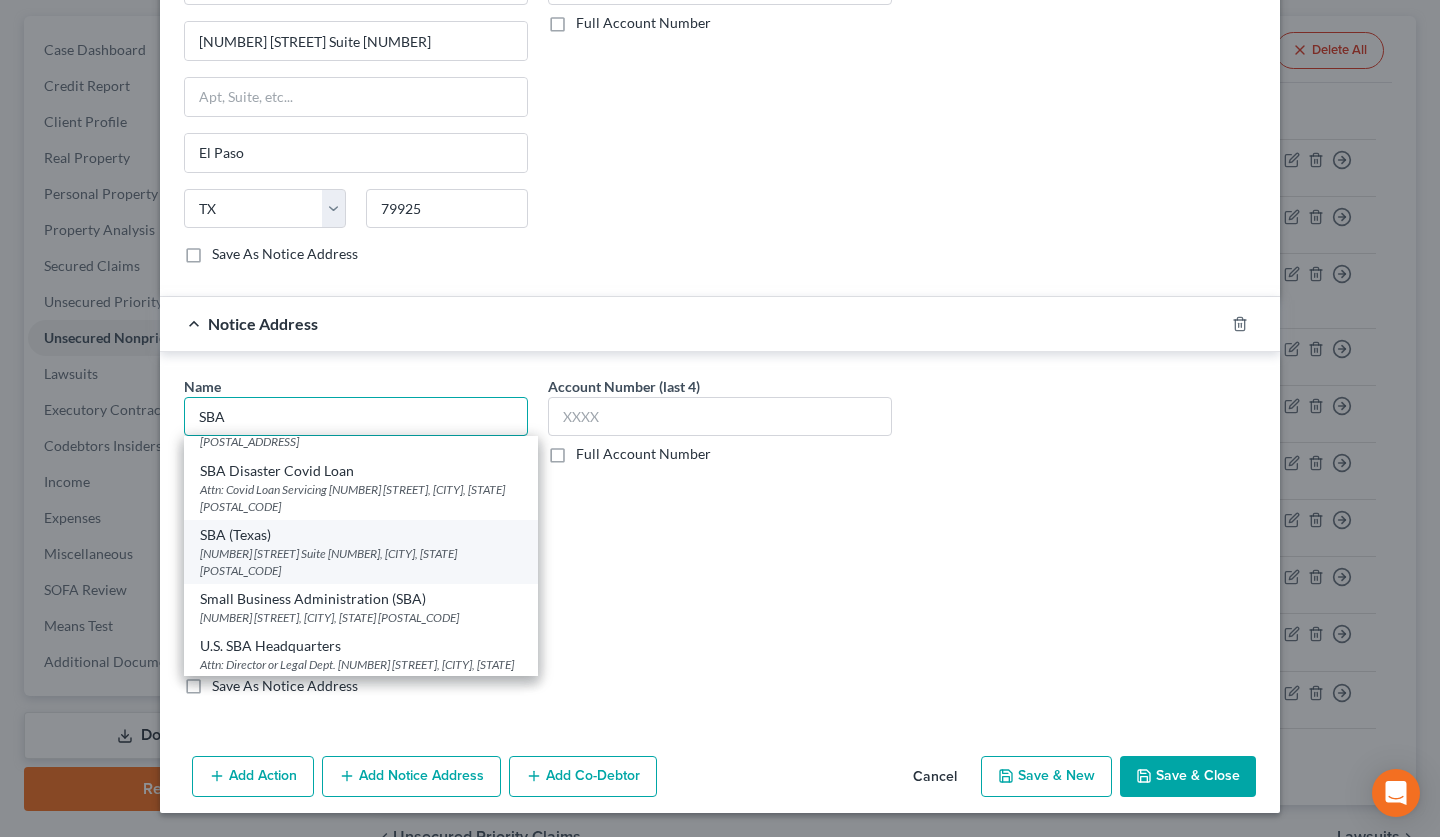 scroll, scrollTop: 122, scrollLeft: 0, axis: vertical 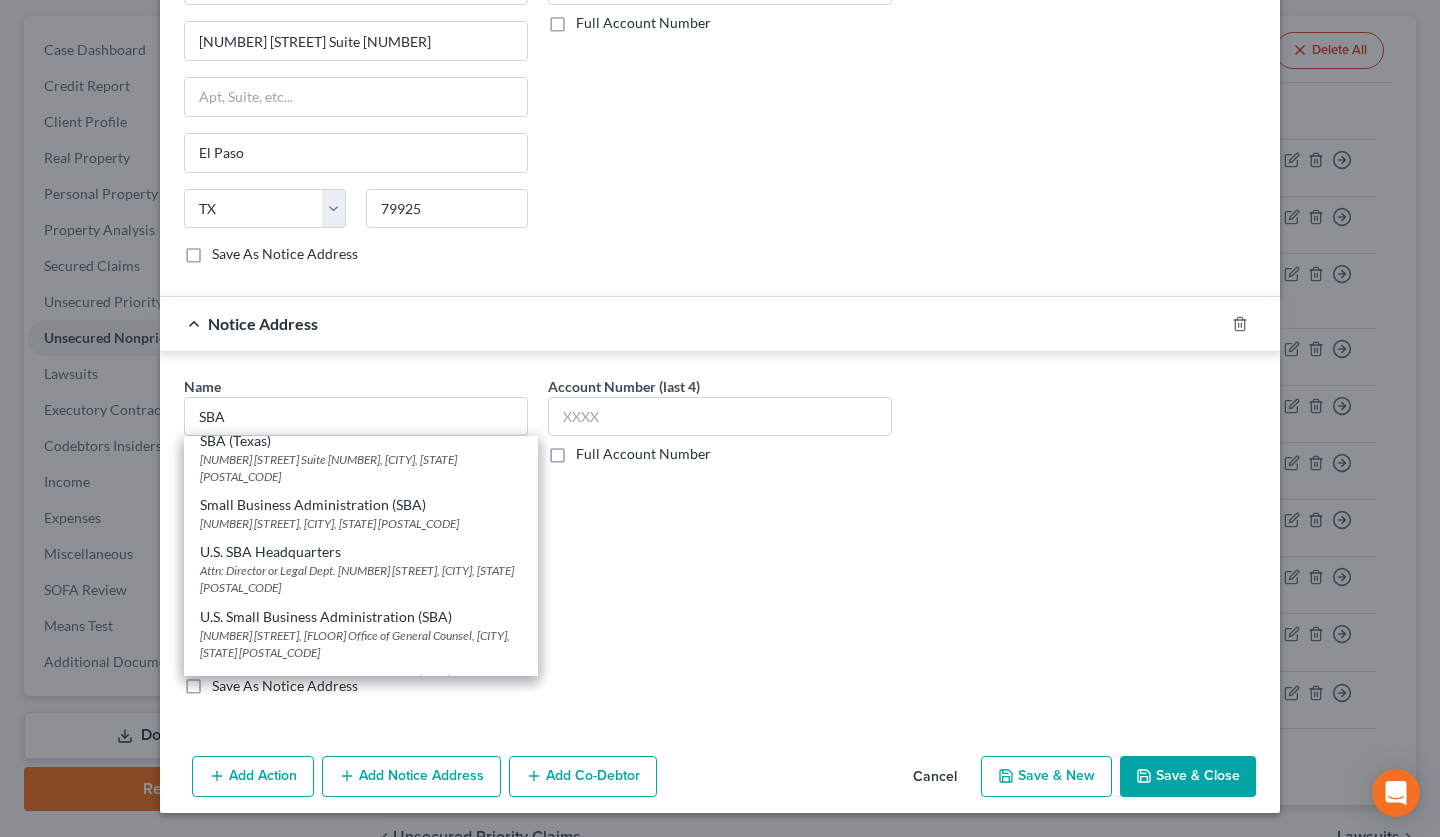 drag, startPoint x: 348, startPoint y: 607, endPoint x: 405, endPoint y: 590, distance: 59.48109 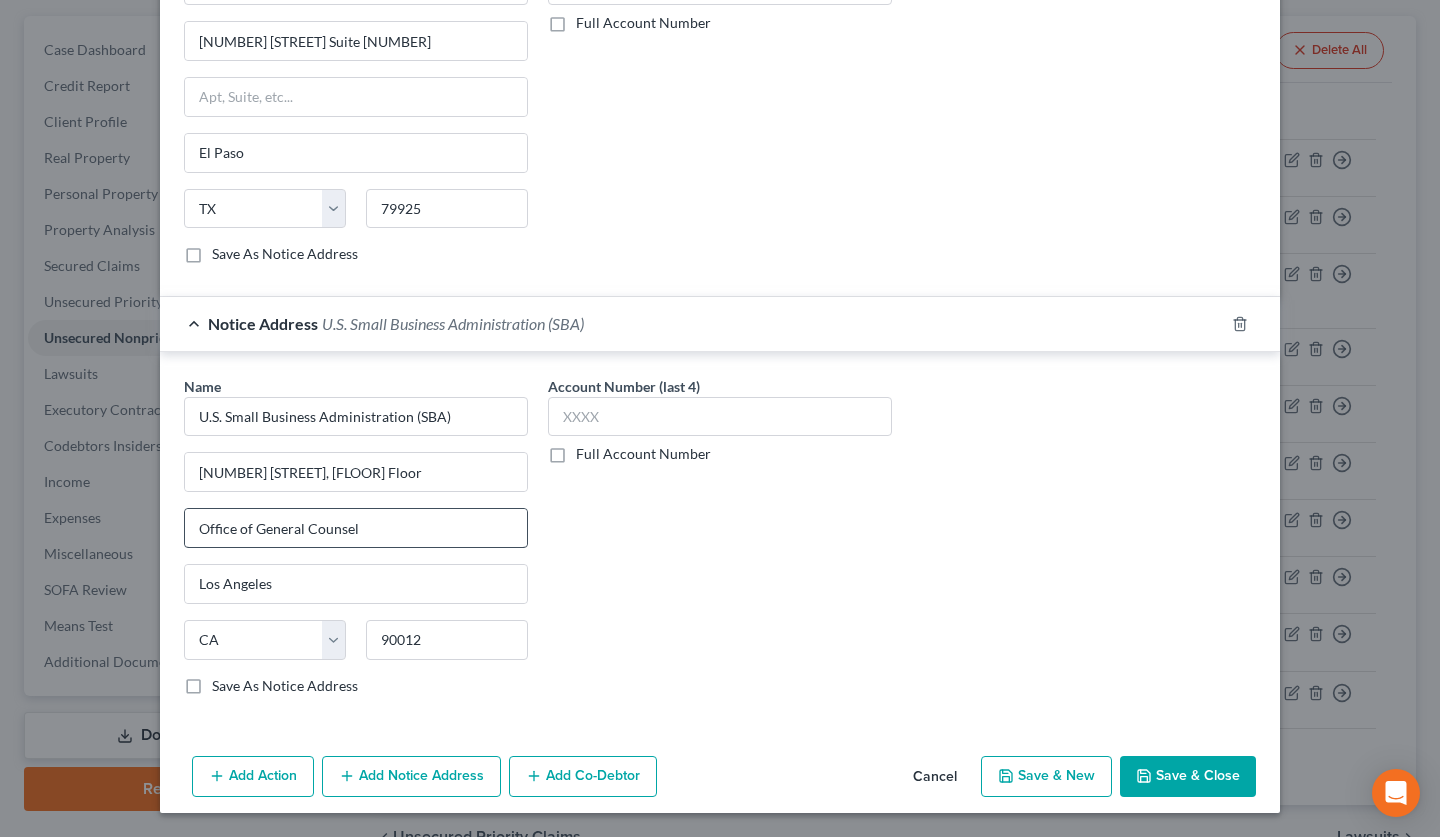 scroll, scrollTop: 0, scrollLeft: 0, axis: both 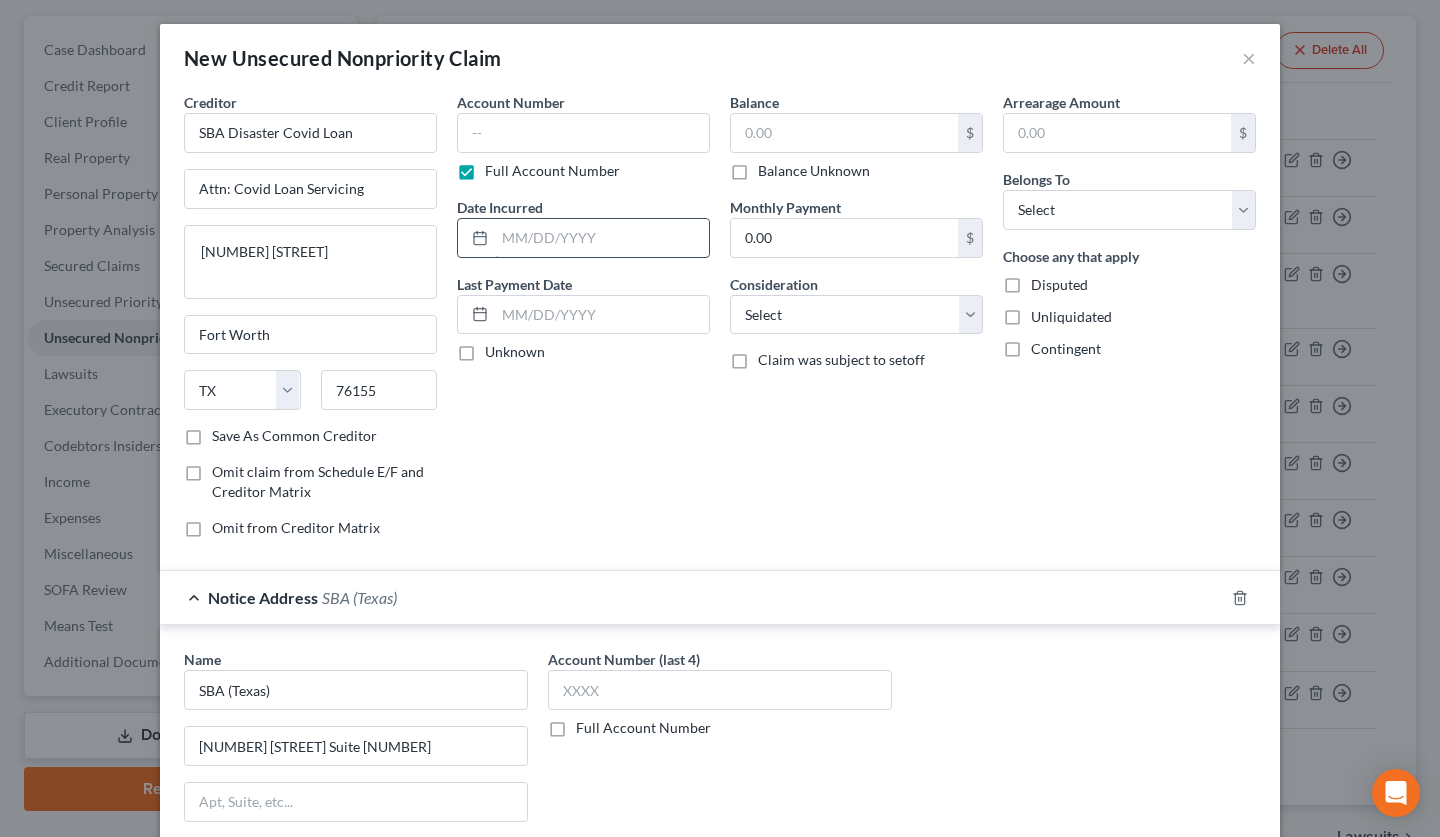 click at bounding box center [602, 238] 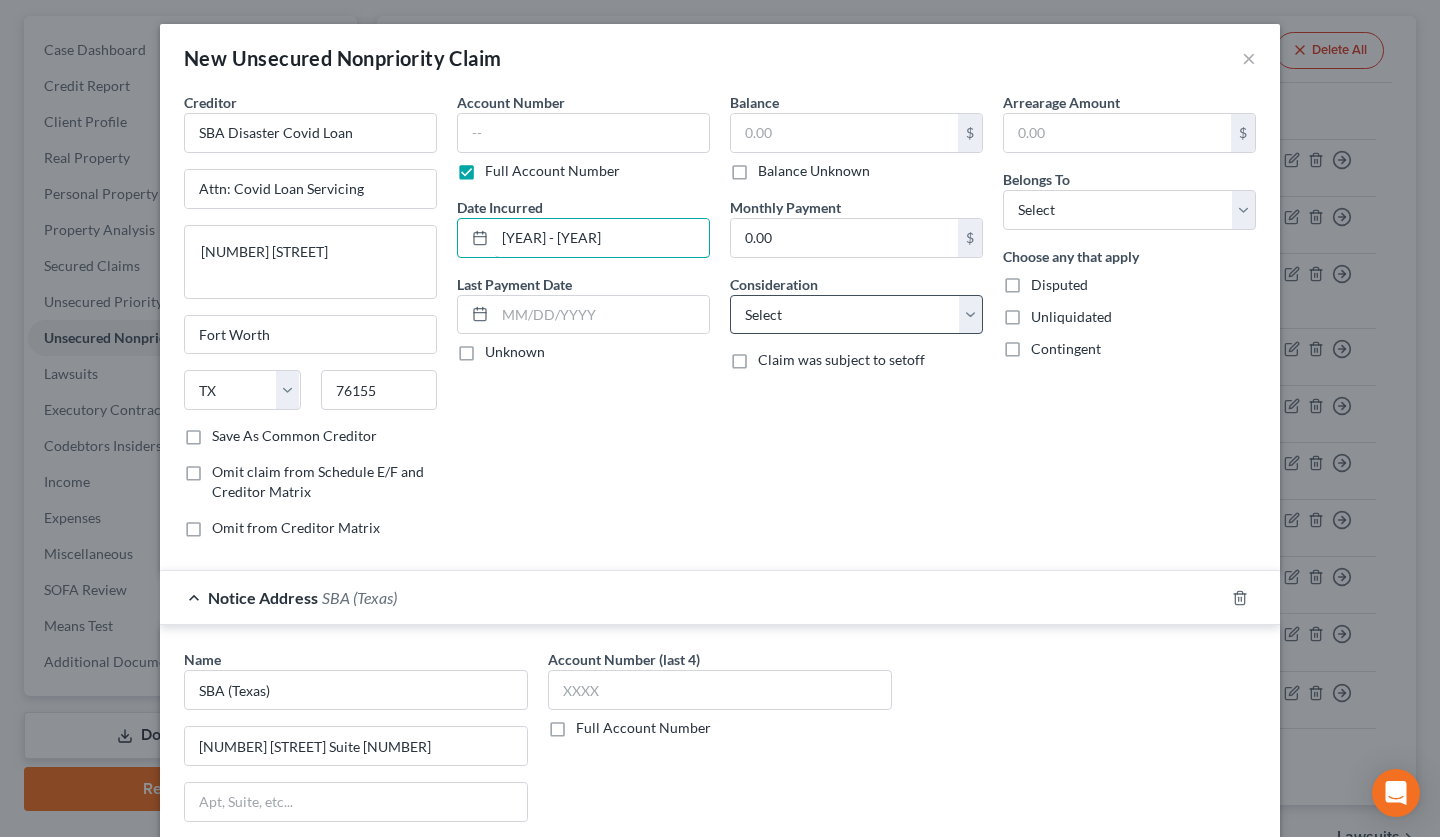 type on "2019 - 2021" 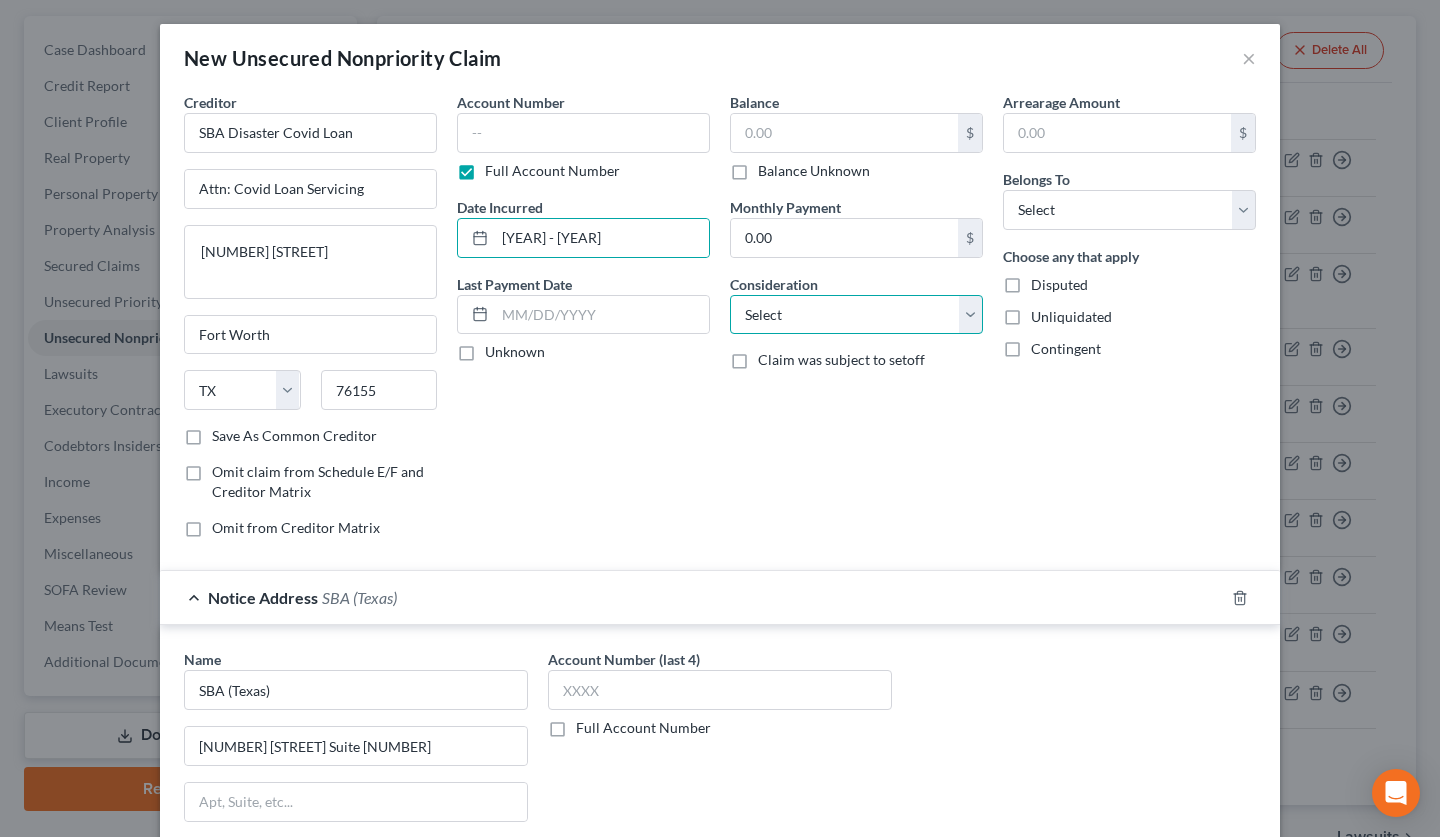 click on "Select Cable / Satellite Services Collection Agency Credit Card Debt Debt Counseling / Attorneys Deficiency Balance Domestic Support Obligations Home / Car Repairs Income Taxes Judgment Liens Medical Services Monies Loaned / Advanced Mortgage Obligation From Divorce Or Separation Obligation To Pensions Other Overdrawn Bank Account Promised To Help Pay Creditors Student Loans Suppliers And Vendors Telephone / Internet Services Utility Services" at bounding box center (856, 315) 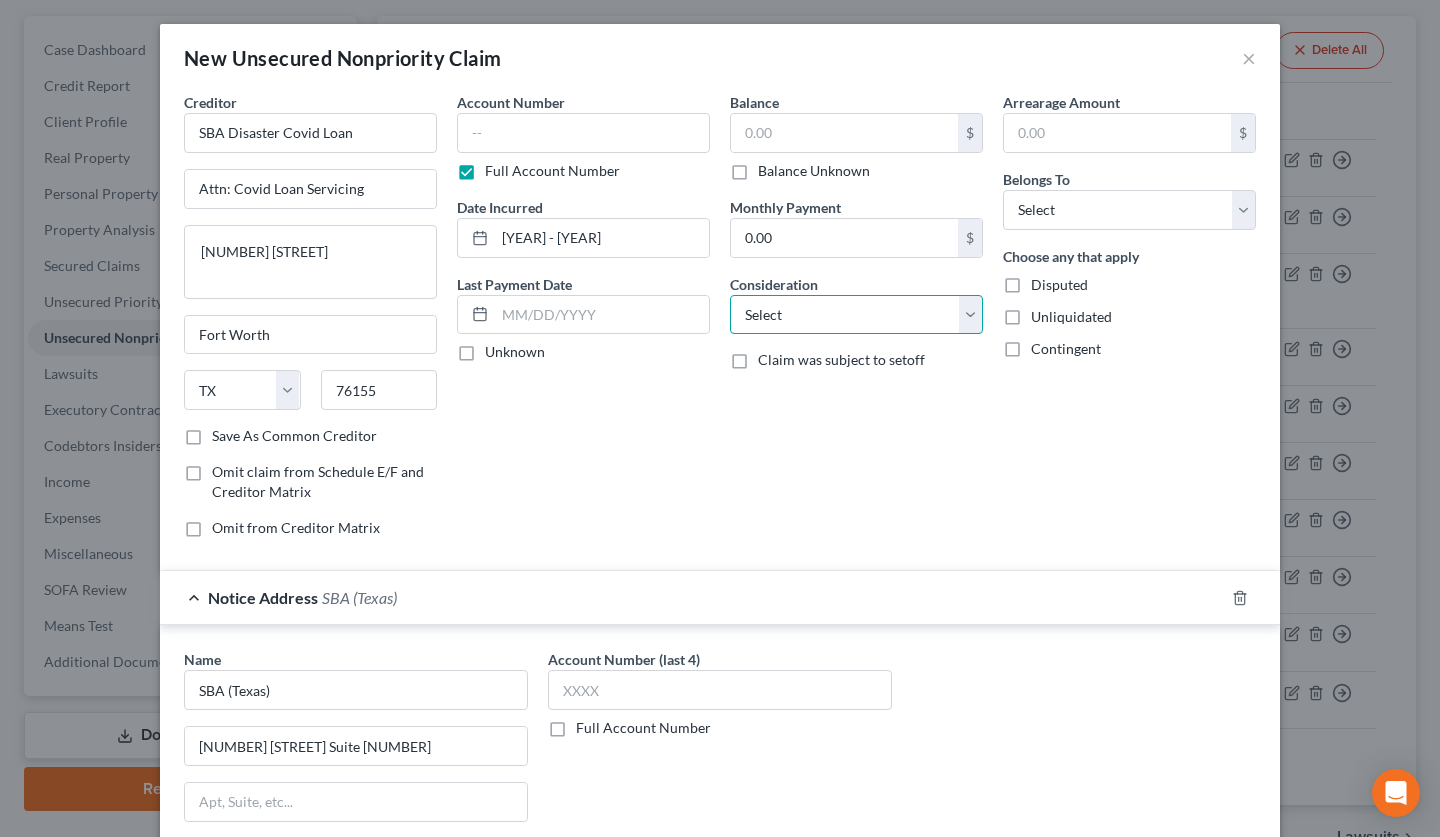 select on "14" 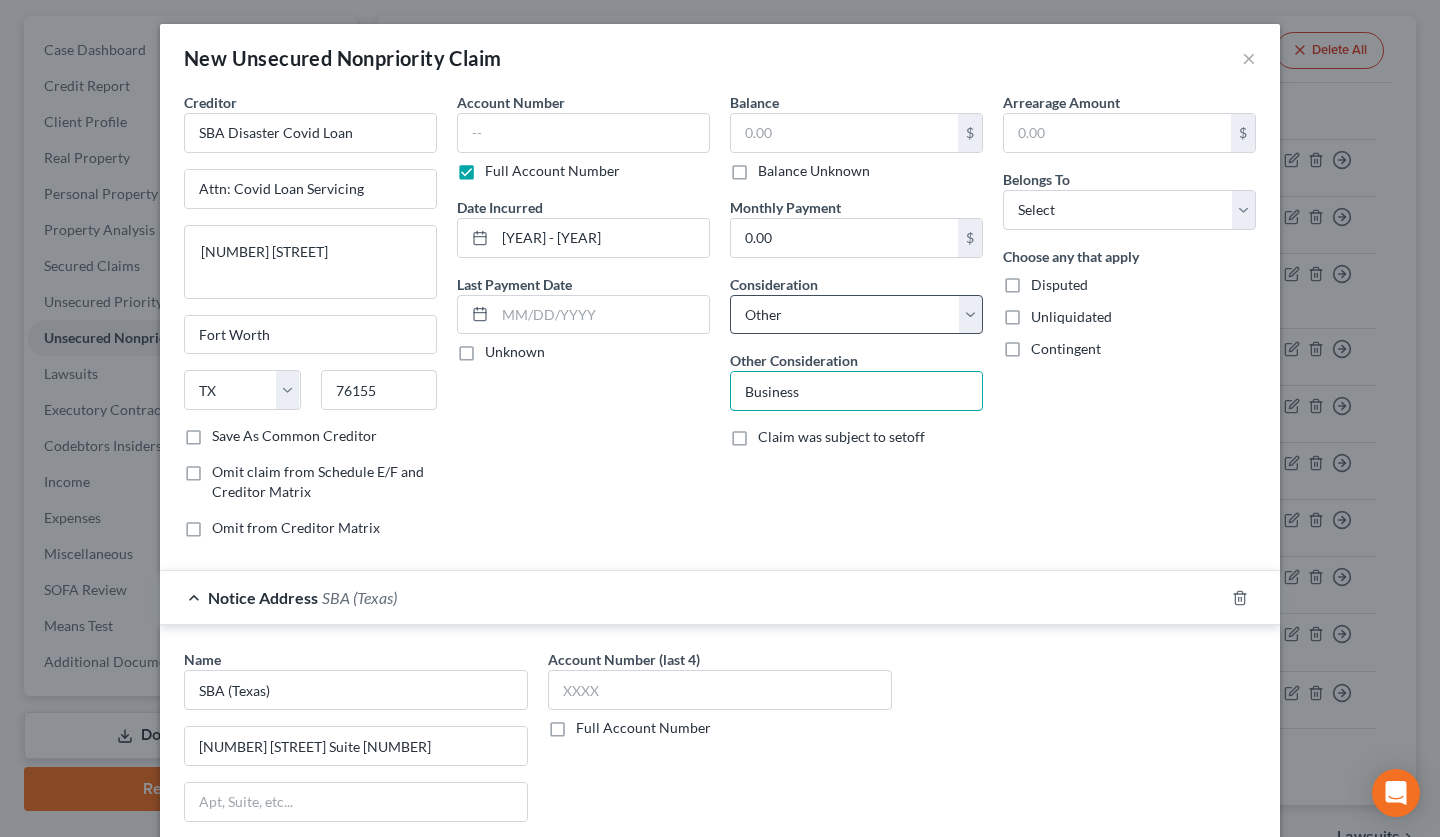 type on "Business Debt (EIDL loan)" 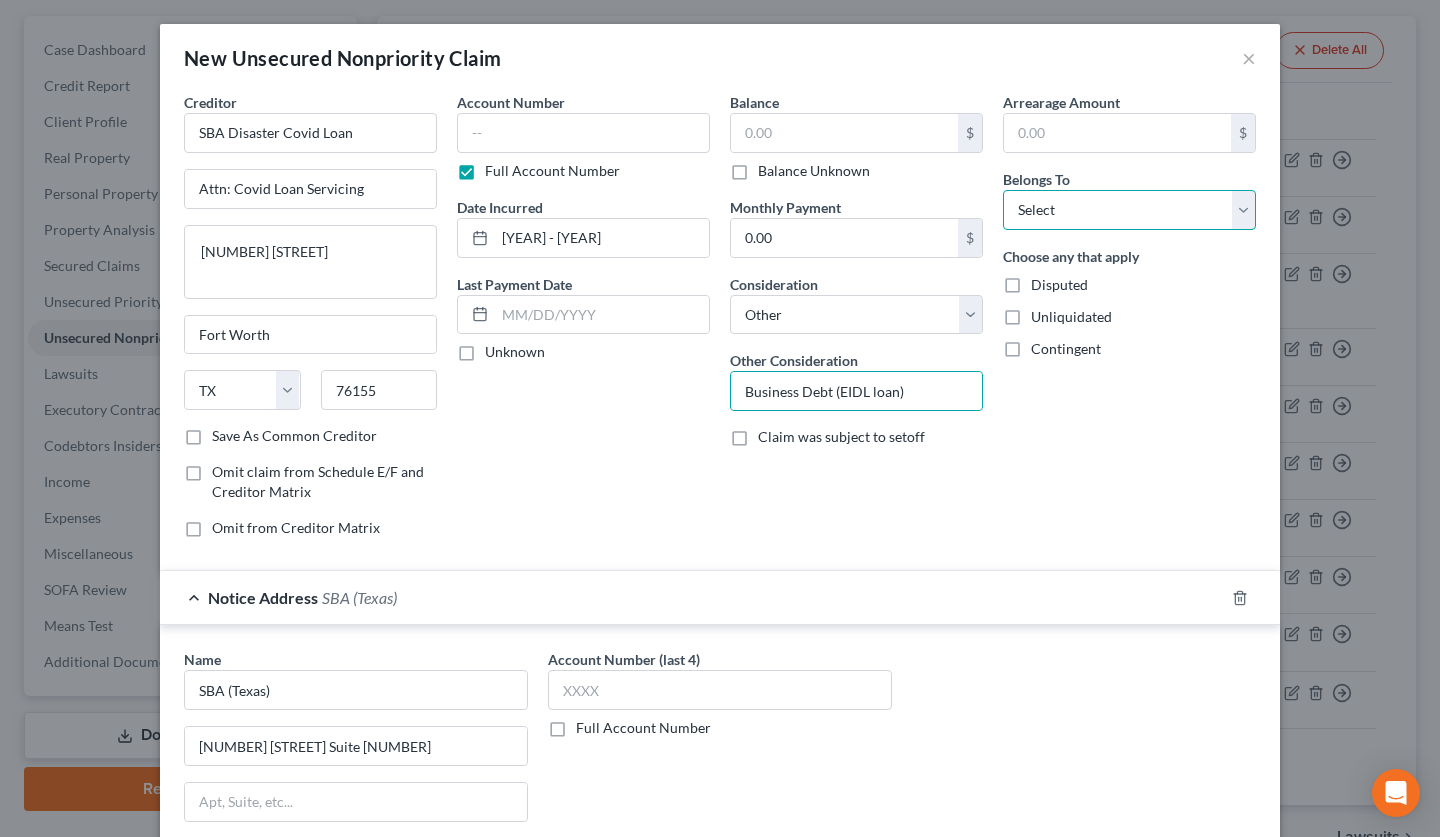 click on "Select Debtor 1 Only Debtor 2 Only Debtor 1 And Debtor 2 Only At Least One Of The Debtors And Another Community Property" at bounding box center [1129, 210] 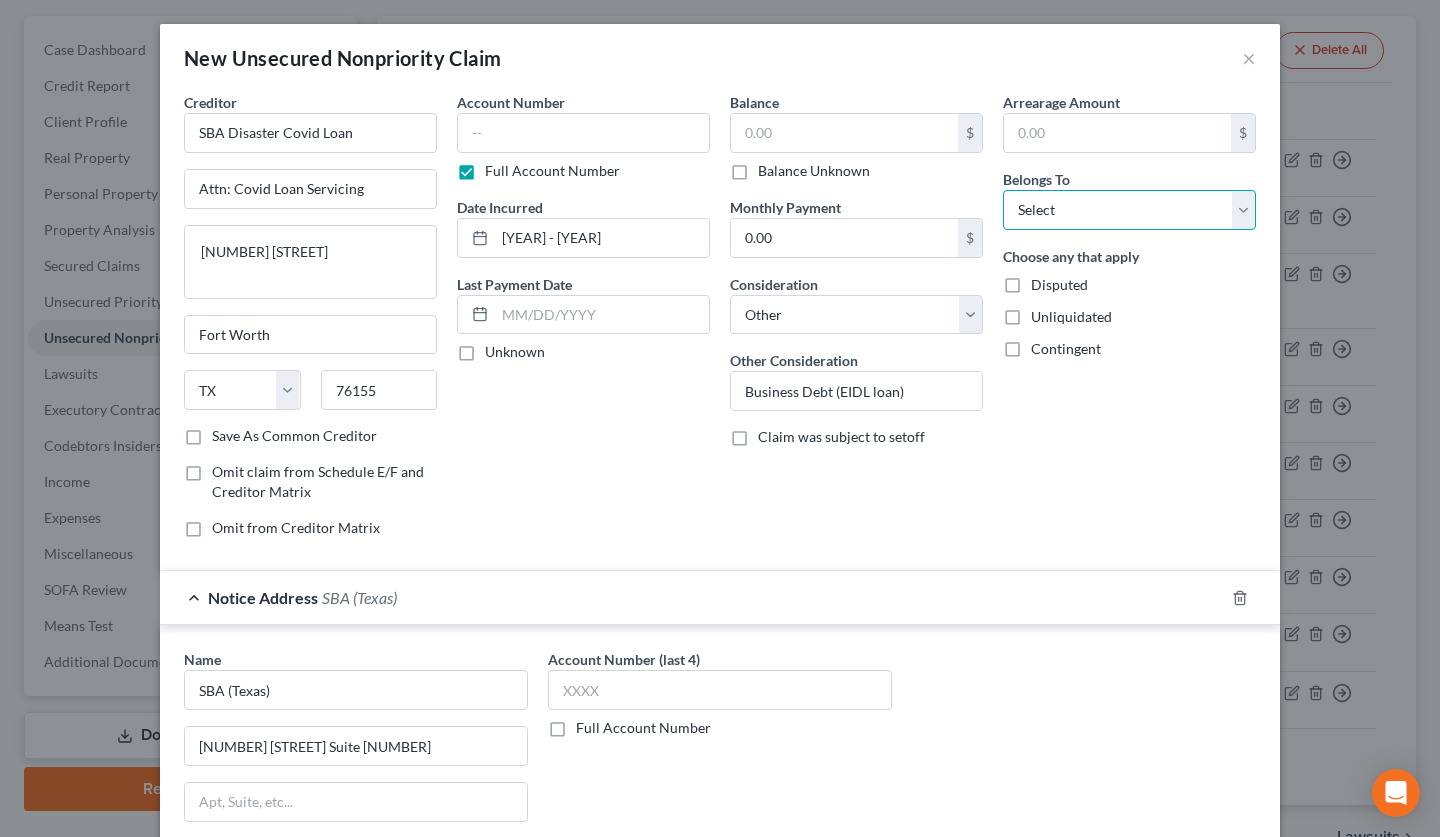 select on "3" 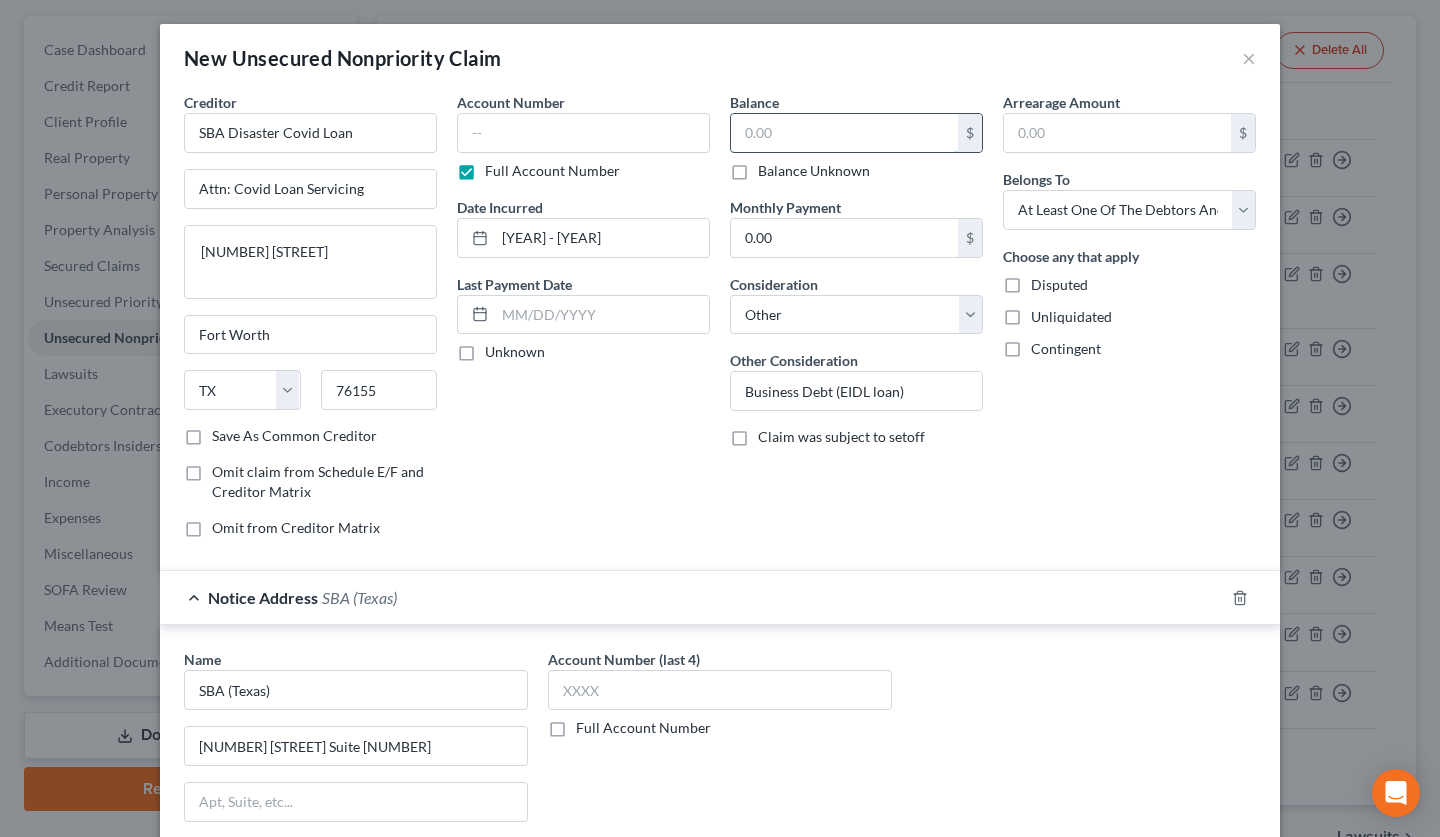 click at bounding box center [844, 133] 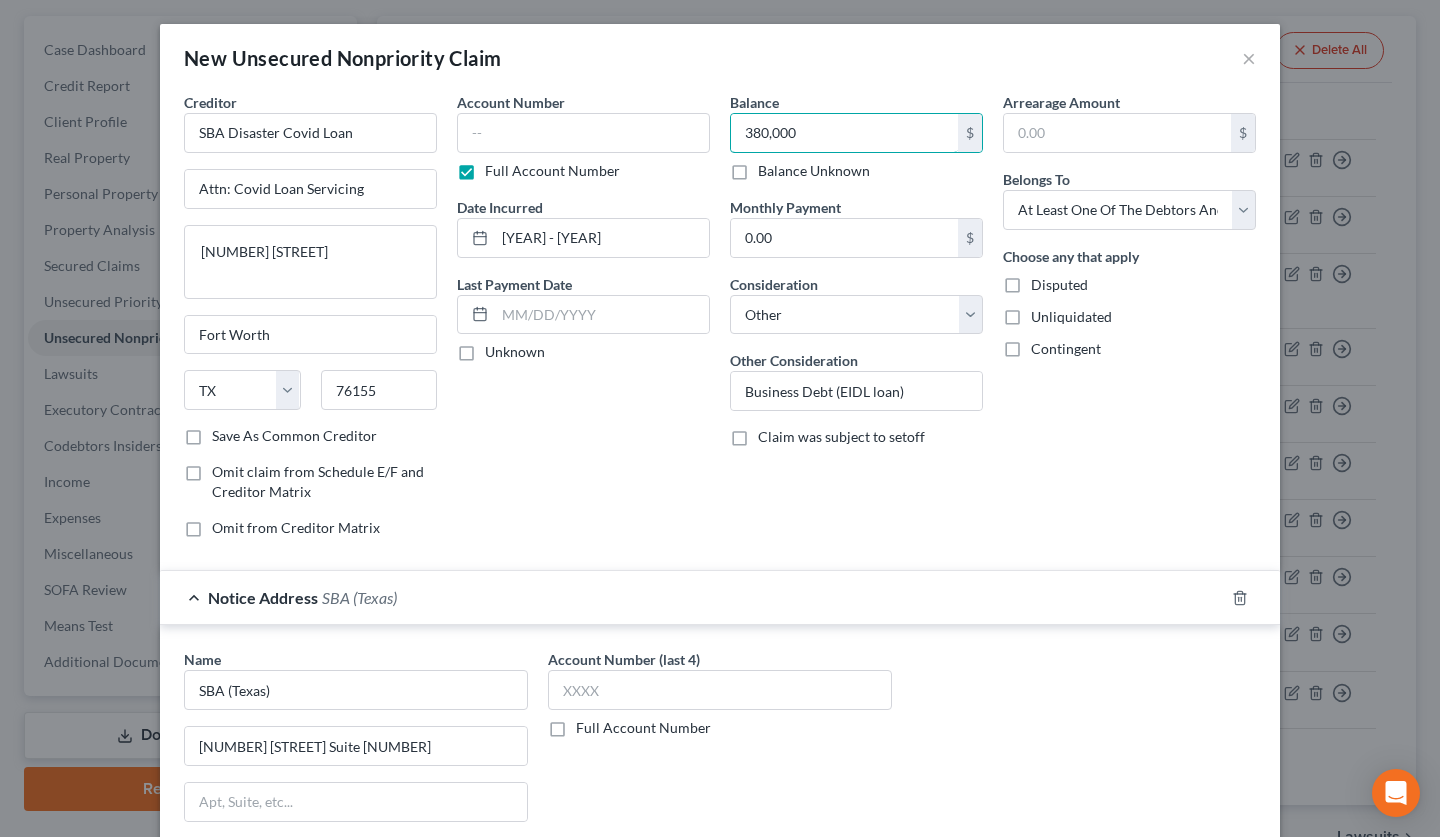 type on "380,000" 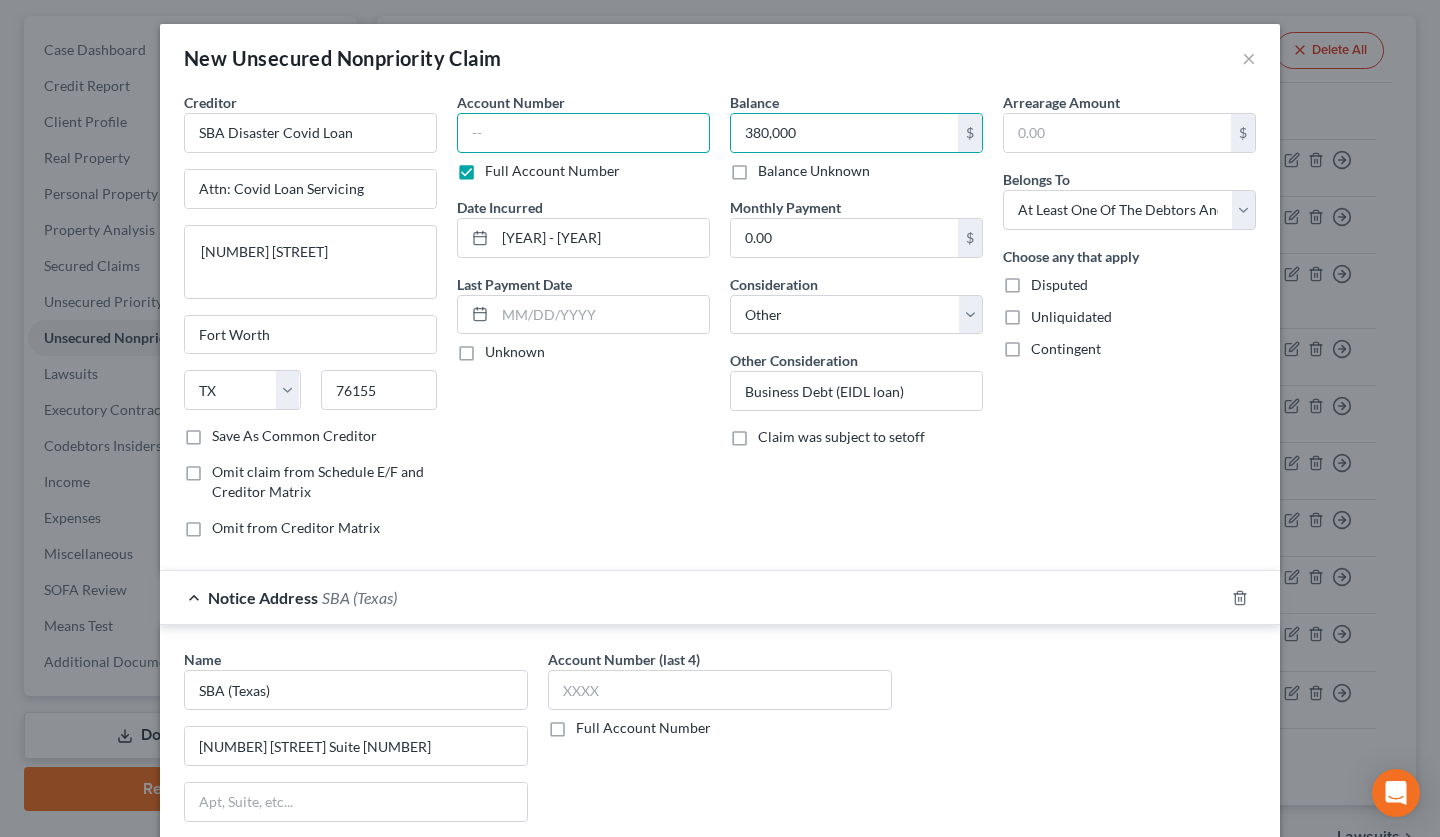 click at bounding box center (583, 133) 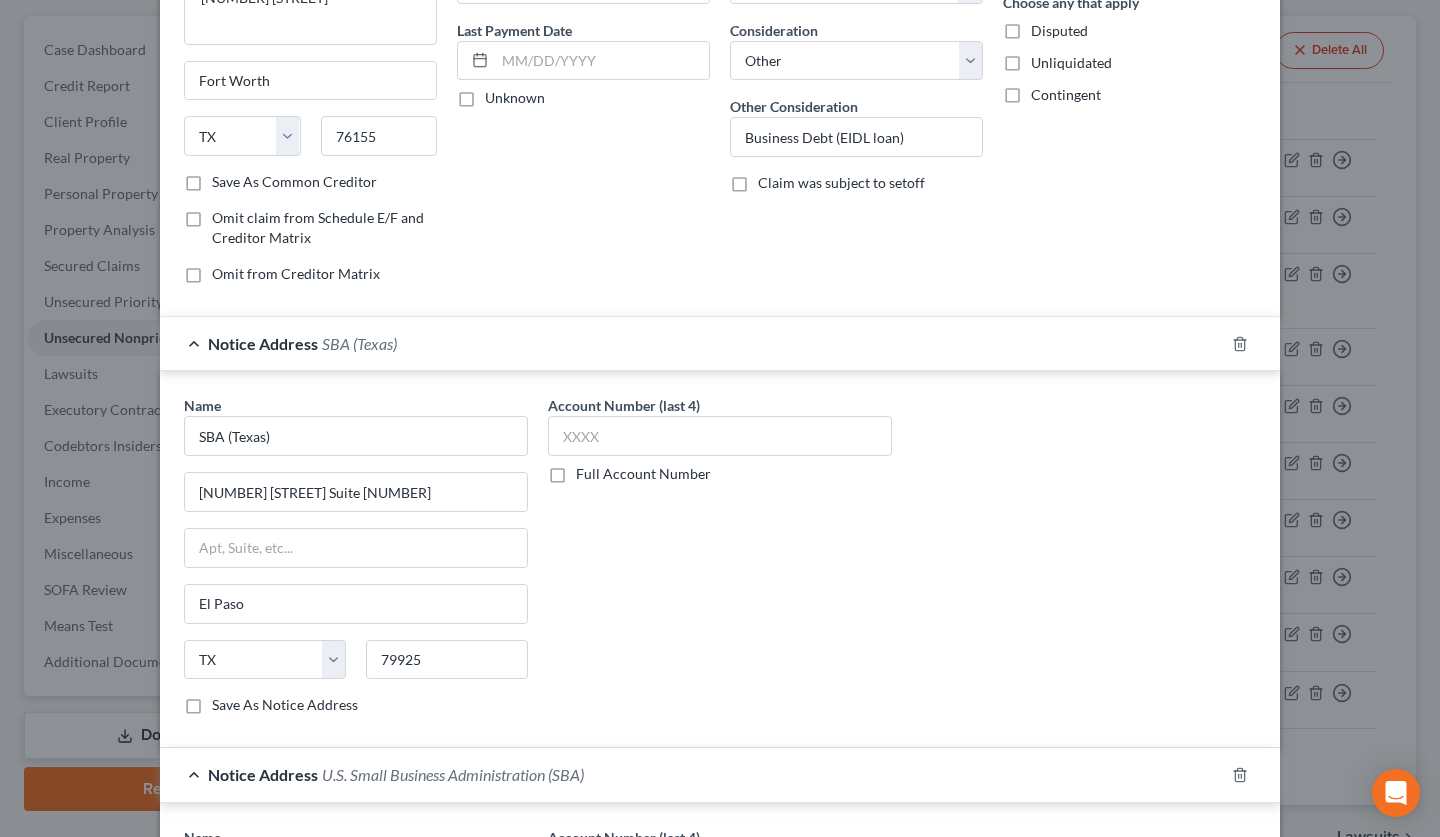 scroll, scrollTop: 0, scrollLeft: 0, axis: both 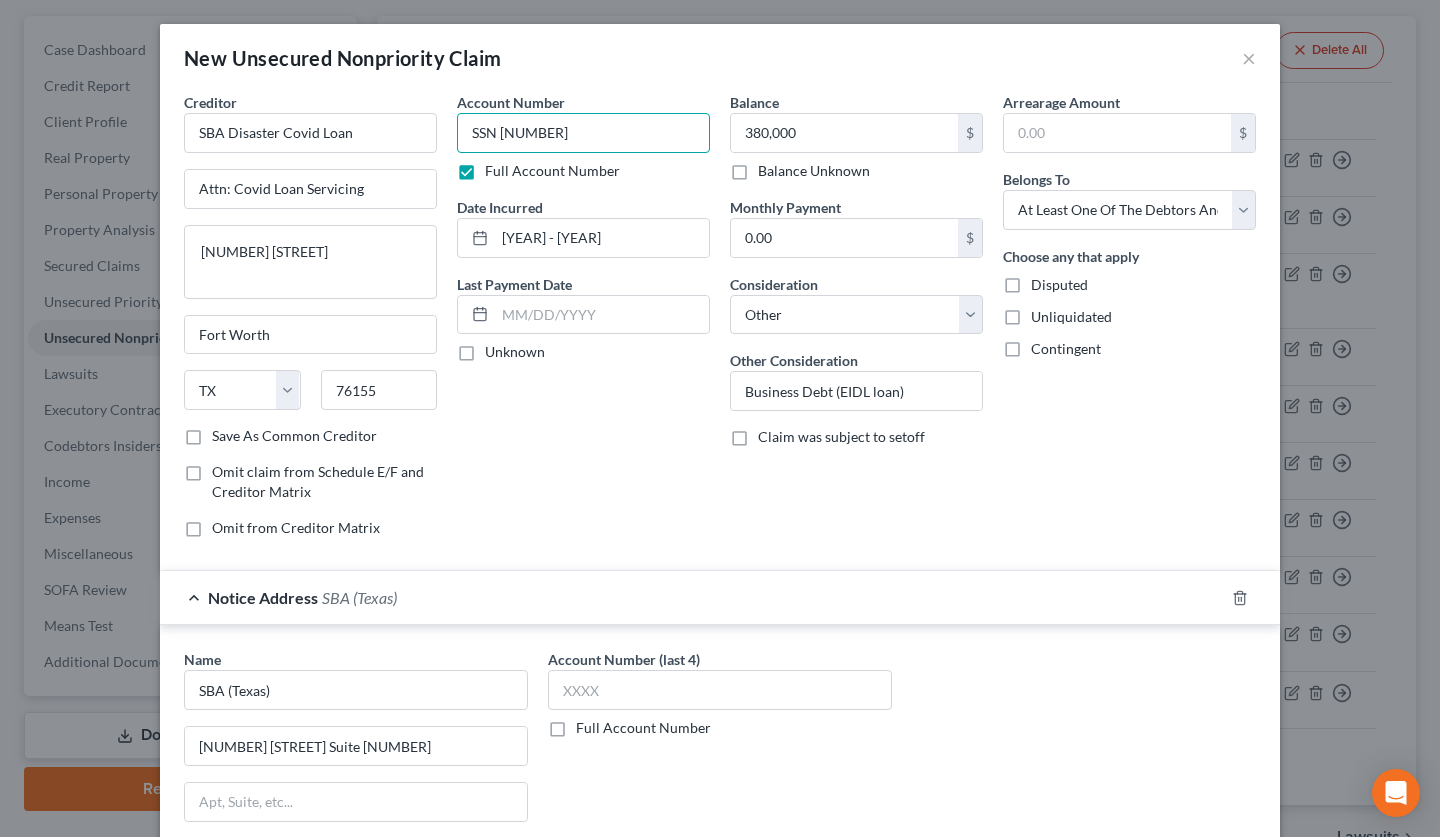 type on "SSN 9474" 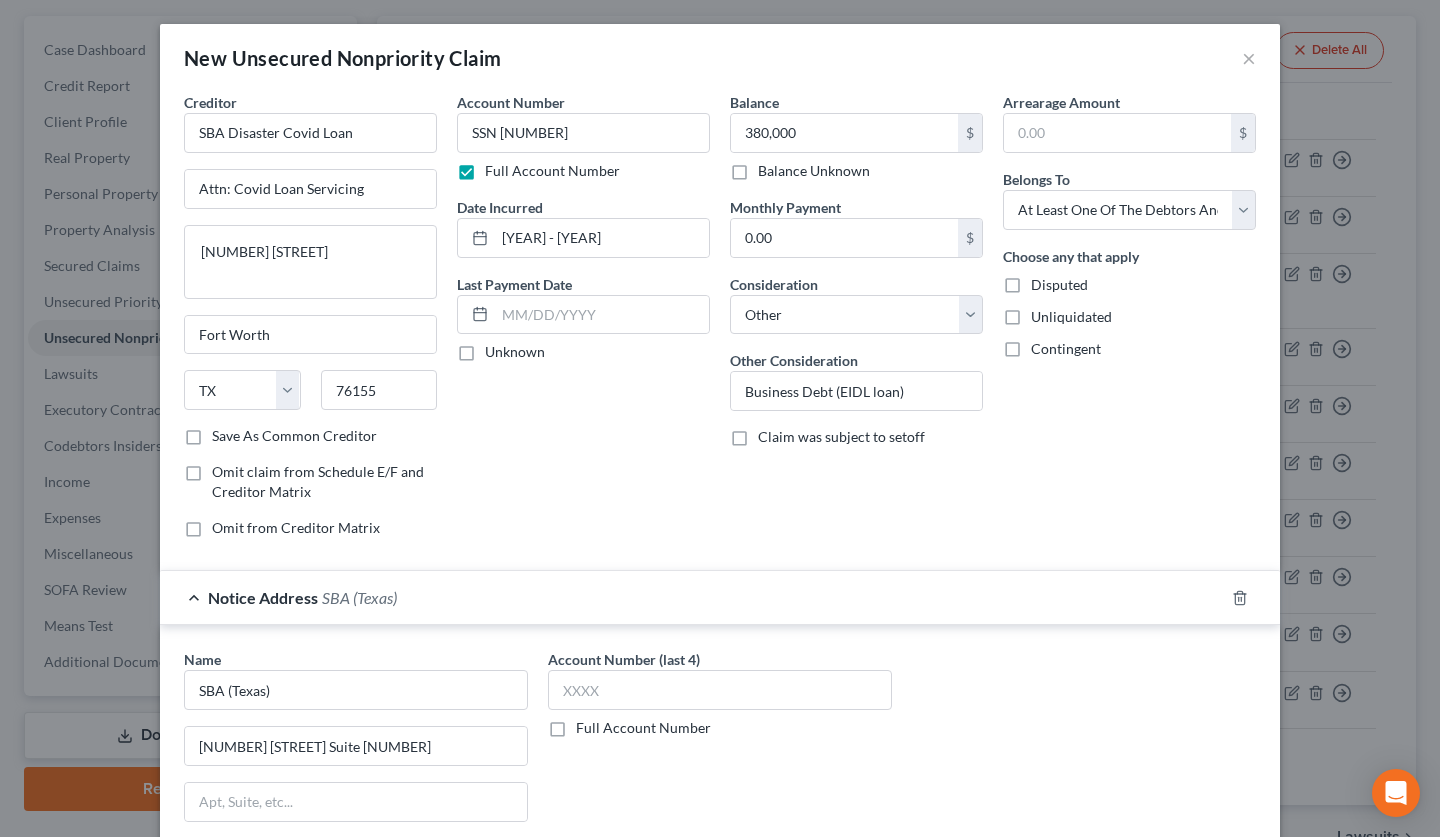 click on "Full Account Number" at bounding box center [643, 728] 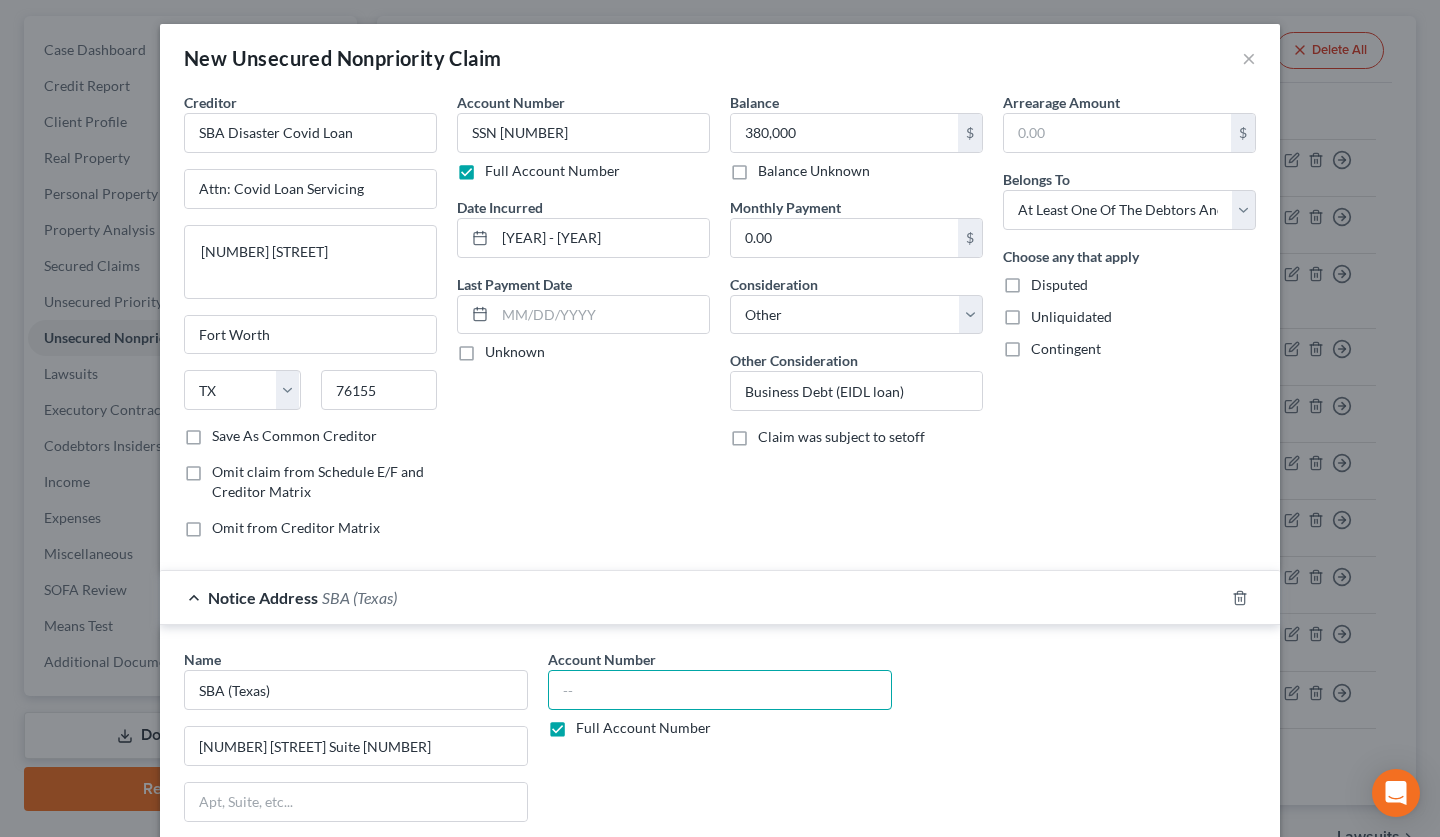 click at bounding box center (720, 690) 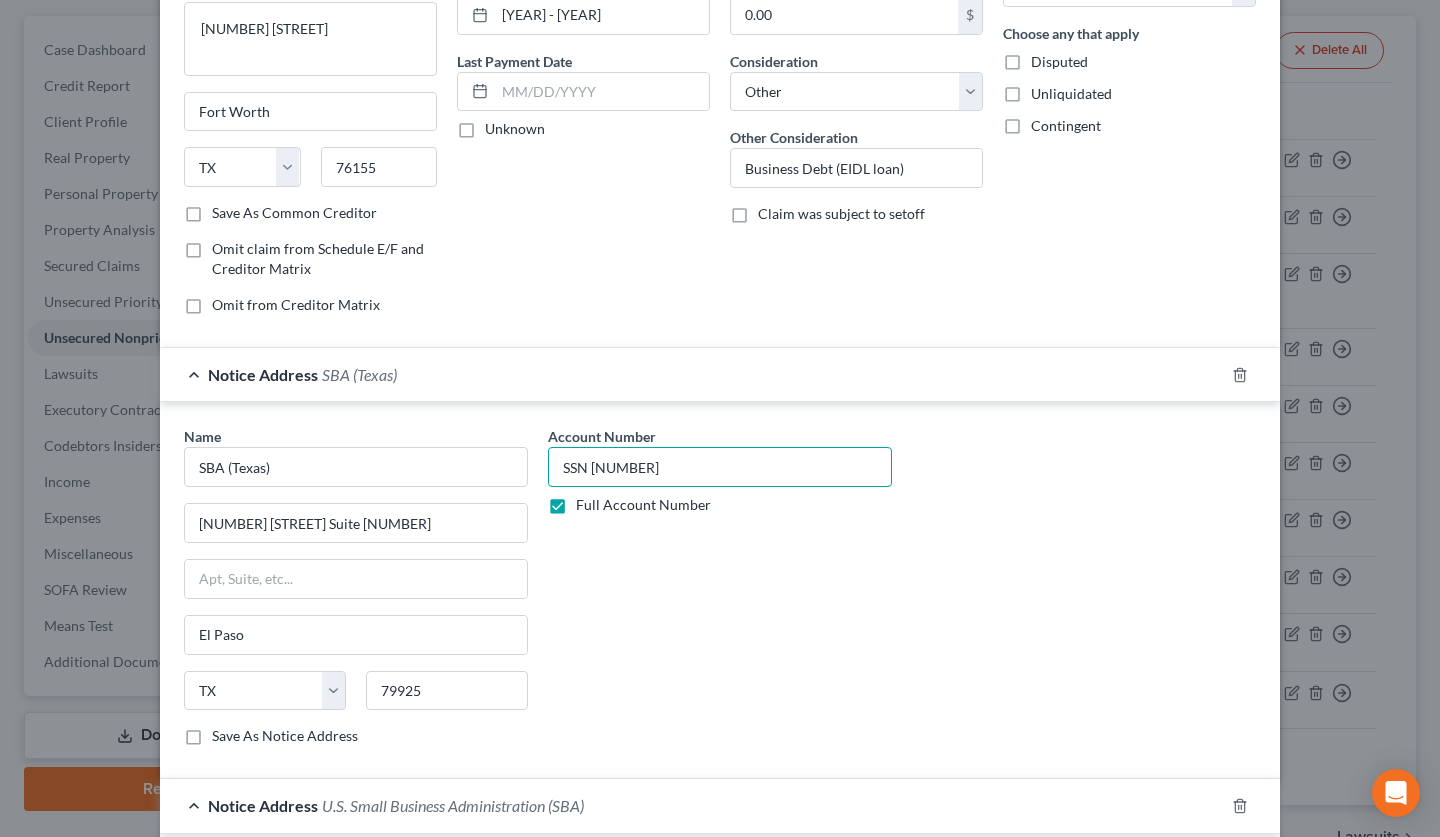 scroll, scrollTop: 705, scrollLeft: 0, axis: vertical 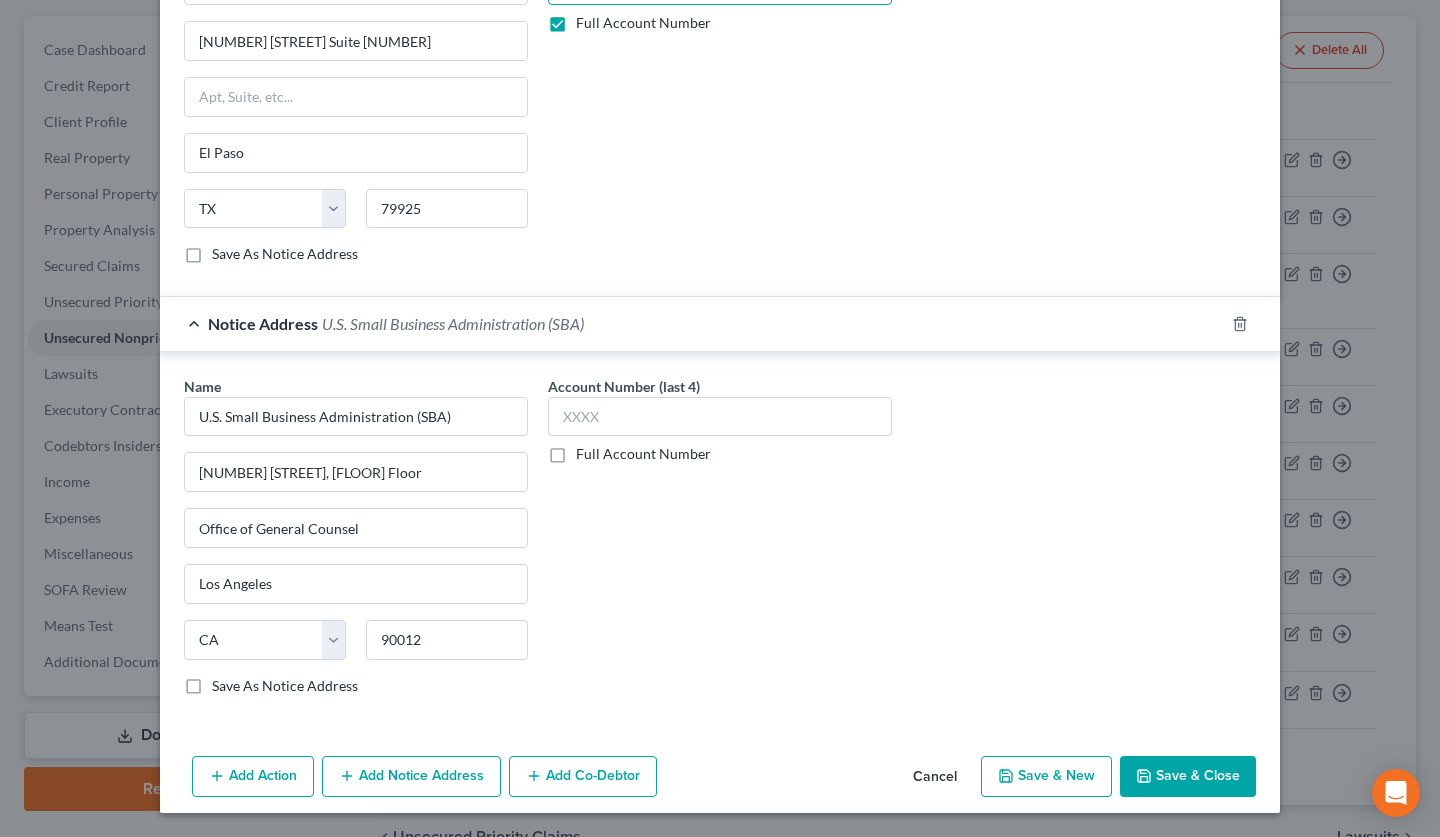 type on "SSN 9474" 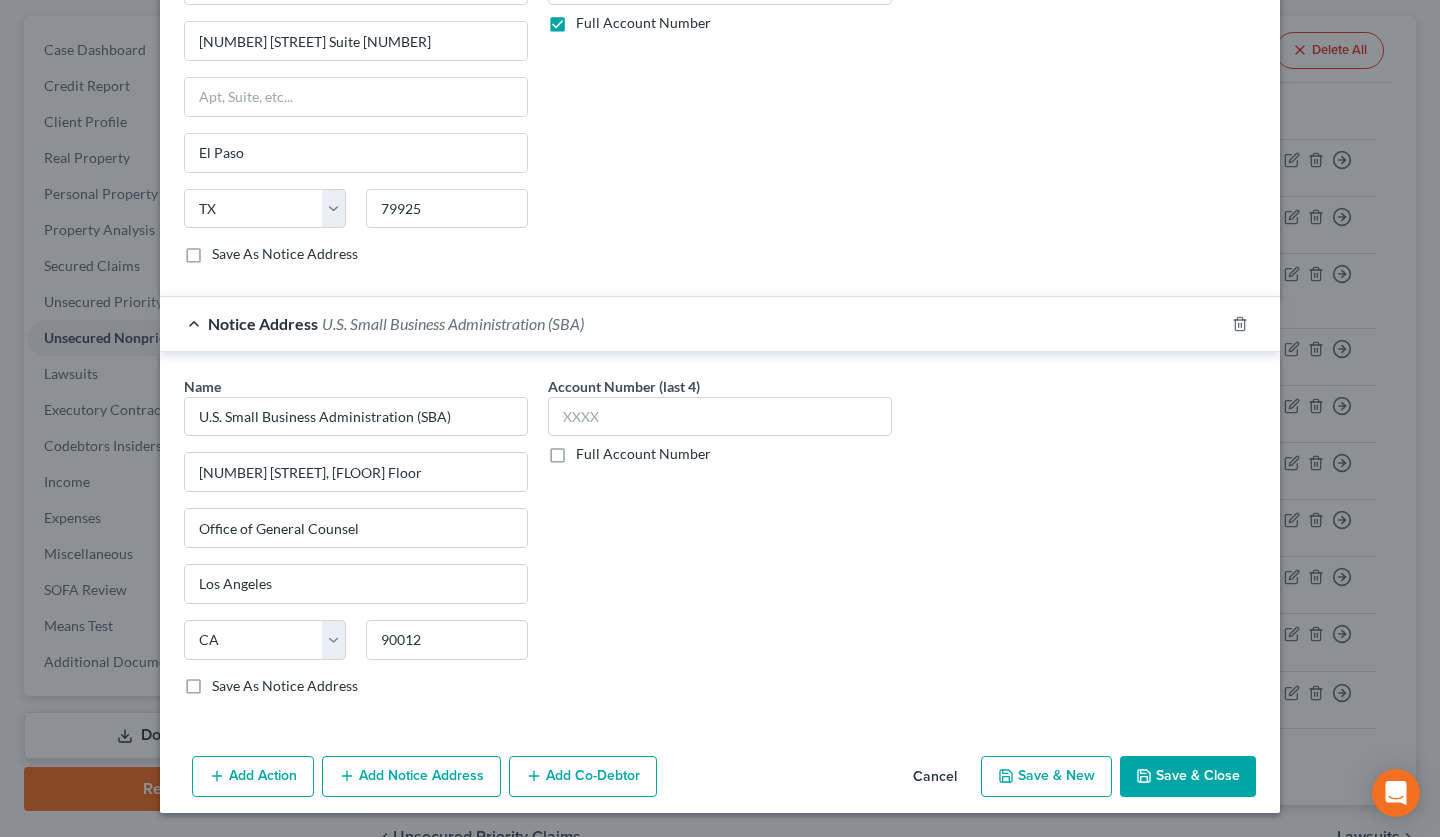 click on "Full Account Number" at bounding box center [643, 454] 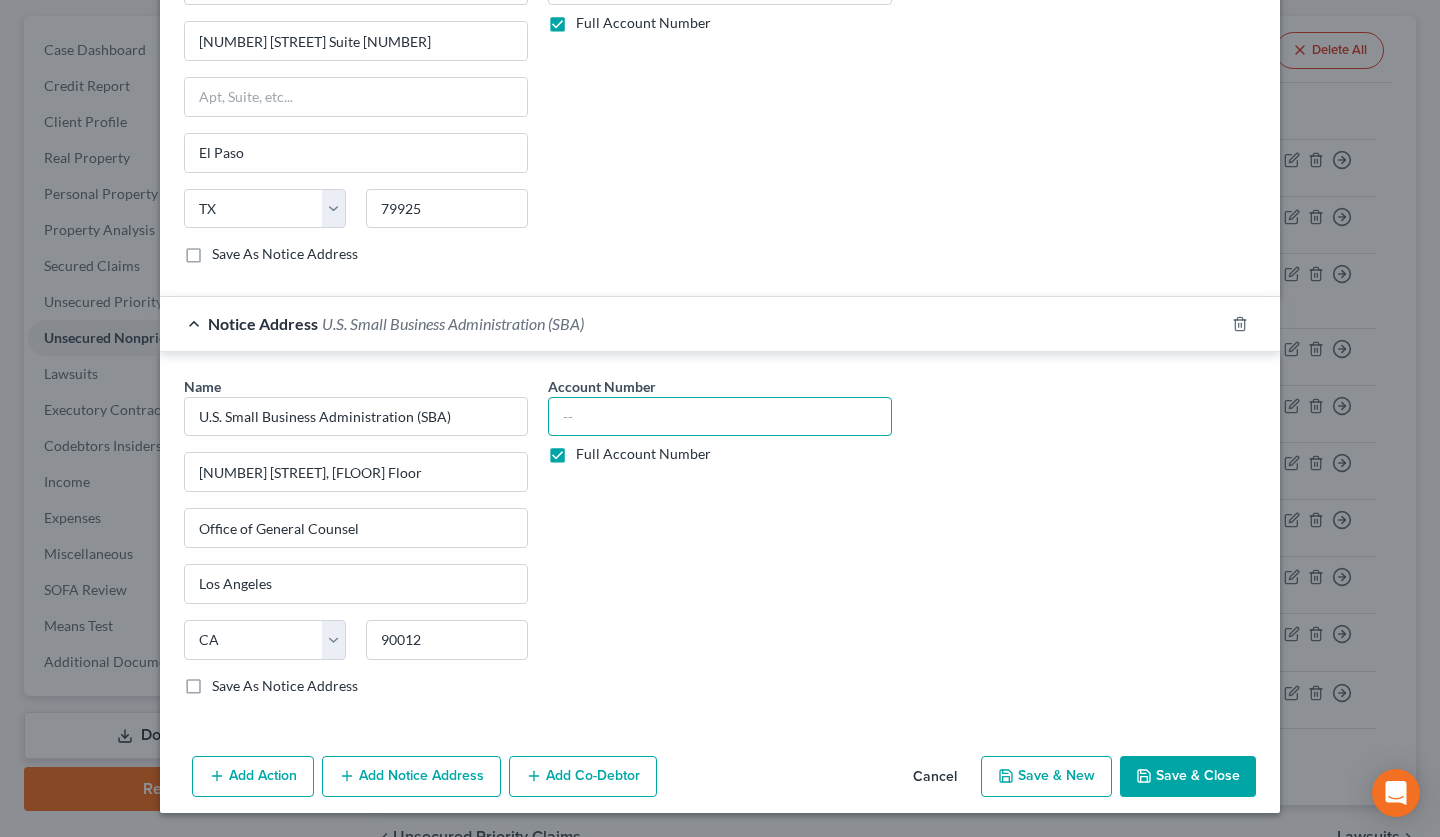 click at bounding box center [720, 417] 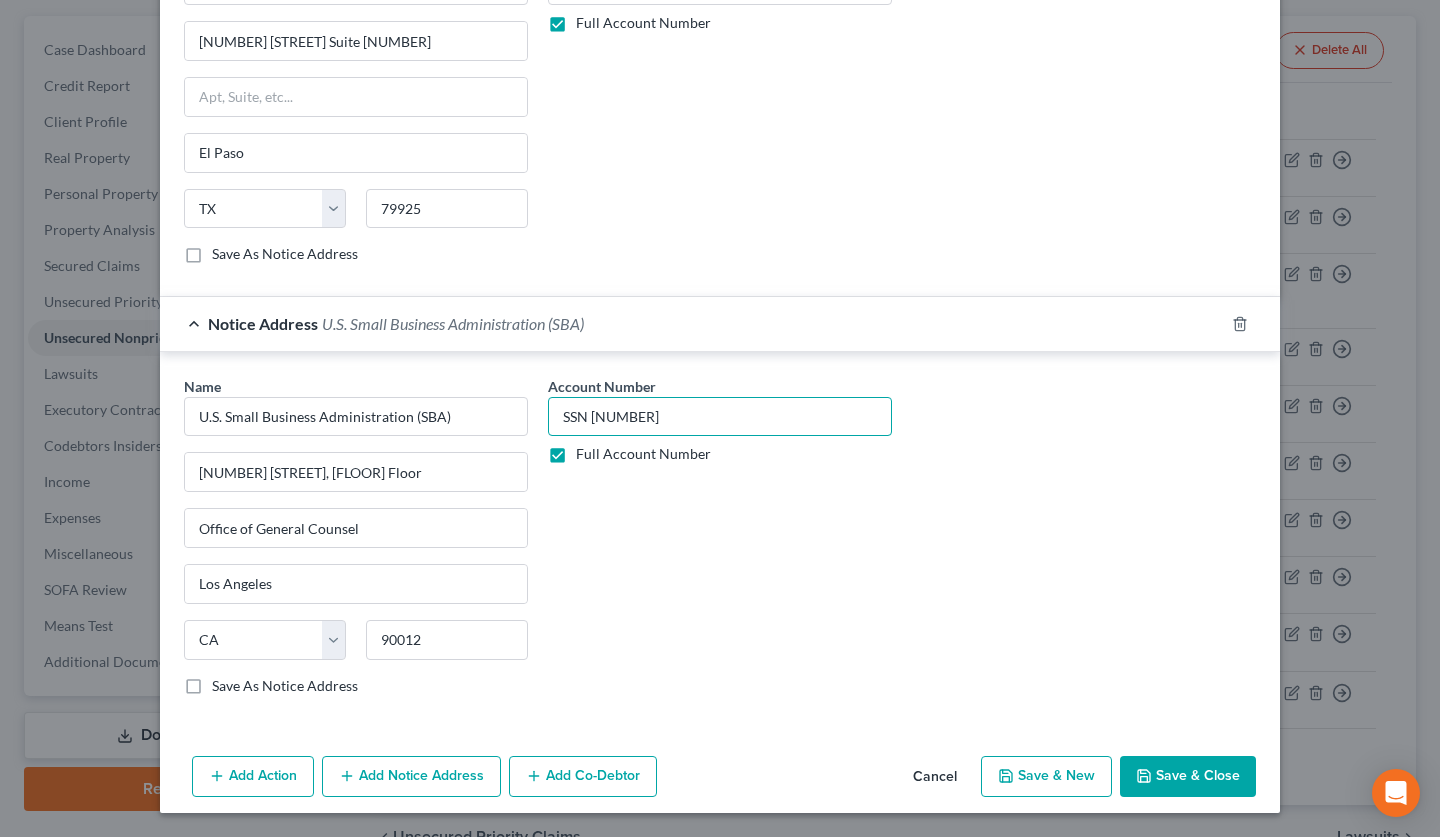 type on "SSN 9474" 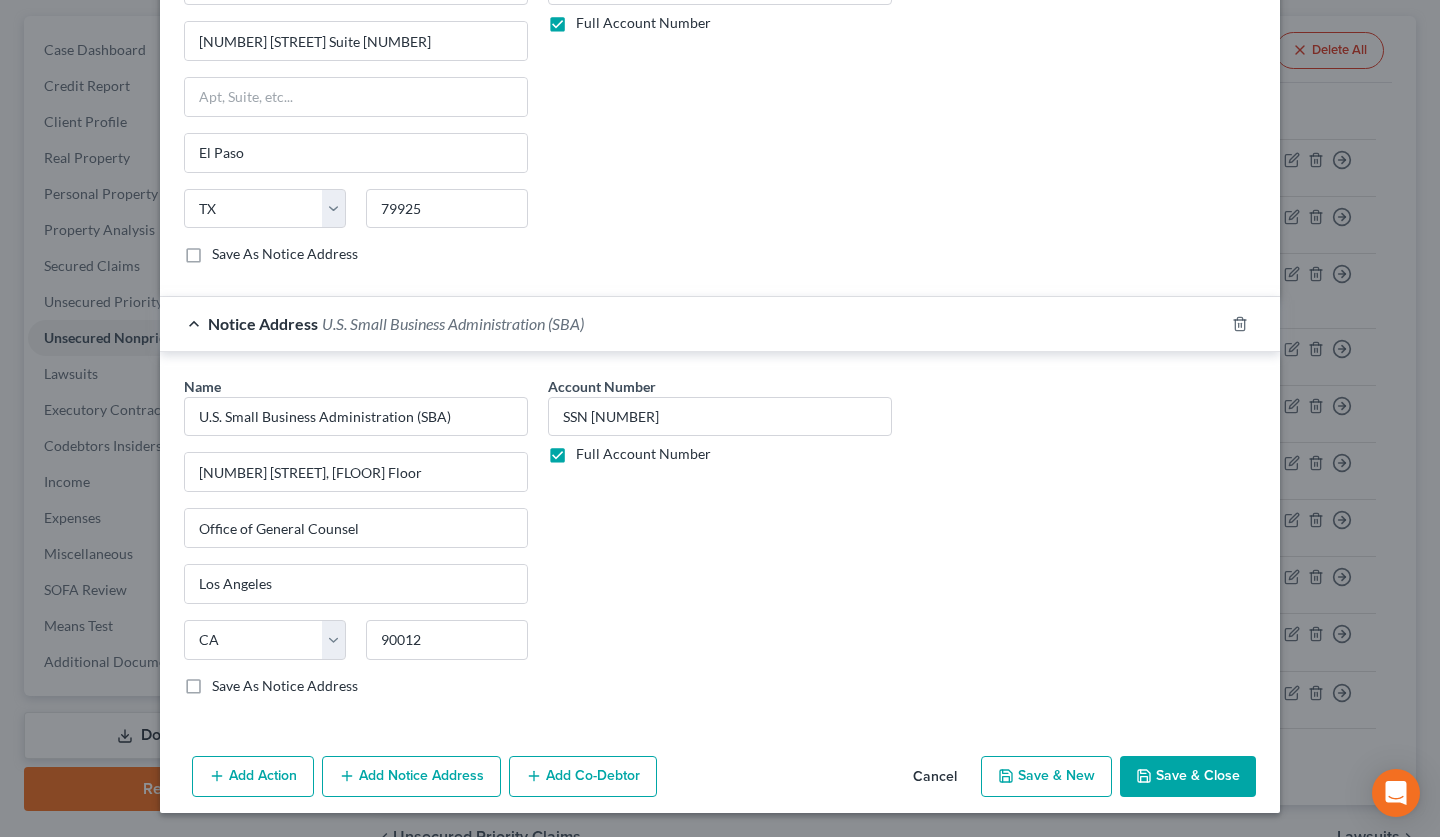 click on "Add Co-Debtor" at bounding box center [583, 777] 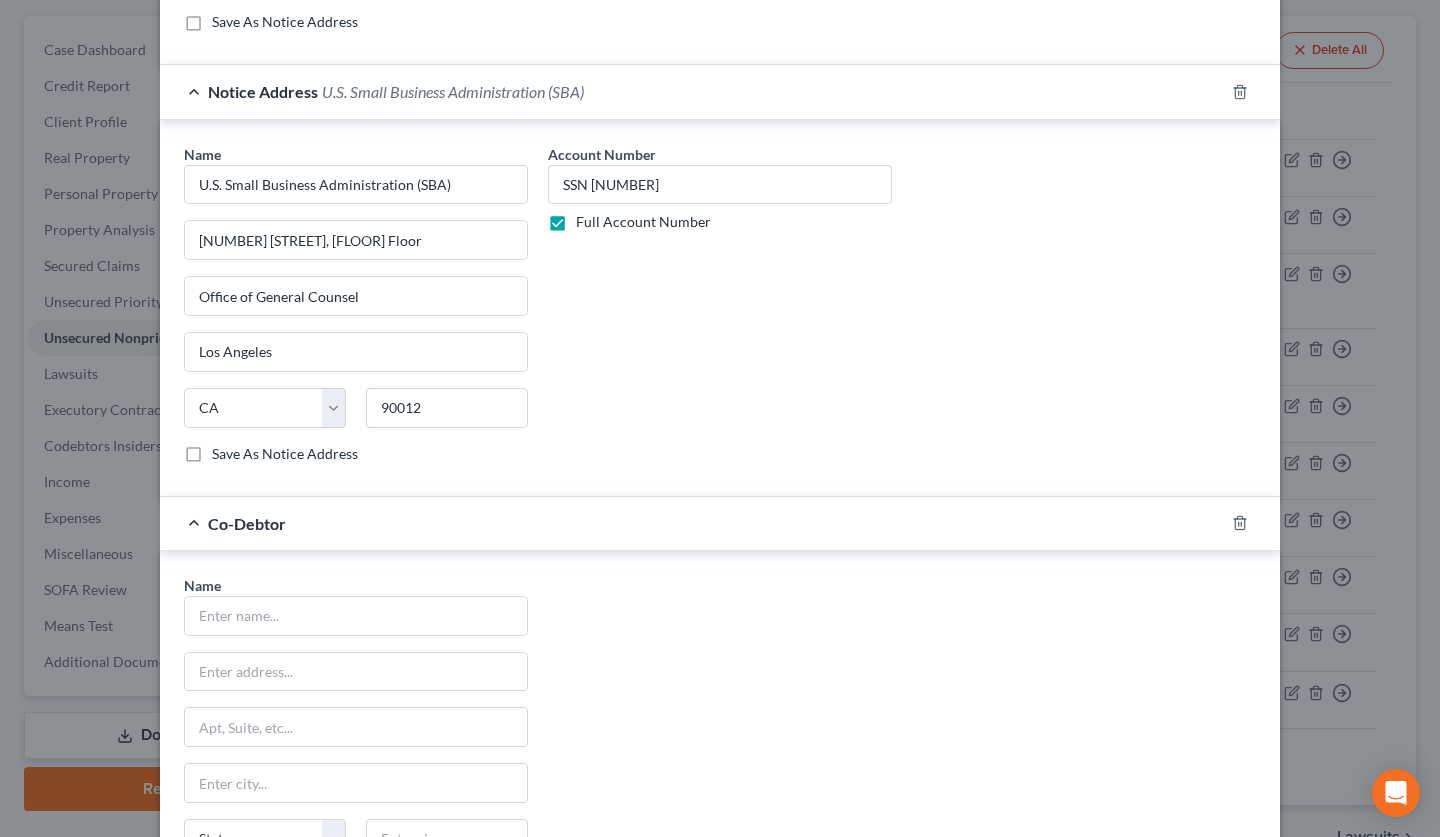 scroll, scrollTop: 1172, scrollLeft: 0, axis: vertical 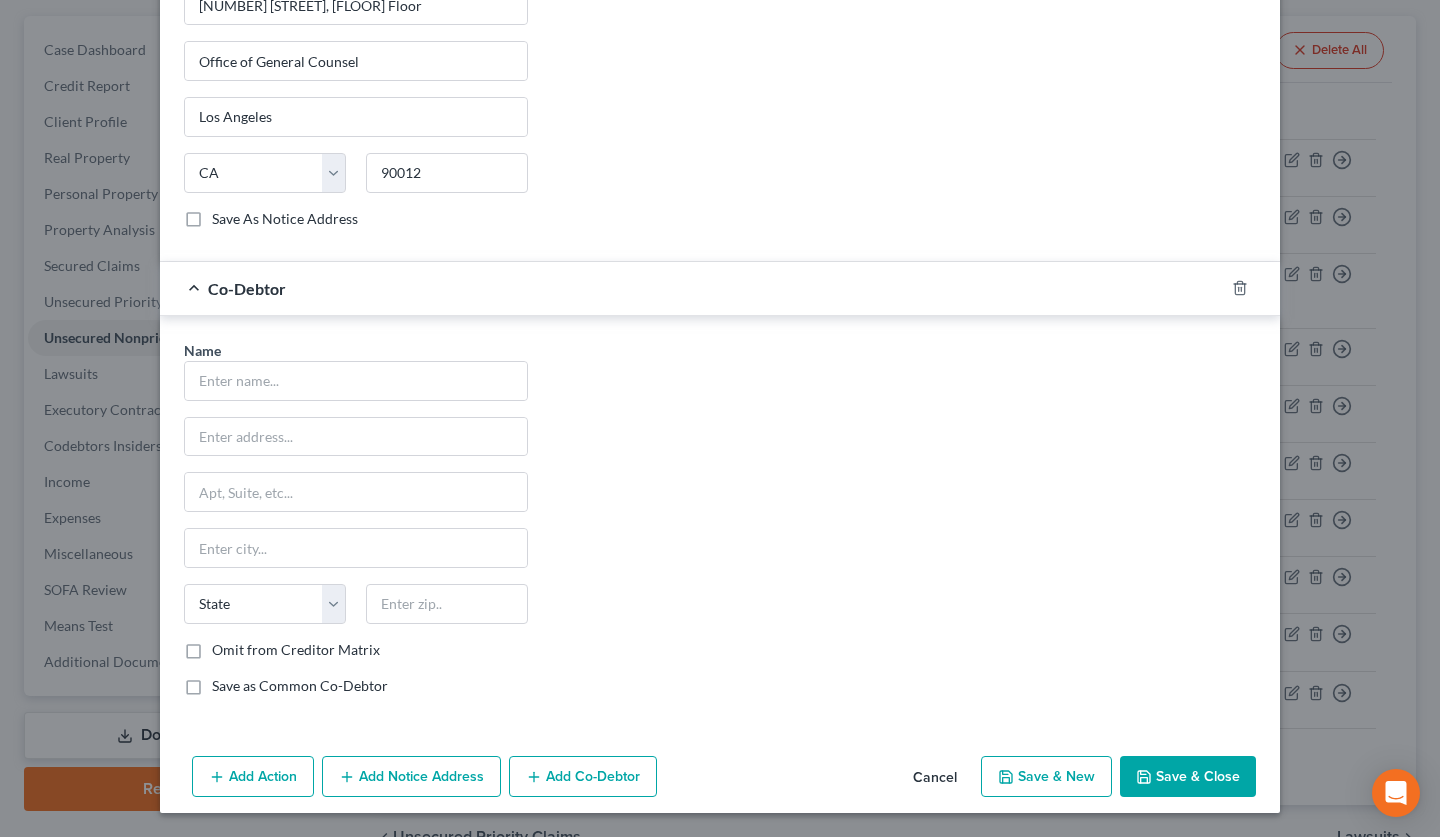 click on "Omit from Creditor Matrix" at bounding box center (296, 650) 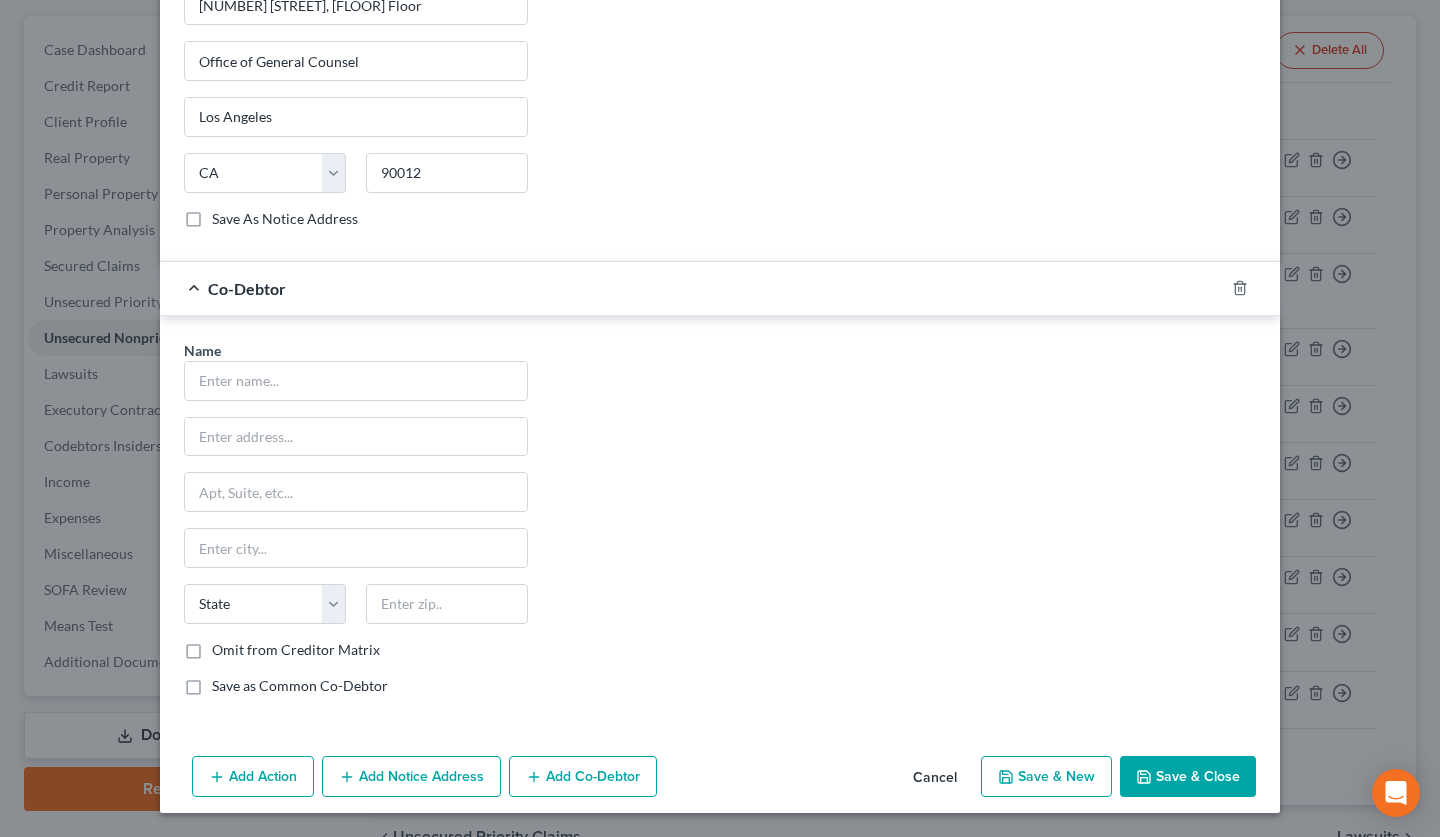 click on "Omit from Creditor Matrix" at bounding box center [226, 646] 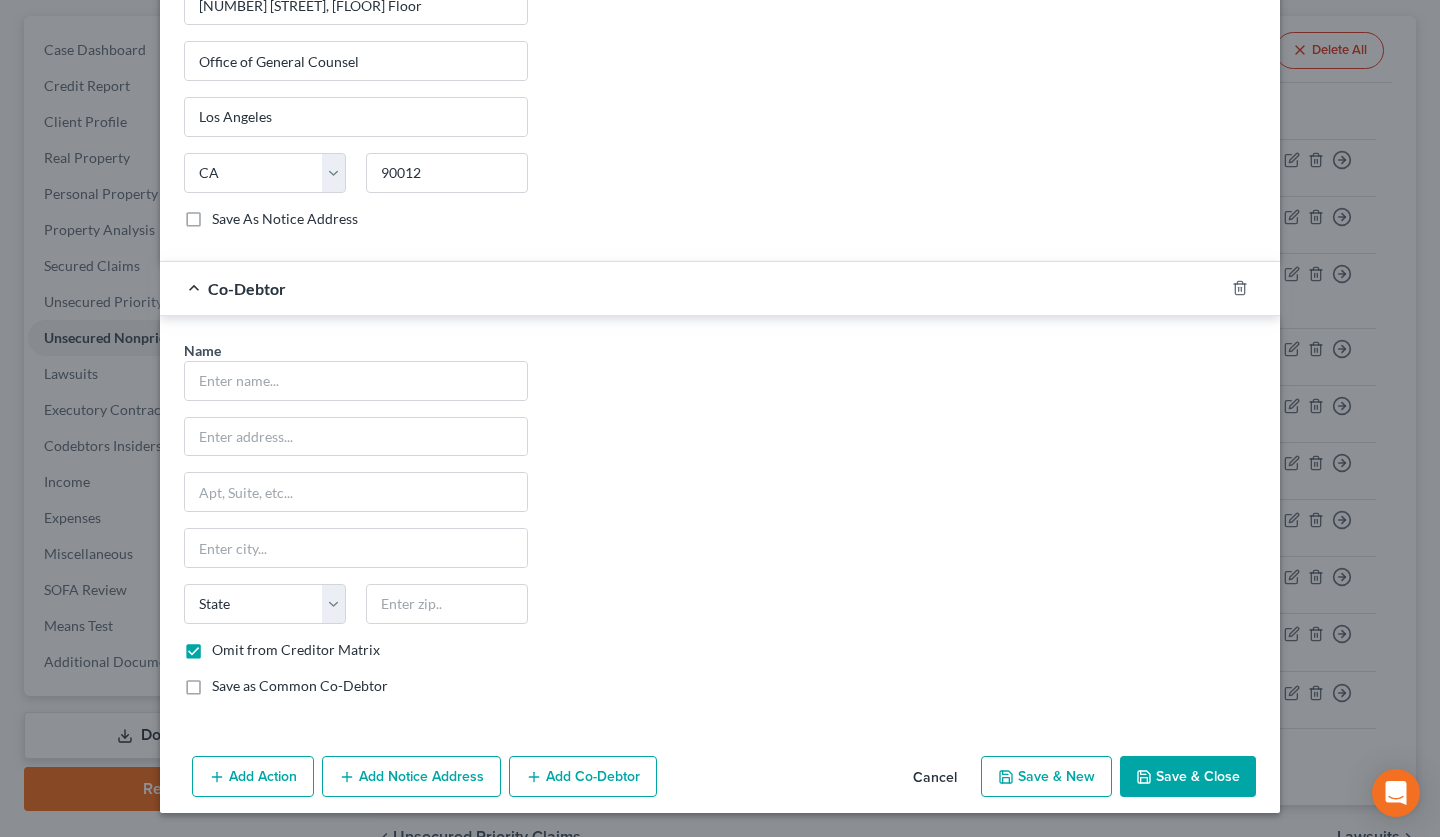 click on "Save as Common Co-Debtor" at bounding box center [300, 686] 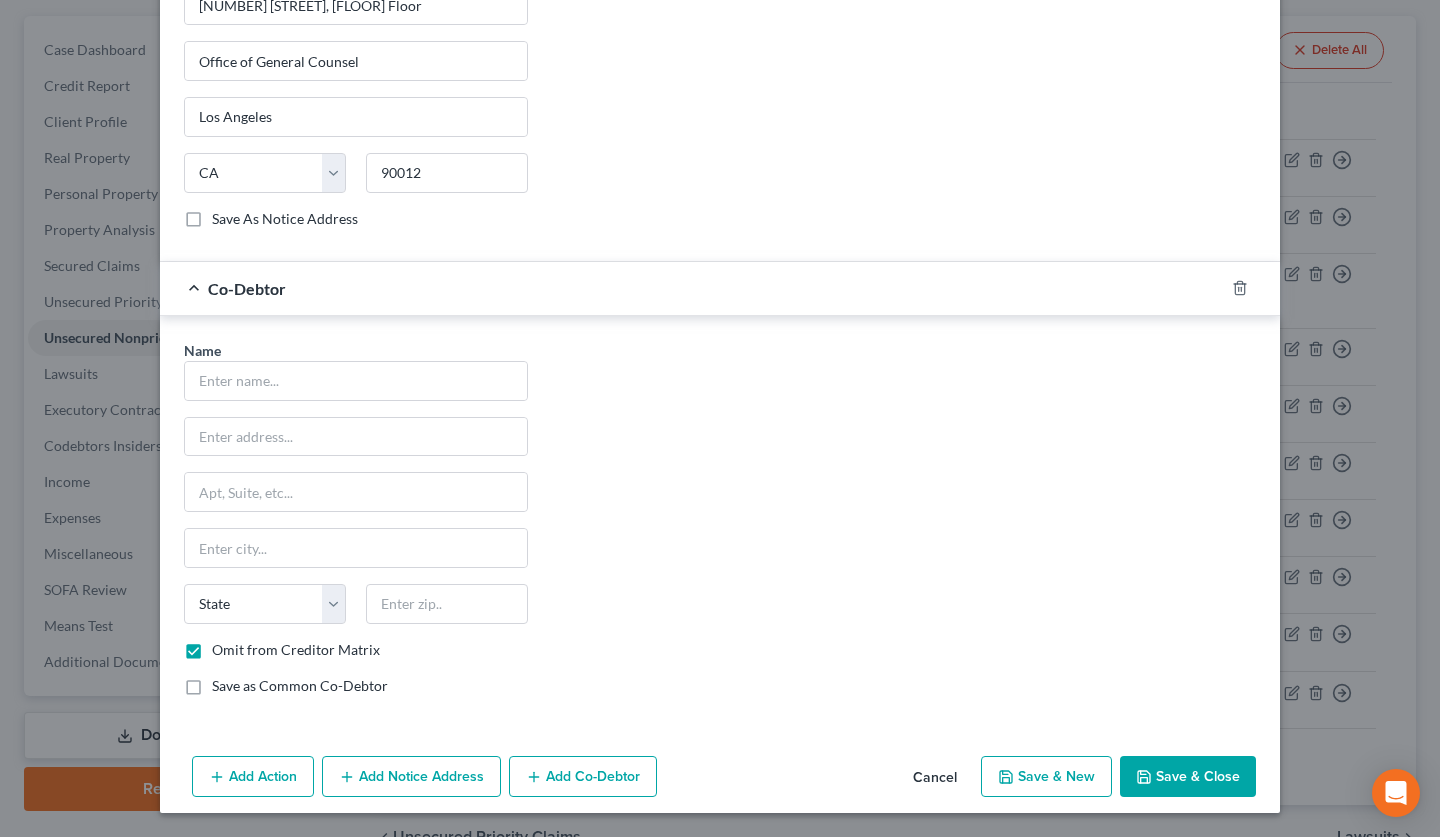 click on "Save as Common Co-Debtor" at bounding box center [226, 682] 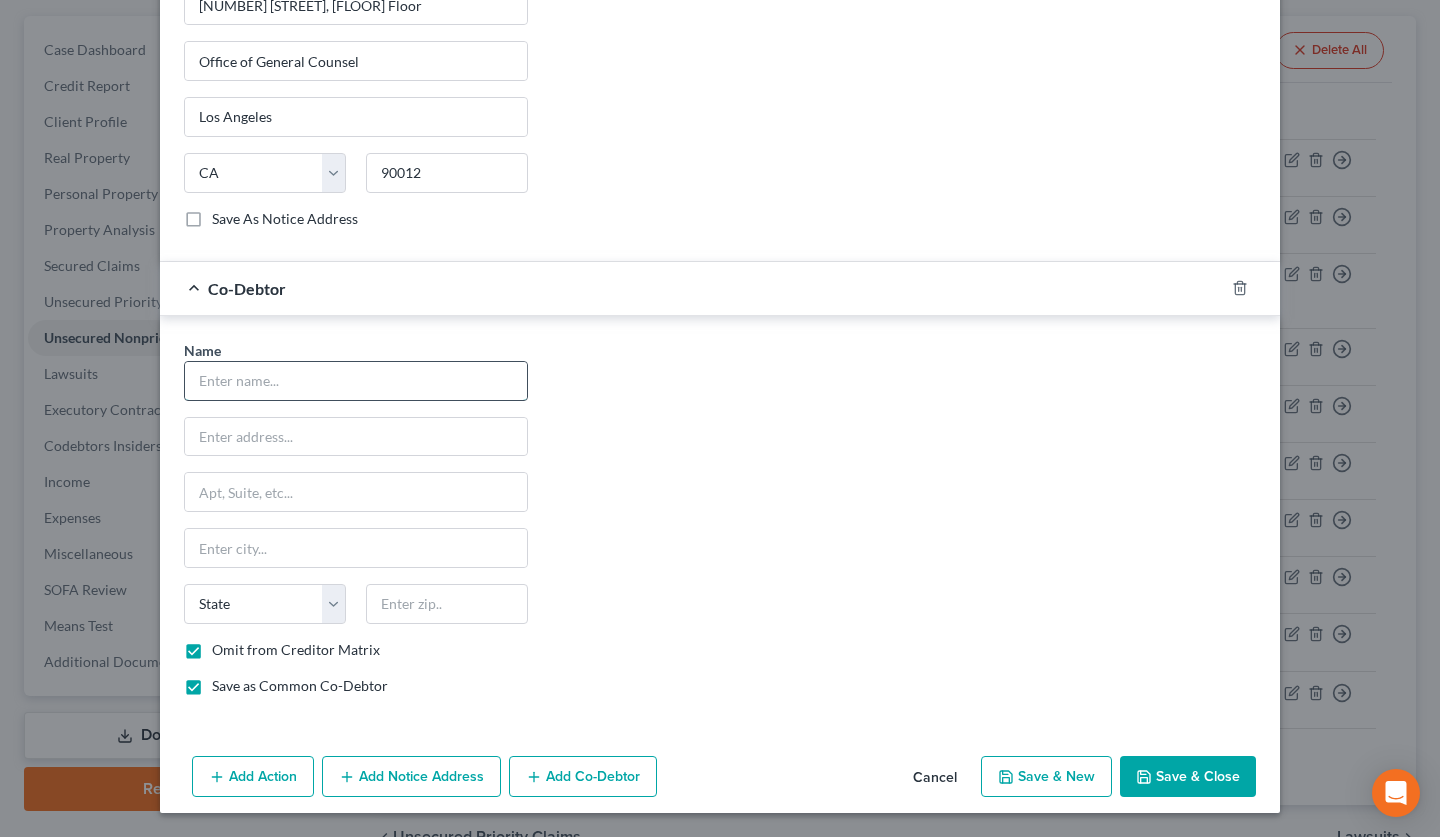click at bounding box center (356, 381) 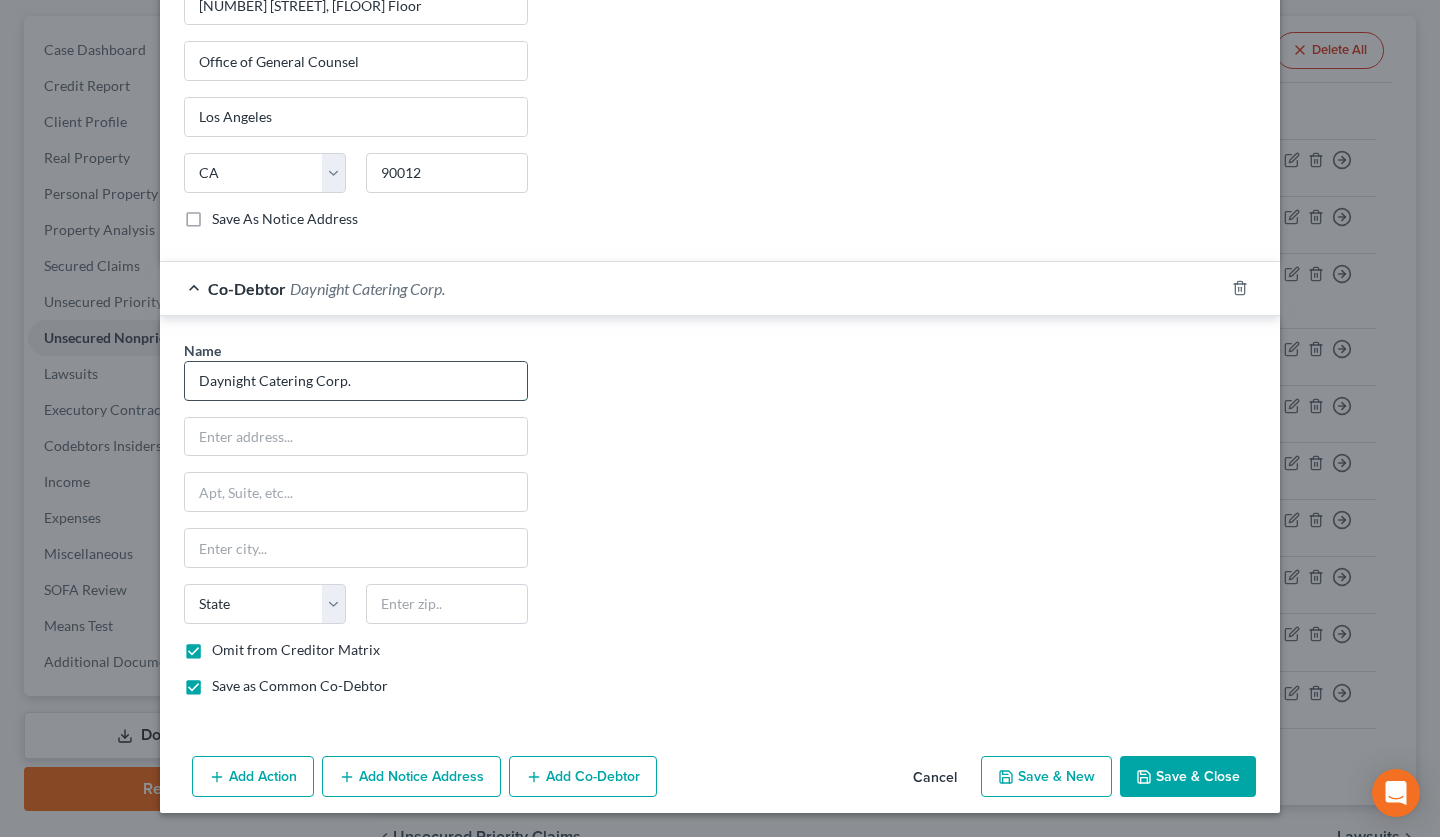 type on "Daynight Catering Corp." 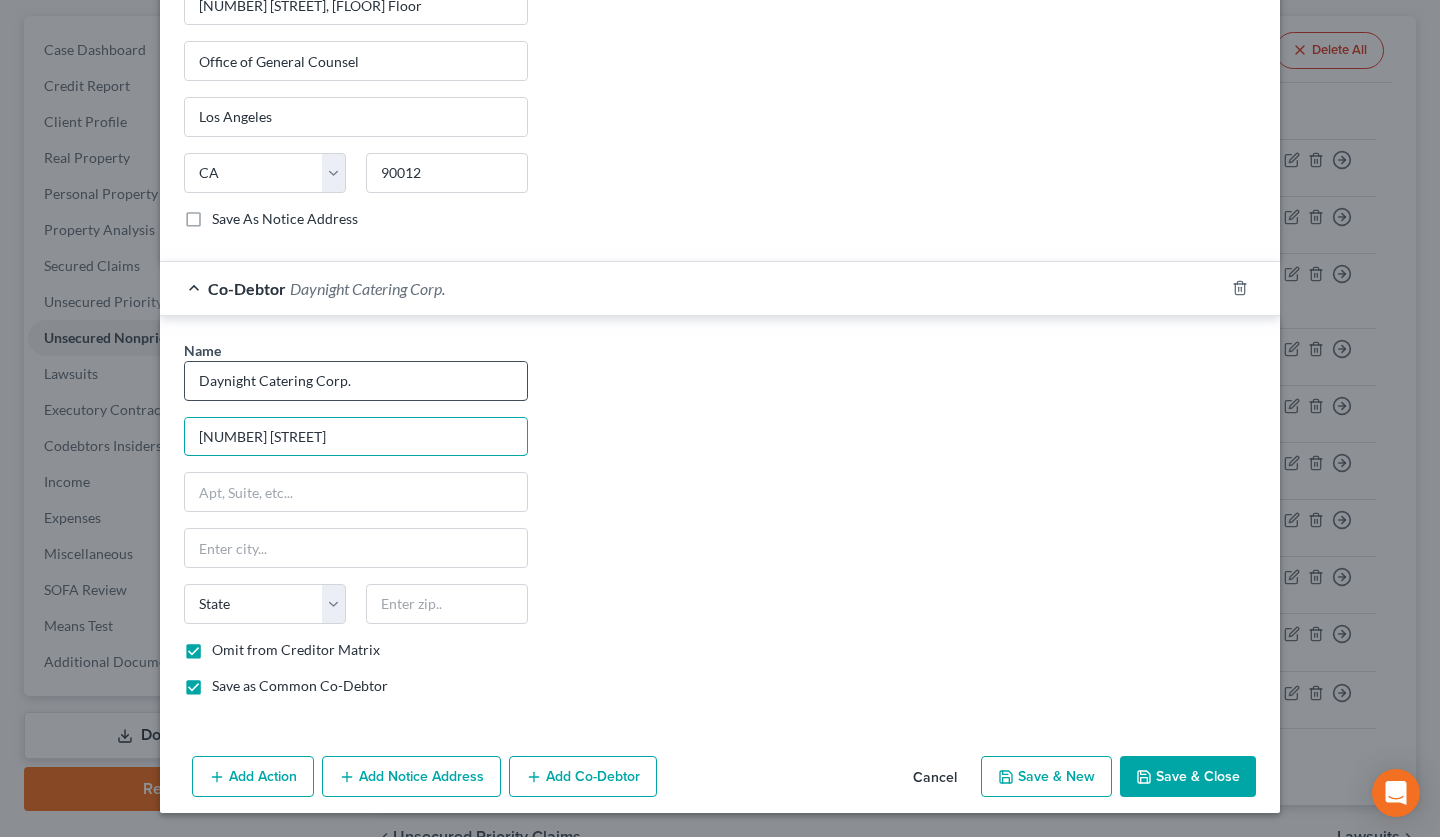 type on "1707 Glenwood Rd." 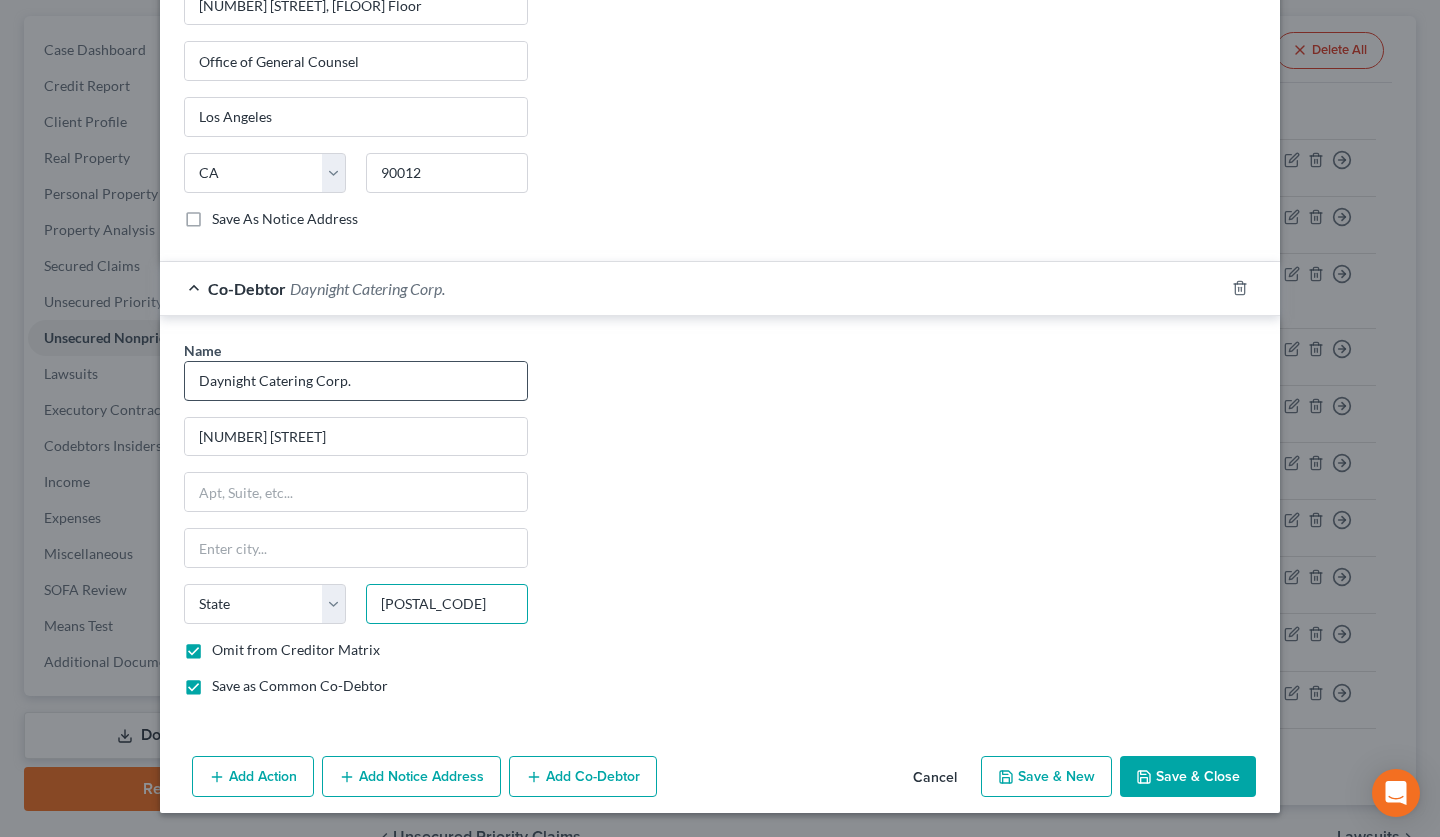 type on "91201" 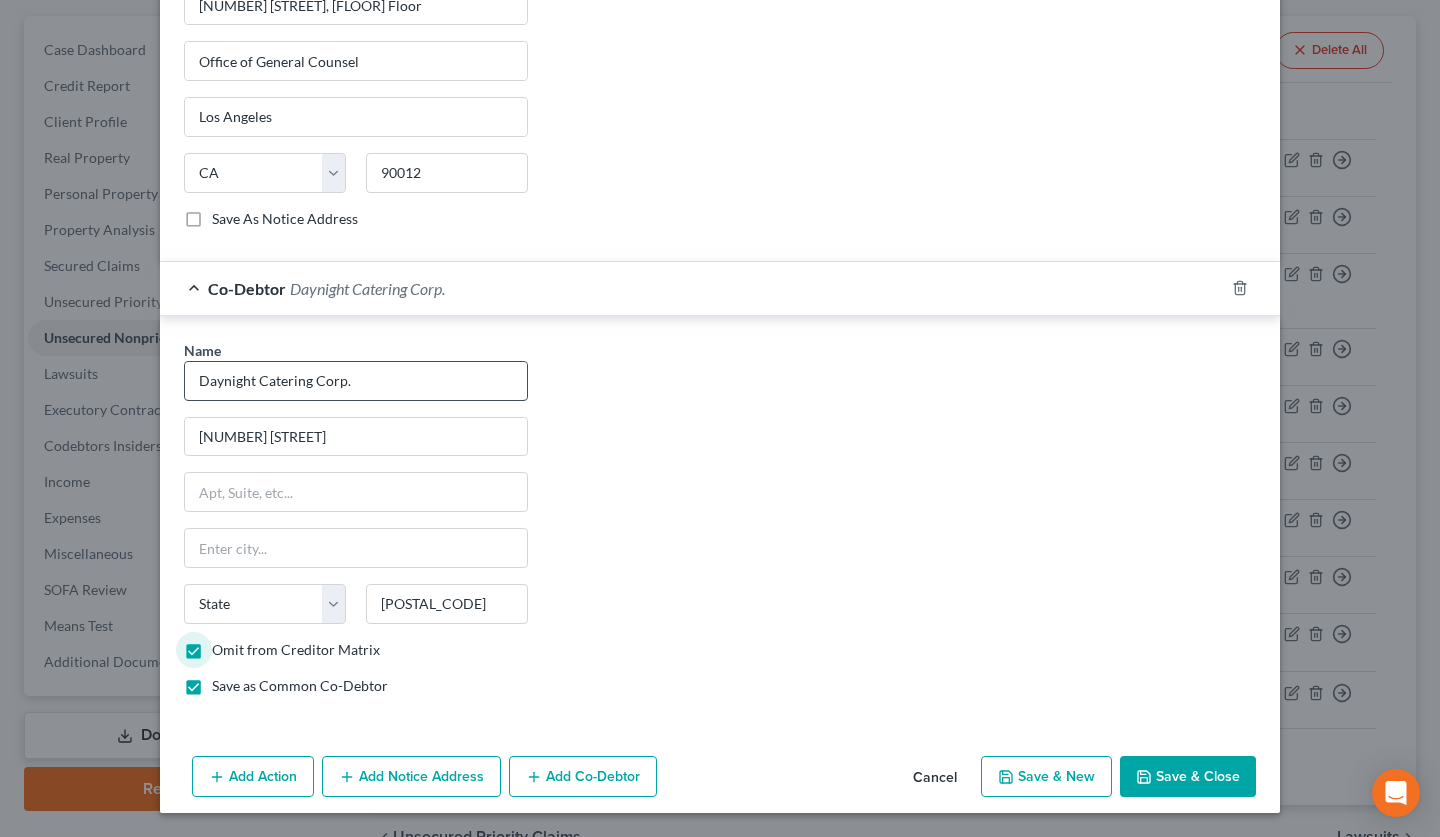 type on "Glendale" 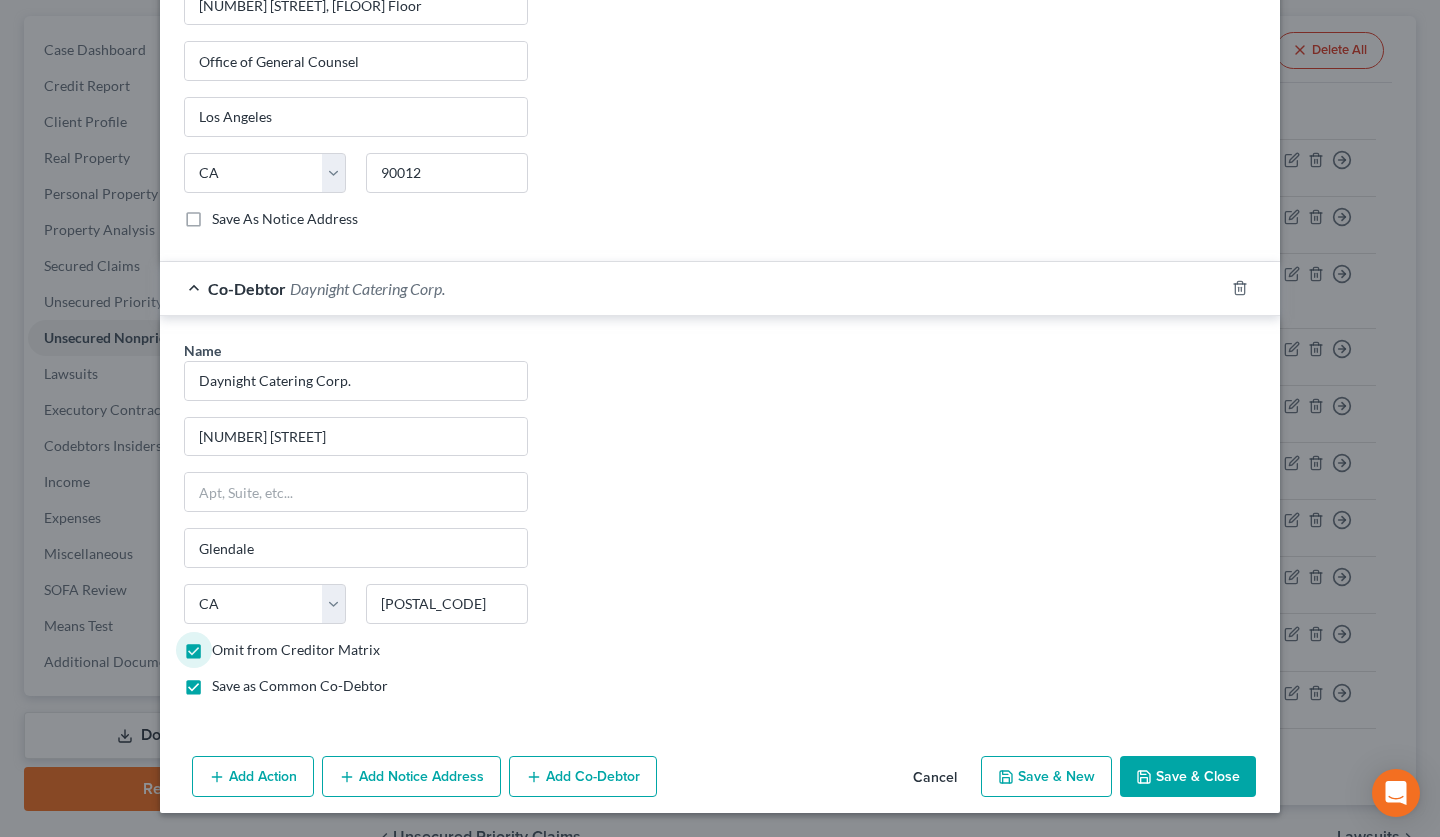click on "Add Co-Debtor" at bounding box center [583, 777] 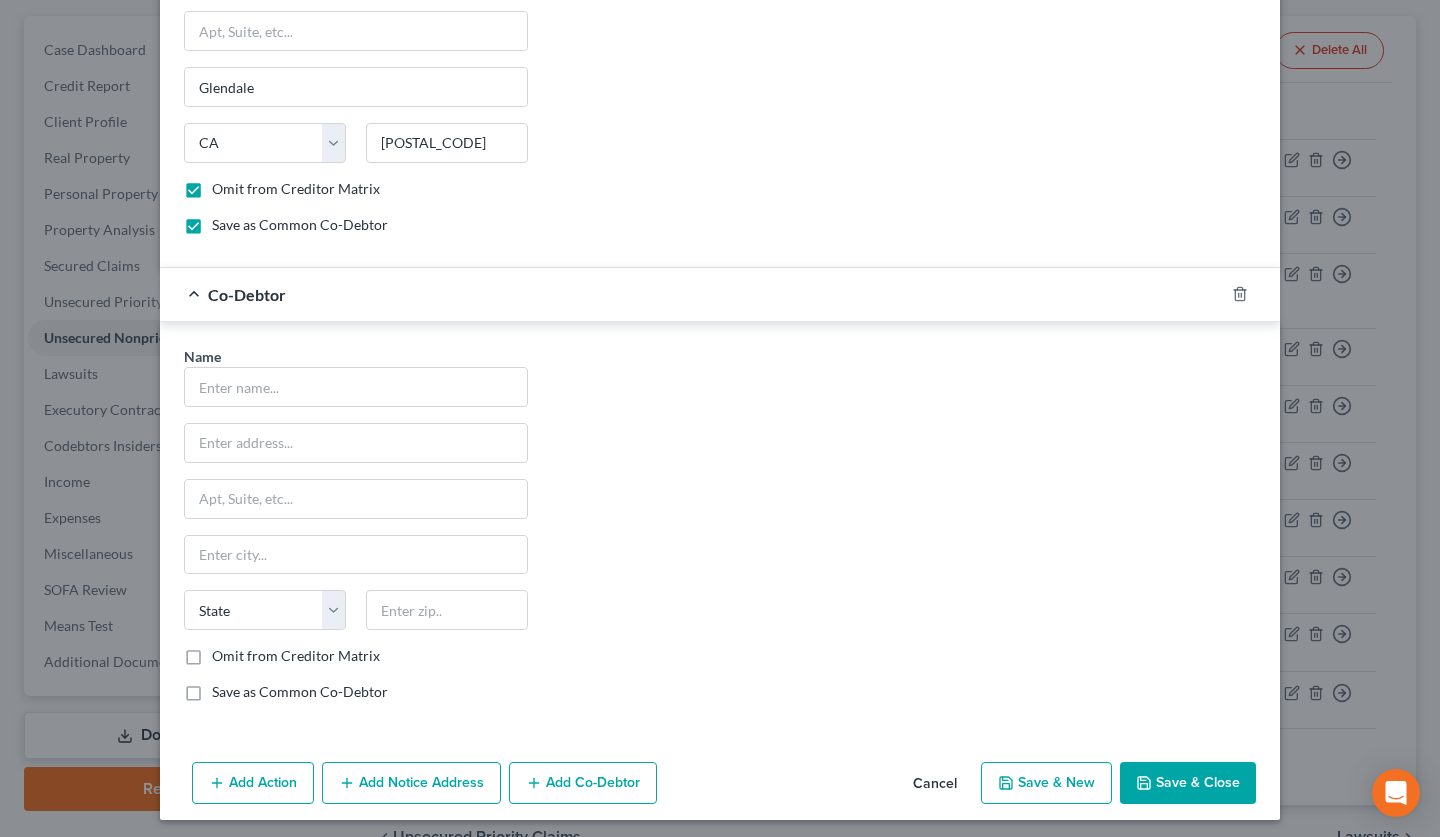 scroll, scrollTop: 1640, scrollLeft: 0, axis: vertical 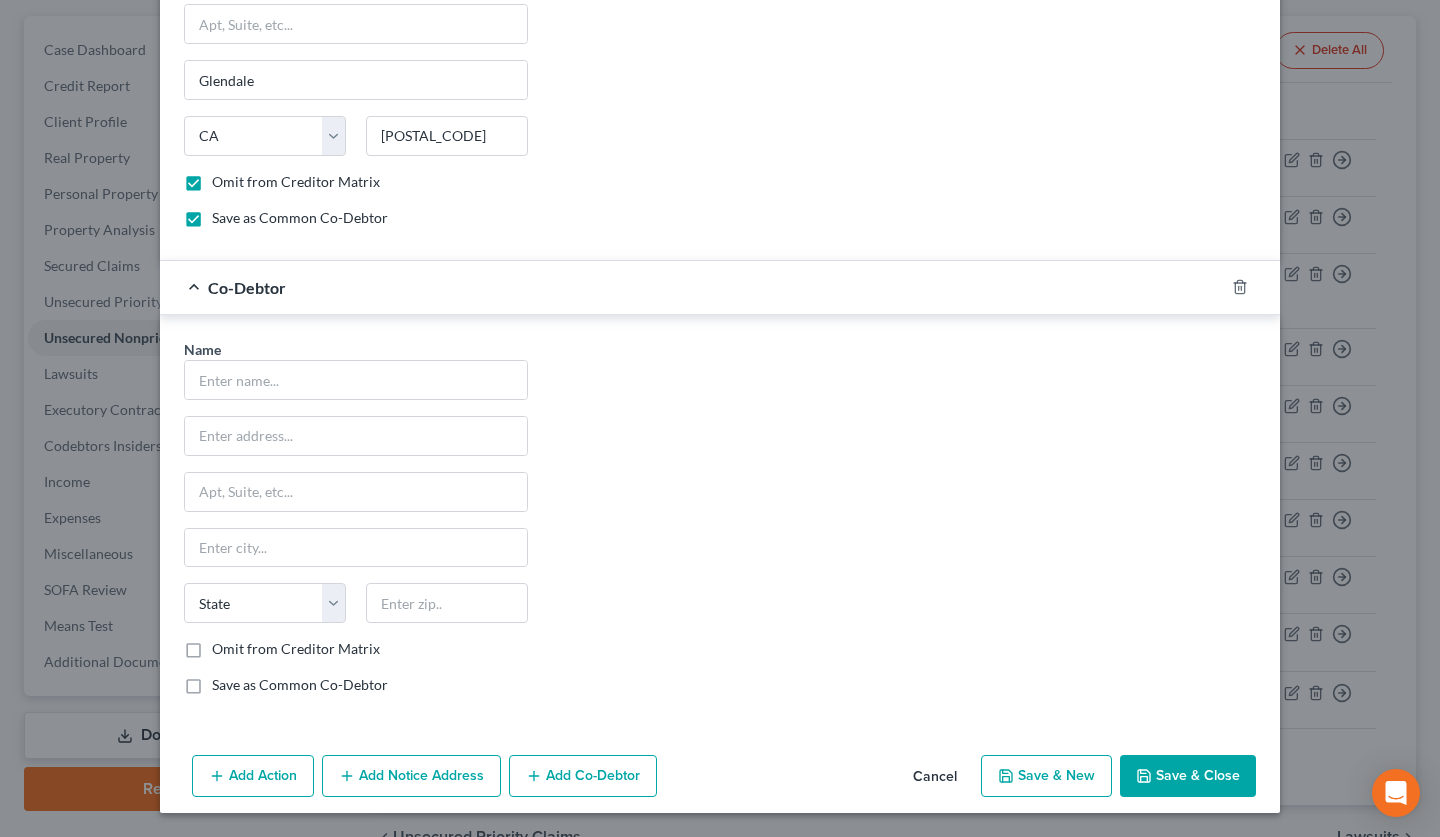 click on "Omit from Creditor Matrix" at bounding box center [296, 649] 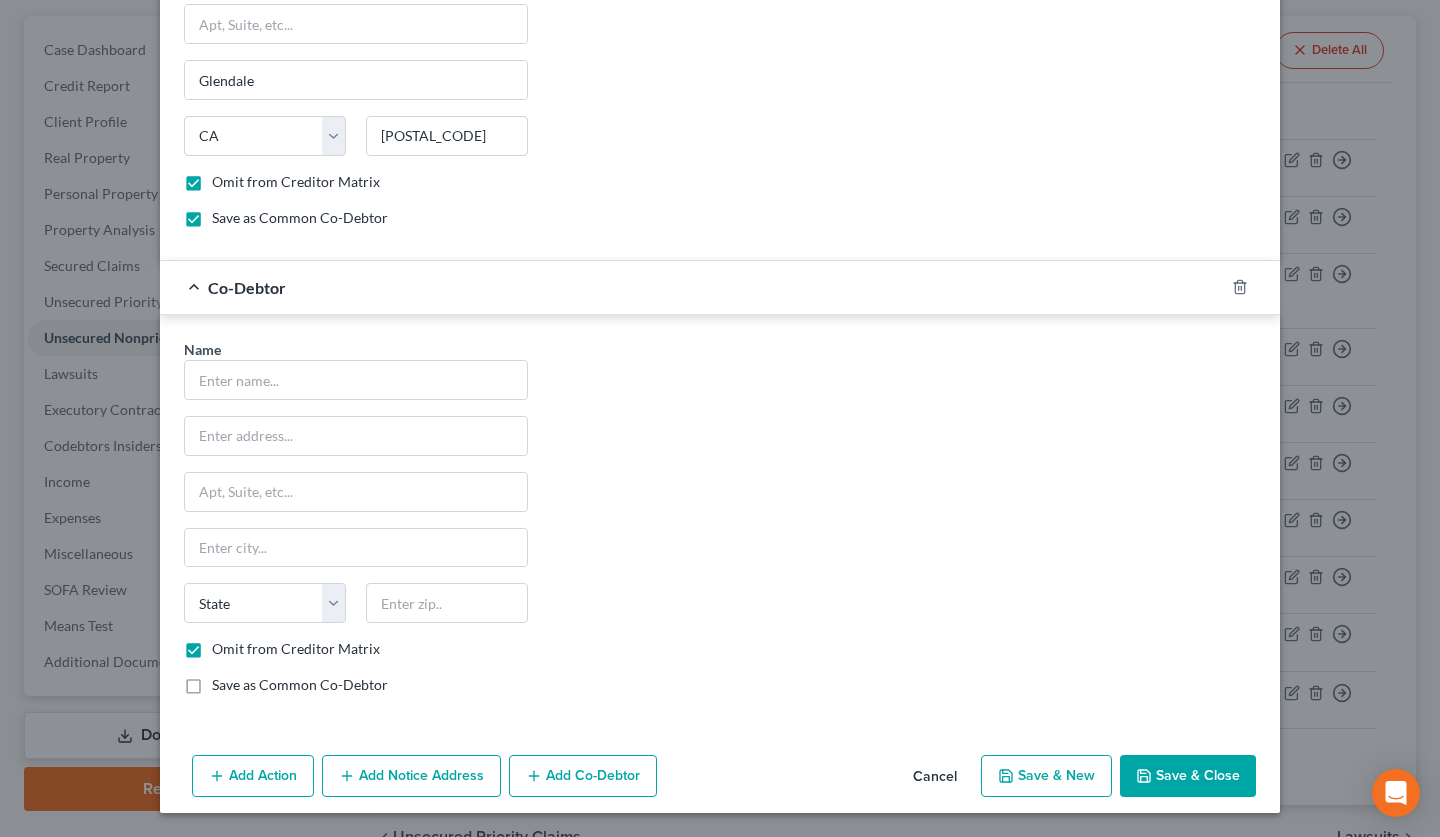 click on "Save as Common Co-Debtor" at bounding box center [300, 685] 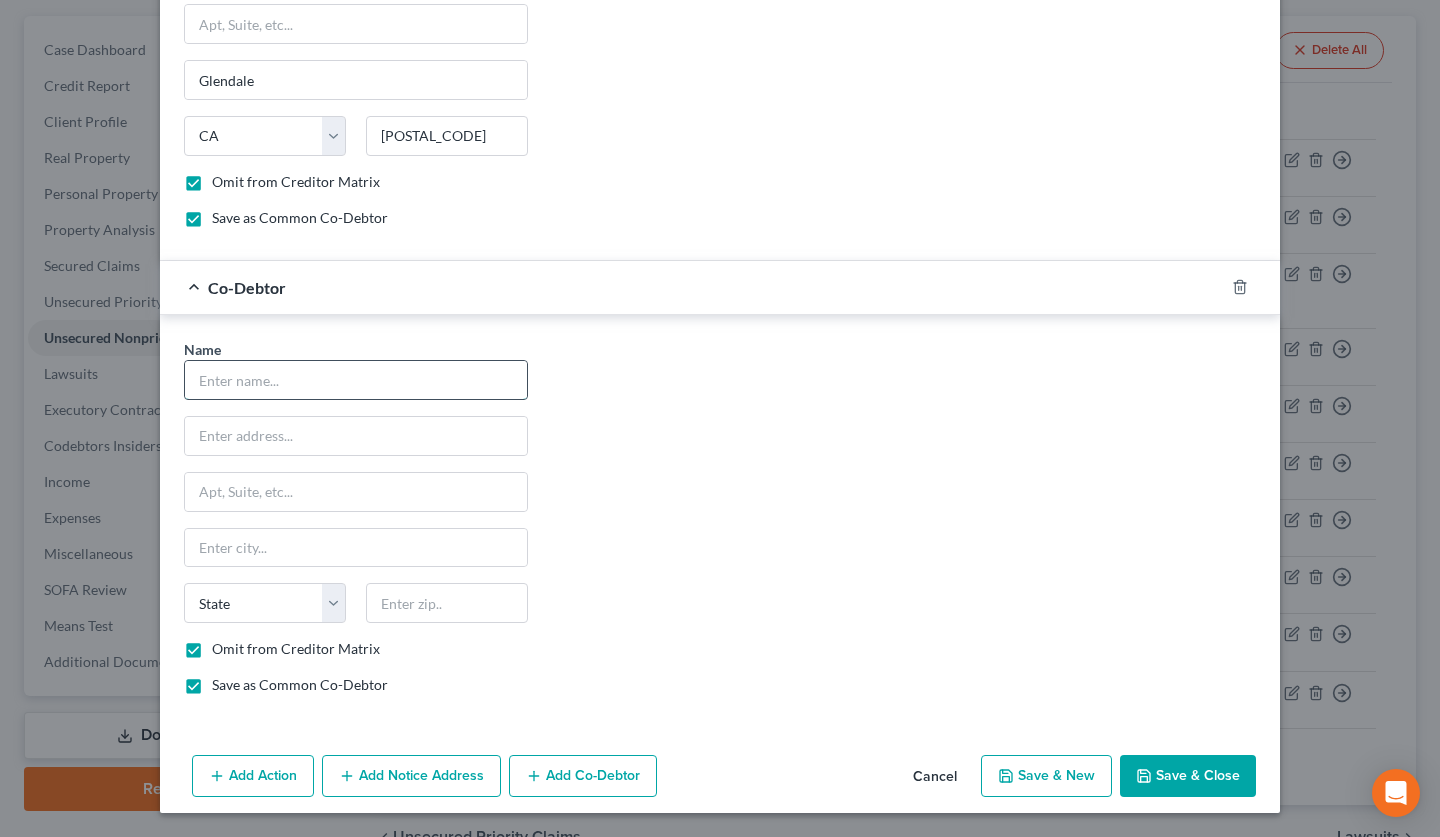 click at bounding box center [356, 380] 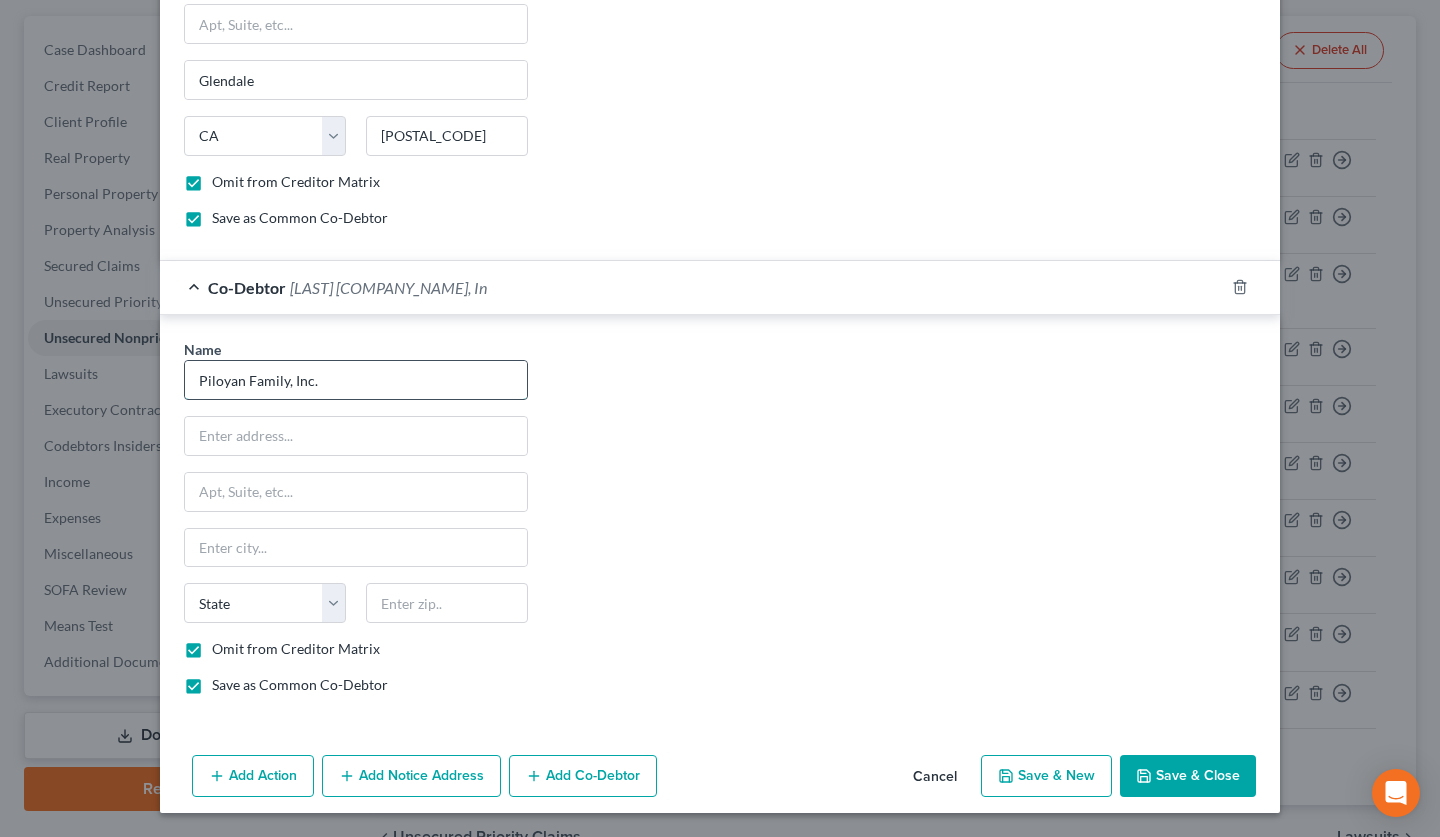type on "Piloyan Family, Inc." 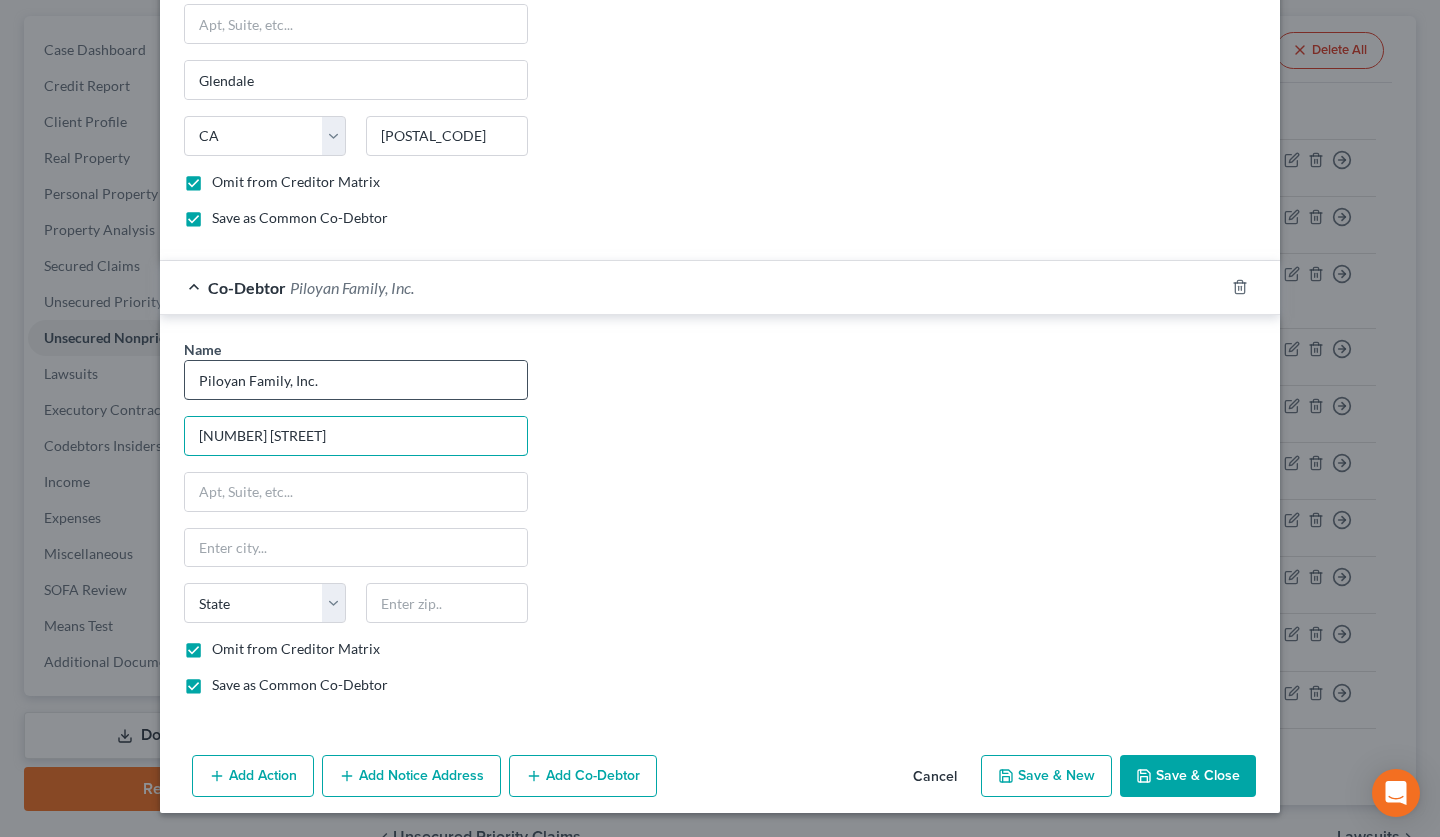 type on "1235 Raymond Ave." 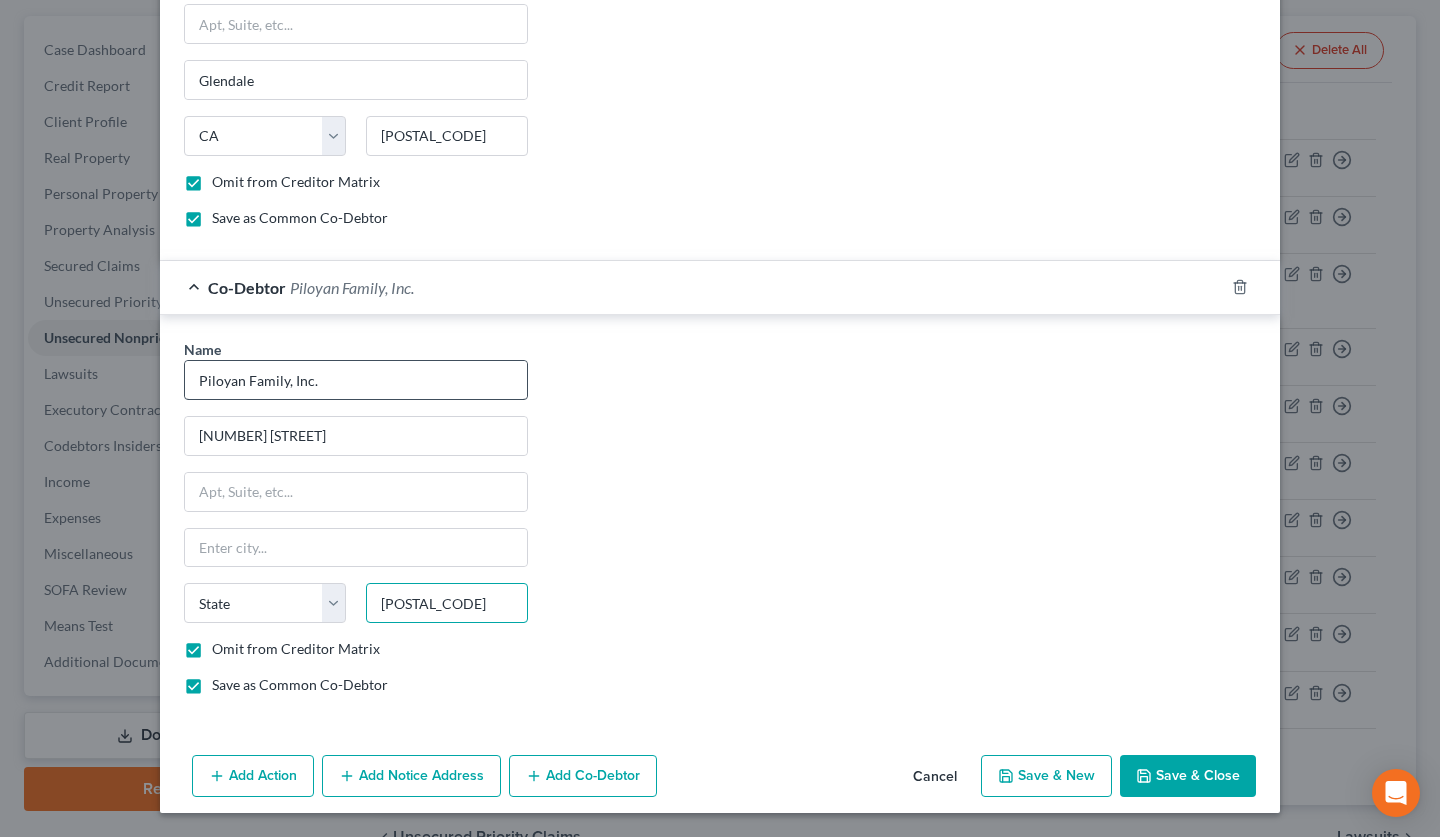 type on "91201" 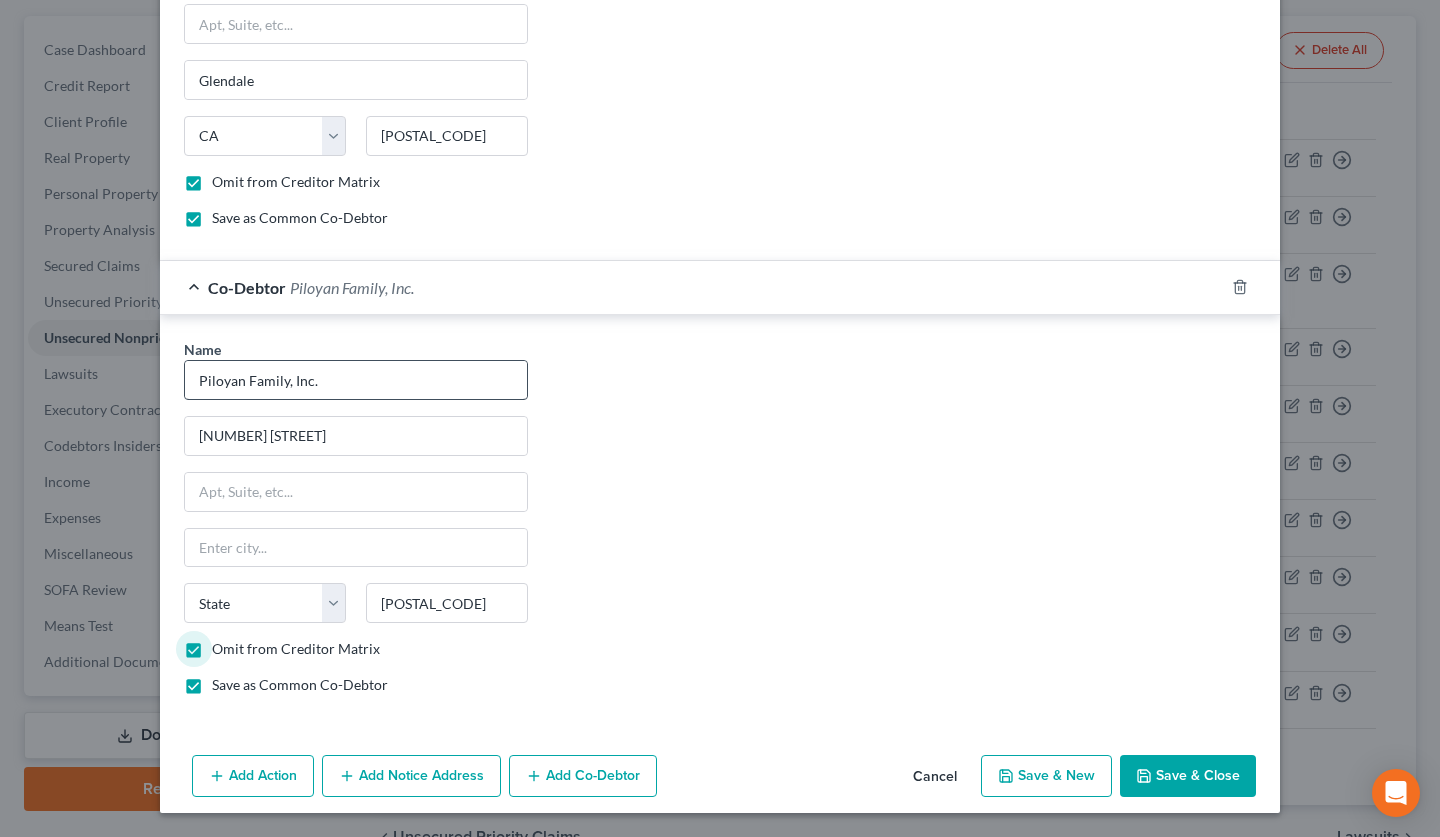 type on "Glendale" 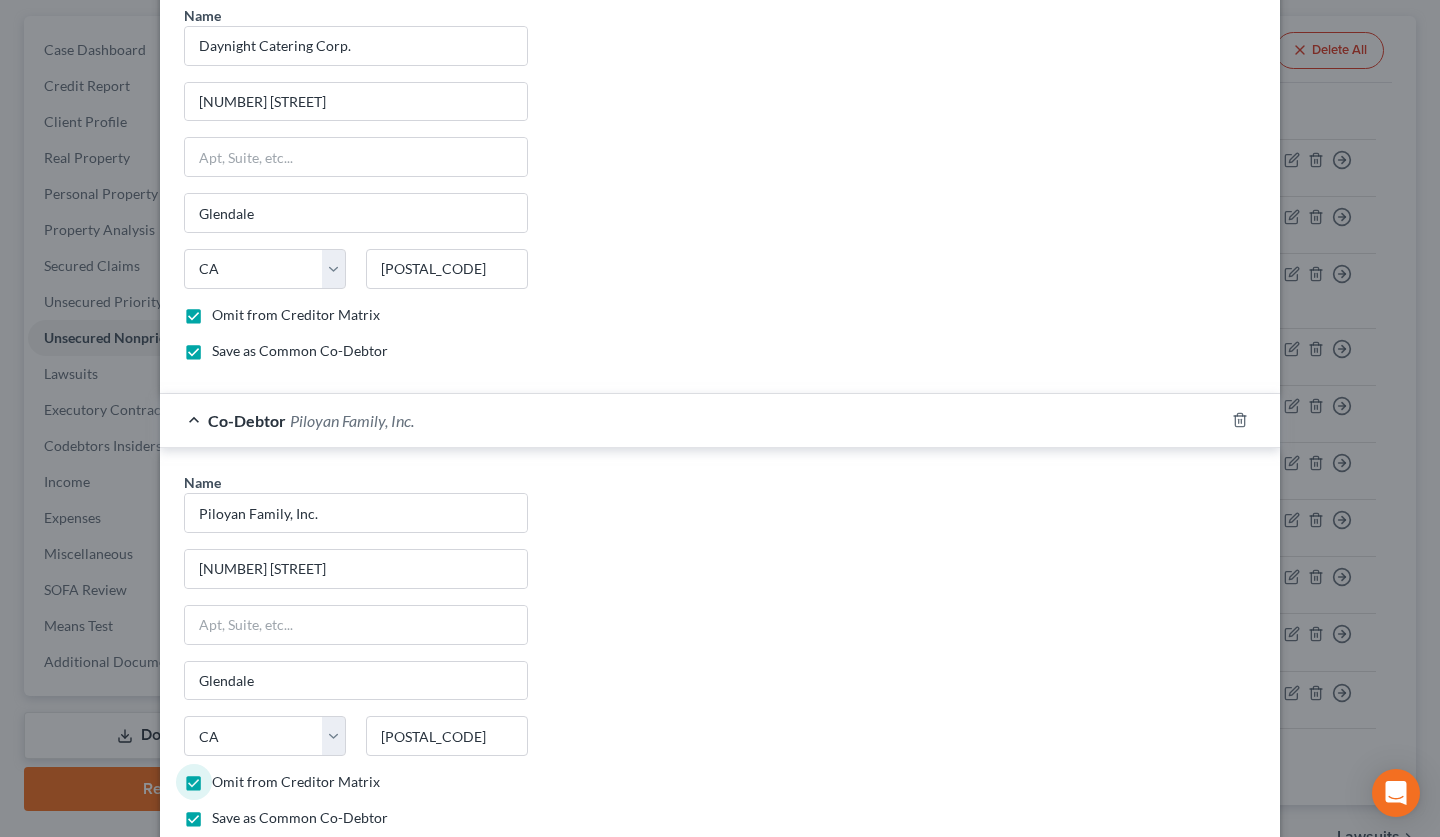 scroll, scrollTop: 1640, scrollLeft: 0, axis: vertical 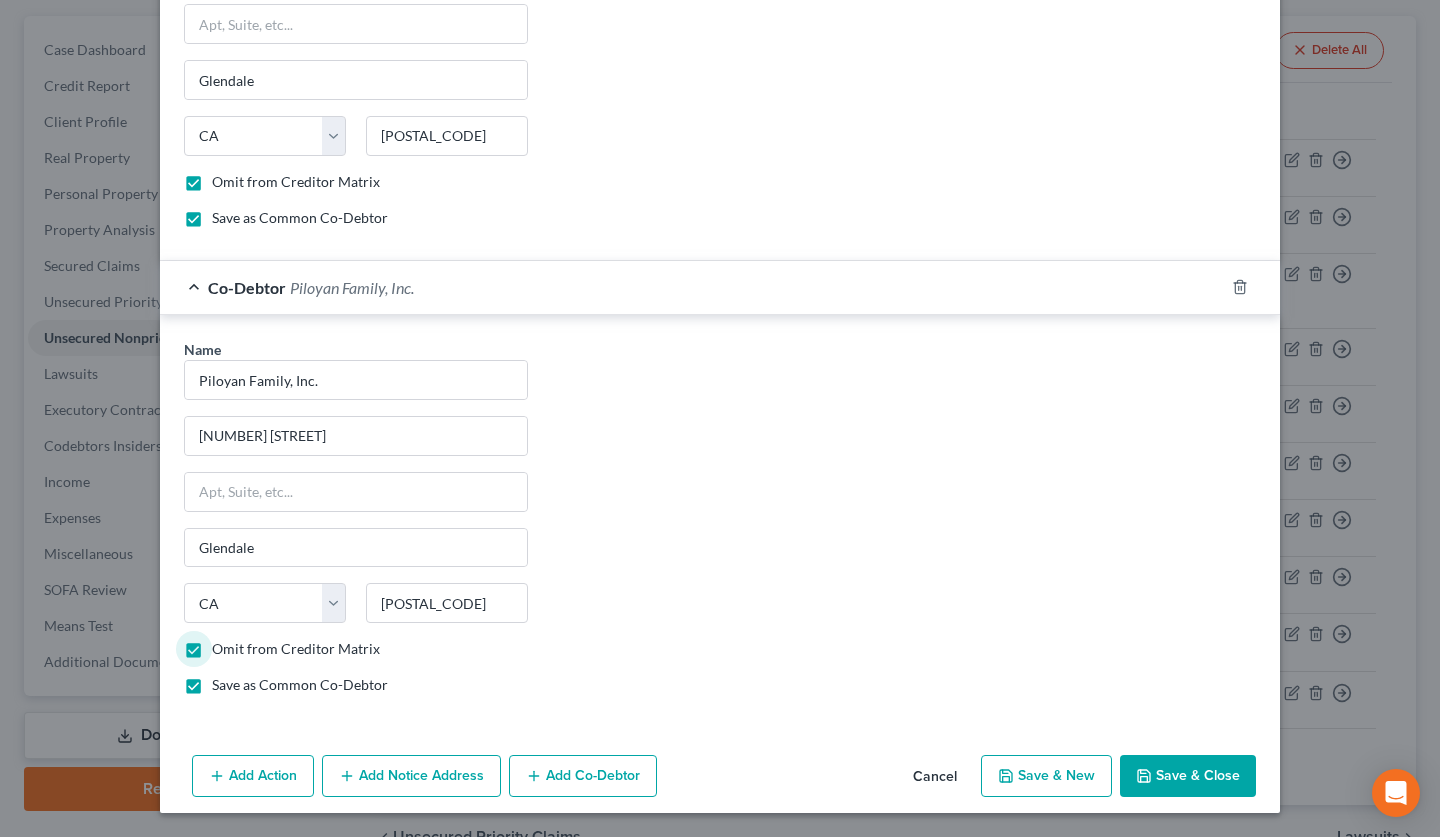 click on "Add Co-Debtor" at bounding box center (583, 776) 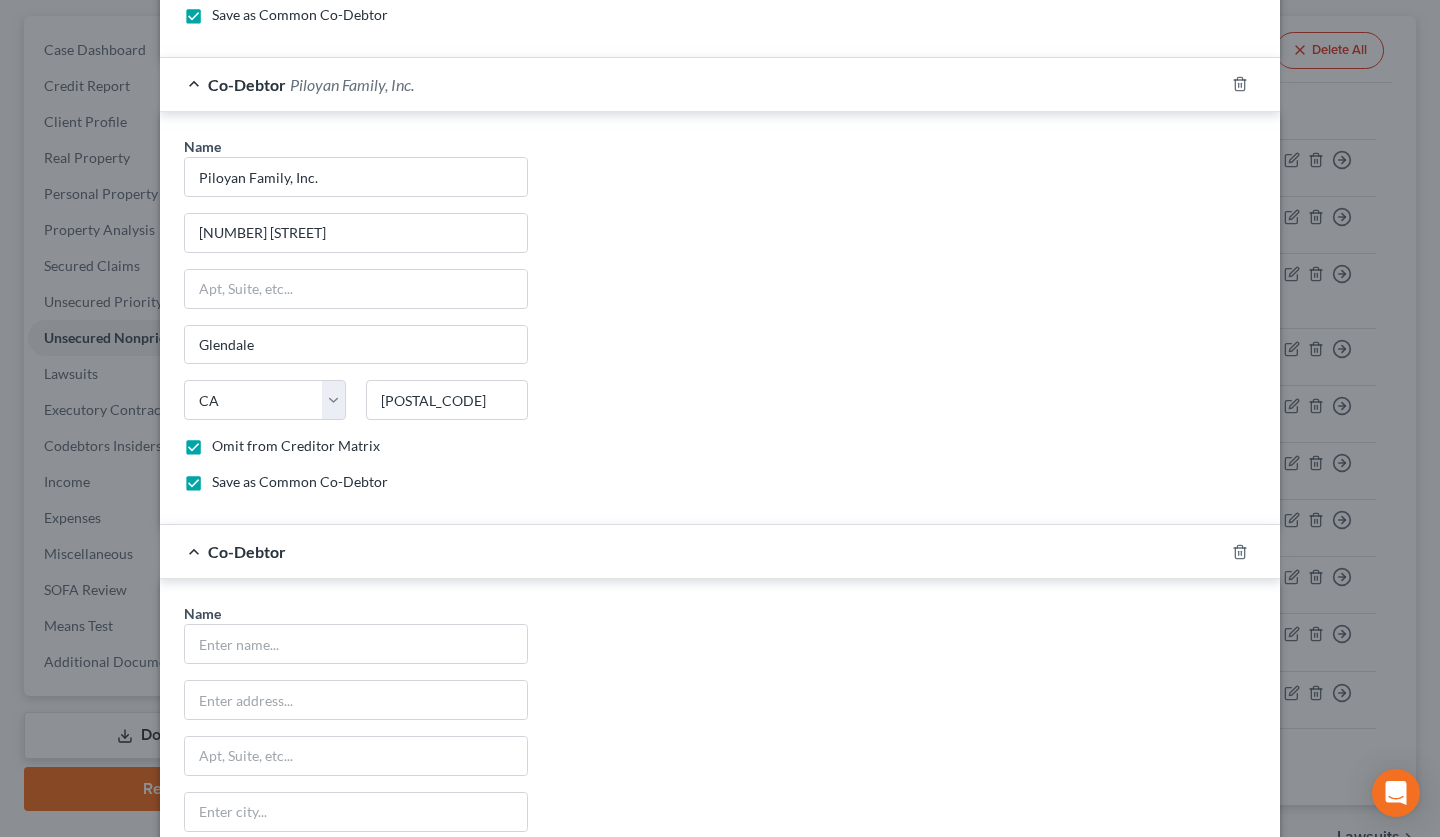 scroll, scrollTop: 2107, scrollLeft: 0, axis: vertical 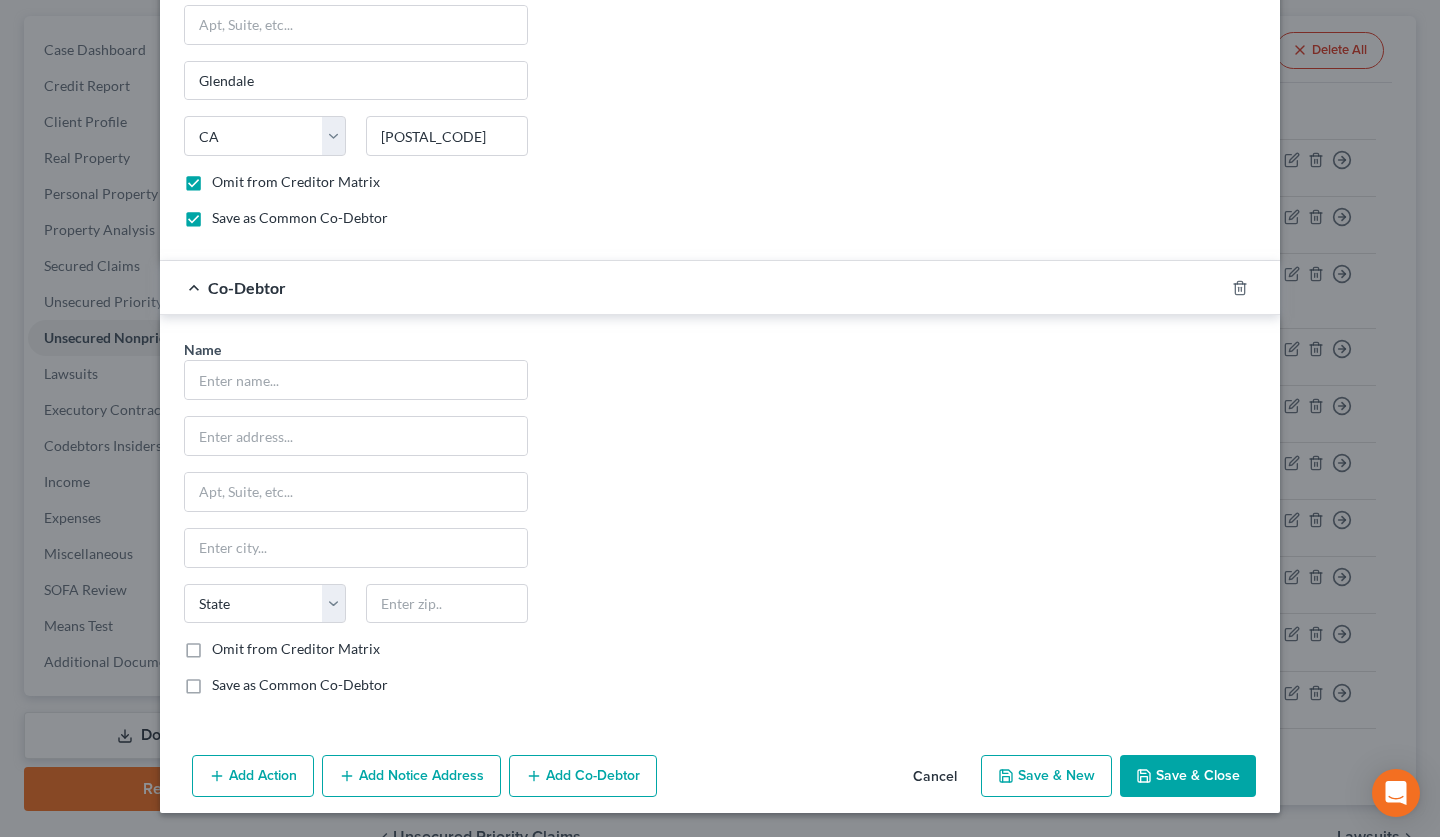 click on "Omit from Creditor Matrix" at bounding box center (296, 649) 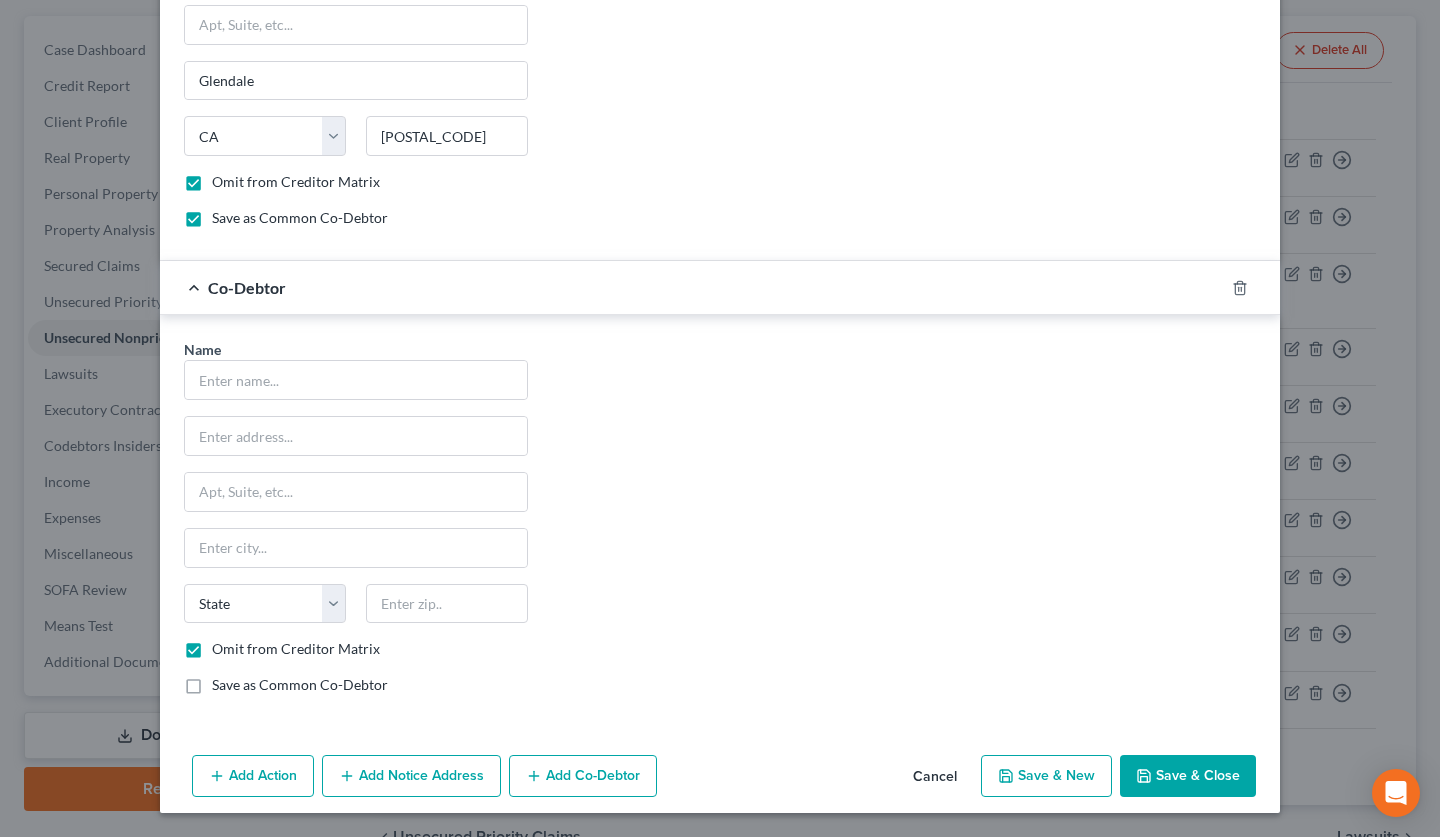 click on "Save as Common Co-Debtor" at bounding box center [300, 685] 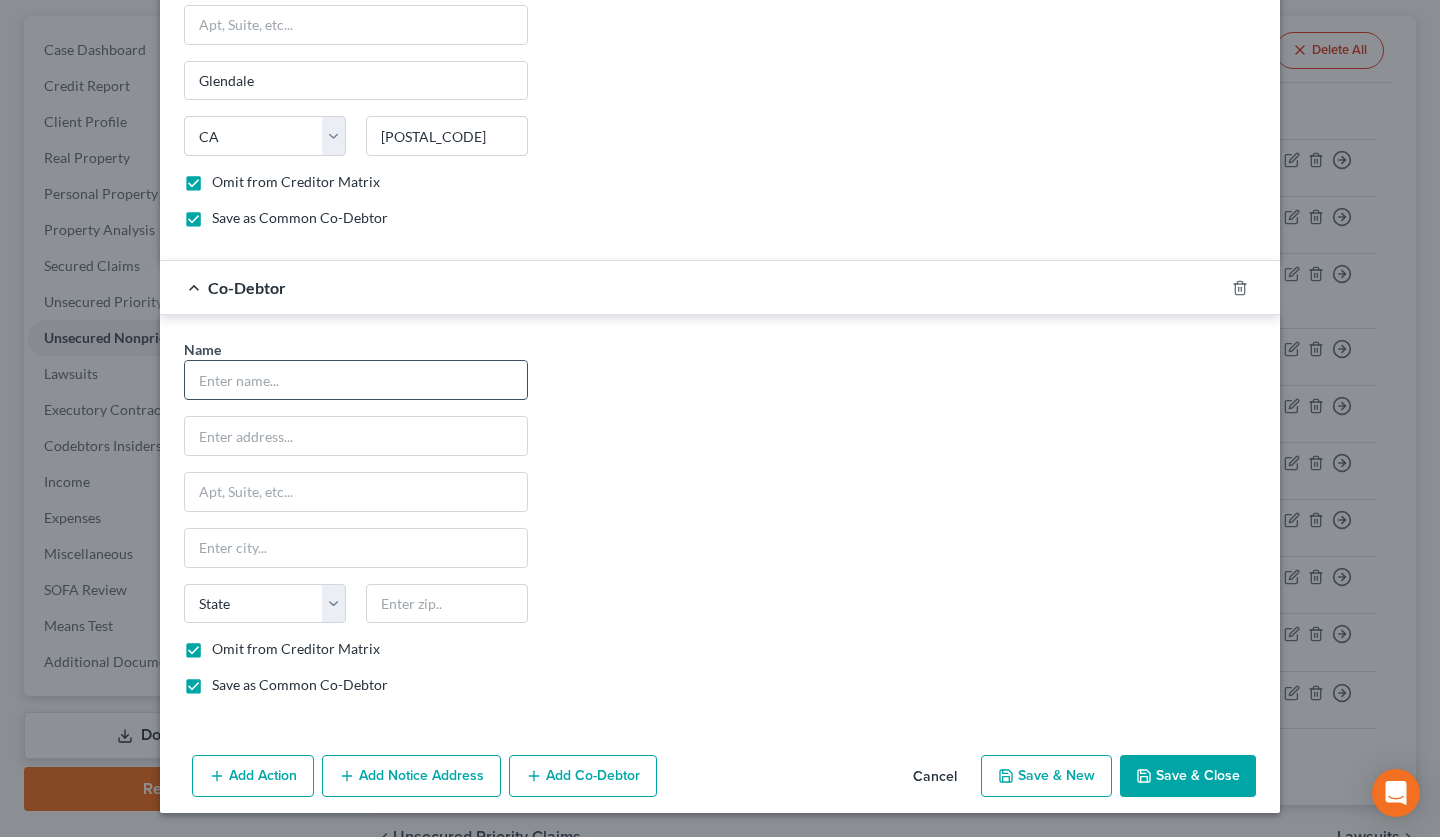 click at bounding box center (356, 380) 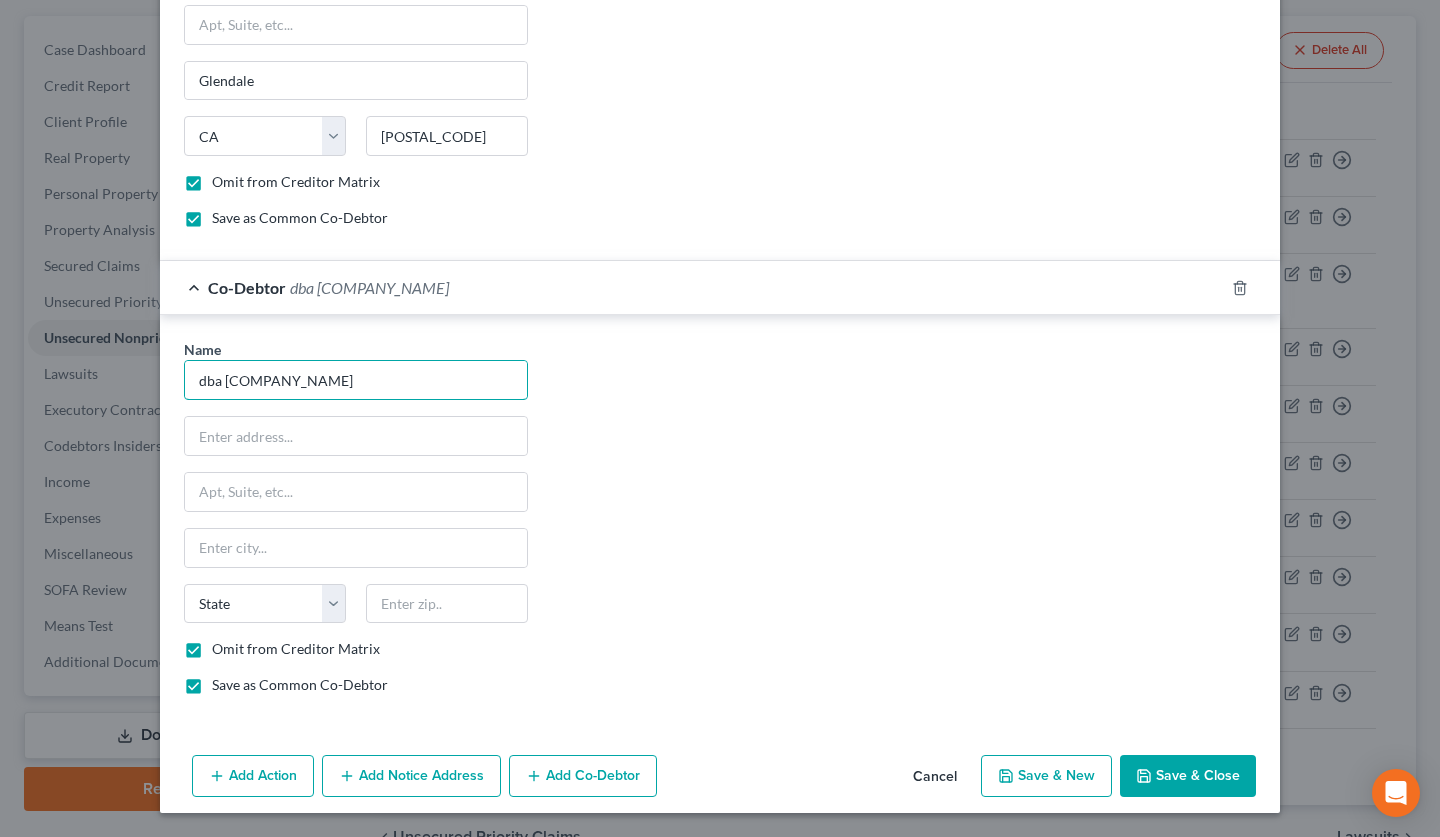 type on "dba Lana Transportation" 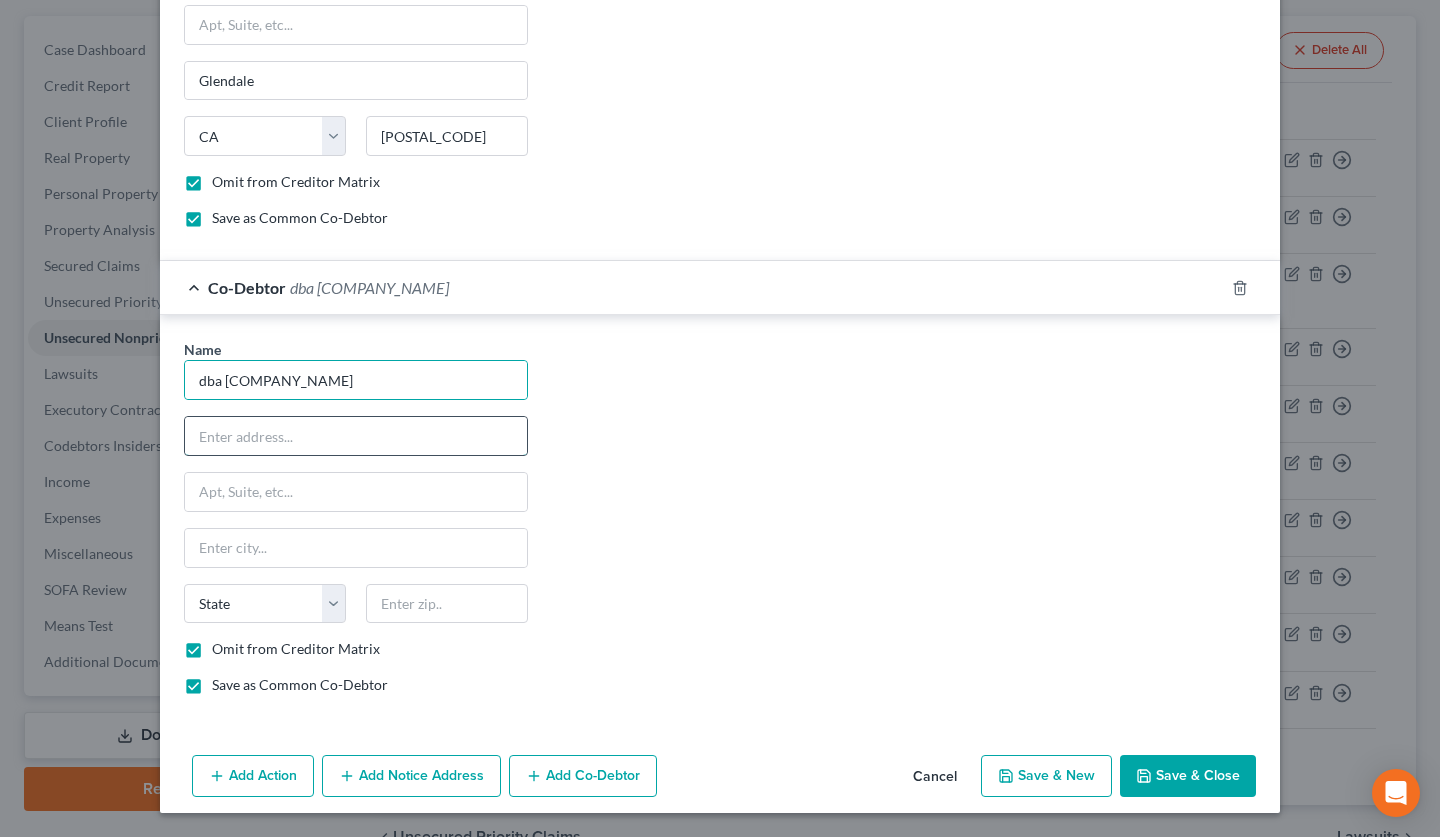 click at bounding box center (356, 436) 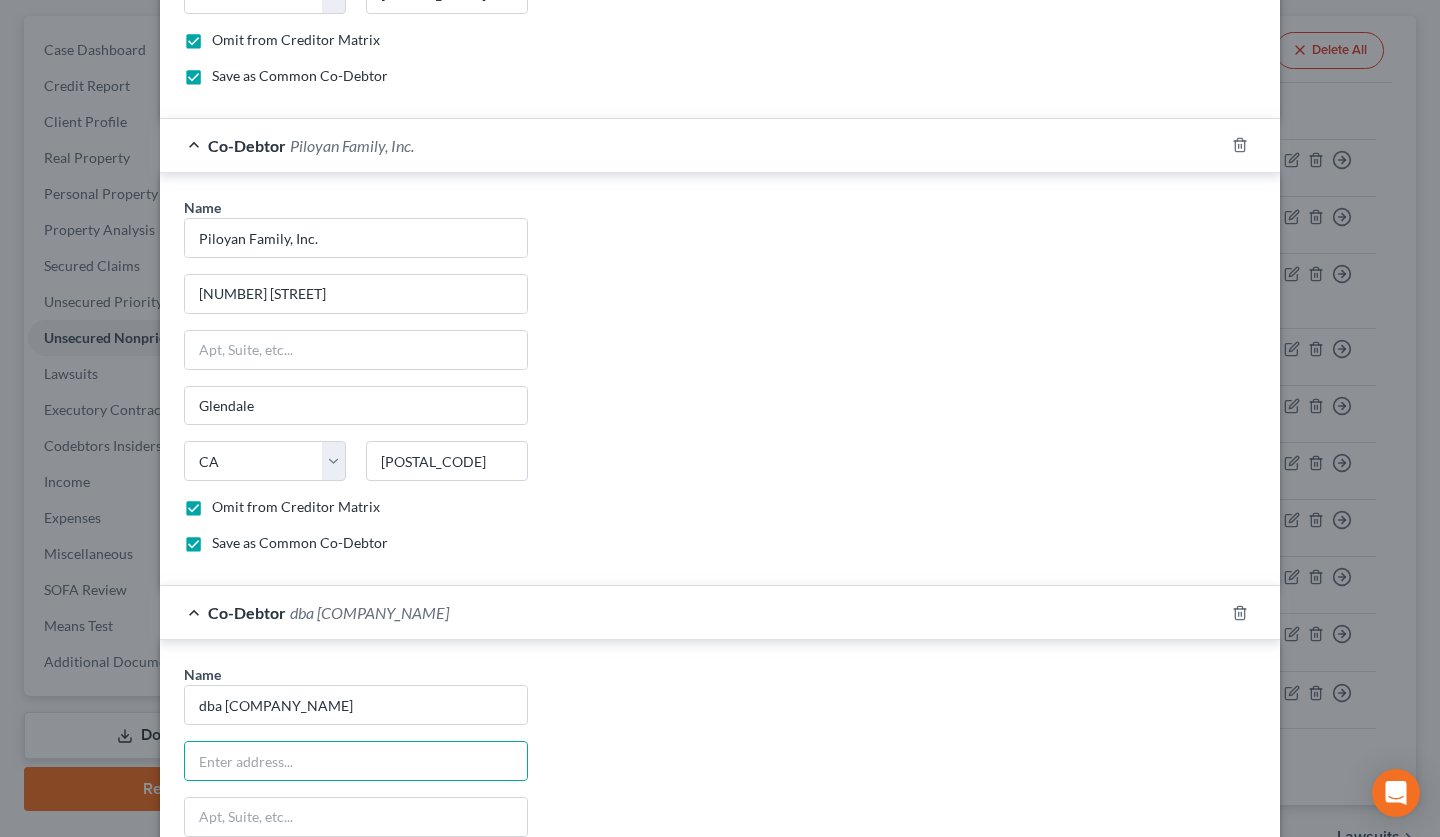 click on "Piloyan Family, Inc." at bounding box center [352, 145] 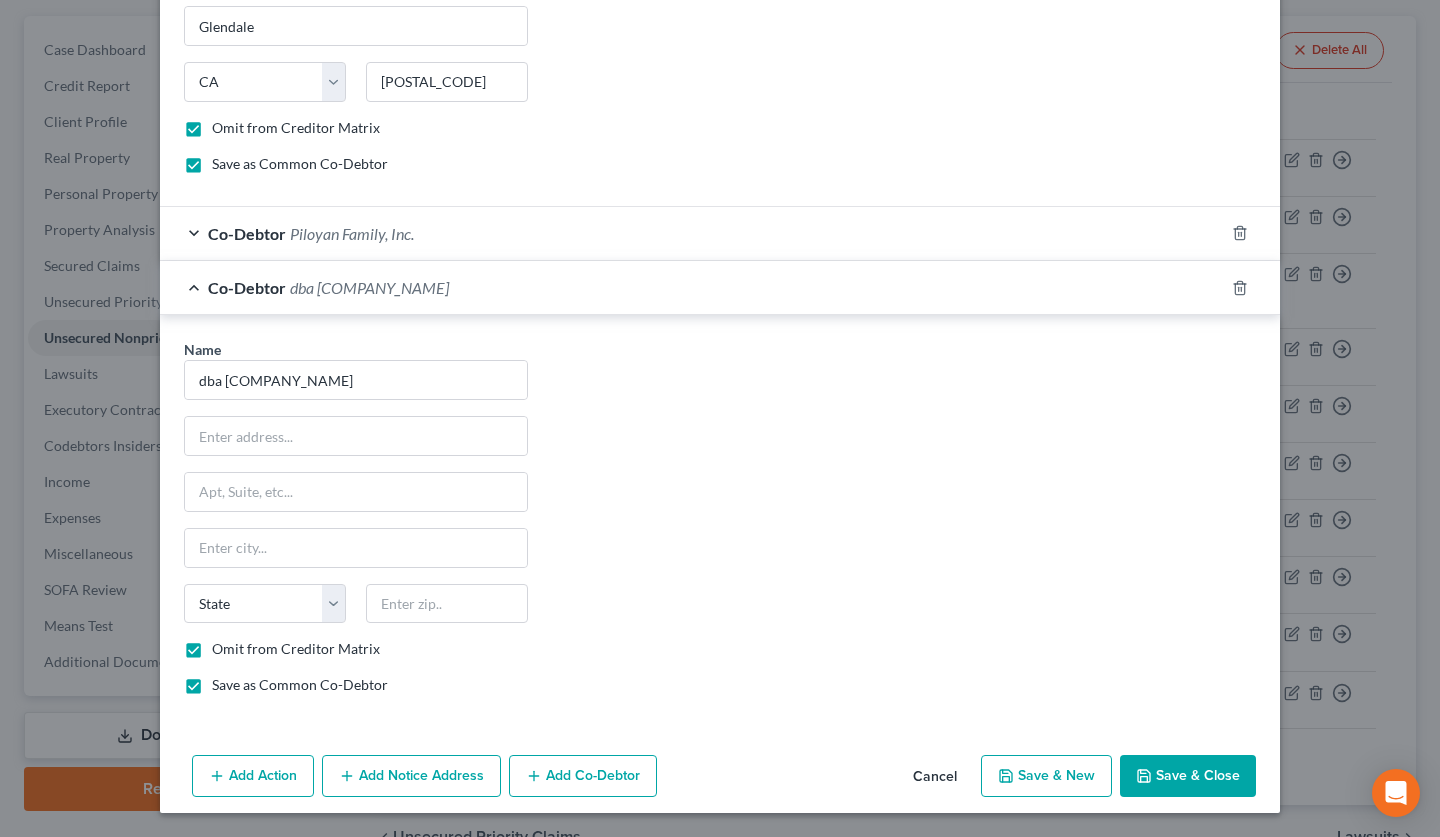 scroll, scrollTop: 1515, scrollLeft: 0, axis: vertical 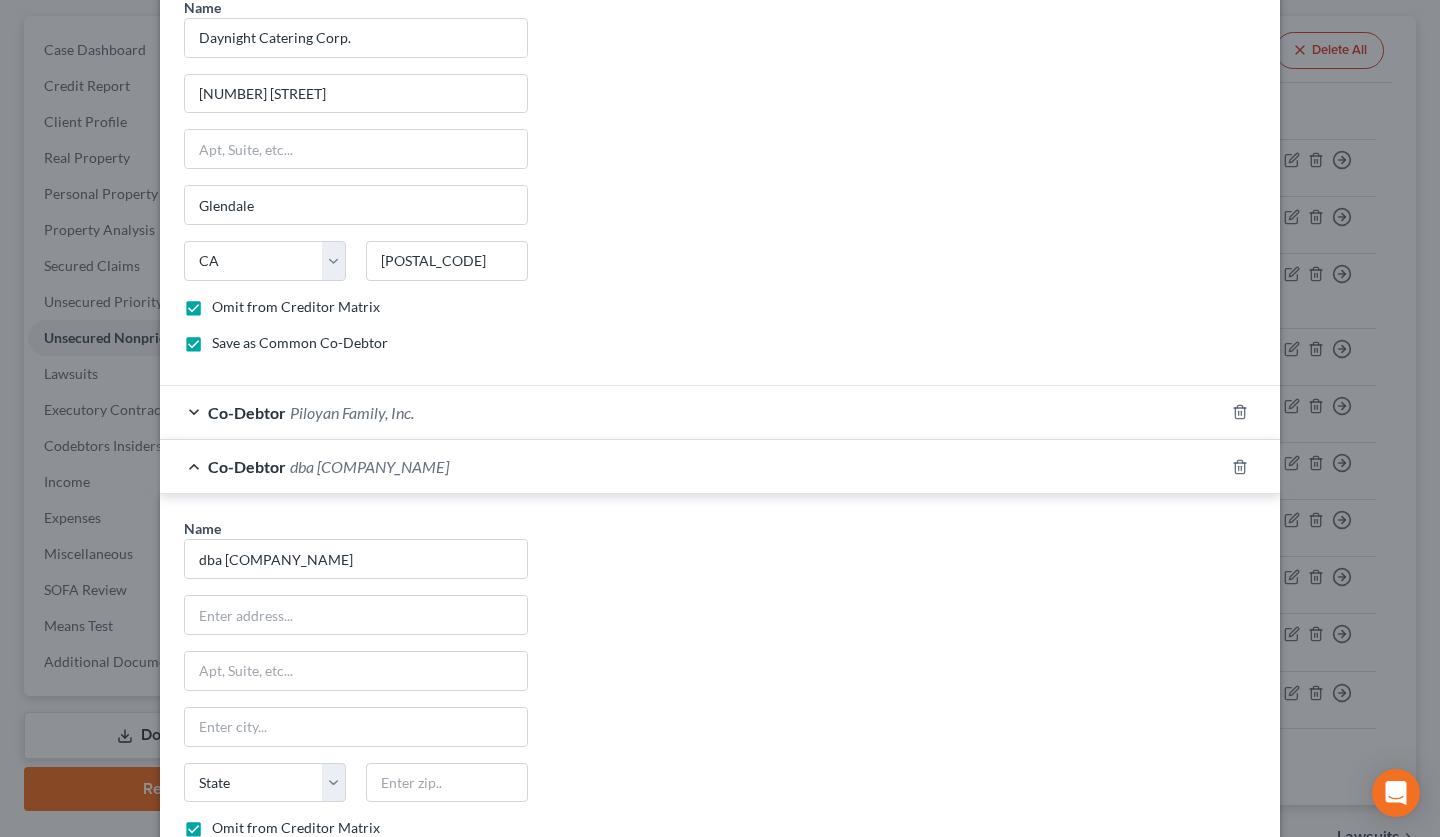 click on "Co-Debtor Piloyan Family, Inc." at bounding box center [692, 412] 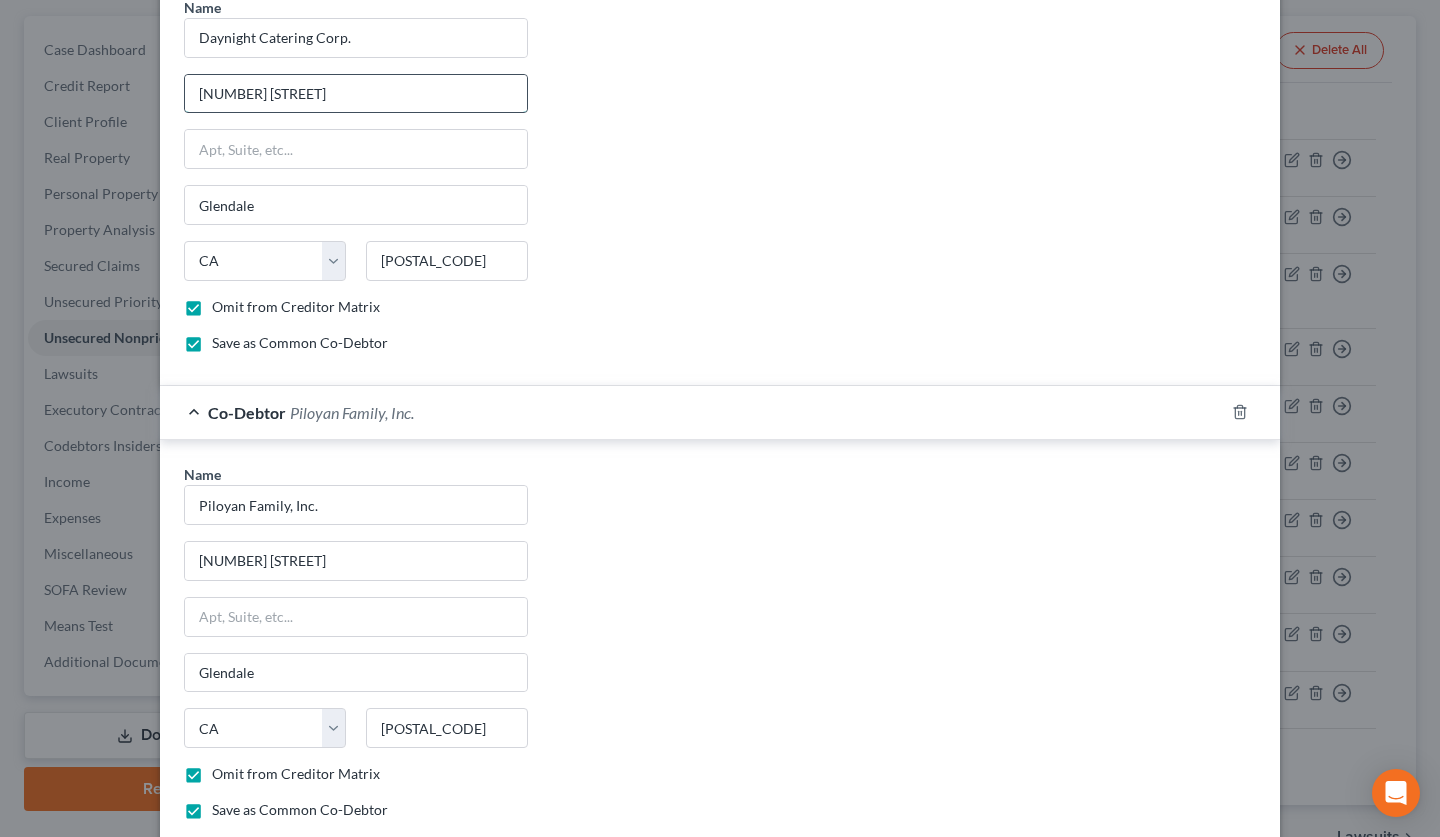 click on "1707 Glenwood Rd." at bounding box center [356, 94] 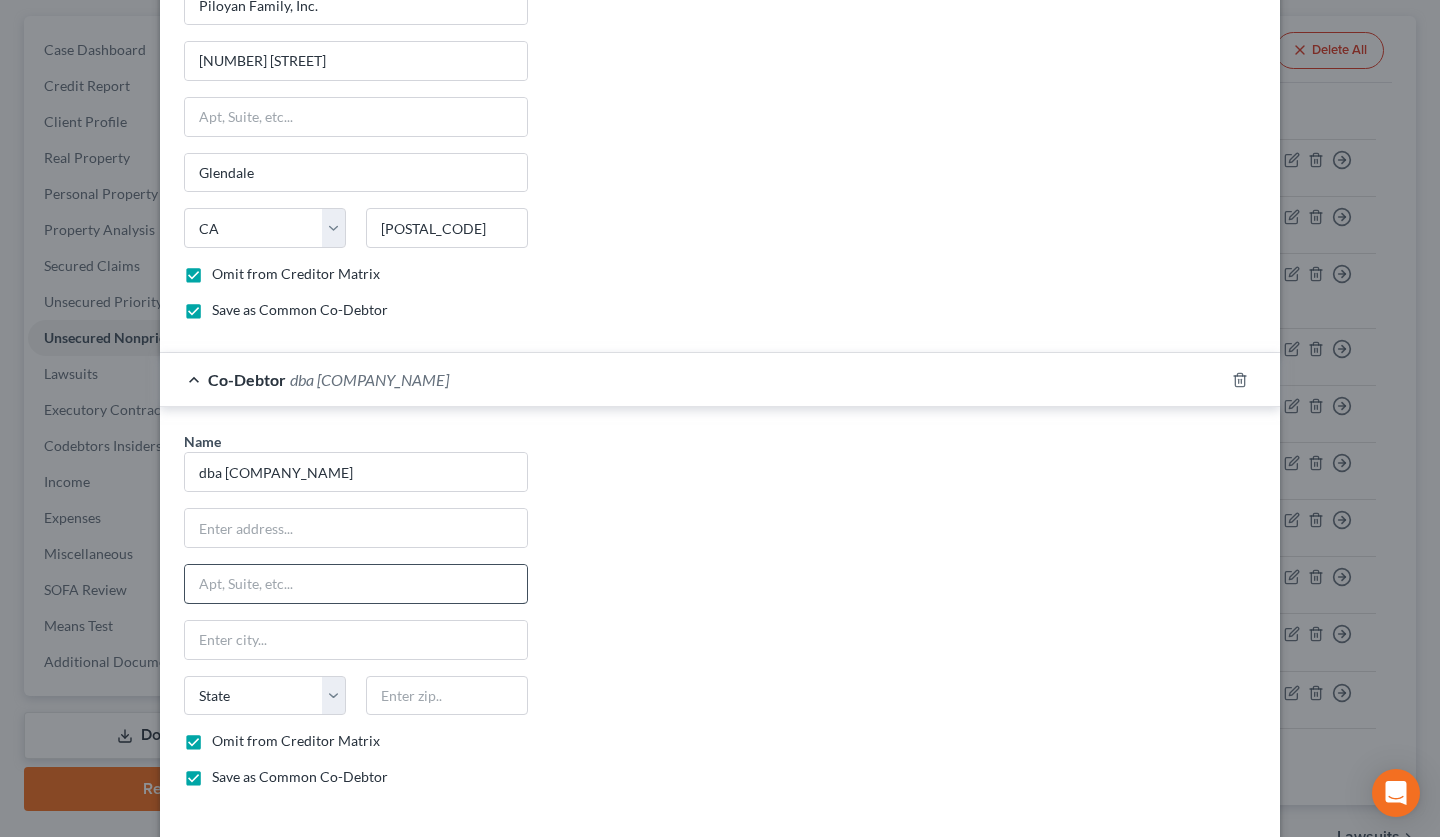 scroll, scrollTop: 2107, scrollLeft: 0, axis: vertical 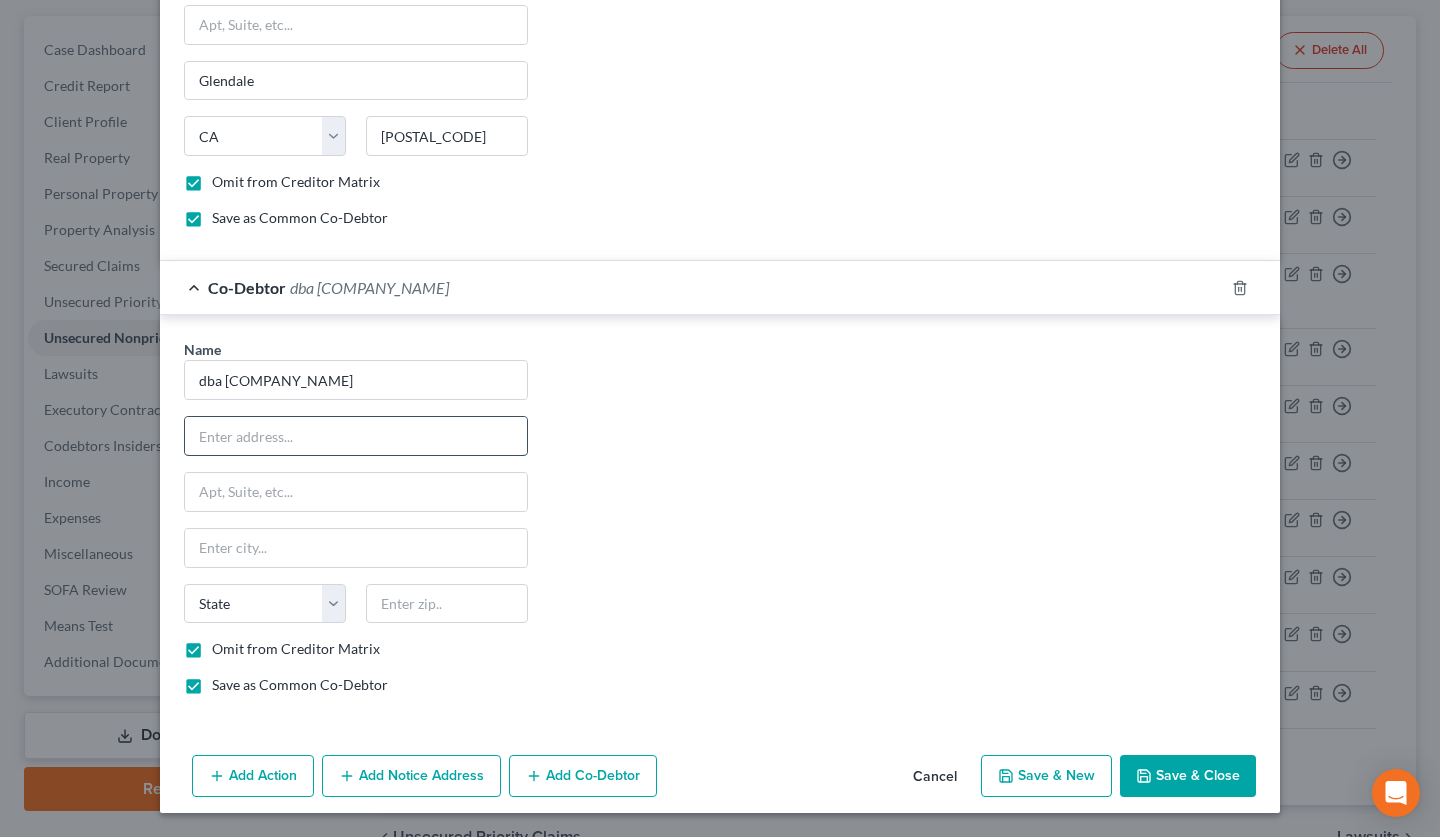 click at bounding box center (356, 436) 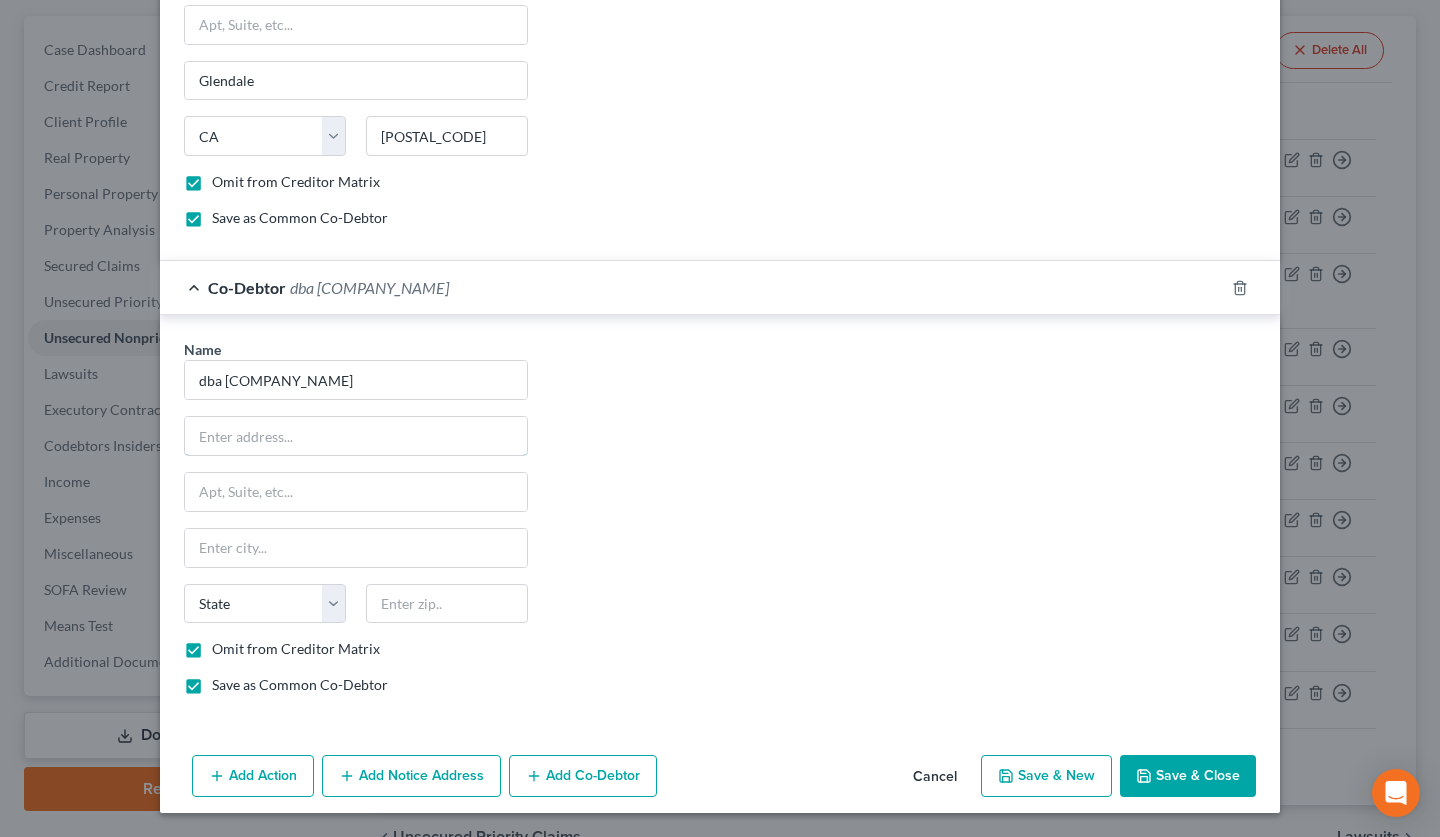 paste on "1707 Glenwood Rd." 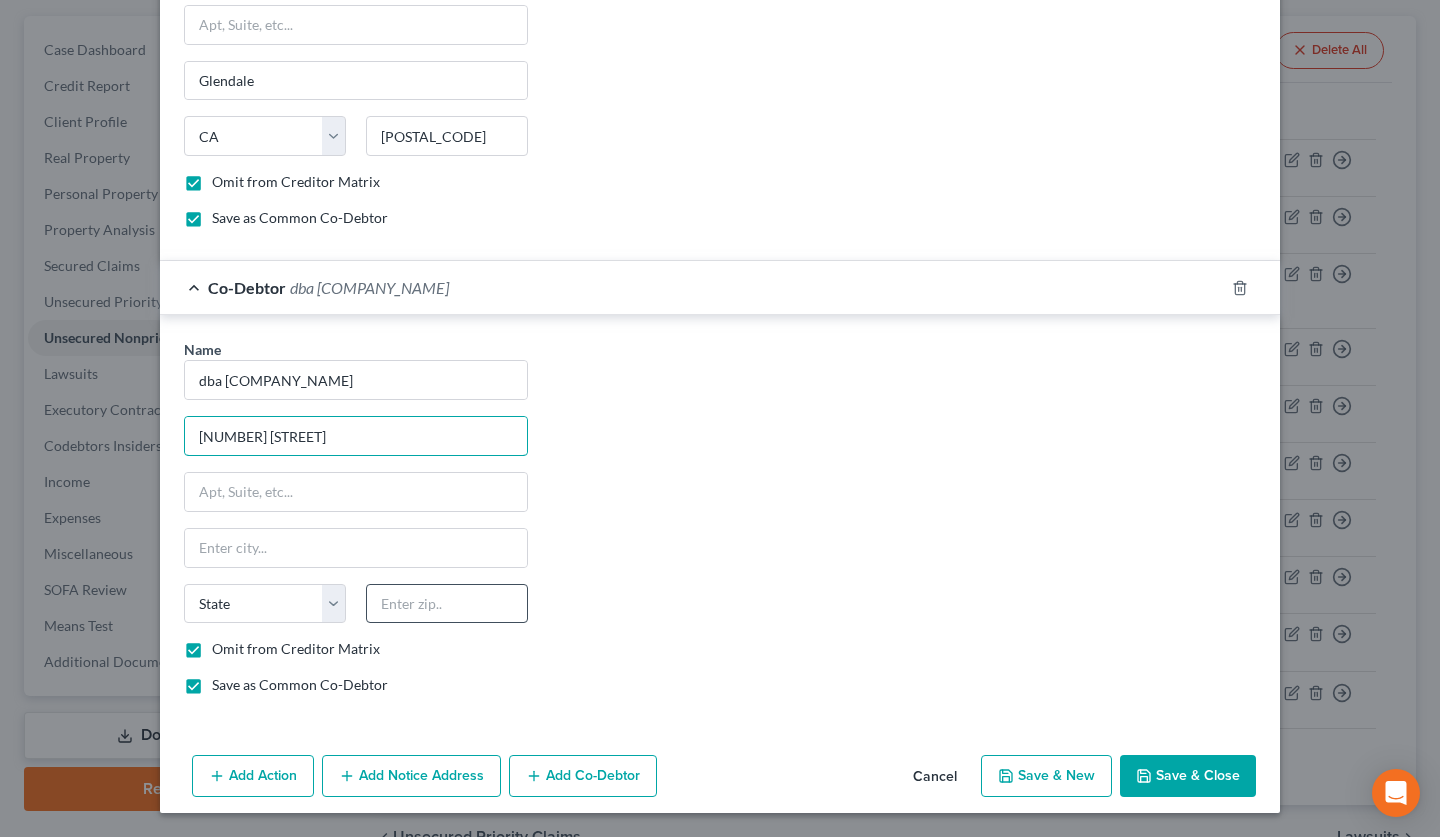 type on "1707 Glenwood Rd." 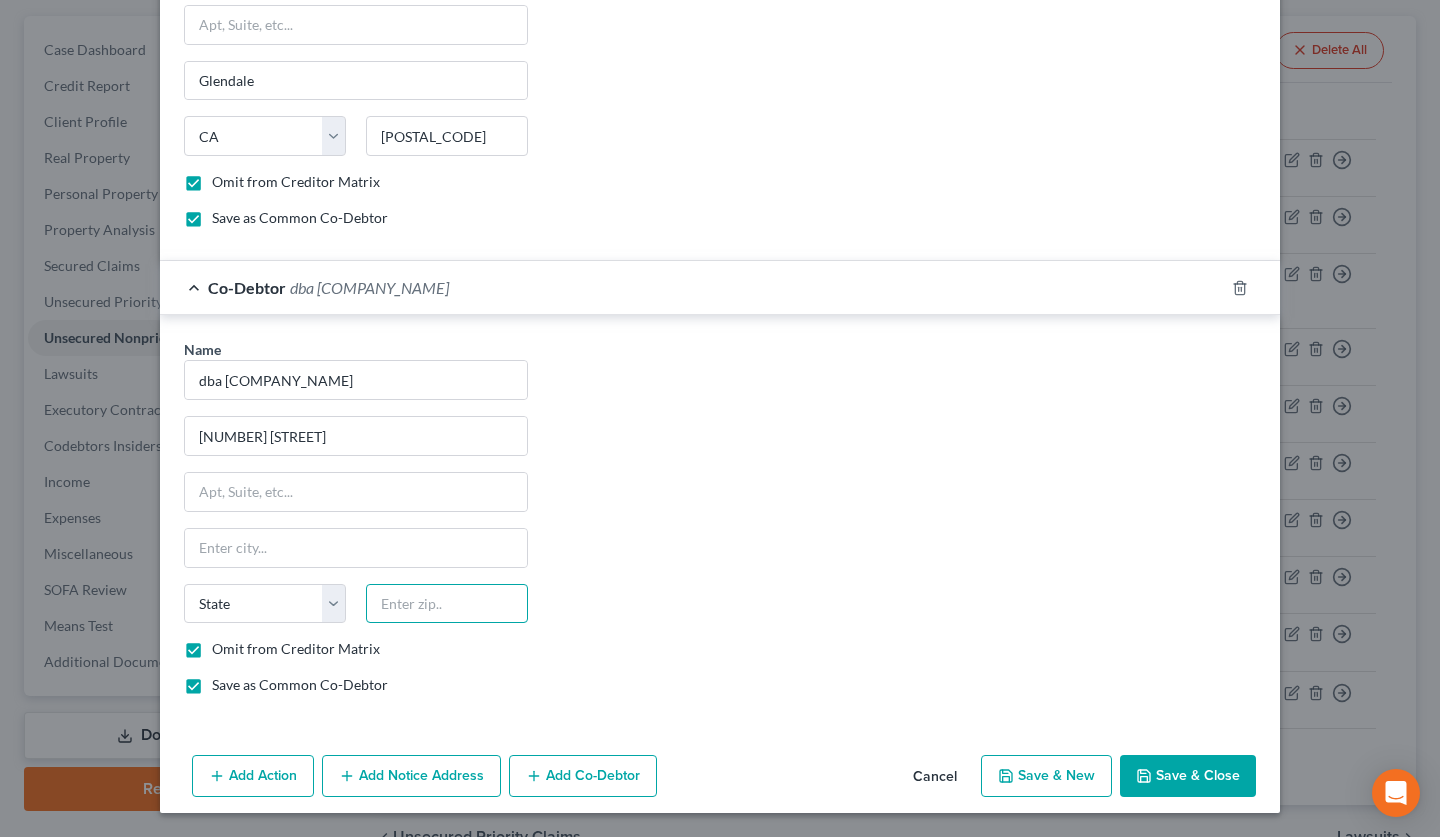 click at bounding box center [447, 604] 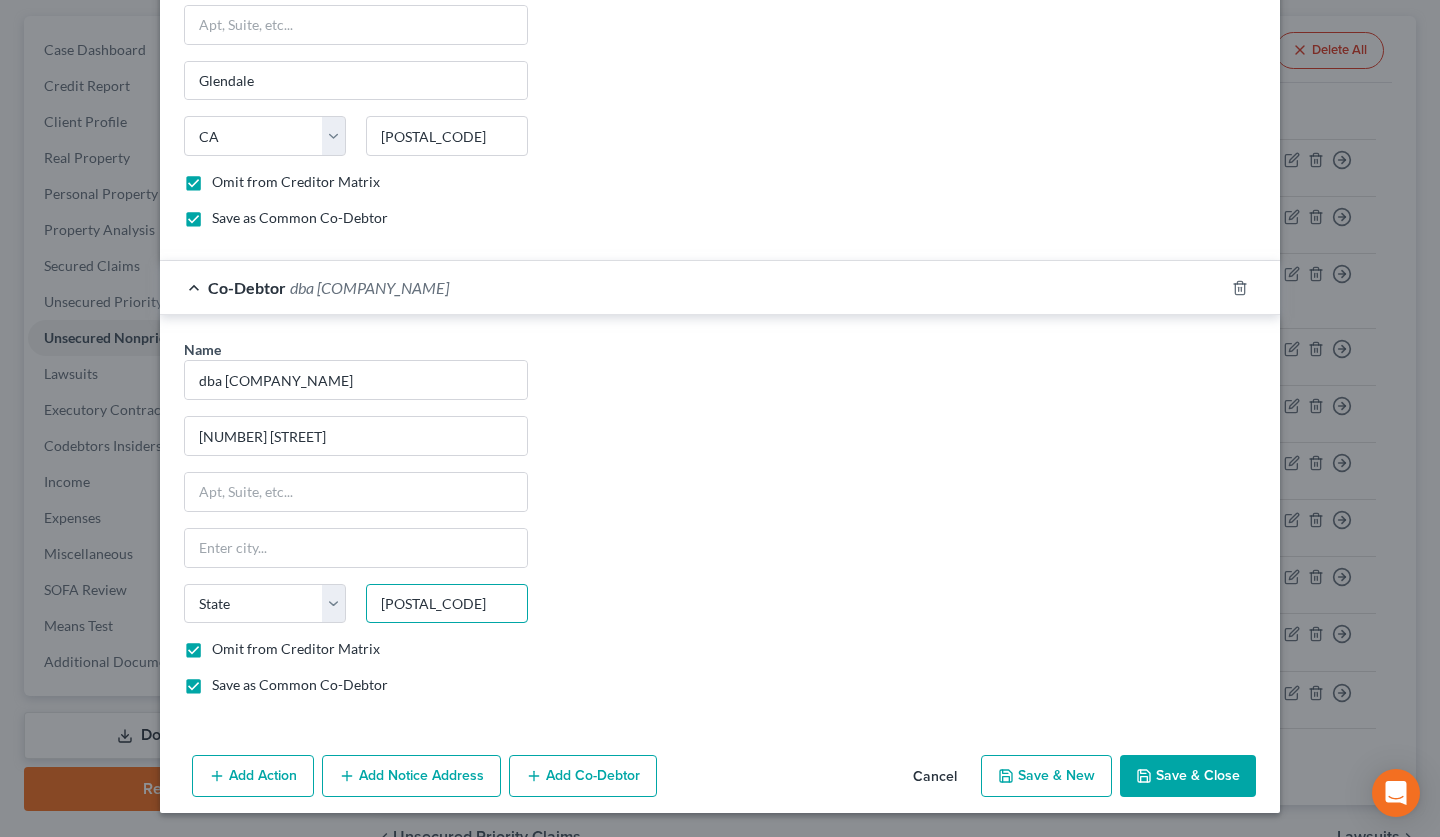 type on "91201" 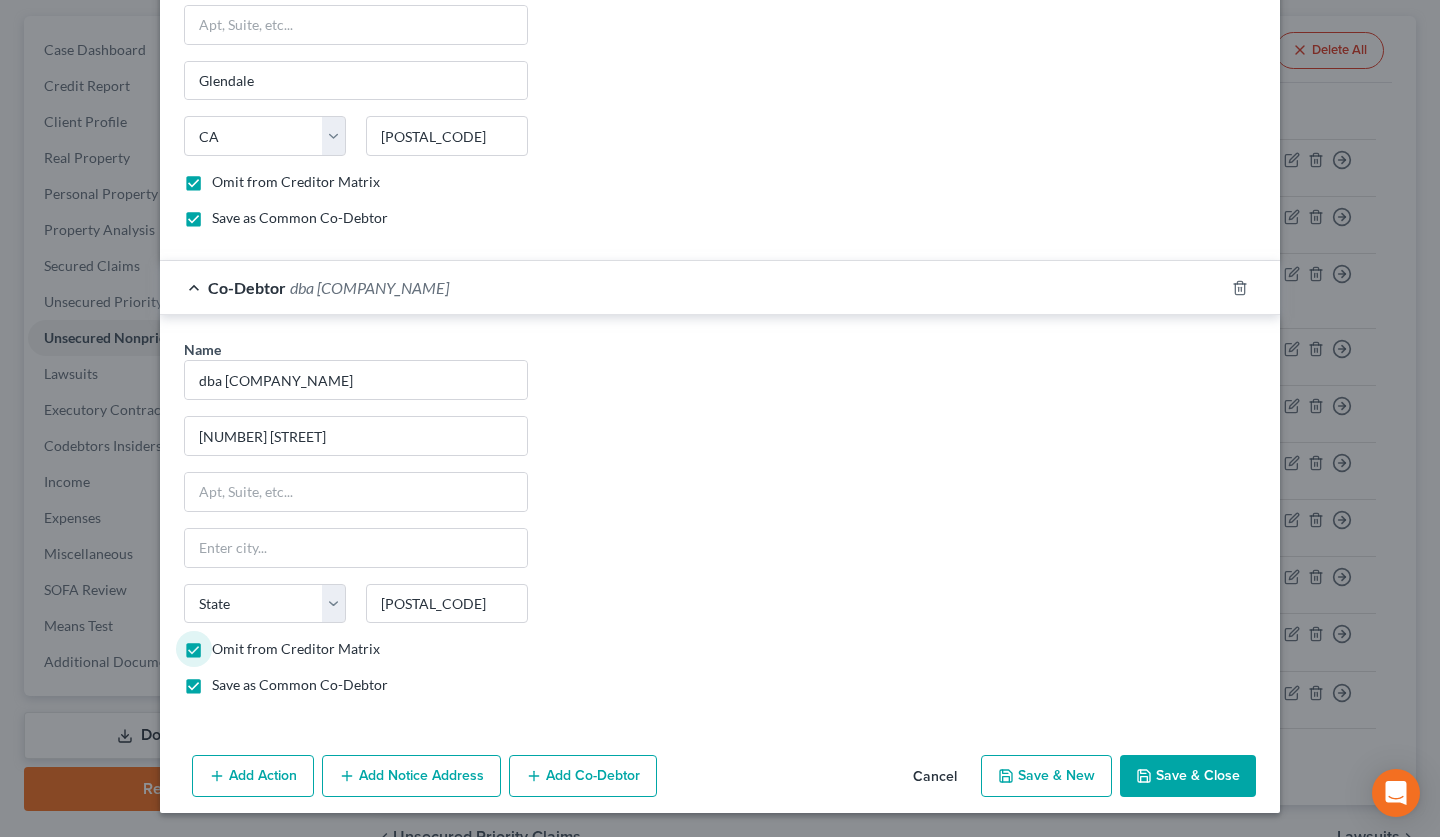 type on "Glendale" 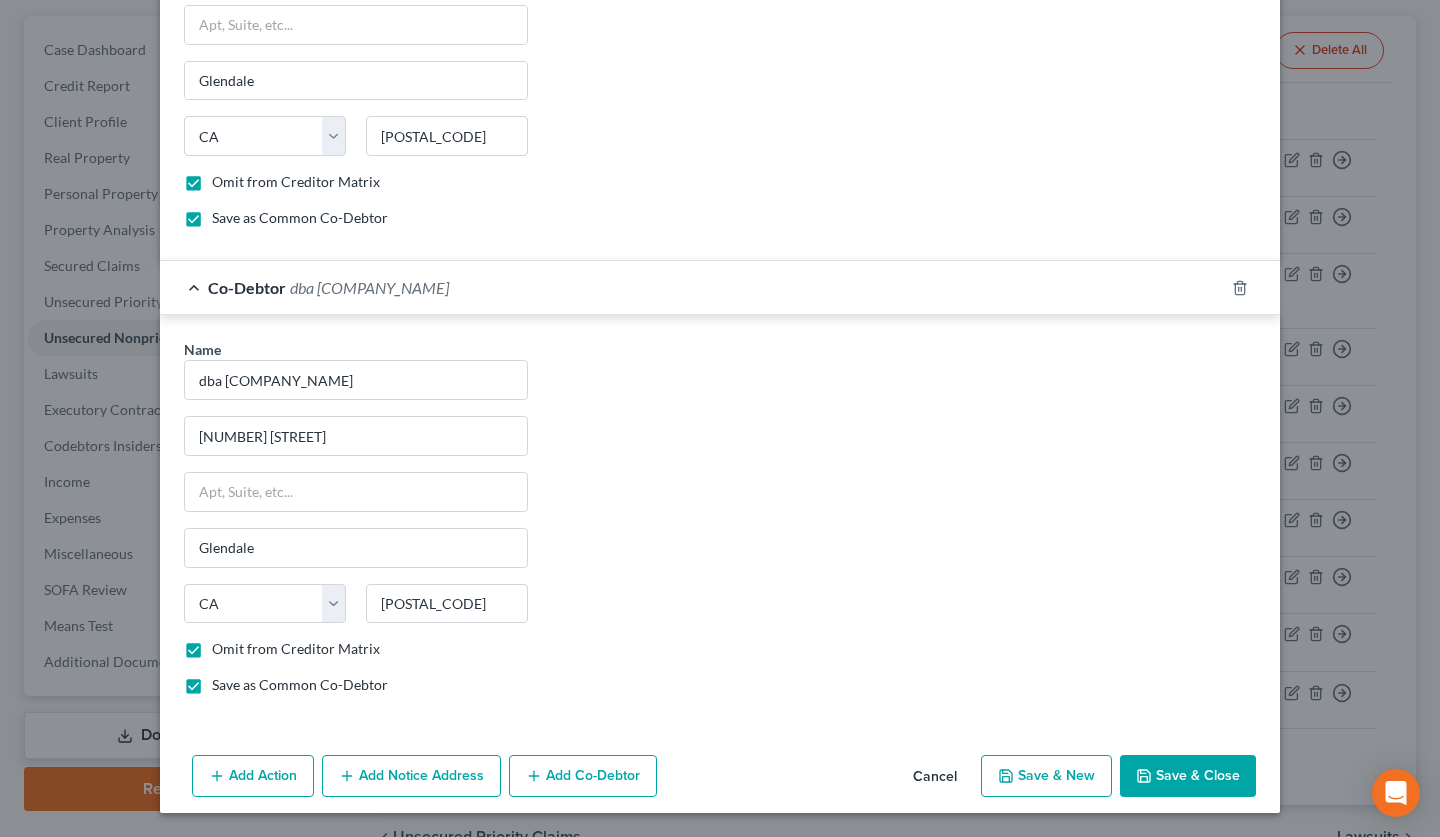 click on "Name
*
dba Lana Transportation 1707 Glenwood Rd. Glendale State AL AK AR AZ CA CO CT DE DC FL GA GU HI ID IL IN IA KS KY LA ME MD MA MI MN MS MO MT NC ND NE NV NH NJ NM NY OH OK OR PA PR RI SC SD TN TX UT VI VA VT WA WV WI WY 91201 Omit from Creditor Matrix Save as Common Co-Debtor" at bounding box center [720, 525] 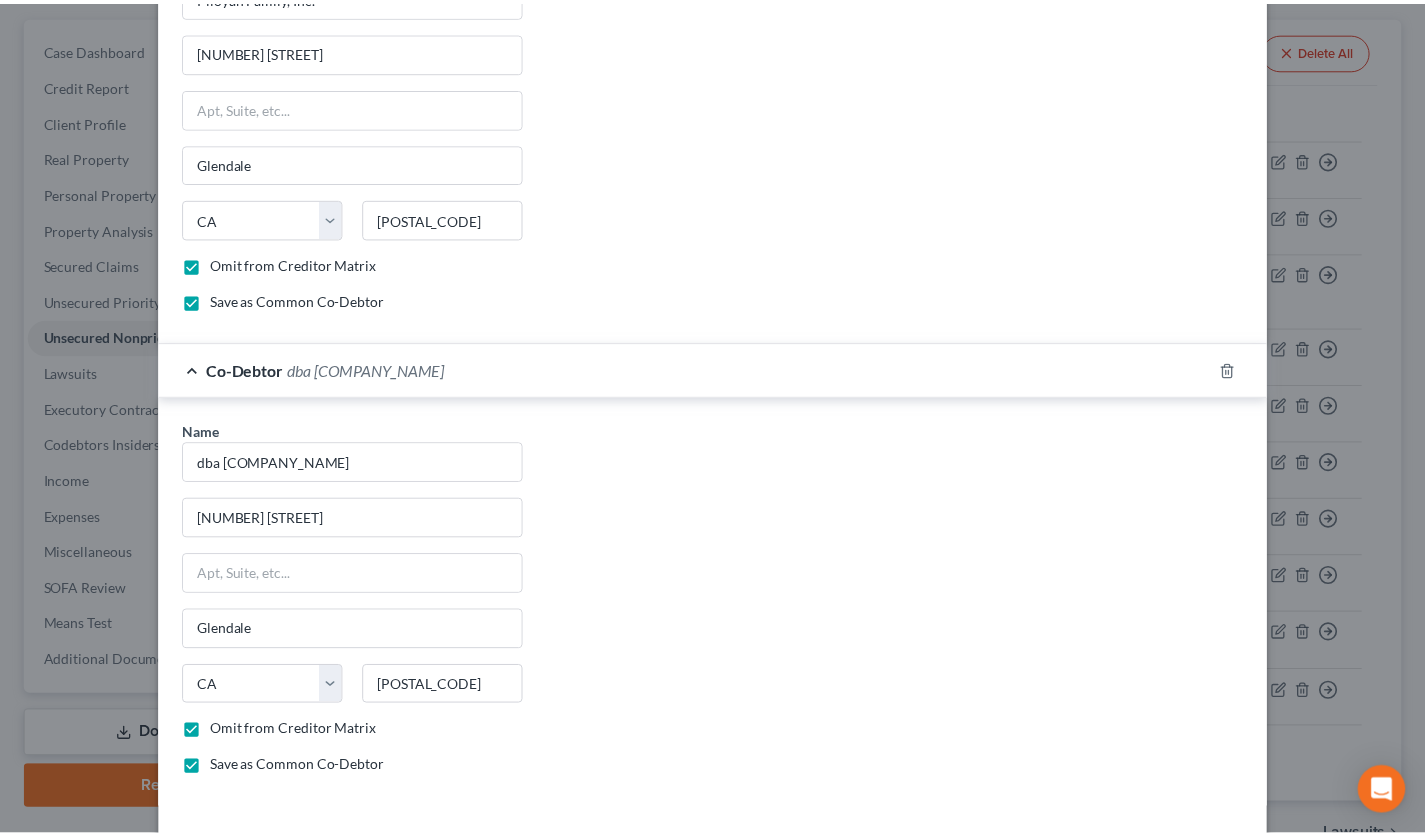scroll, scrollTop: 2107, scrollLeft: 0, axis: vertical 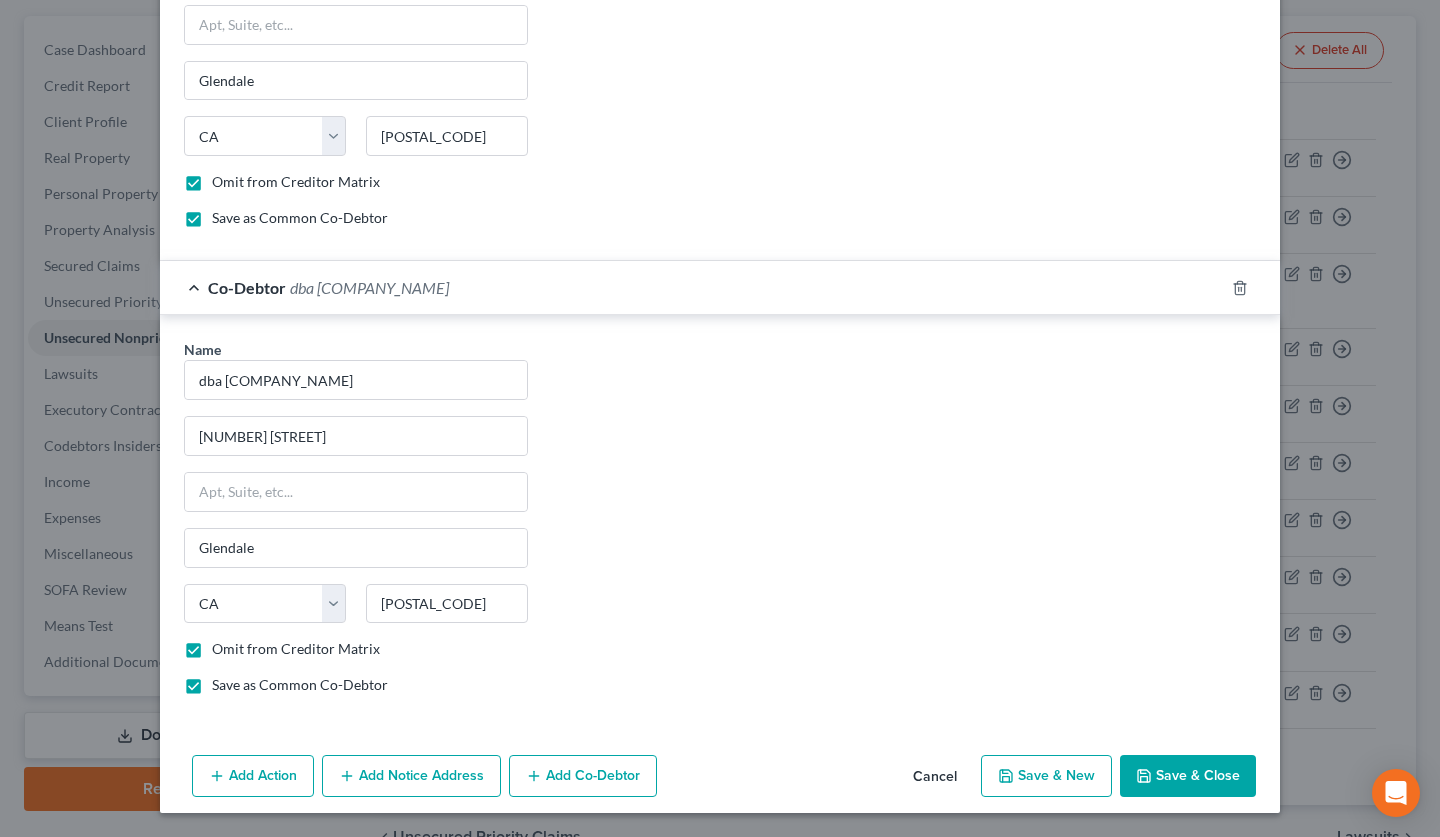 click on "Save & Close" at bounding box center (1188, 776) 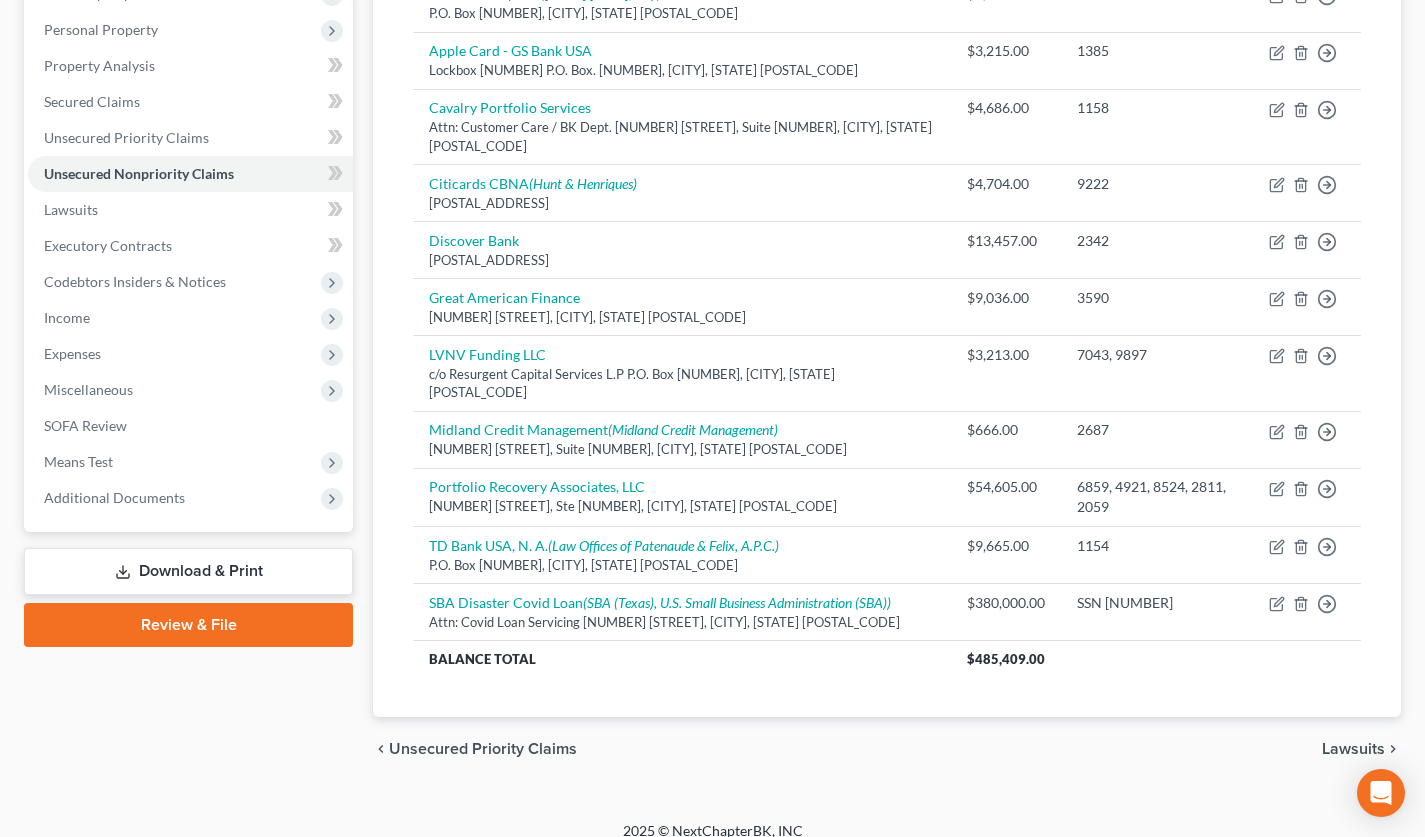 scroll, scrollTop: 0, scrollLeft: 0, axis: both 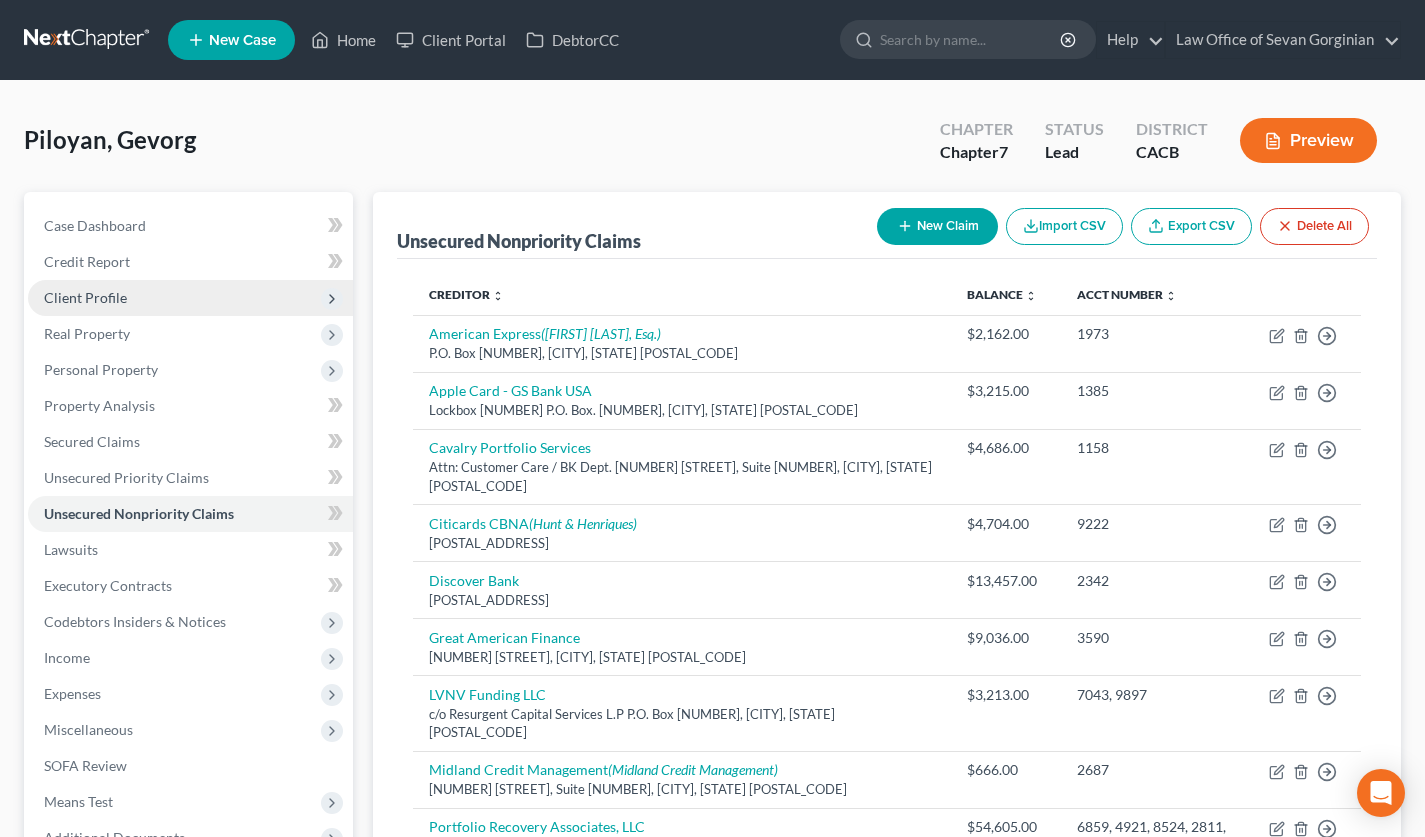 click on "Client Profile" at bounding box center (190, 298) 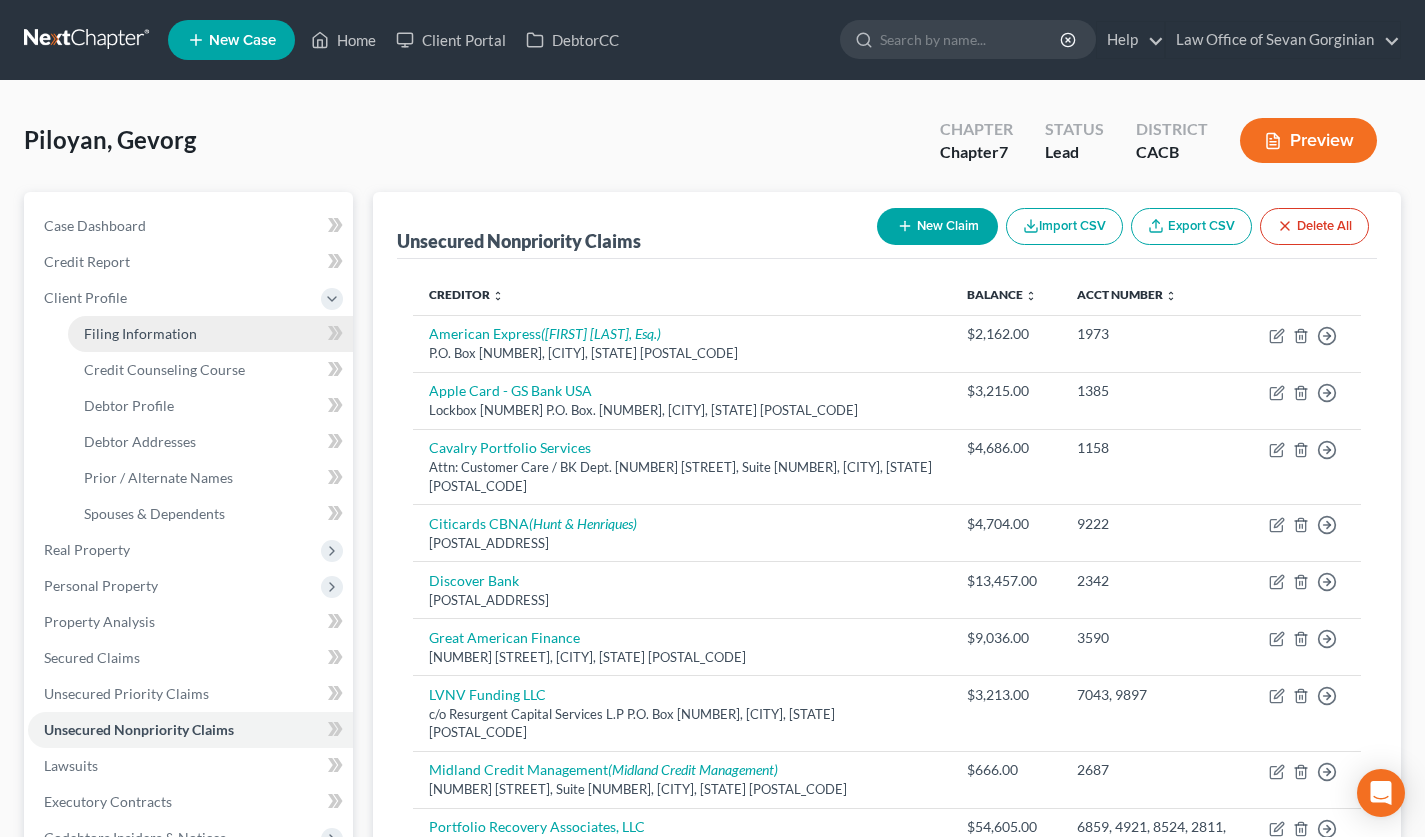 click on "Filing Information" at bounding box center [140, 333] 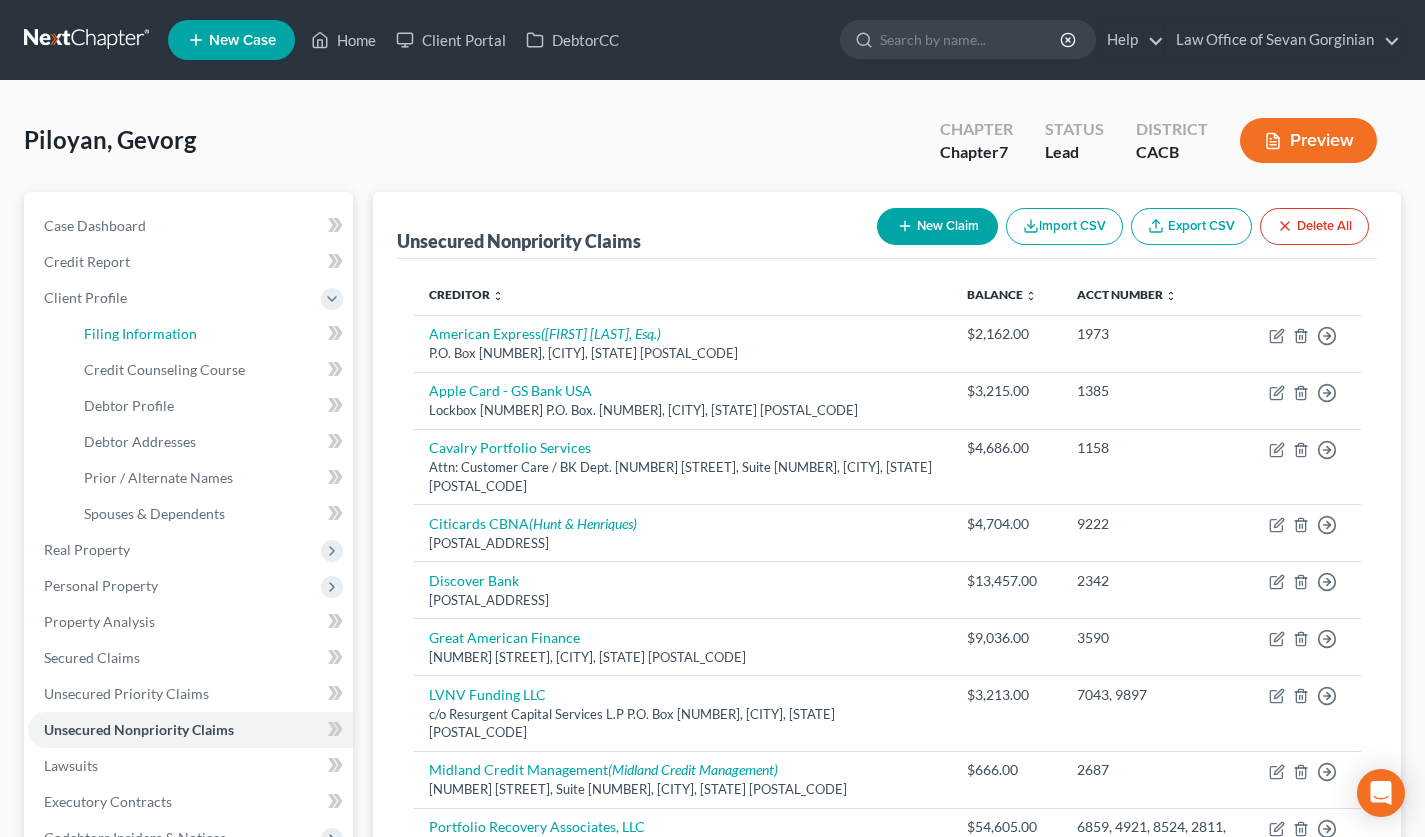 select on "1" 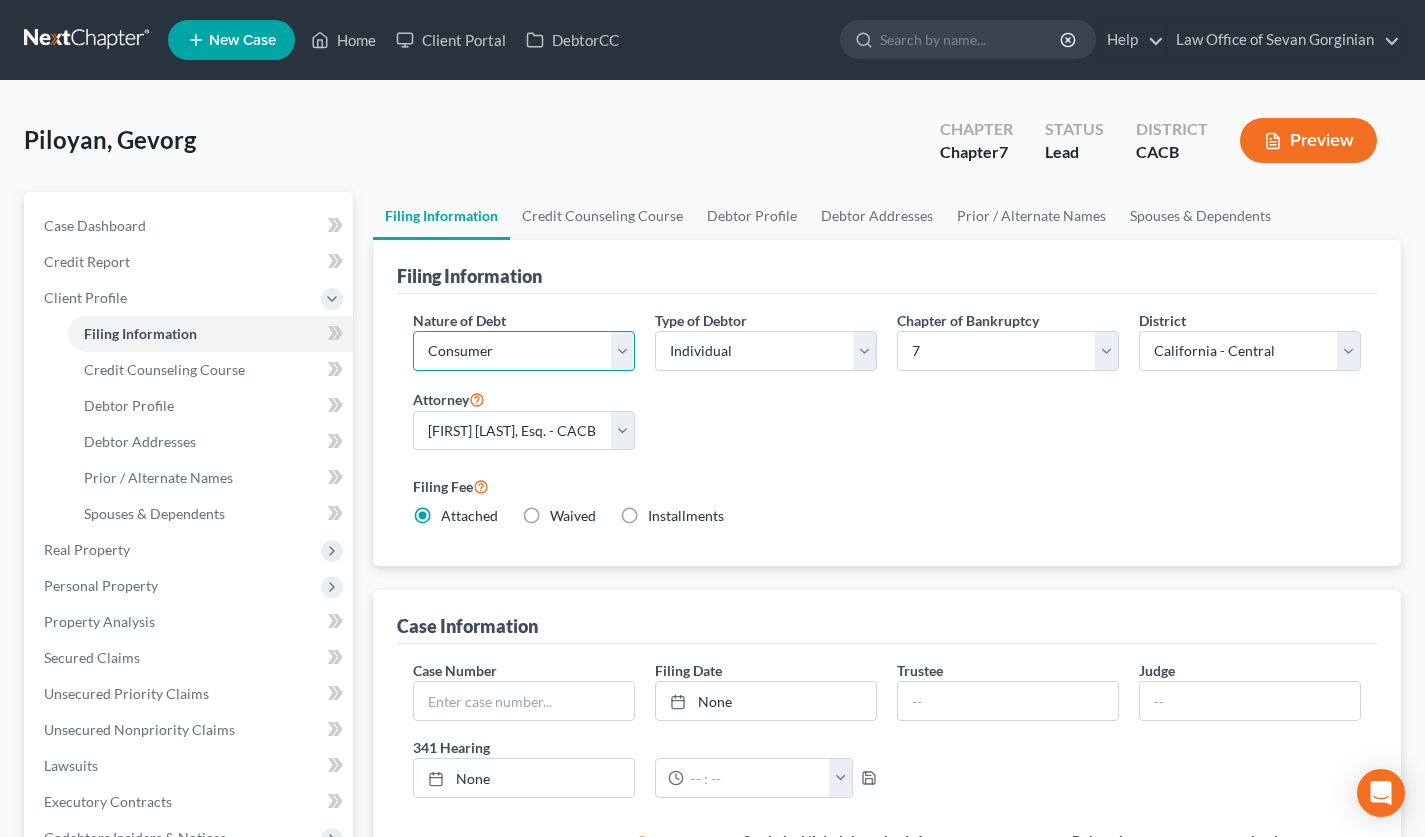 click on "Select Business Consumer Other" at bounding box center [524, 351] 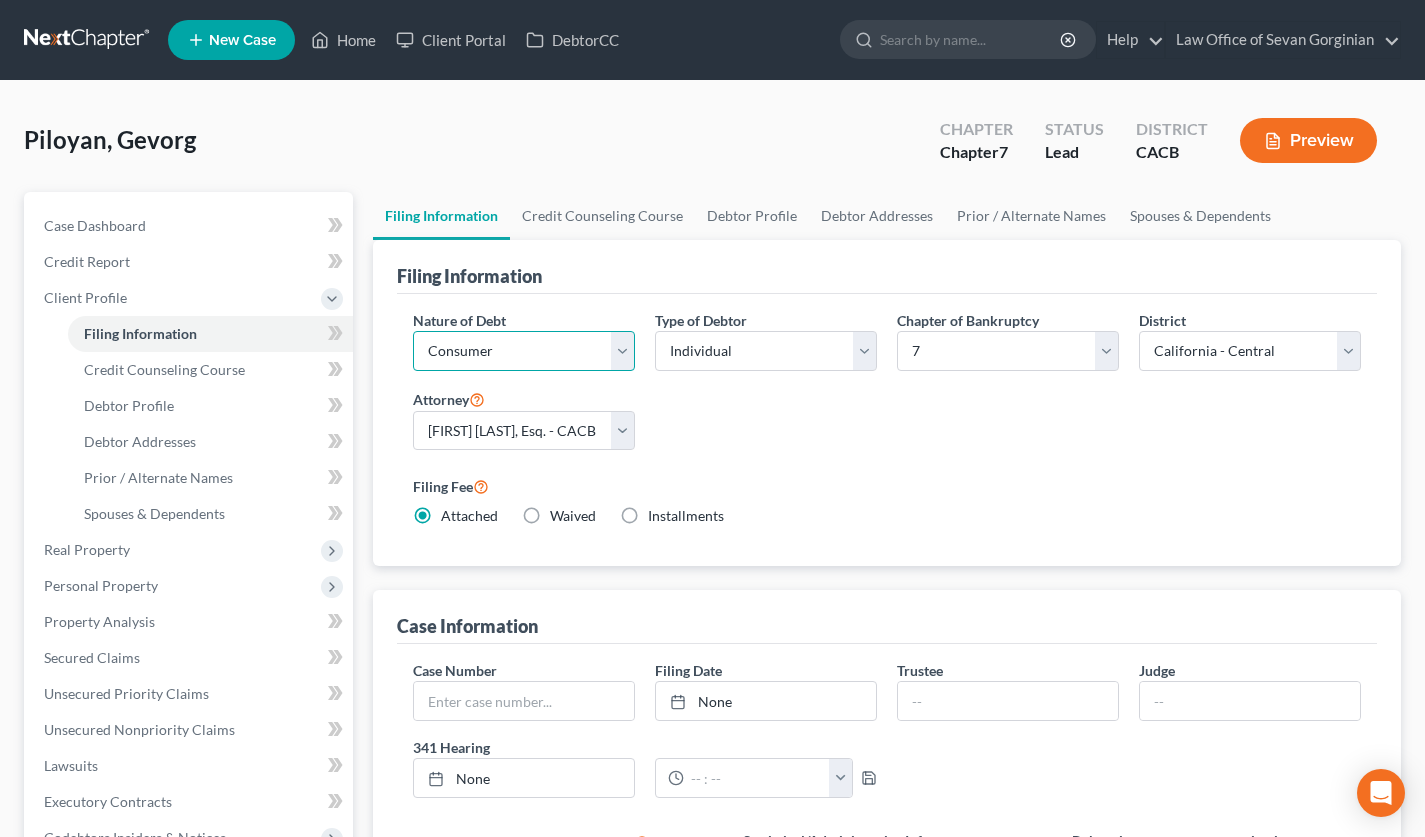 select on "0" 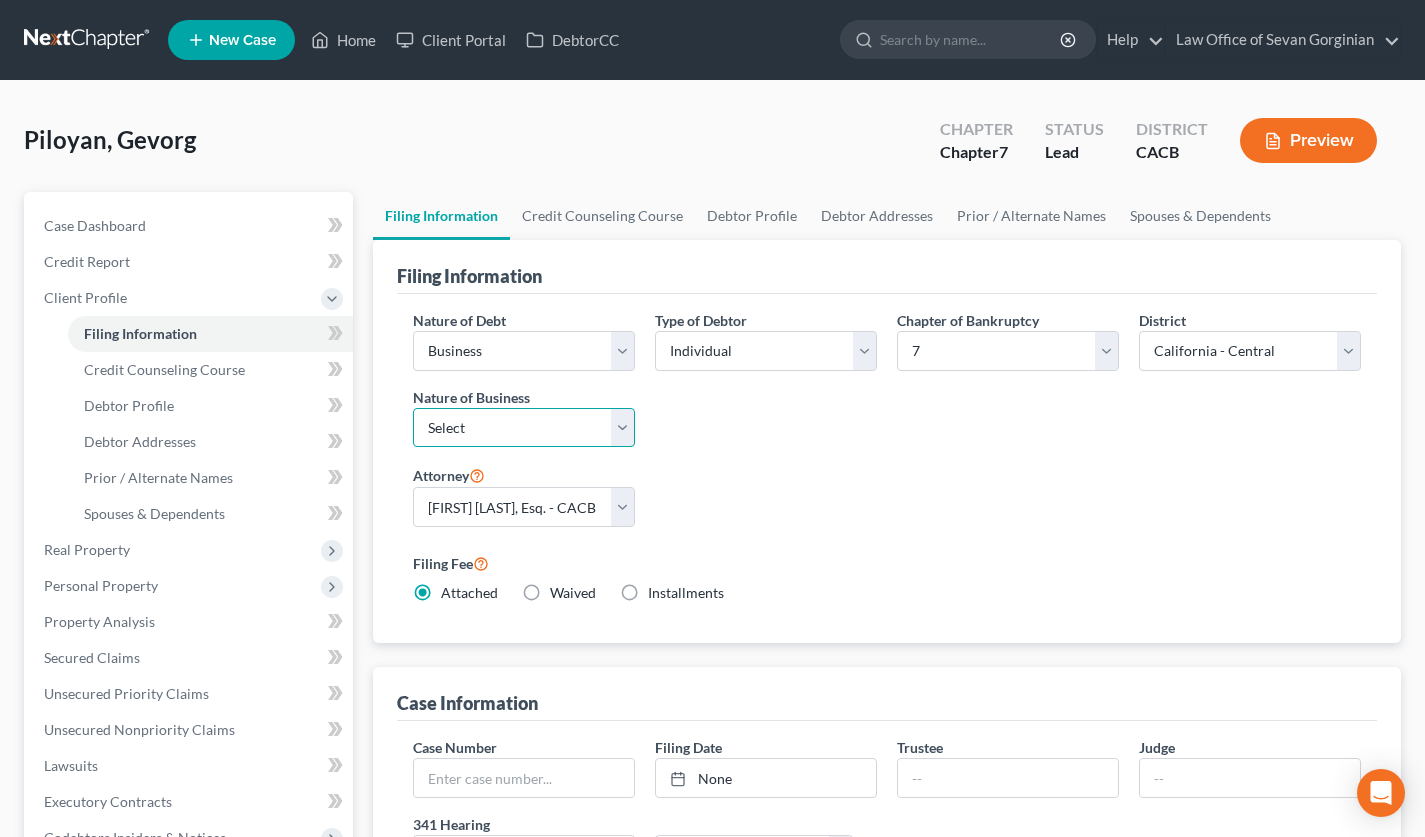 click on "Select Clearing Bank Commodity Broker Health Care Business Other Railroad Single Asset Real Estate As Defined In 11 USC § 101(51B) Stockbroker" at bounding box center [524, 428] 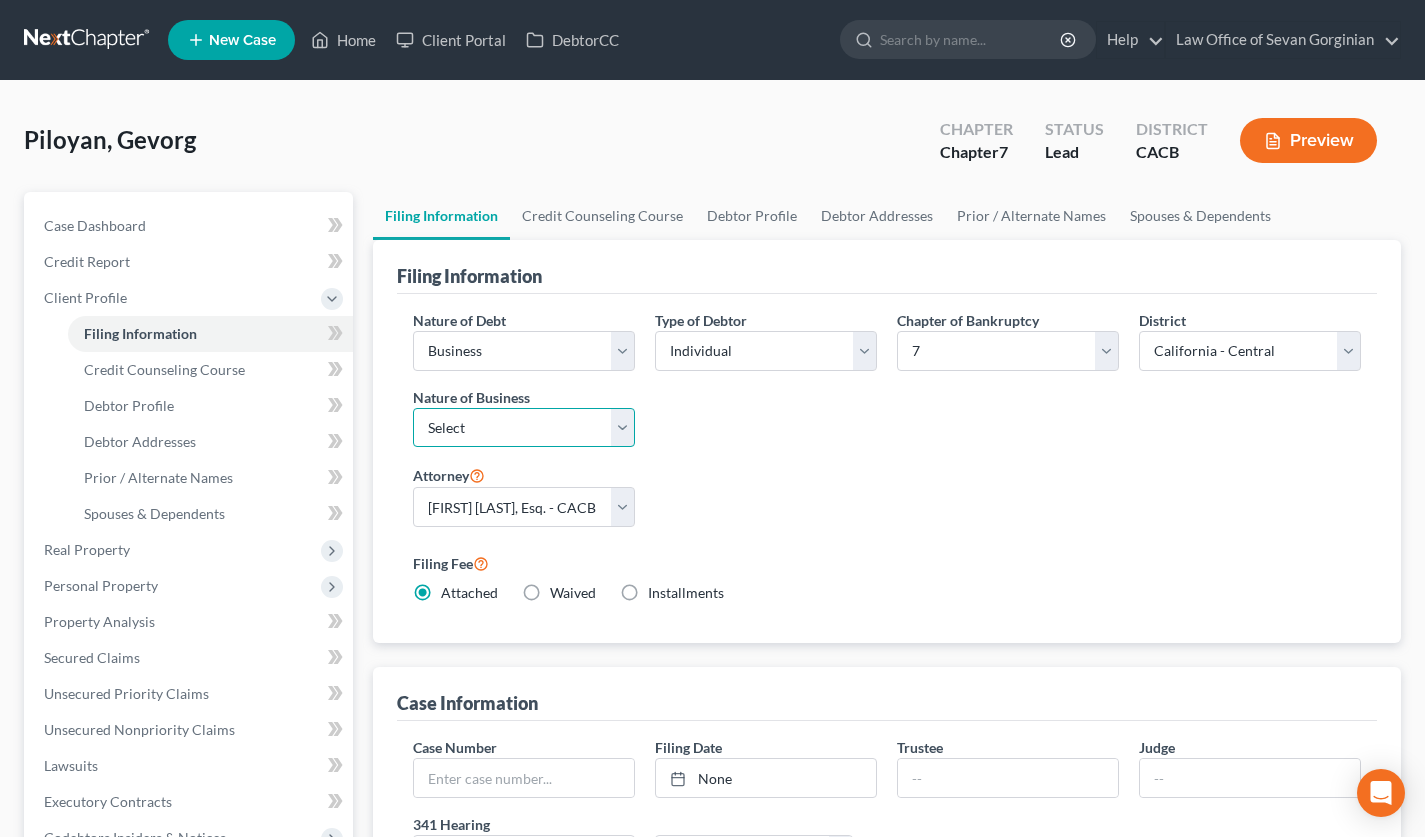 select on "3" 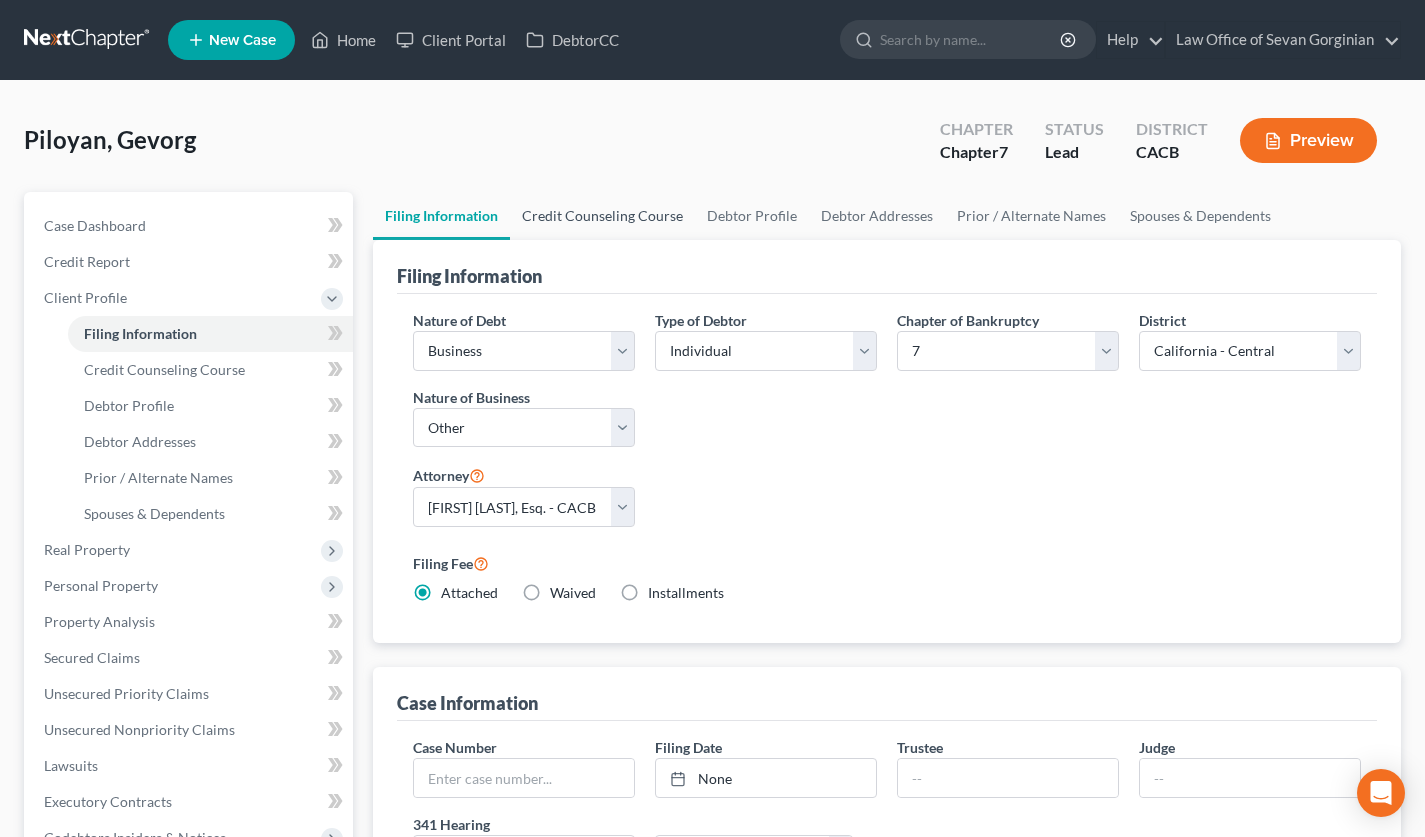 click on "Credit Counseling Course" at bounding box center [602, 216] 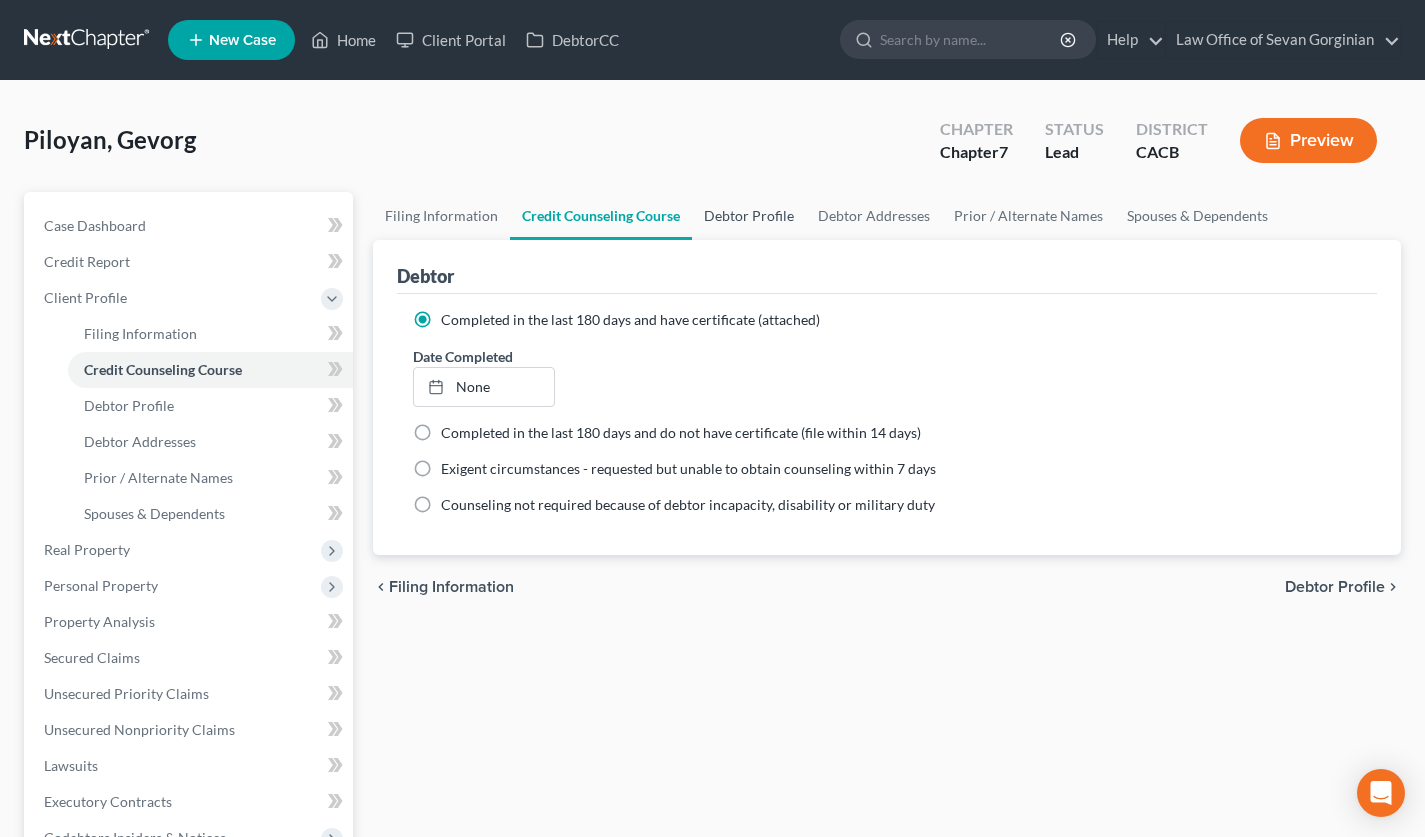 click on "Debtor Profile" at bounding box center [749, 216] 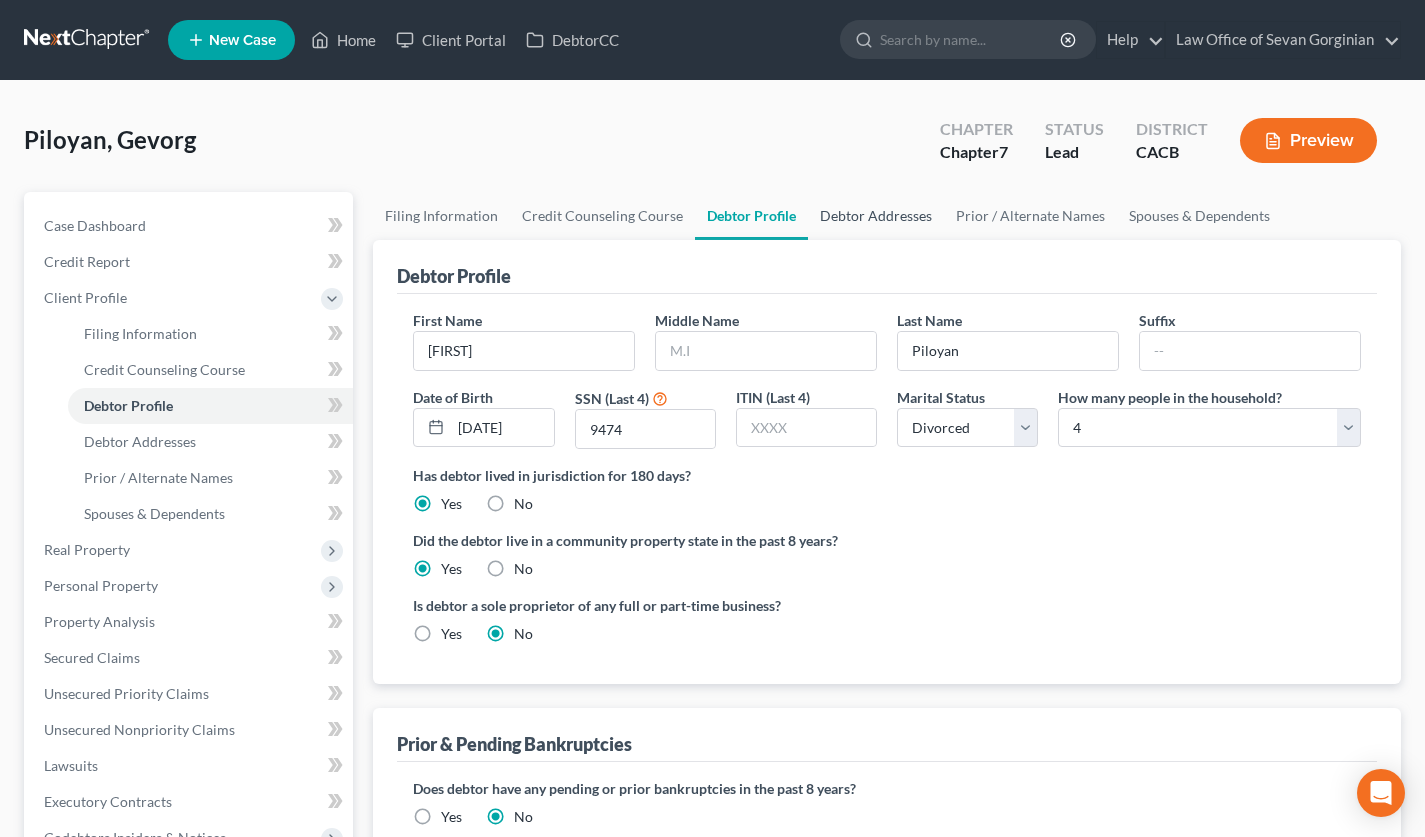 click on "Debtor Addresses" at bounding box center (876, 216) 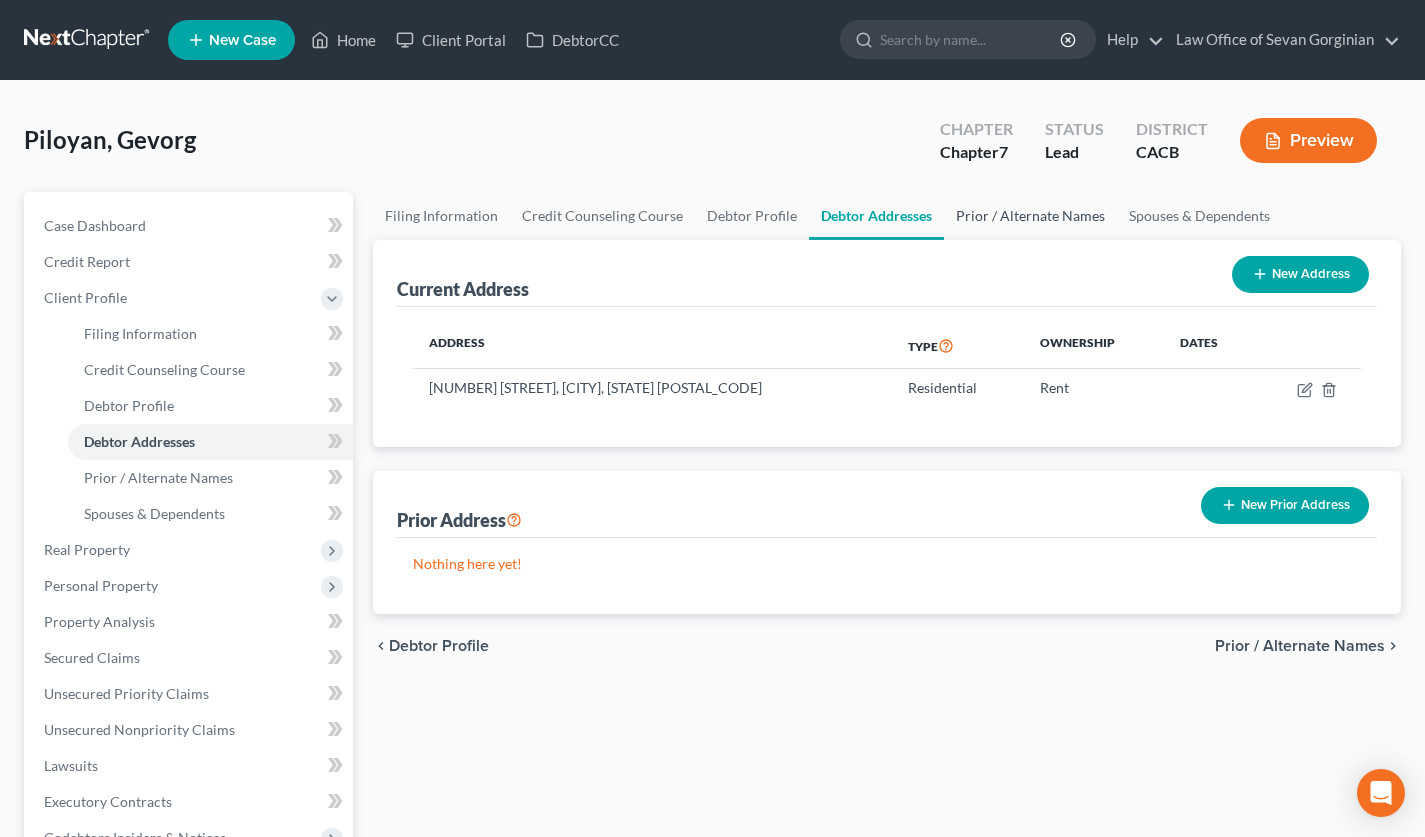 click on "Prior / Alternate Names" at bounding box center (1030, 216) 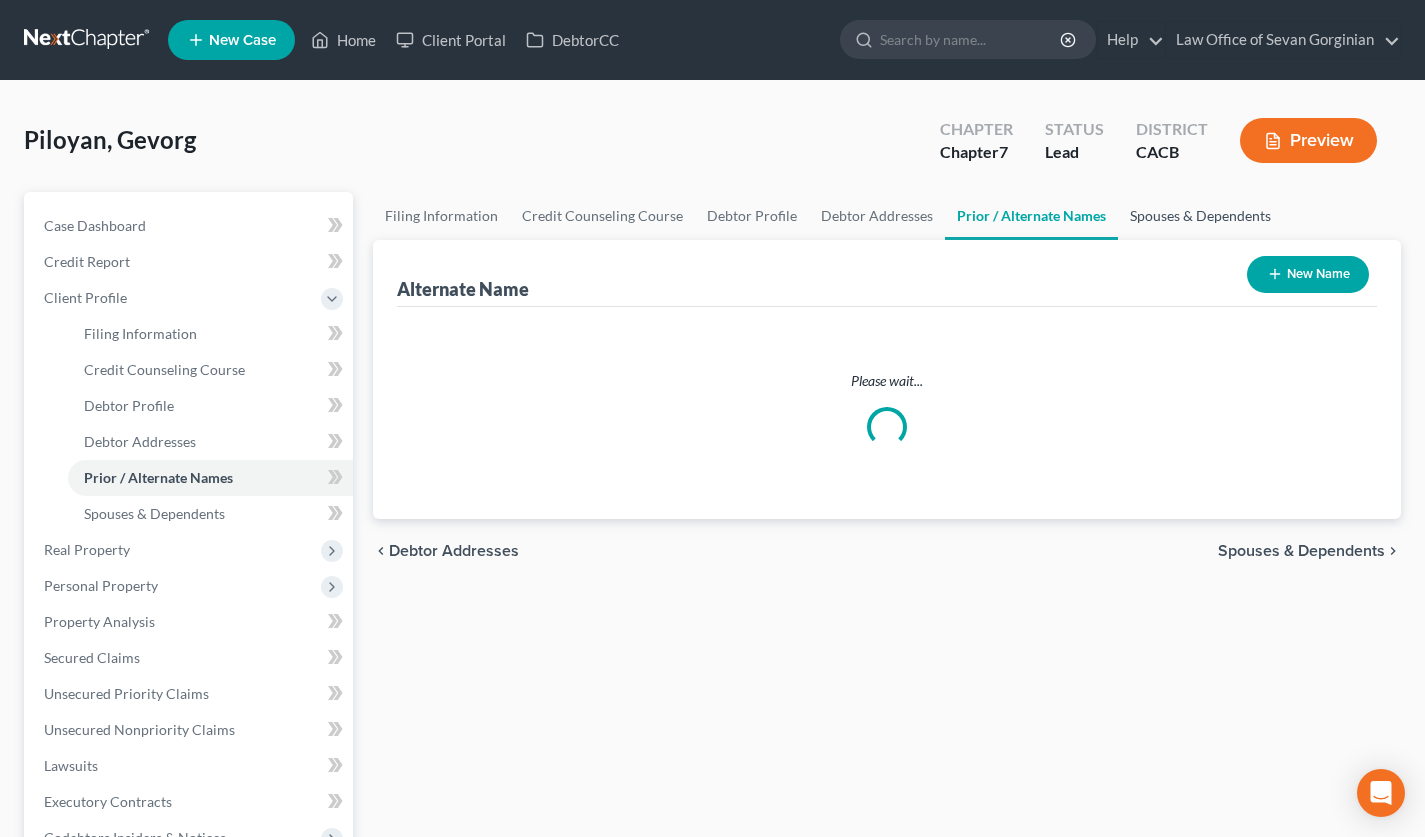 click on "Spouses & Dependents" at bounding box center [1200, 216] 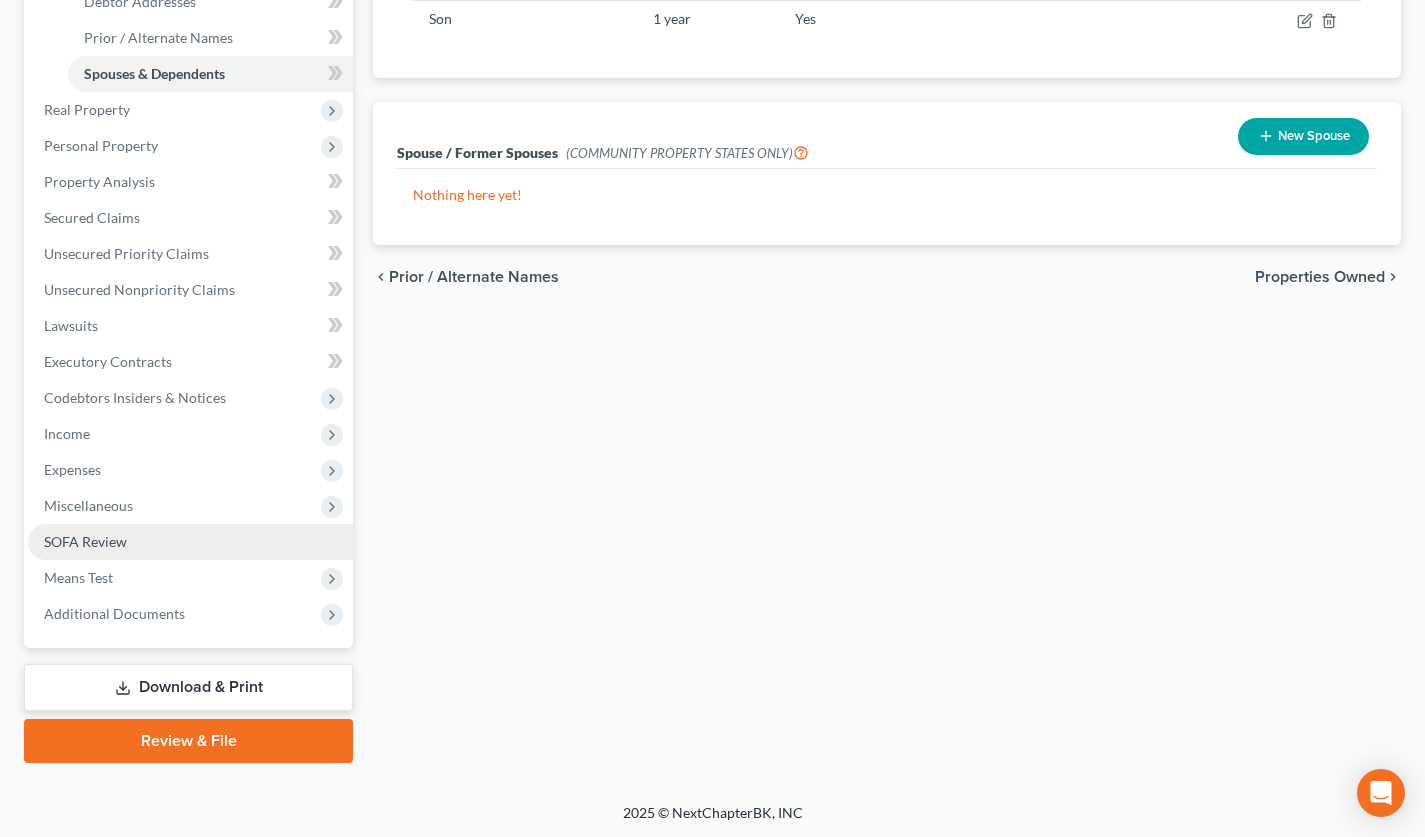 click on "SOFA Review" at bounding box center (190, 542) 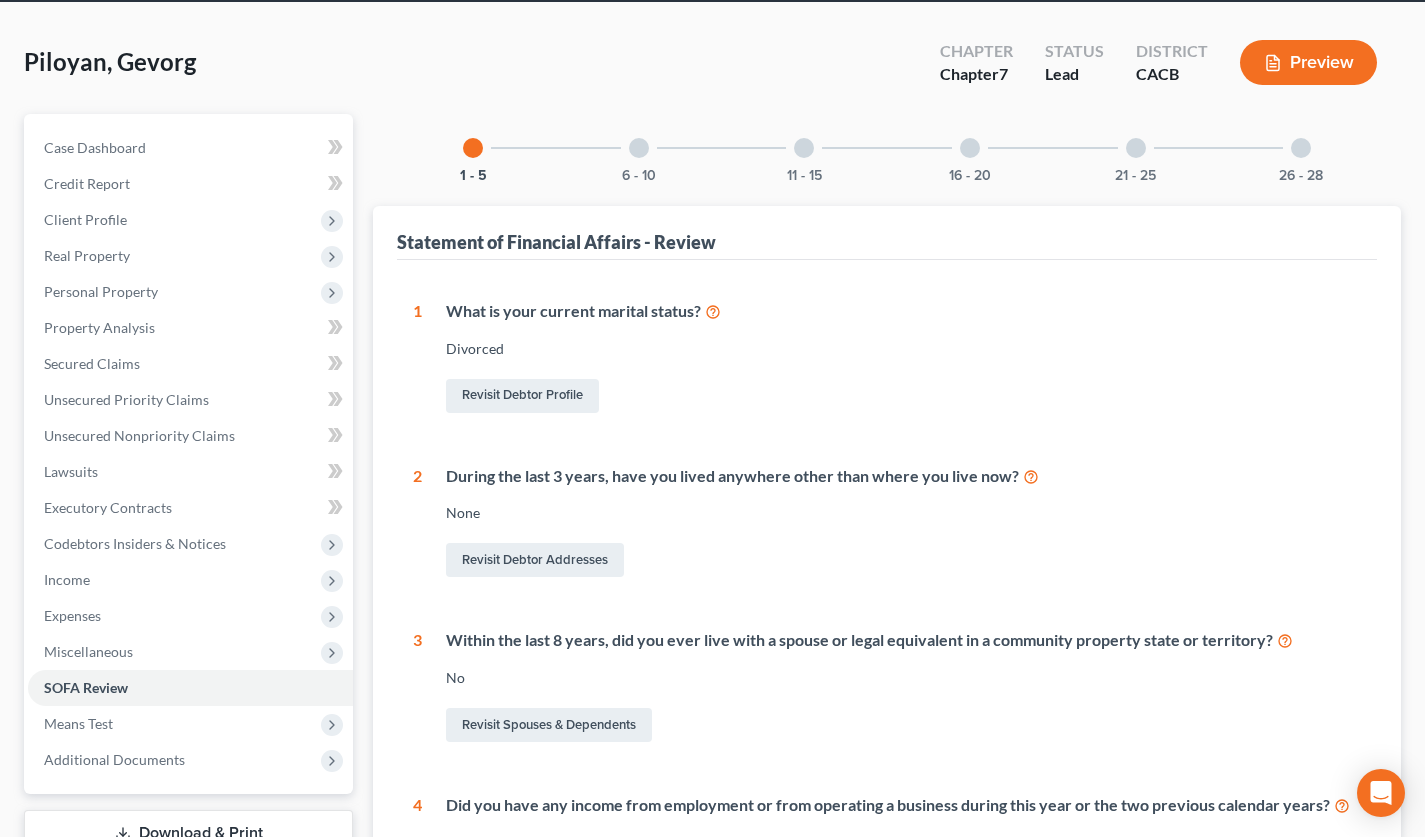 scroll, scrollTop: 0, scrollLeft: 0, axis: both 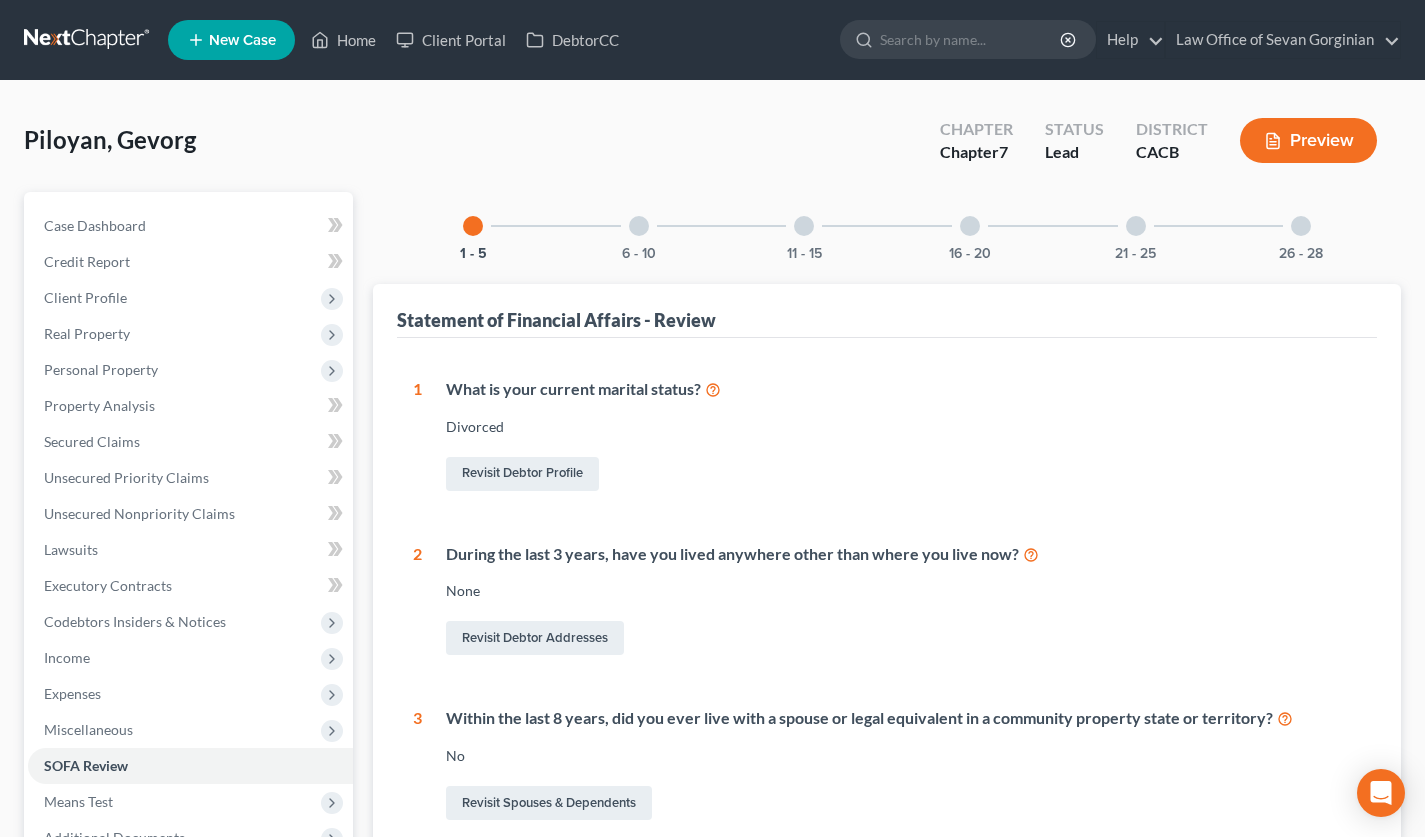click on "26 - 28" at bounding box center (1301, 226) 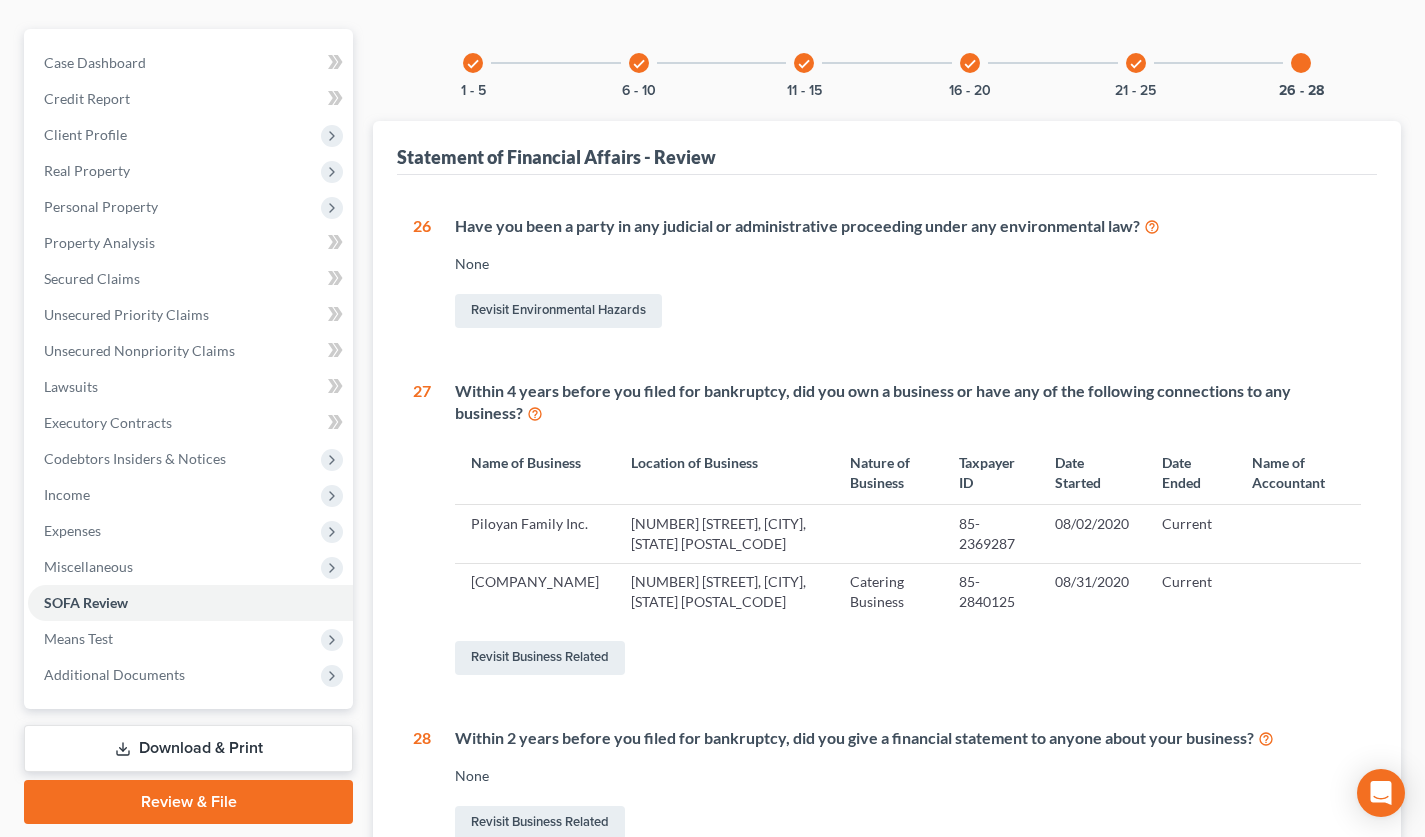 scroll, scrollTop: 283, scrollLeft: 0, axis: vertical 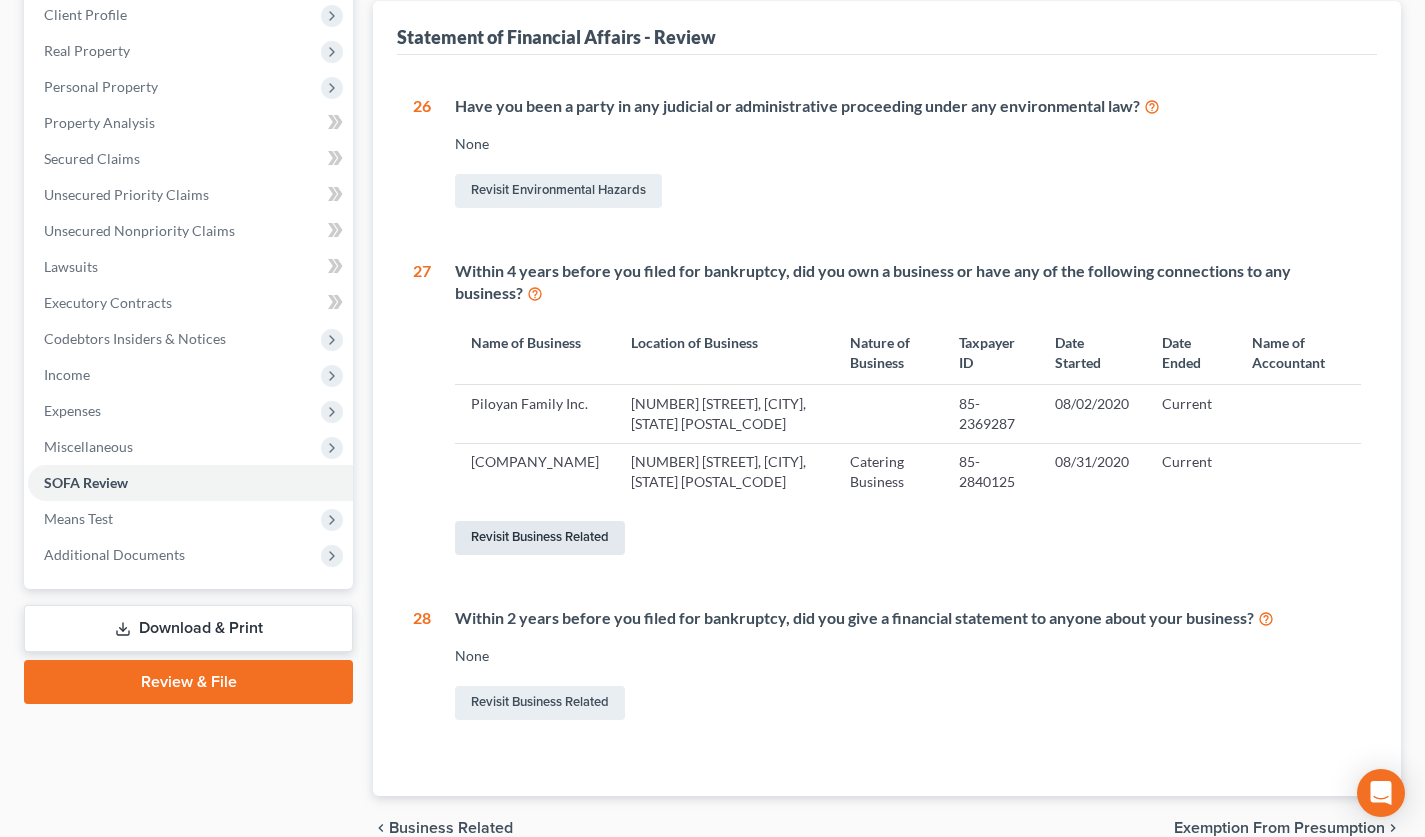 click on "Revisit Business Related" at bounding box center [540, 538] 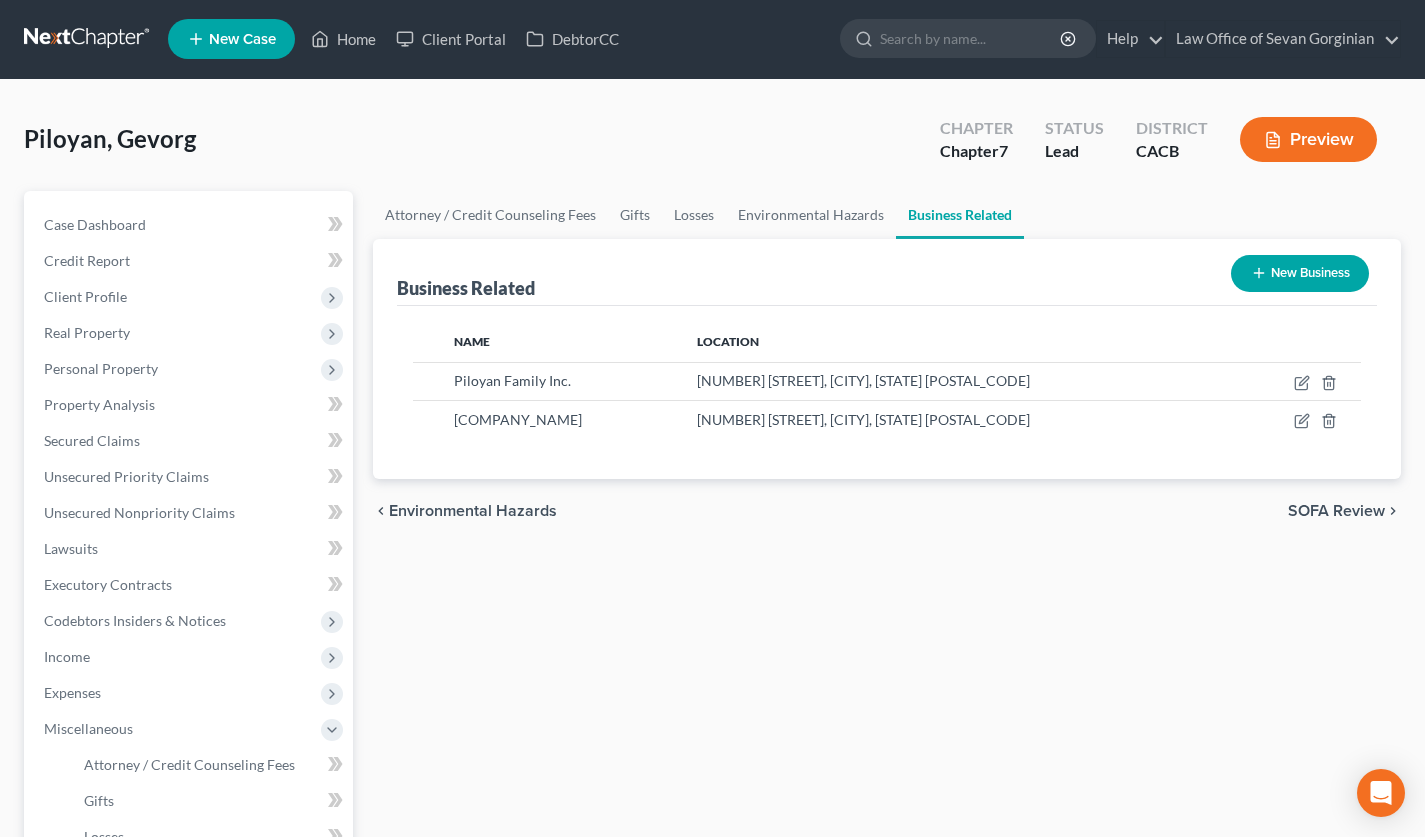 scroll, scrollTop: 0, scrollLeft: 0, axis: both 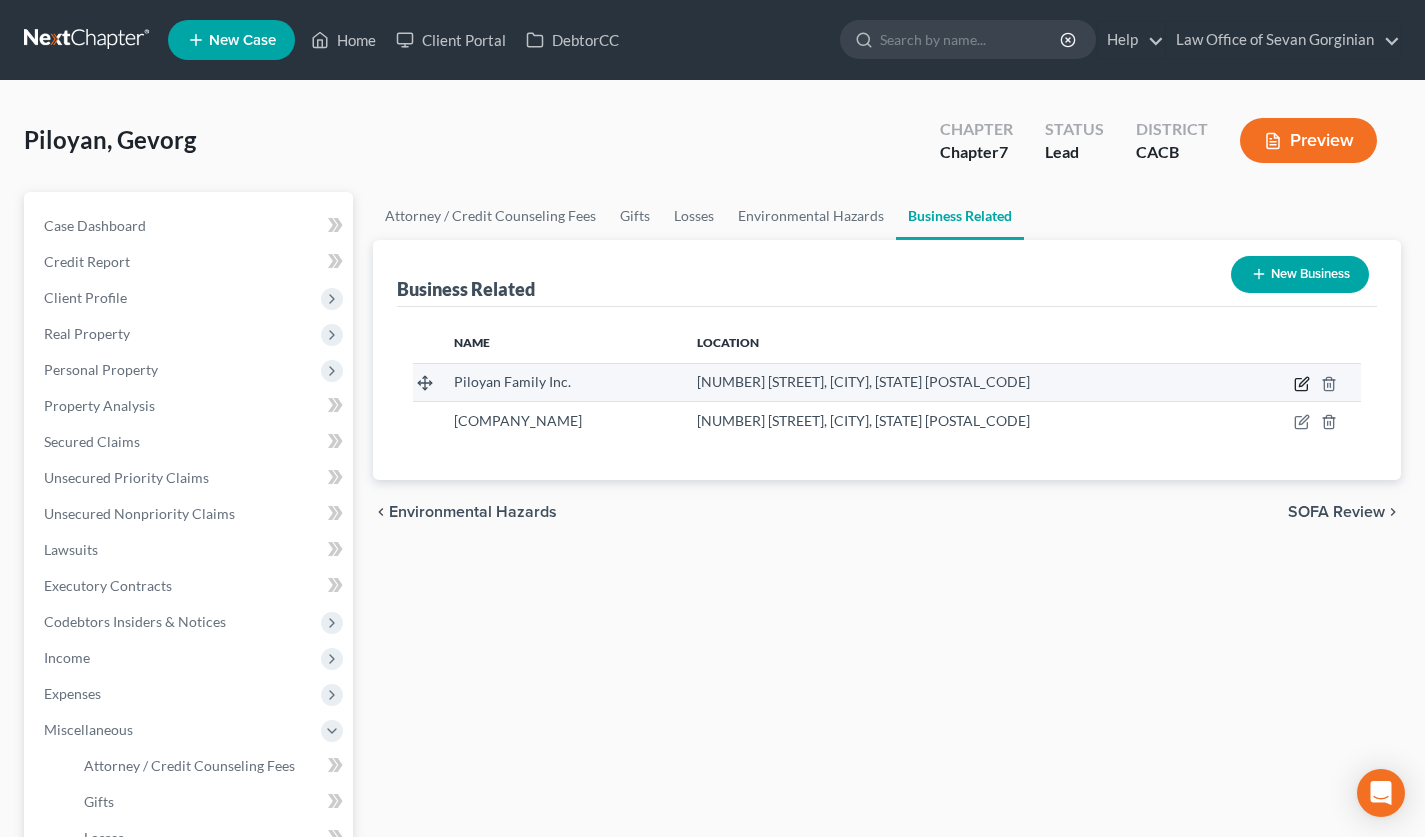 click 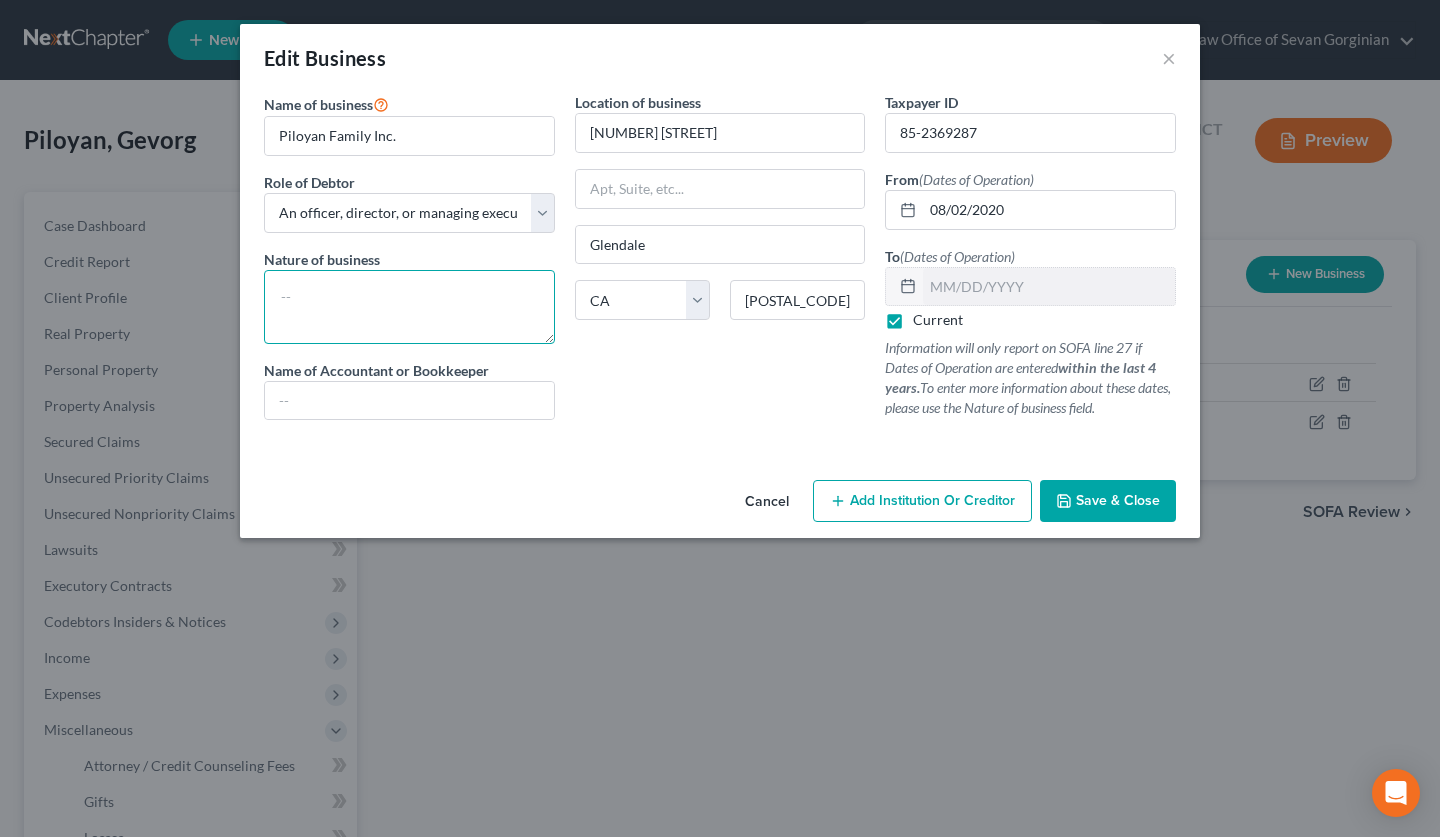 click at bounding box center [409, 307] 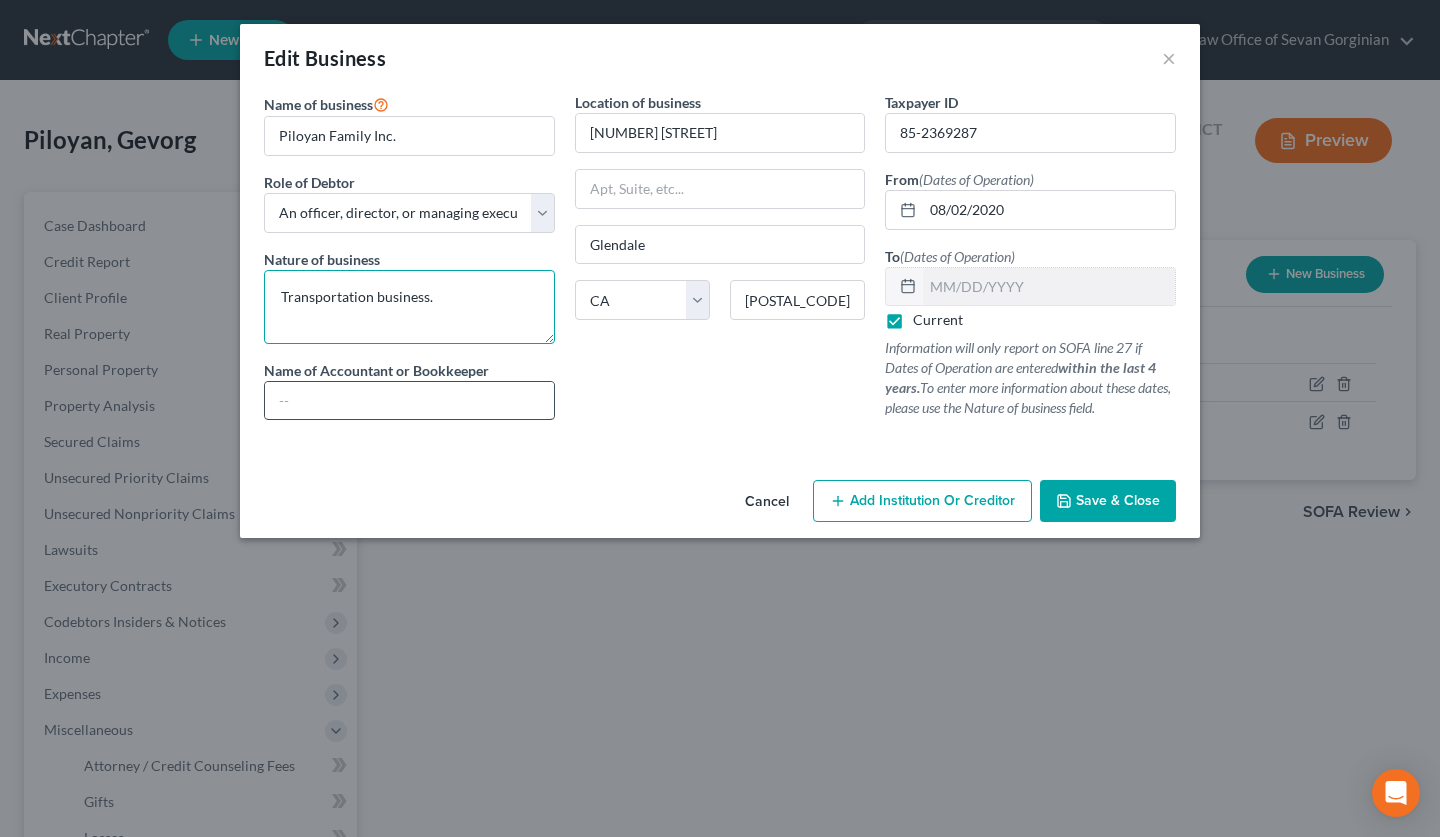 type on "Transportation business." 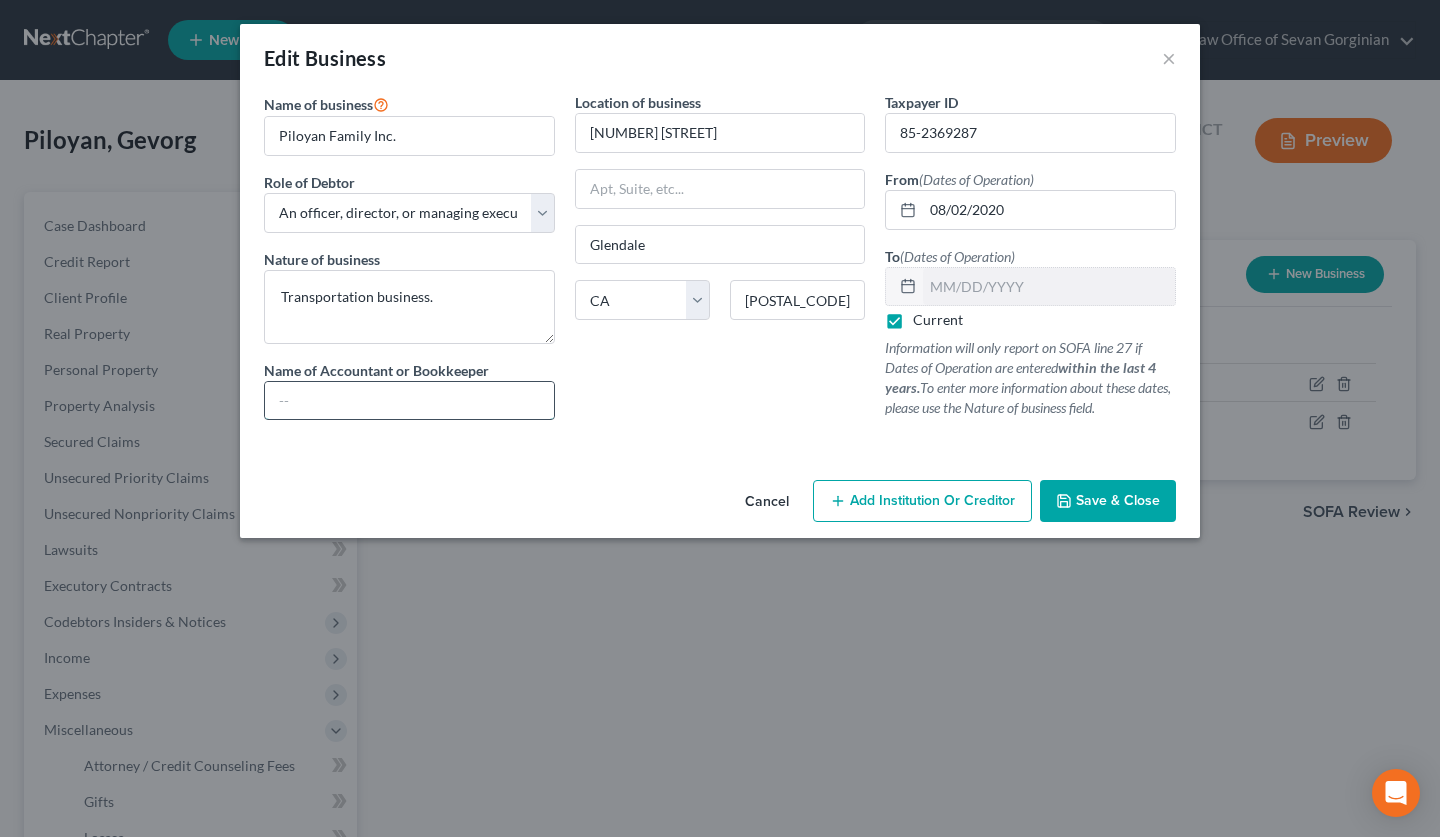 click at bounding box center (409, 401) 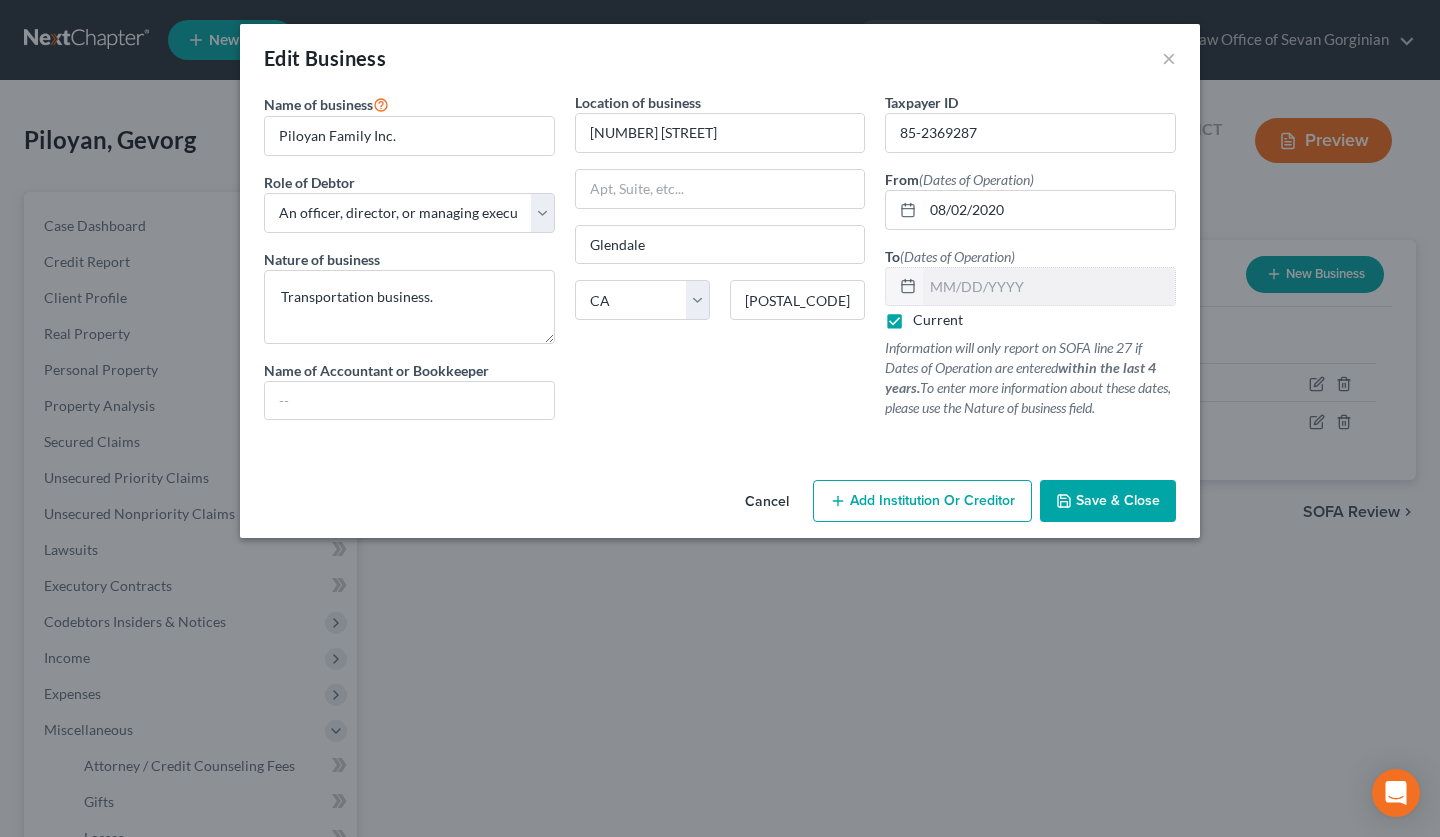 click on "Current" at bounding box center (938, 320) 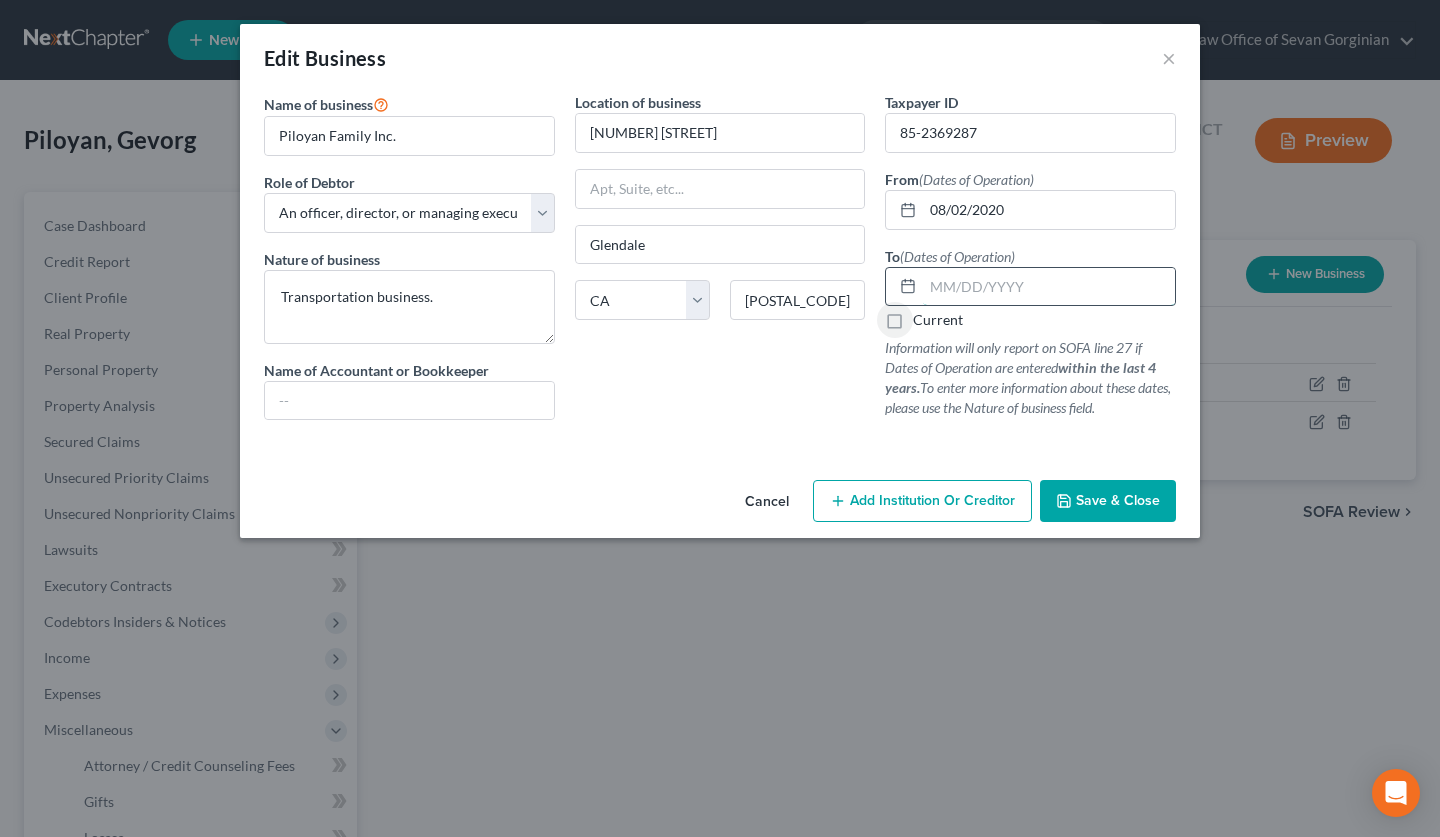 click at bounding box center [1049, 287] 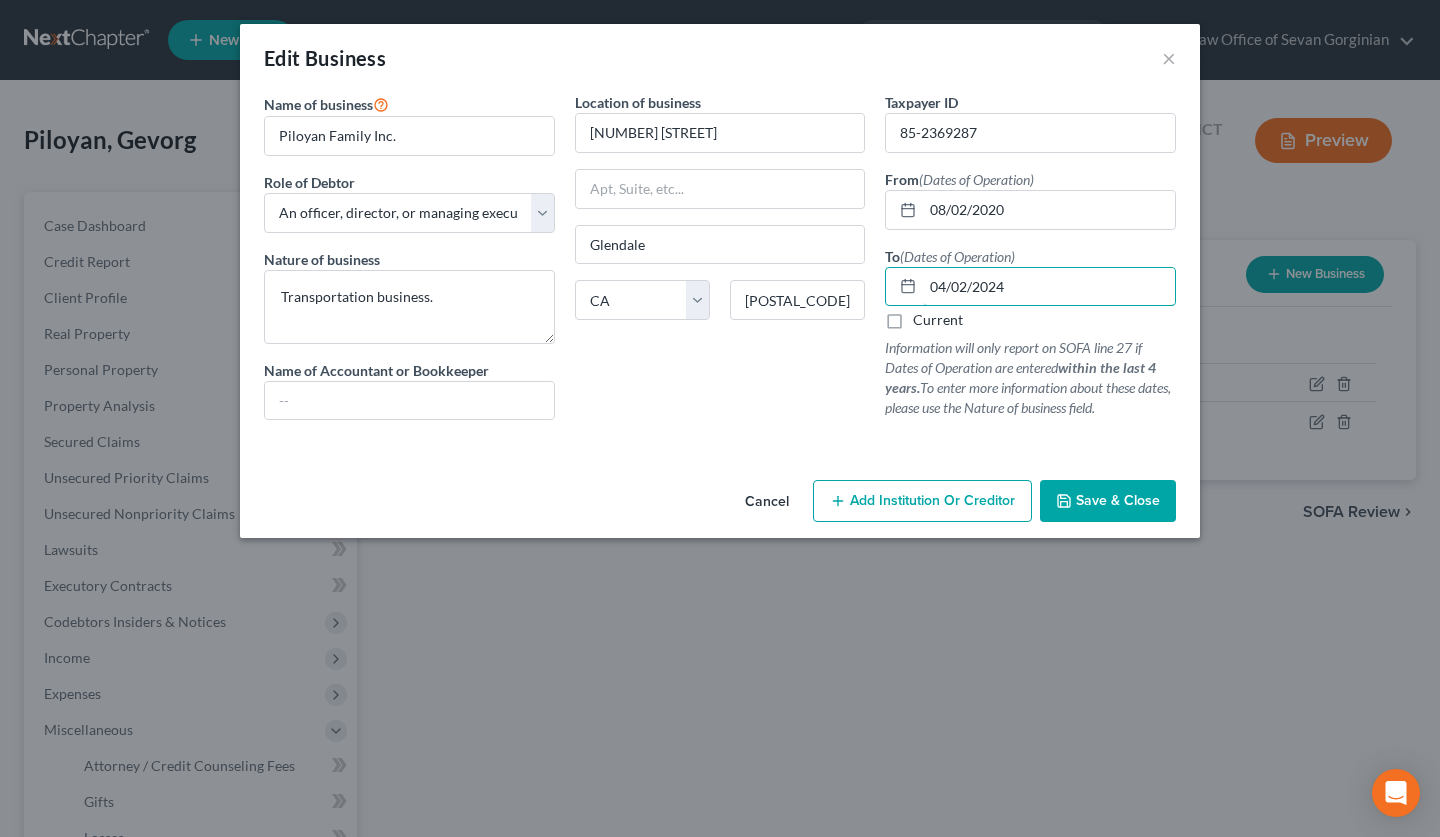 type on "04/02/2024" 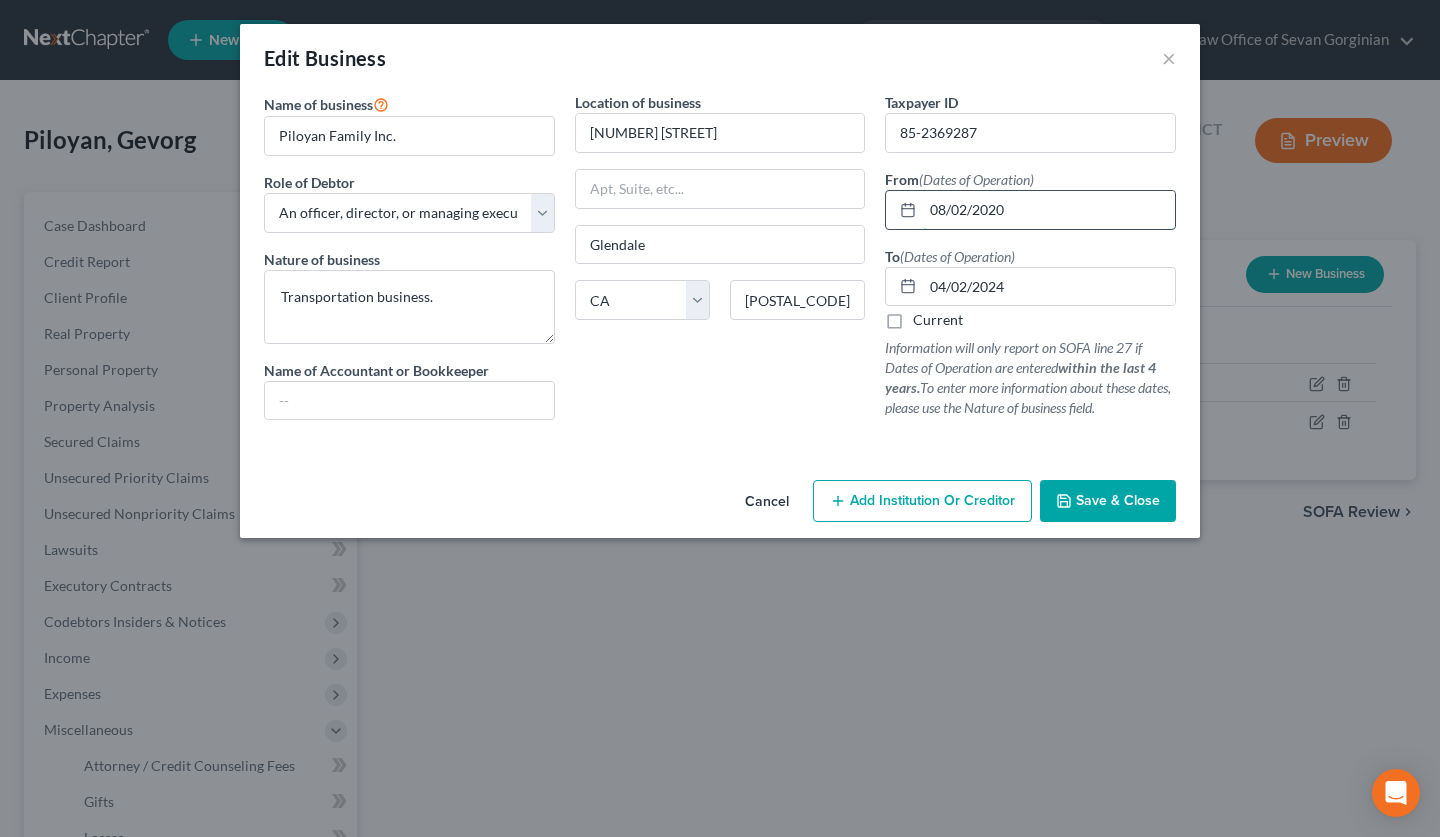 drag, startPoint x: 953, startPoint y: 208, endPoint x: 965, endPoint y: 209, distance: 12.0415945 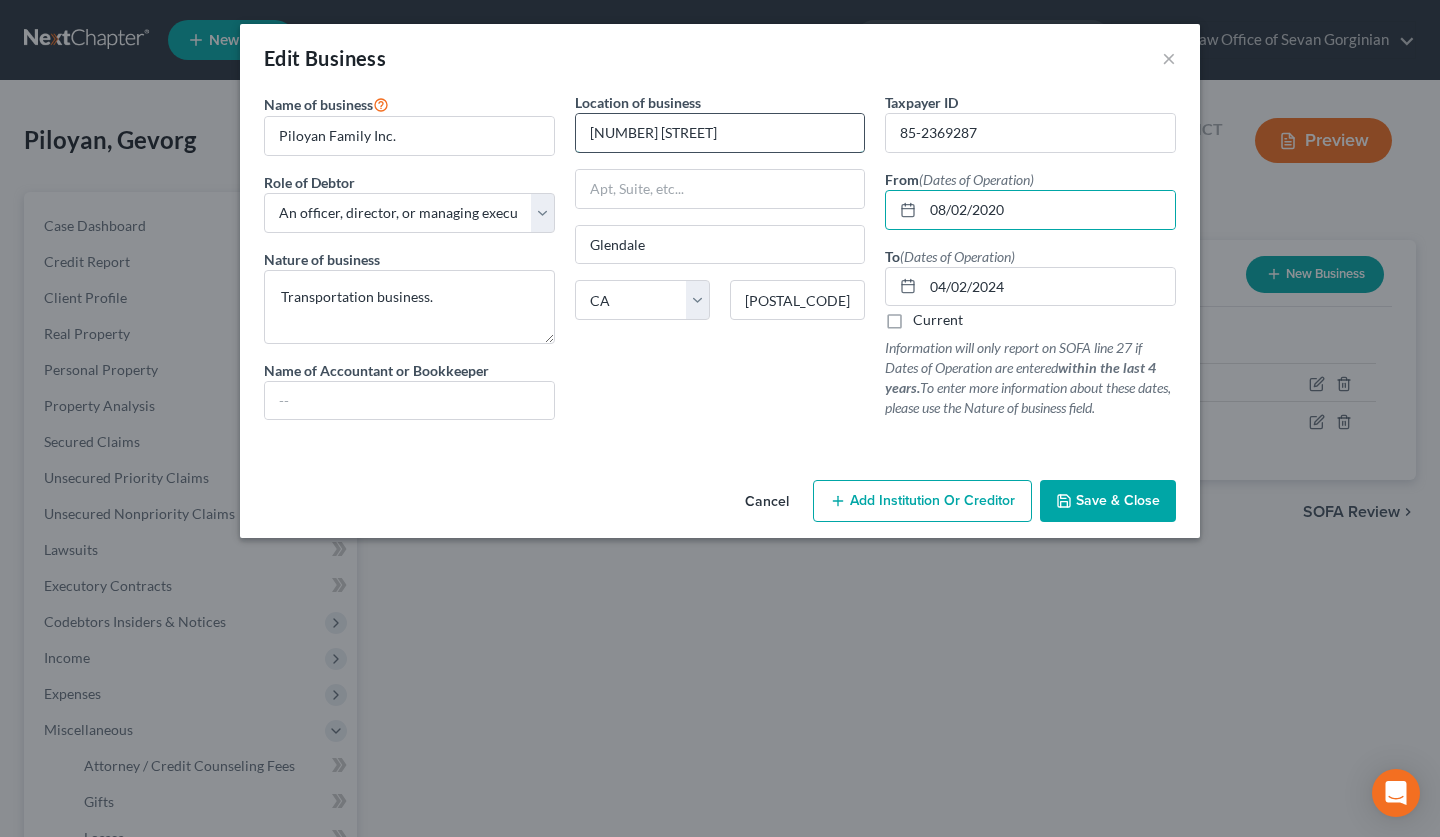 click on "1235 Raymond Ave" at bounding box center (720, 133) 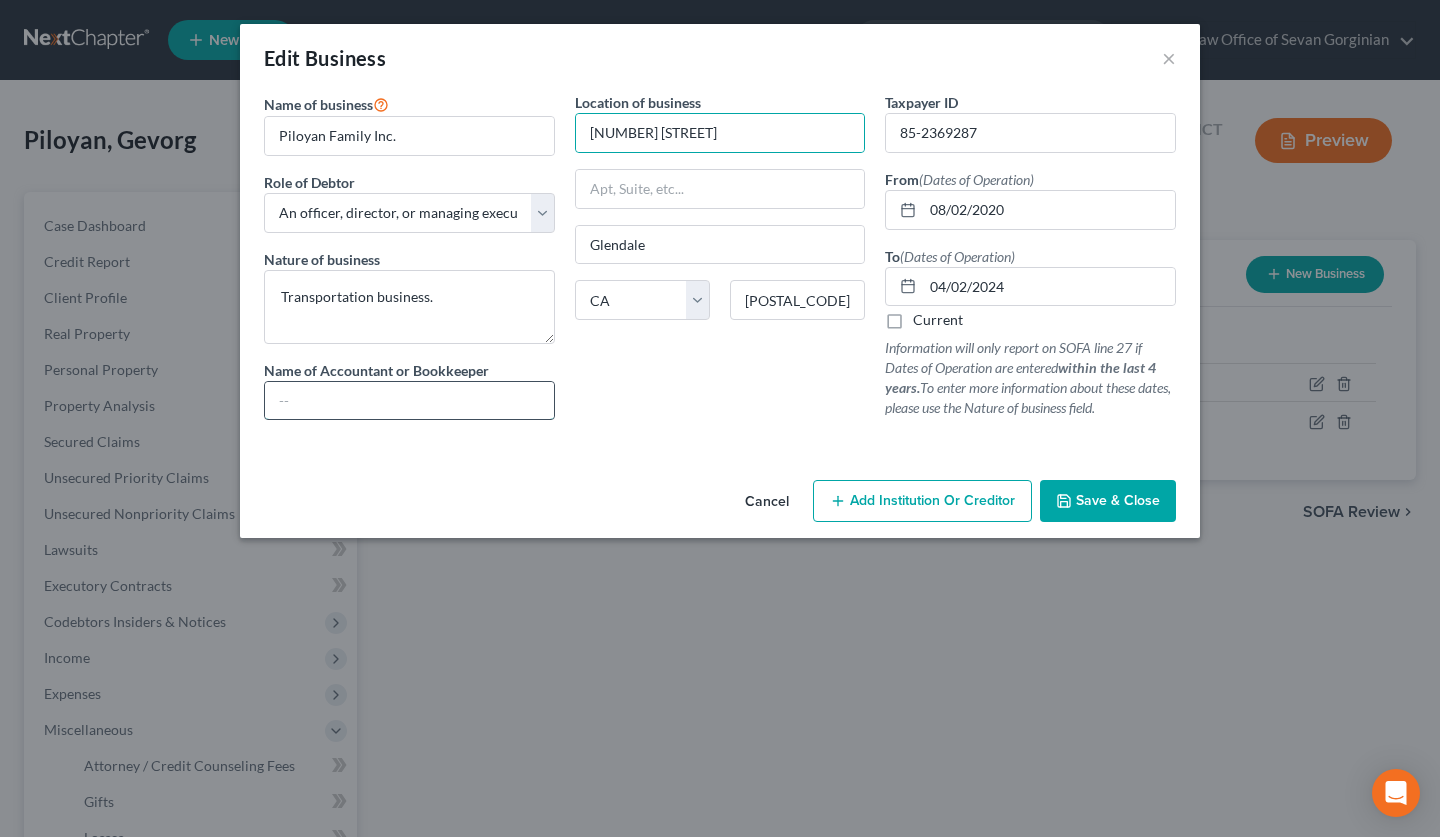 click at bounding box center (409, 401) 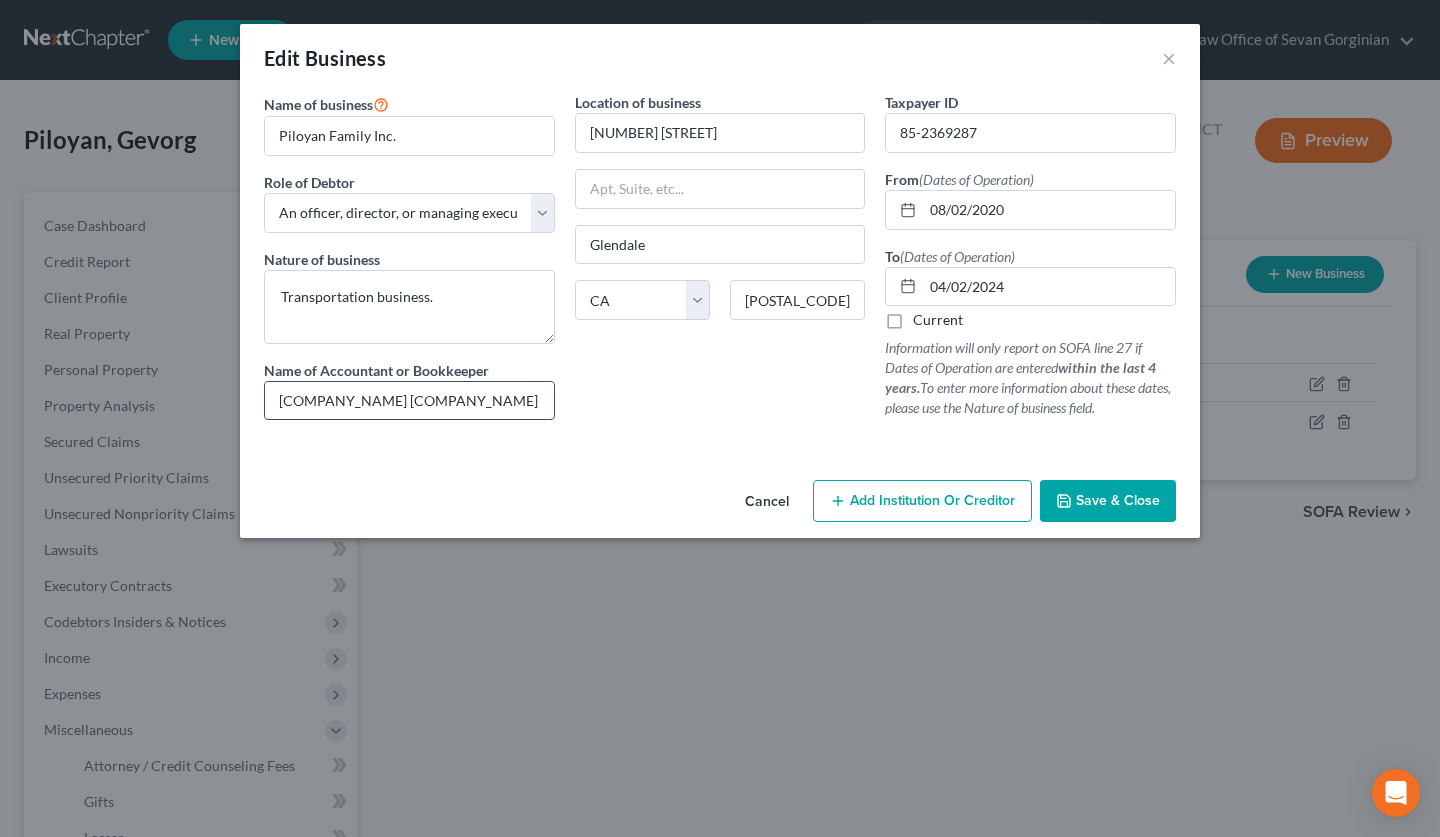 type on "United Tax & Business Solutions Group" 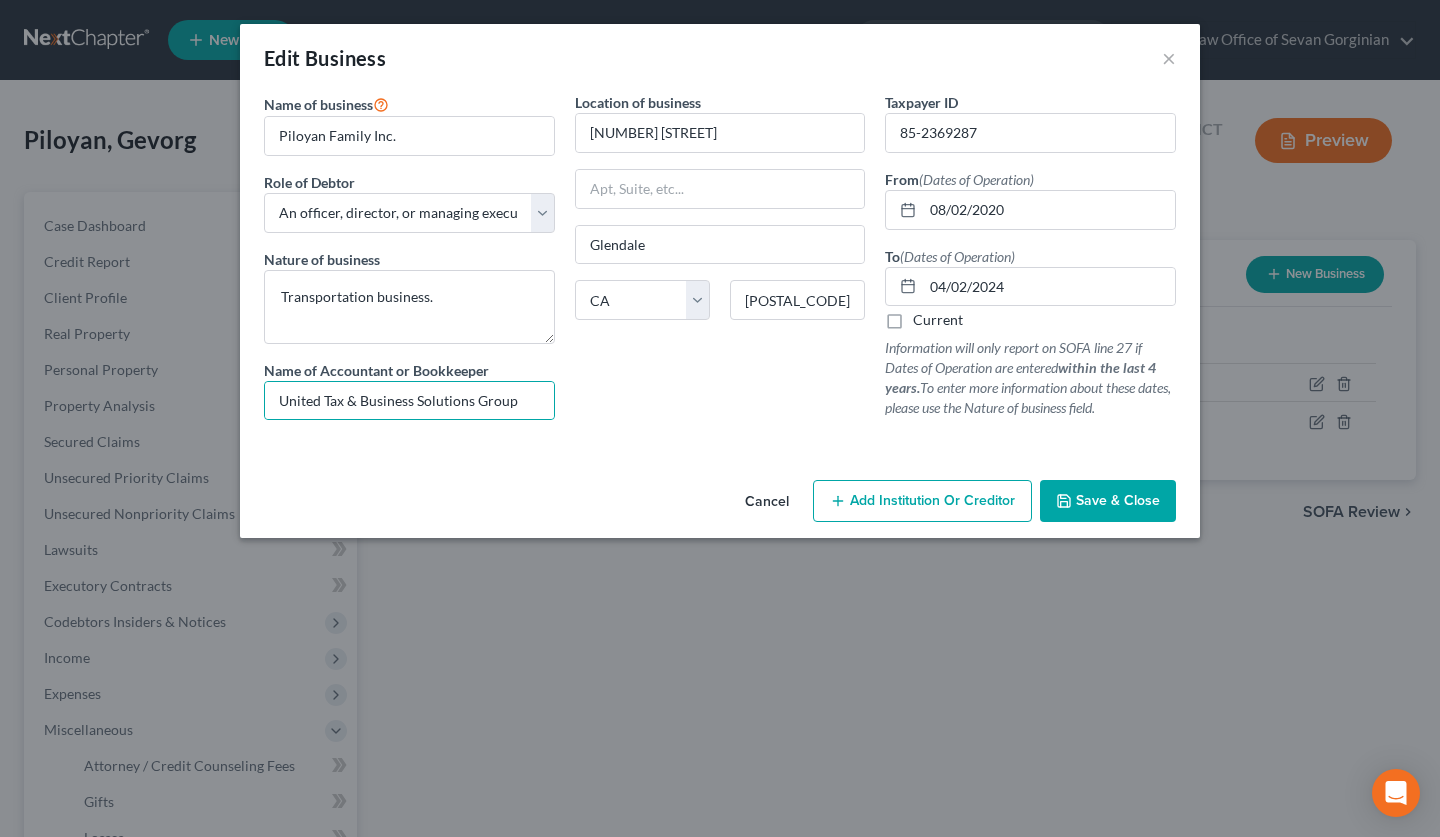 click on "Save & Close" at bounding box center (1108, 501) 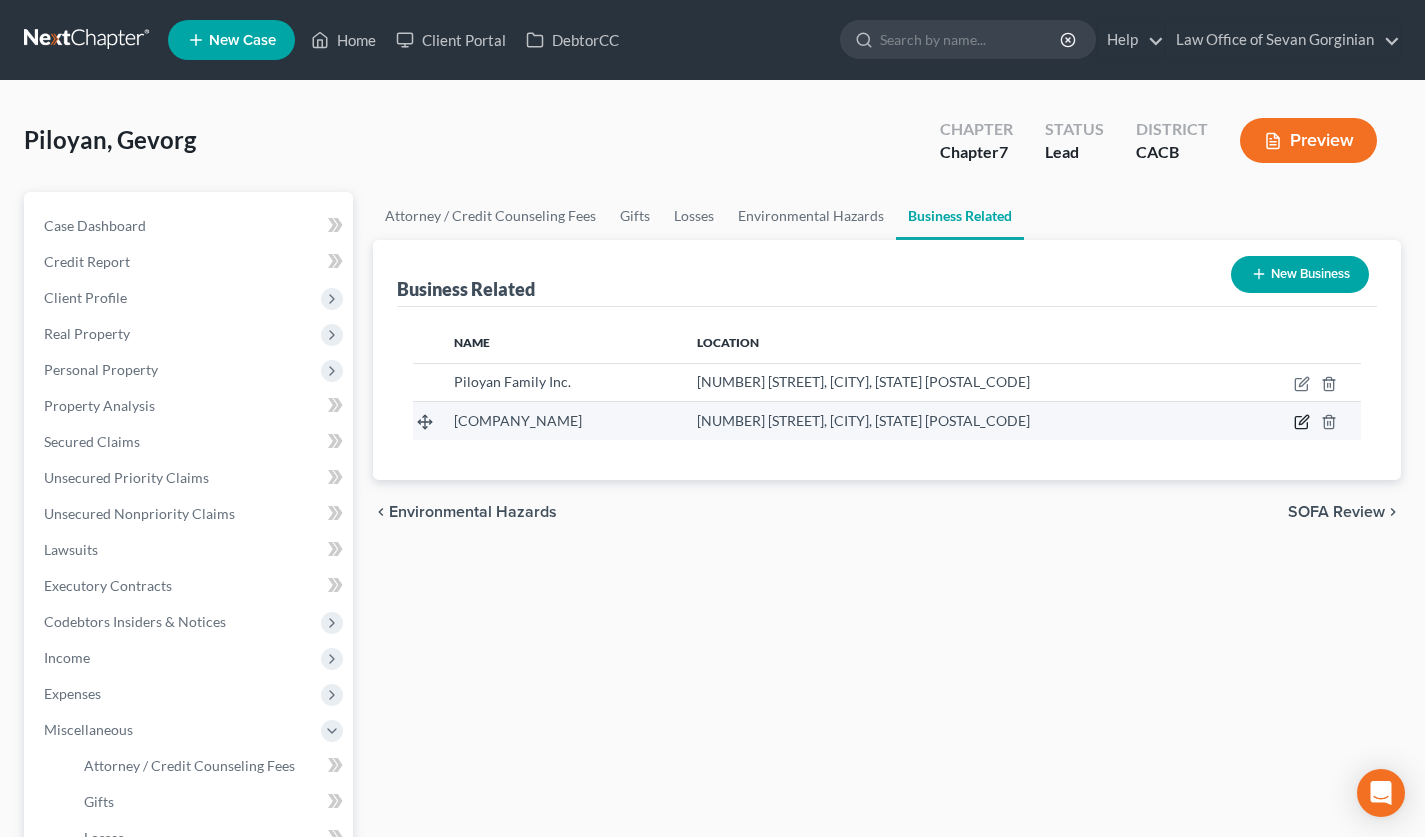 click 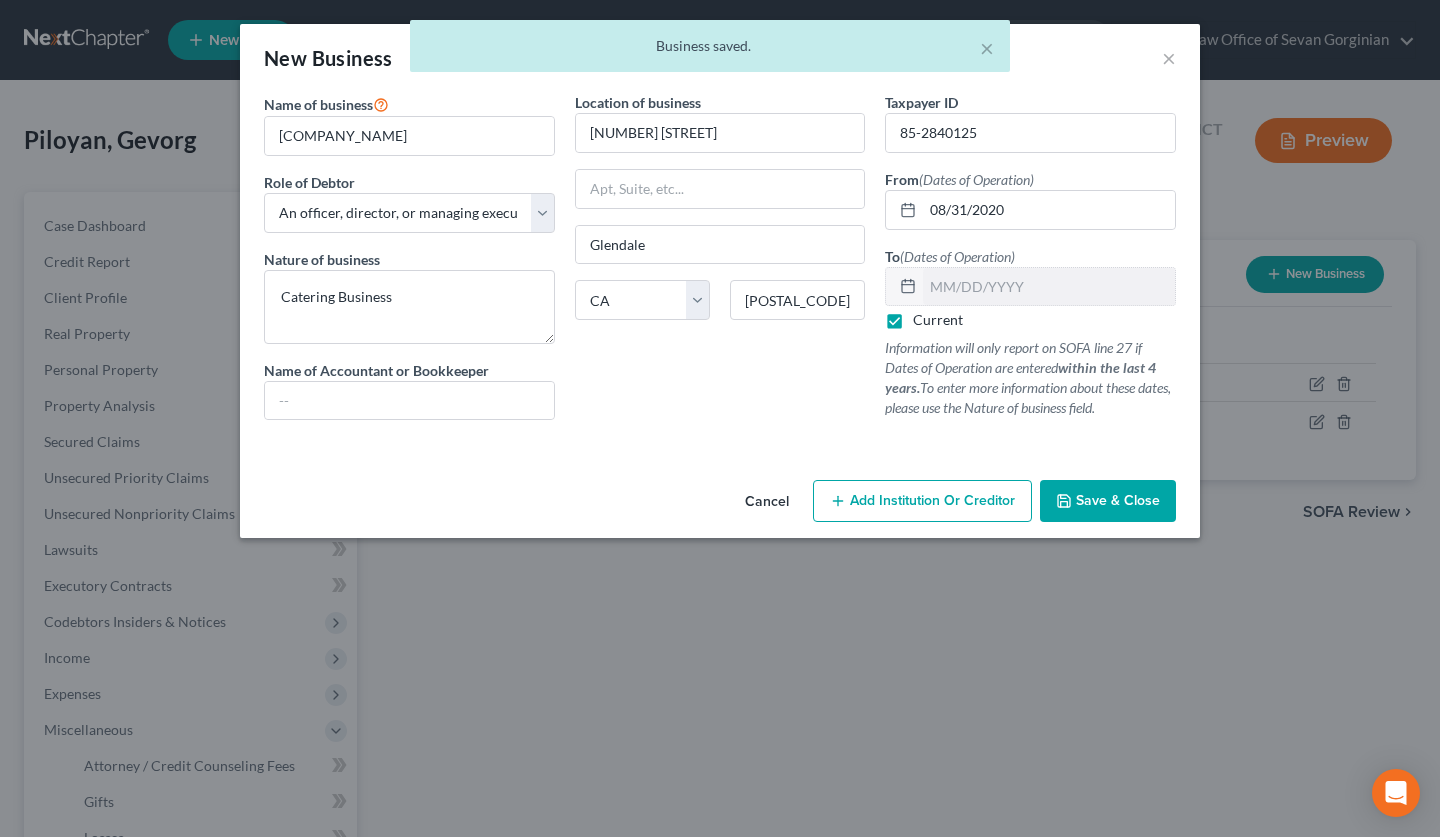 click on "Cancel" at bounding box center (767, 502) 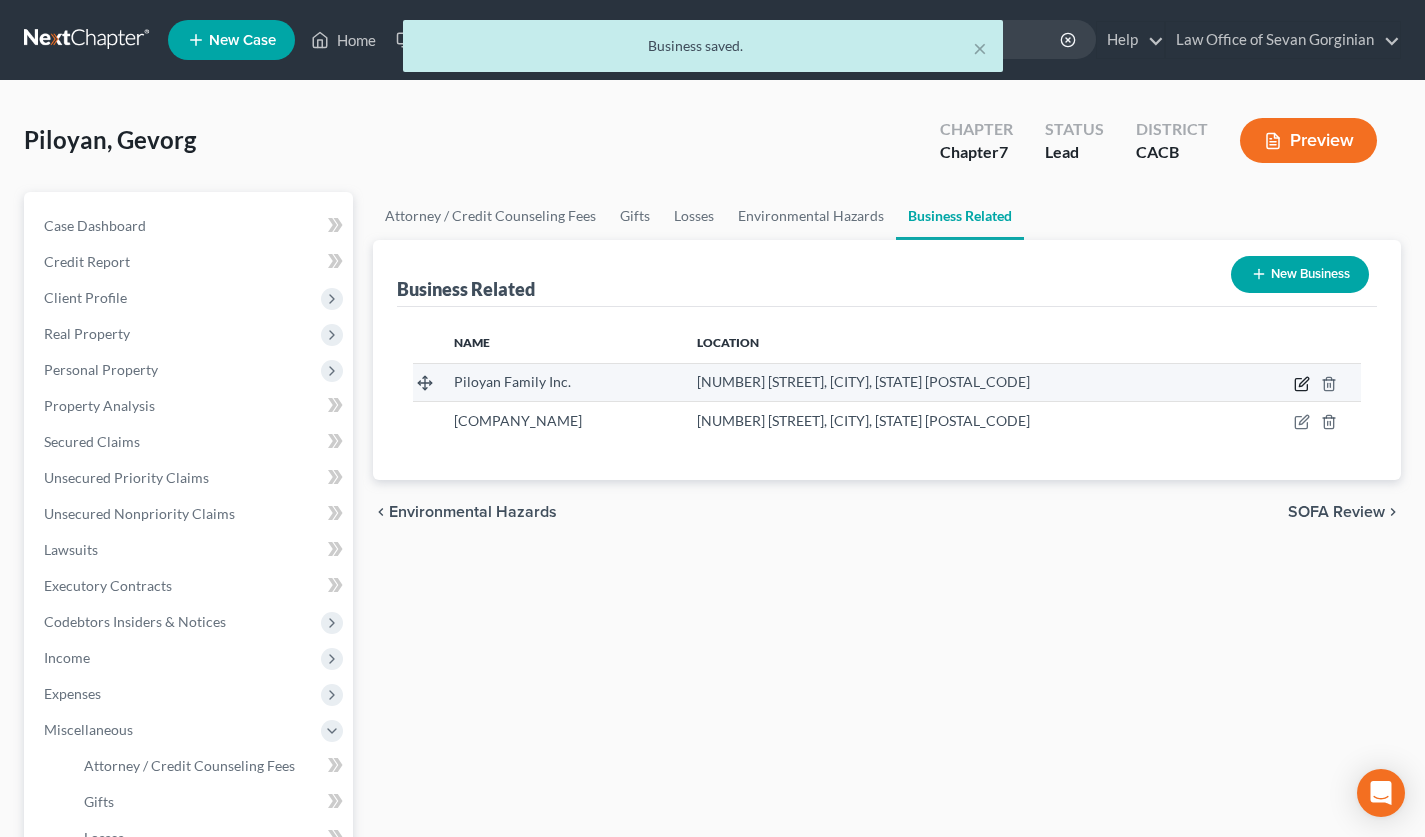 click 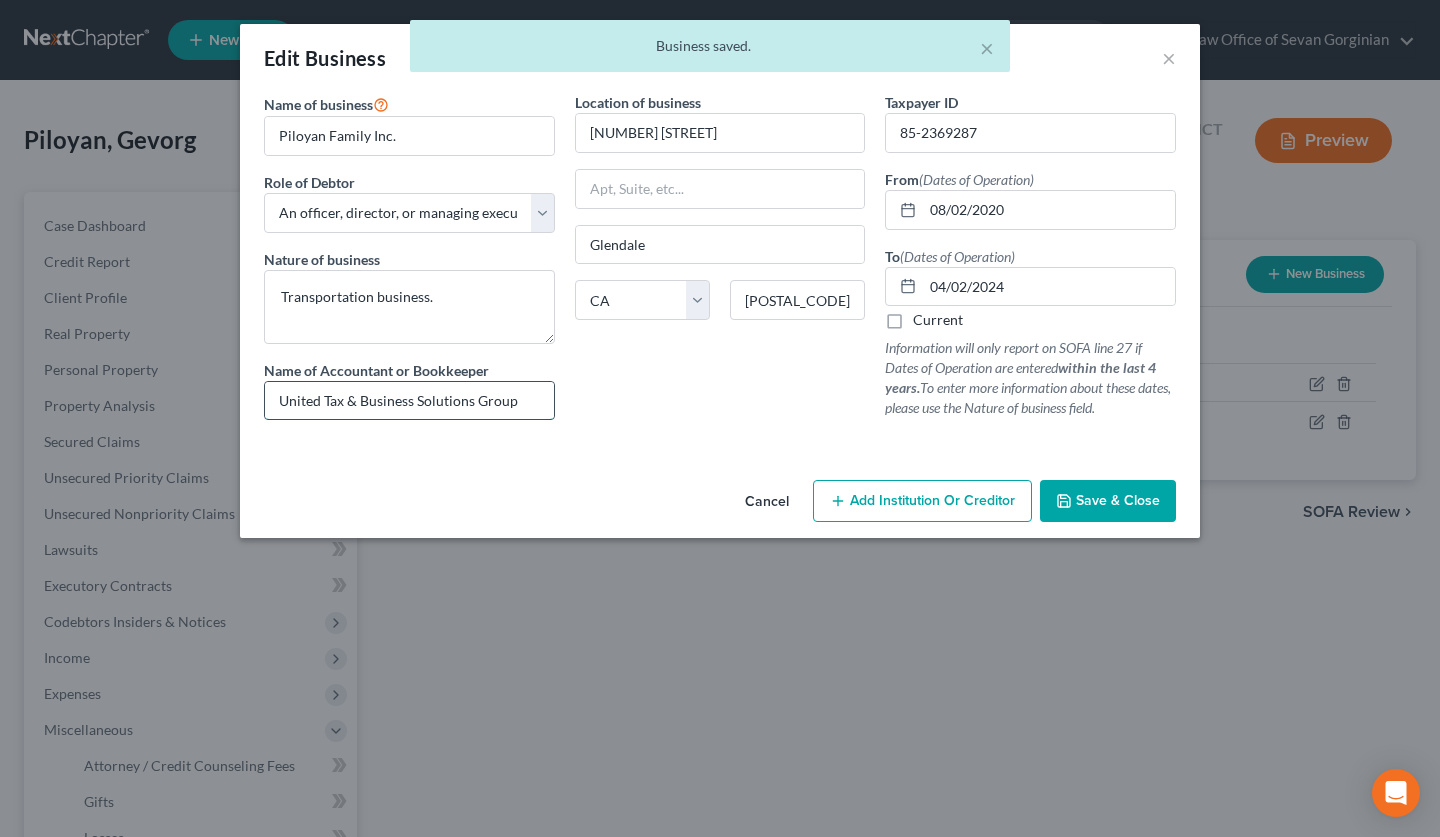 click on "United Tax & Business Solutions Group" at bounding box center [409, 401] 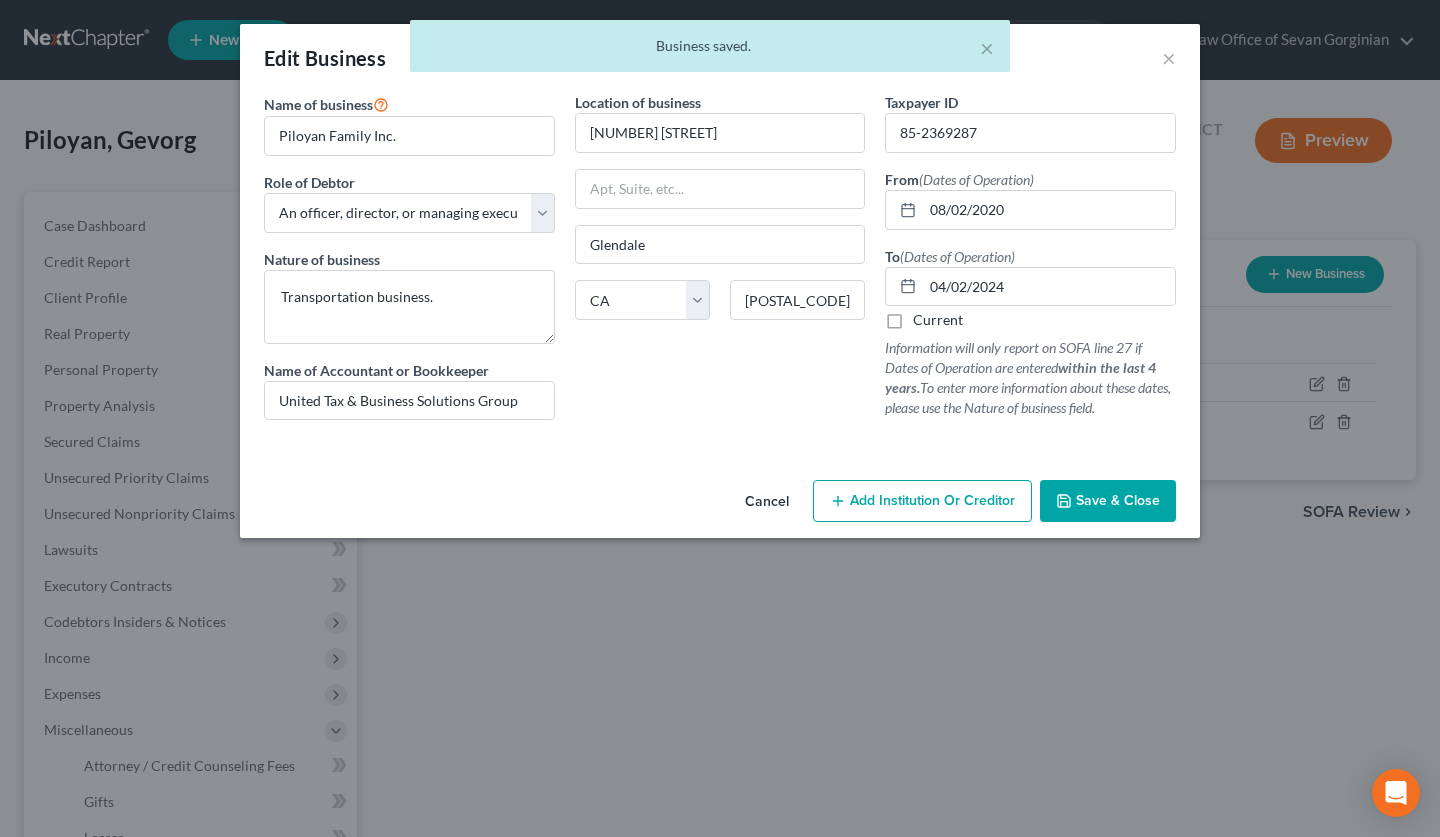 click on "Save & Close" at bounding box center (1108, 501) 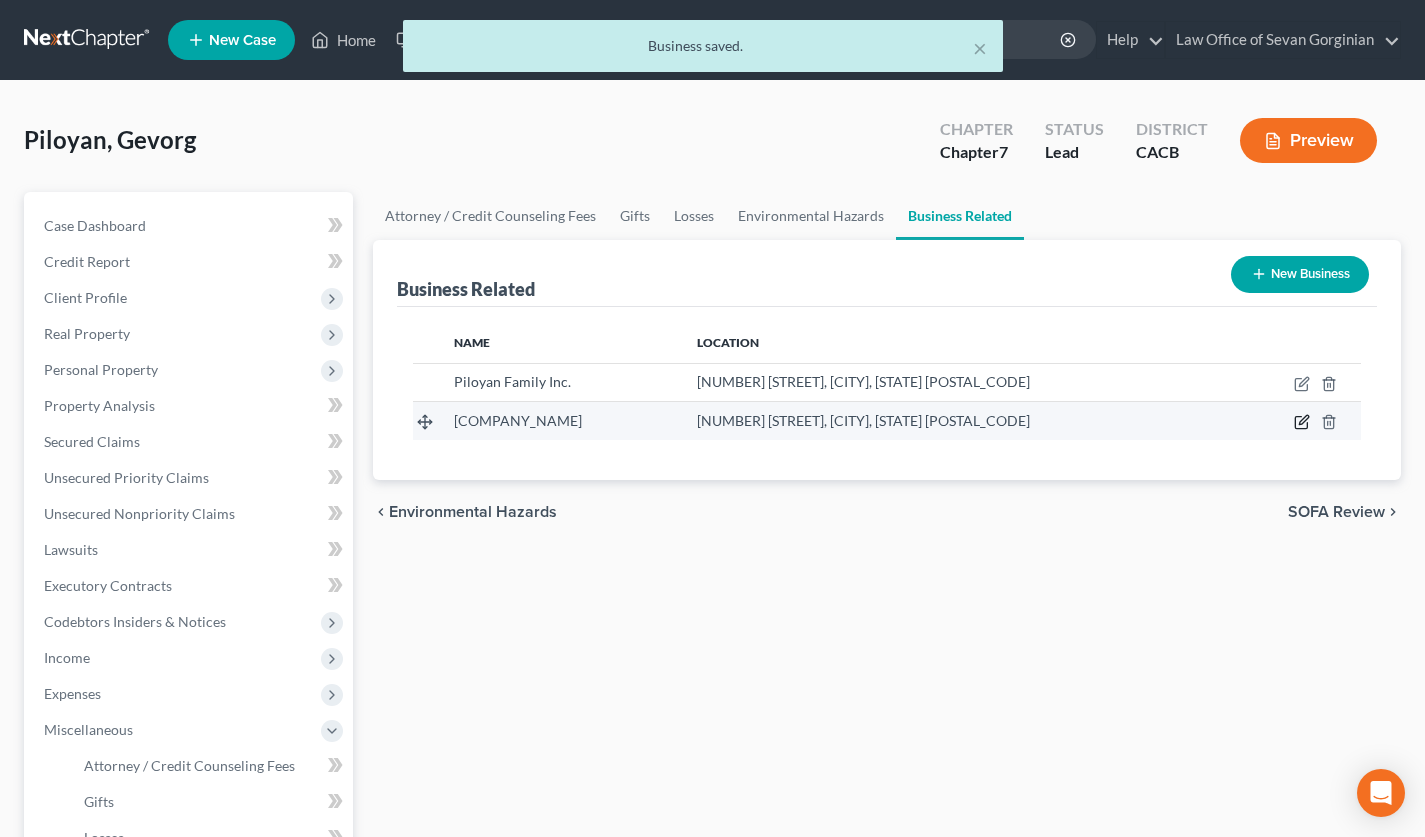 click 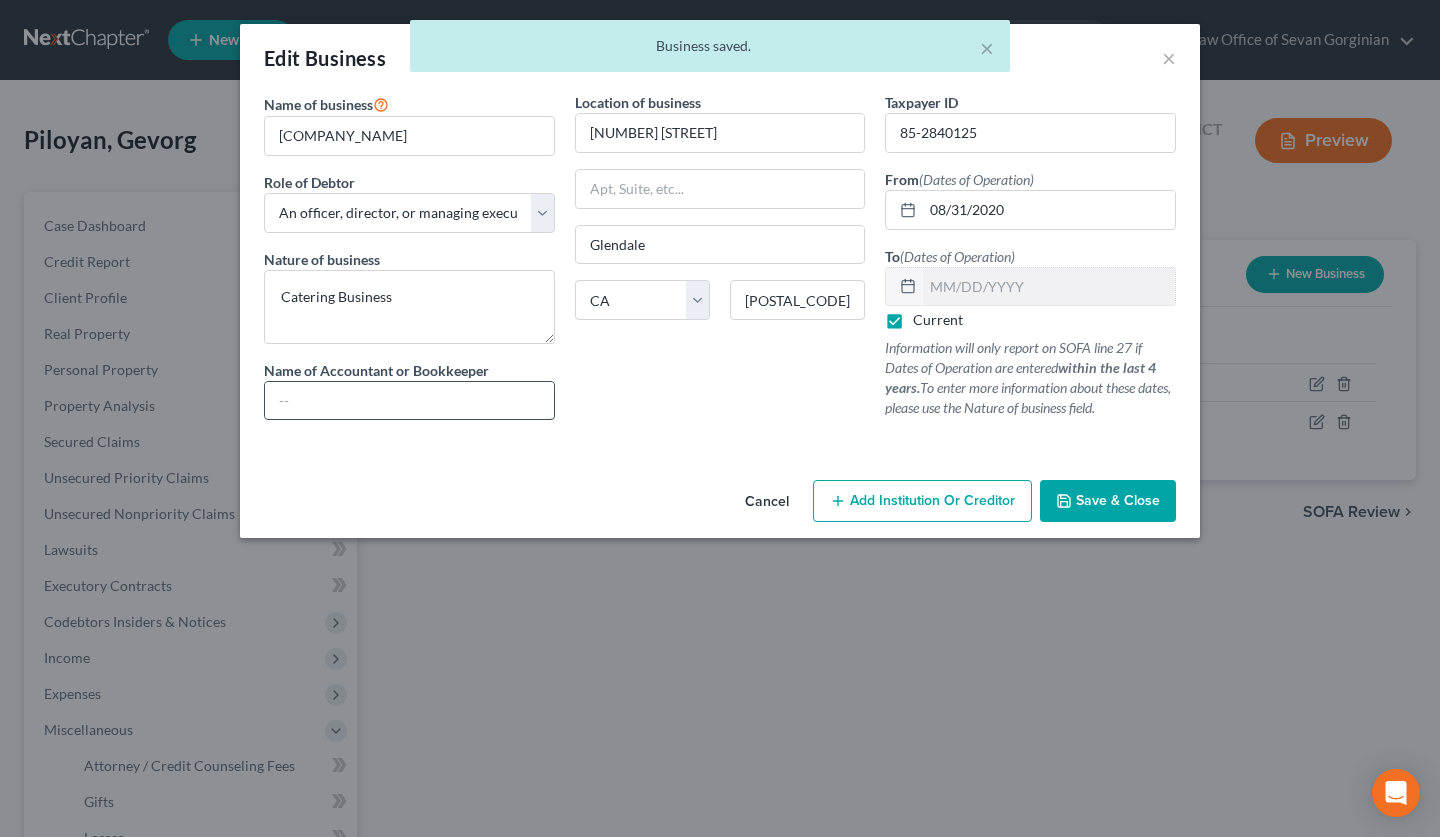 click at bounding box center [409, 401] 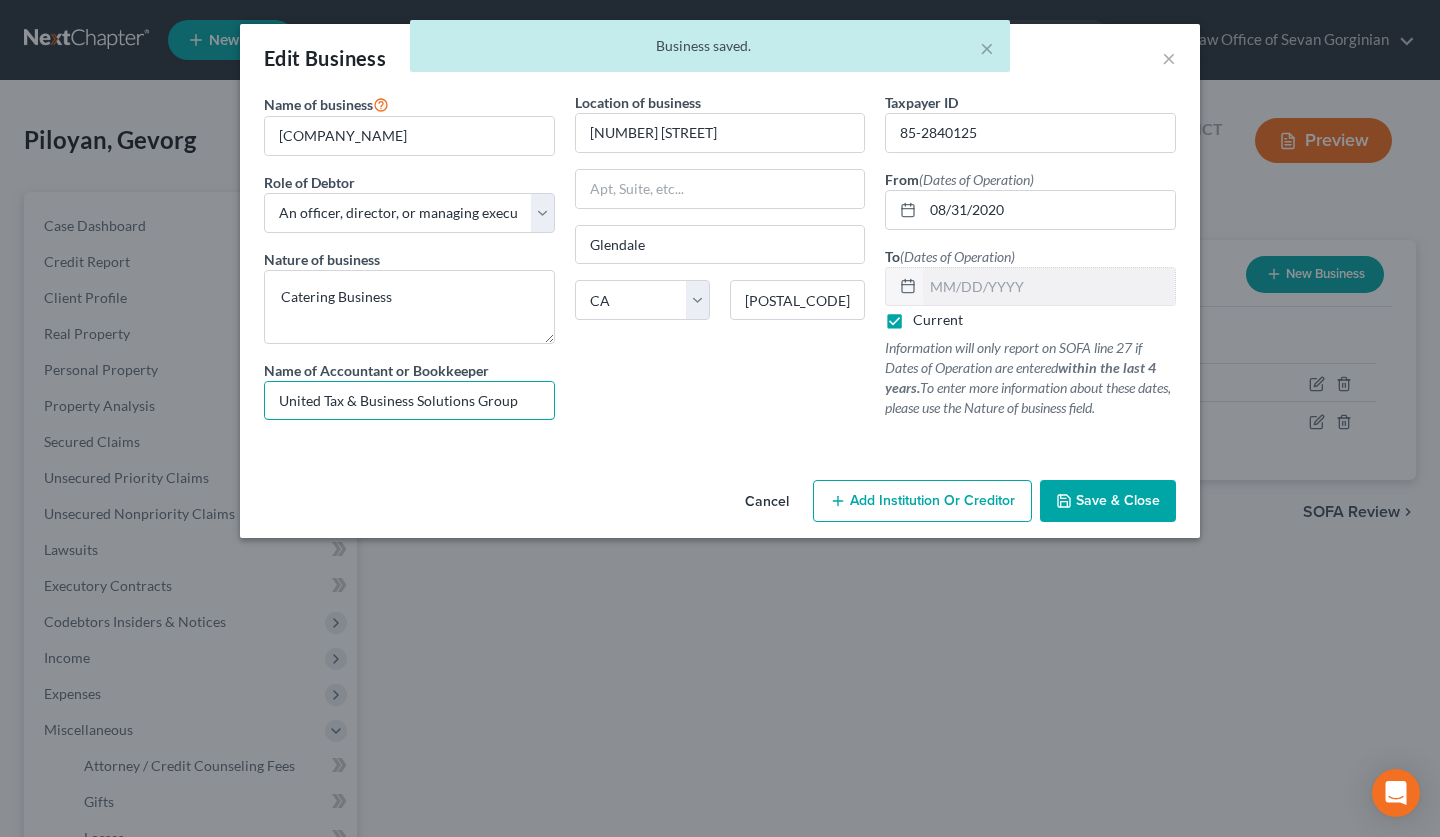 type on "United Tax & Business Solutions Group" 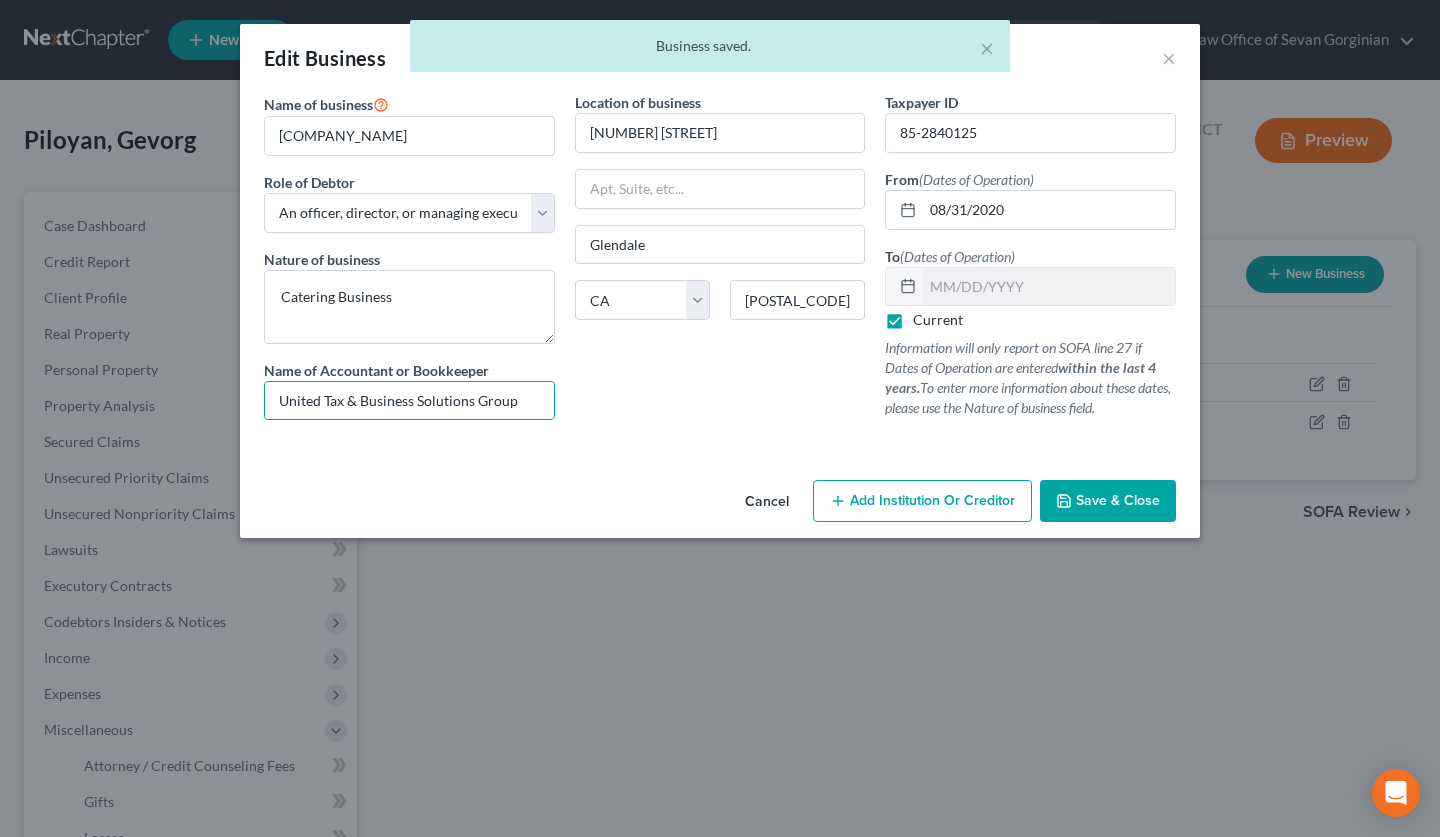 click on "Current" at bounding box center [938, 320] 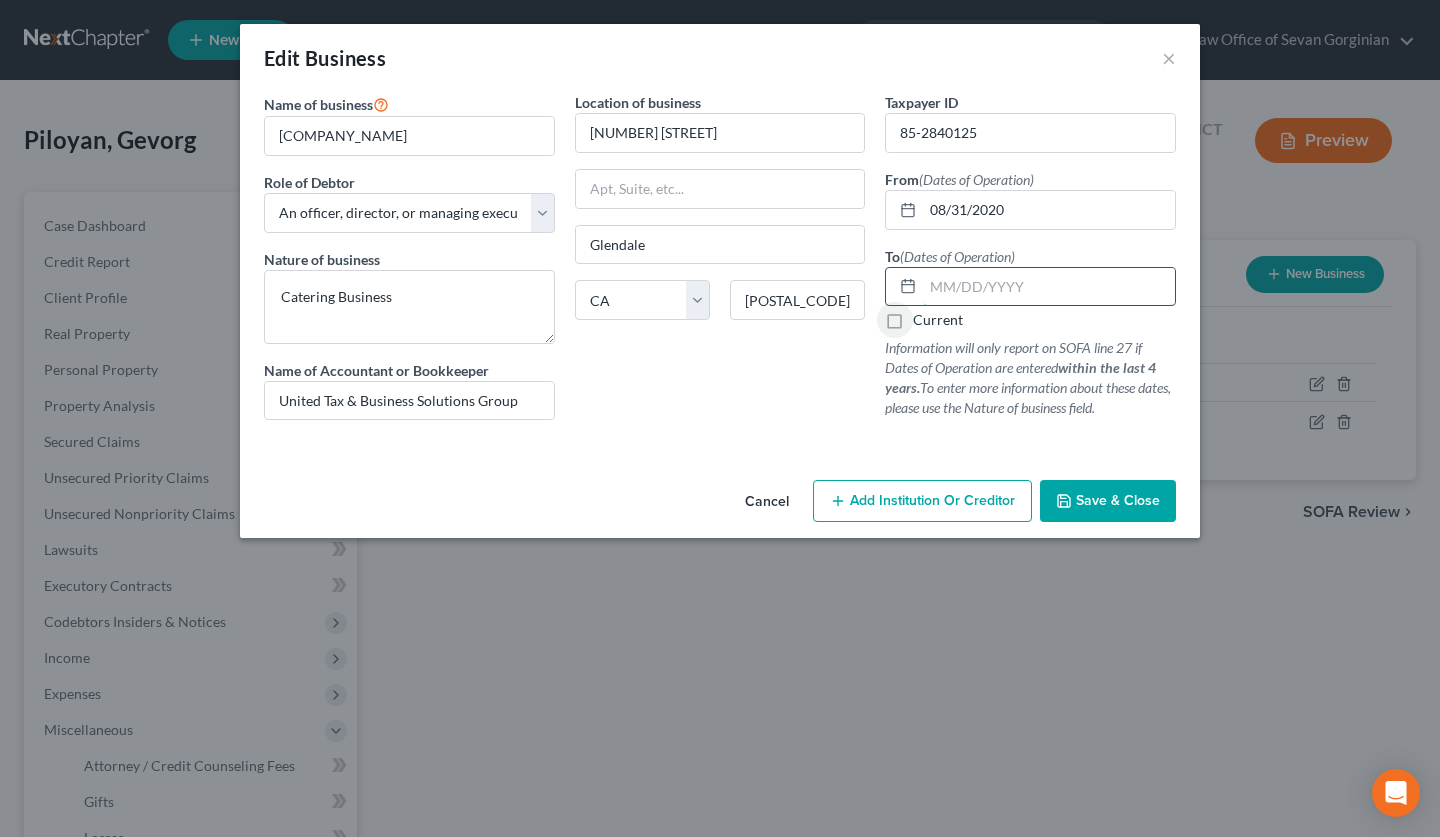 click at bounding box center [1049, 287] 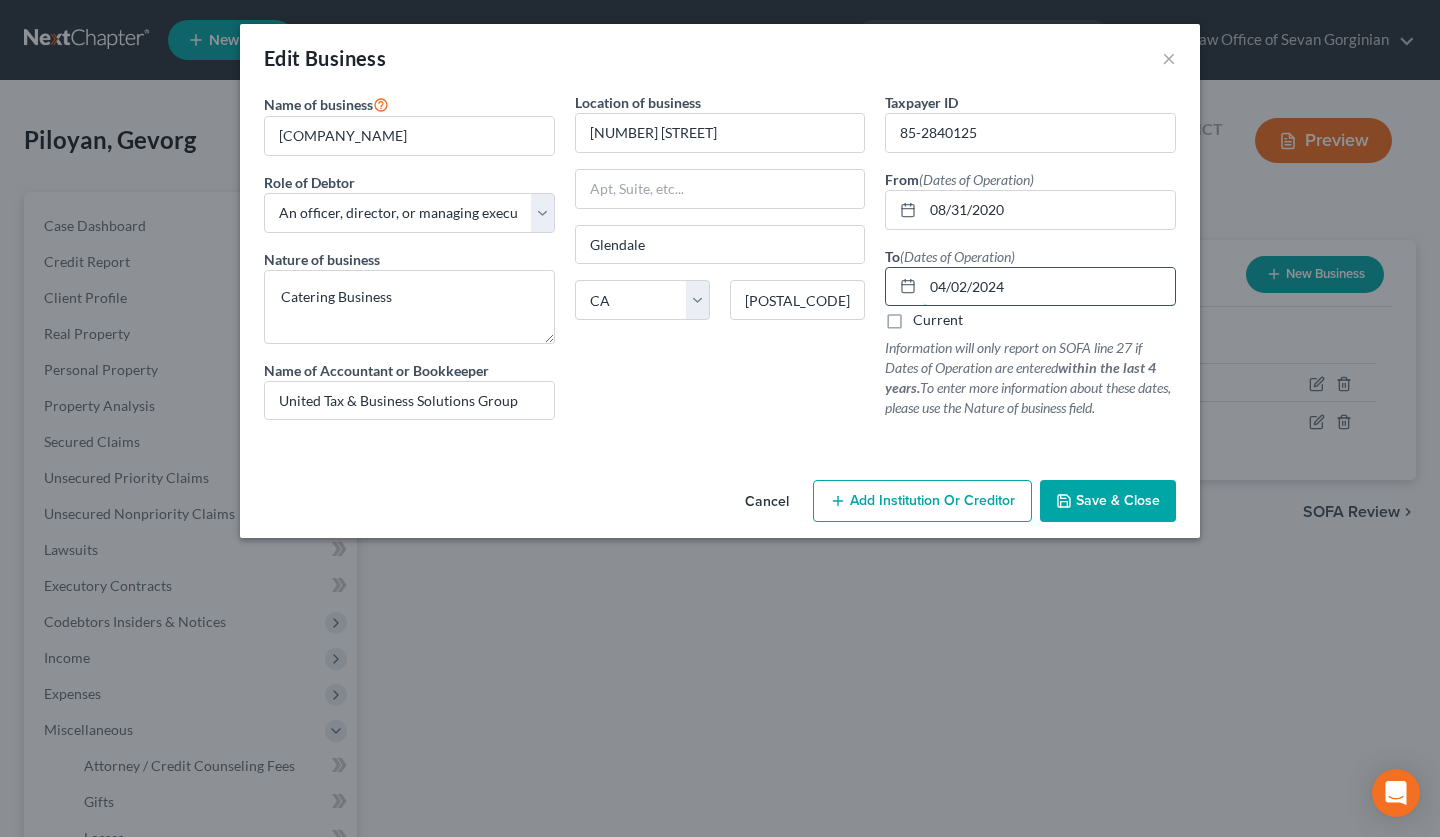 type on "04/02/2024" 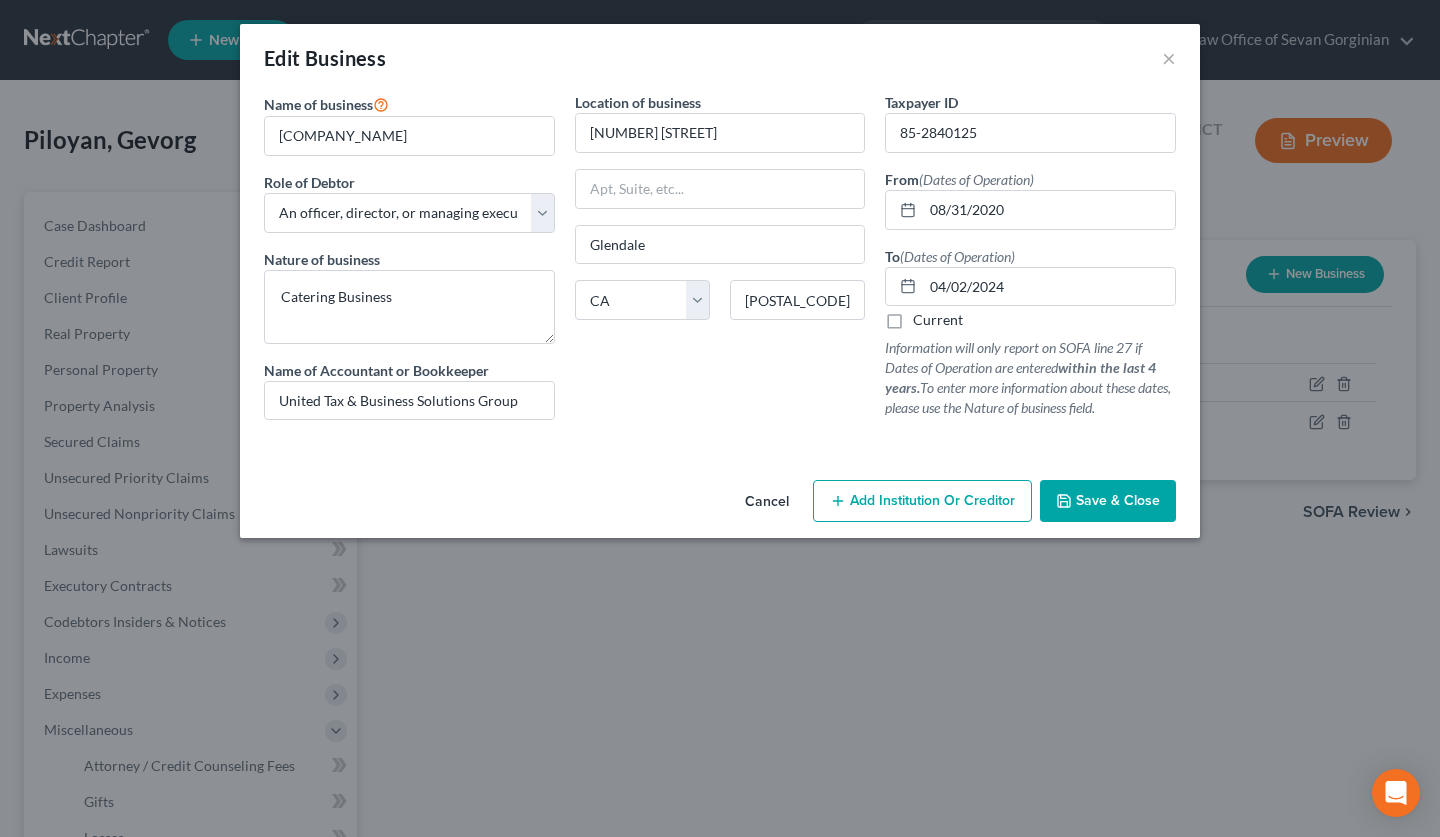 click on "Cancel Add Institution Or Creditor Save & Close" at bounding box center (720, 505) 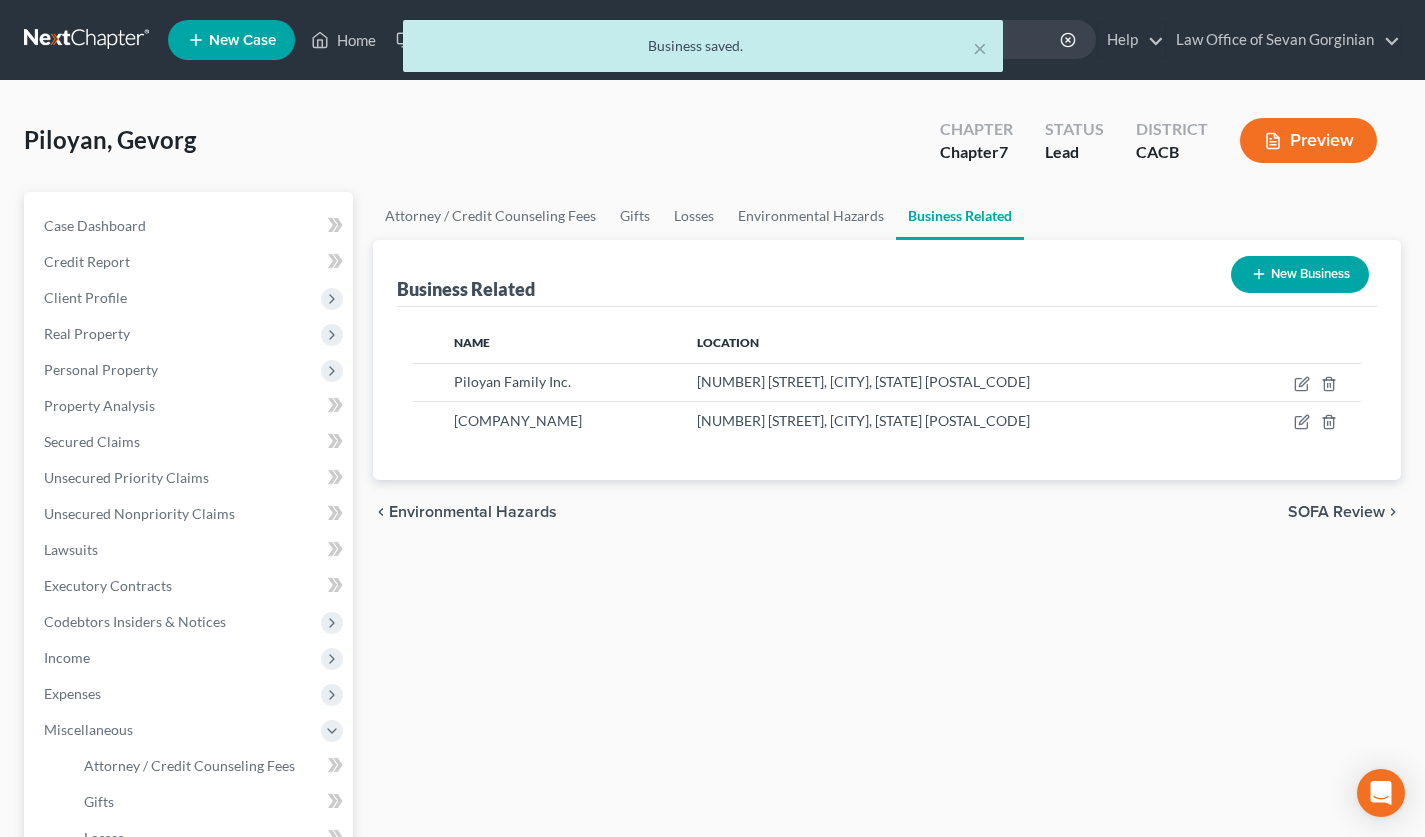click on "New Business" at bounding box center (1300, 274) 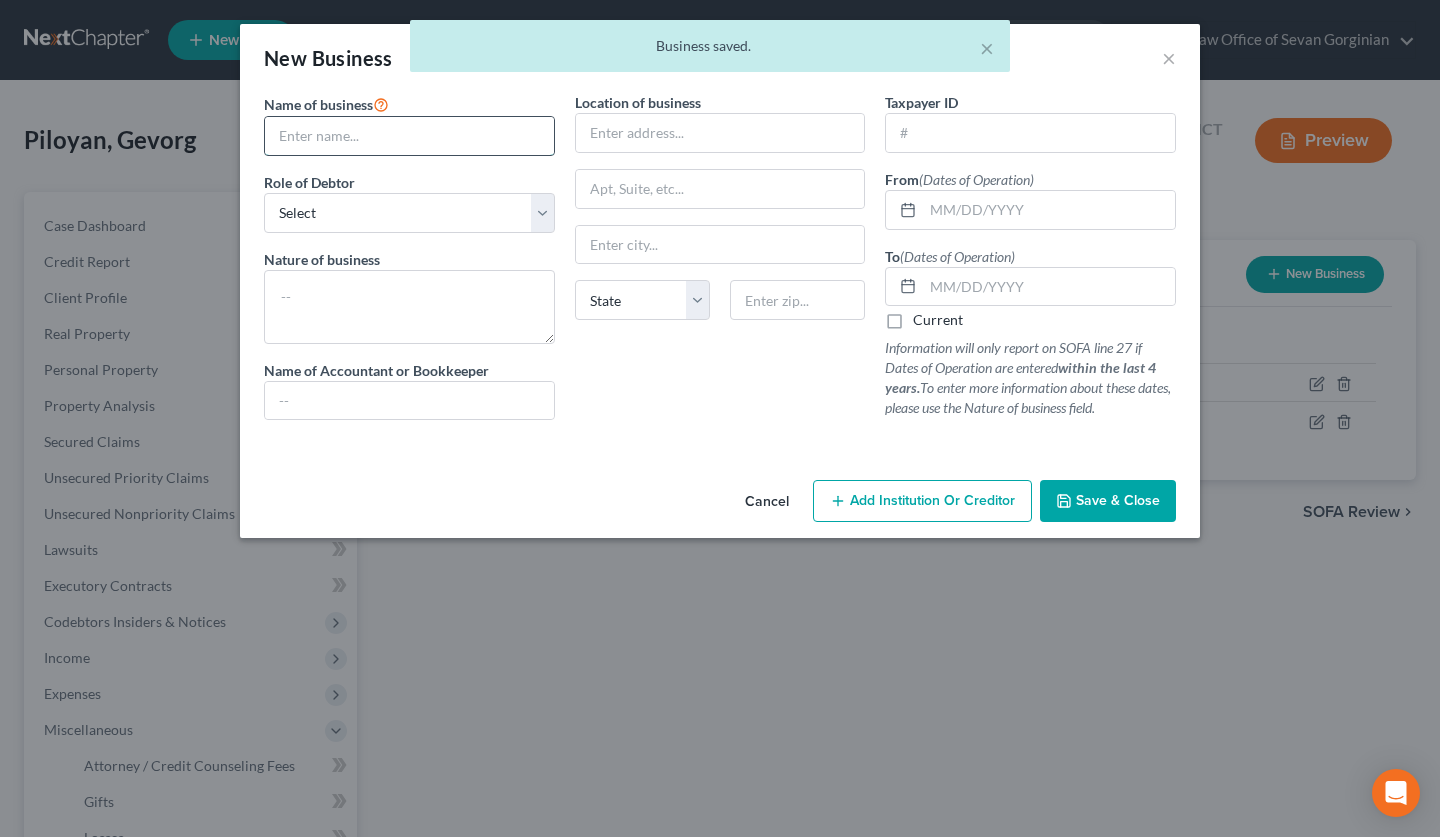 click at bounding box center (409, 136) 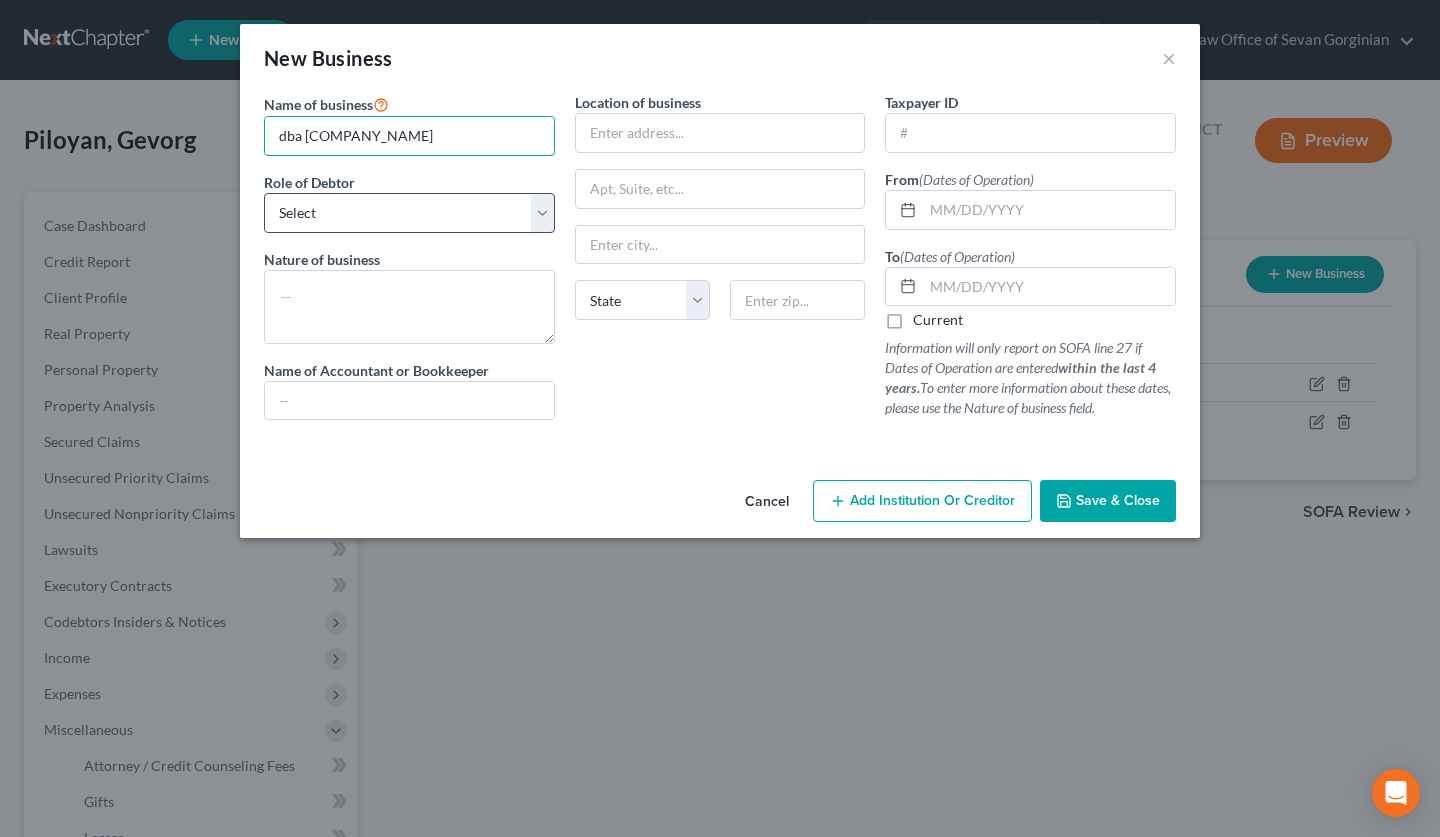 type on "dba Lana Transportation" 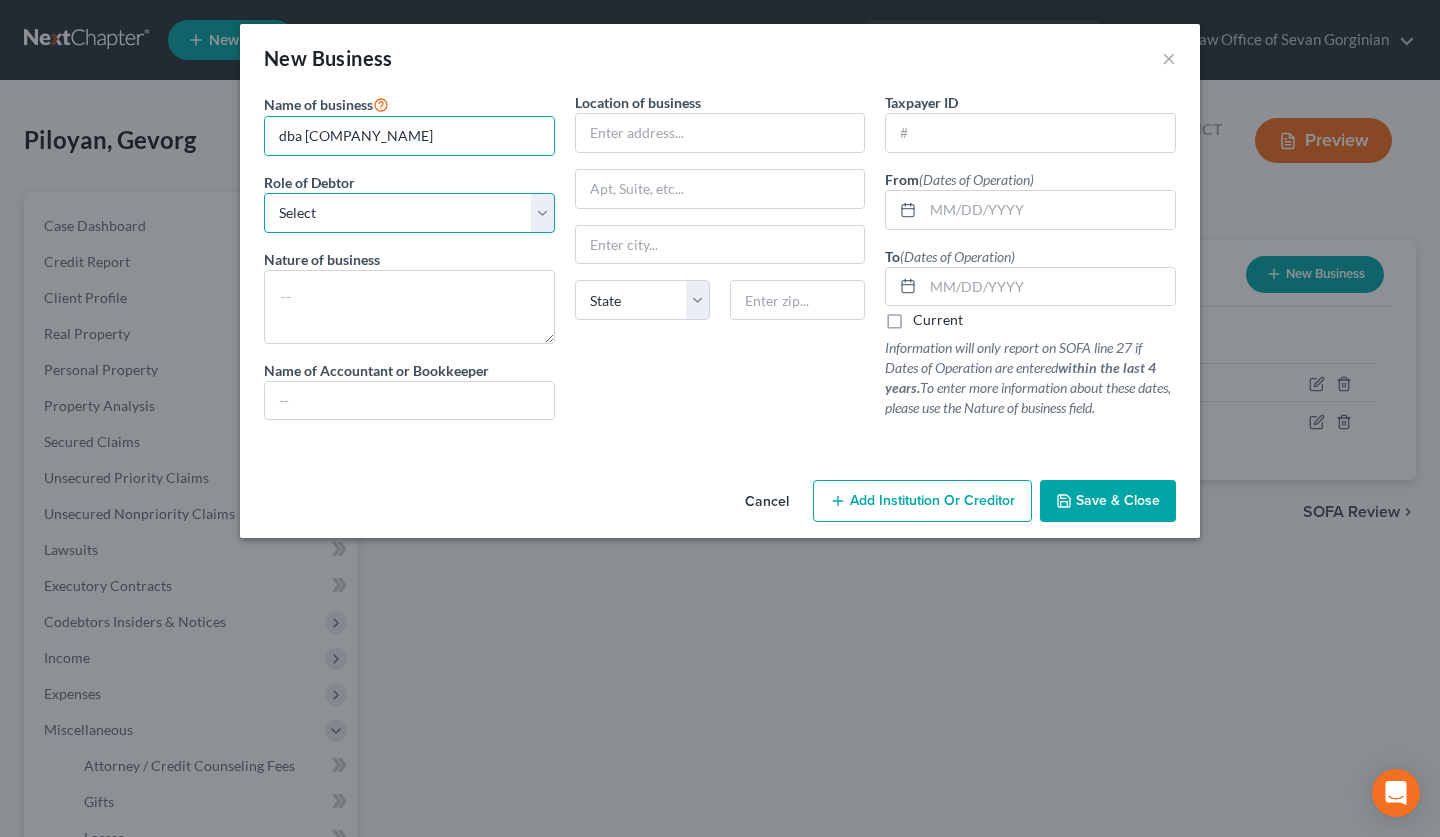 click on "Select A member of a limited liability company (LLC) or limited liability partnership (LLP) An officer, director, or managing executive of a corporation An owner of at least 5% of the voting or equity securities of a corporation A partner in a partnership A sole proprietor or self-employed in a trade, profession, or other activity, either full-time or part-time" at bounding box center [409, 213] 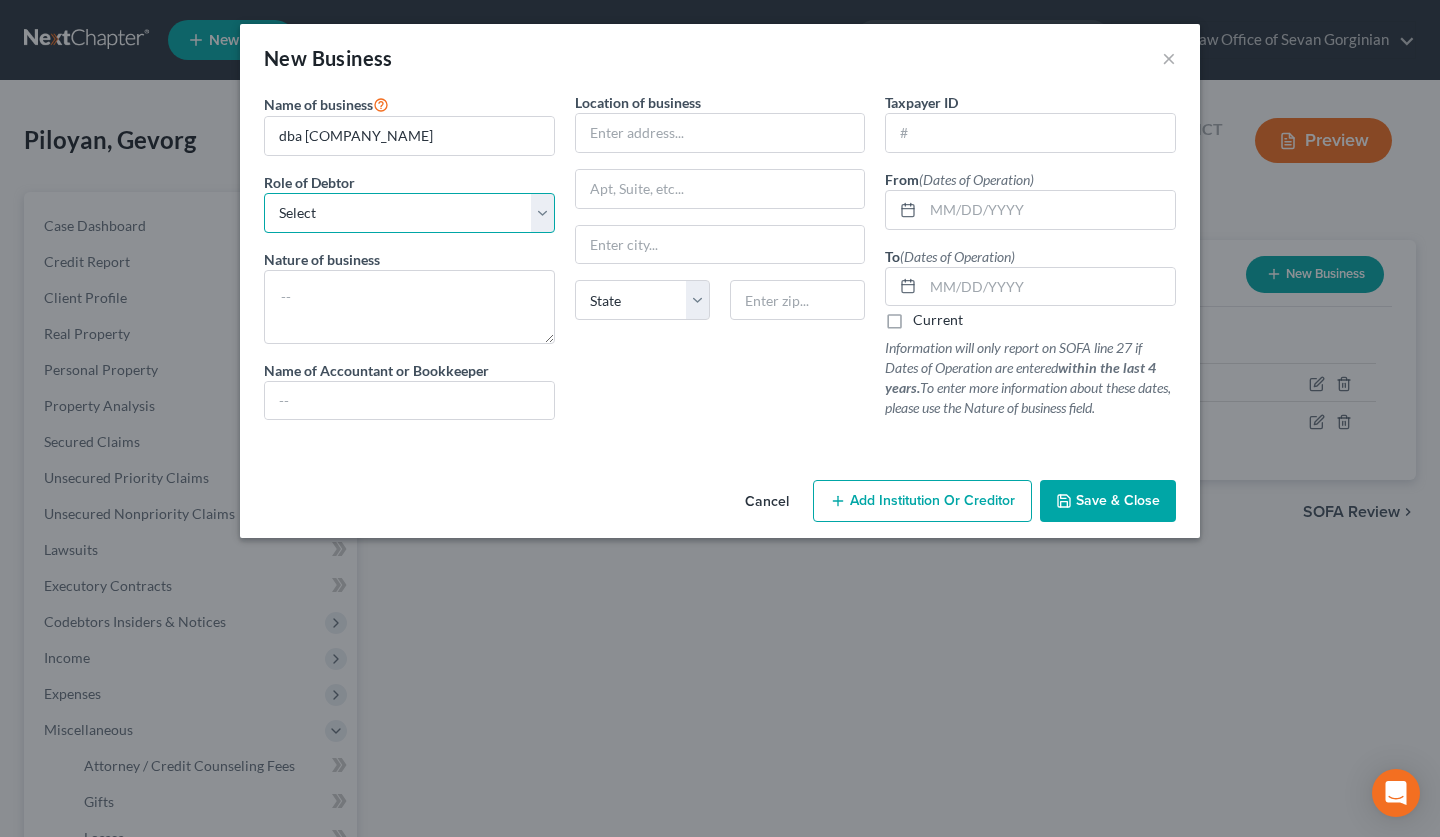 select on "sole_proprietor" 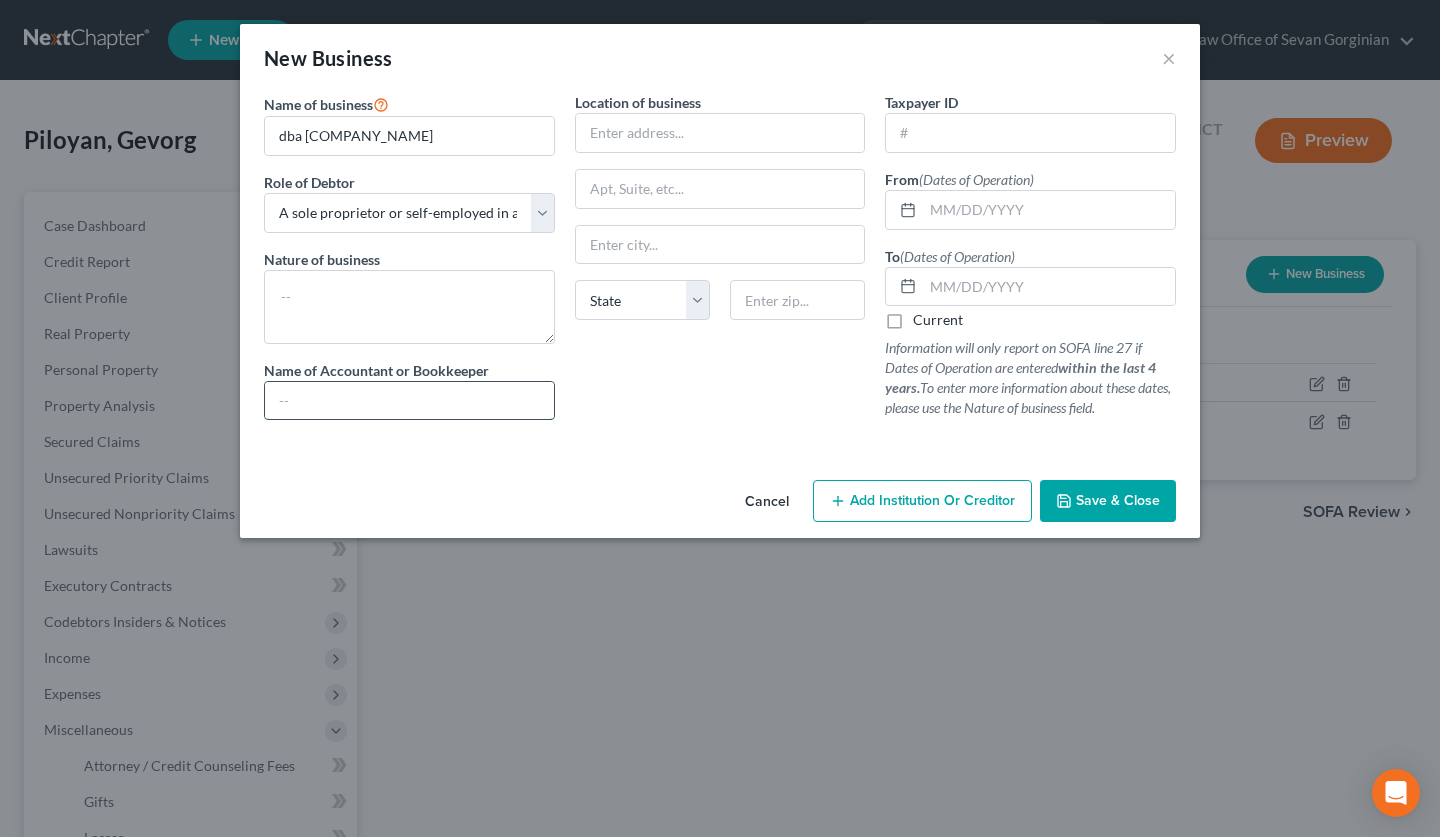 click at bounding box center (409, 401) 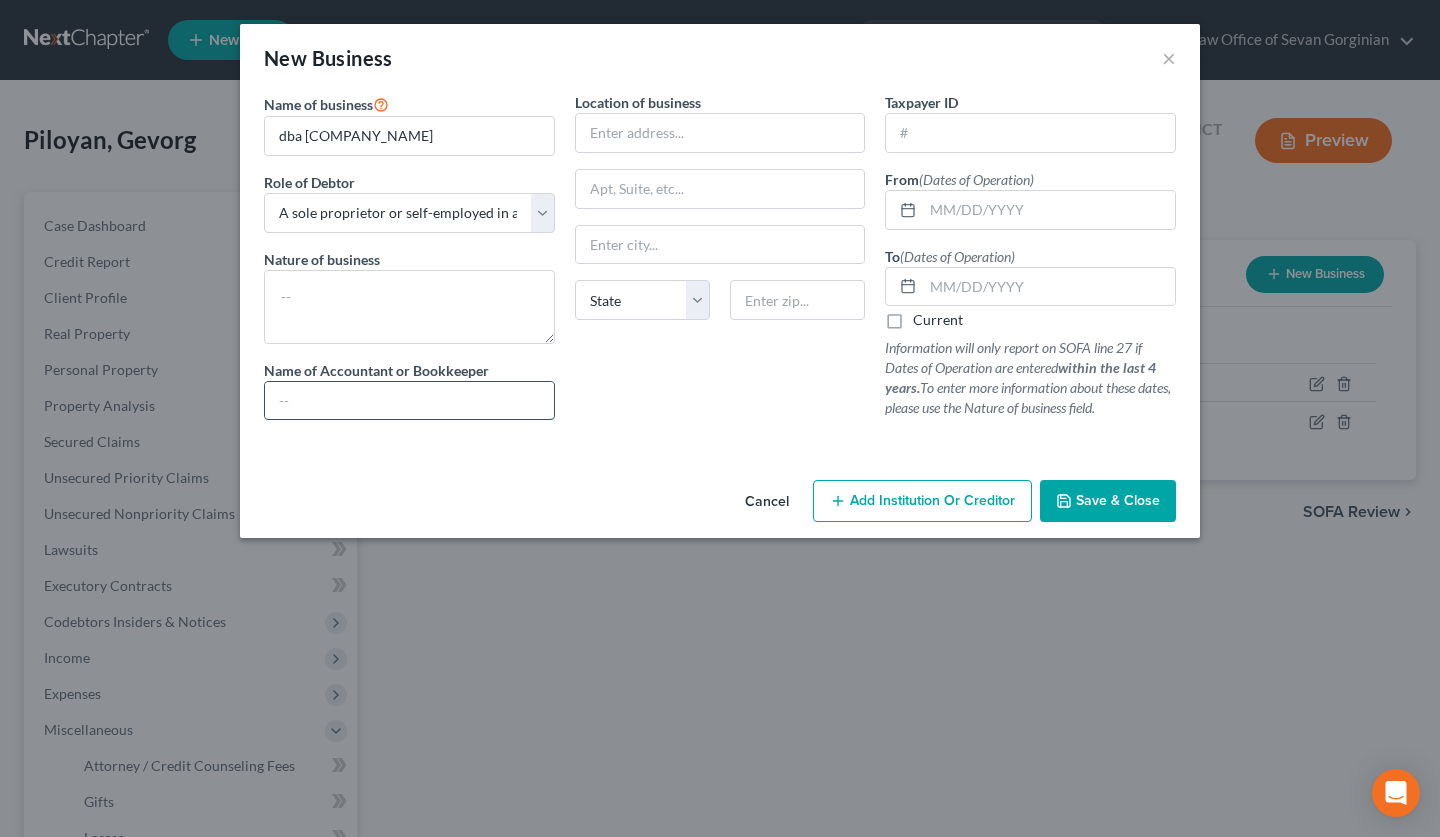 paste on "United Tax & Business Solutions Group" 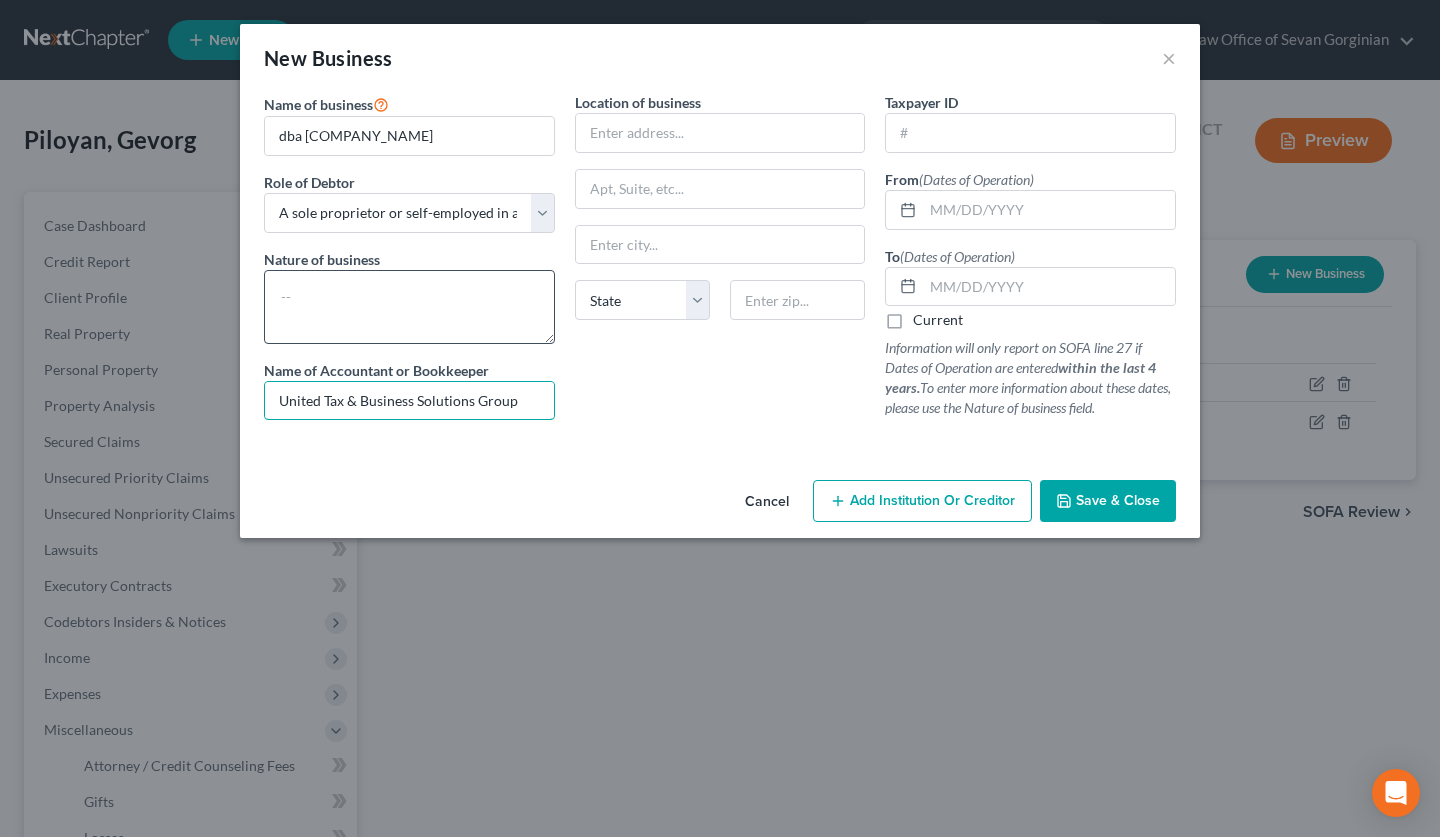type on "United Tax & Business Solutions Group" 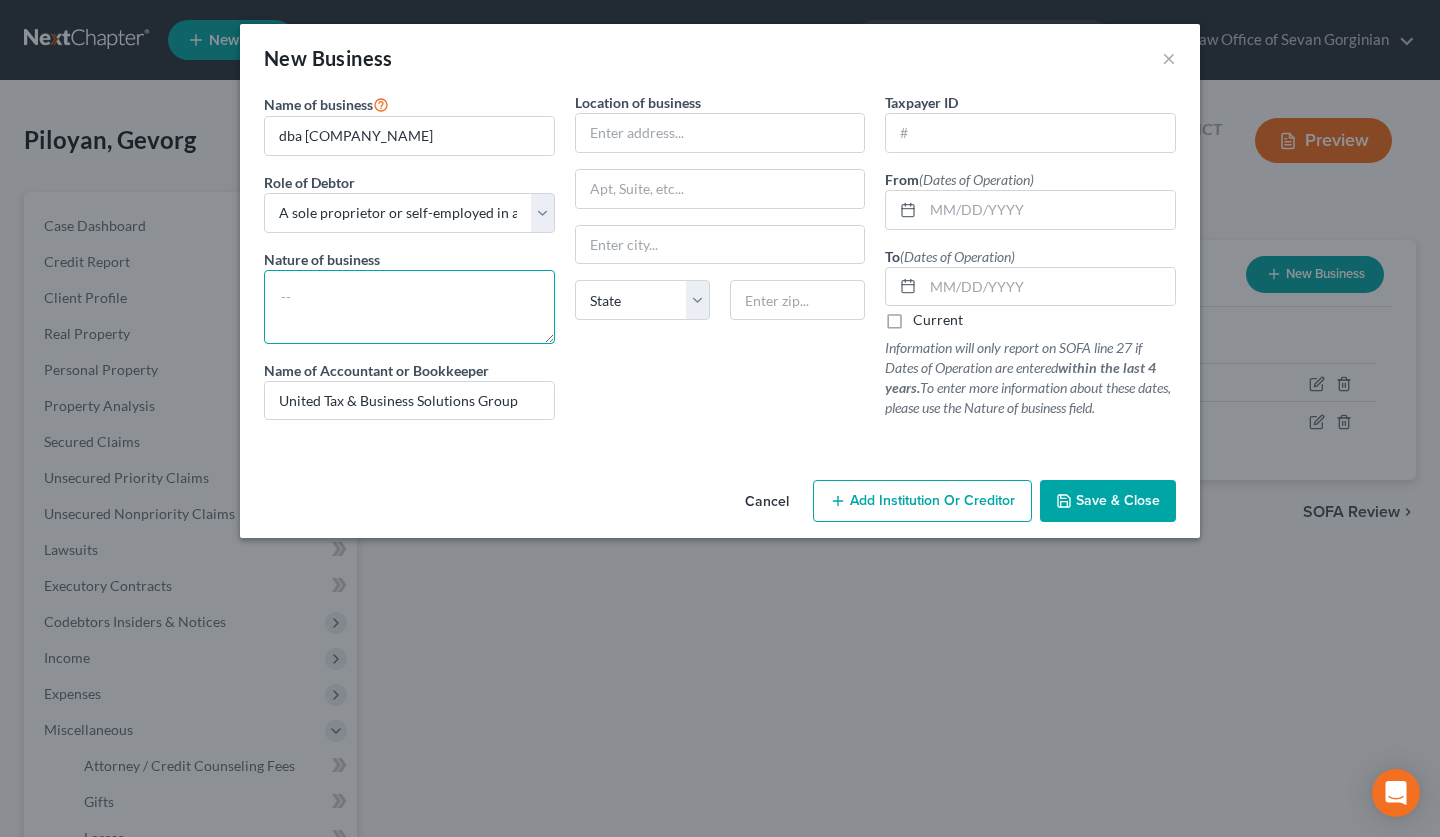 click at bounding box center (409, 307) 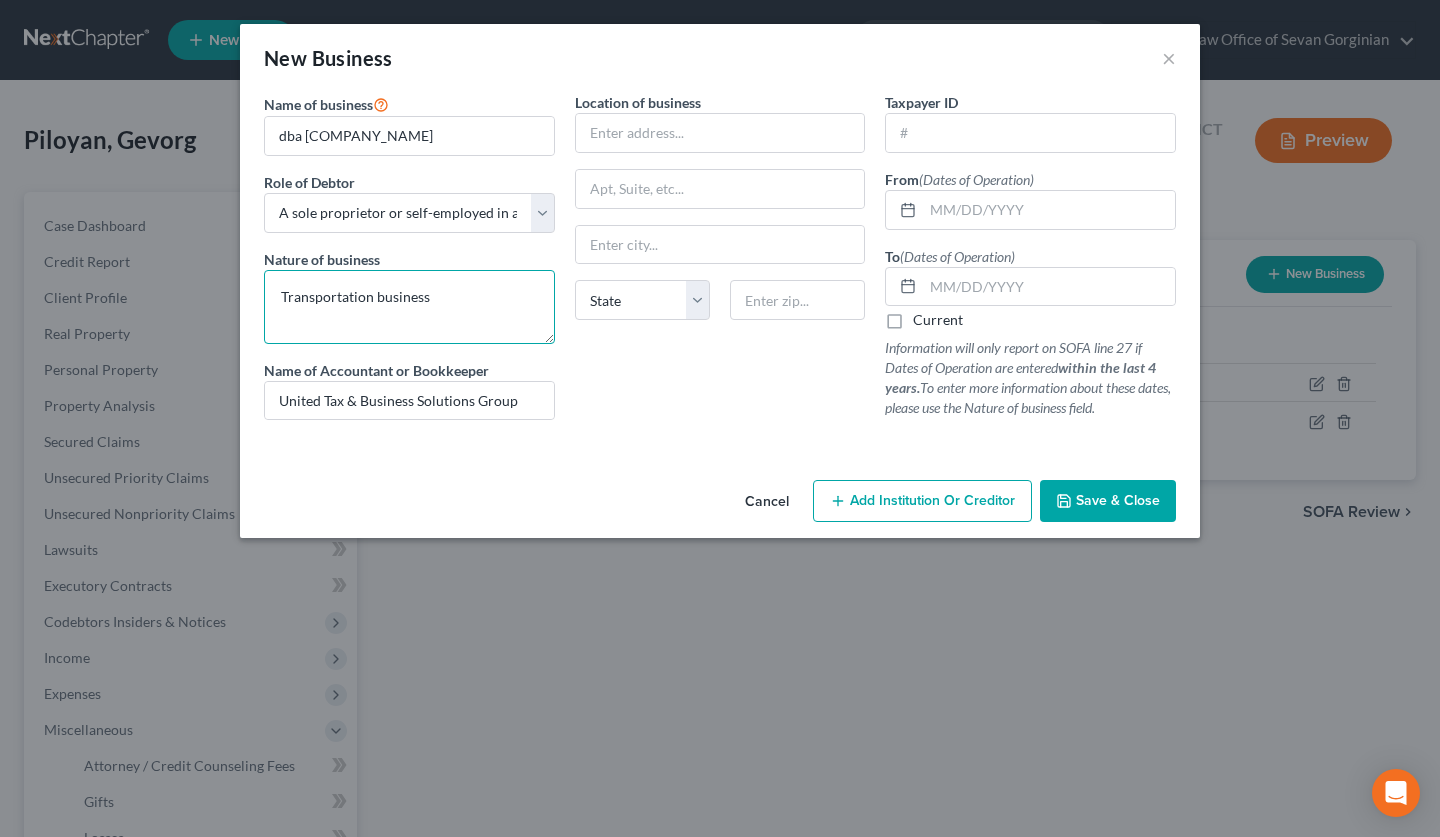 type on "Transportation business" 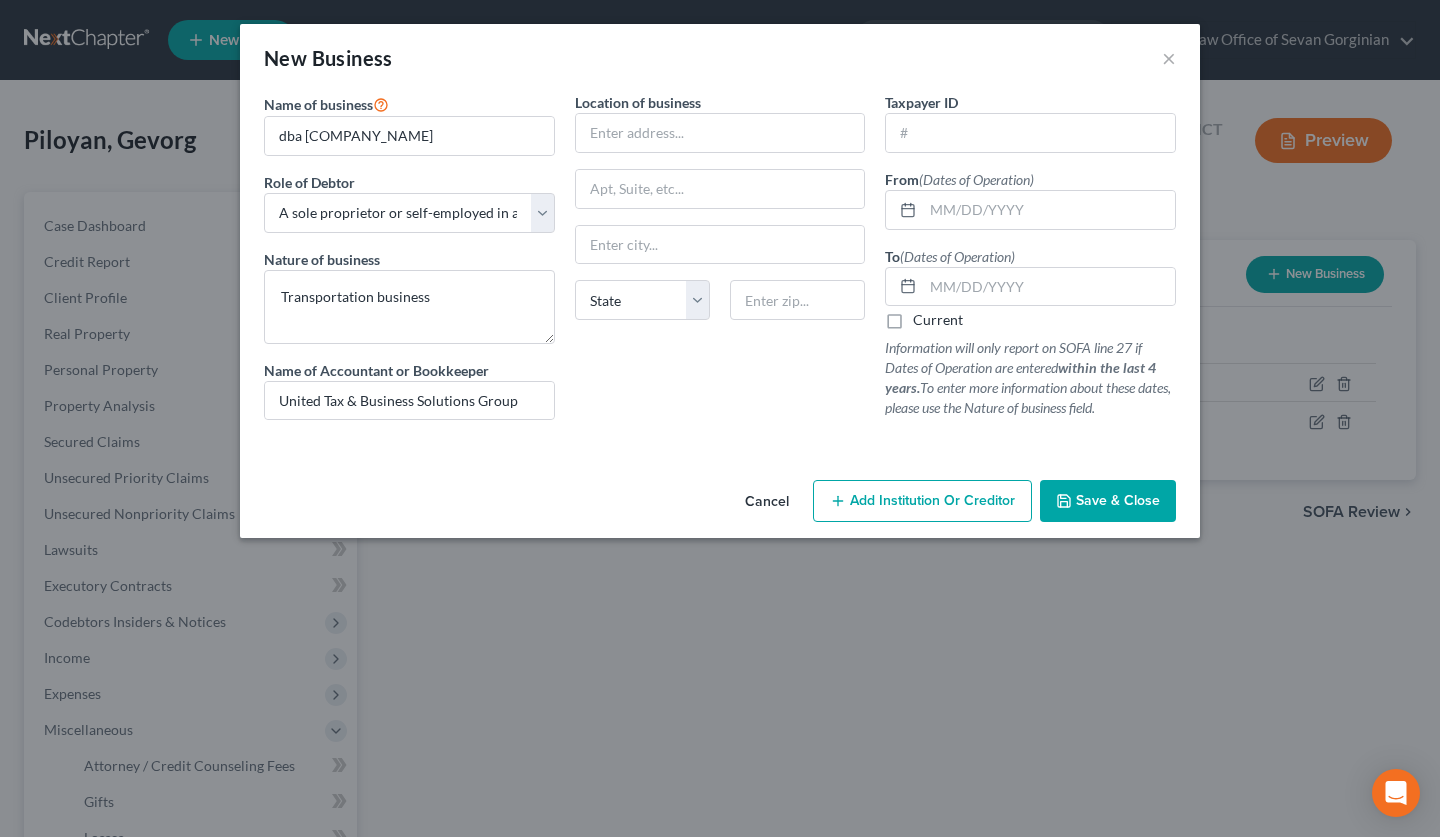 click on "Save & Close" at bounding box center [1108, 501] 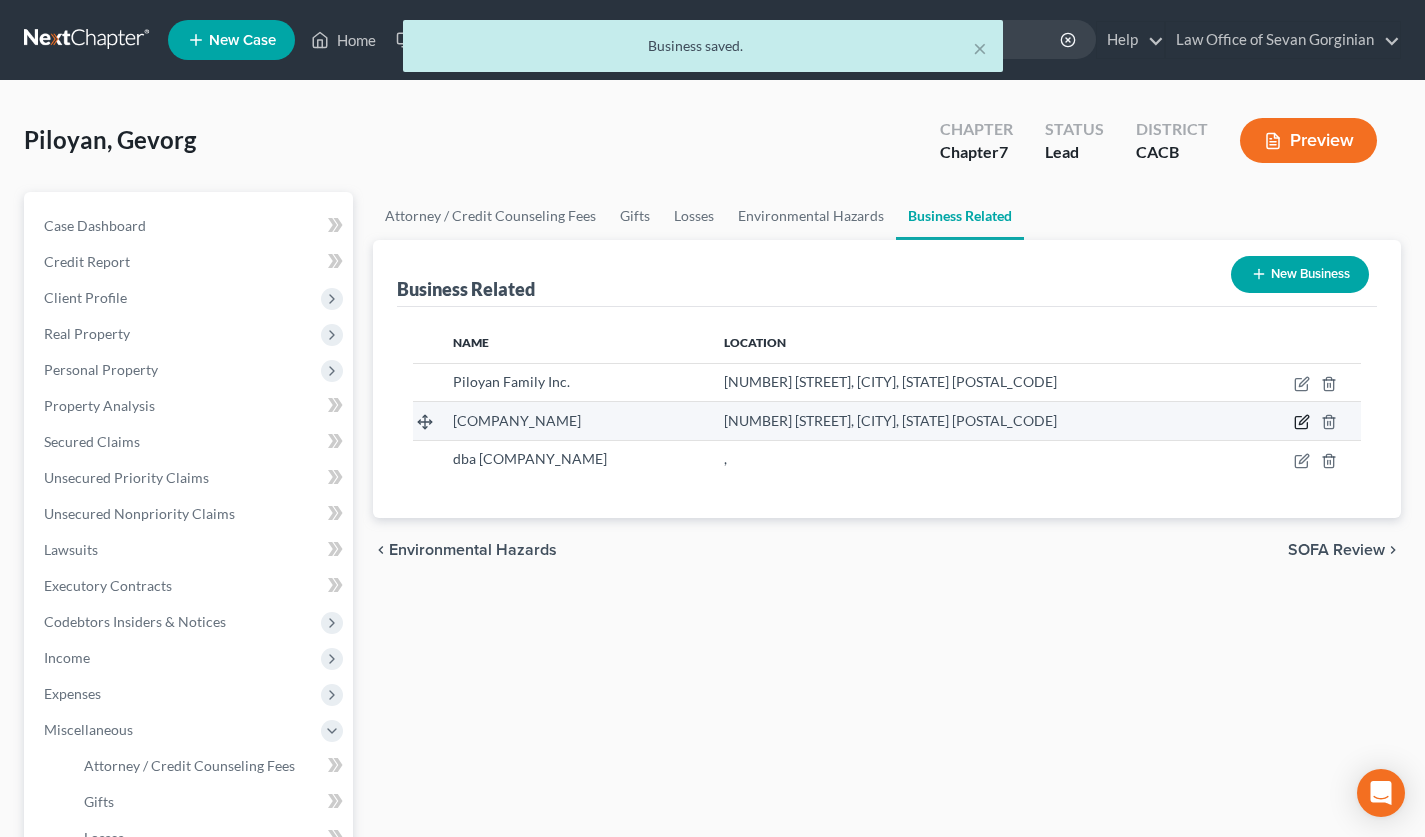 click 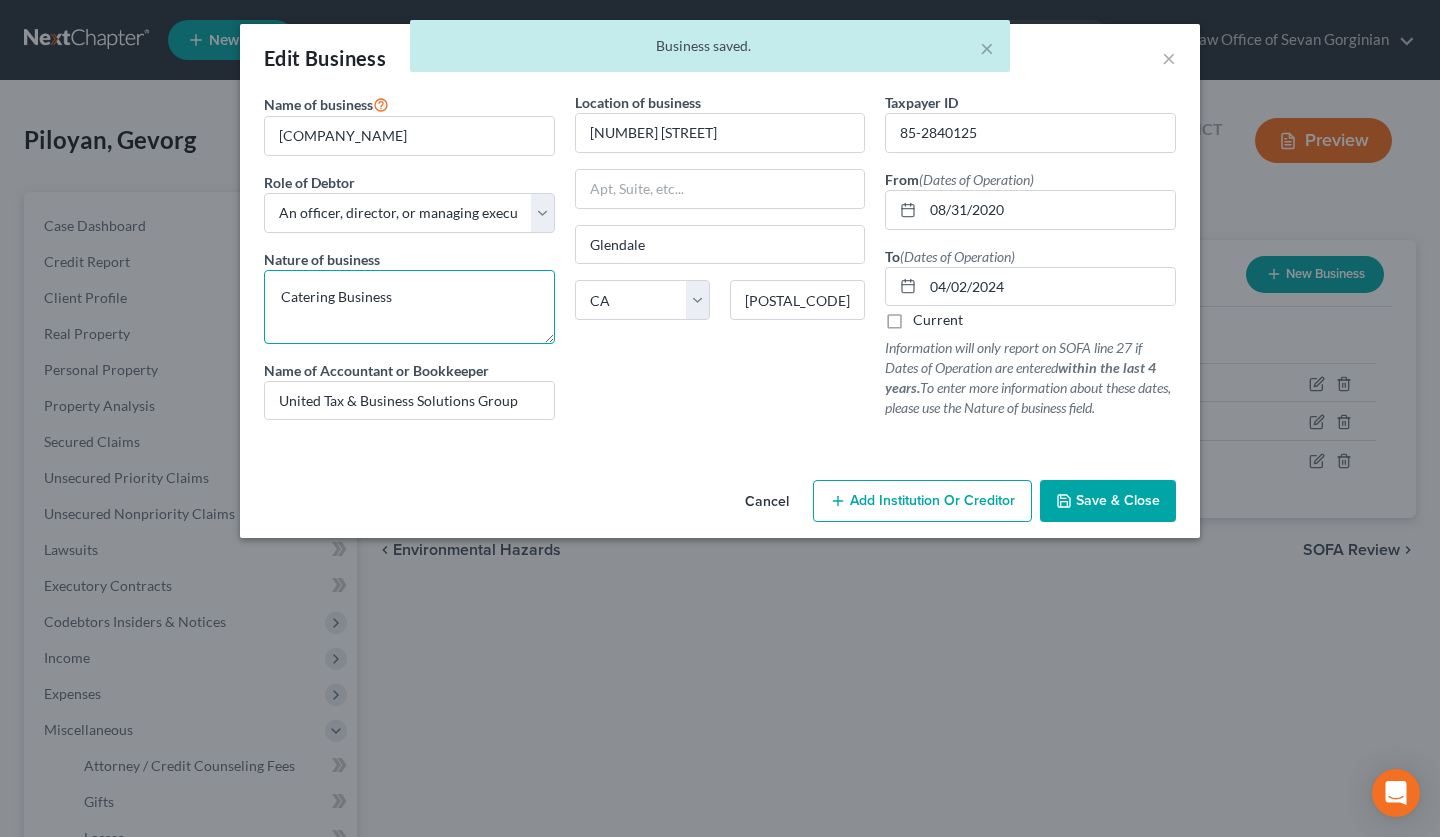 click on "Catering Business" at bounding box center (409, 307) 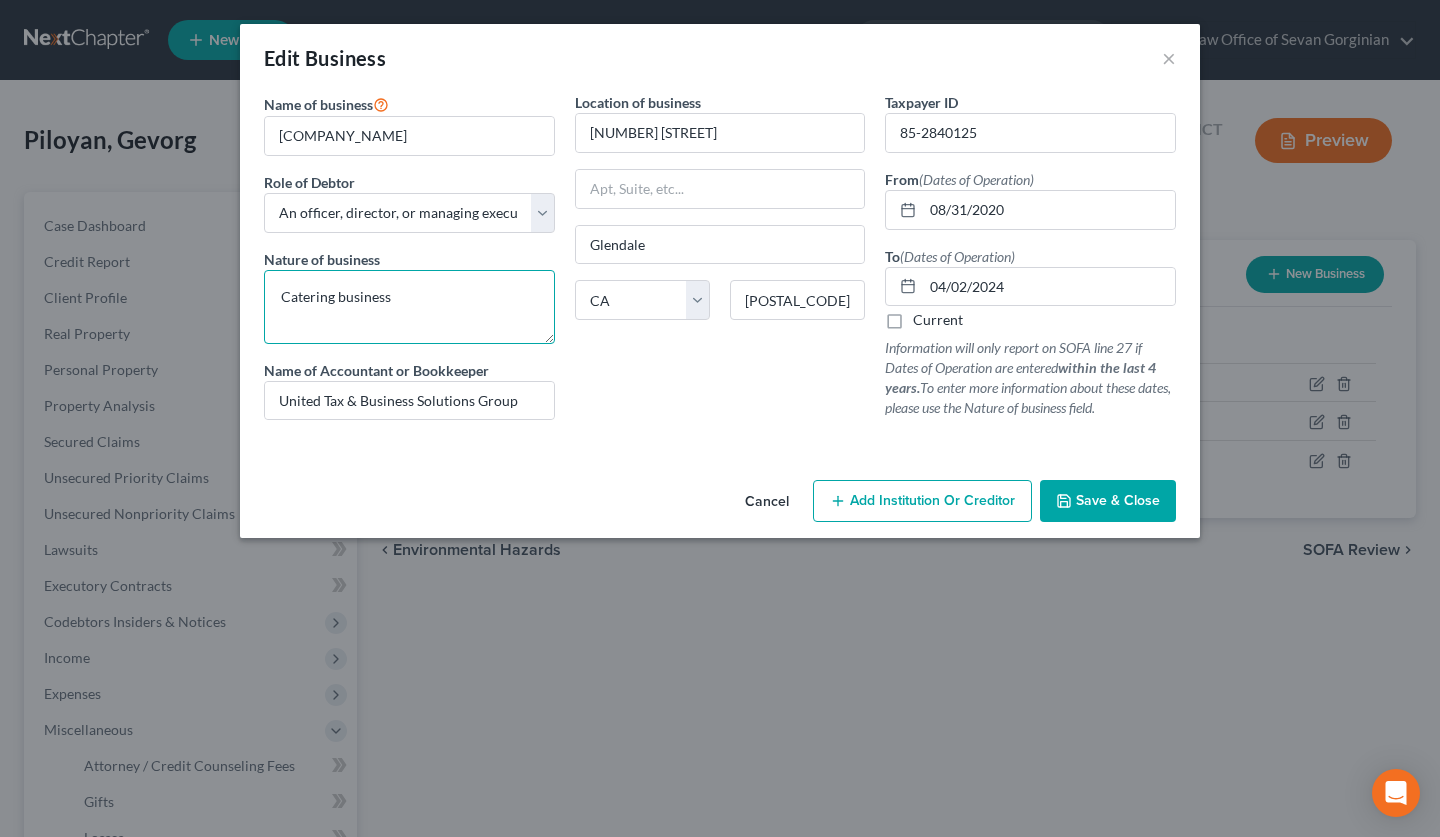 type on "Catering business" 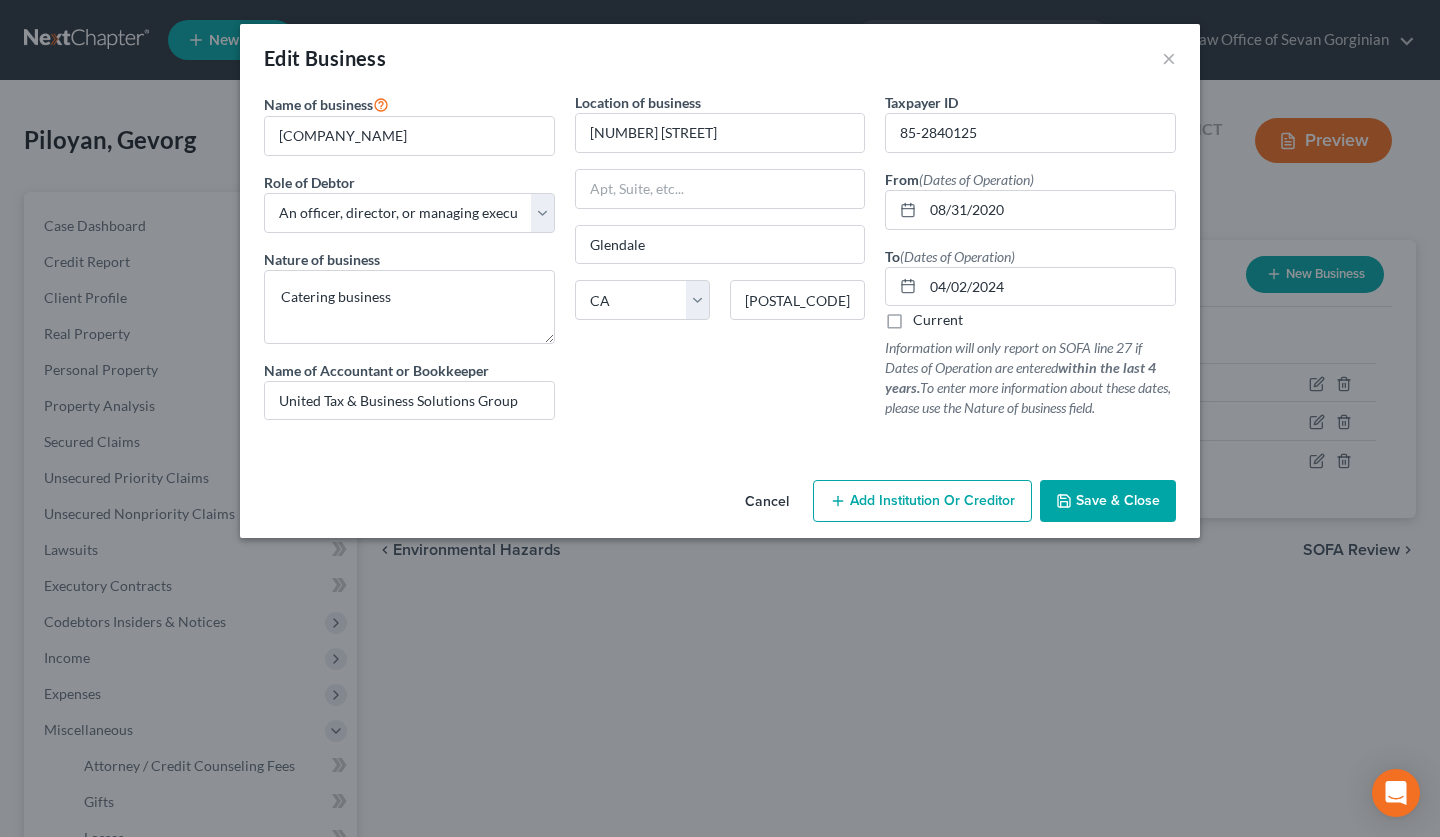 click on "Save & Close" at bounding box center (1118, 500) 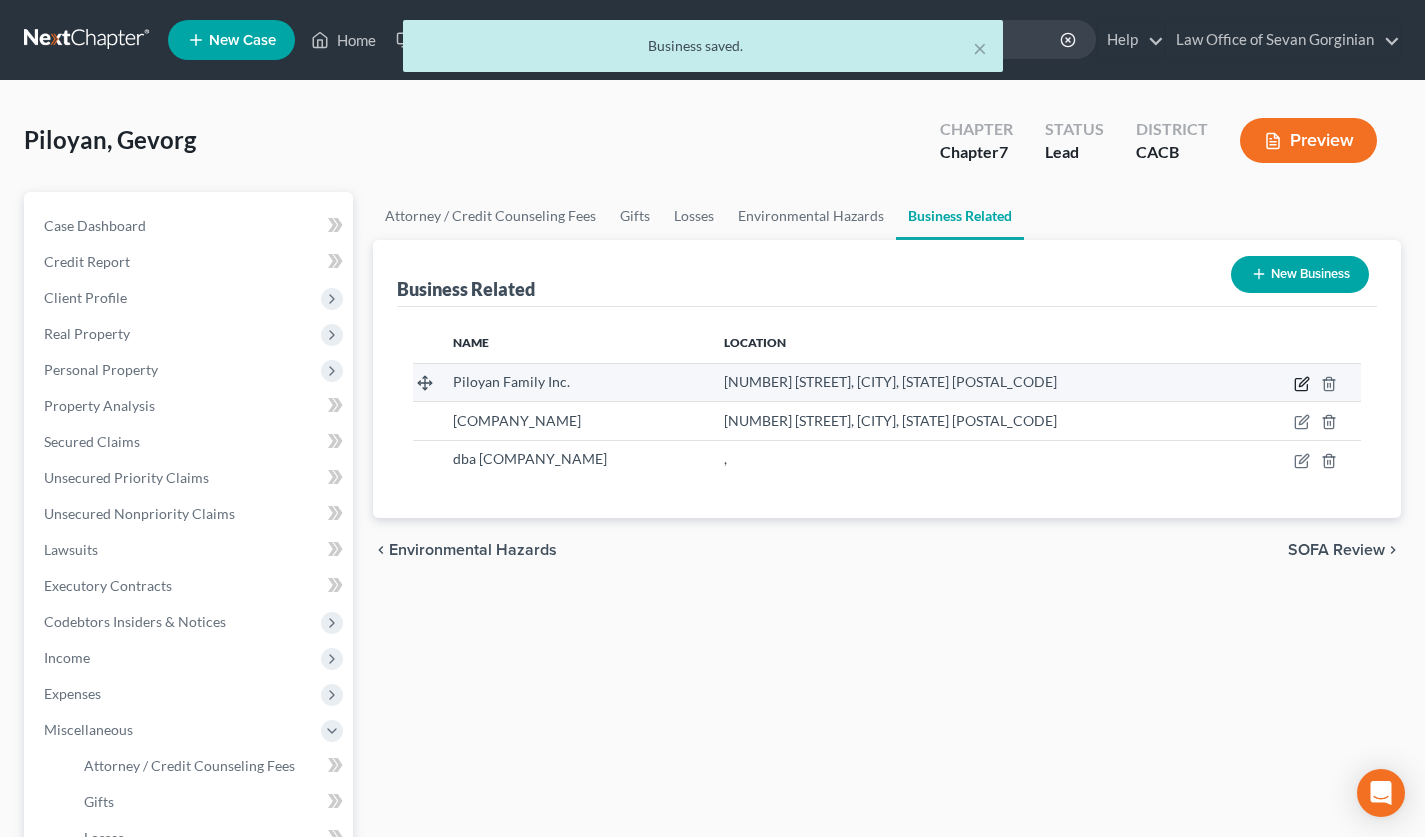 click 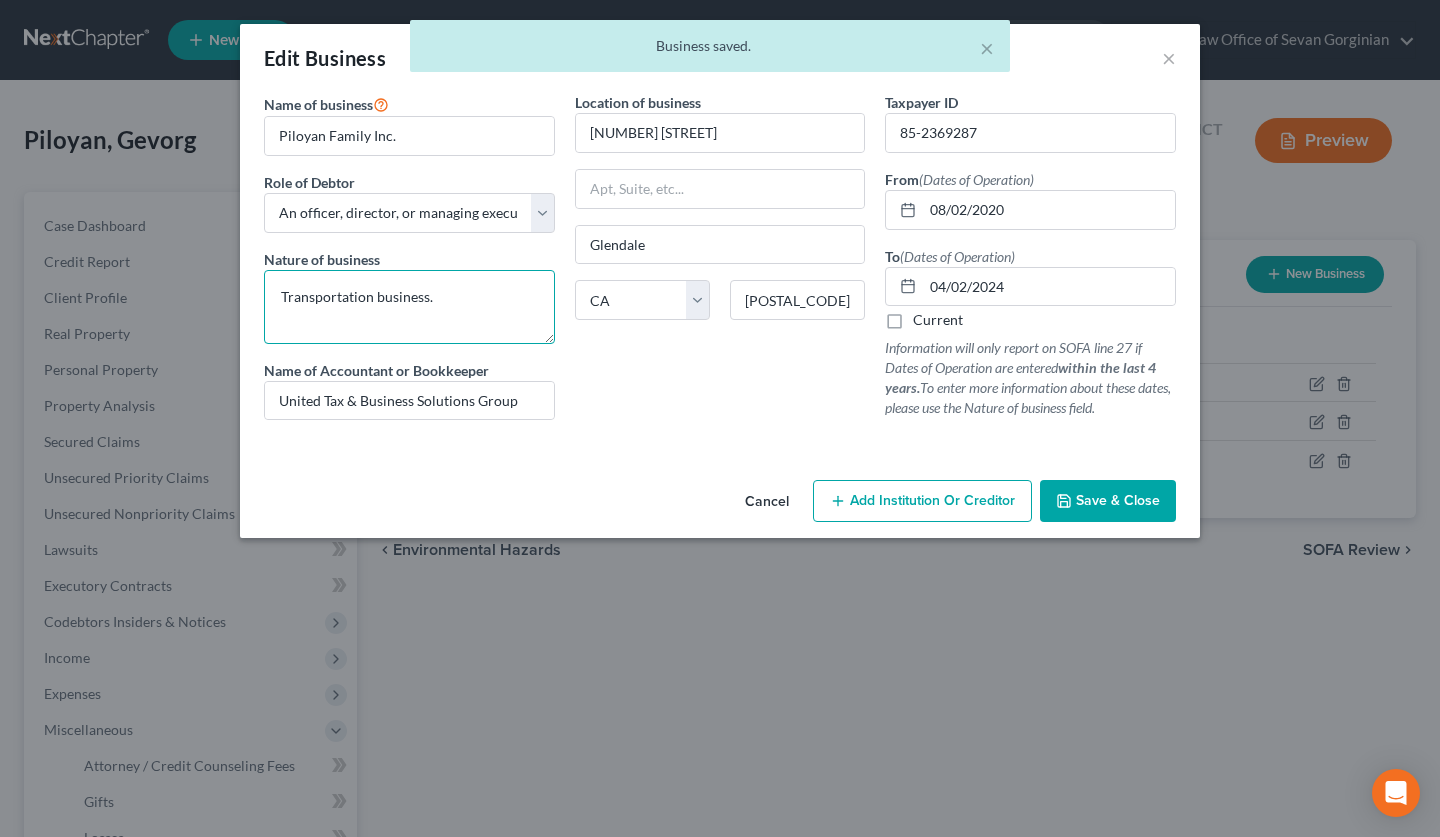 click on "Transportation business." at bounding box center (409, 307) 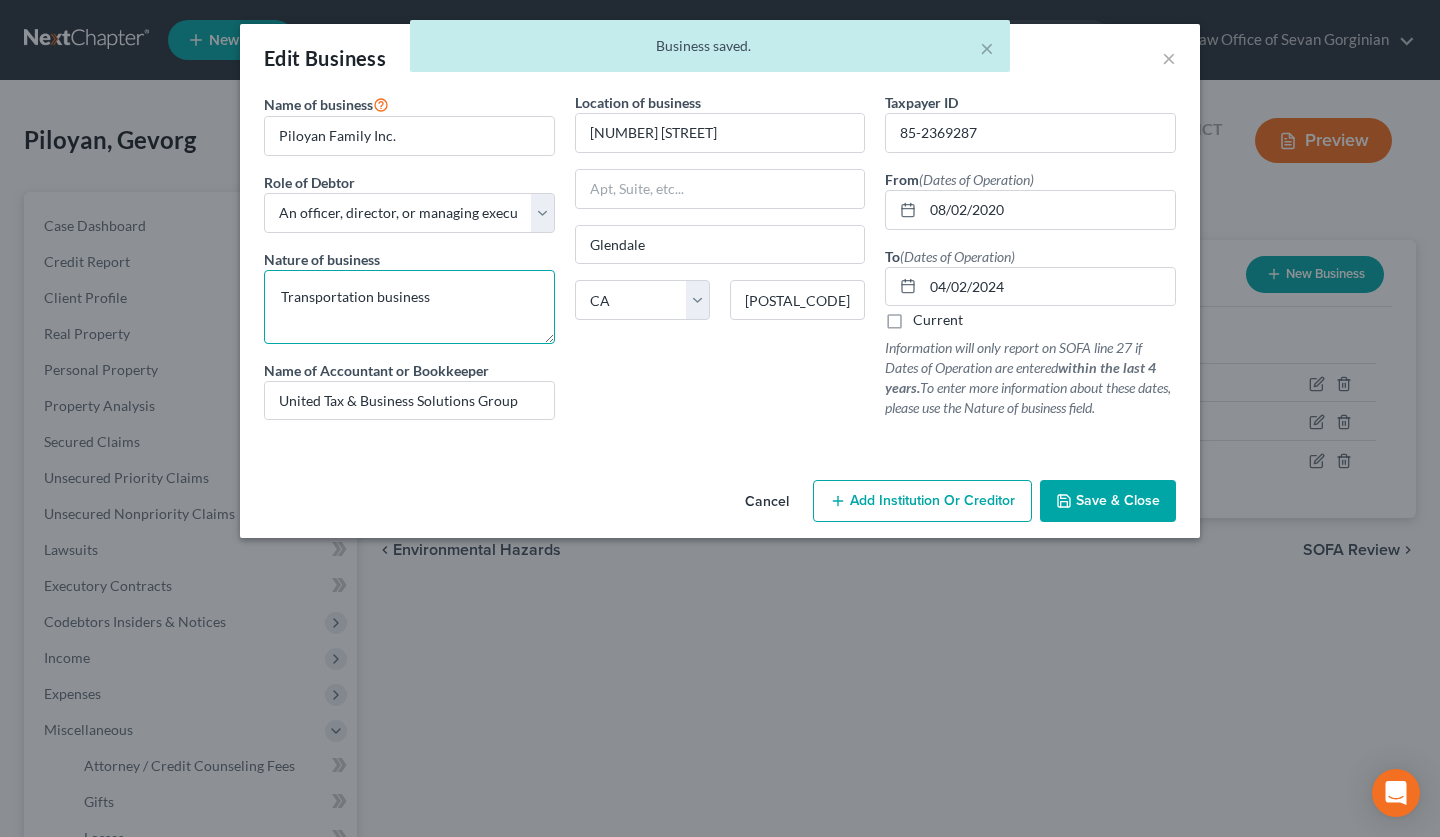 type on "Transportation business" 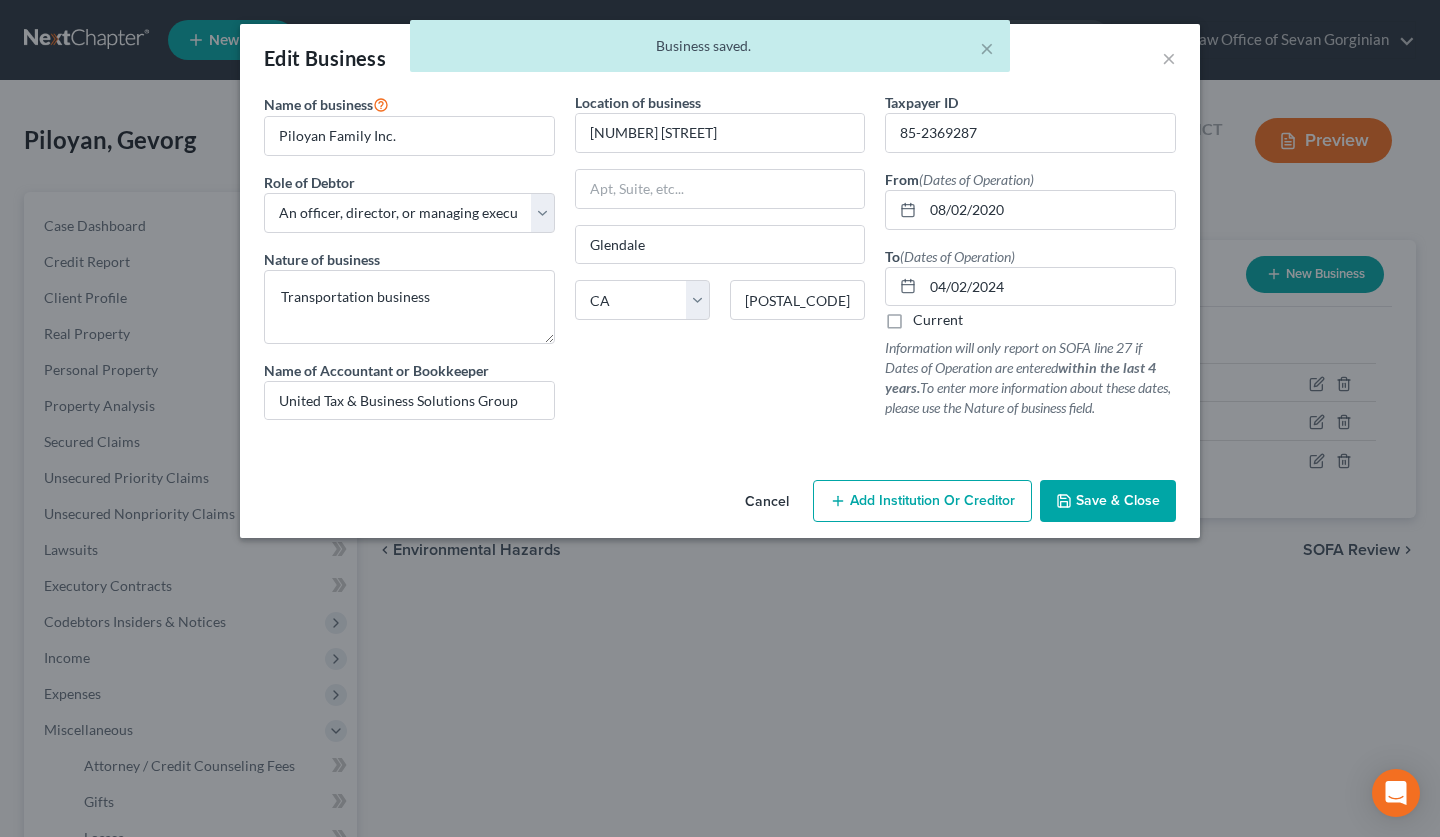 drag, startPoint x: 1173, startPoint y: 503, endPoint x: 1148, endPoint y: 515, distance: 27.730848 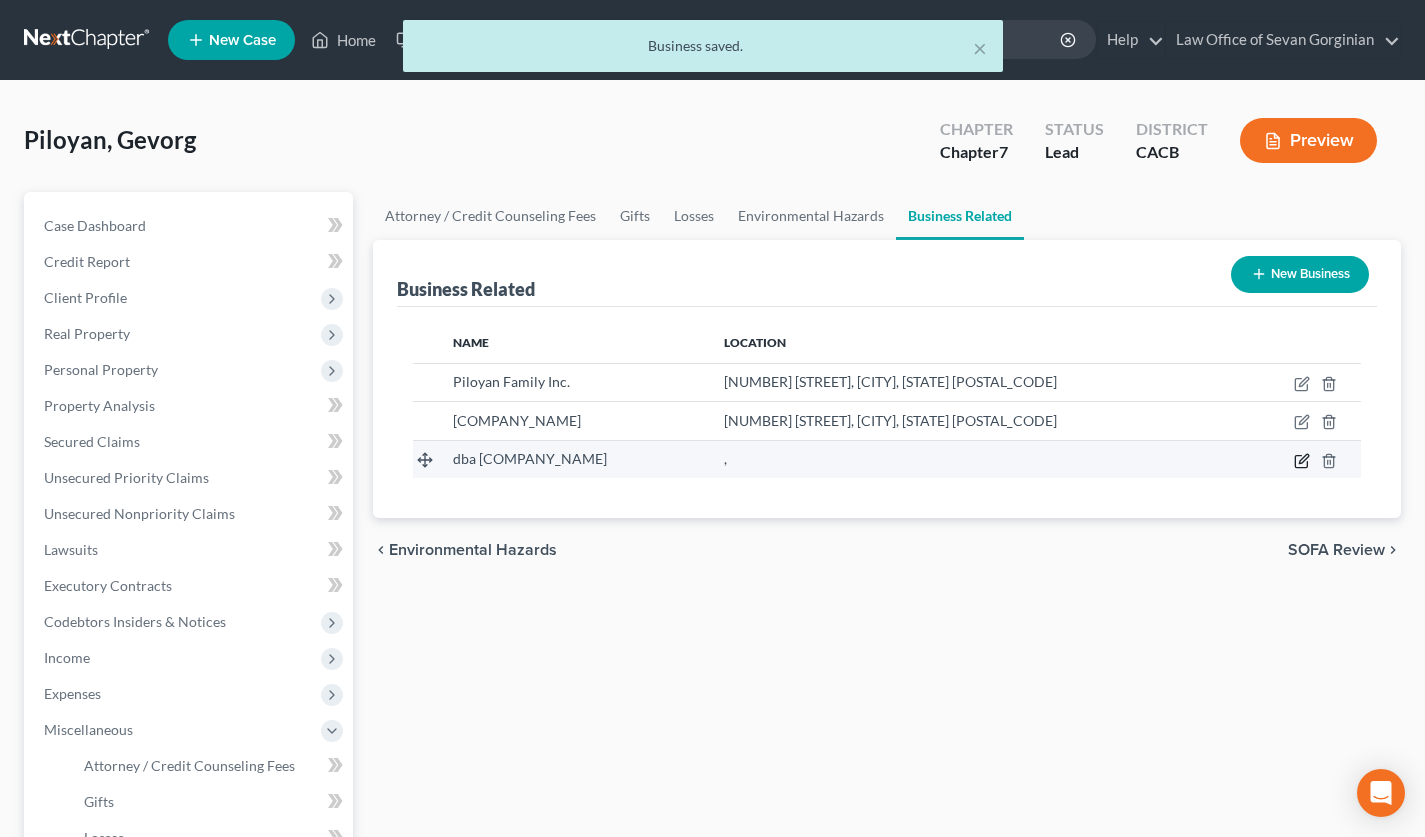 click 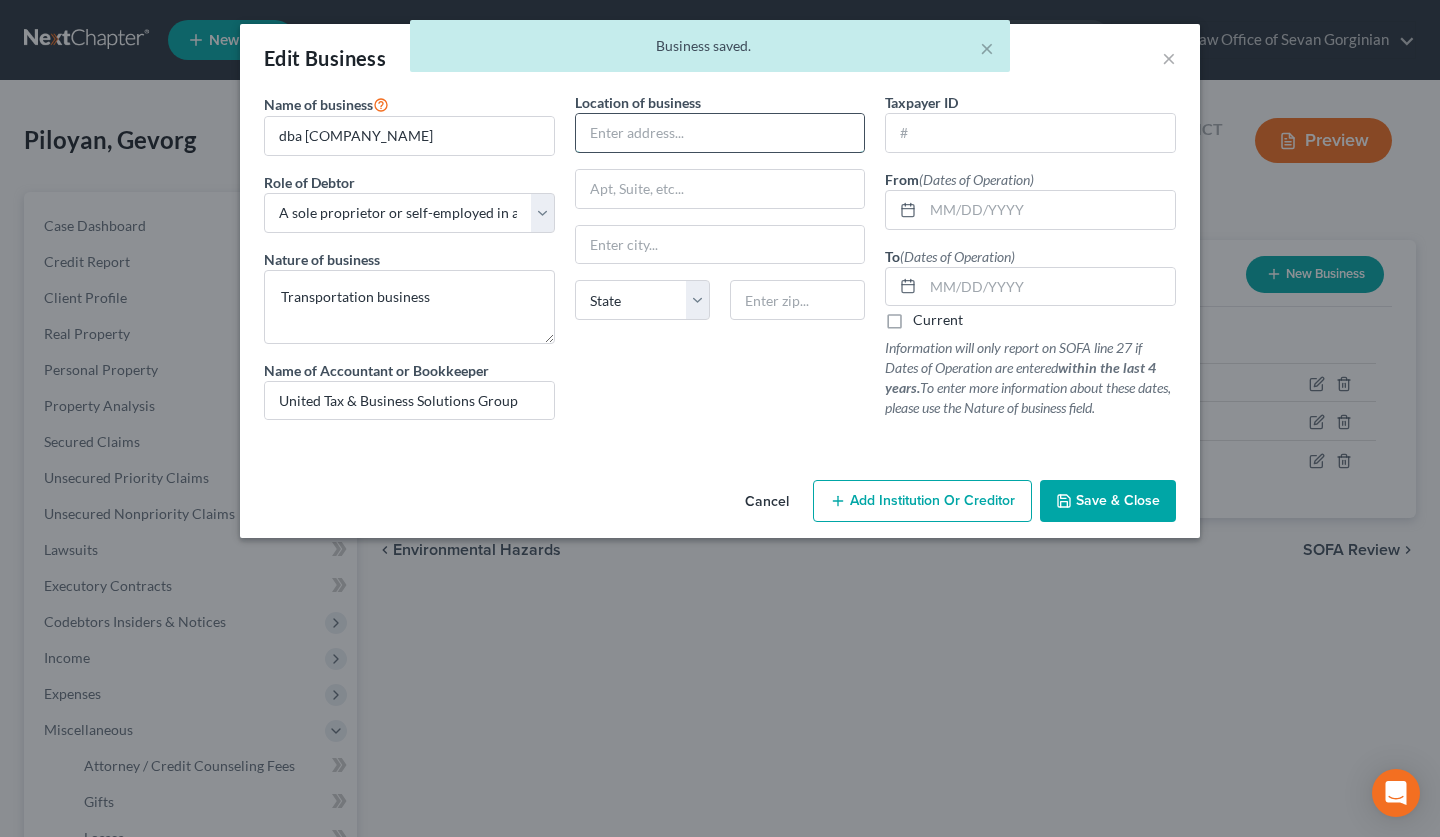 click at bounding box center (720, 133) 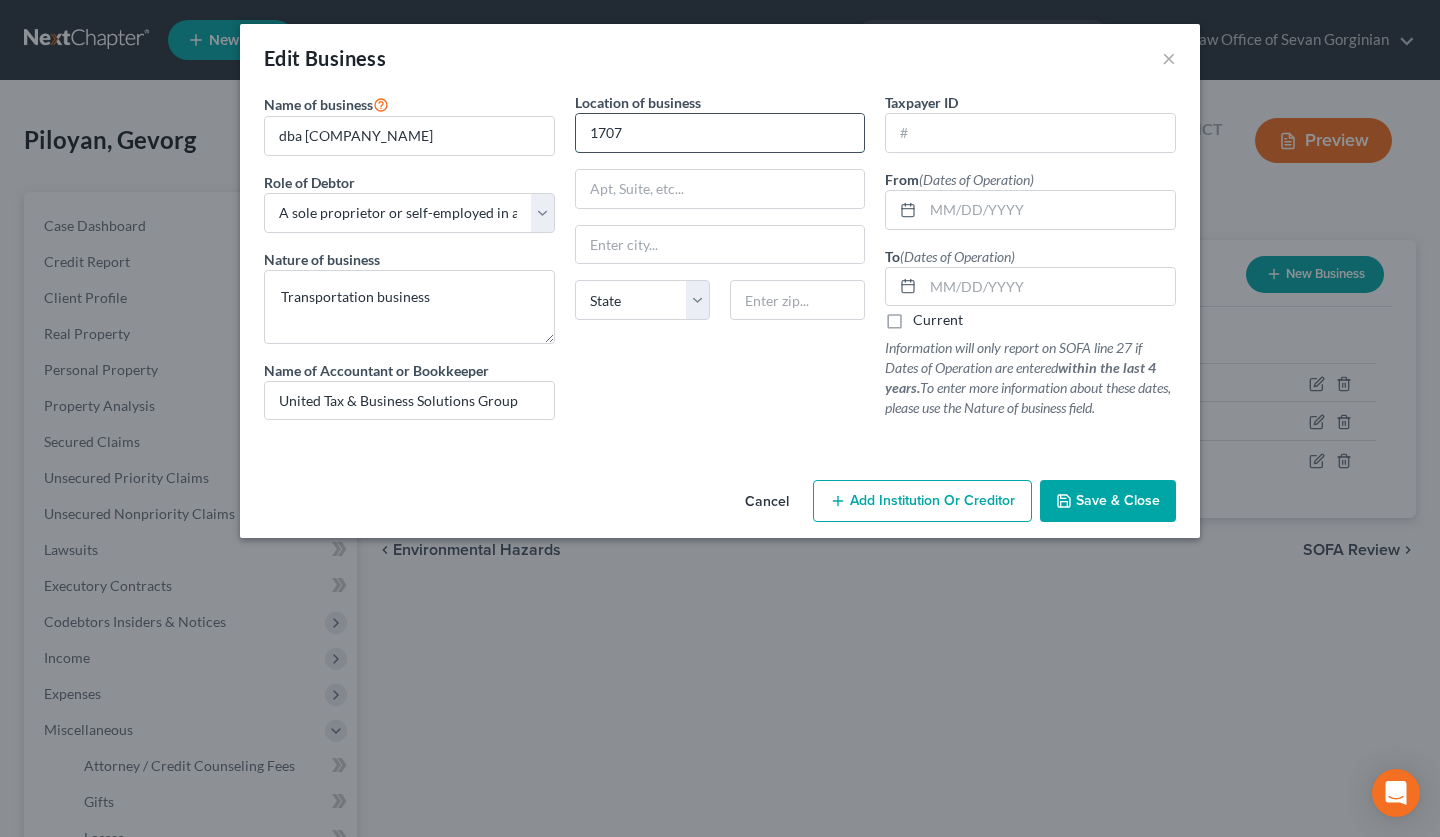 type on "1707 Glenwood Rd." 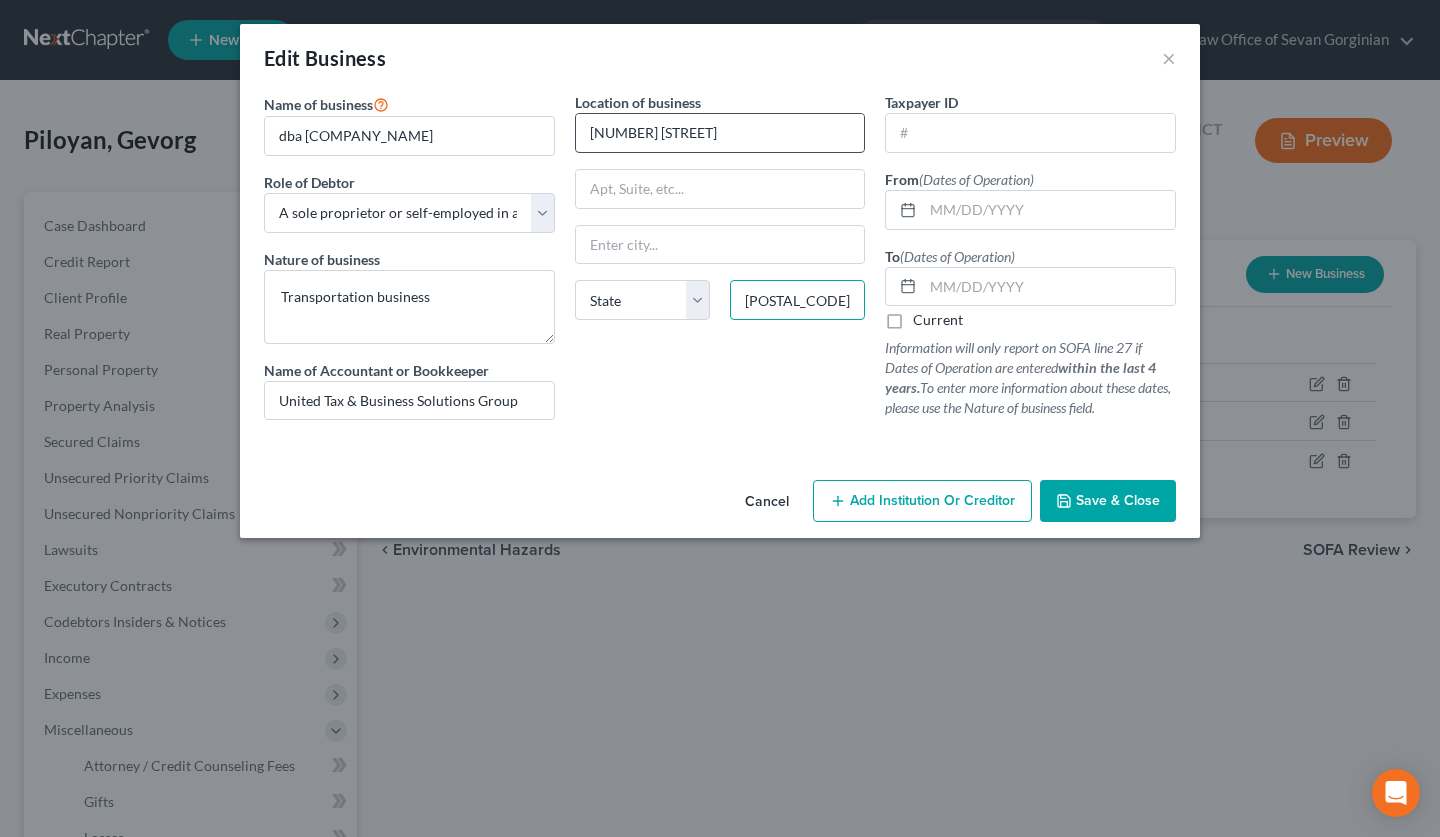 type on "91201" 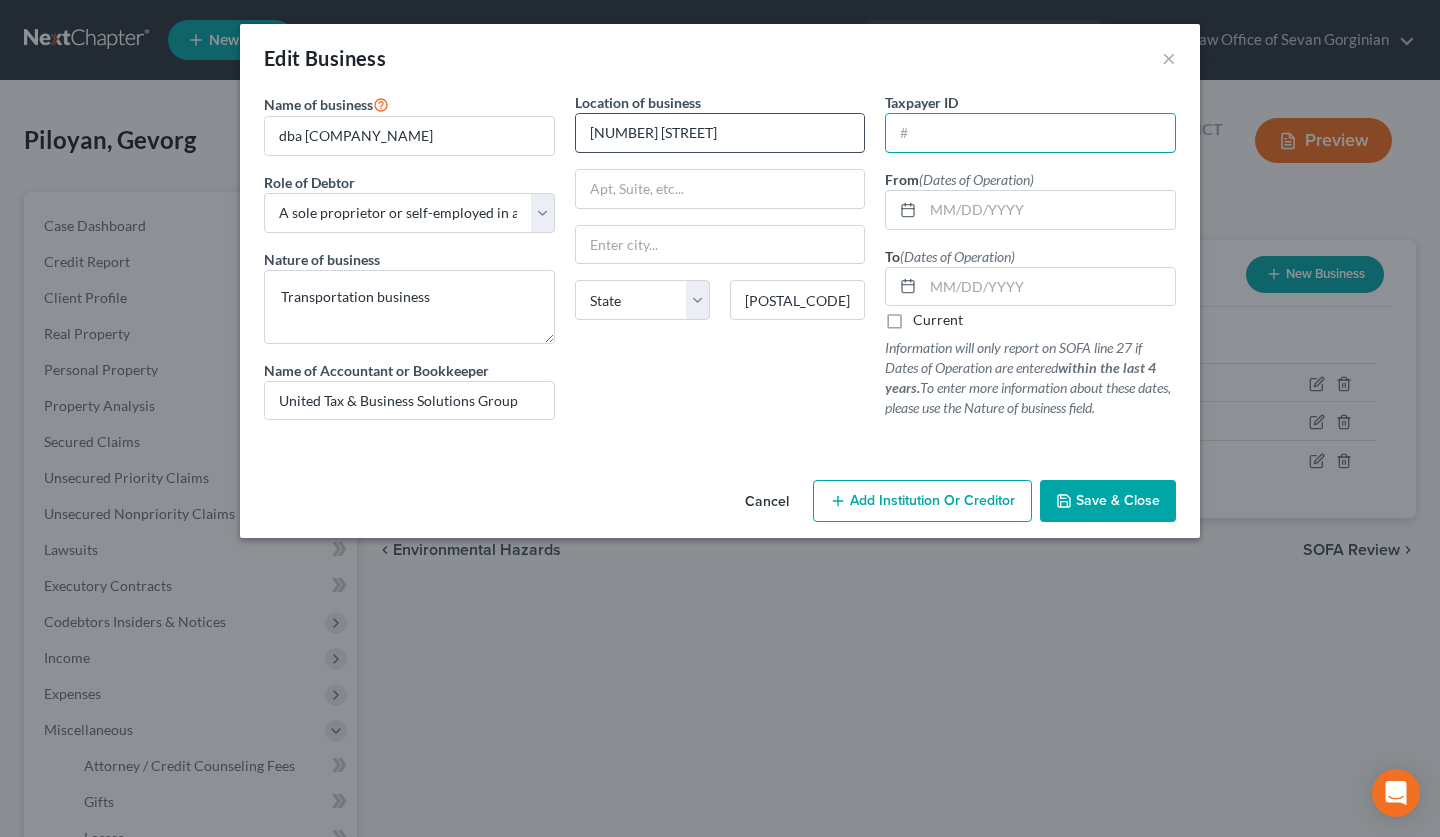 type on "Glendale" 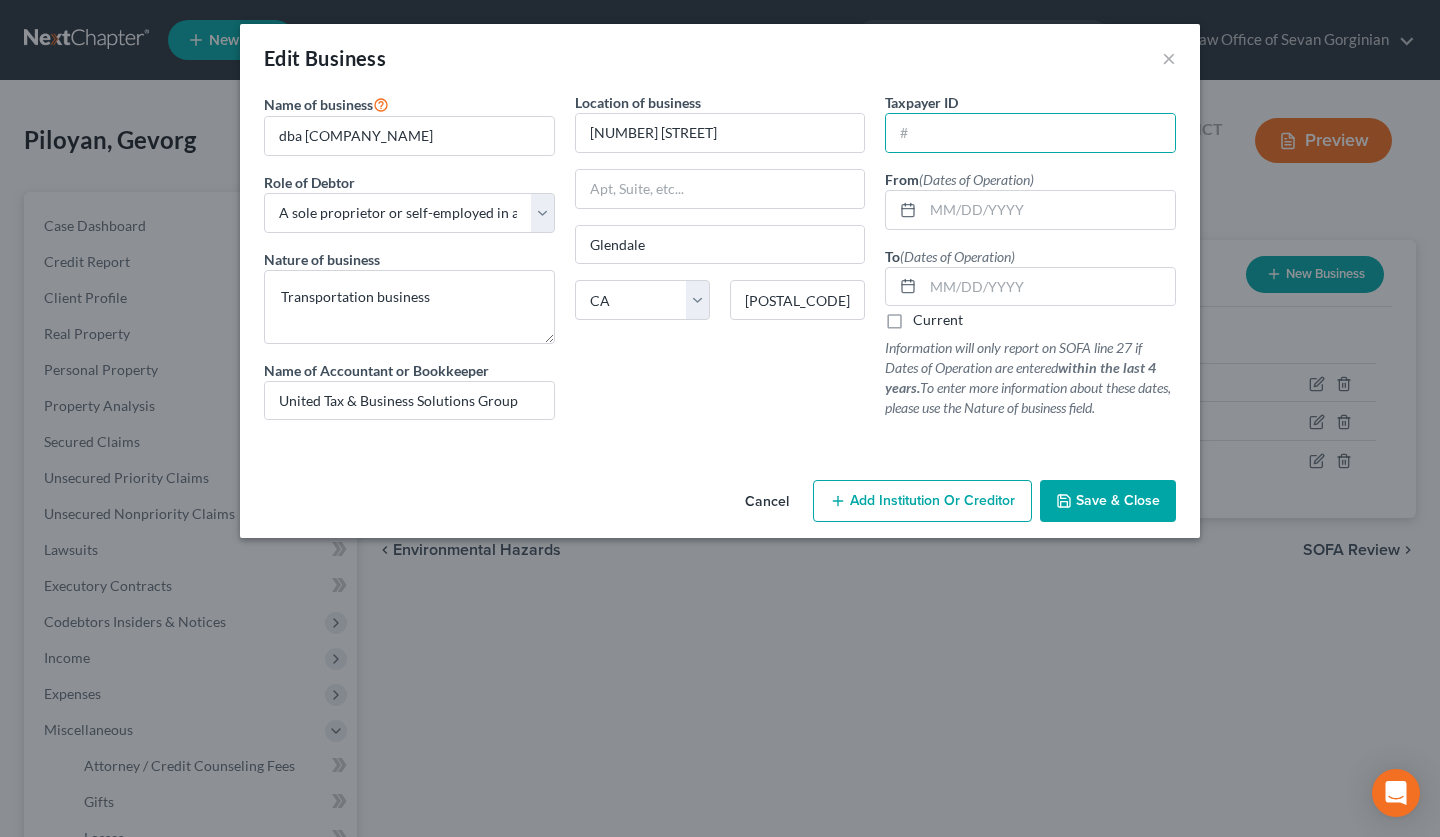 drag, startPoint x: 1102, startPoint y: 507, endPoint x: 1092, endPoint y: 519, distance: 15.6205 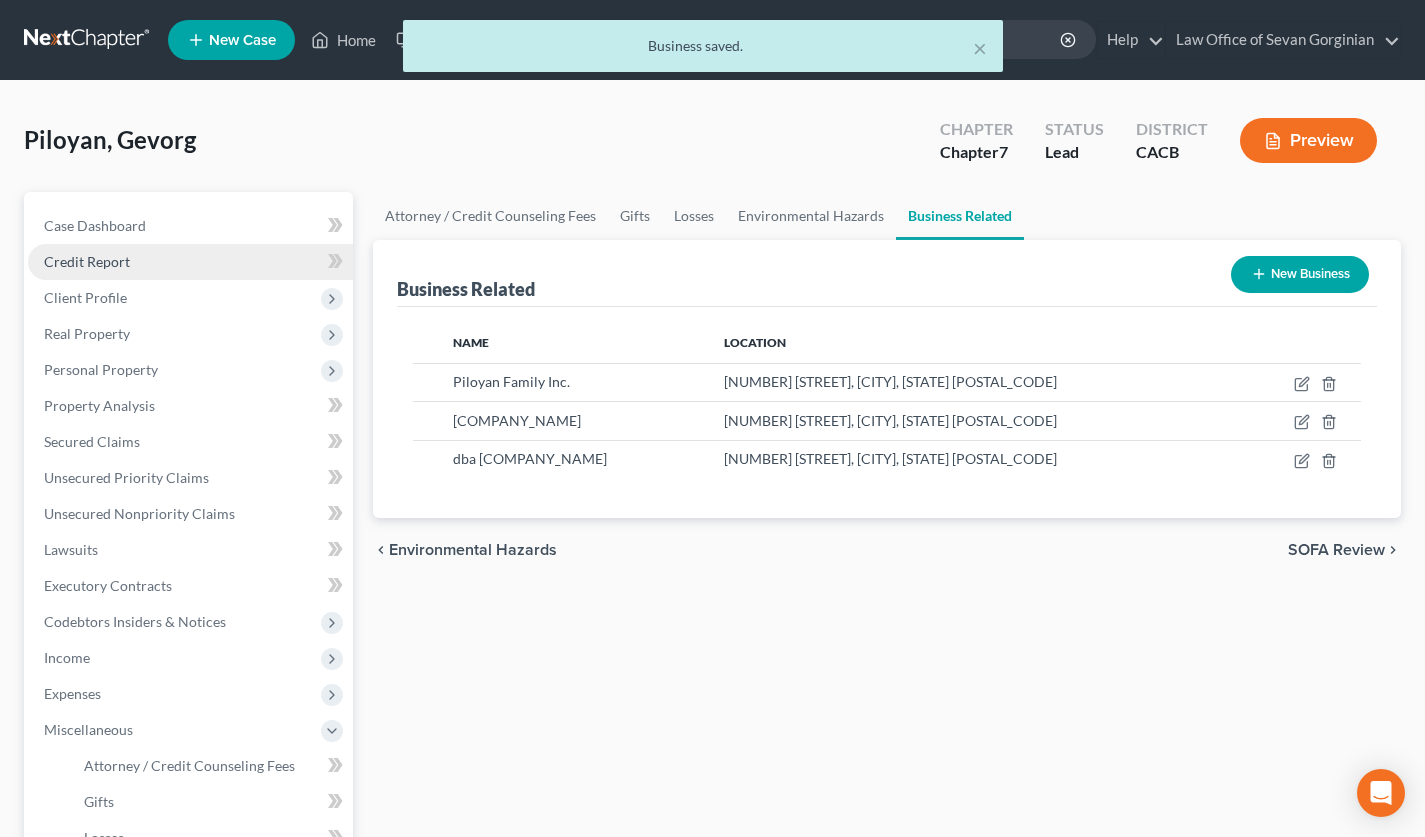 click on "Credit Report" at bounding box center (190, 262) 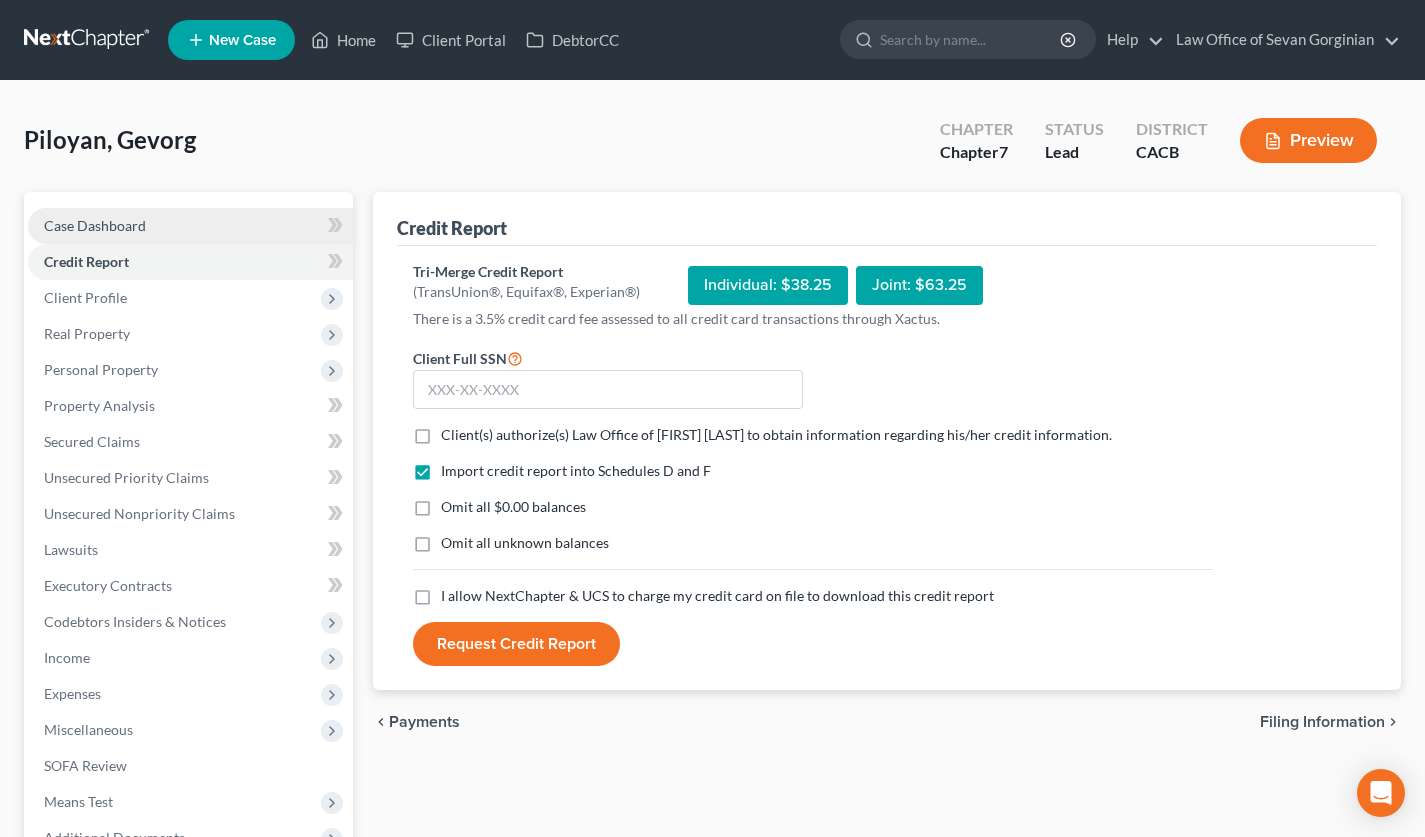 click on "Case Dashboard" at bounding box center (190, 226) 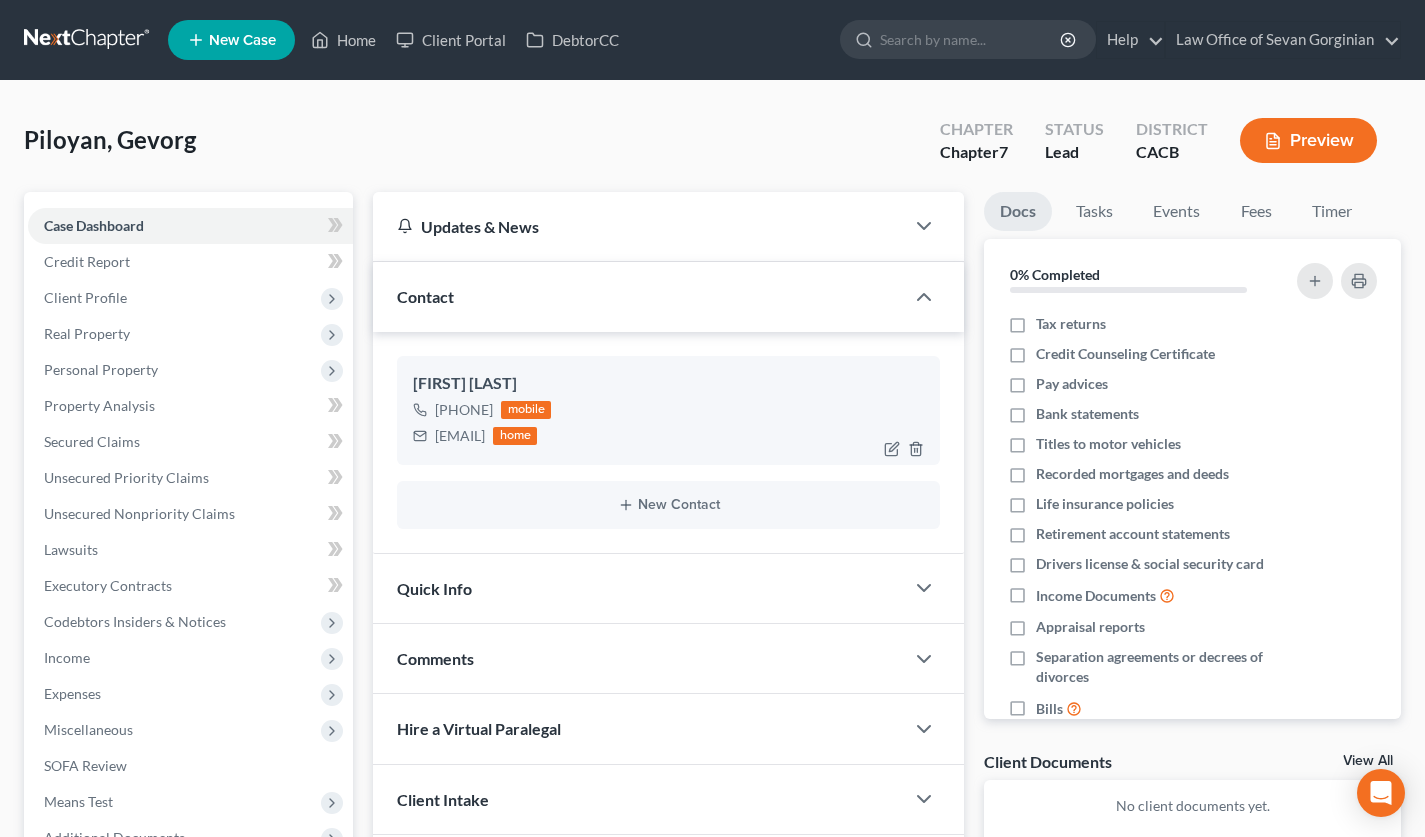click on "lanatrans1@yahoo.com" at bounding box center (460, 436) 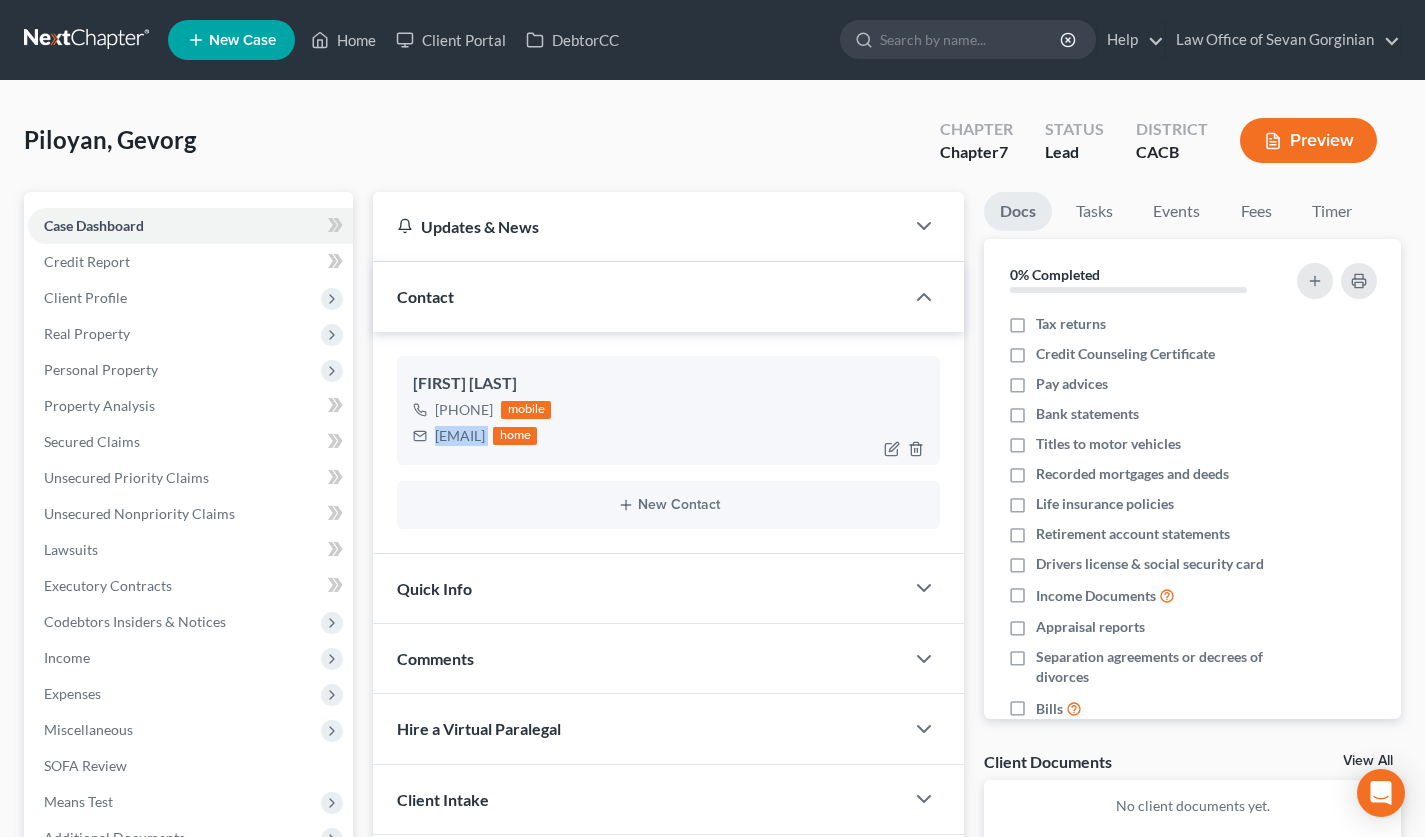 copy on "lanatrans1@yahoo.com" 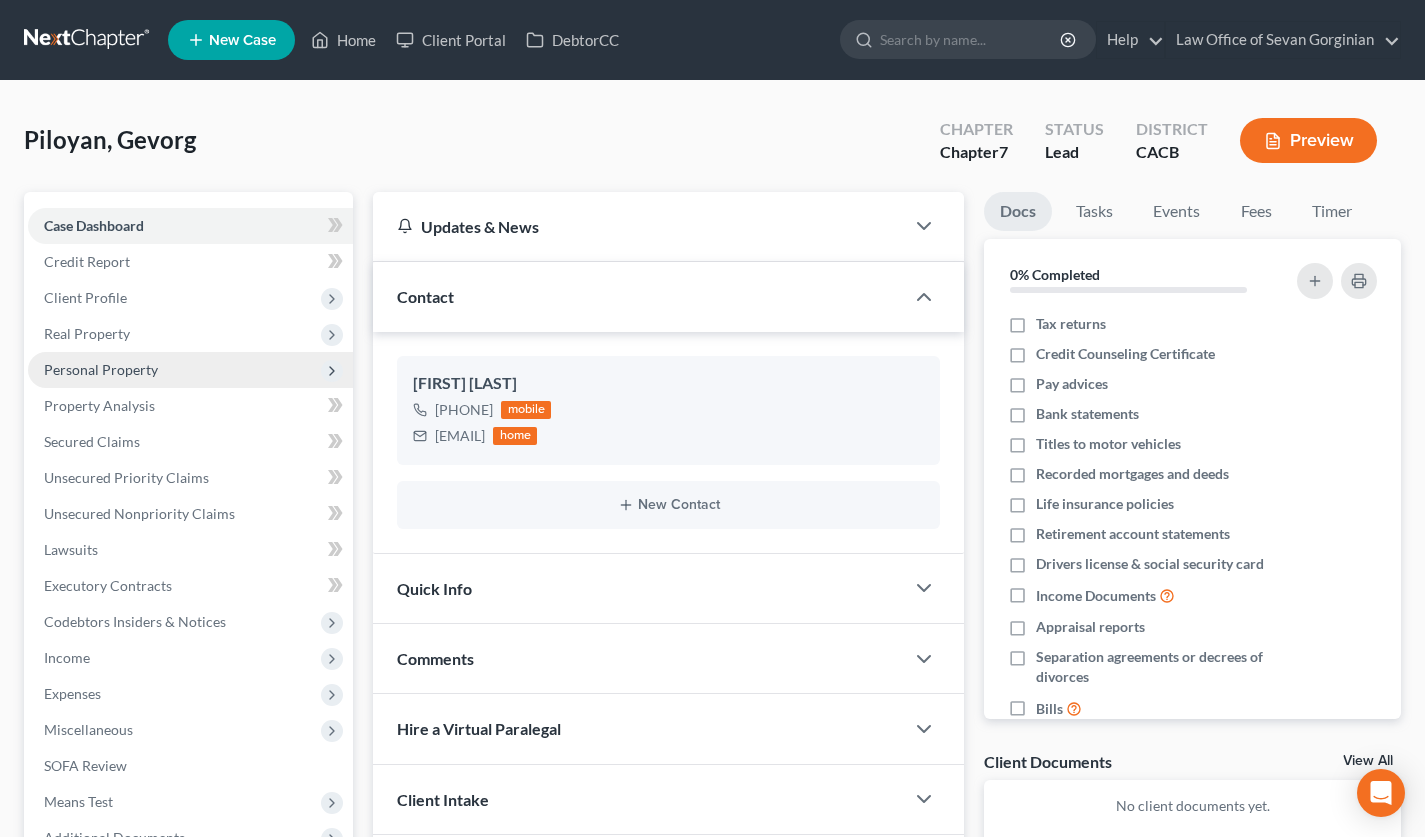 click on "Personal Property" at bounding box center (101, 369) 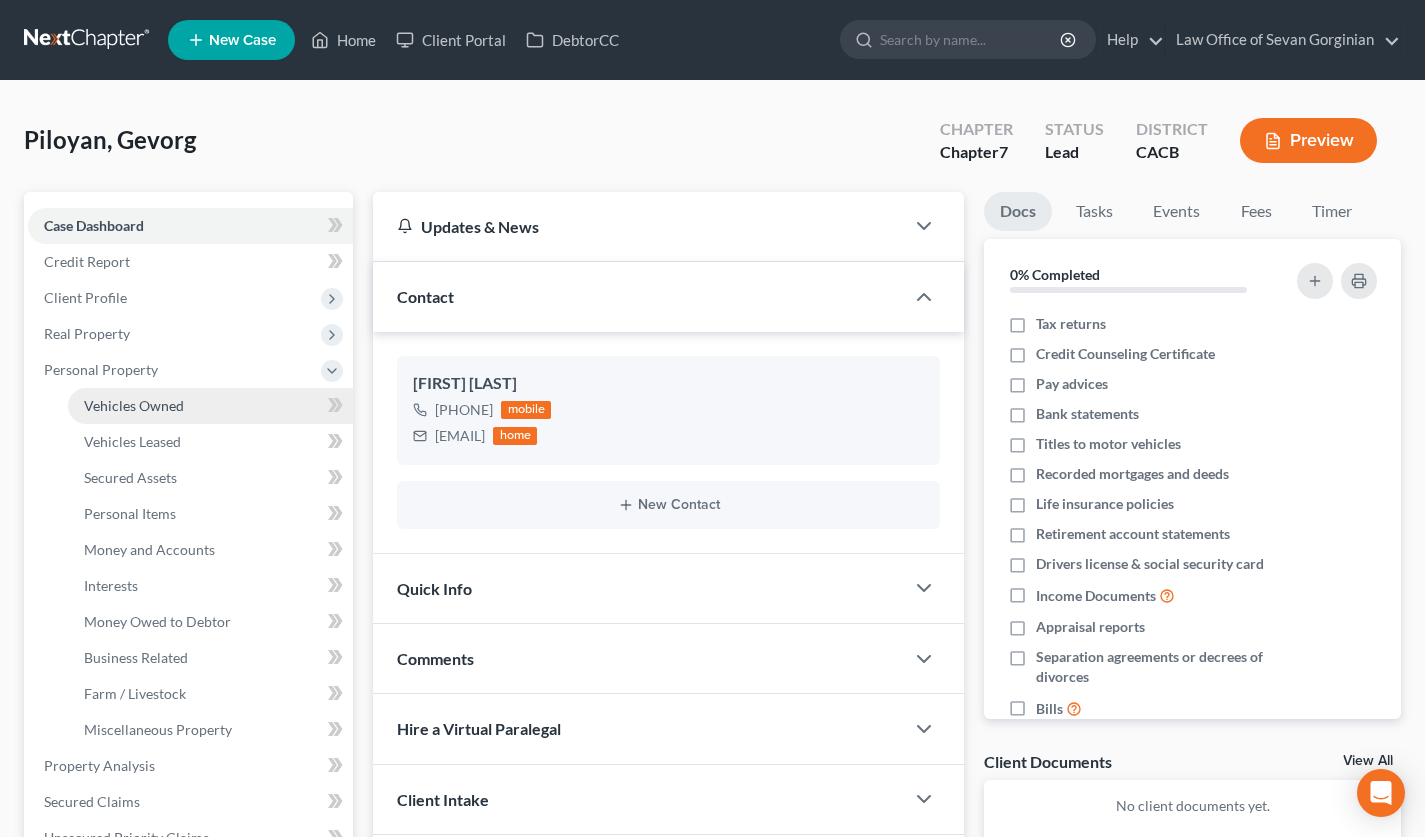 click on "Vehicles Owned" at bounding box center [134, 405] 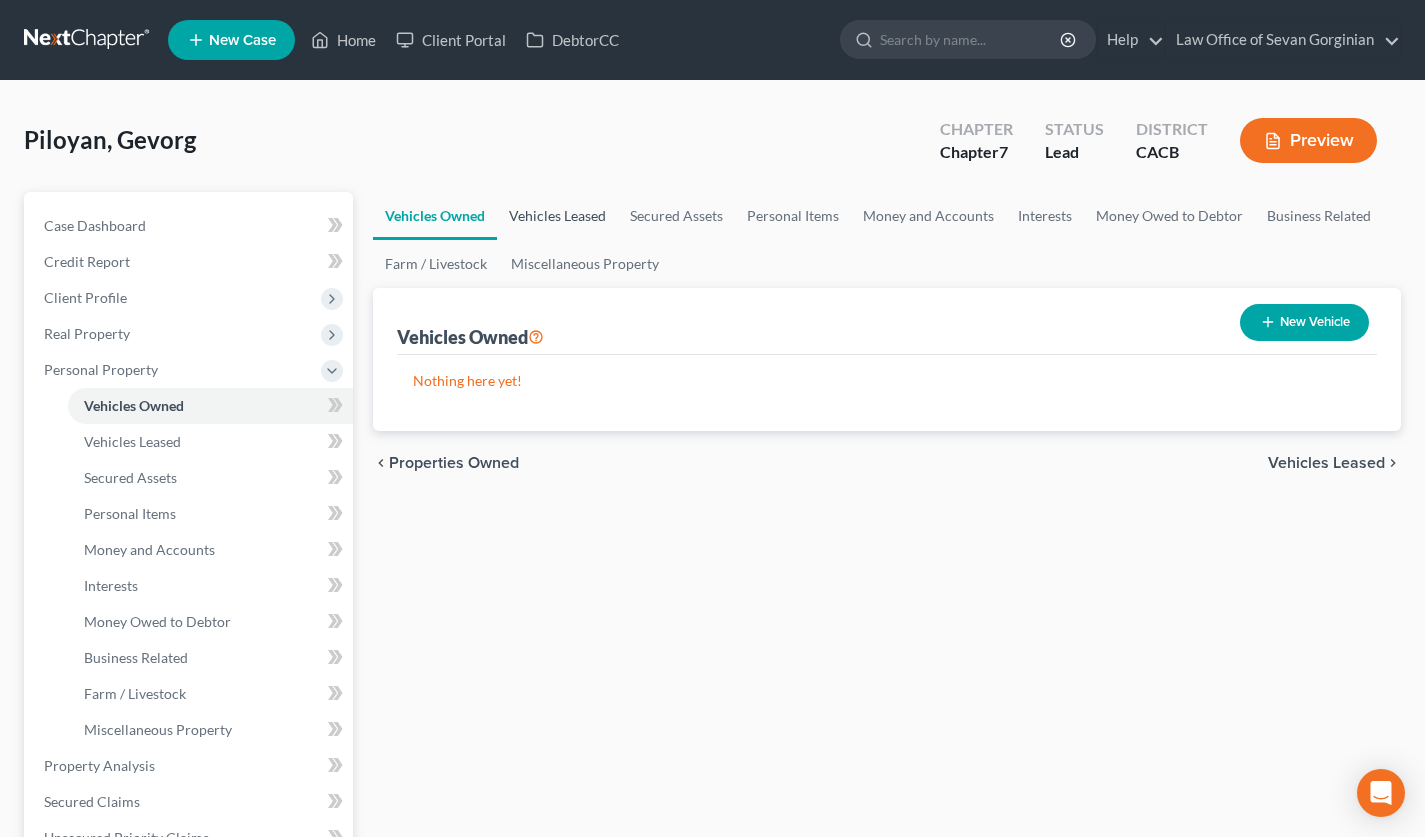 click on "Vehicles Leased" at bounding box center (557, 216) 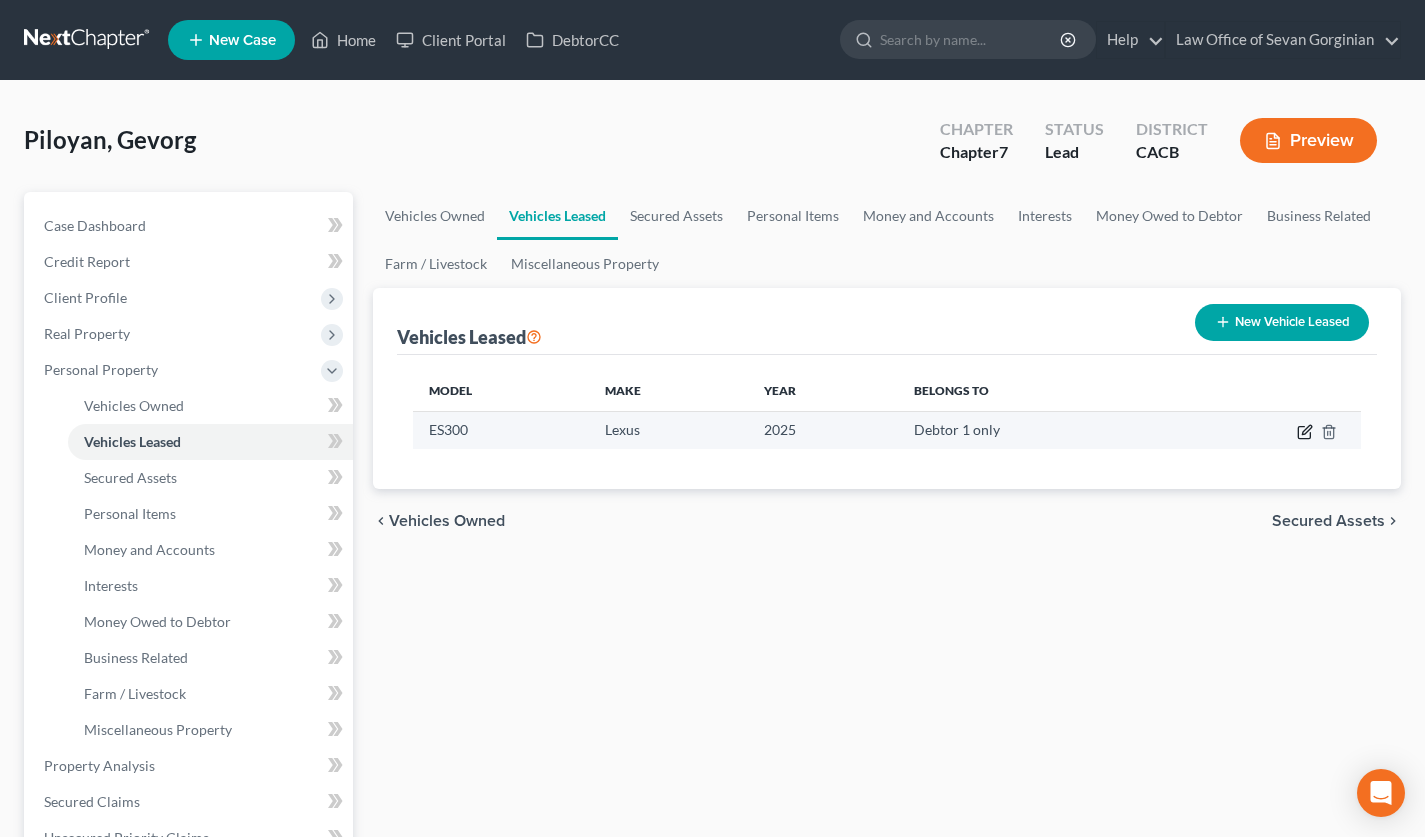 click 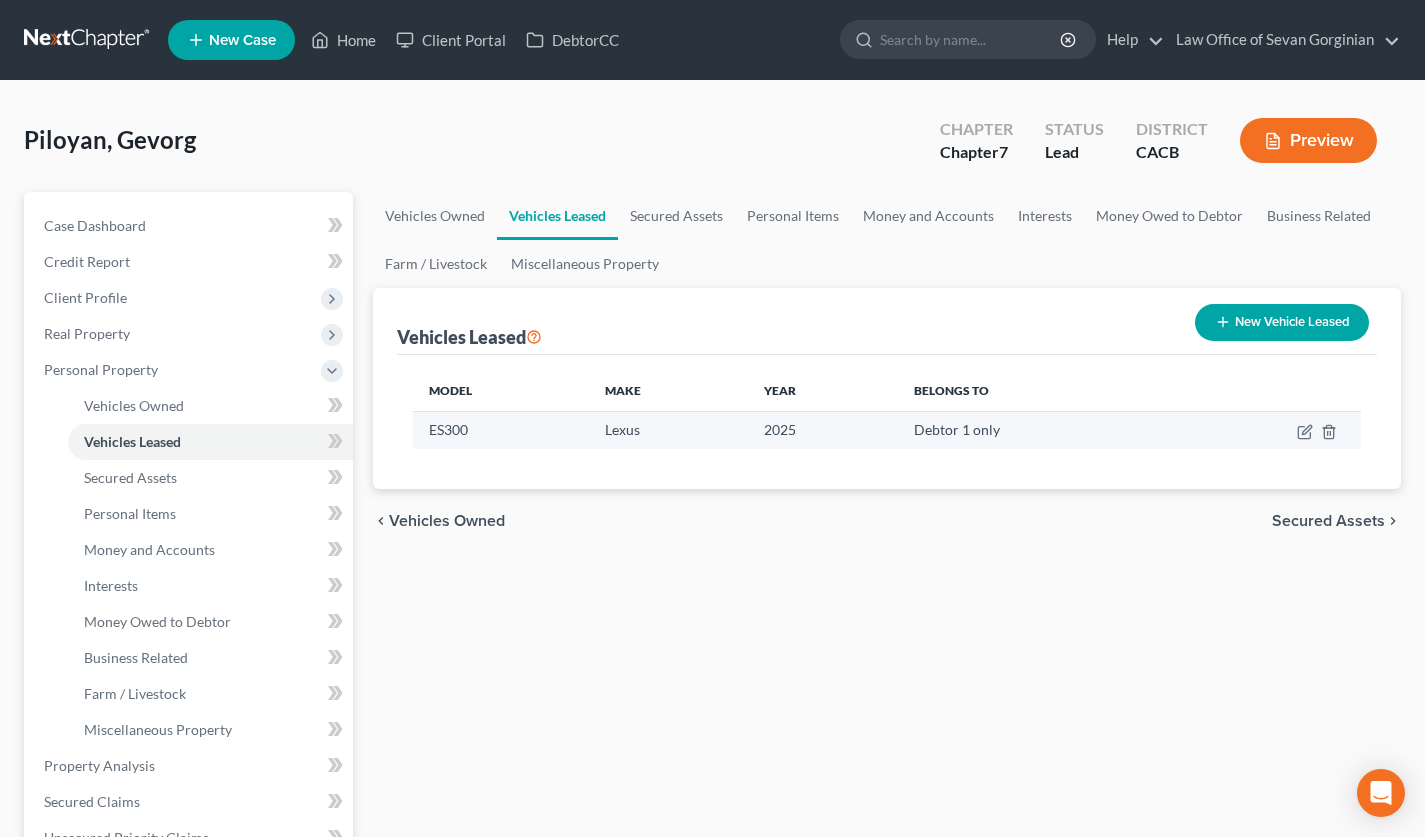 select on "0" 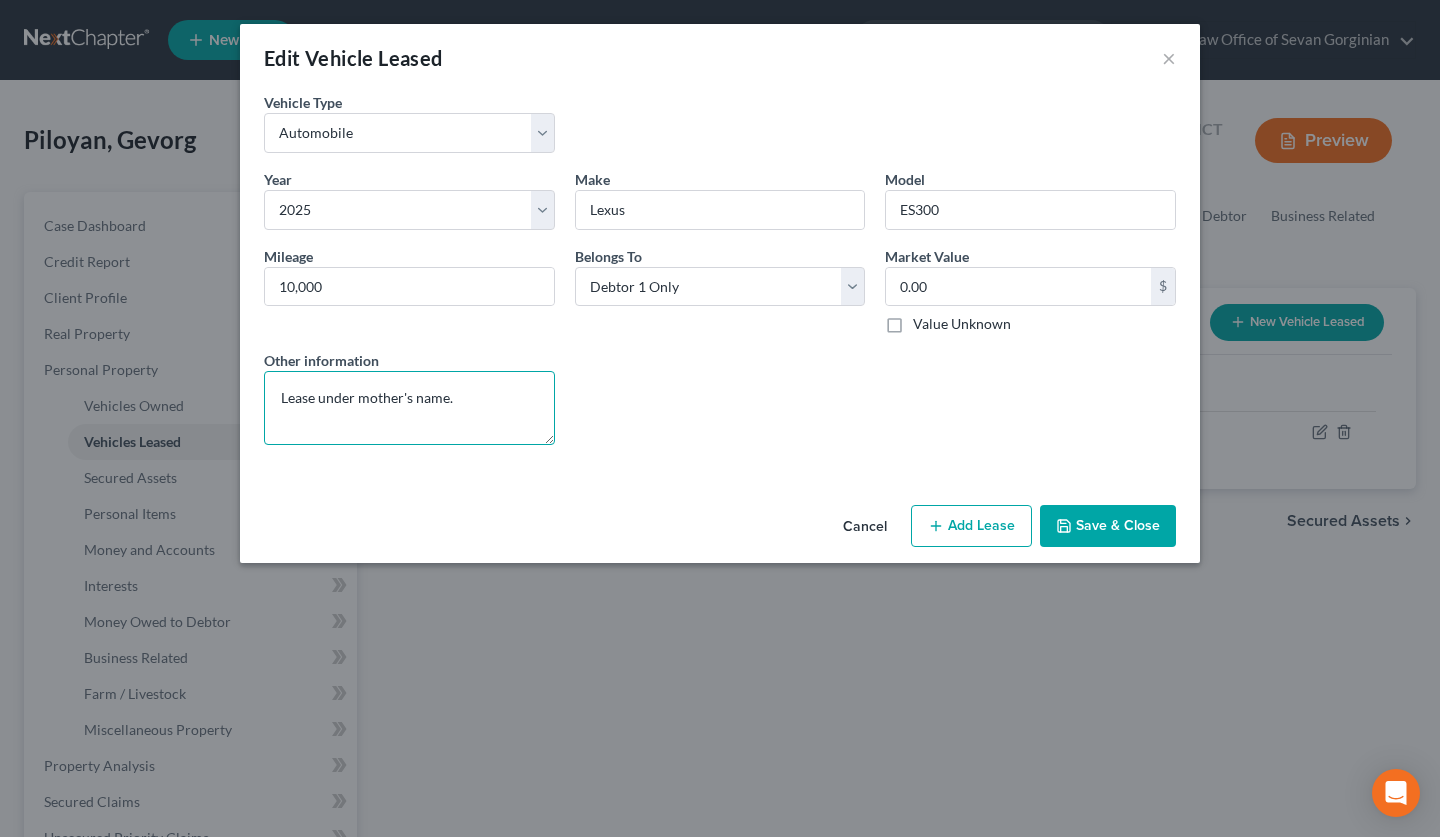 click on "Lease under mother's name." at bounding box center (409, 408) 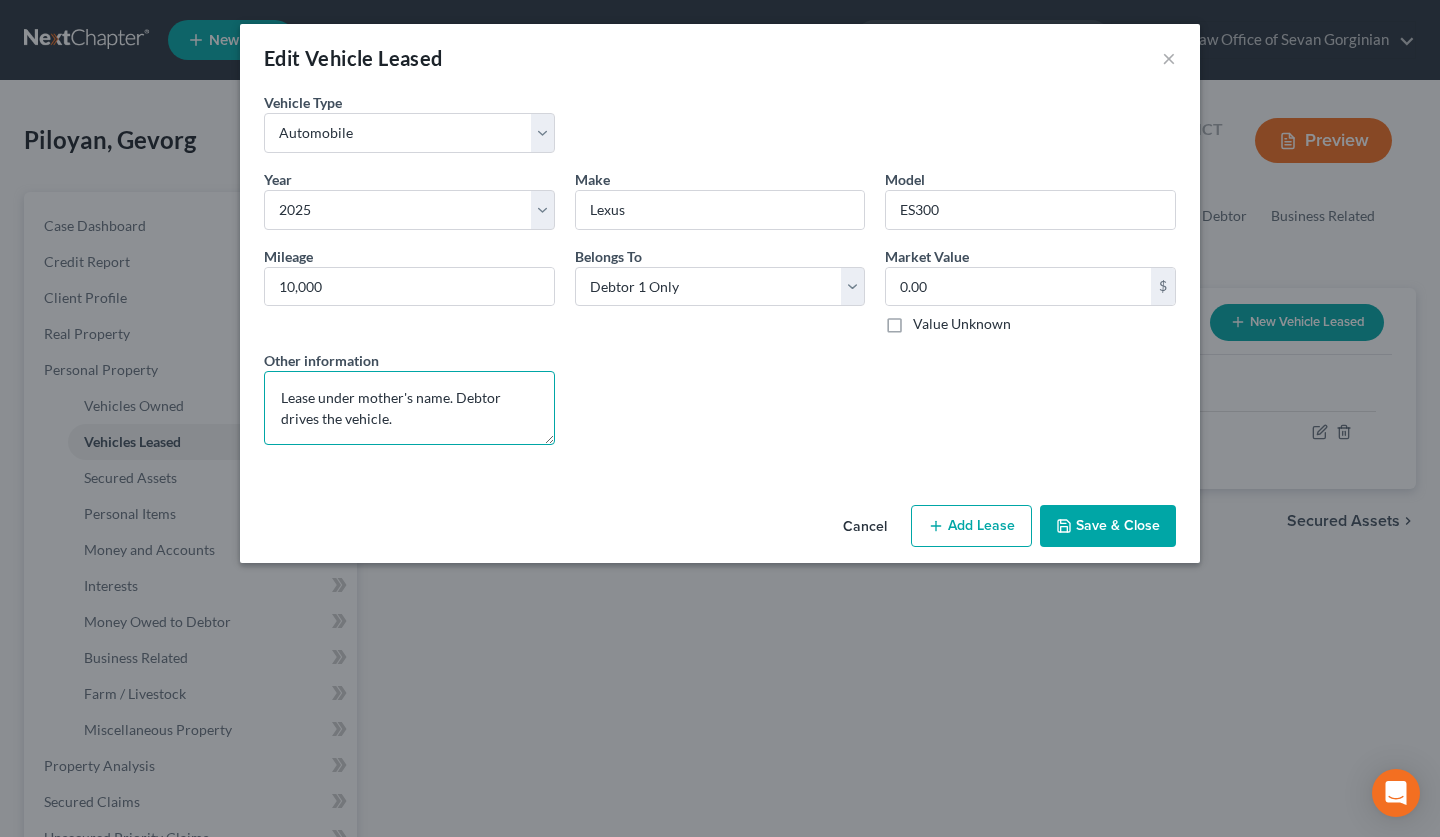 type on "Lease under mother's name. Debtor drives the vehicle." 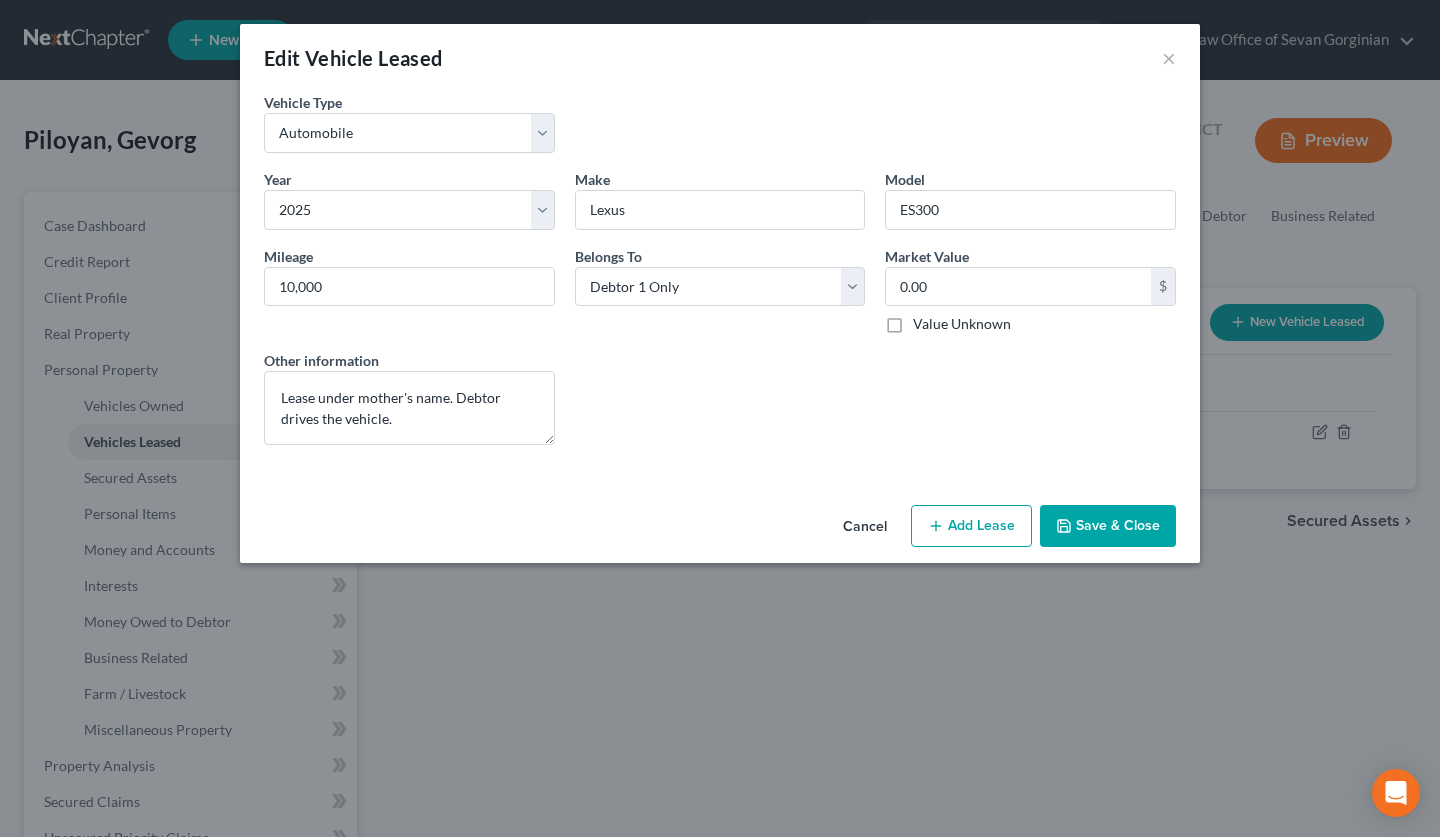 click on "Save & Close" at bounding box center [1108, 526] 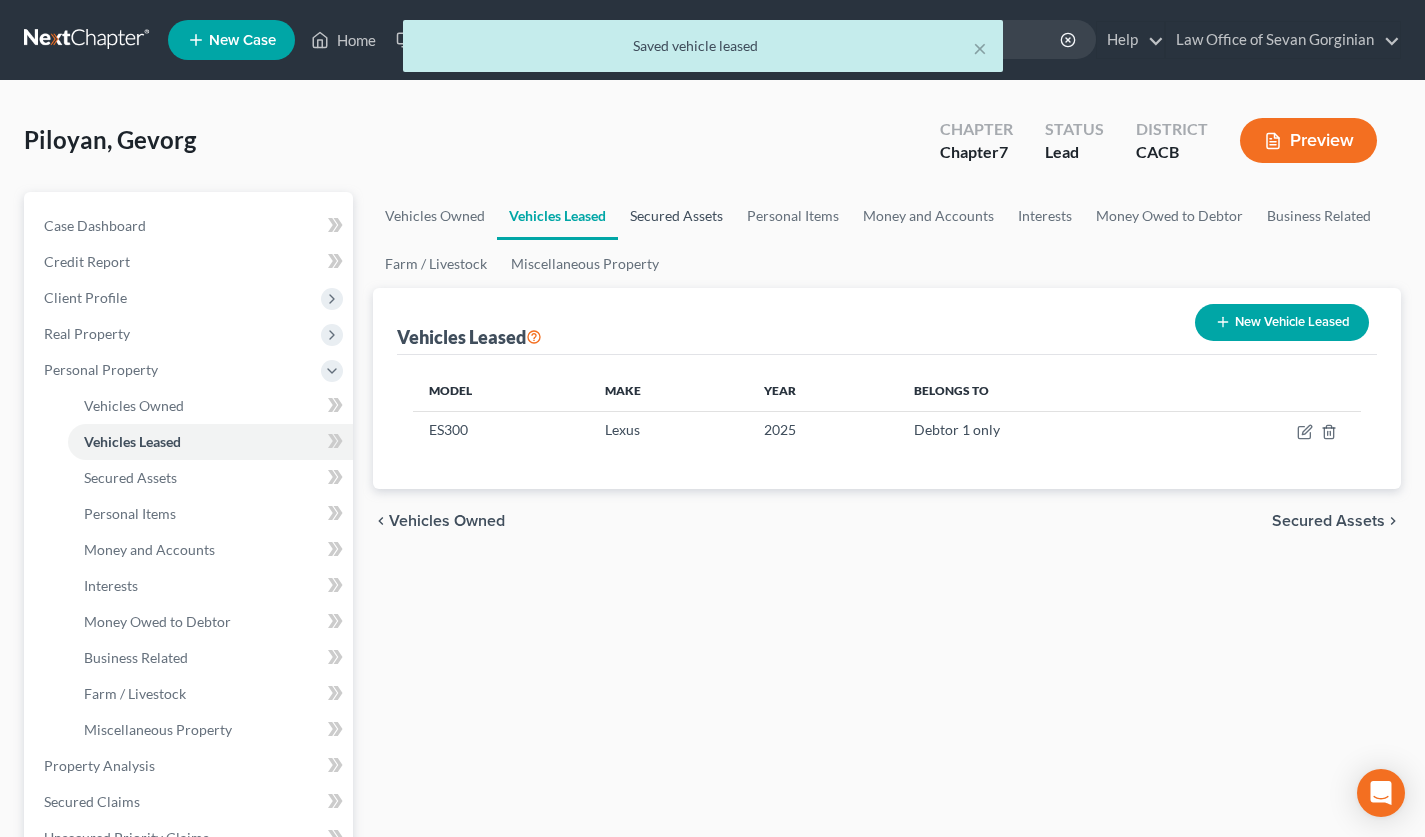 click on "Secured Assets" at bounding box center [676, 216] 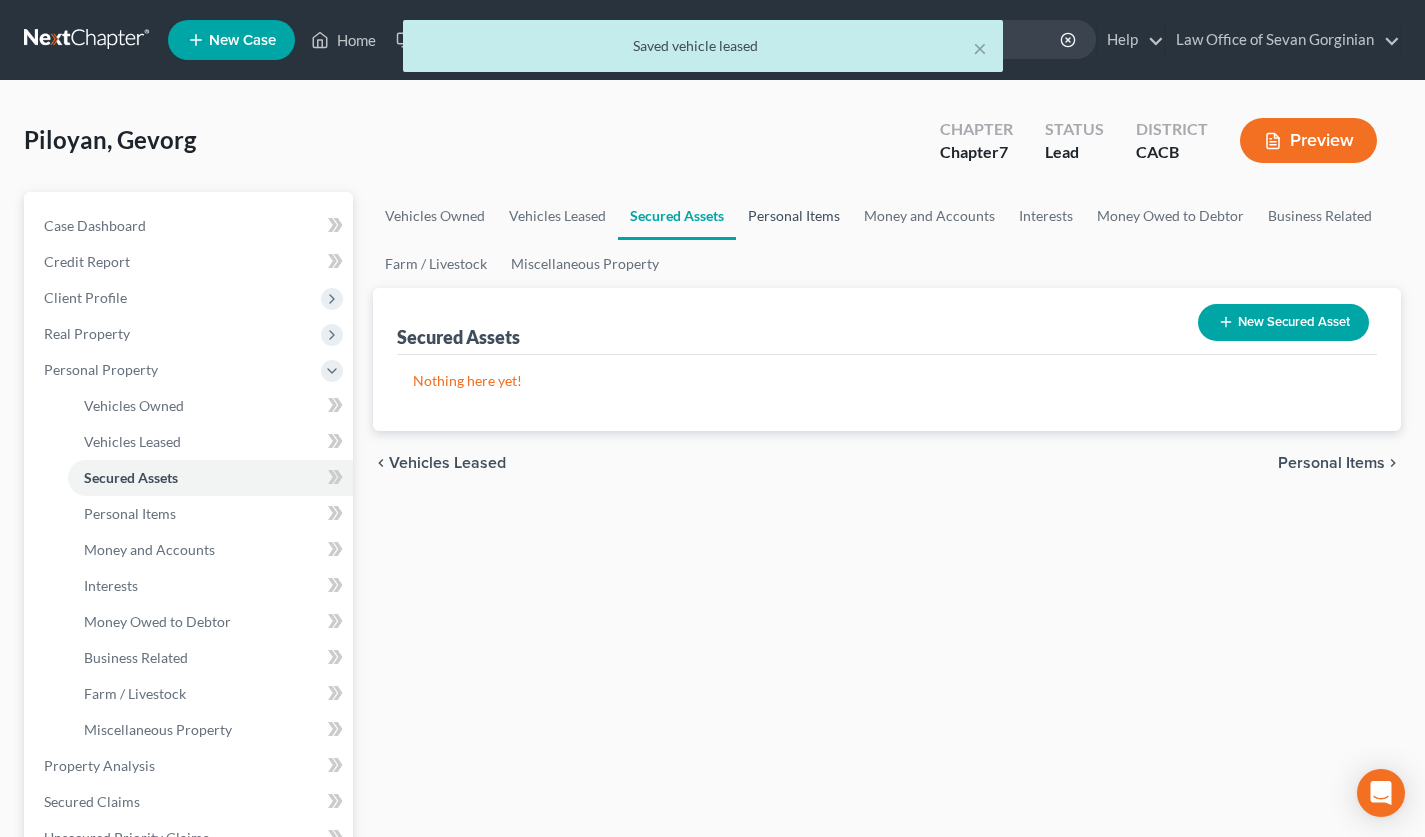 click on "Personal Items" at bounding box center (794, 216) 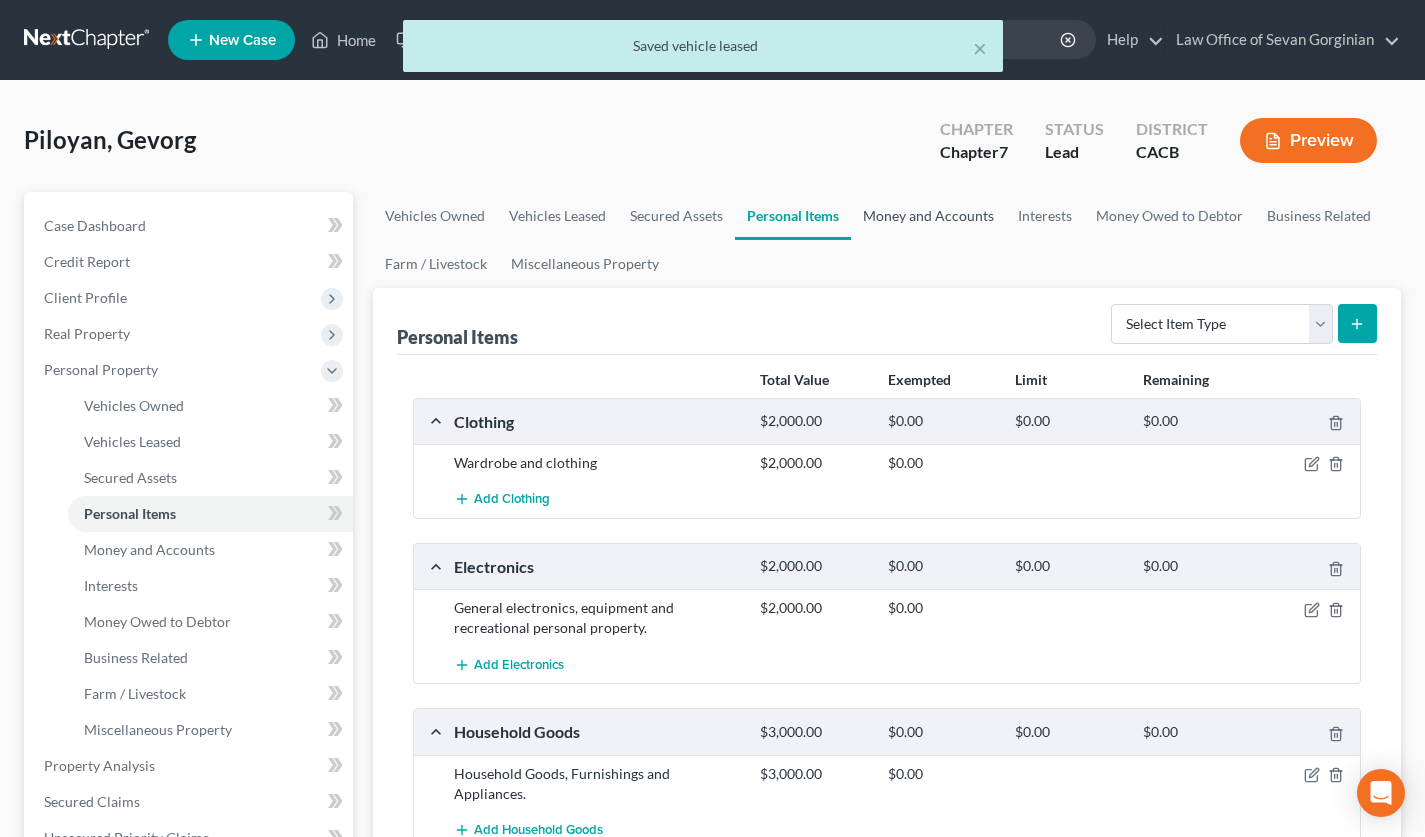 click on "Money and Accounts" at bounding box center (928, 216) 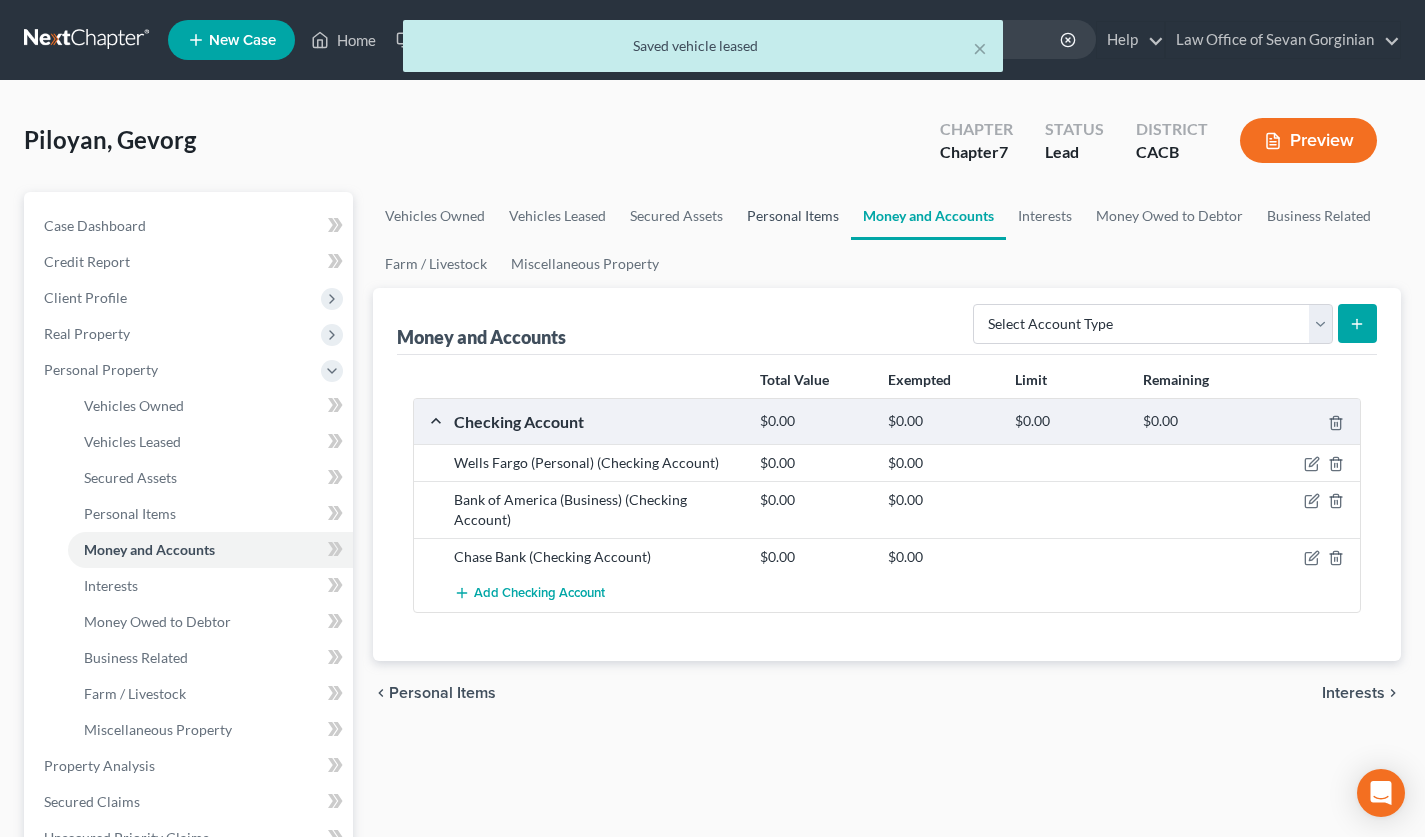 click on "Personal Items" at bounding box center [793, 216] 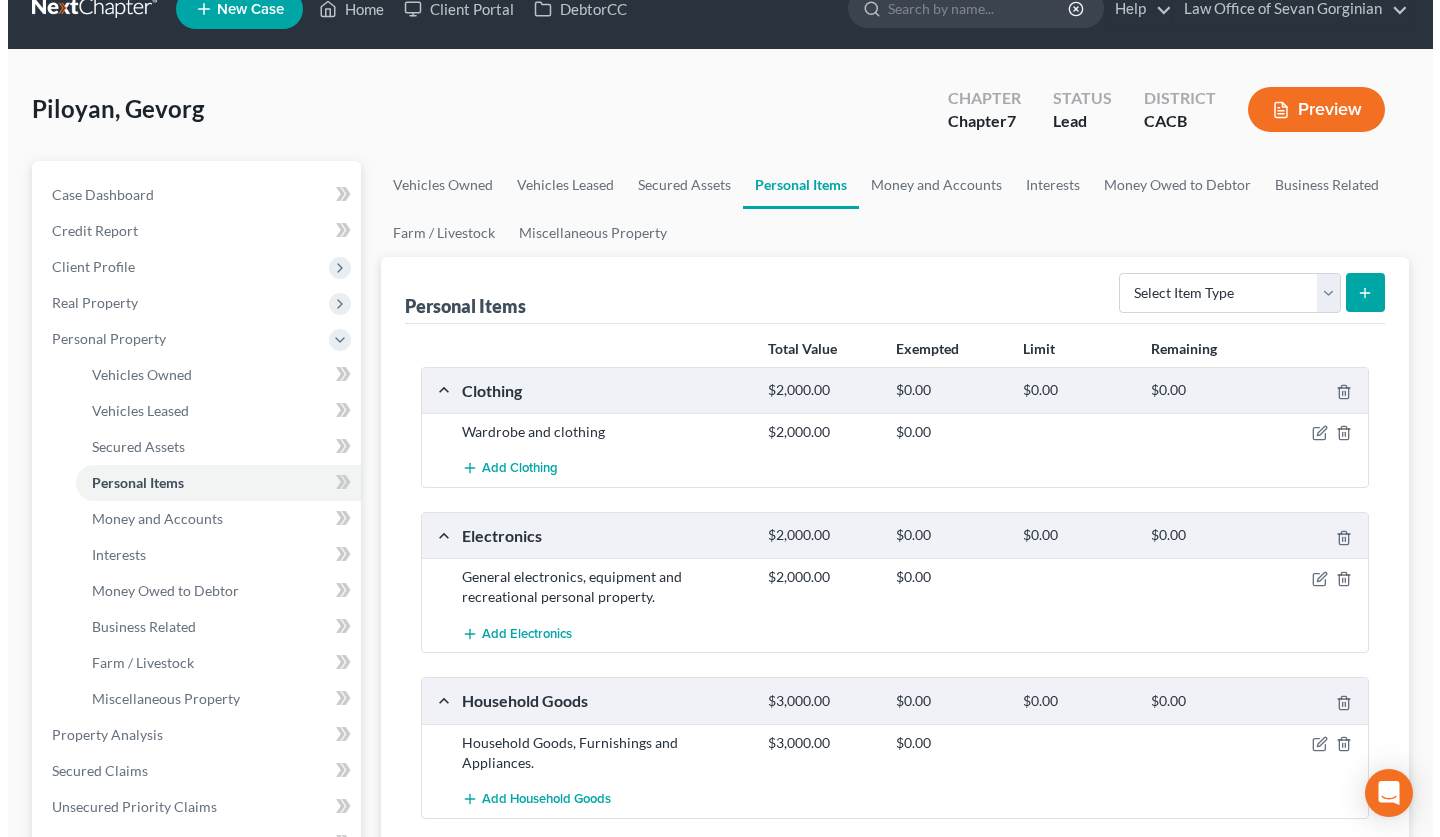 scroll, scrollTop: 47, scrollLeft: 0, axis: vertical 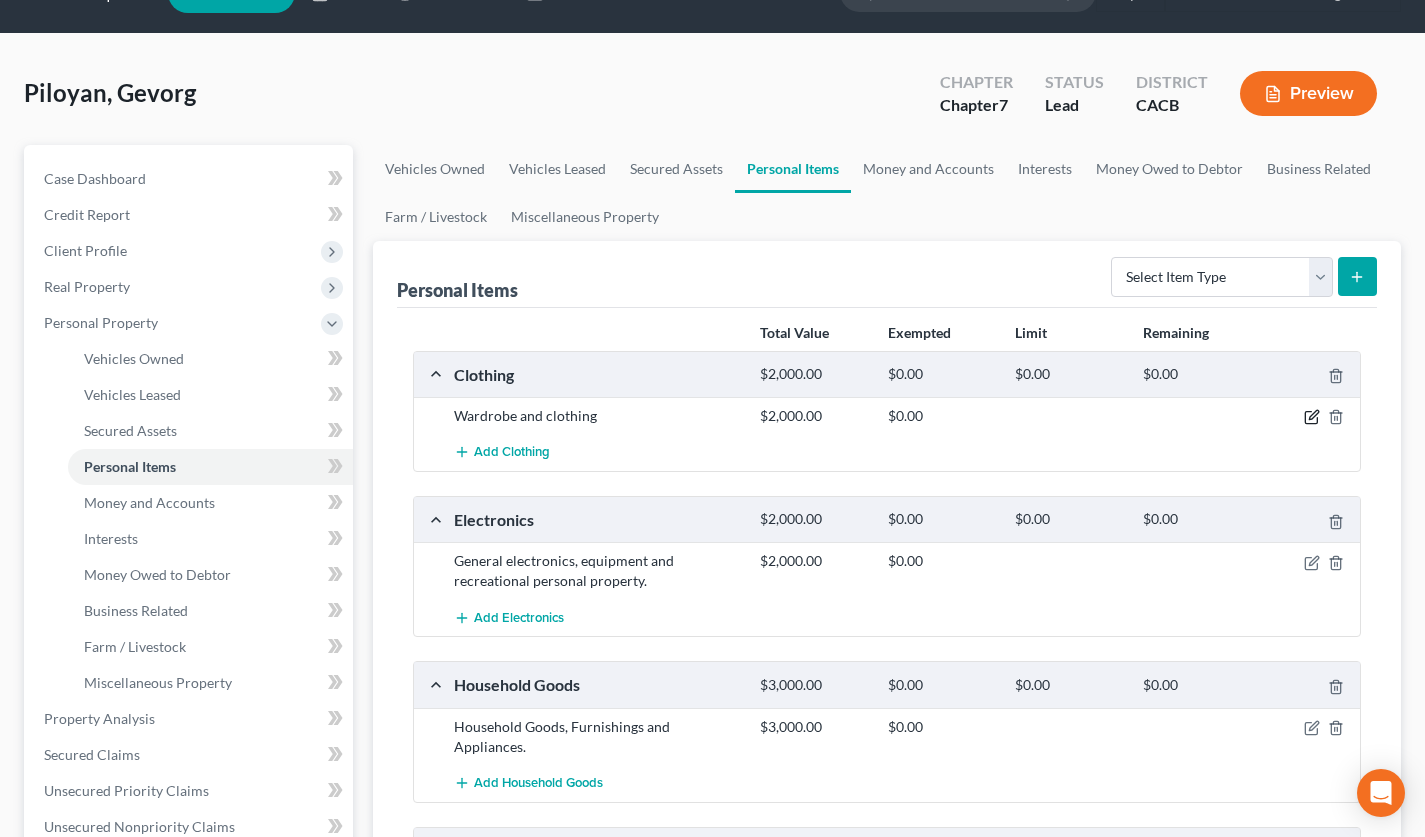 click 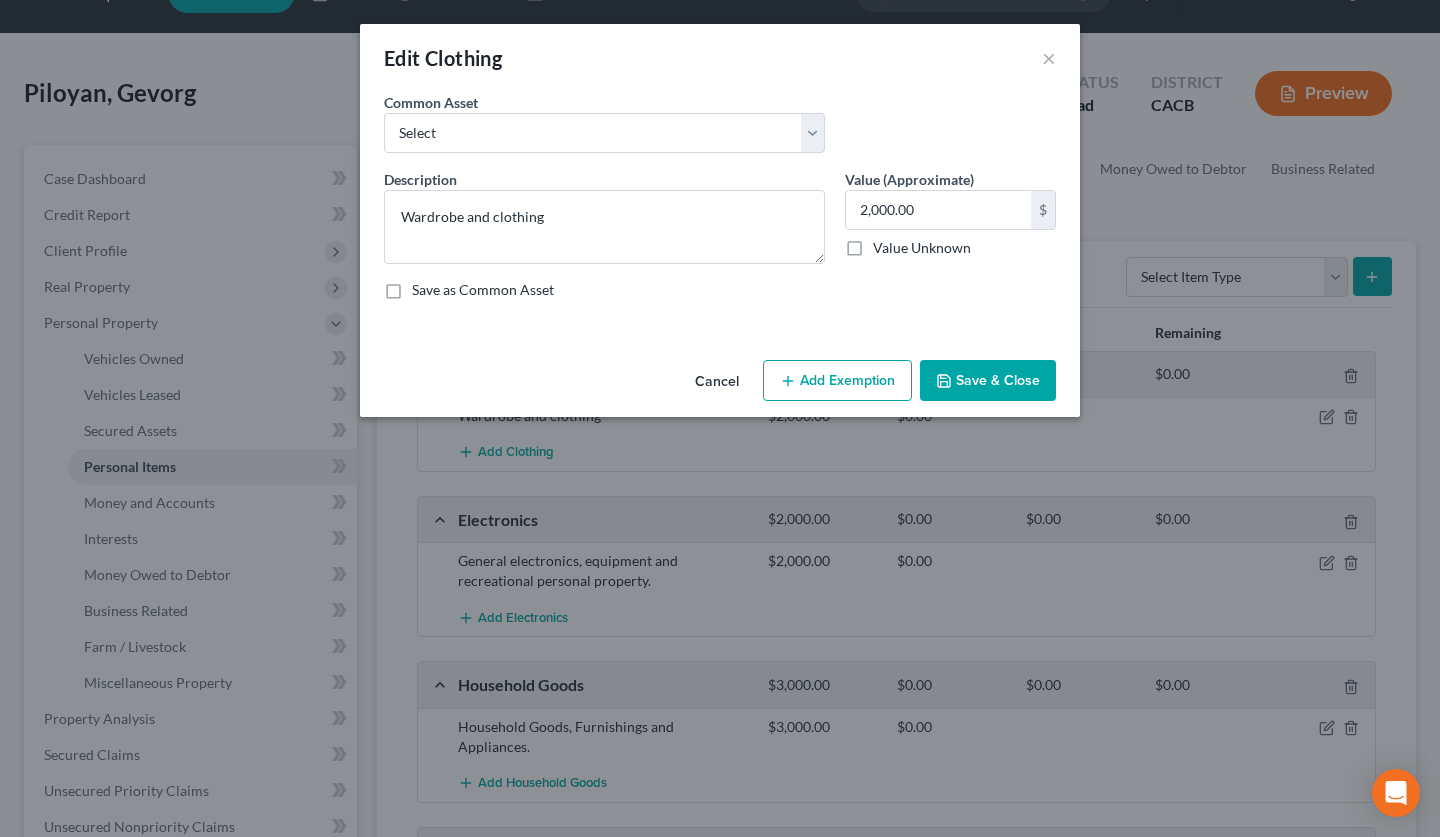 click on "Add Exemption" at bounding box center [837, 381] 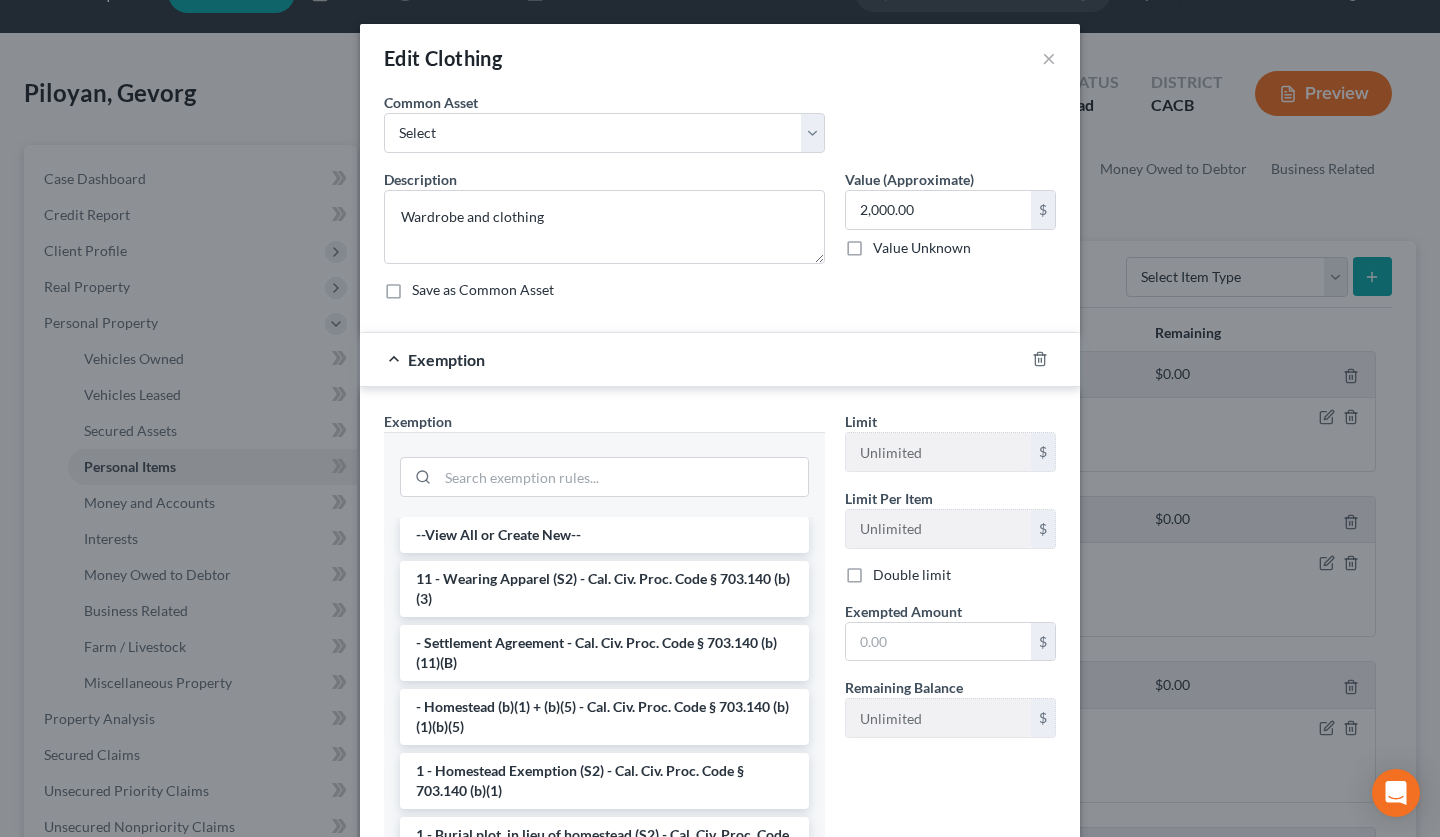 drag, startPoint x: 580, startPoint y: 582, endPoint x: 691, endPoint y: 605, distance: 113.35784 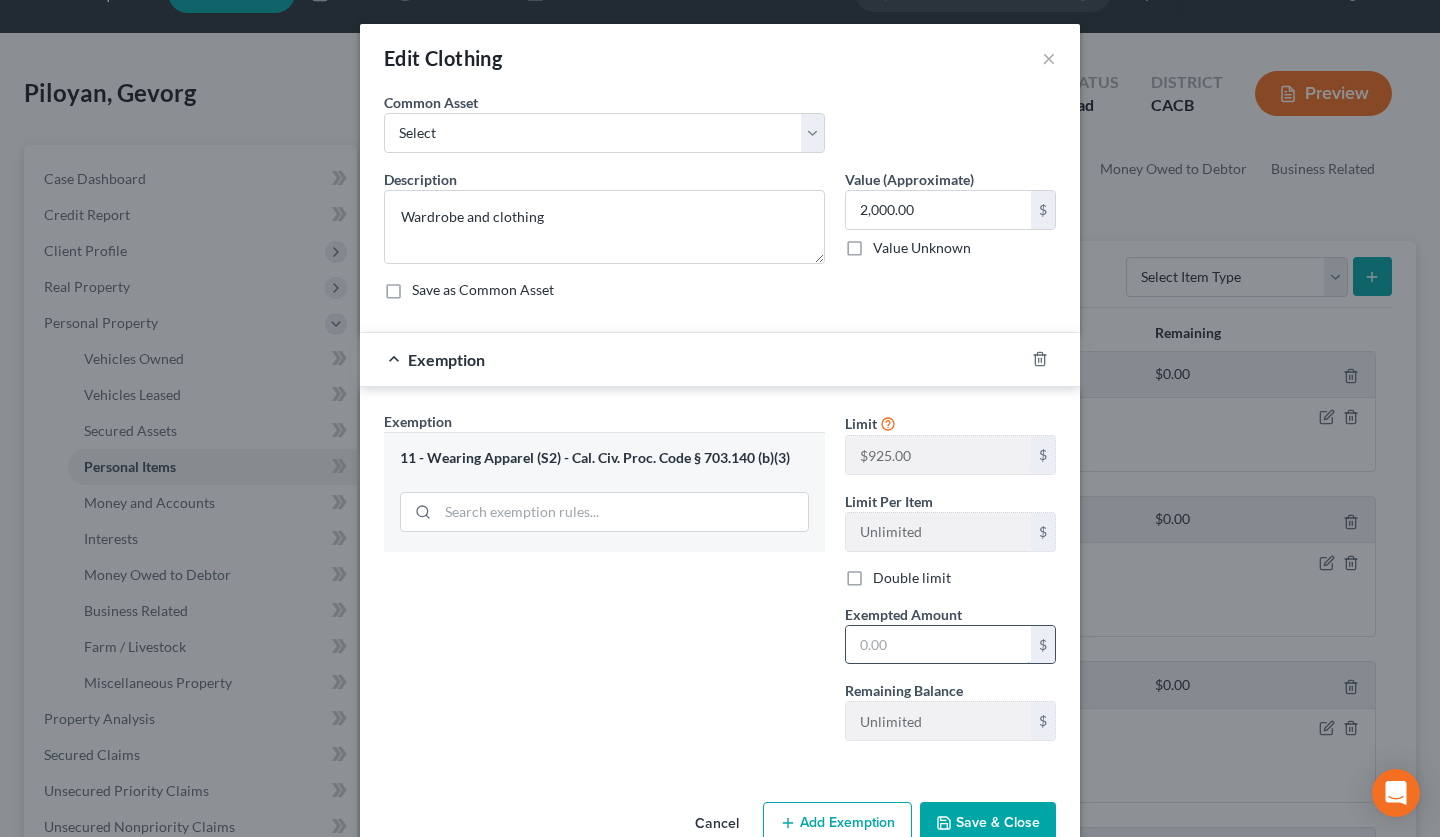 click at bounding box center (938, 645) 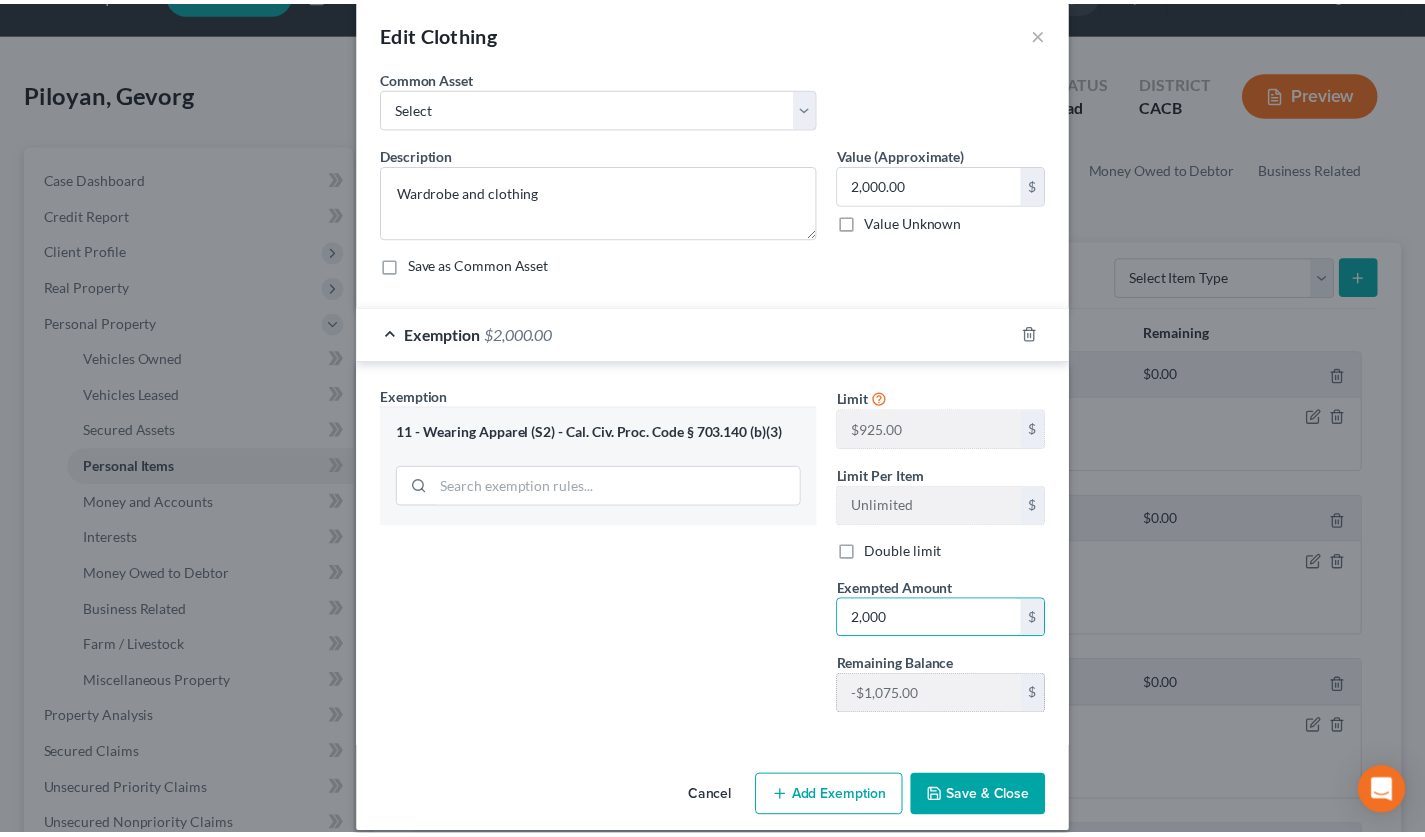 scroll, scrollTop: 47, scrollLeft: 0, axis: vertical 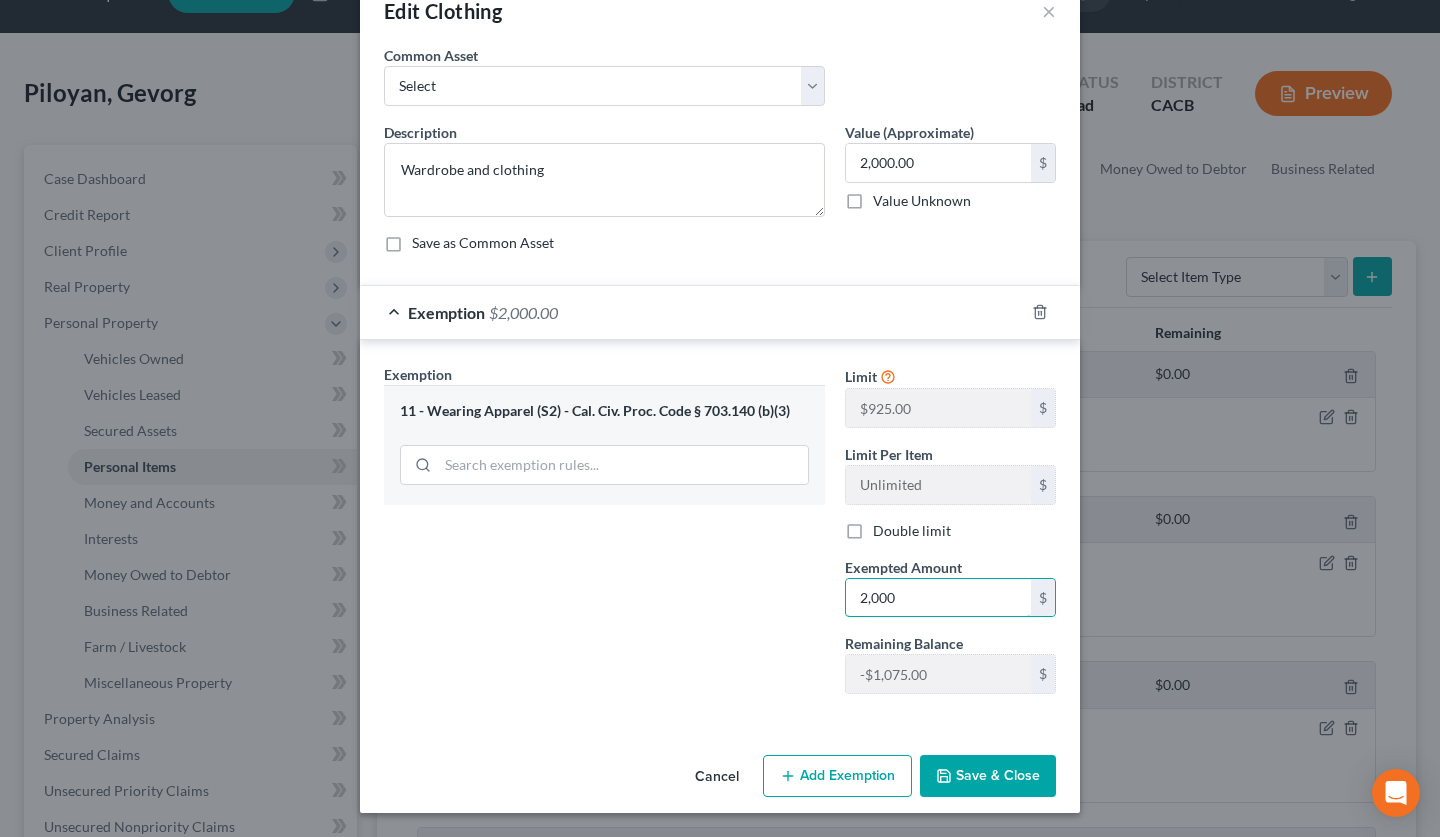 type on "2,000" 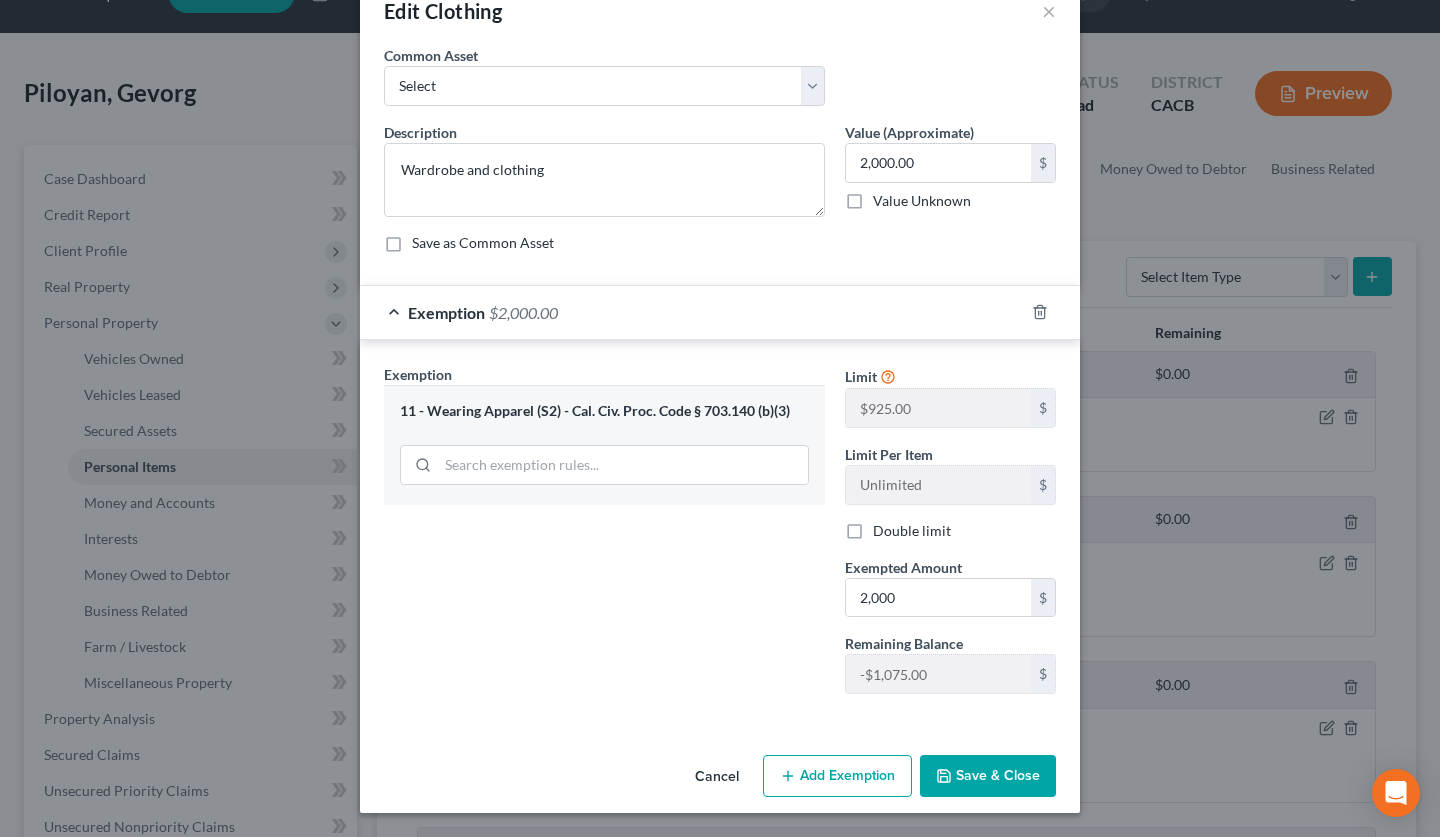 click on "Save & Close" at bounding box center [988, 776] 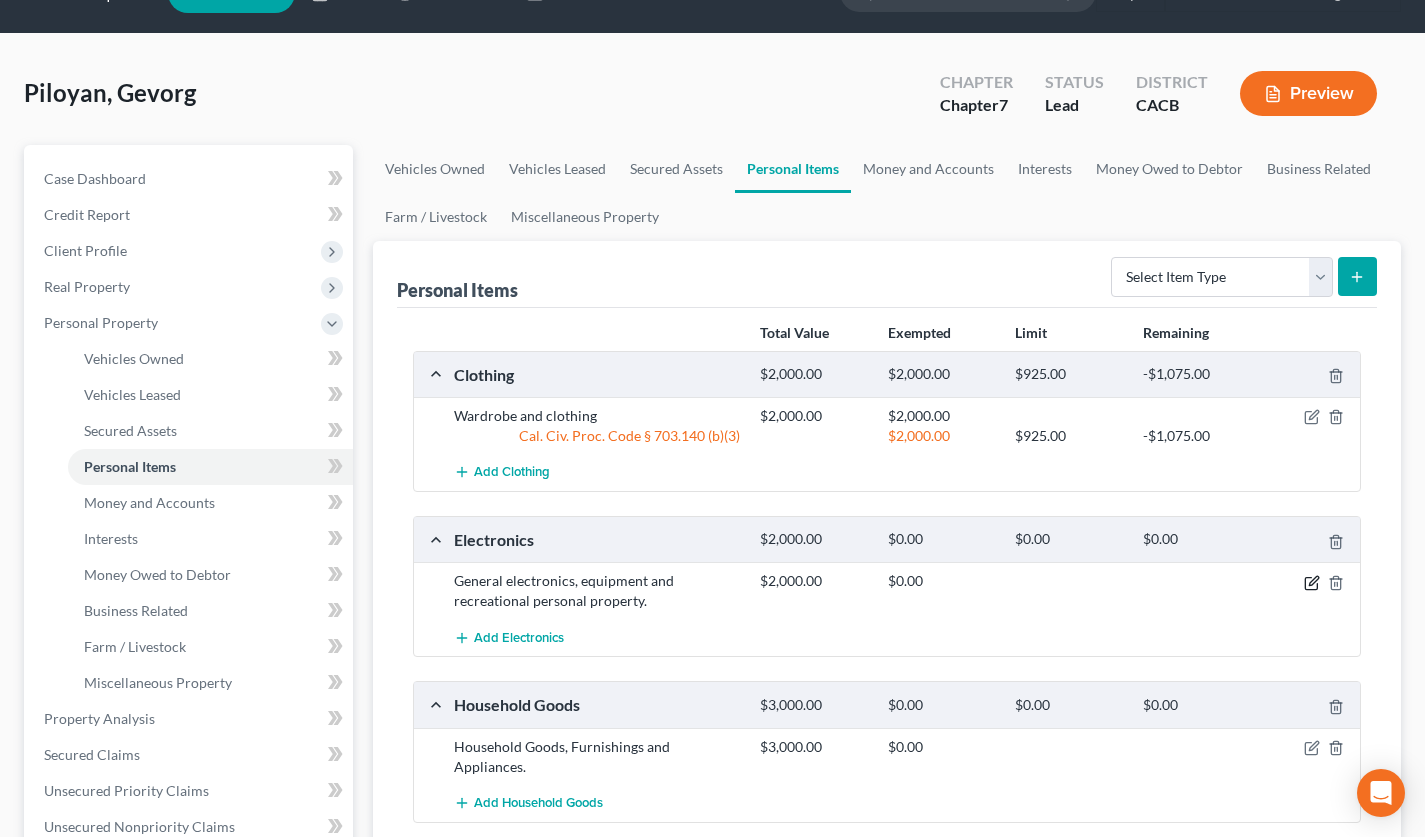 click 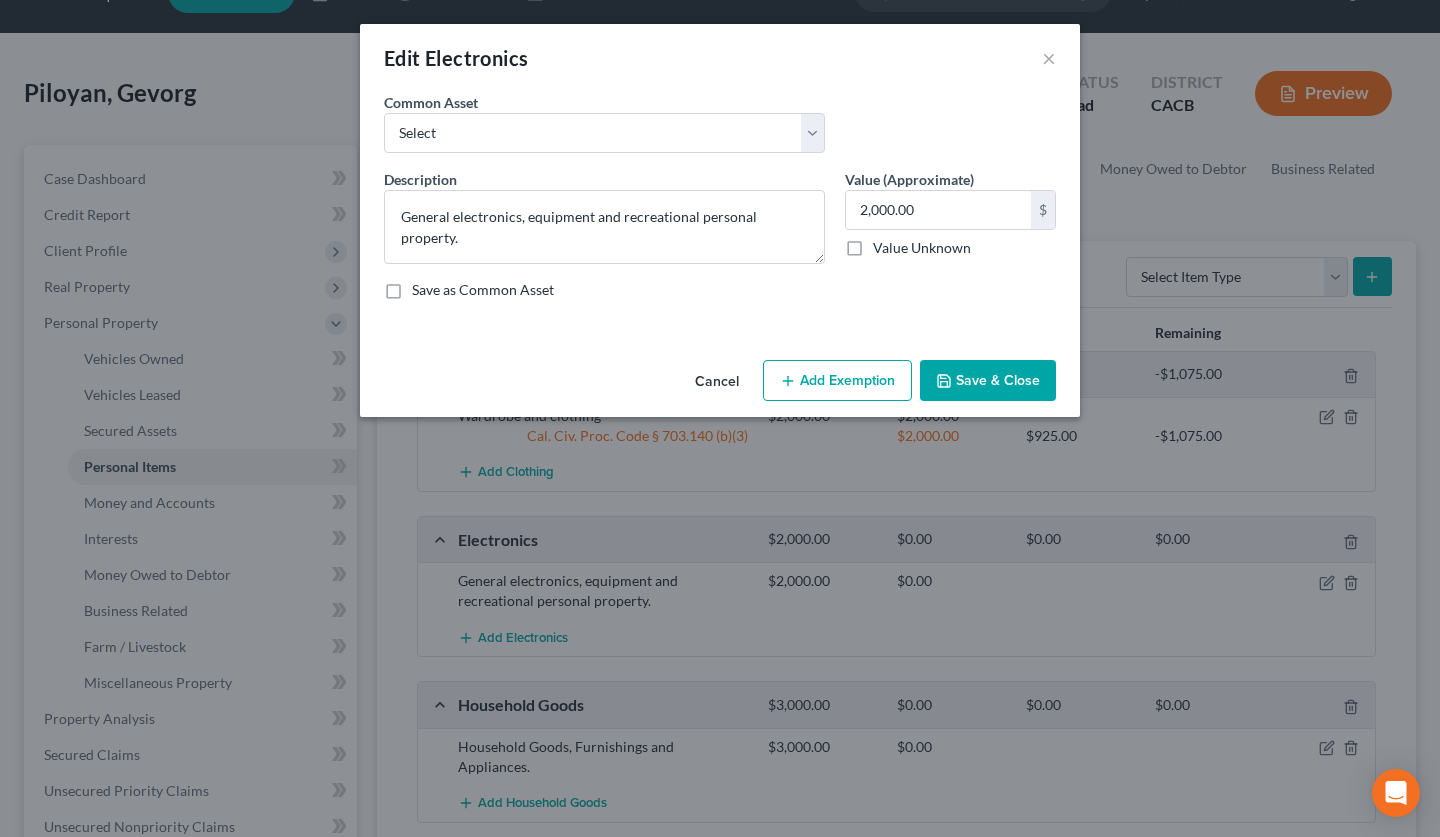 click on "Add Exemption" at bounding box center [837, 381] 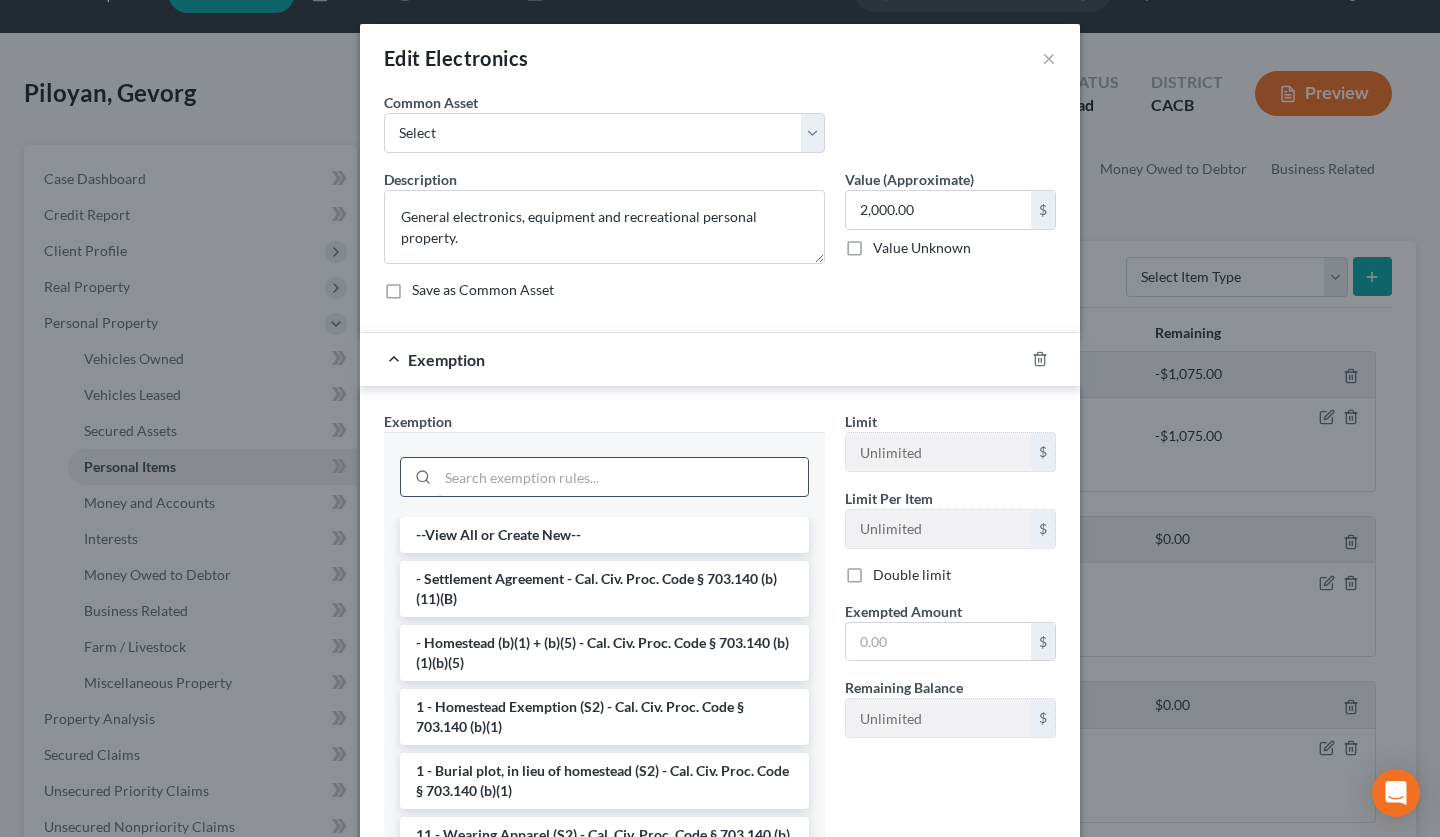 click at bounding box center (623, 477) 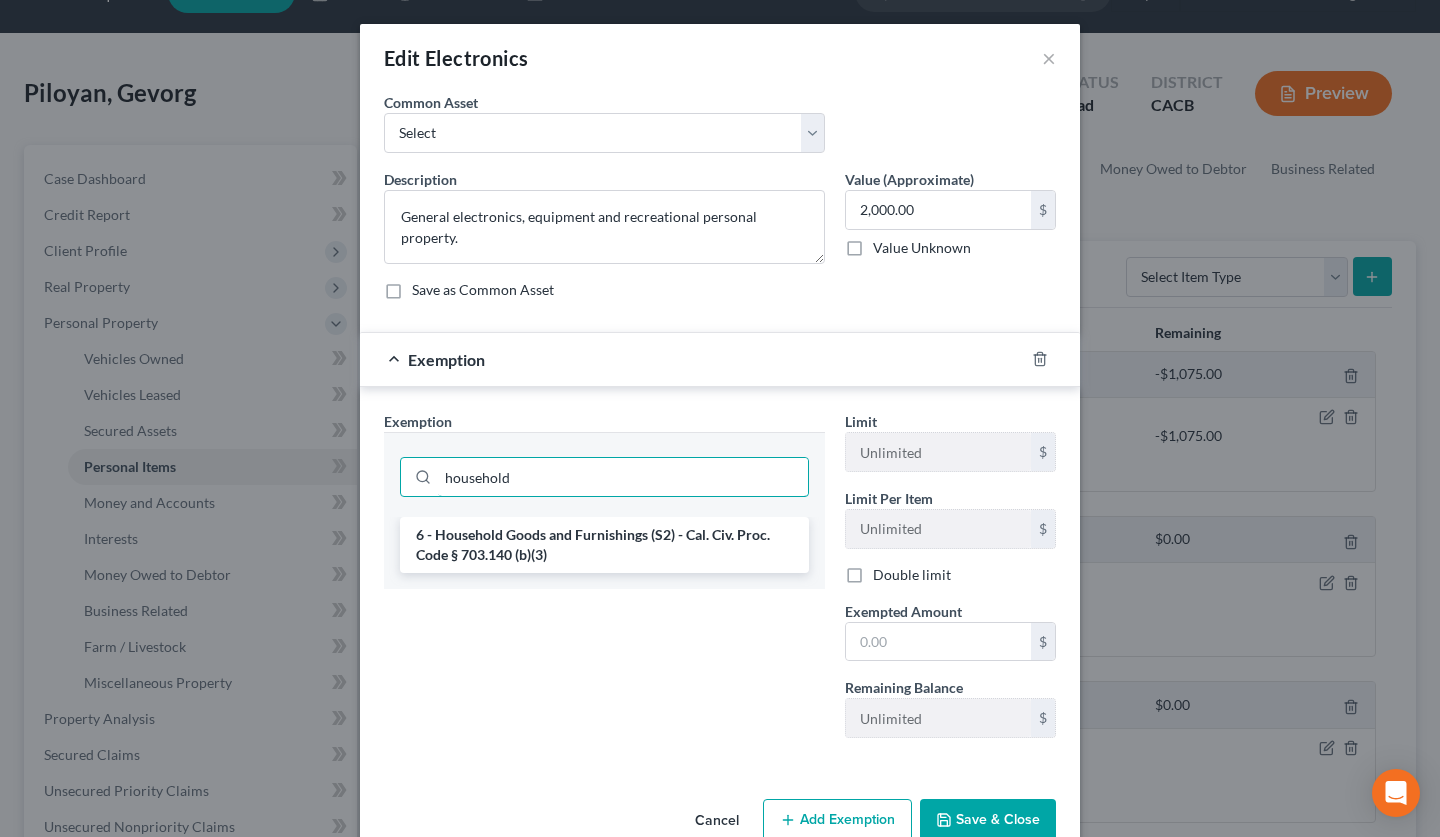 type on "household" 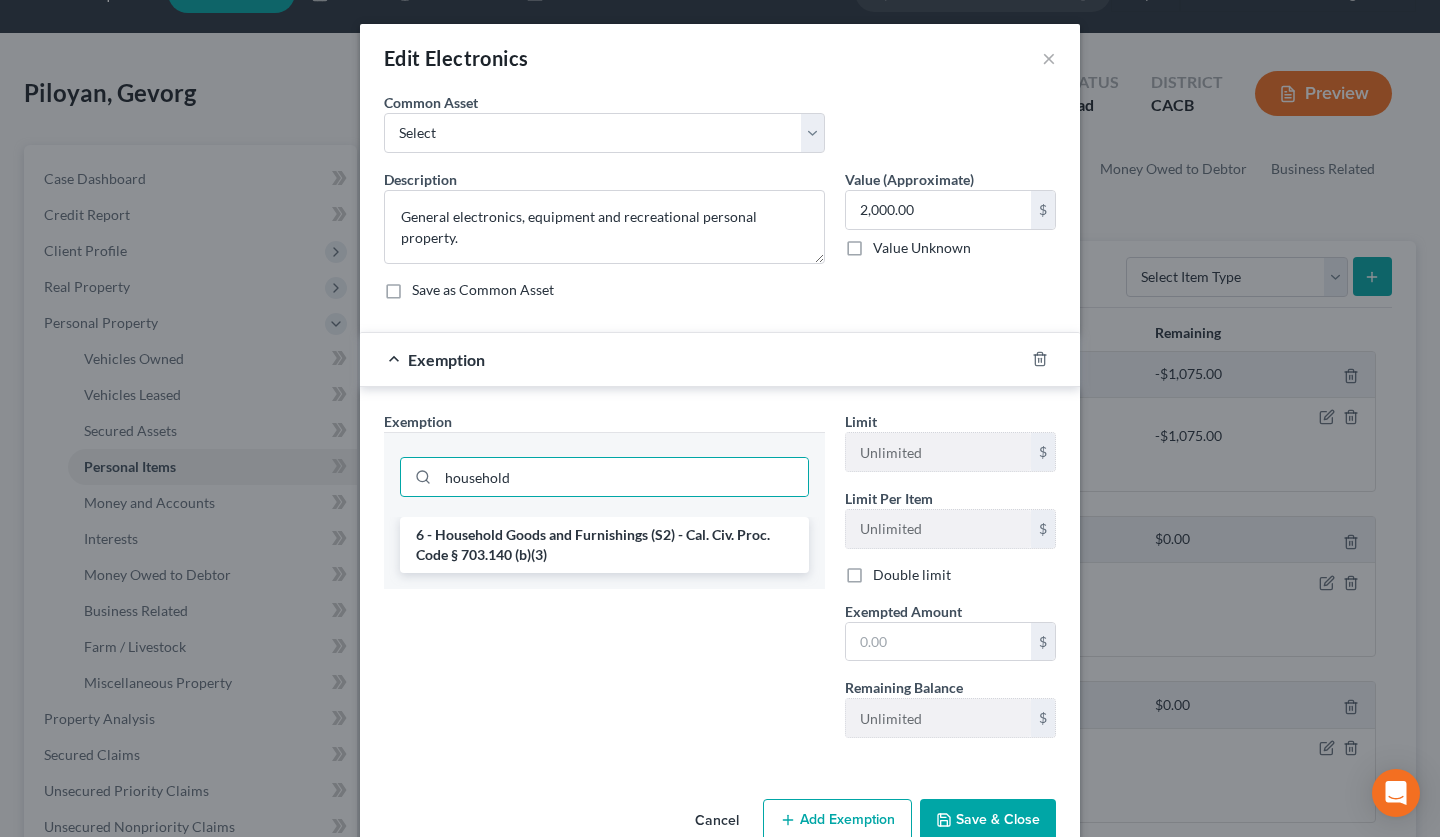 click on "6 - Household Goods and Furnishings (S2) - Cal. Civ. Proc. Code § 703.140 (b)(3)" at bounding box center (604, 545) 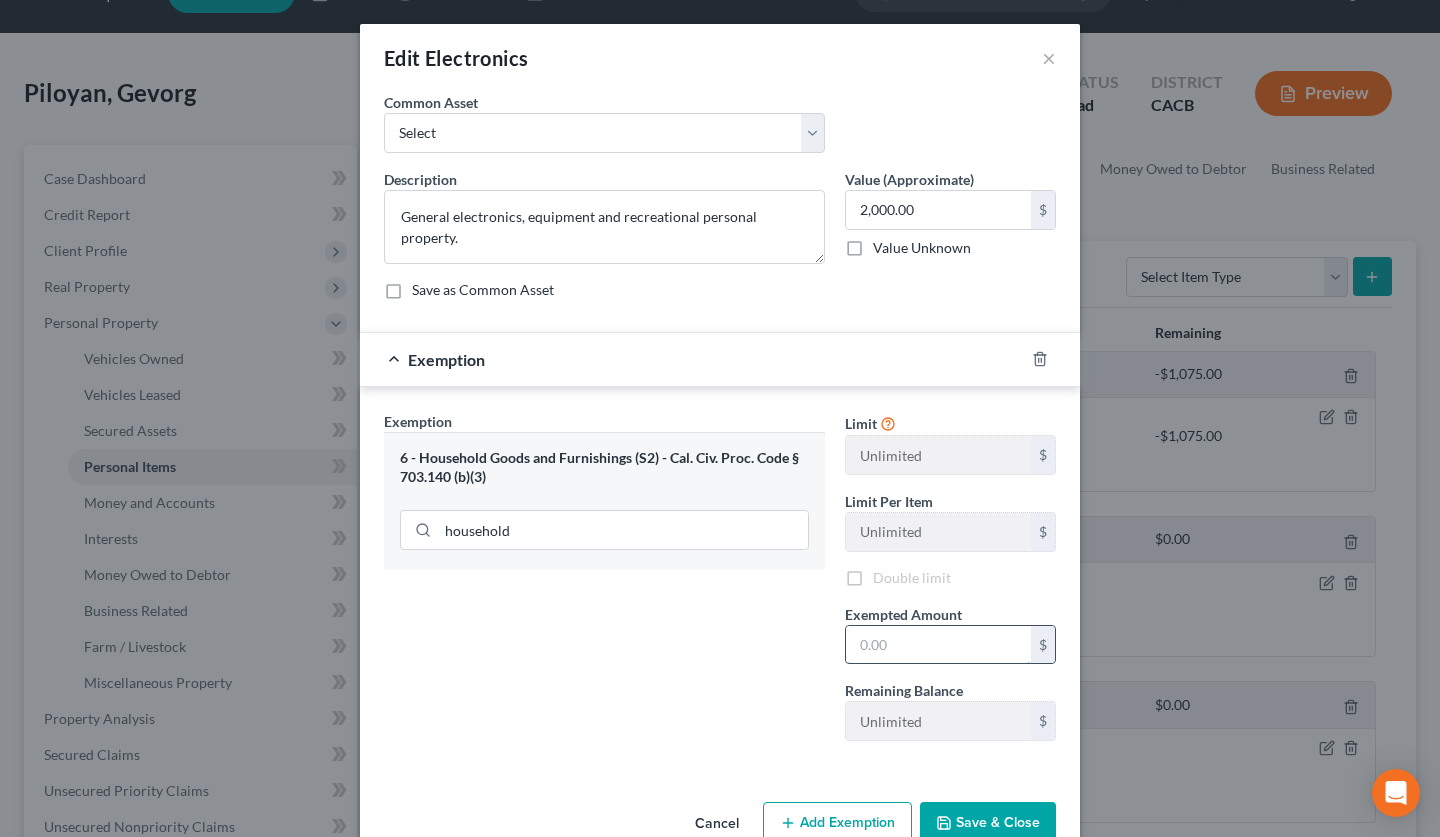 click at bounding box center [938, 645] 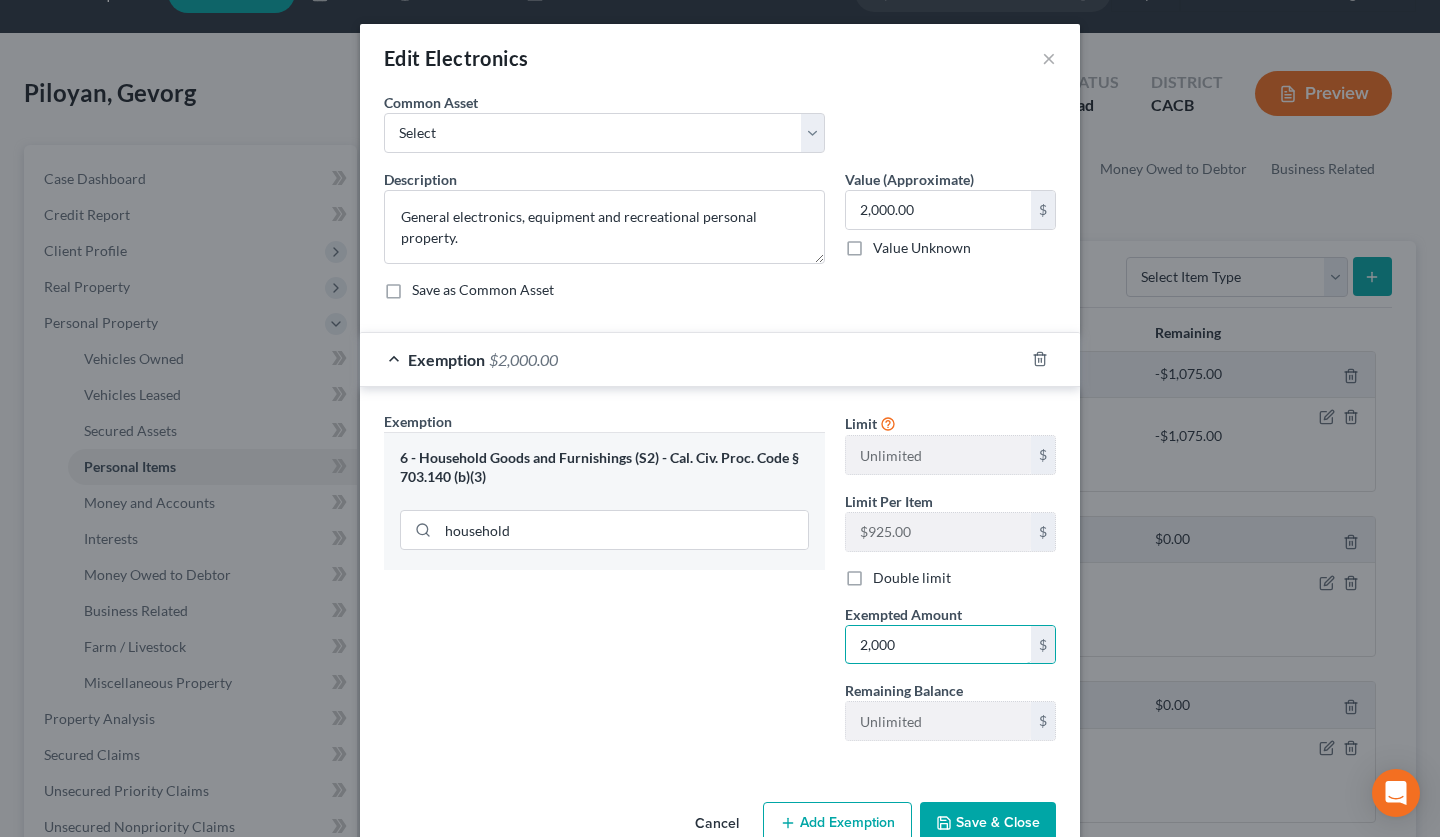 type on "2,000" 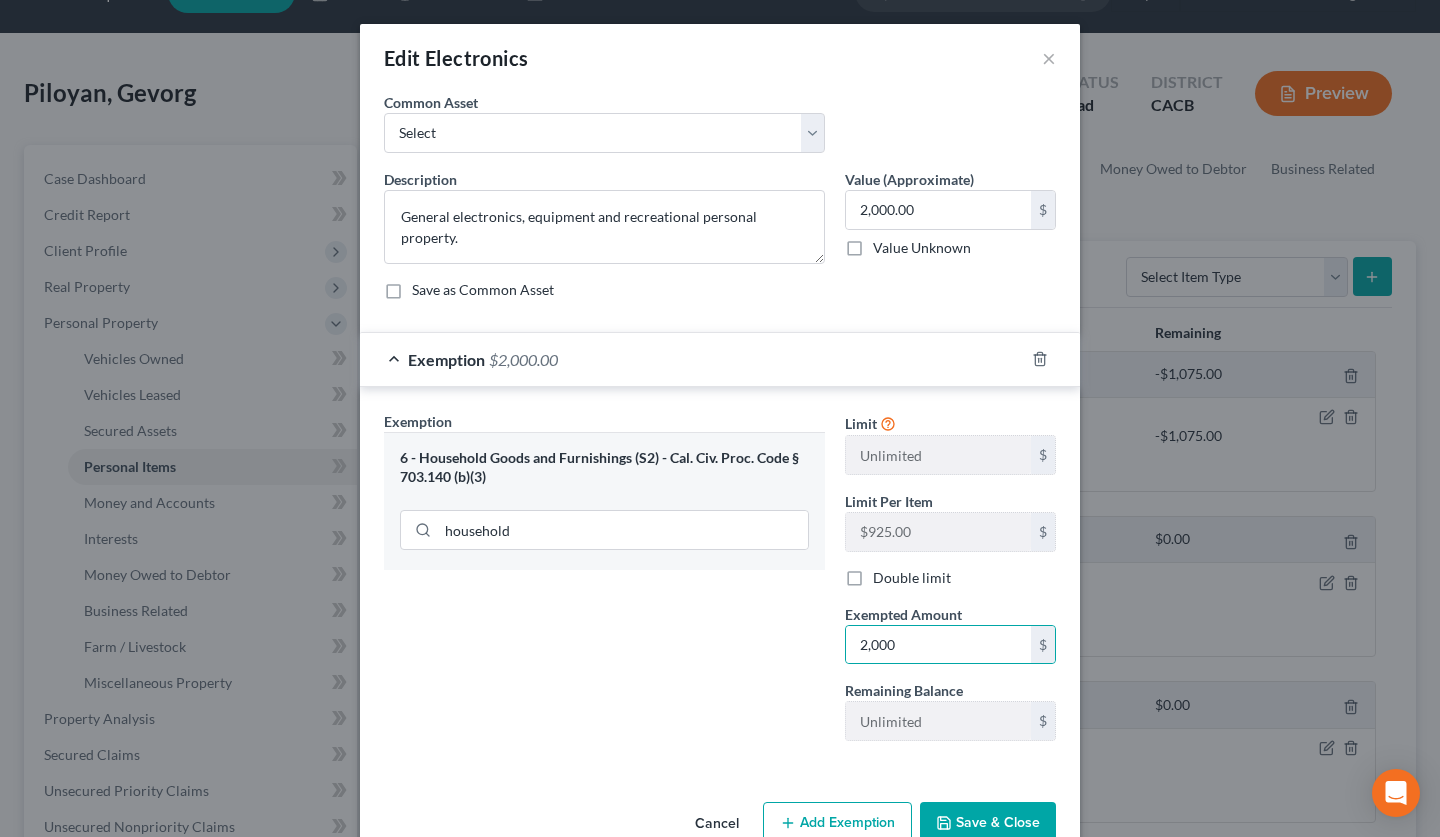 click on "Save & Close" at bounding box center (988, 823) 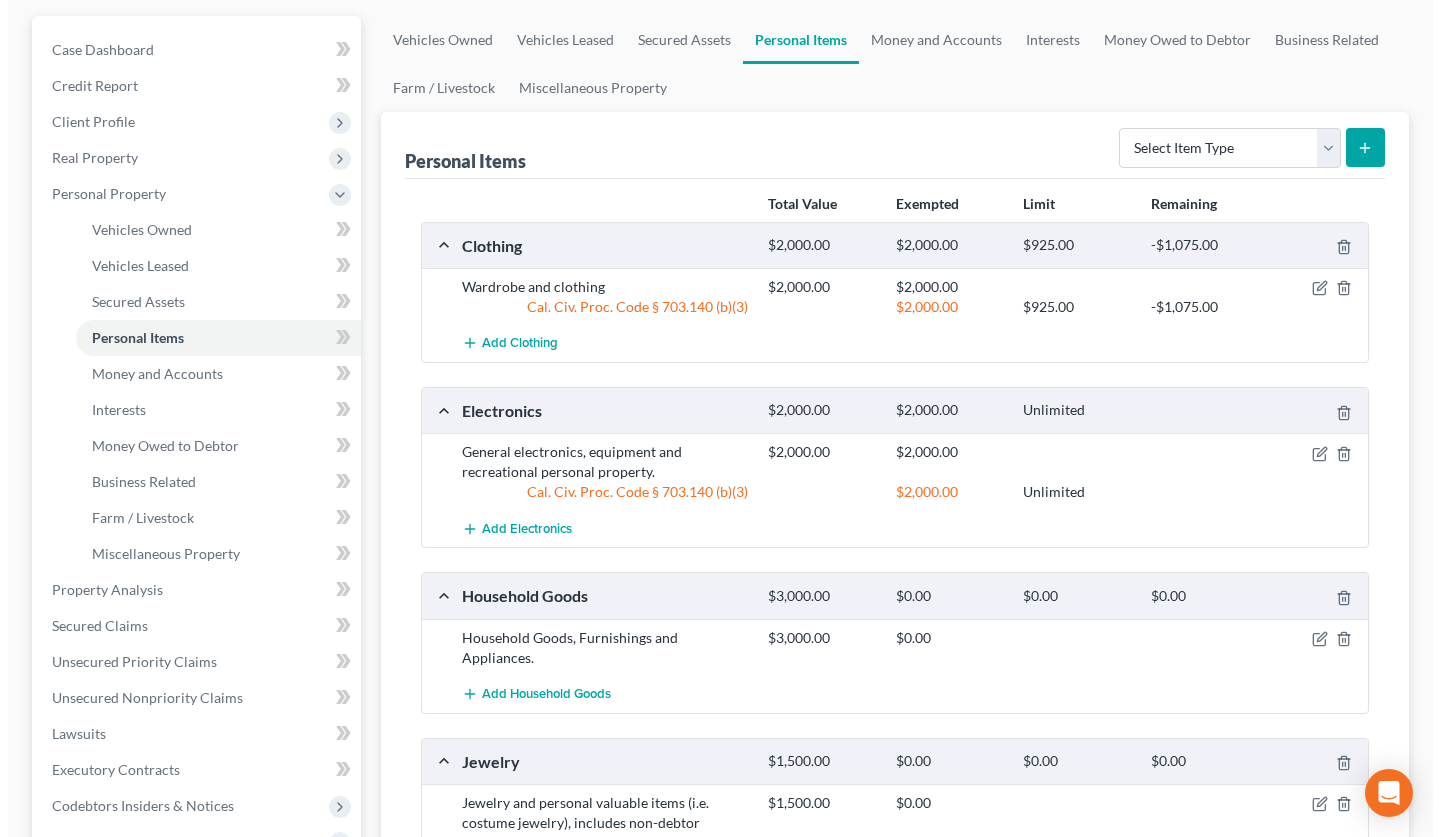 scroll, scrollTop: 270, scrollLeft: 0, axis: vertical 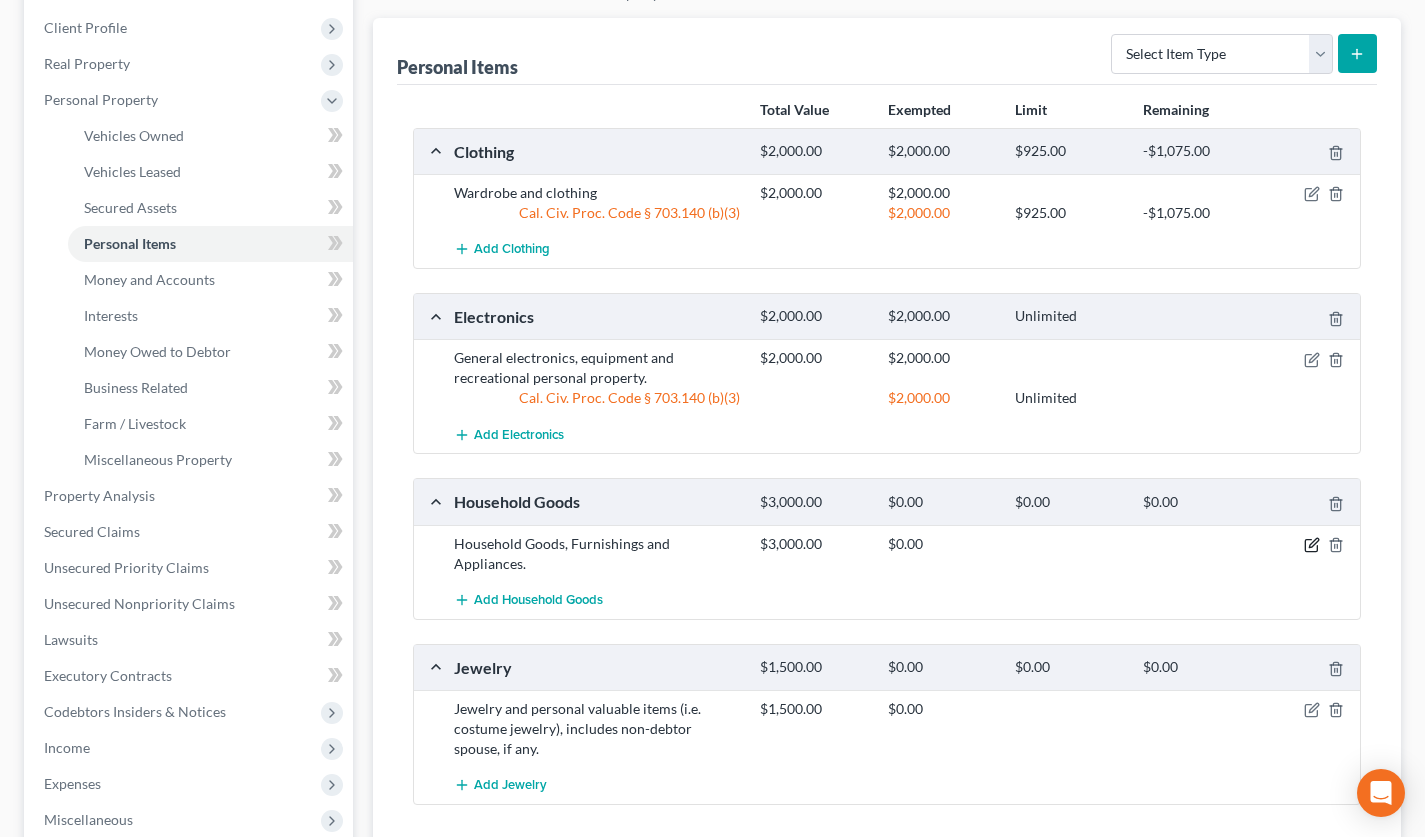 click 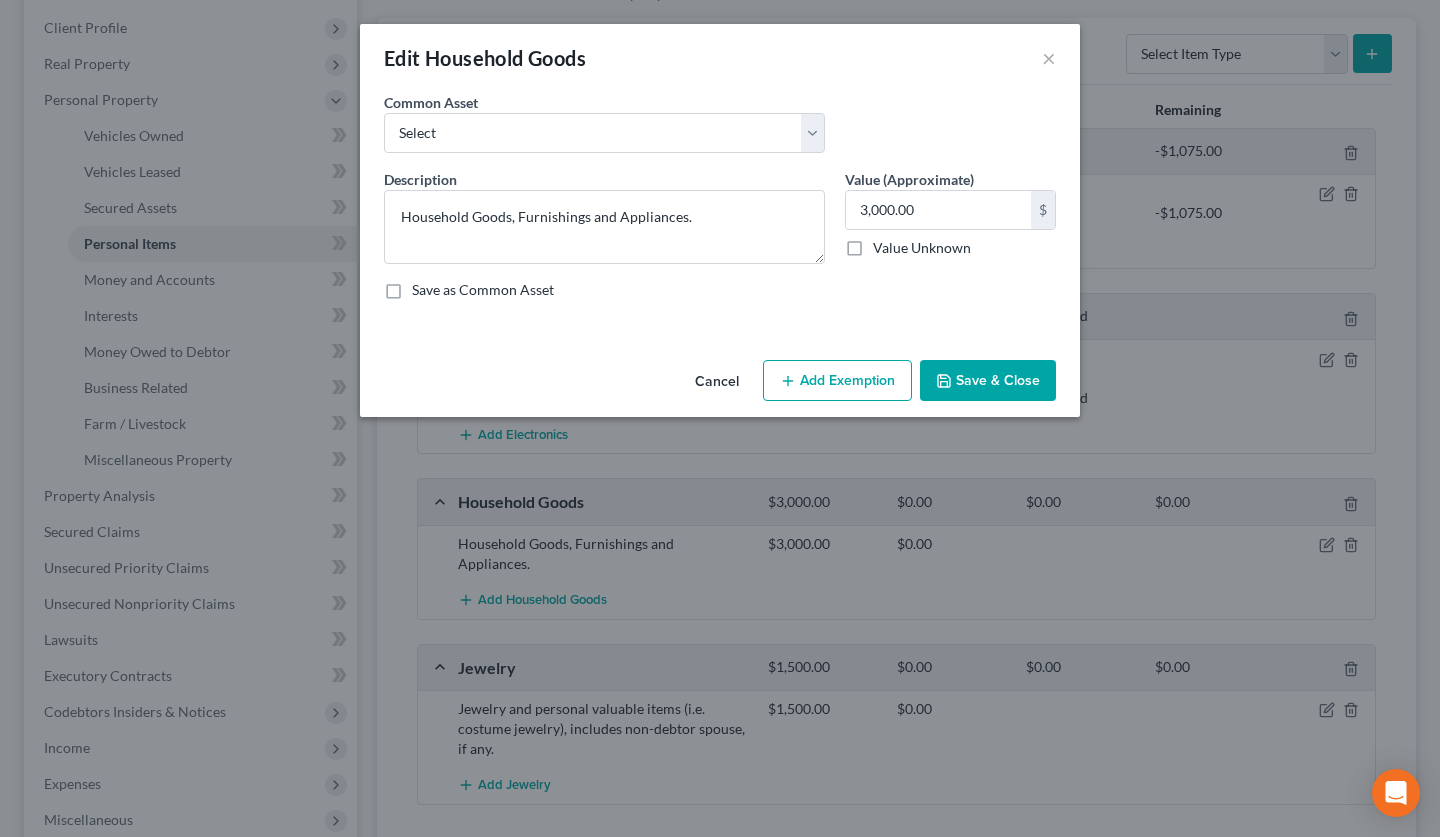 click on "Add Exemption" at bounding box center (837, 381) 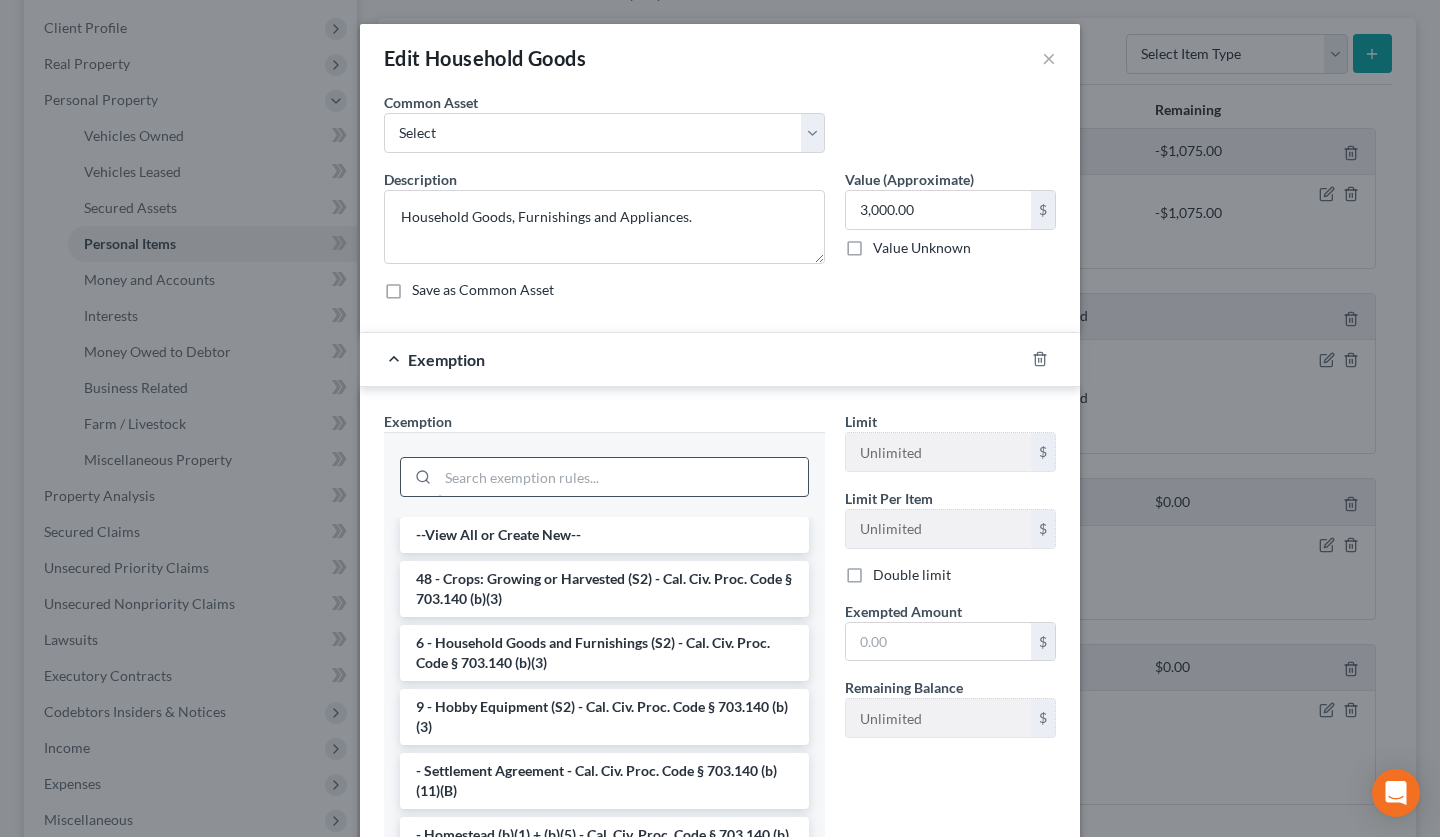 click at bounding box center (623, 477) 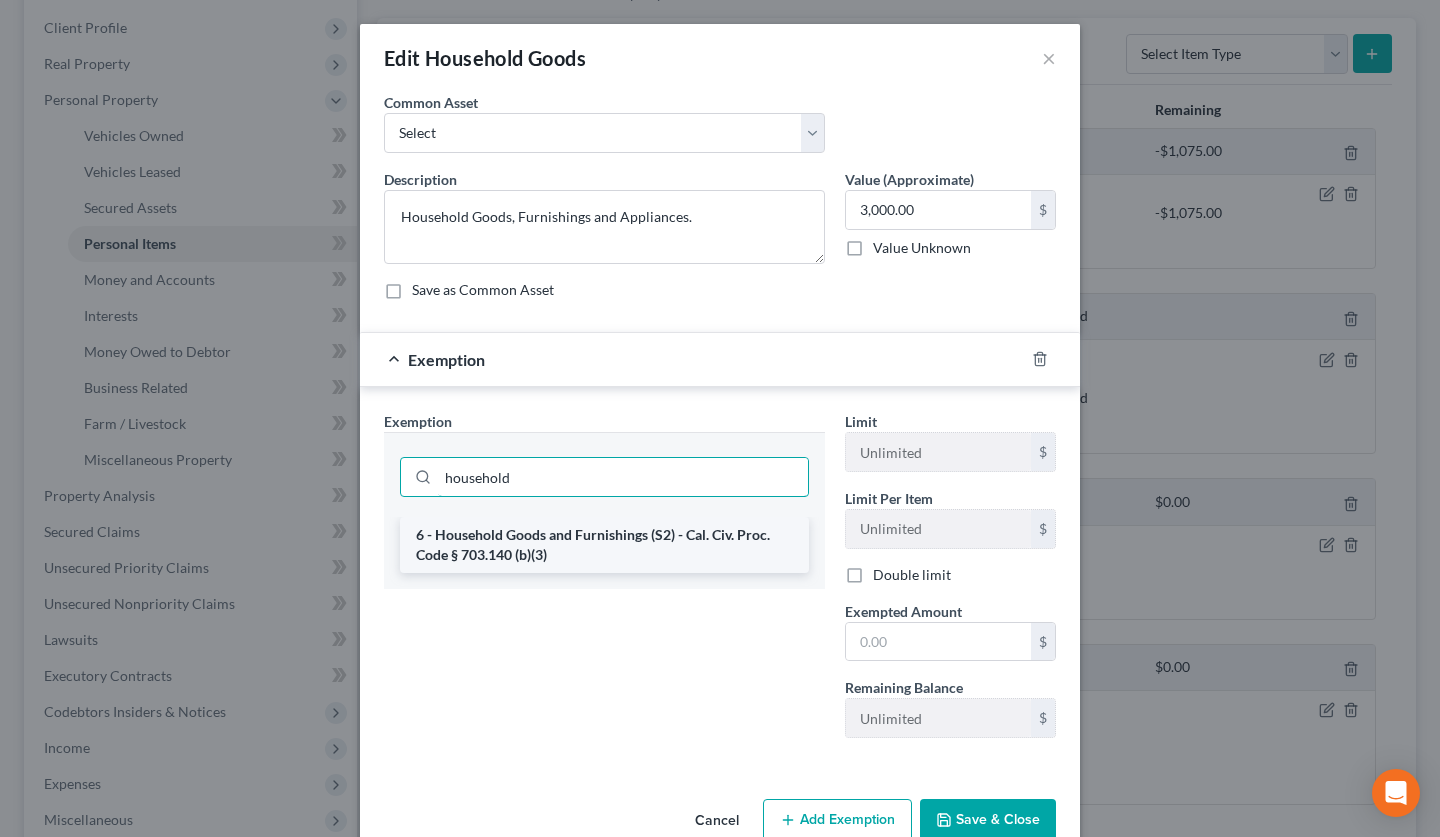 type on "household" 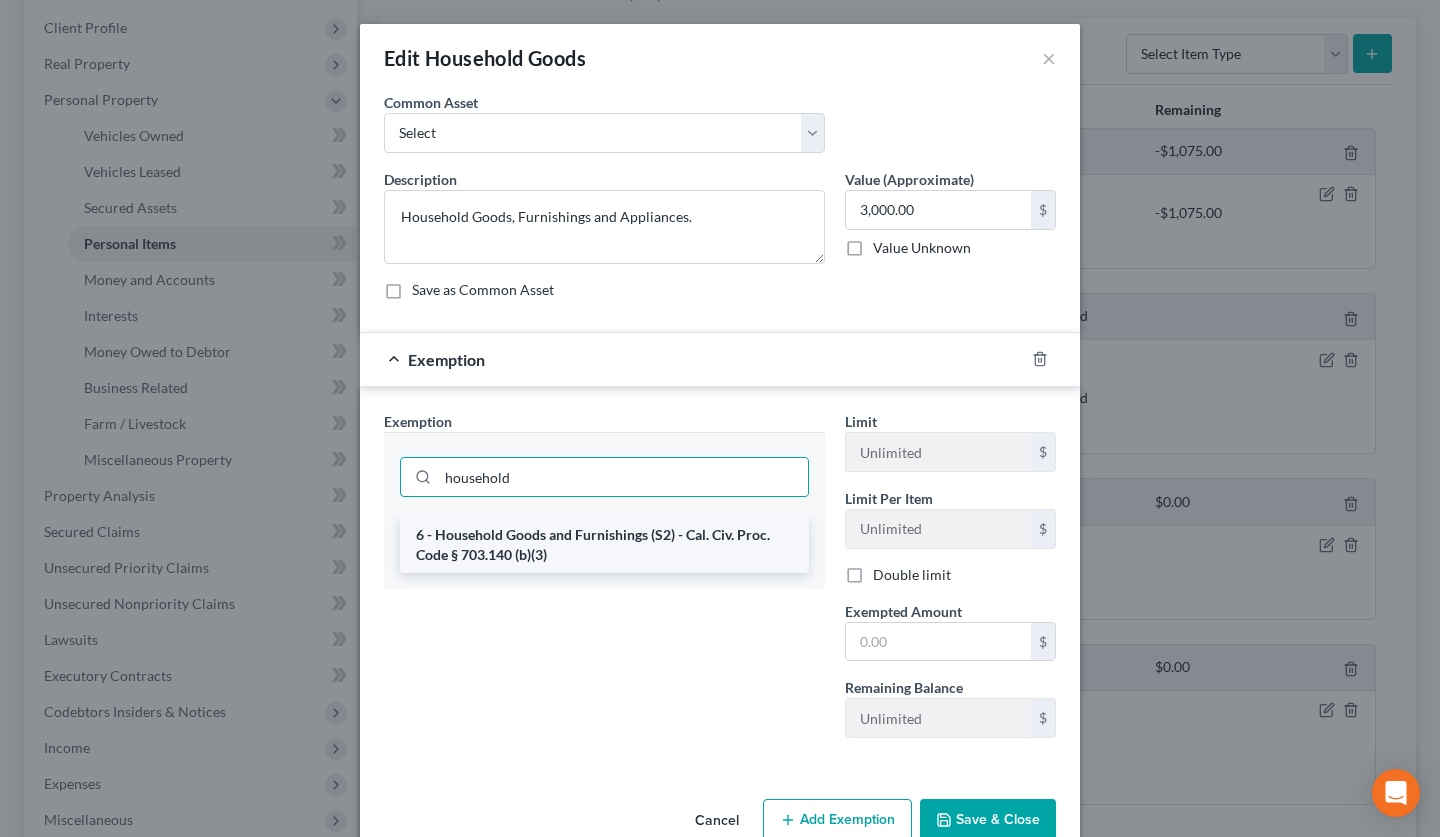 click on "6 - Household Goods and Furnishings (S2) - Cal. Civ. Proc. Code § 703.140 (b)(3)" at bounding box center [604, 545] 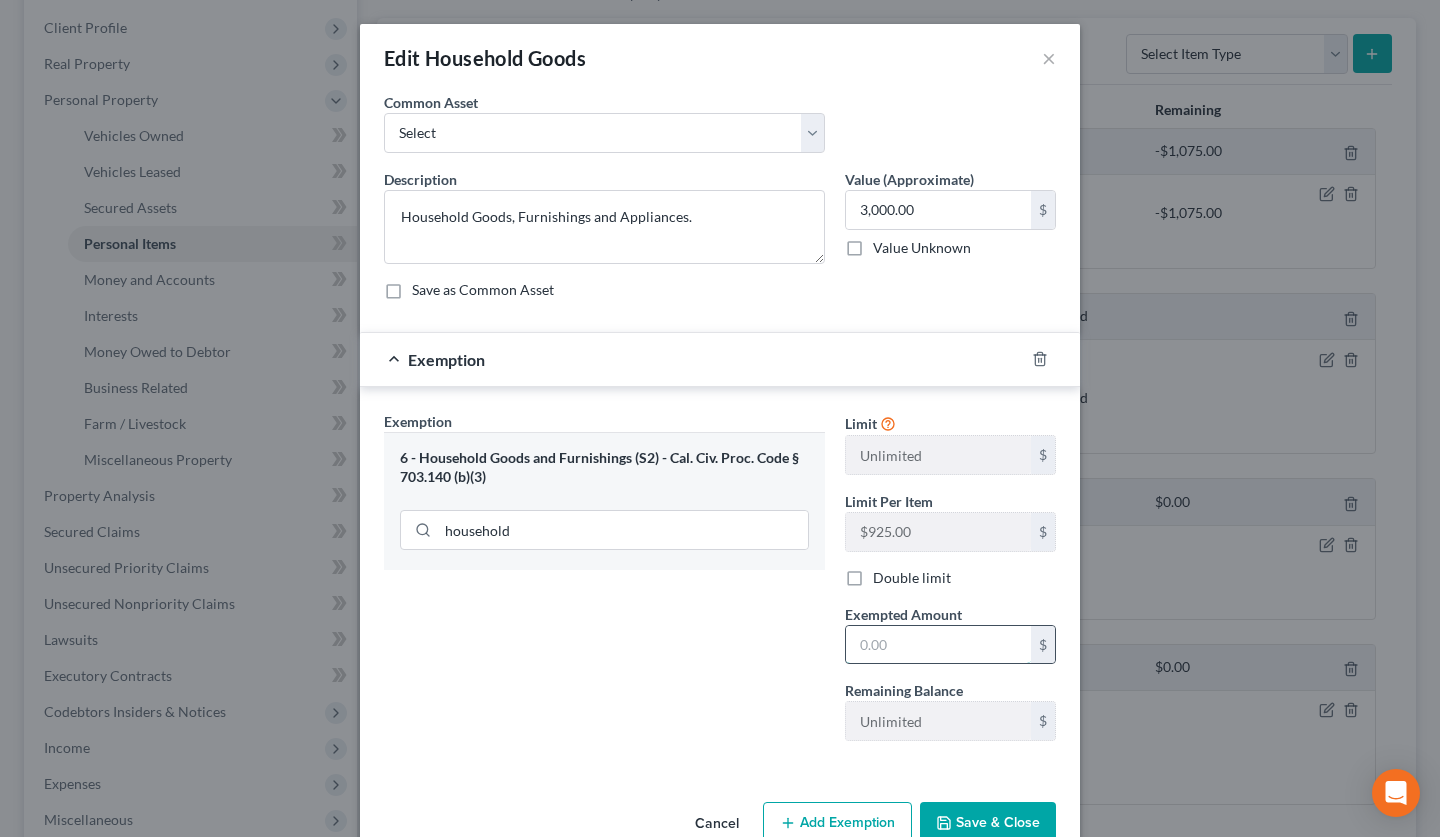 click at bounding box center [938, 645] 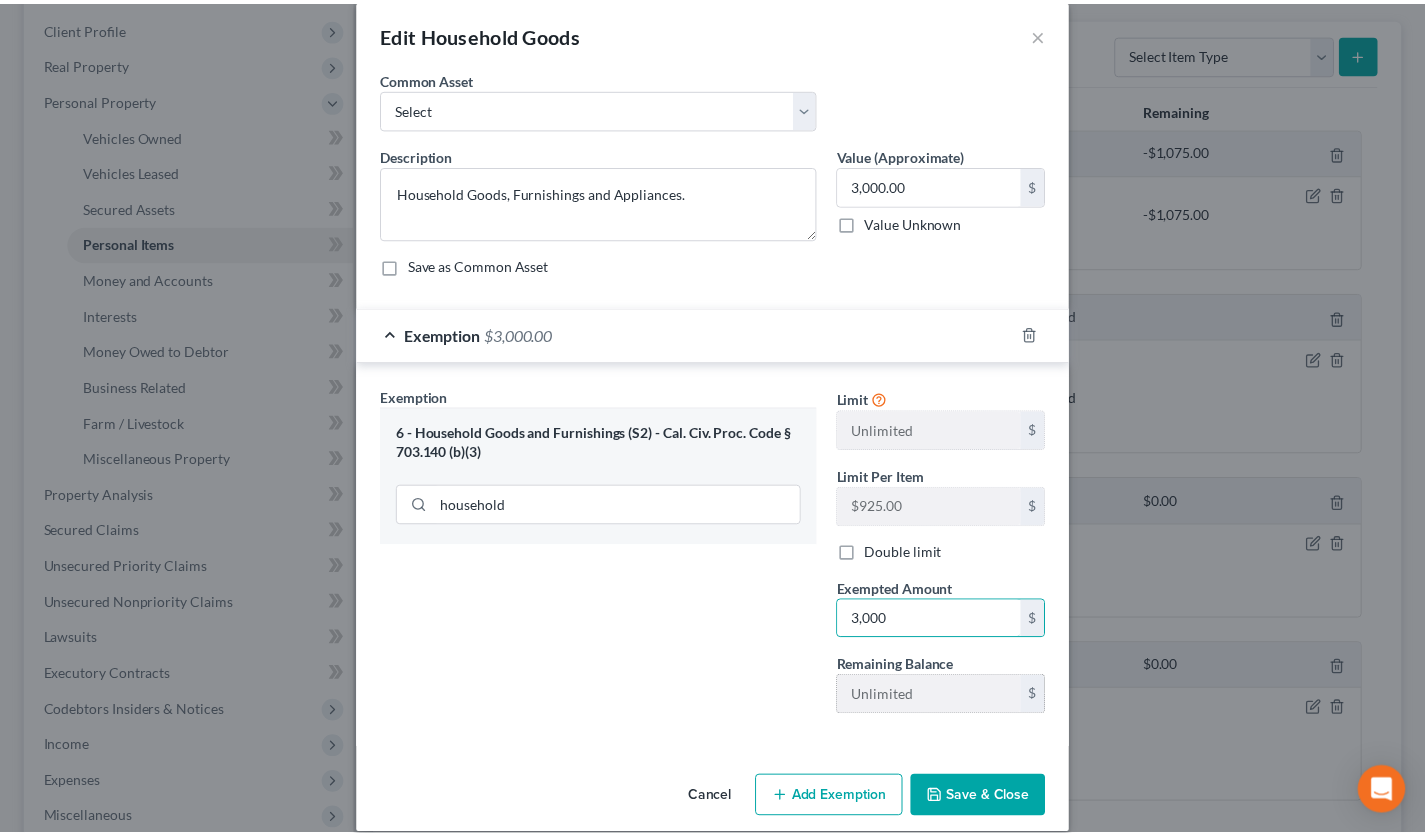 scroll, scrollTop: 47, scrollLeft: 0, axis: vertical 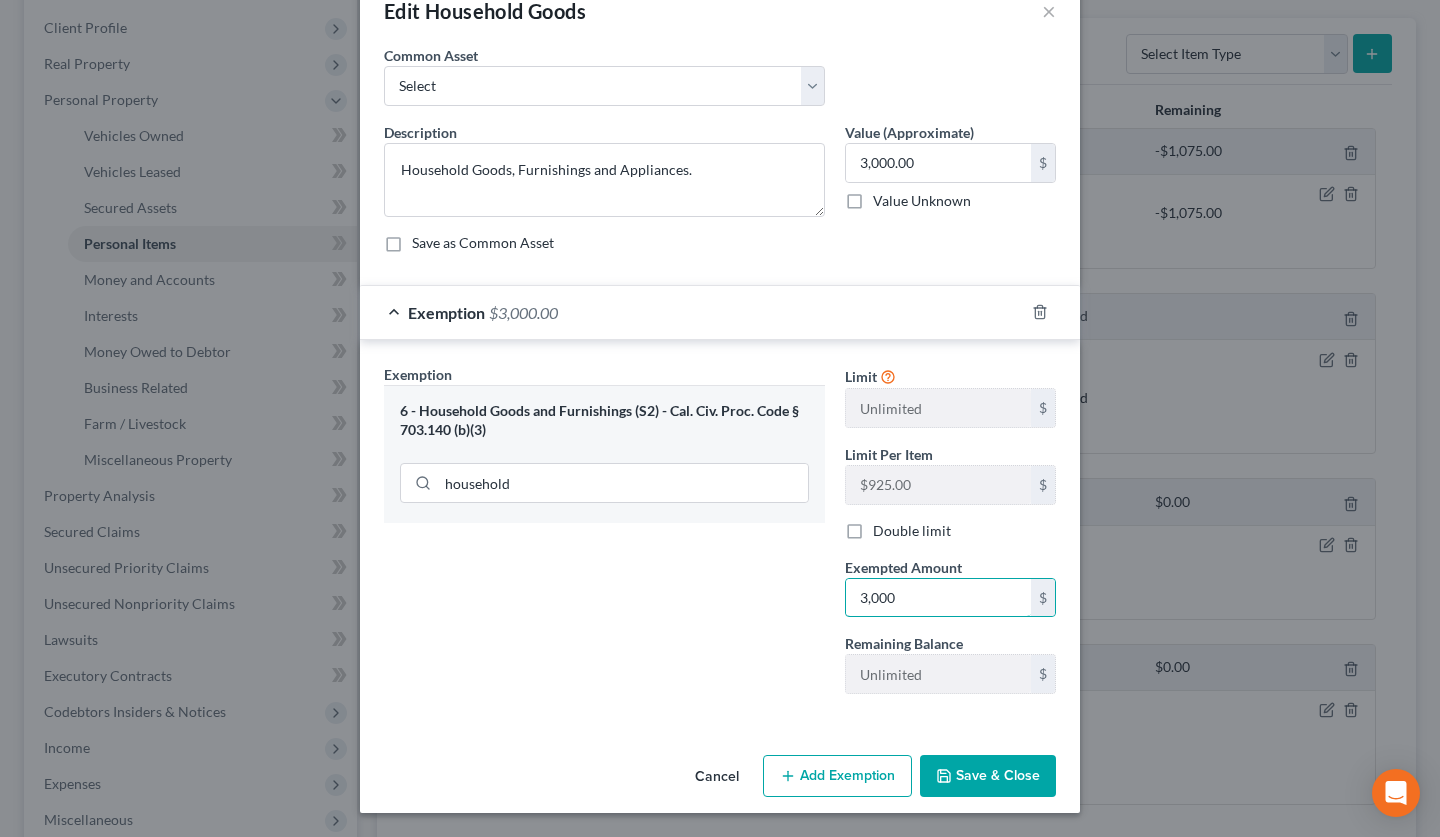 type on "3,000" 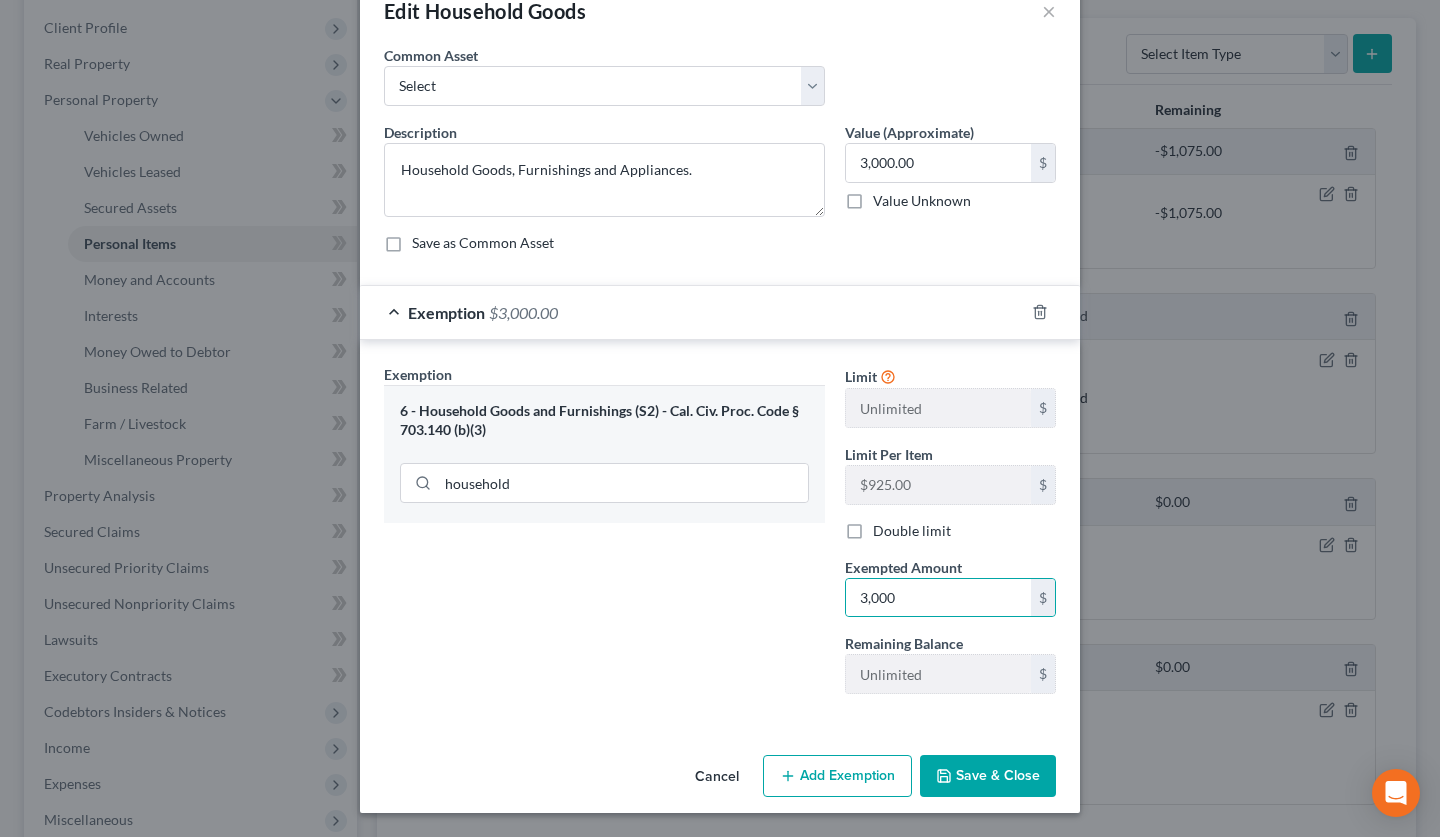 click on "Save & Close" at bounding box center (988, 776) 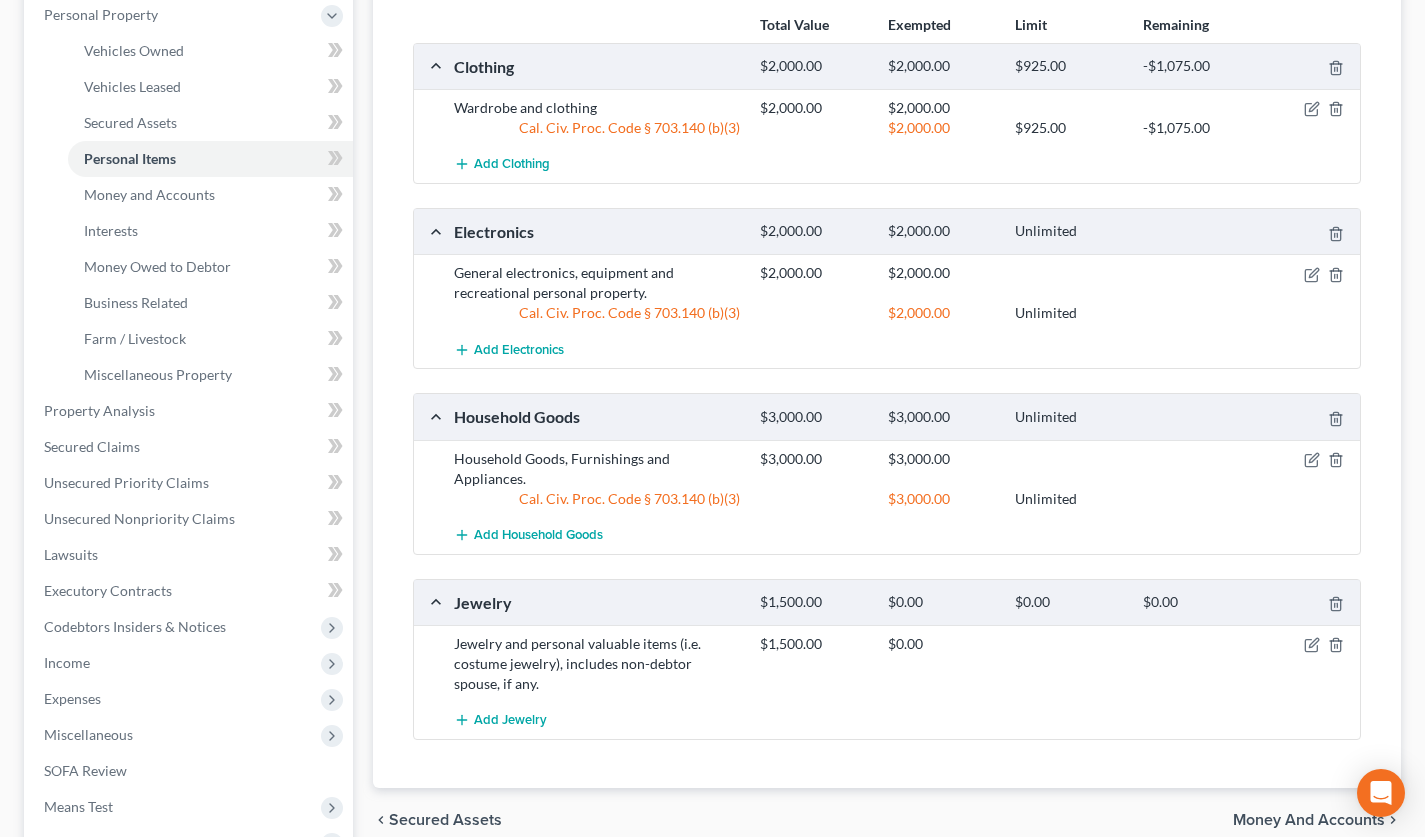 scroll, scrollTop: 356, scrollLeft: 0, axis: vertical 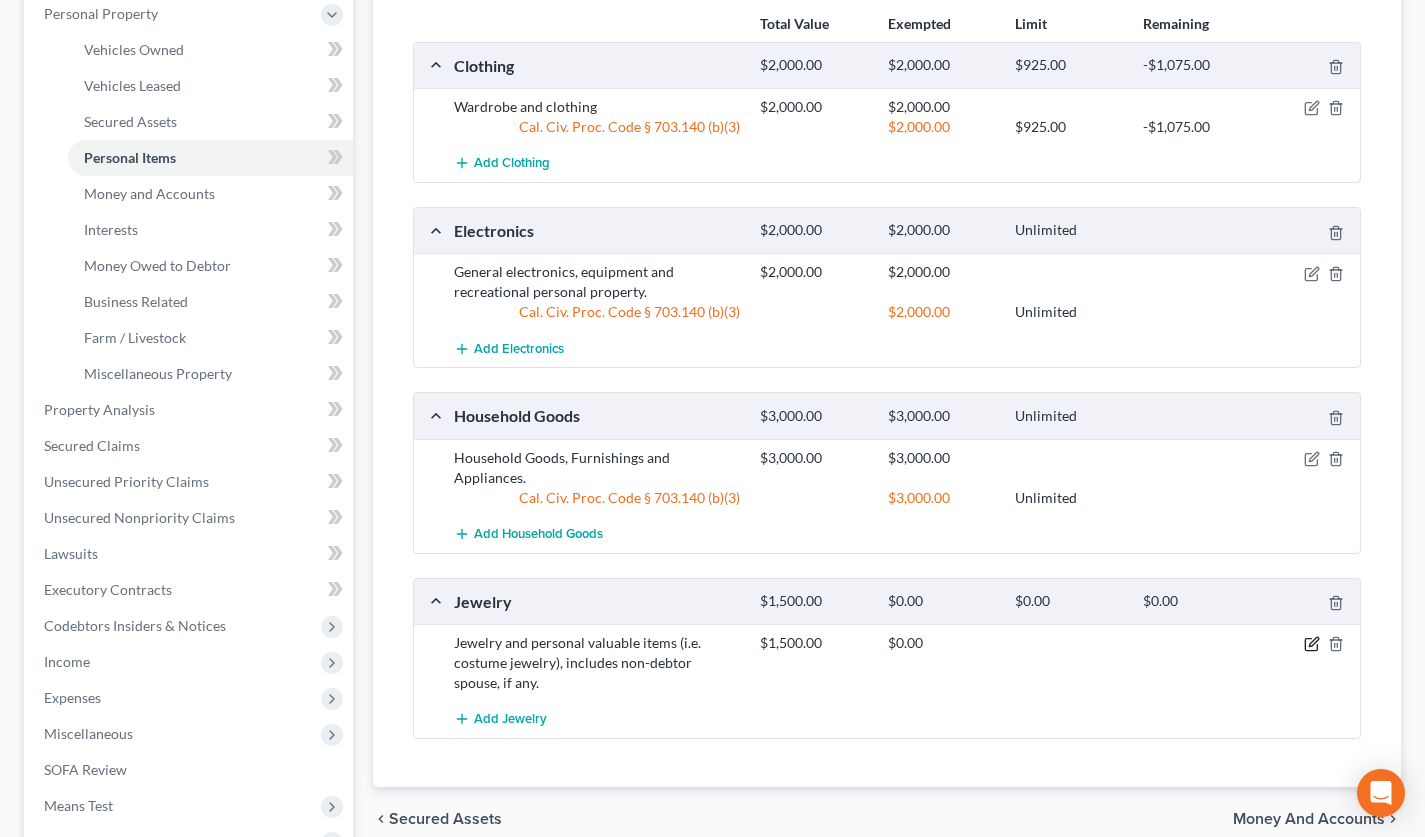 click 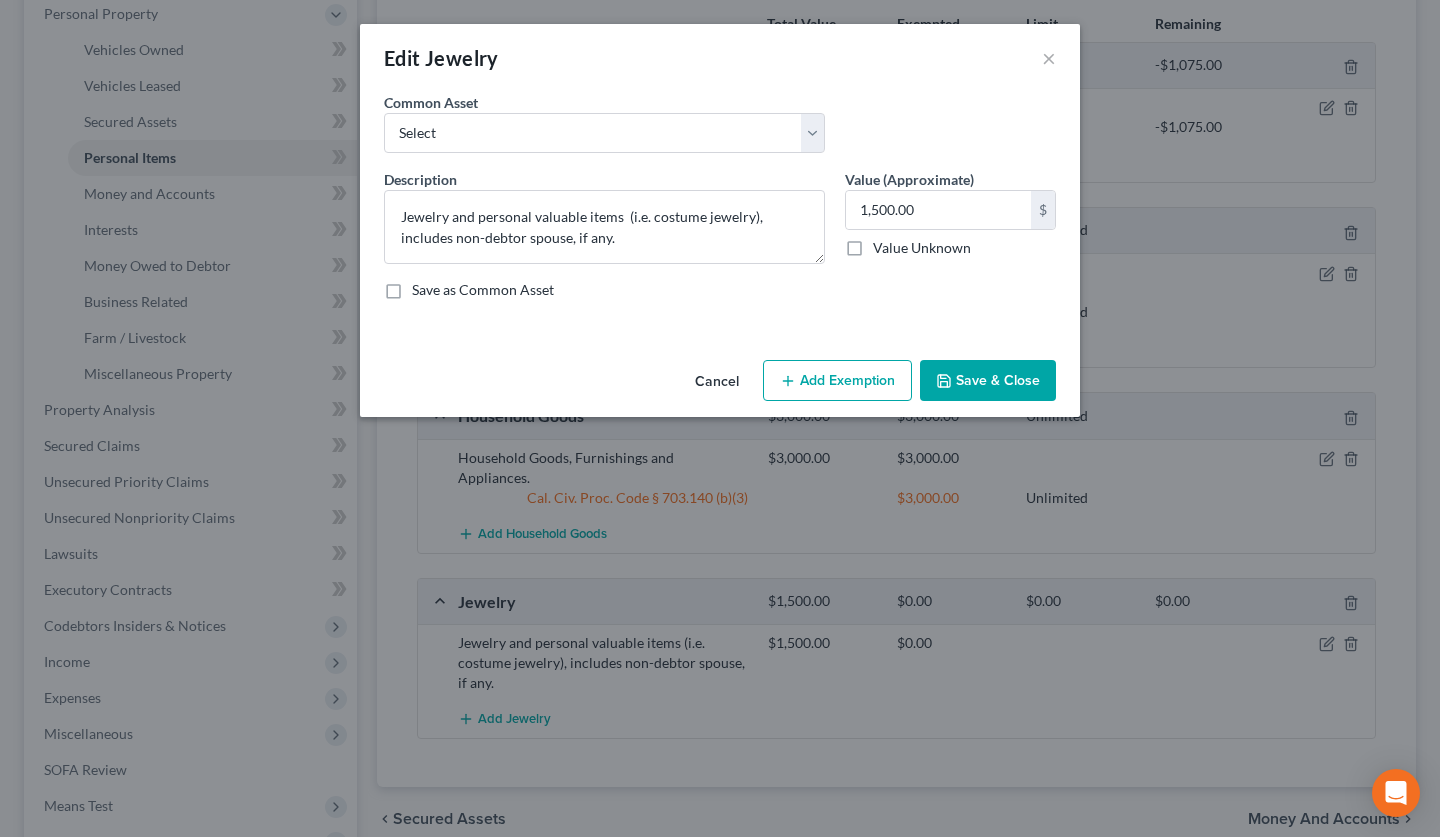 click on "Add Exemption" at bounding box center (837, 381) 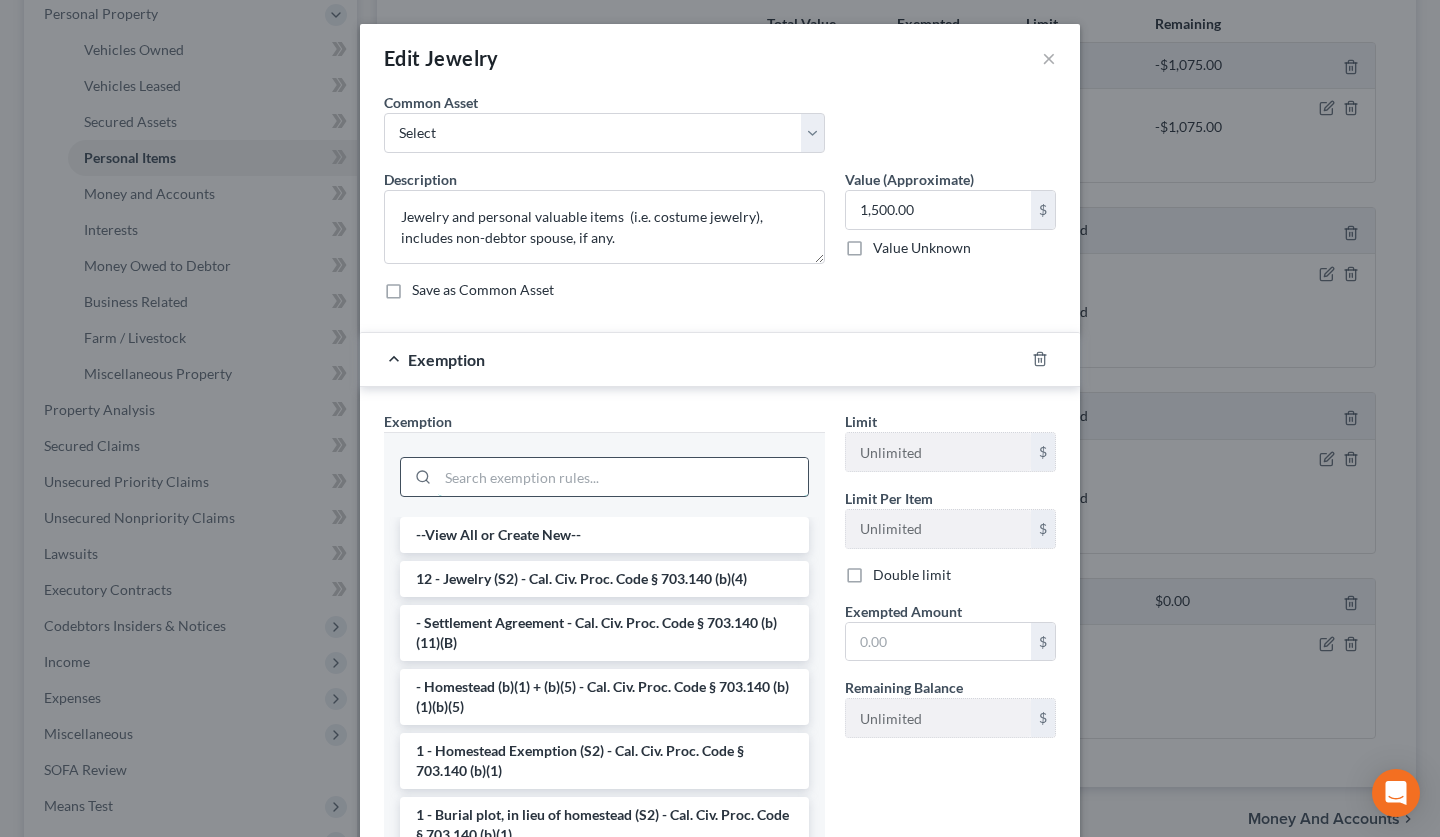 click at bounding box center [623, 477] 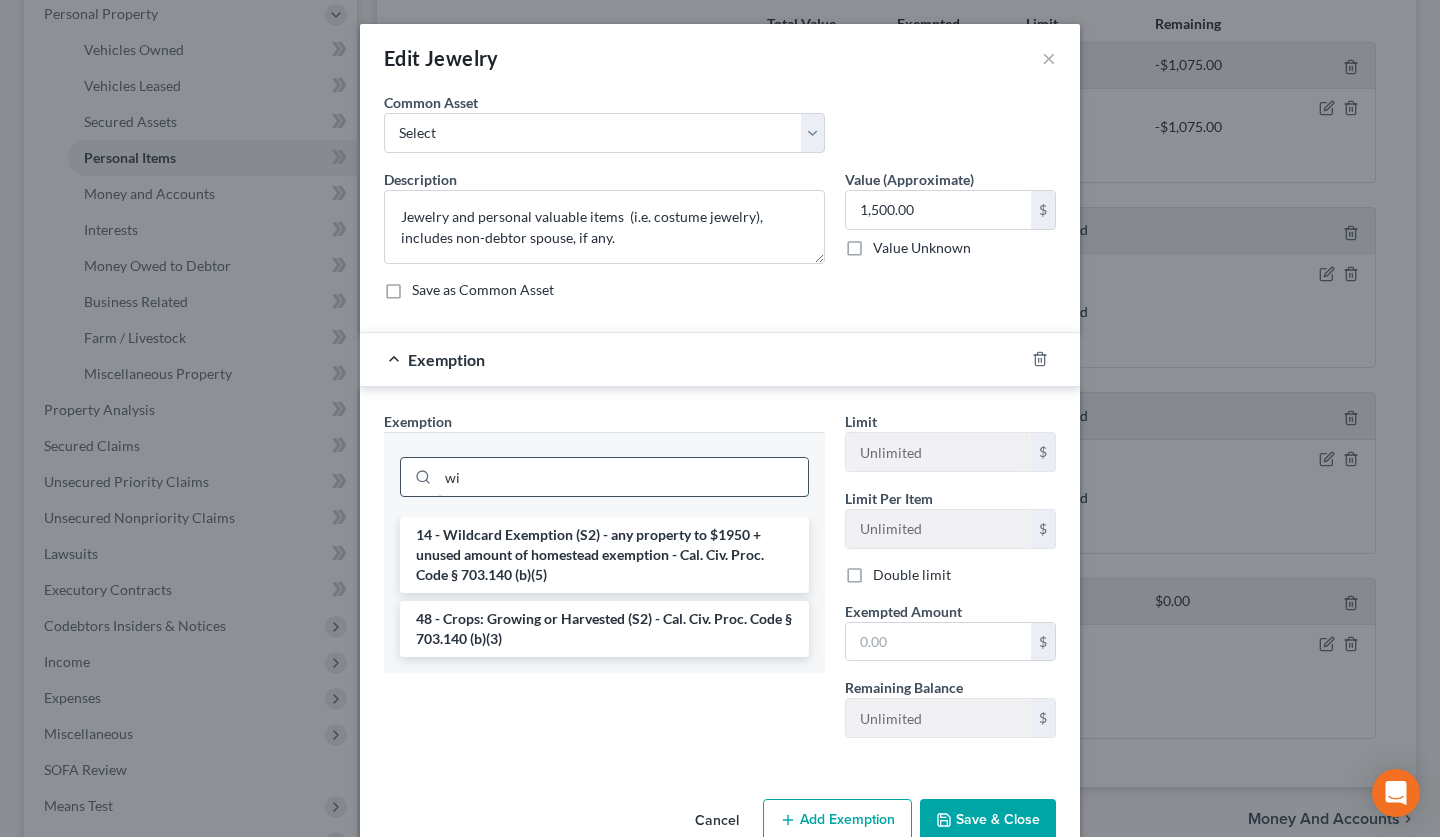 type on "w" 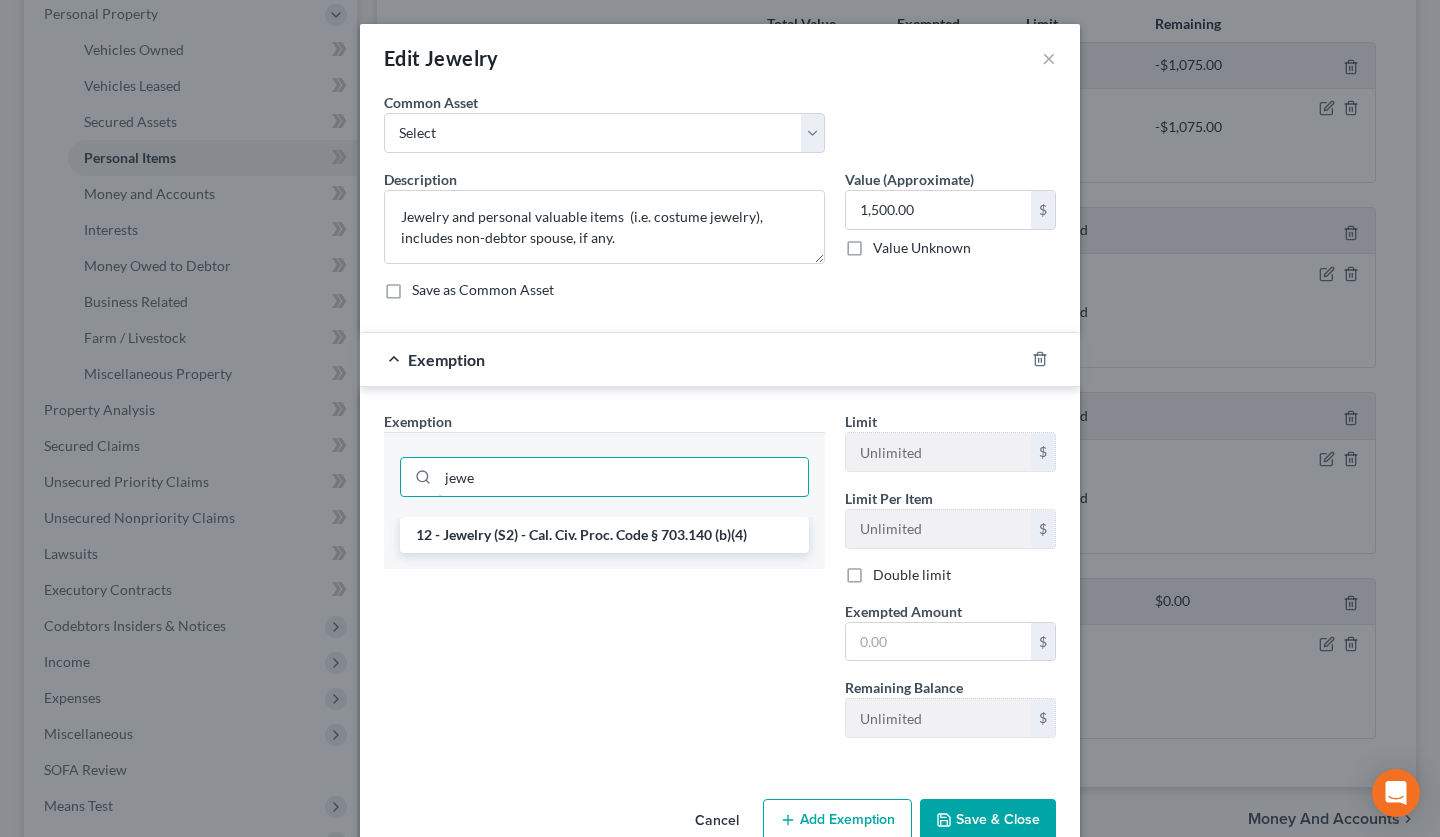 type on "jewe" 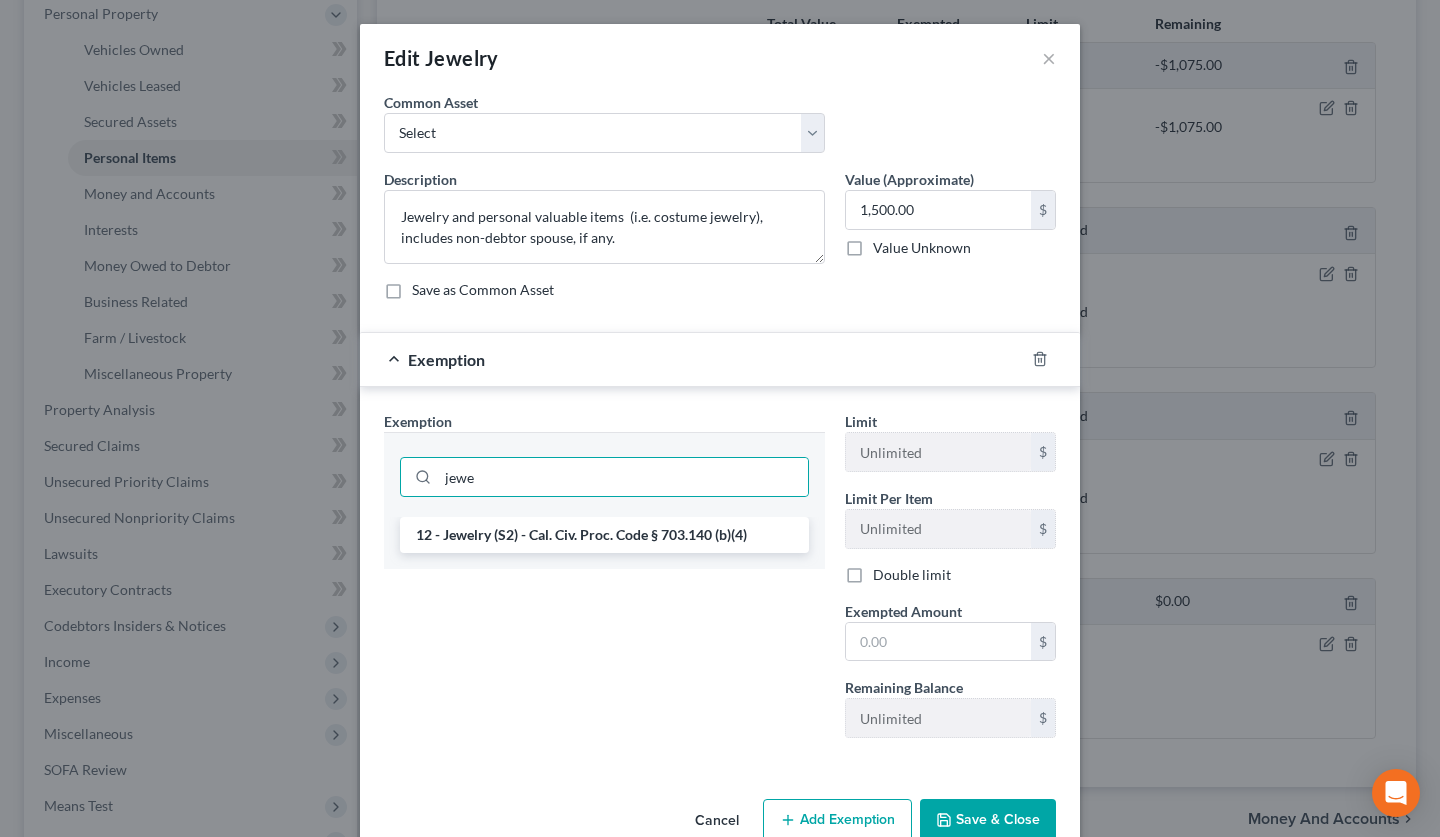 click on "12 - Jewelry (S2) - Cal. Civ. Proc. Code § 703.140 (b)(4)" at bounding box center (604, 535) 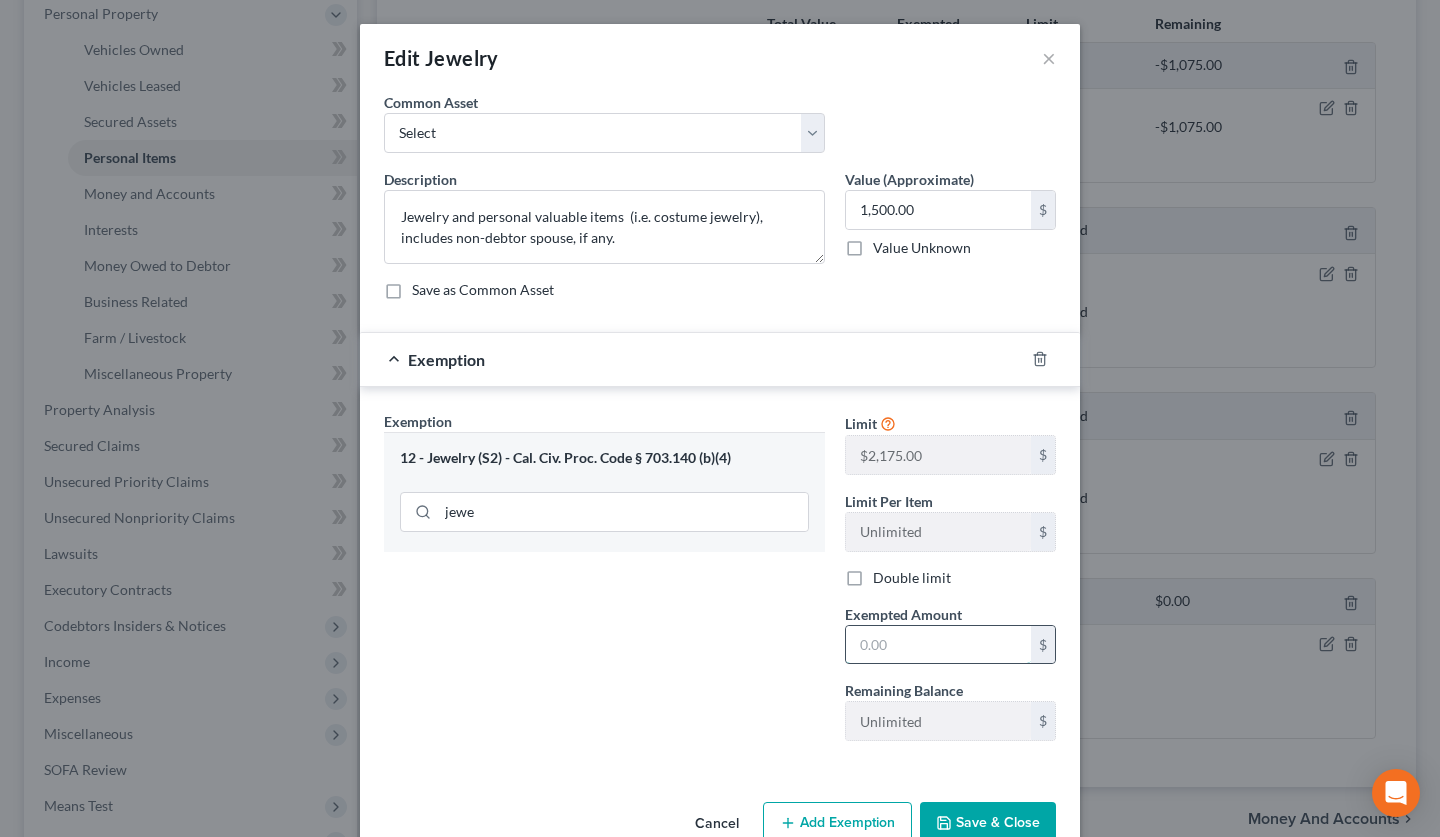 click at bounding box center [938, 645] 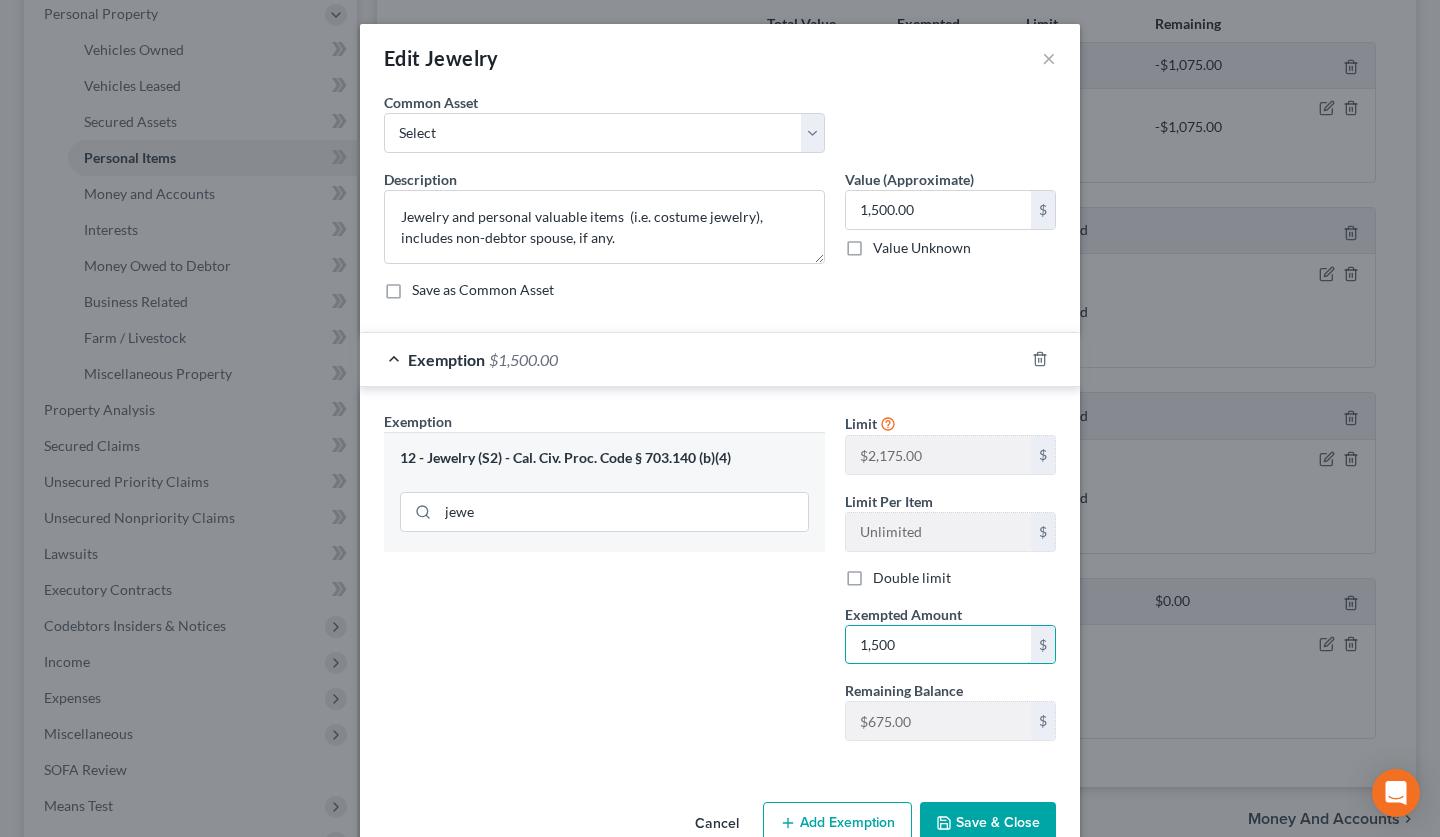 type on "1,500" 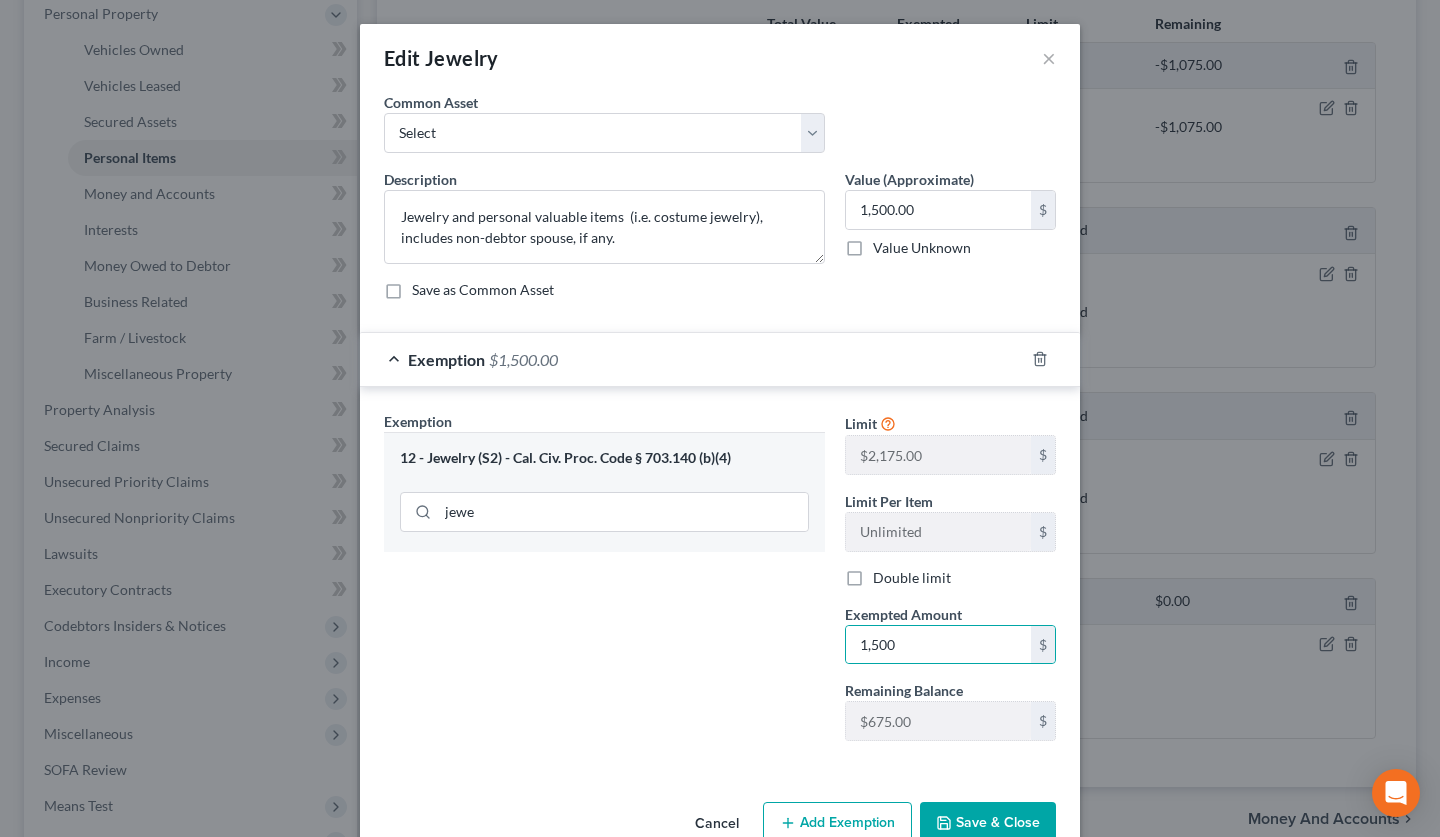 click on "Save & Close" at bounding box center [988, 823] 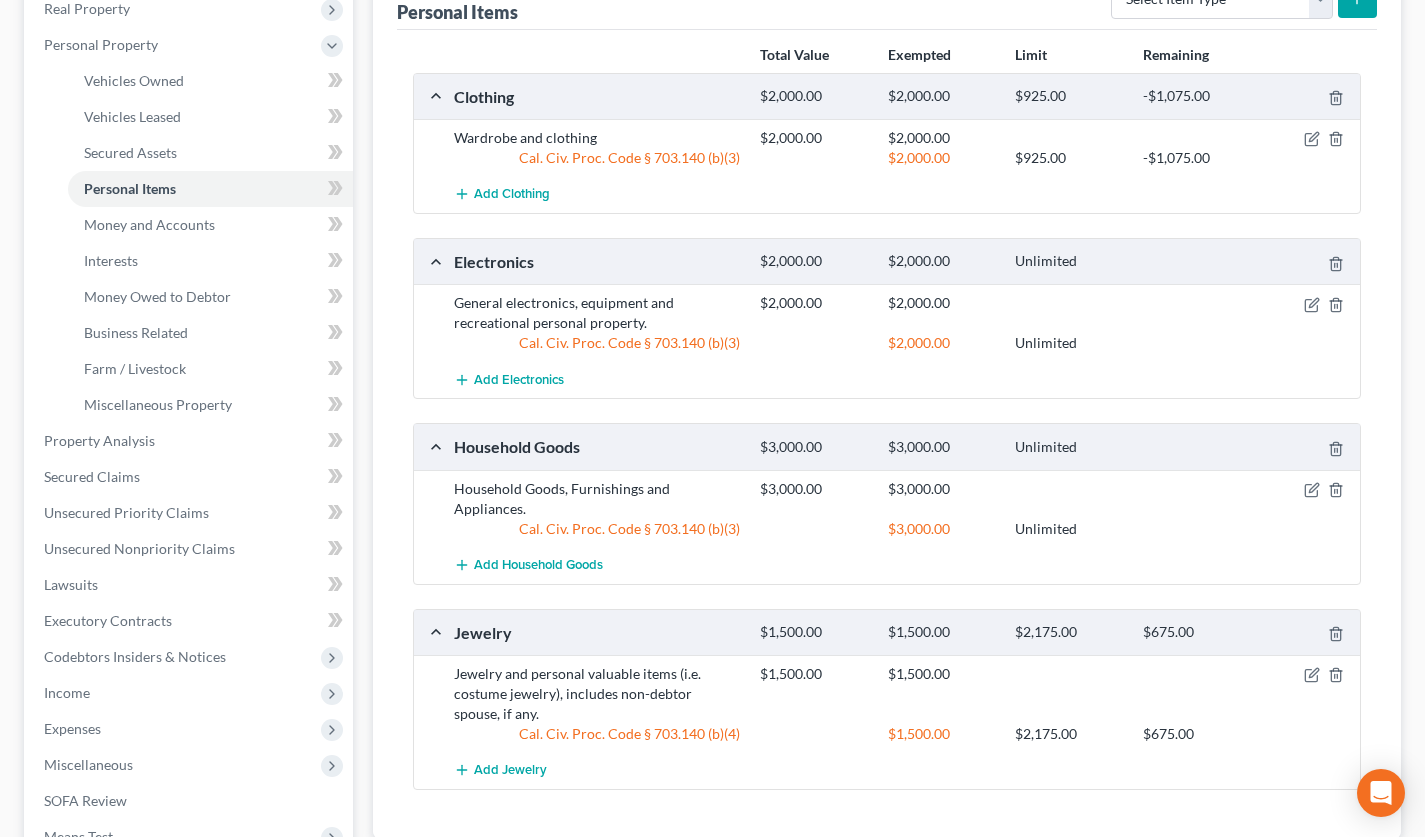 scroll, scrollTop: 0, scrollLeft: 0, axis: both 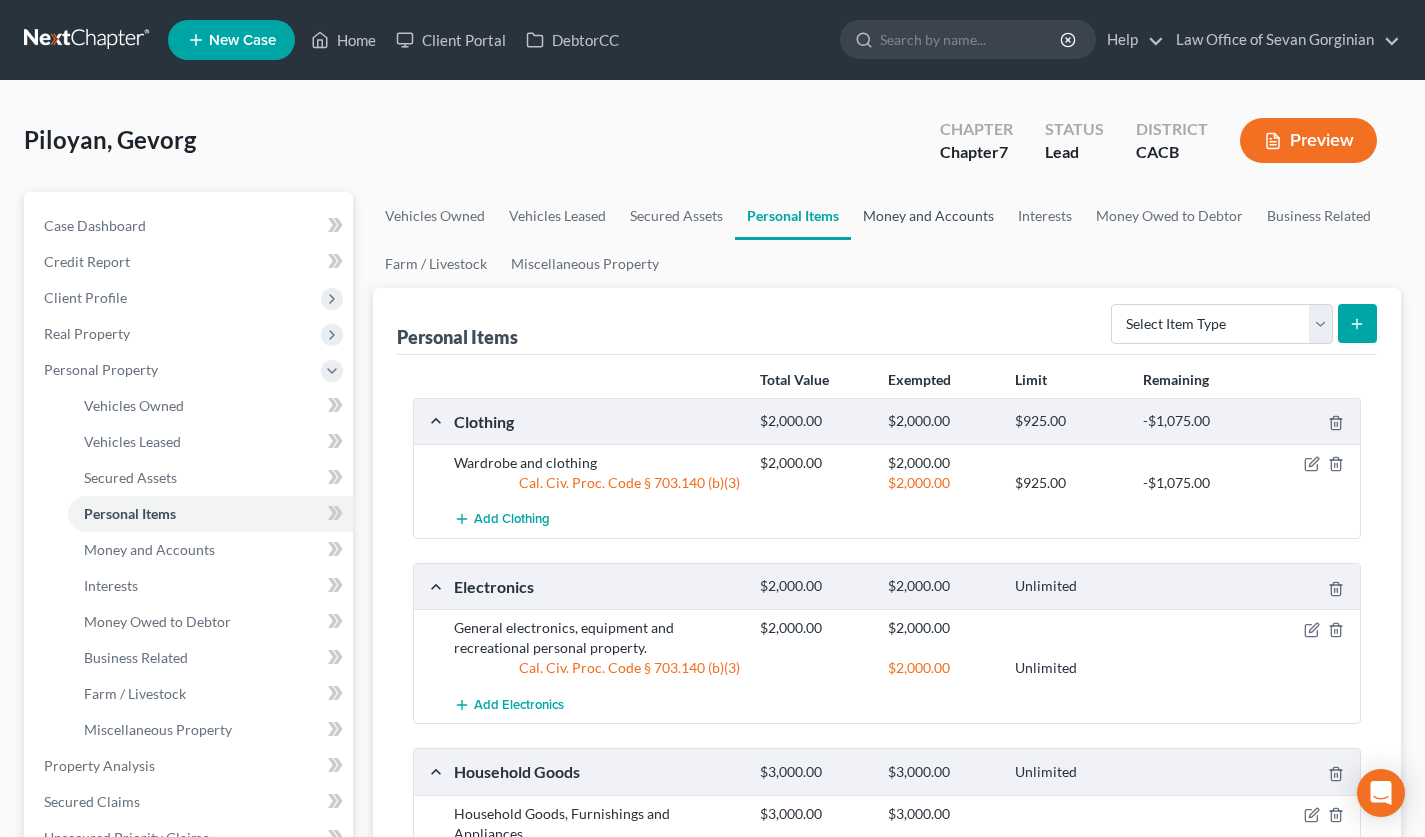 click on "Money and Accounts" at bounding box center (928, 216) 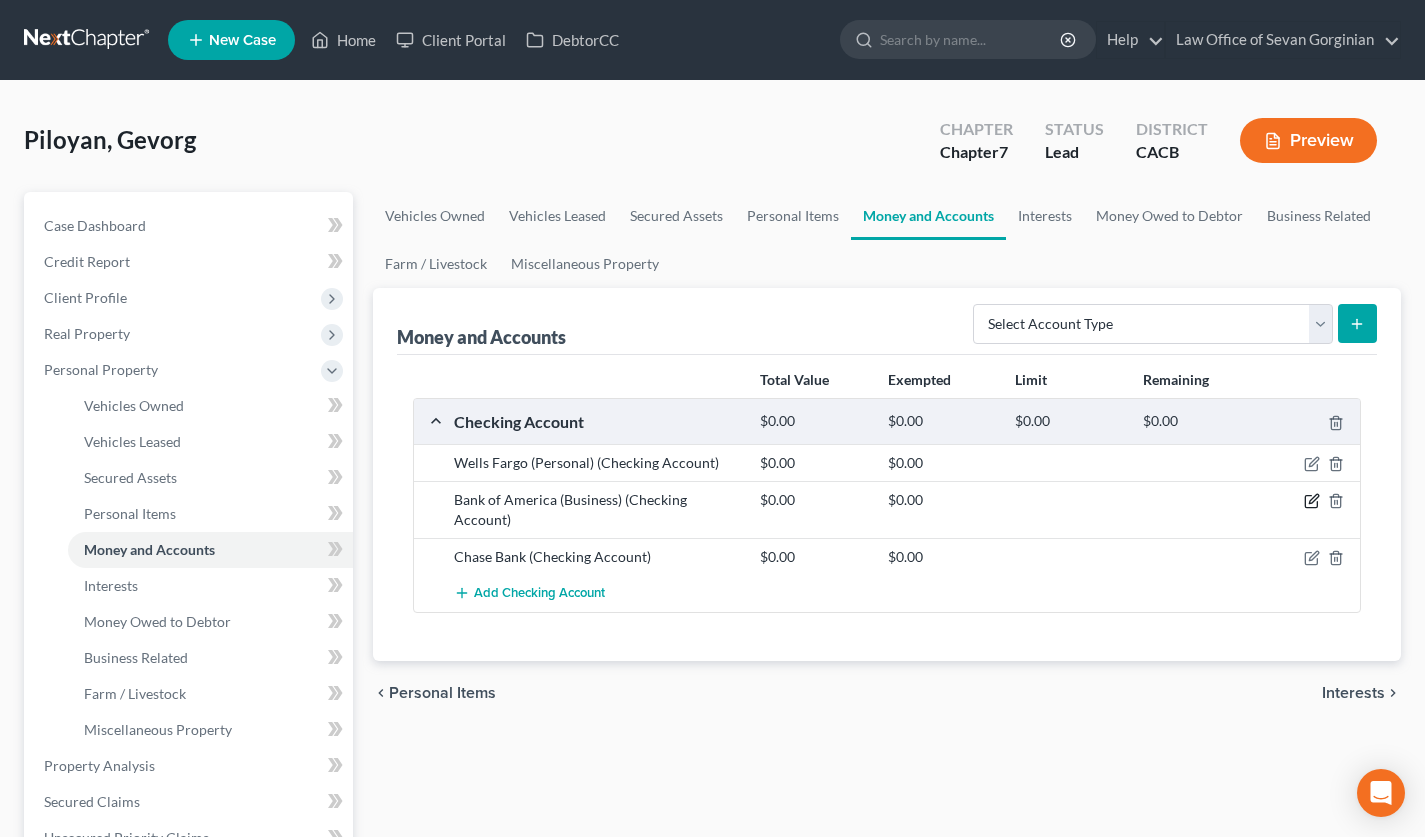 click 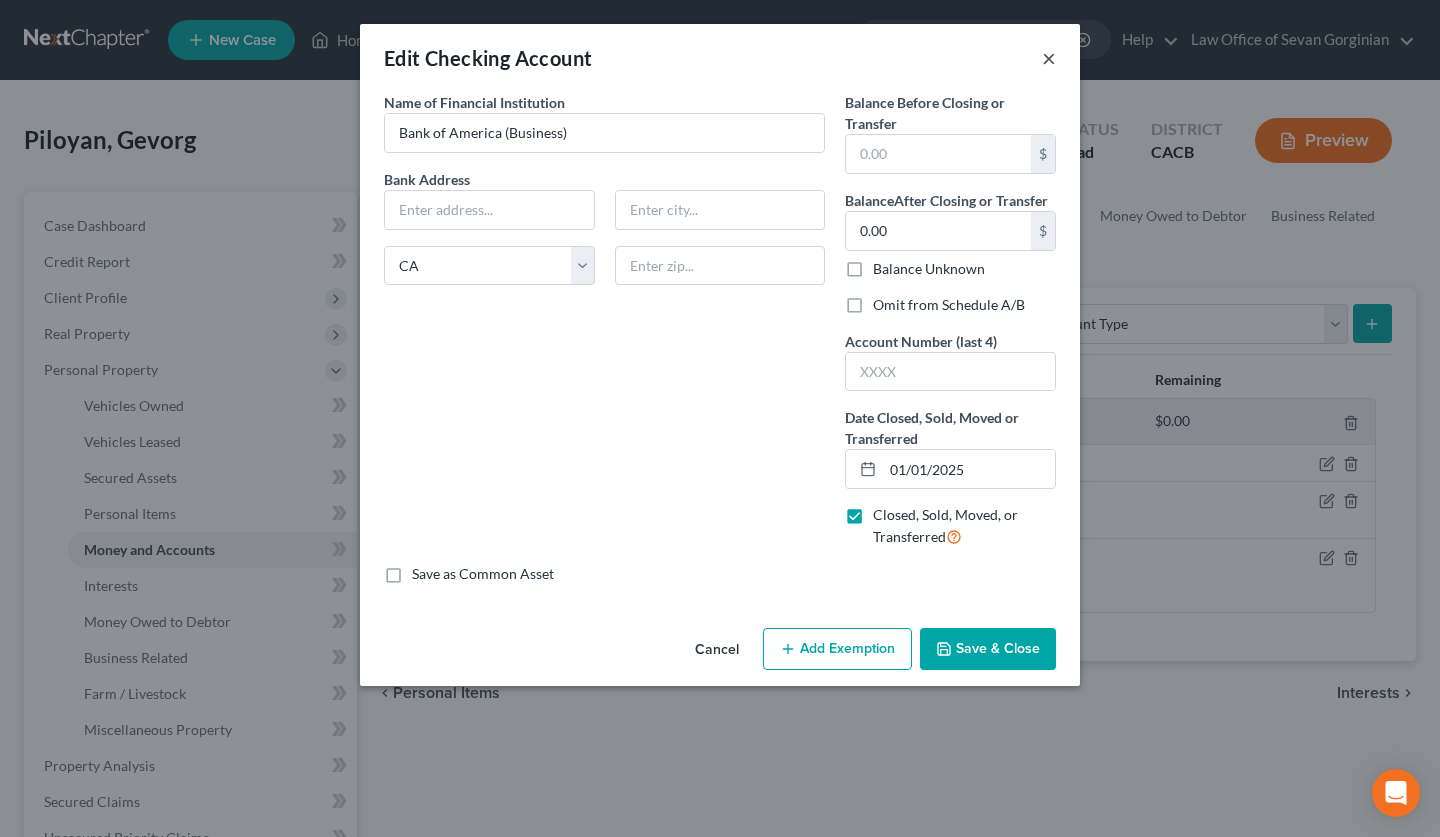click on "×" at bounding box center (1049, 58) 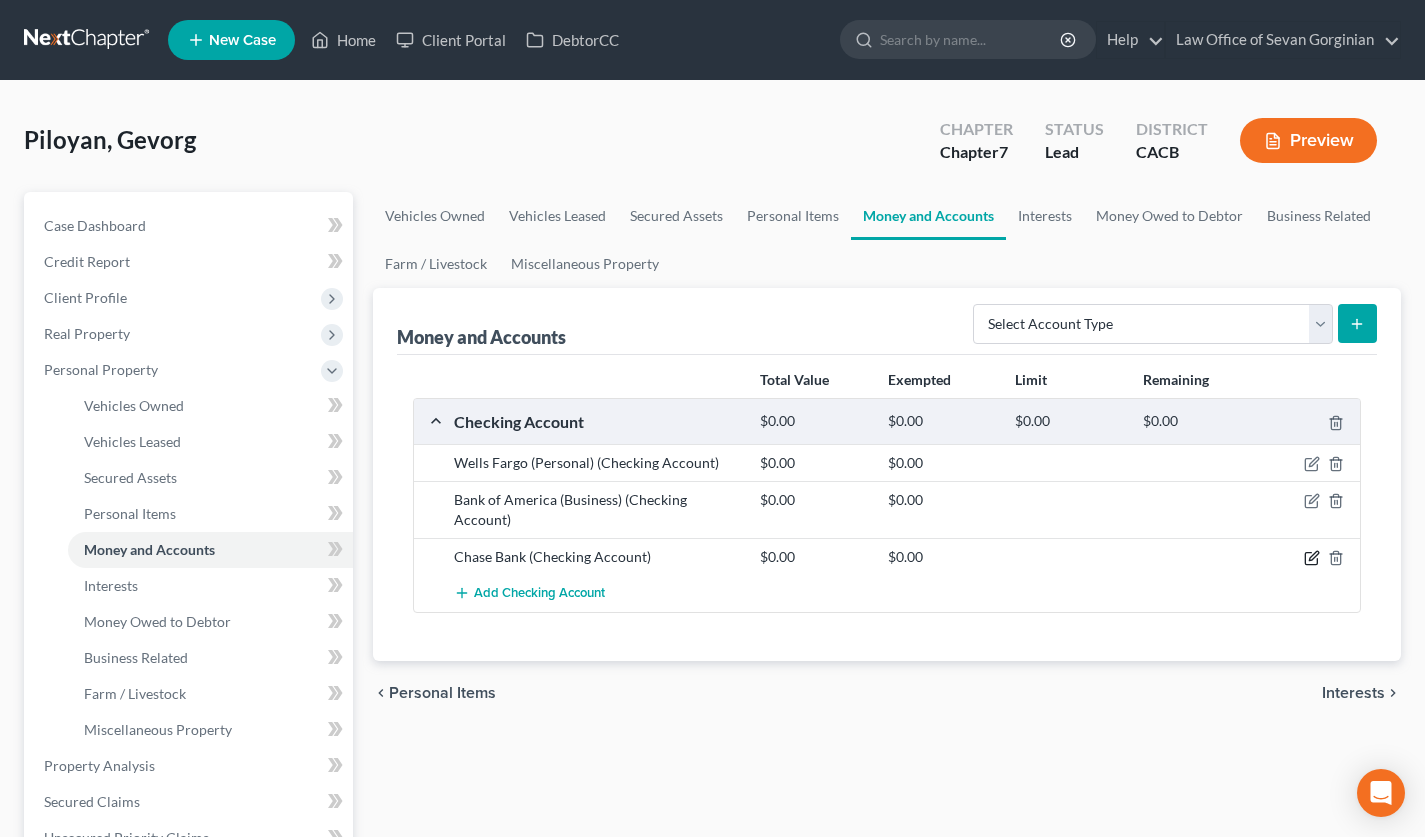 click 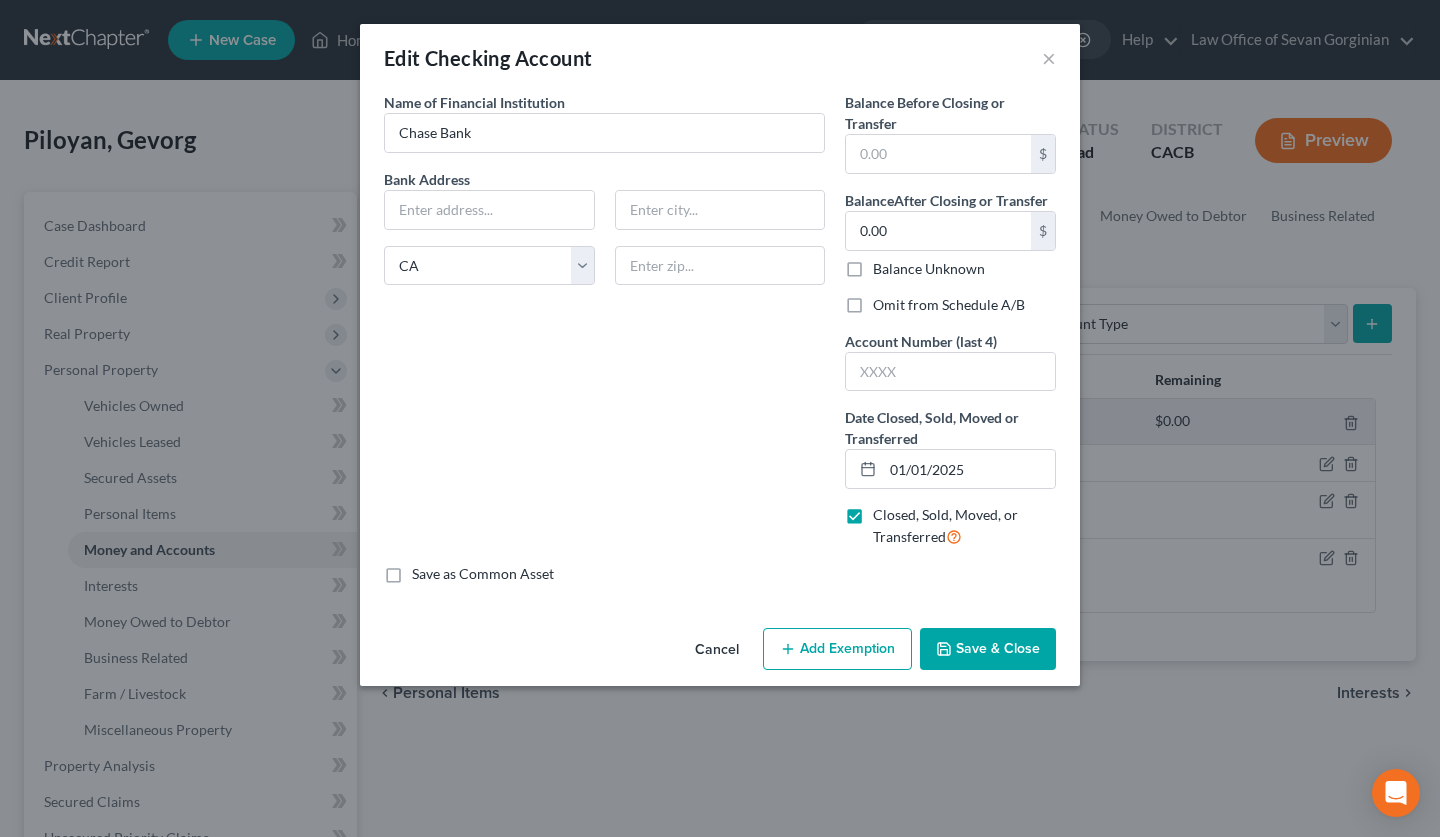 click on "Omit from Schedule A/B" at bounding box center [949, 305] 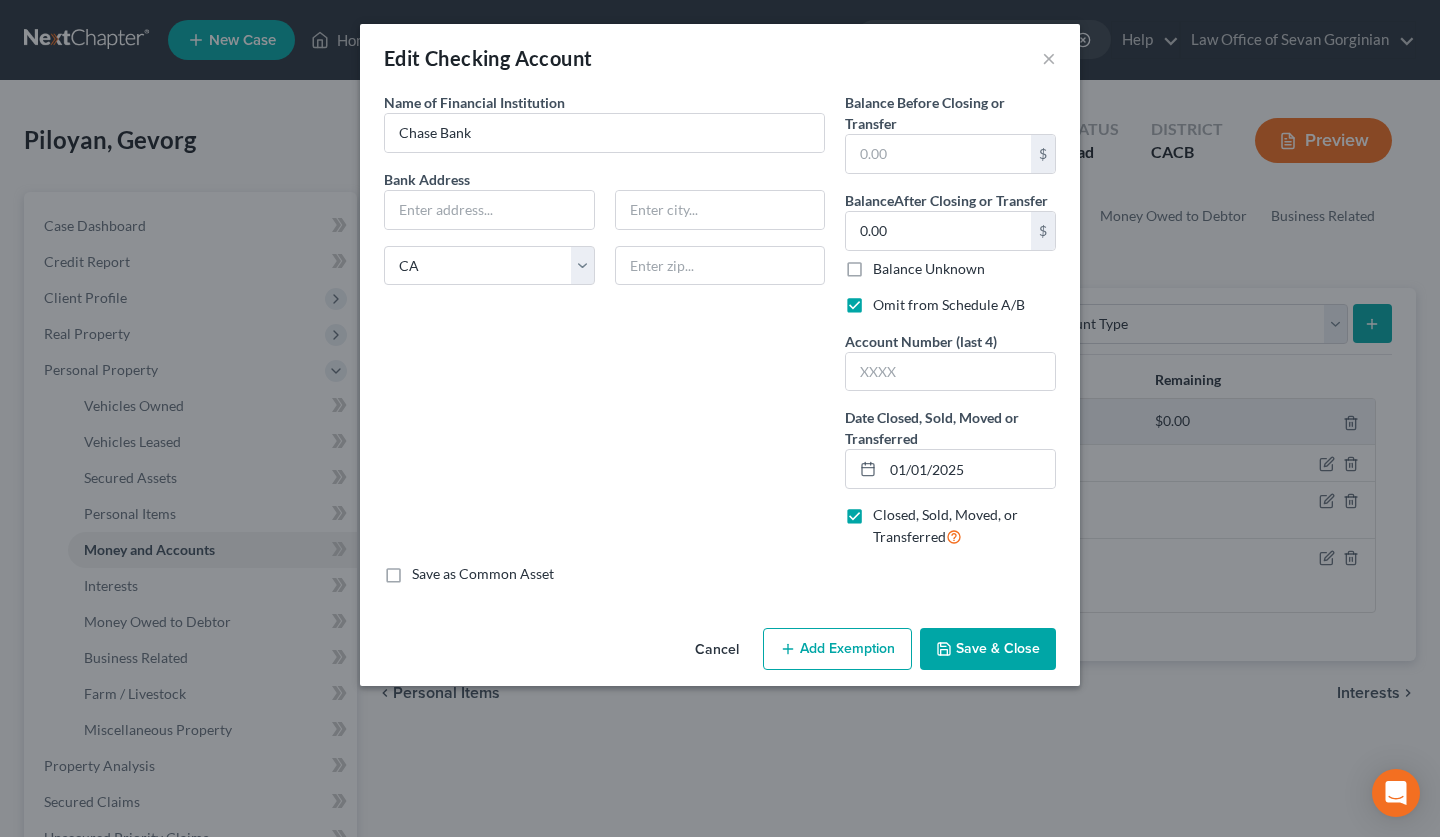 click on "Save & Close" at bounding box center (988, 649) 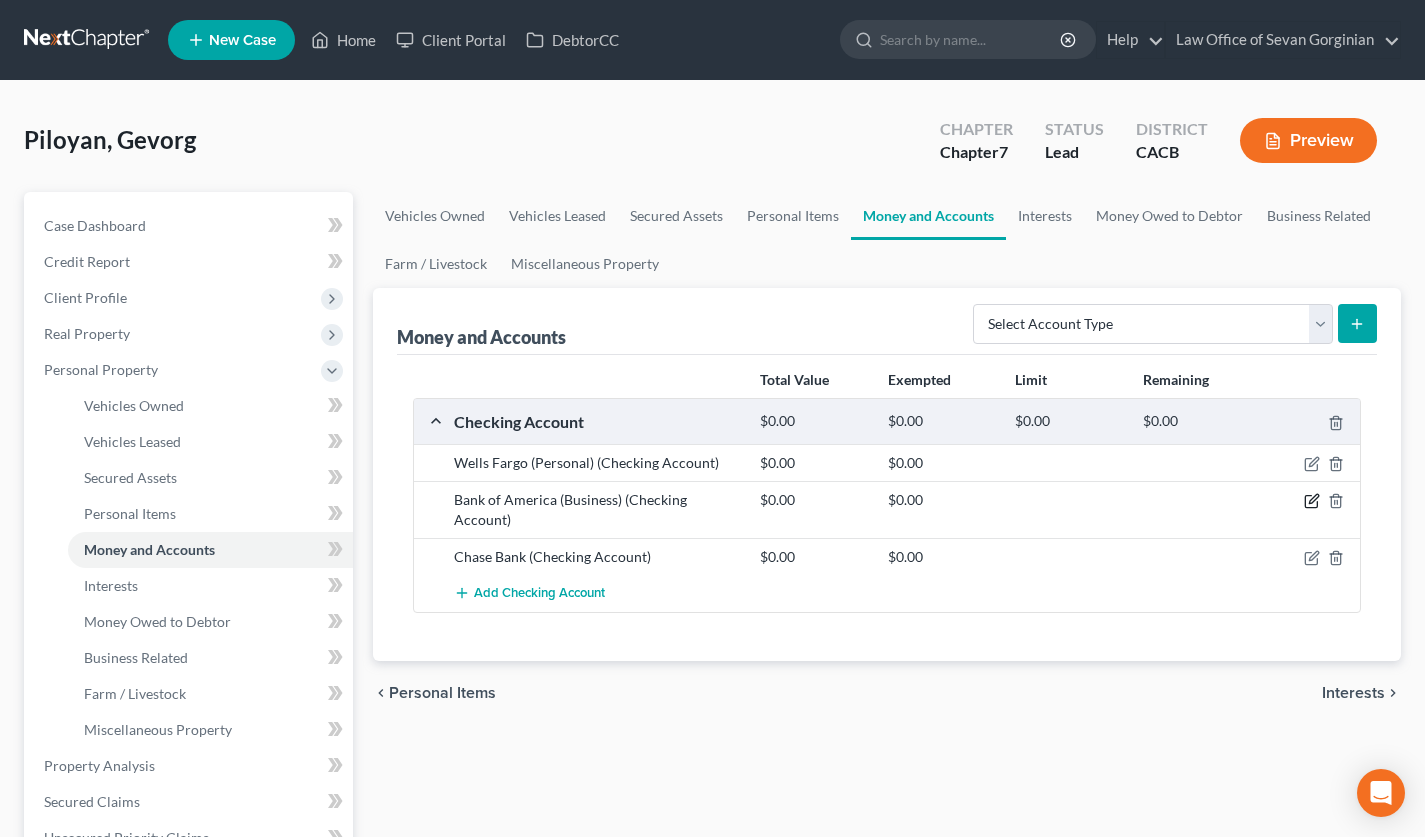 click 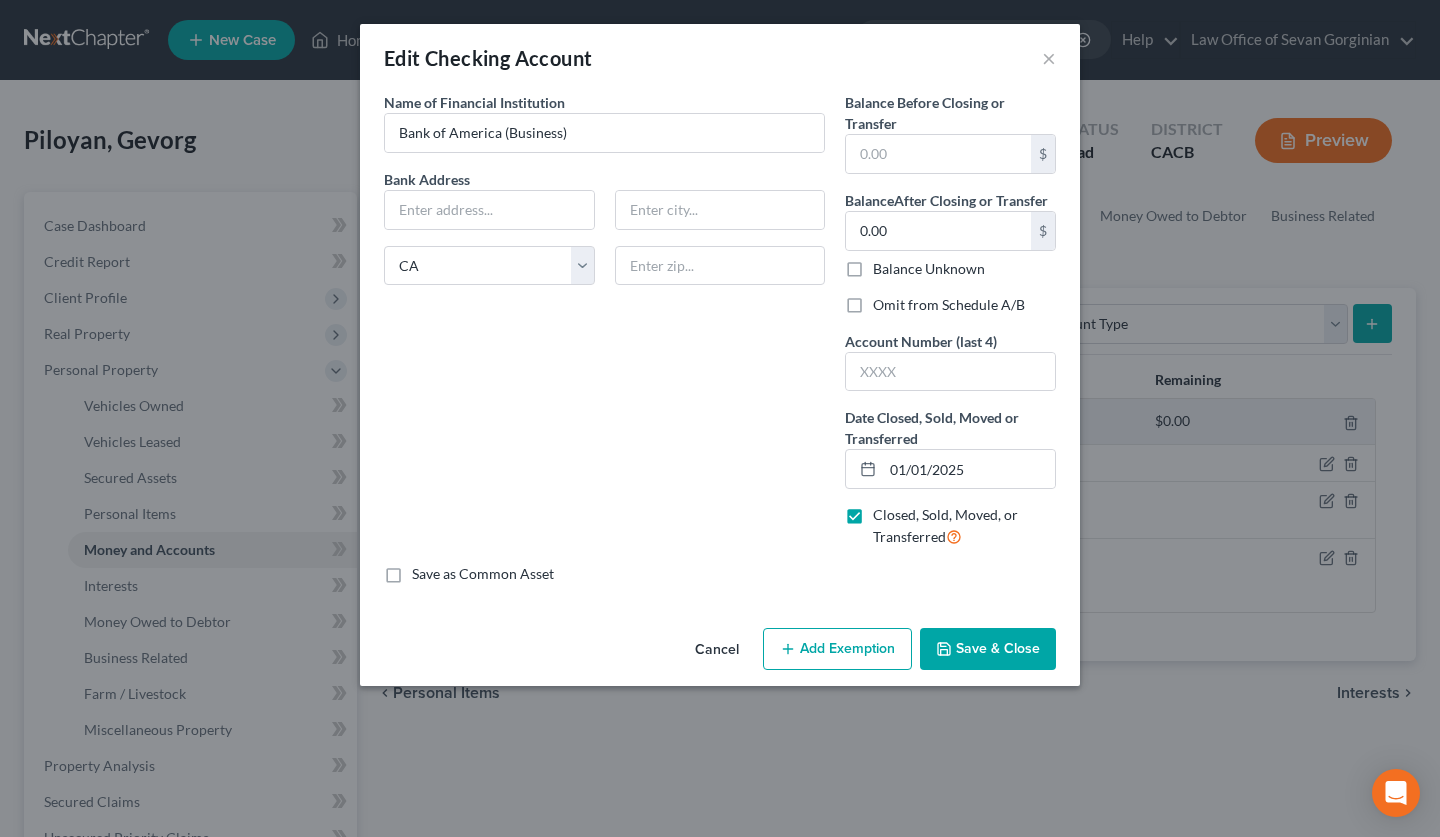click on "Omit from Schedule A/B" at bounding box center (949, 305) 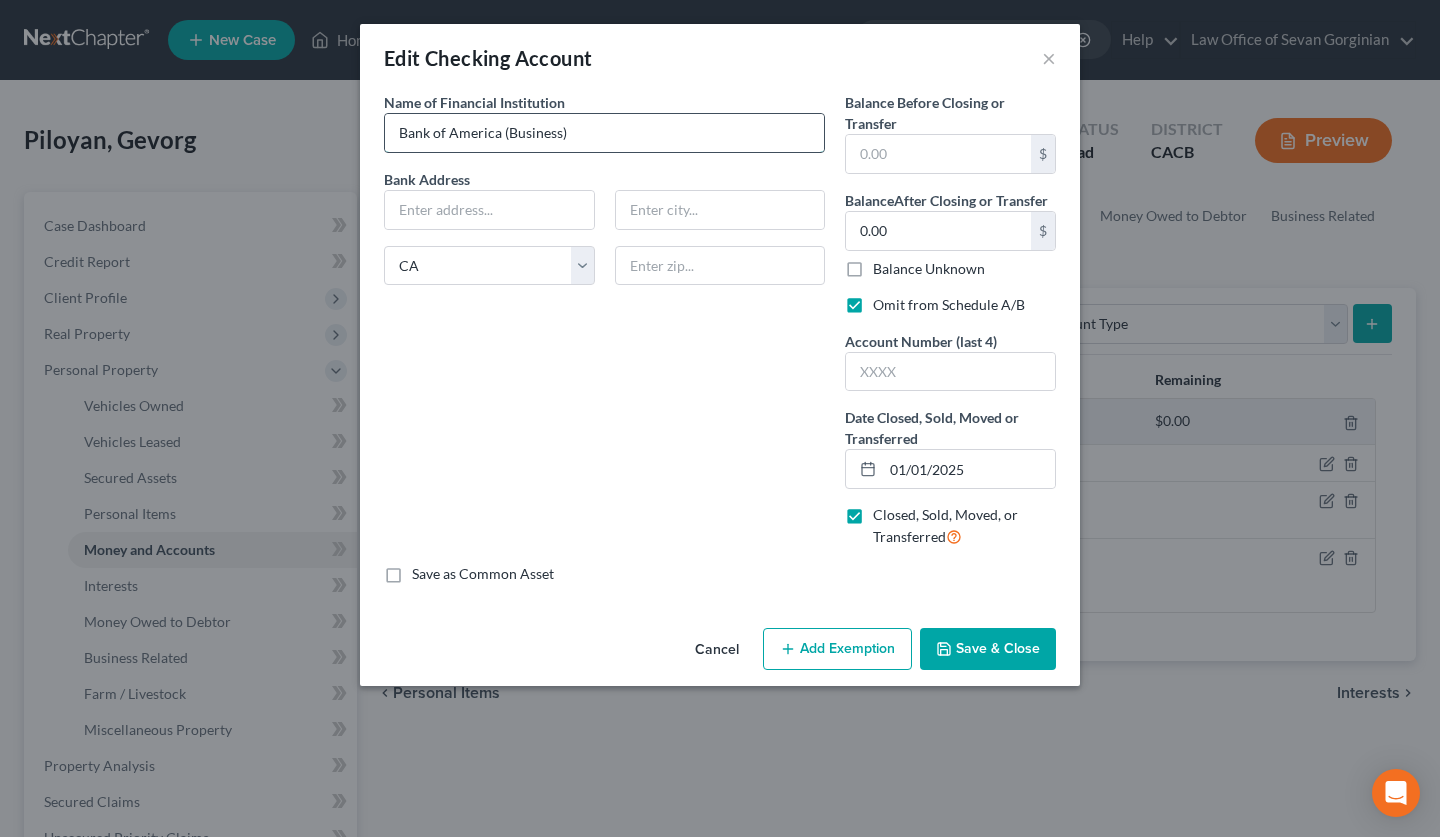 click on "Bank of America (Business)" at bounding box center [604, 133] 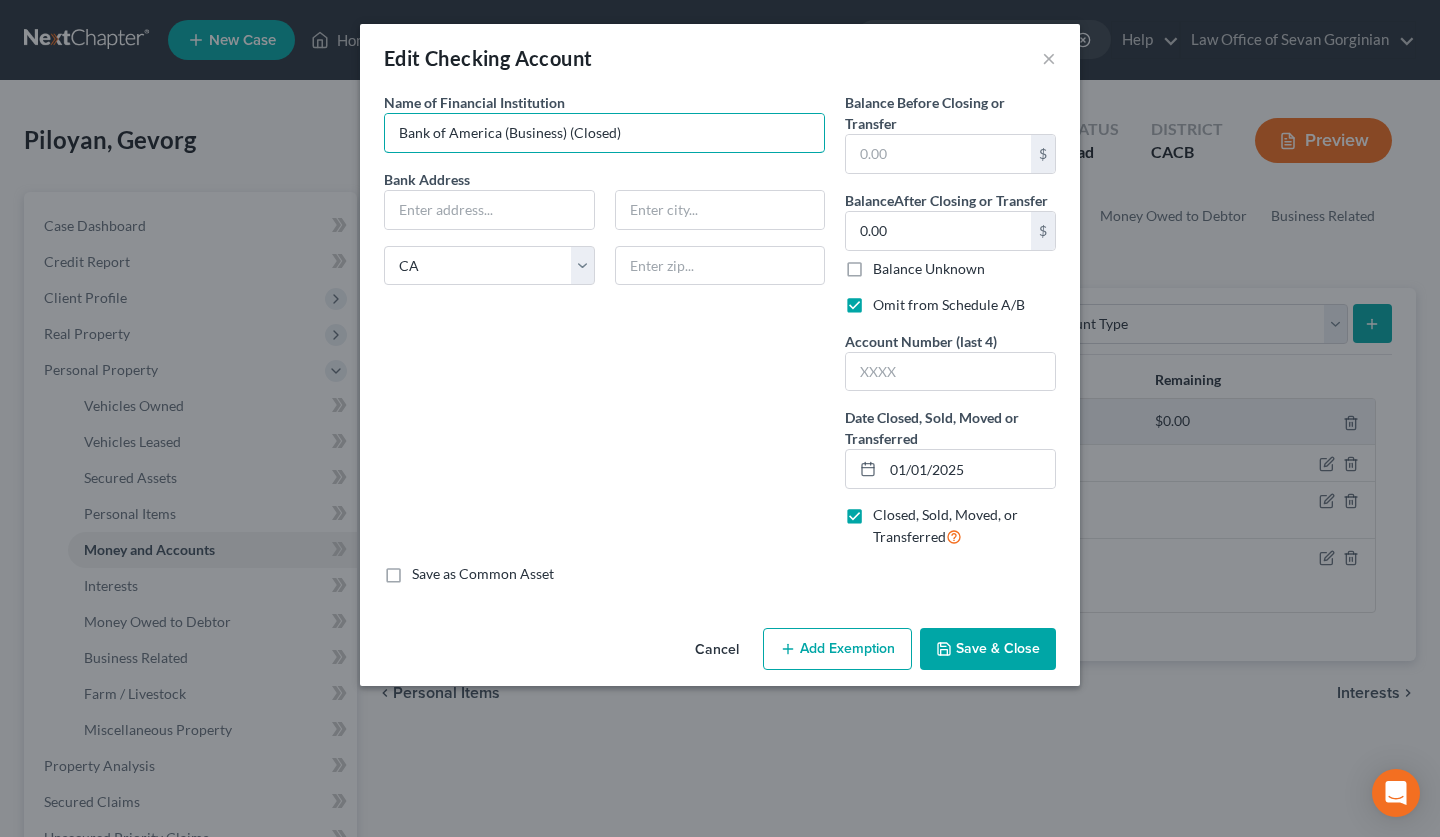 type on "Bank of America (Business) (Closed)" 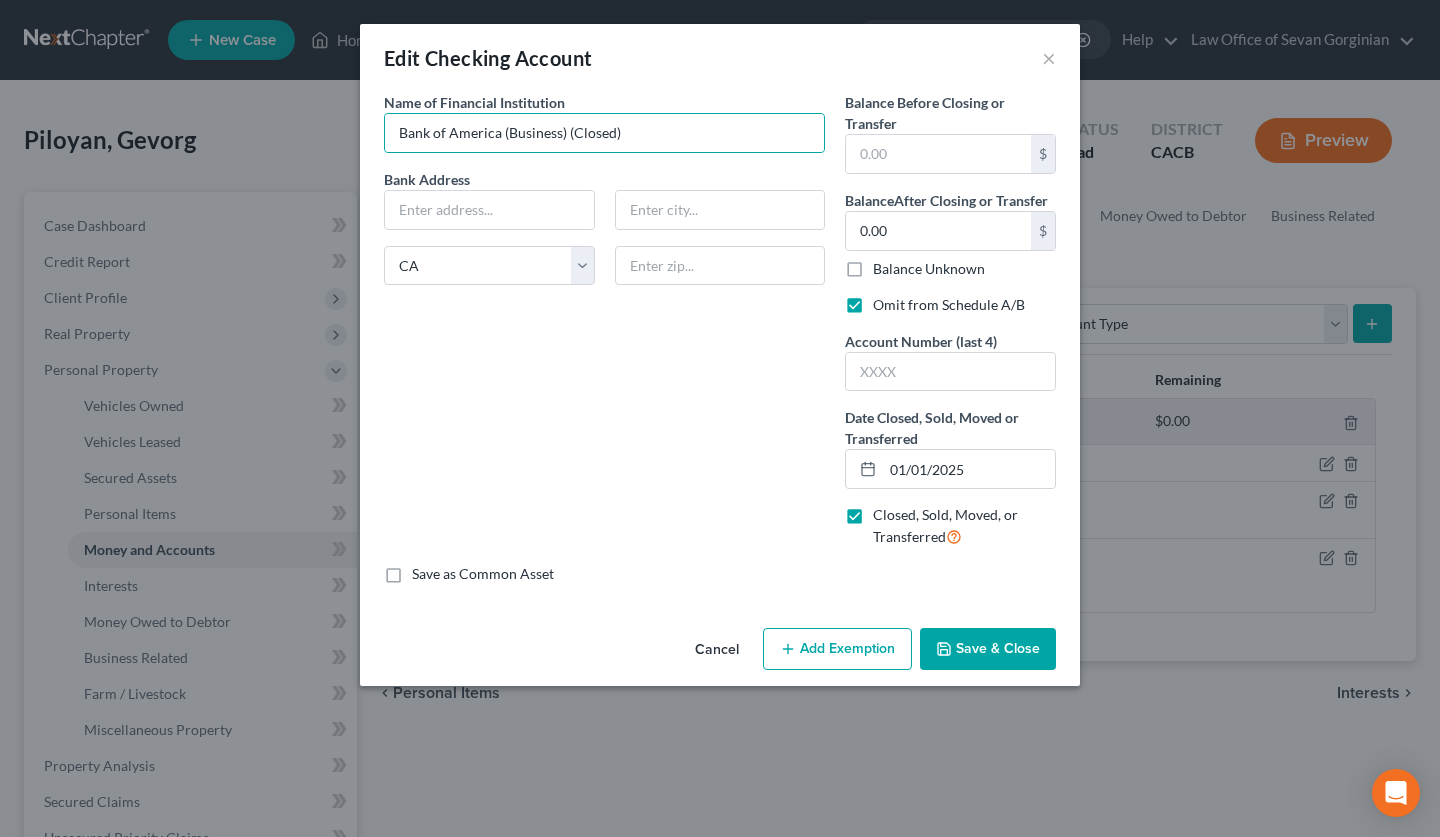 click on "Cancel Add Exemption Save & Close" at bounding box center [720, 653] 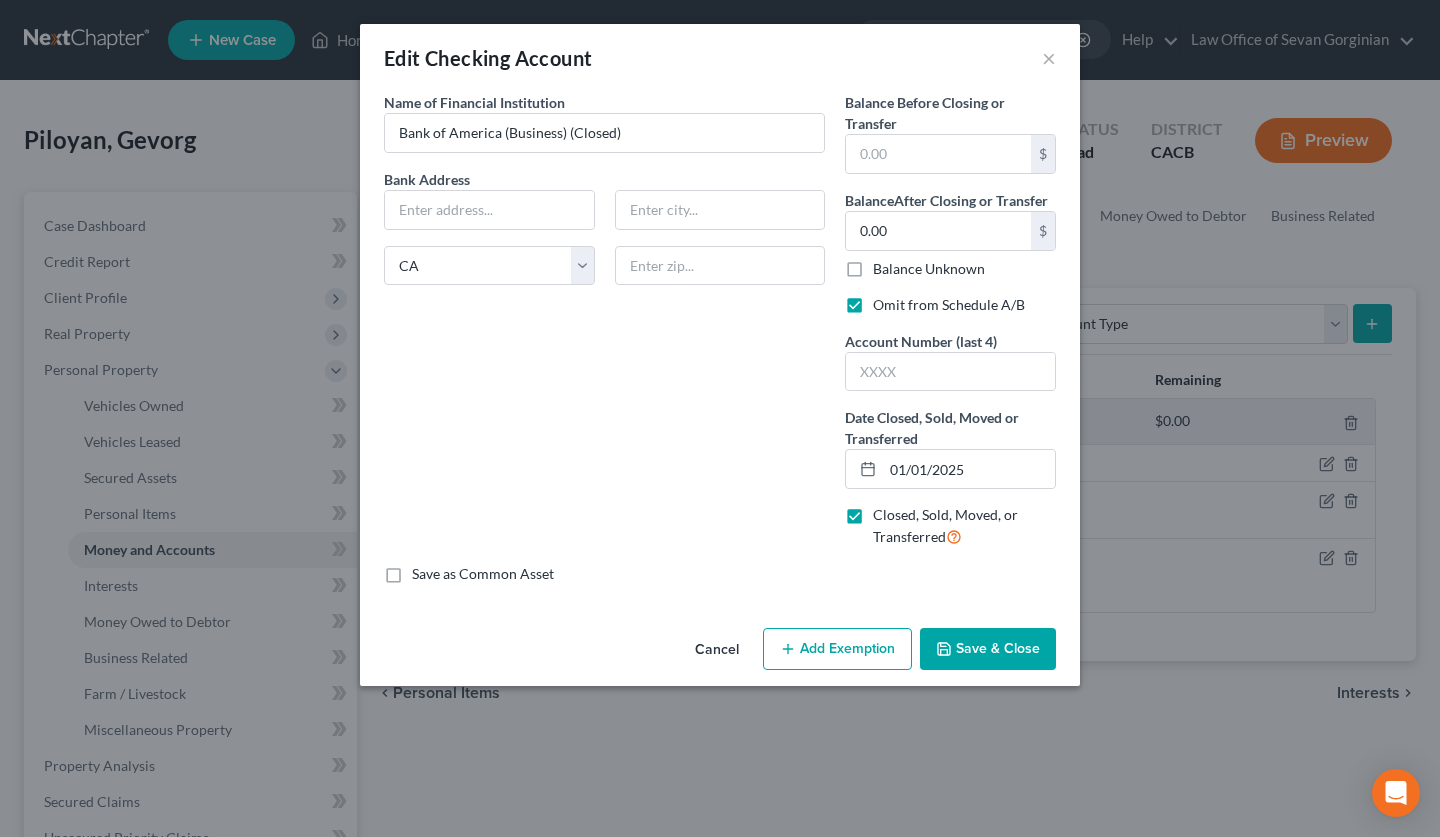 click on "Save & Close" at bounding box center [988, 649] 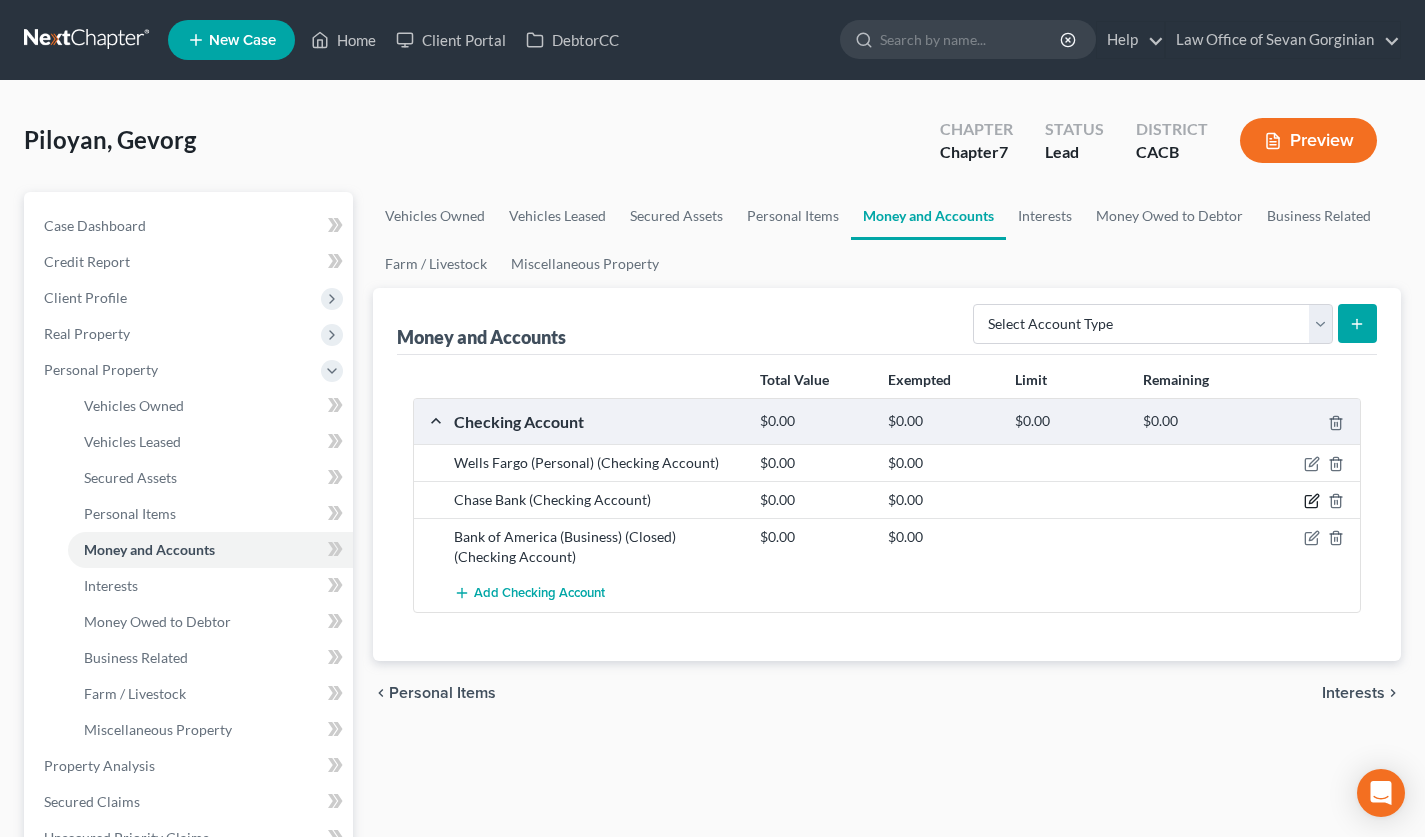 click 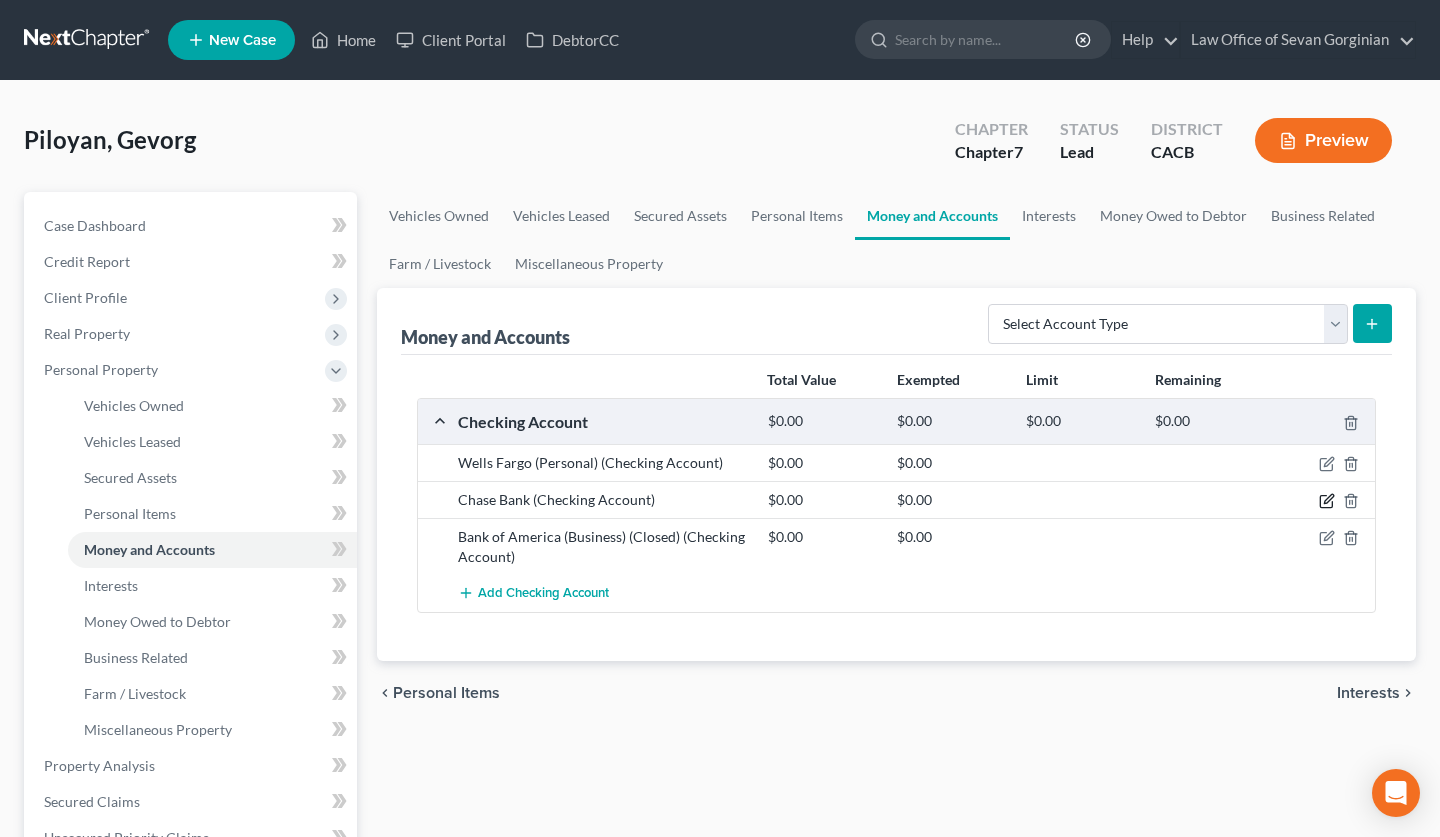 select on "4" 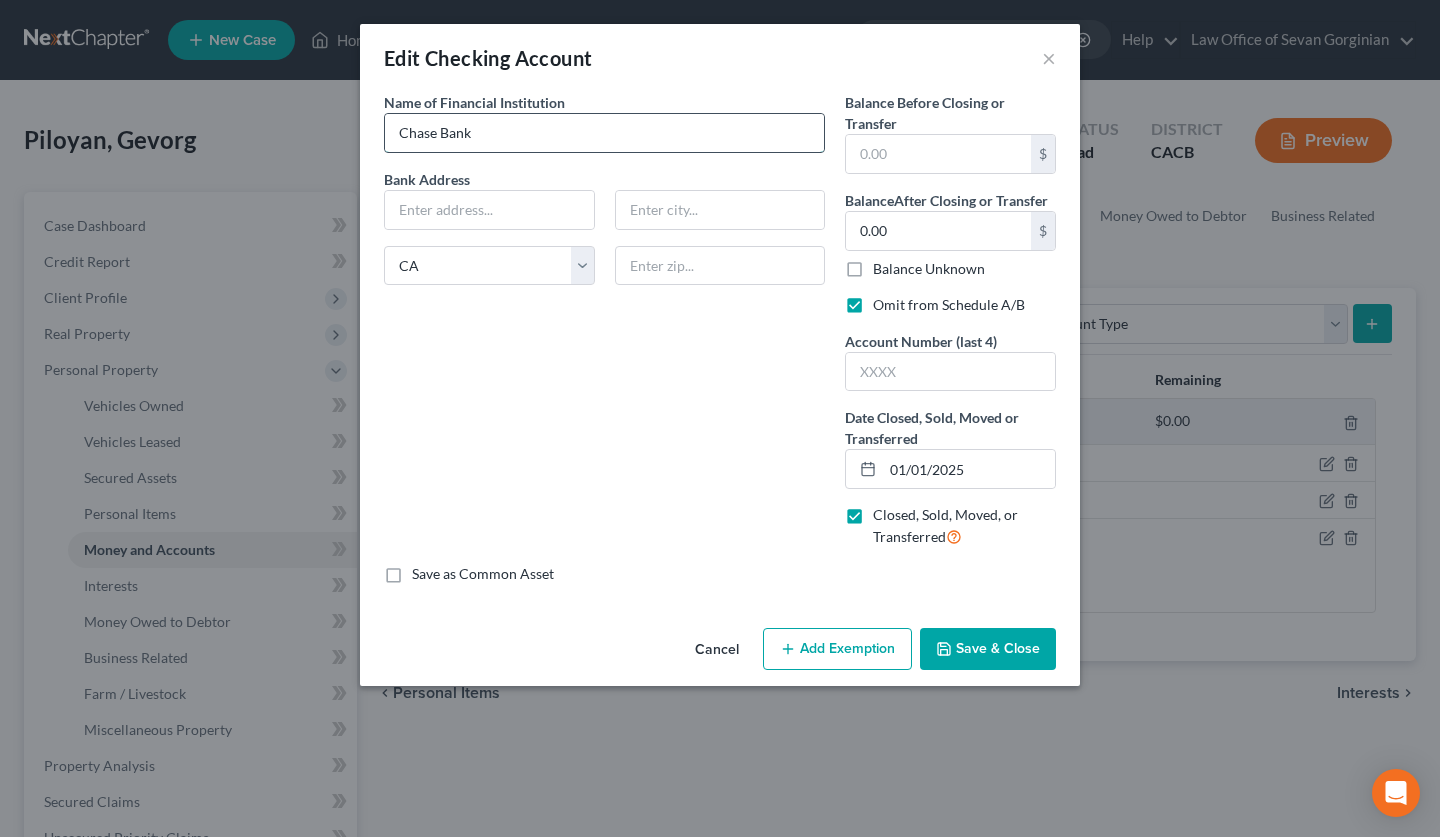 click on "Chase Bank" at bounding box center [604, 133] 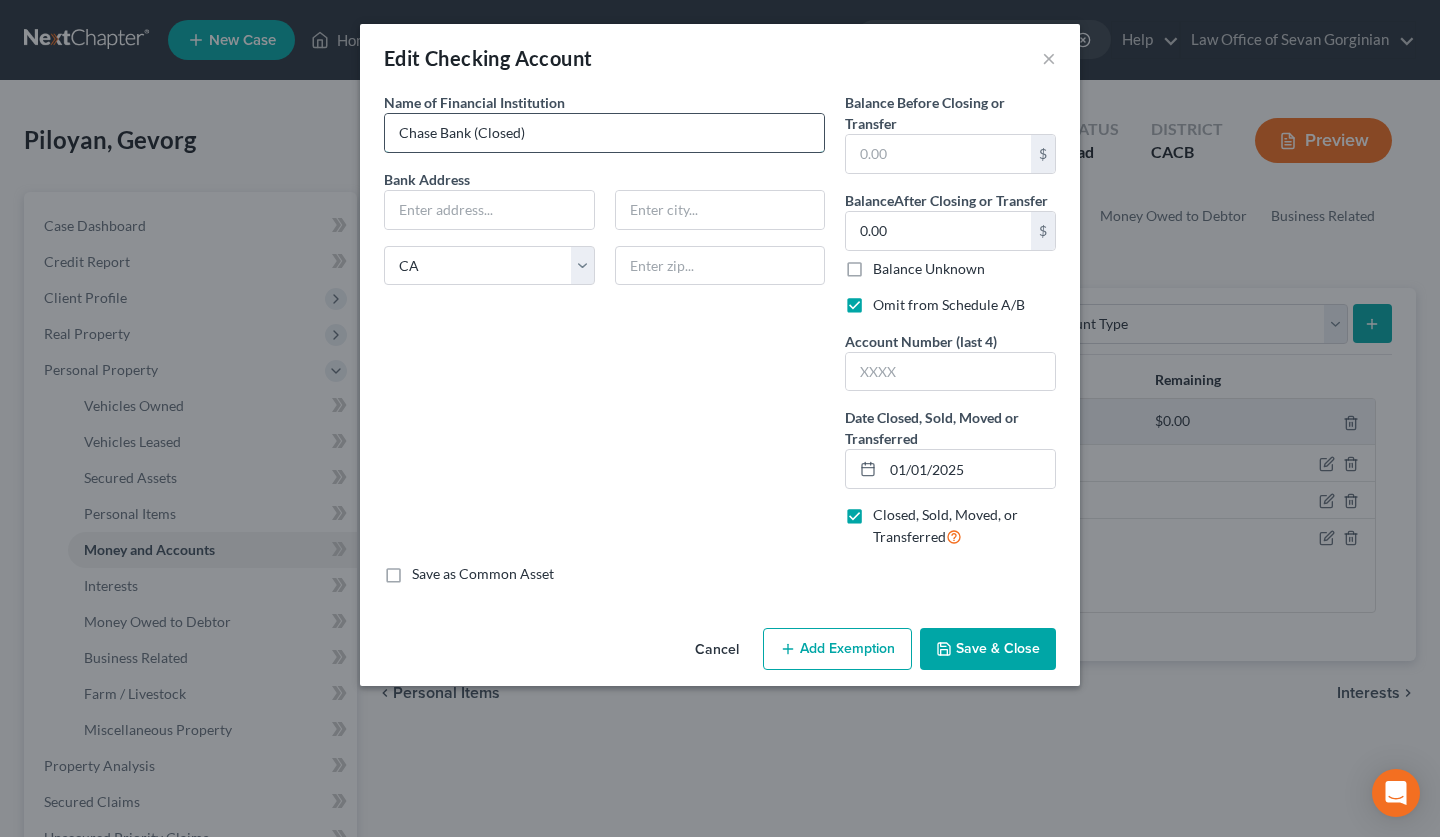type on "Chase Bank (Closed)" 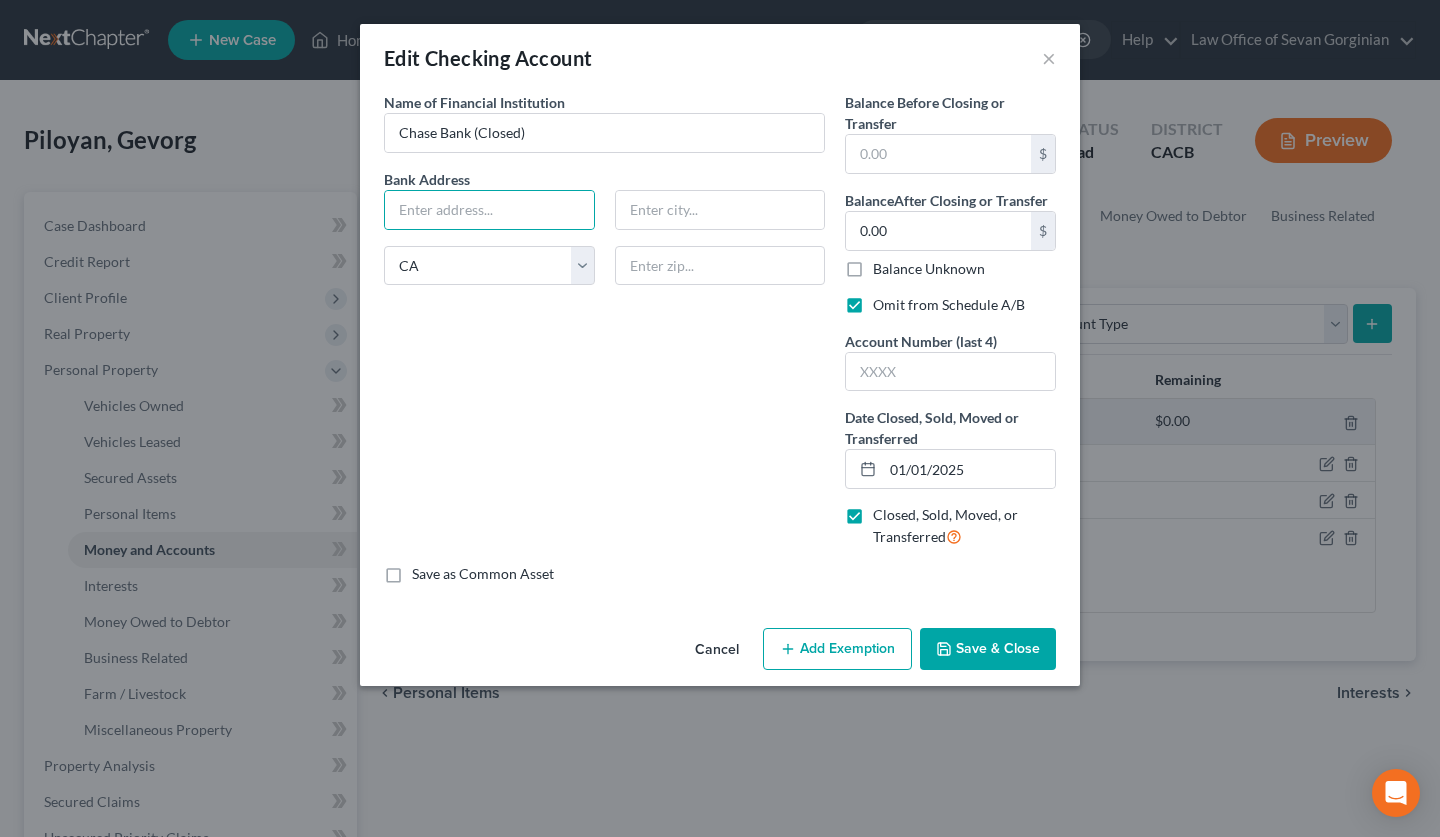 drag, startPoint x: 994, startPoint y: 635, endPoint x: 984, endPoint y: 655, distance: 22.36068 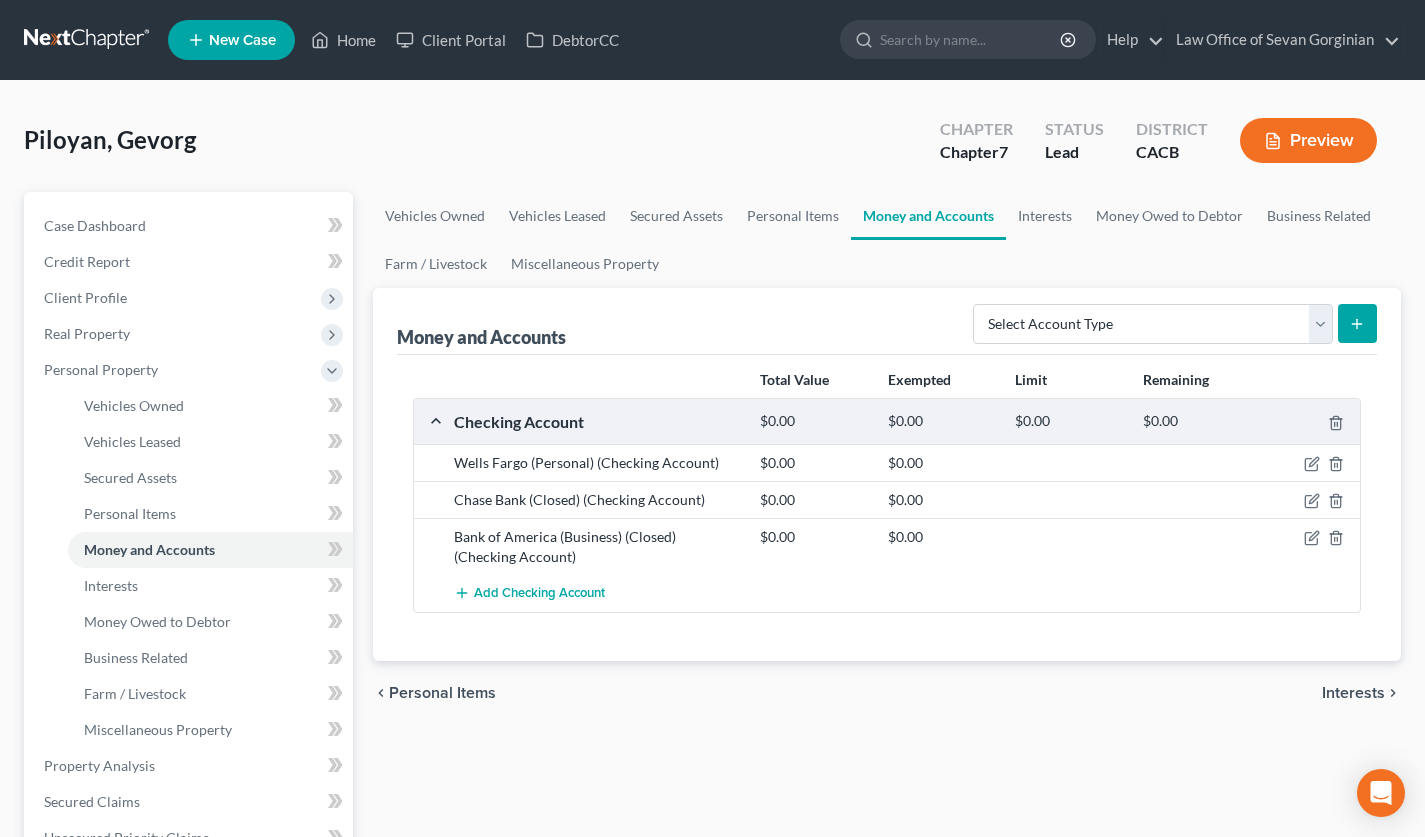 click at bounding box center (88, 40) 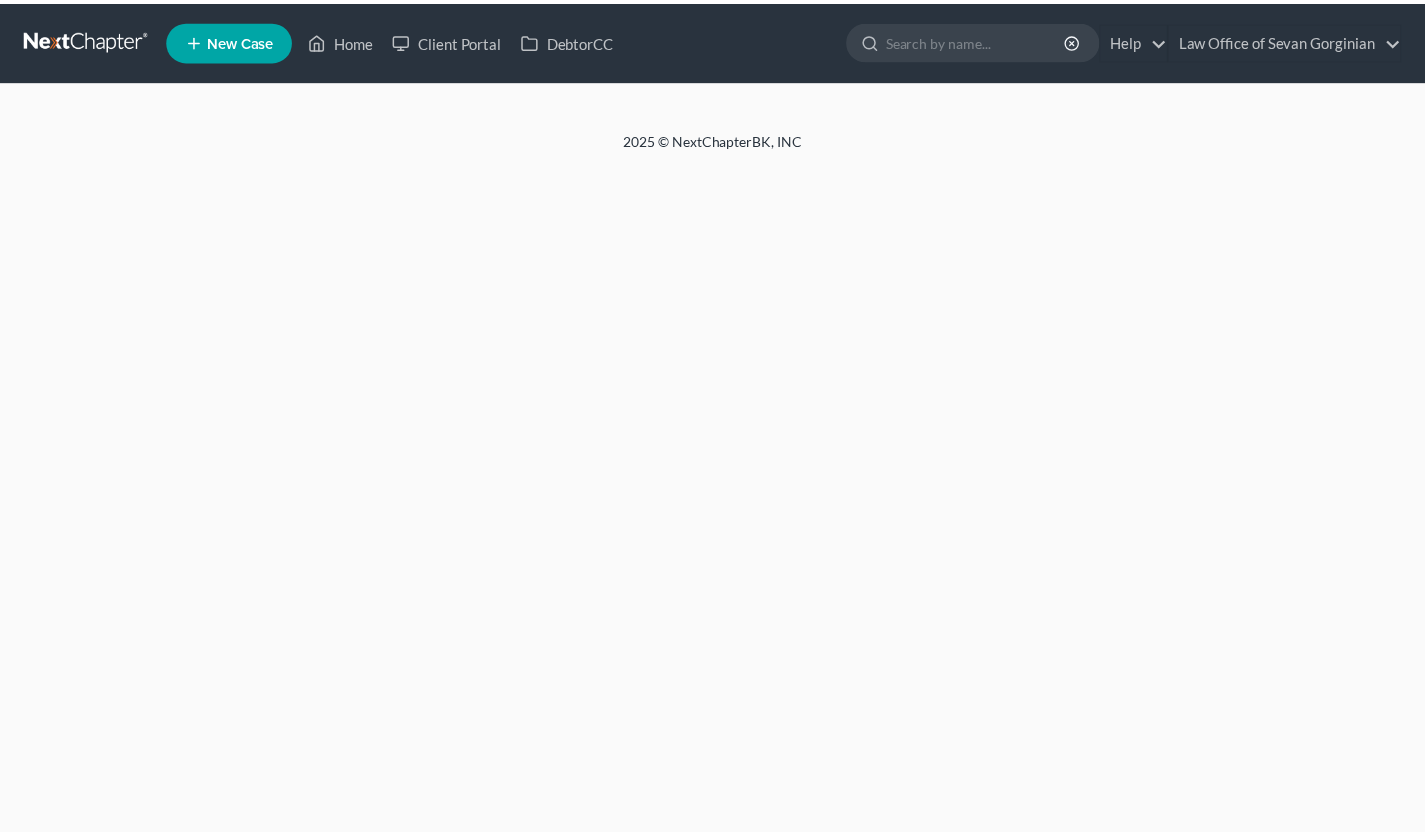 scroll, scrollTop: 0, scrollLeft: 0, axis: both 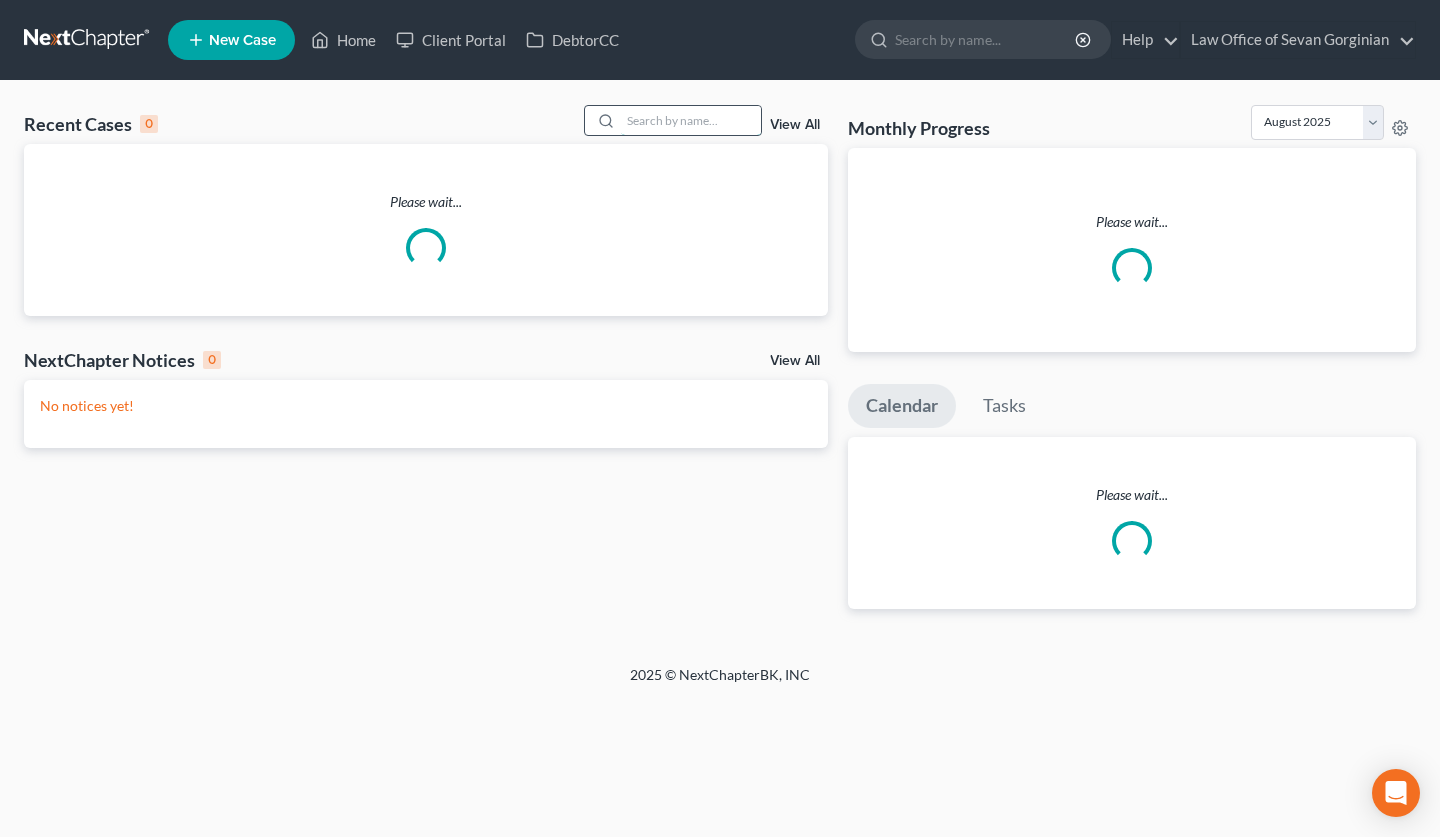 click at bounding box center [691, 120] 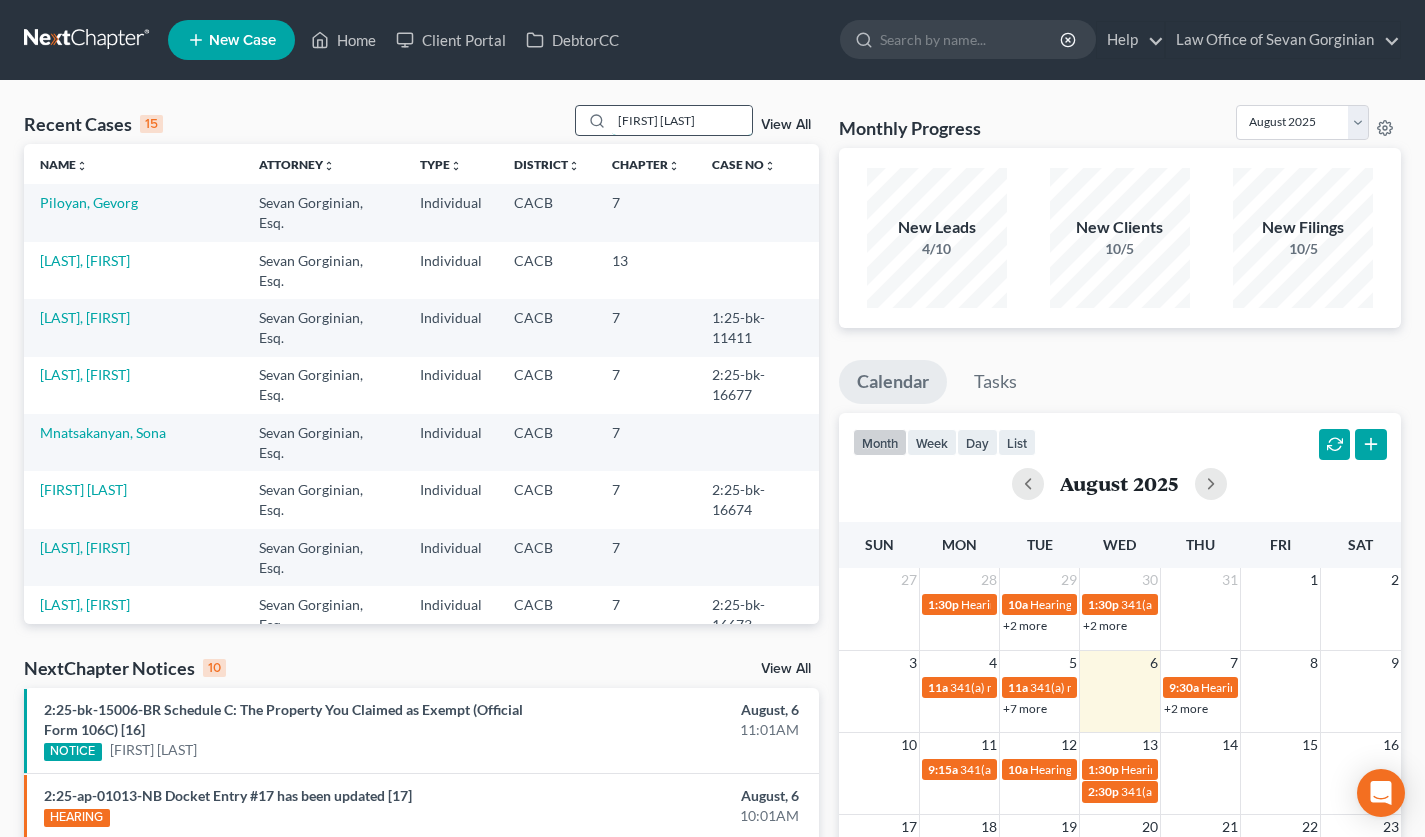 type on "rafik tarkhanians" 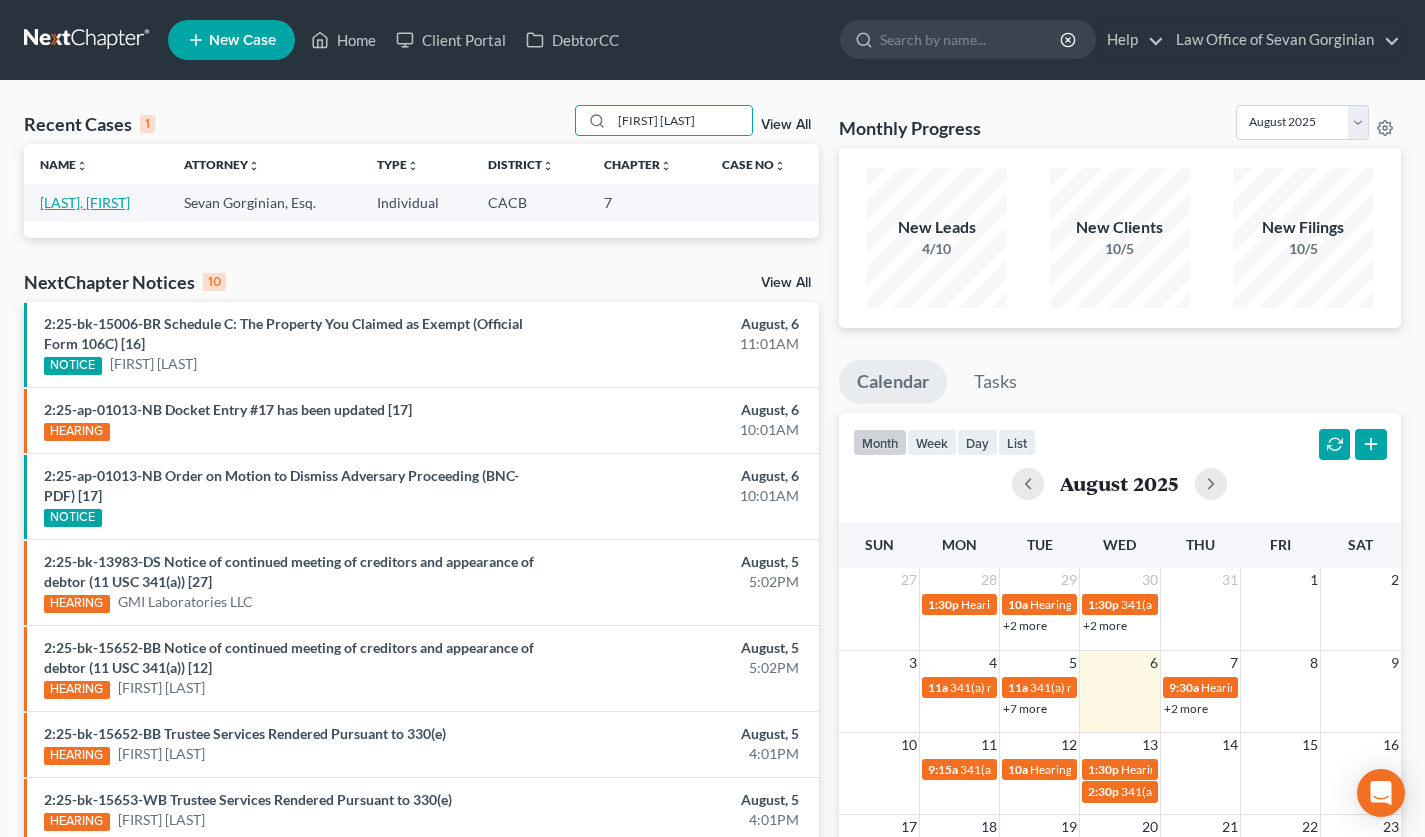 click on "Tarkhanians, Rafik" at bounding box center (85, 202) 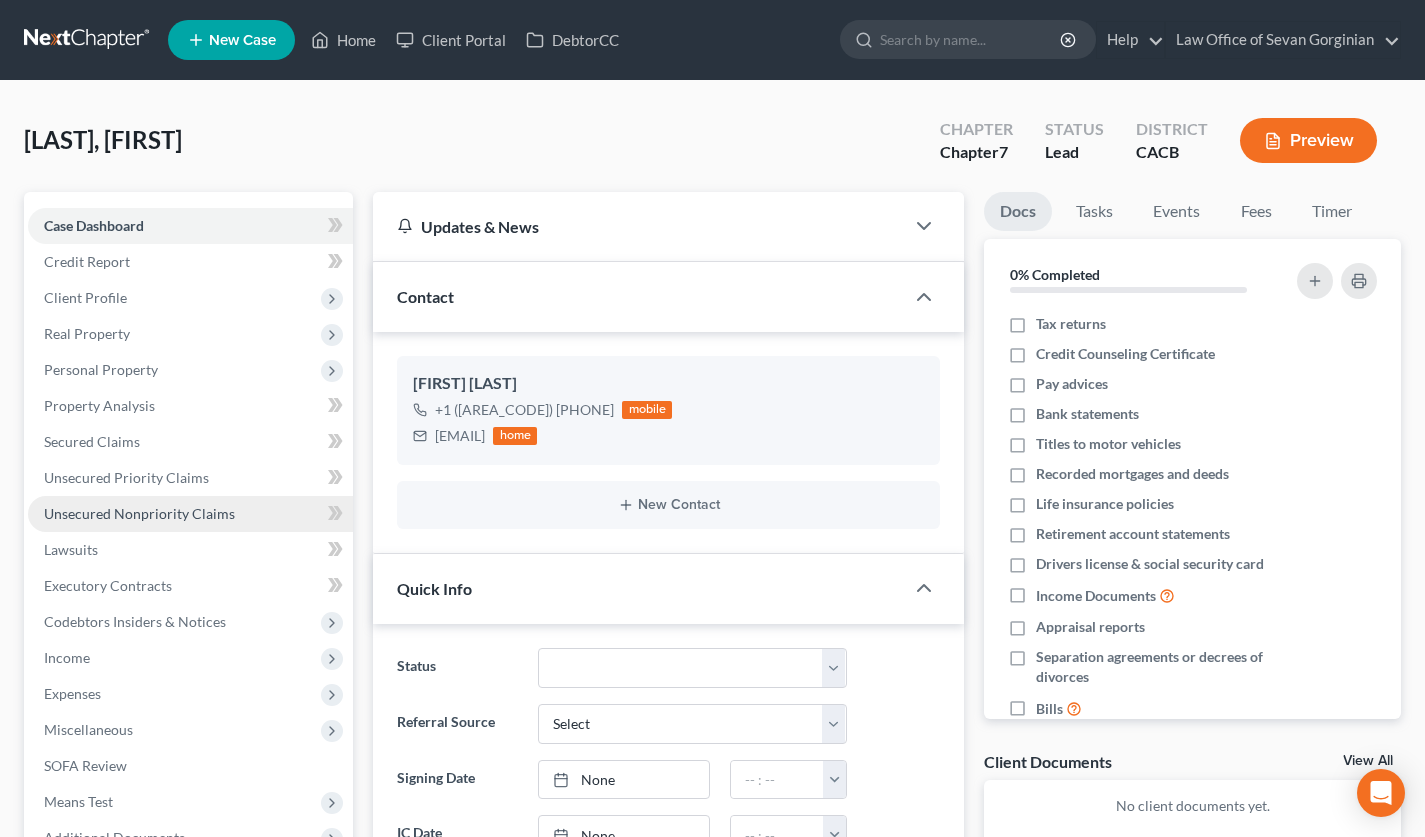 click on "Unsecured Nonpriority Claims" at bounding box center [190, 514] 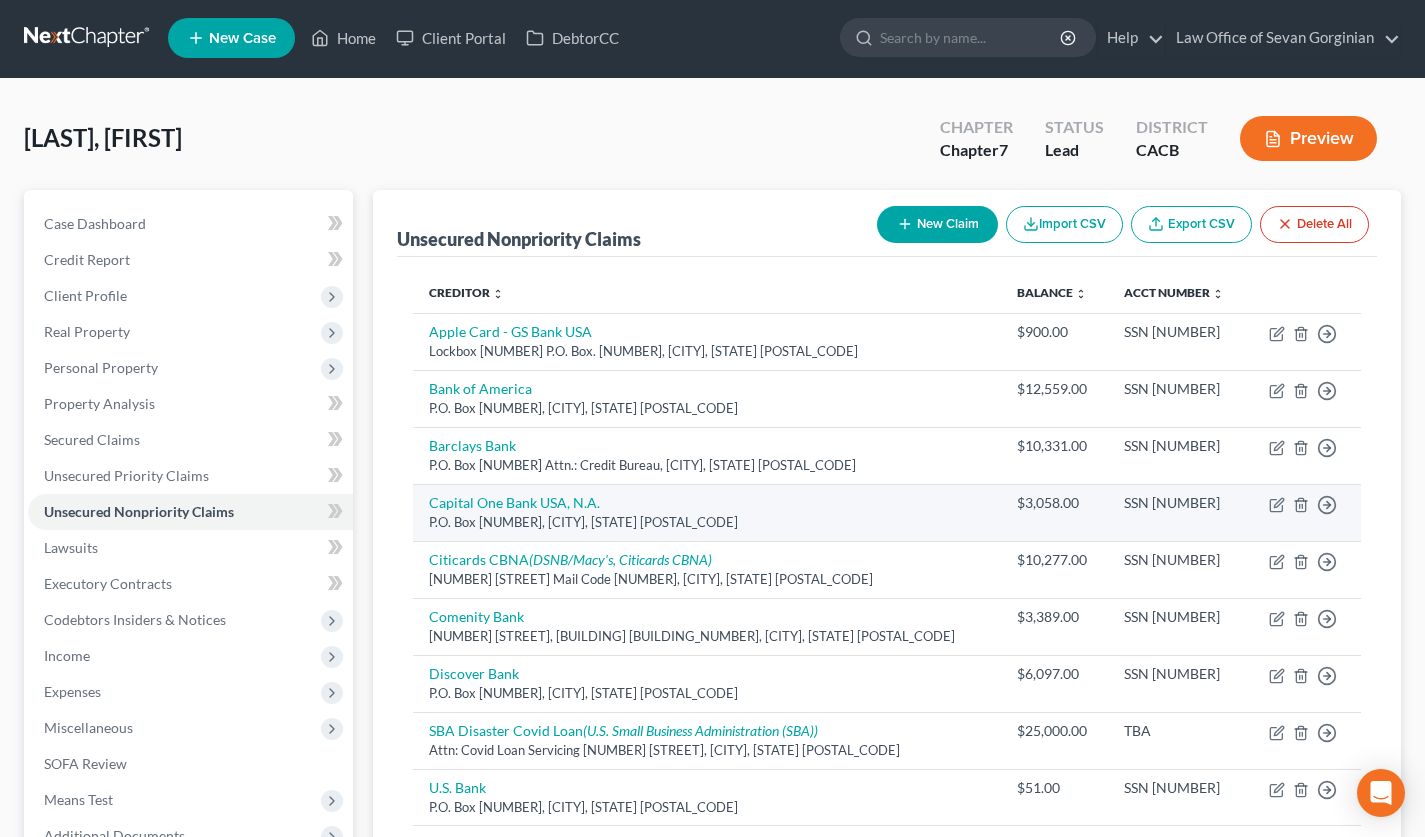 scroll, scrollTop: 0, scrollLeft: 0, axis: both 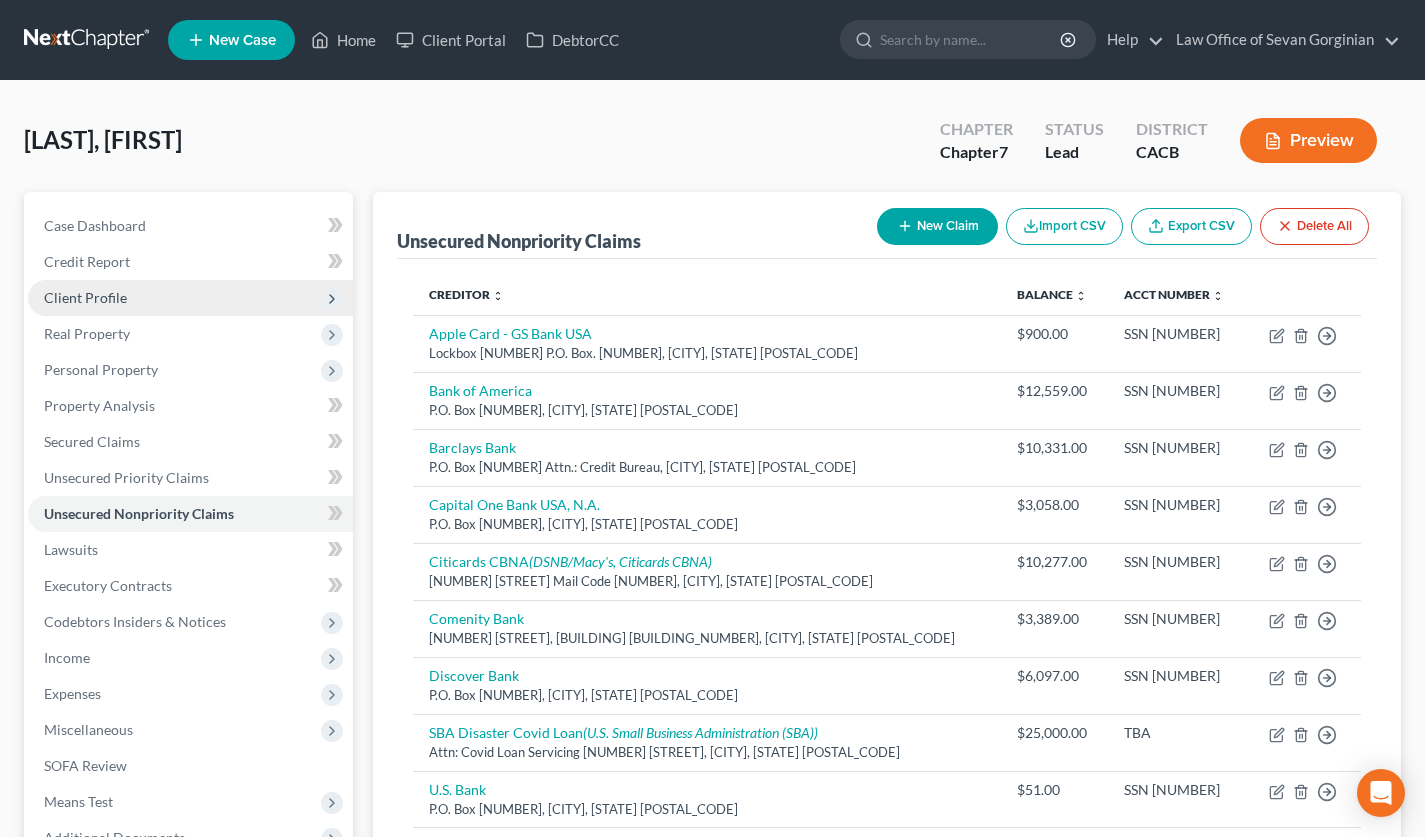click on "Client Profile" at bounding box center [190, 298] 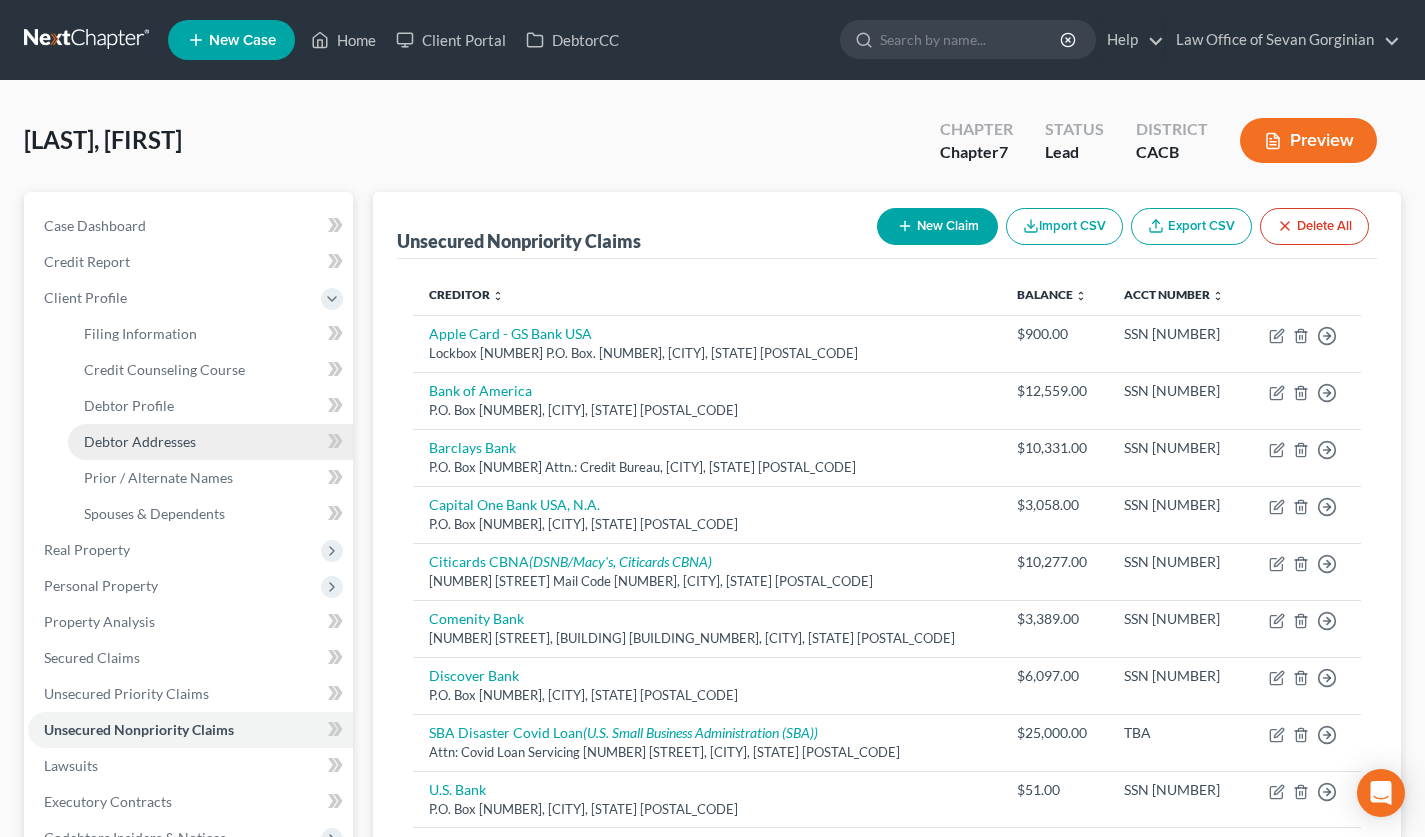 click on "Debtor Addresses" at bounding box center [140, 441] 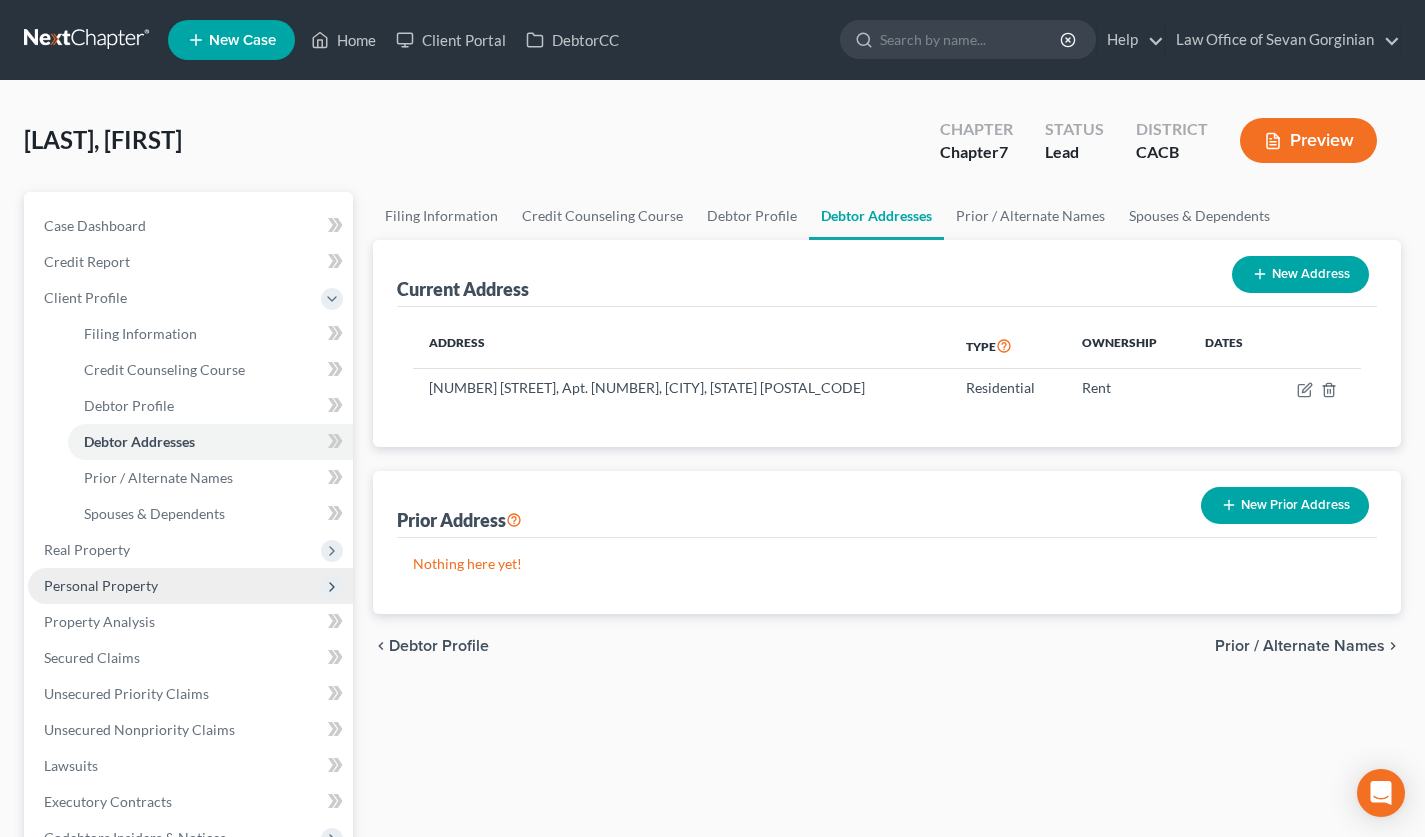 click on "Personal Property" at bounding box center [101, 585] 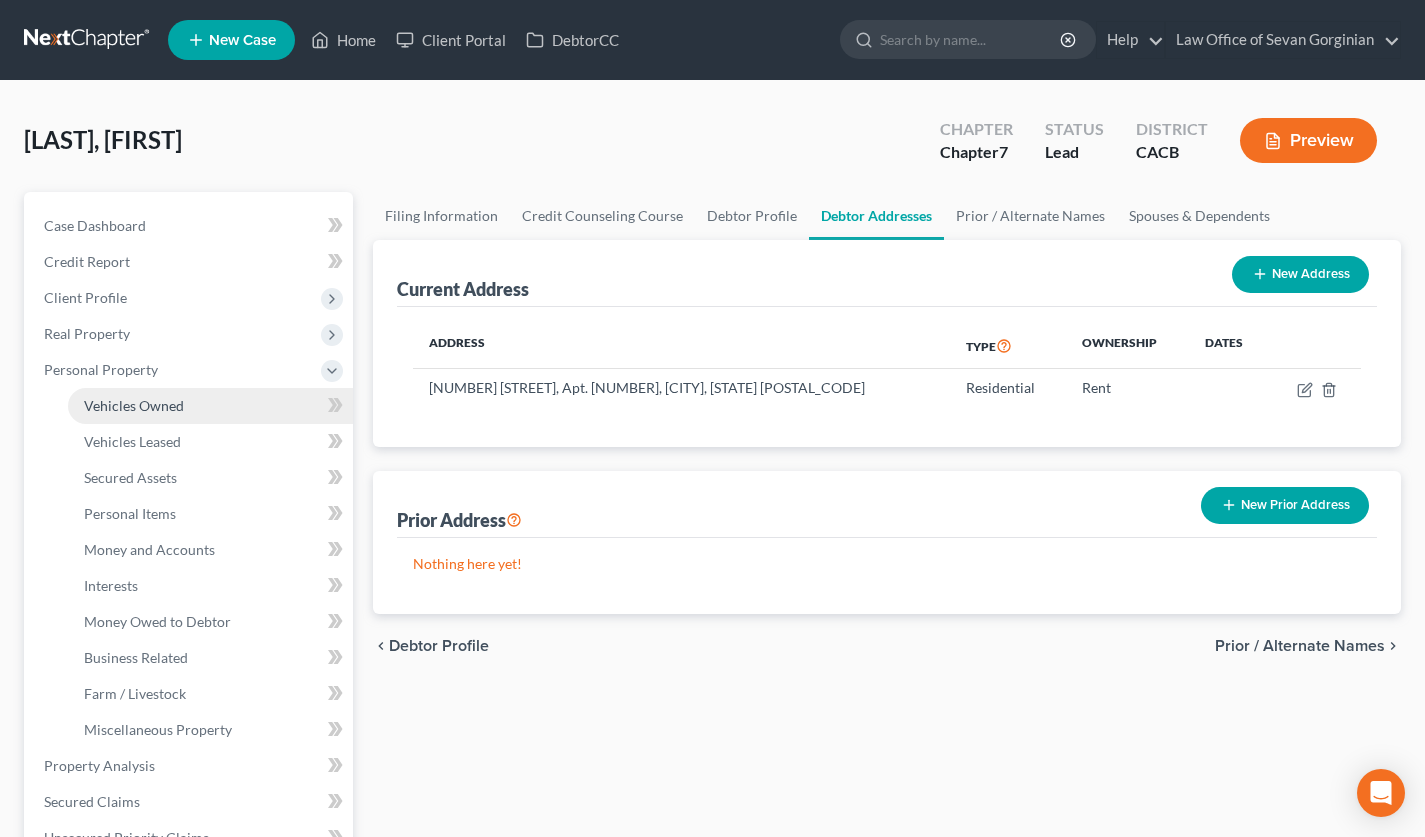 click on "Vehicles Owned" at bounding box center (134, 405) 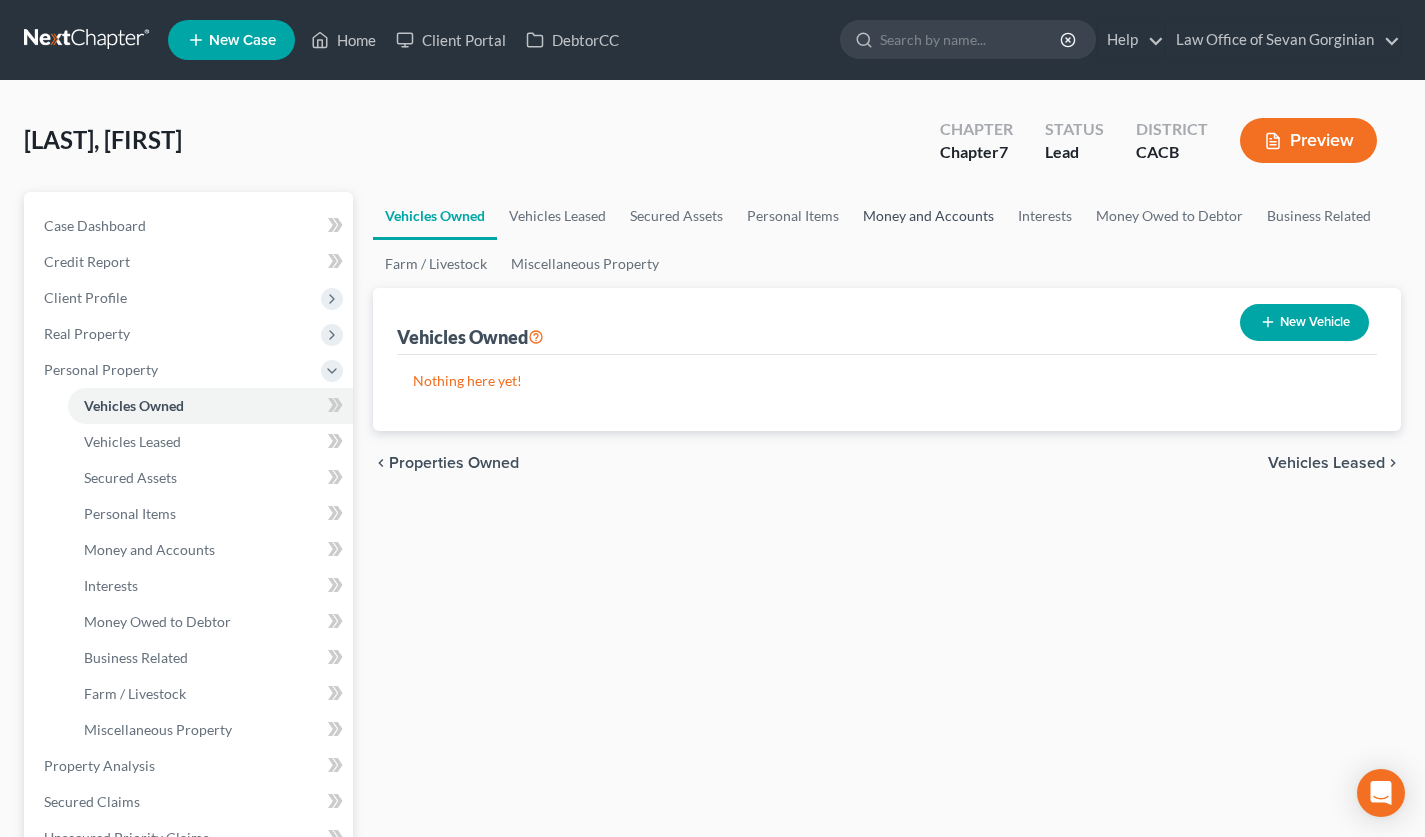 click on "Money and Accounts" at bounding box center [928, 216] 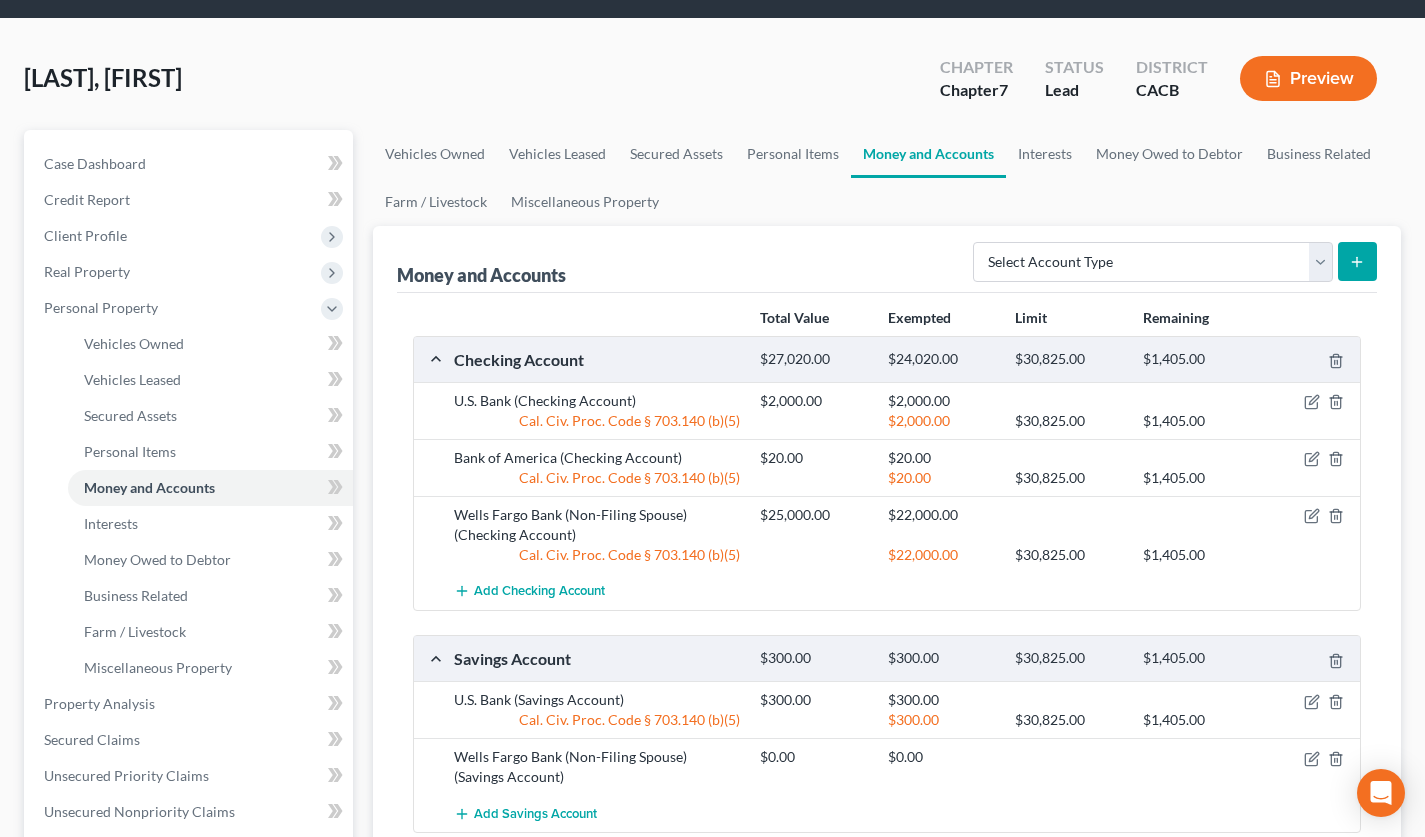 scroll, scrollTop: 104, scrollLeft: 0, axis: vertical 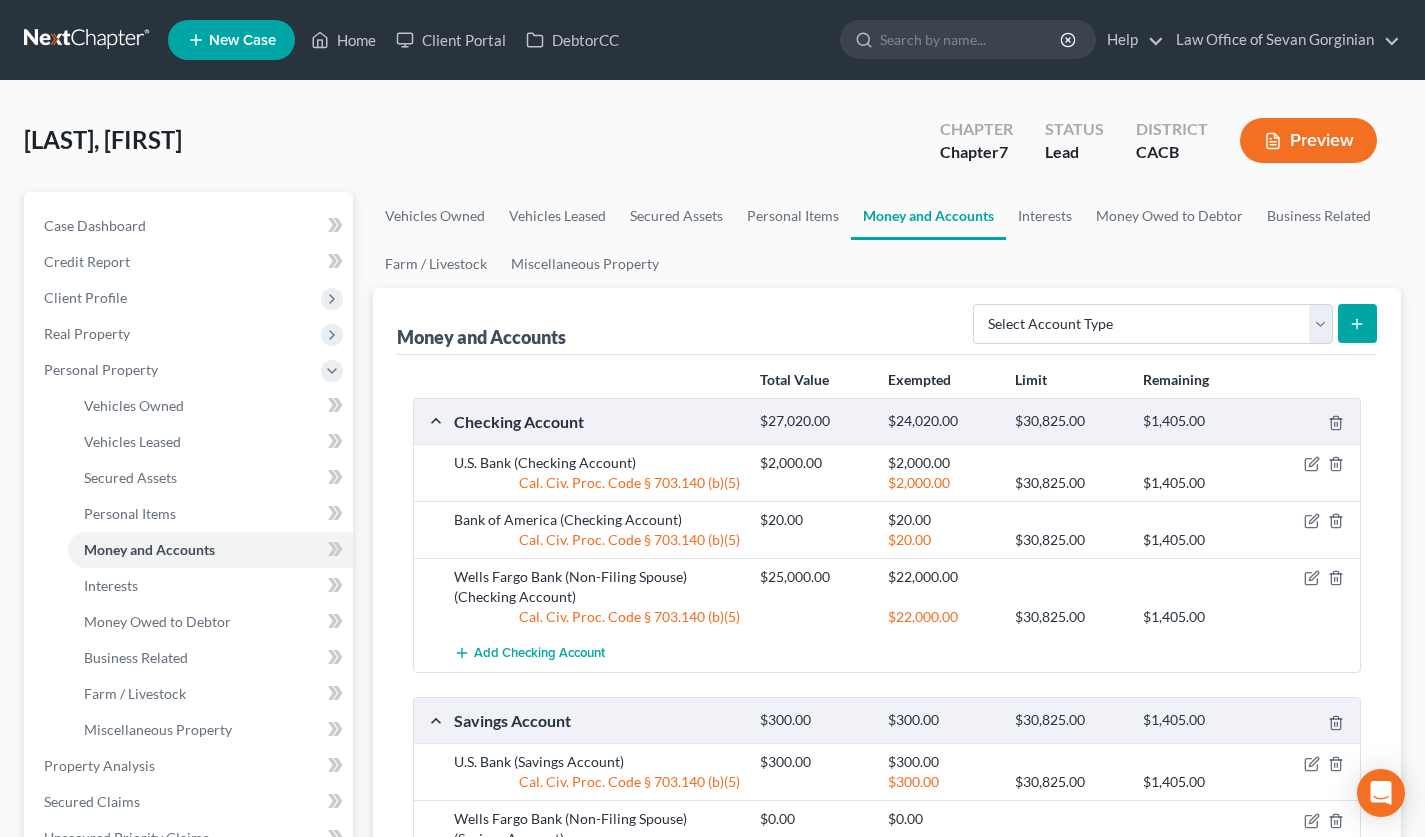 click at bounding box center [88, 40] 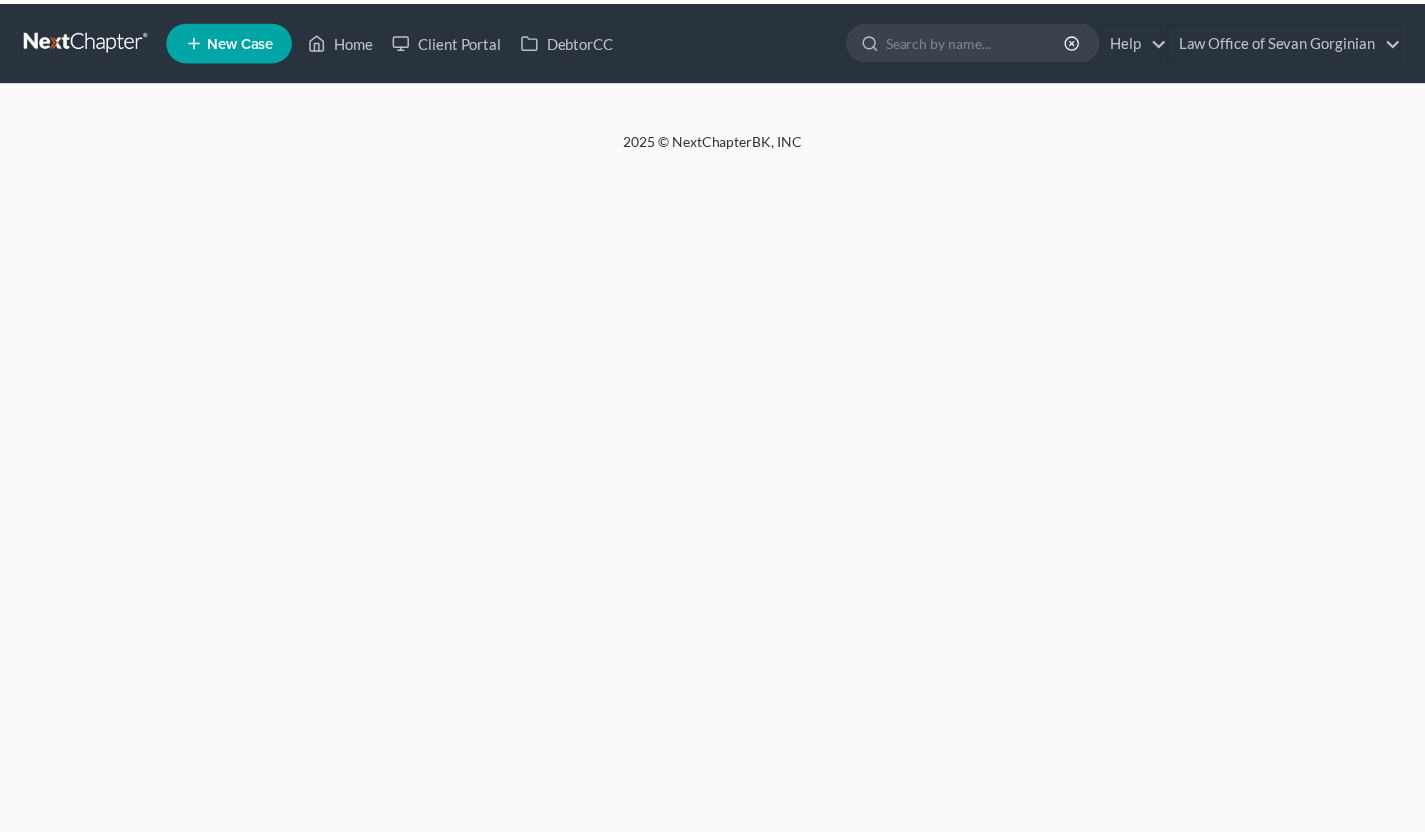 scroll, scrollTop: 0, scrollLeft: 0, axis: both 